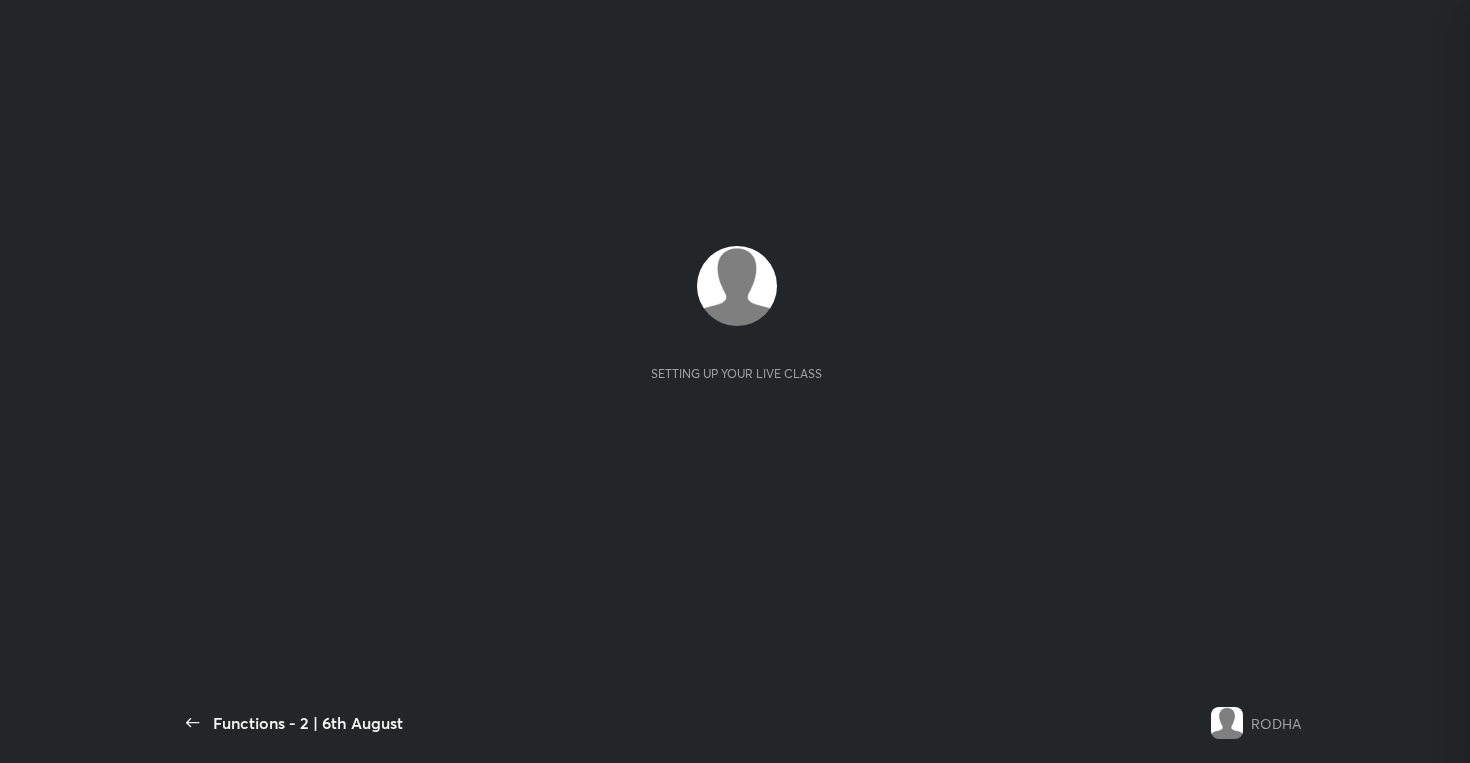 scroll, scrollTop: 0, scrollLeft: 0, axis: both 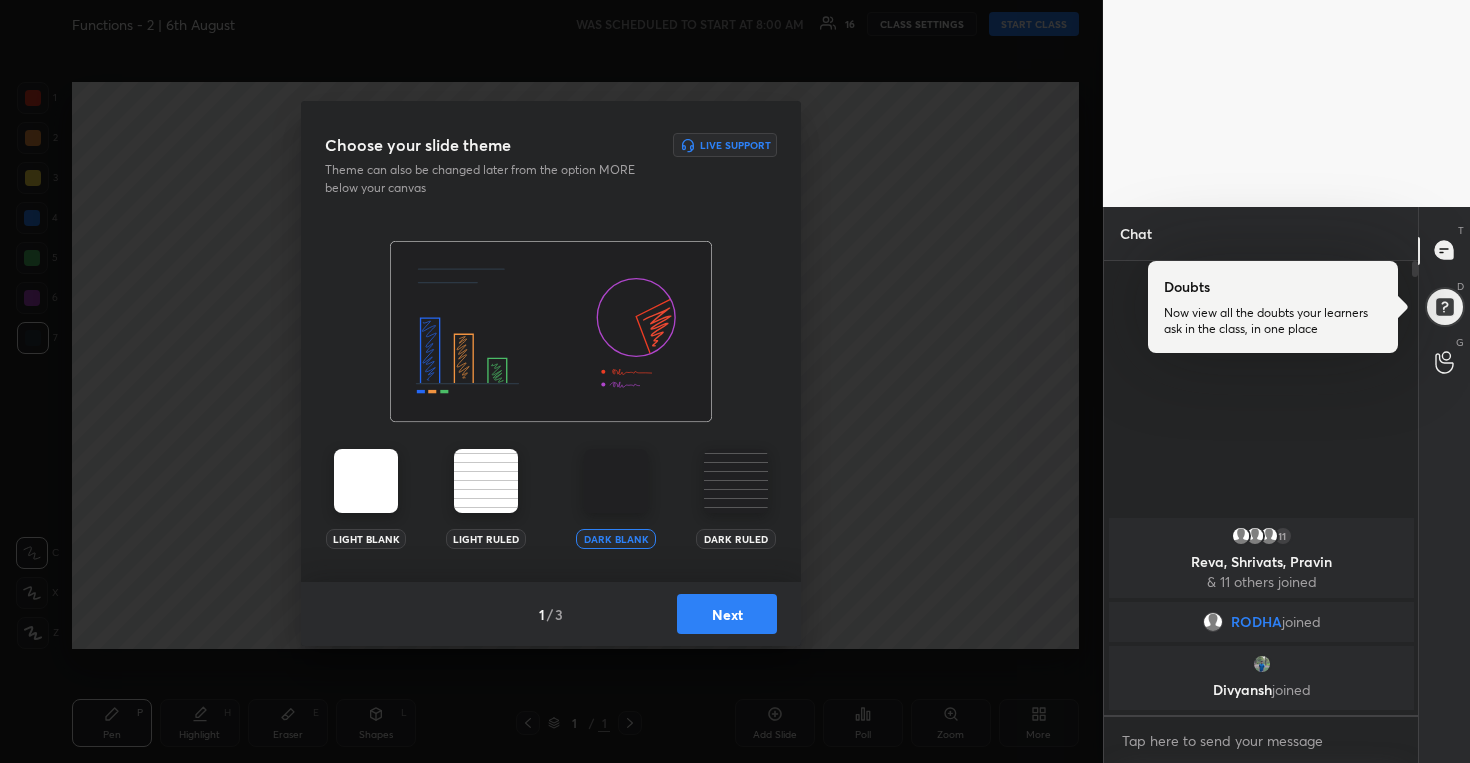 click on "Next" at bounding box center (727, 614) 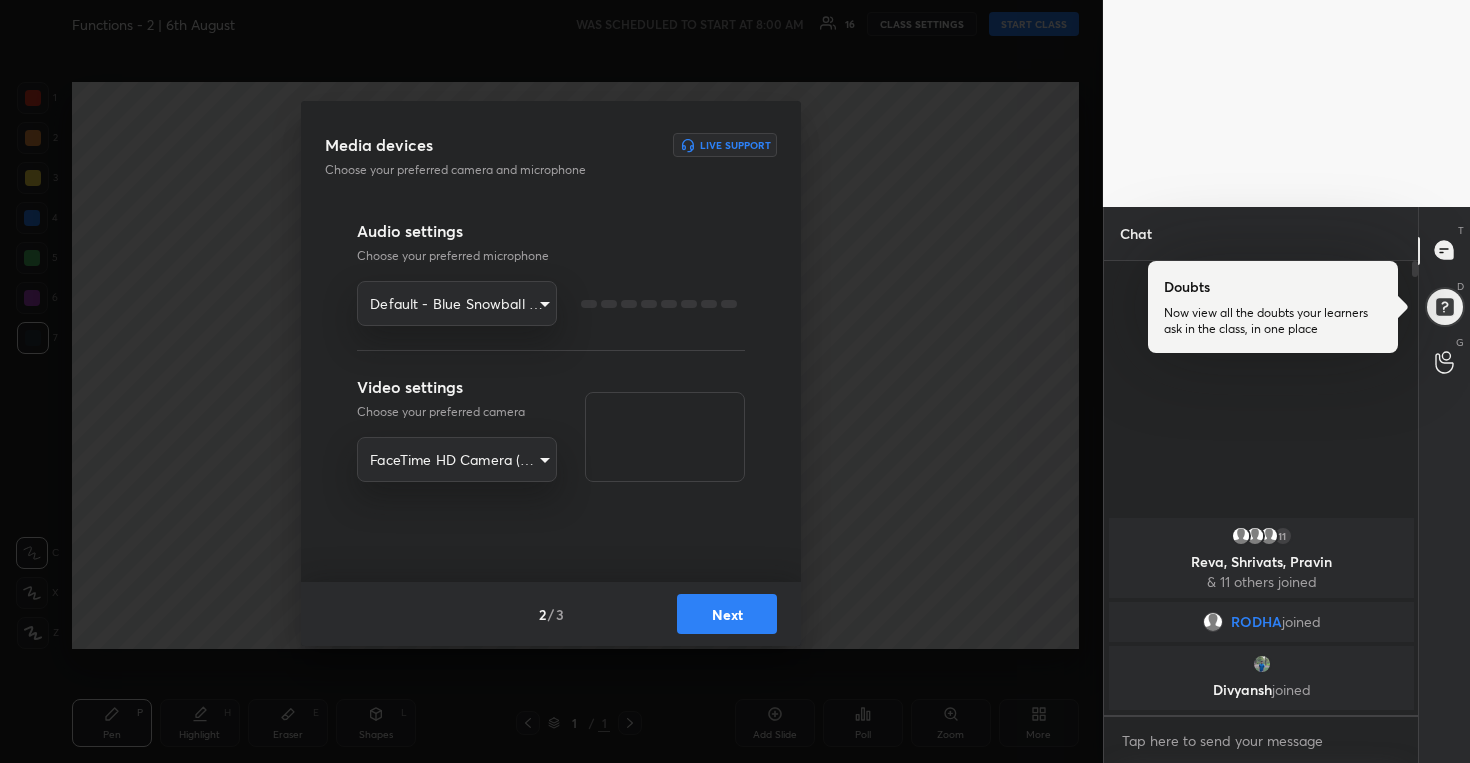 click on "Next" at bounding box center [727, 614] 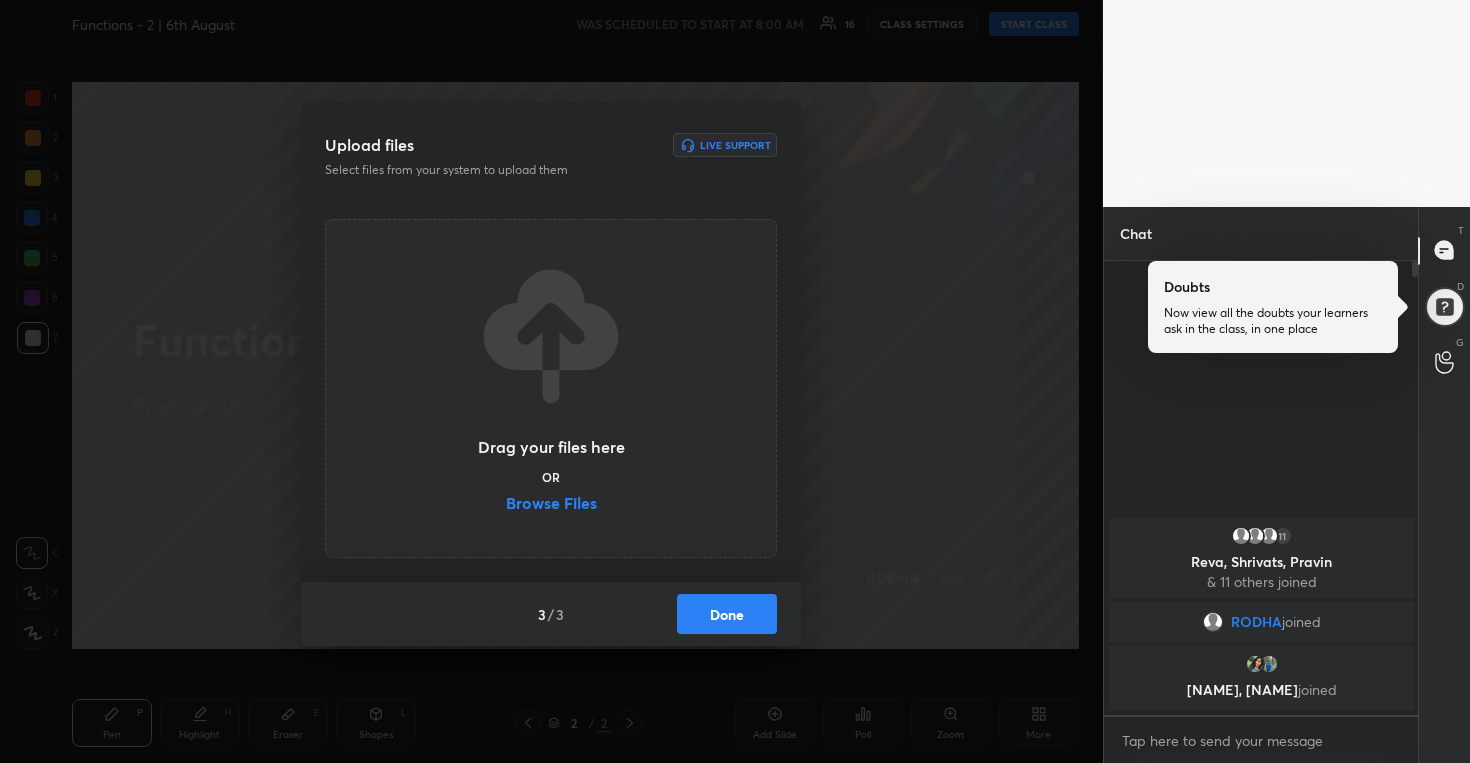 click on "Done" at bounding box center (727, 614) 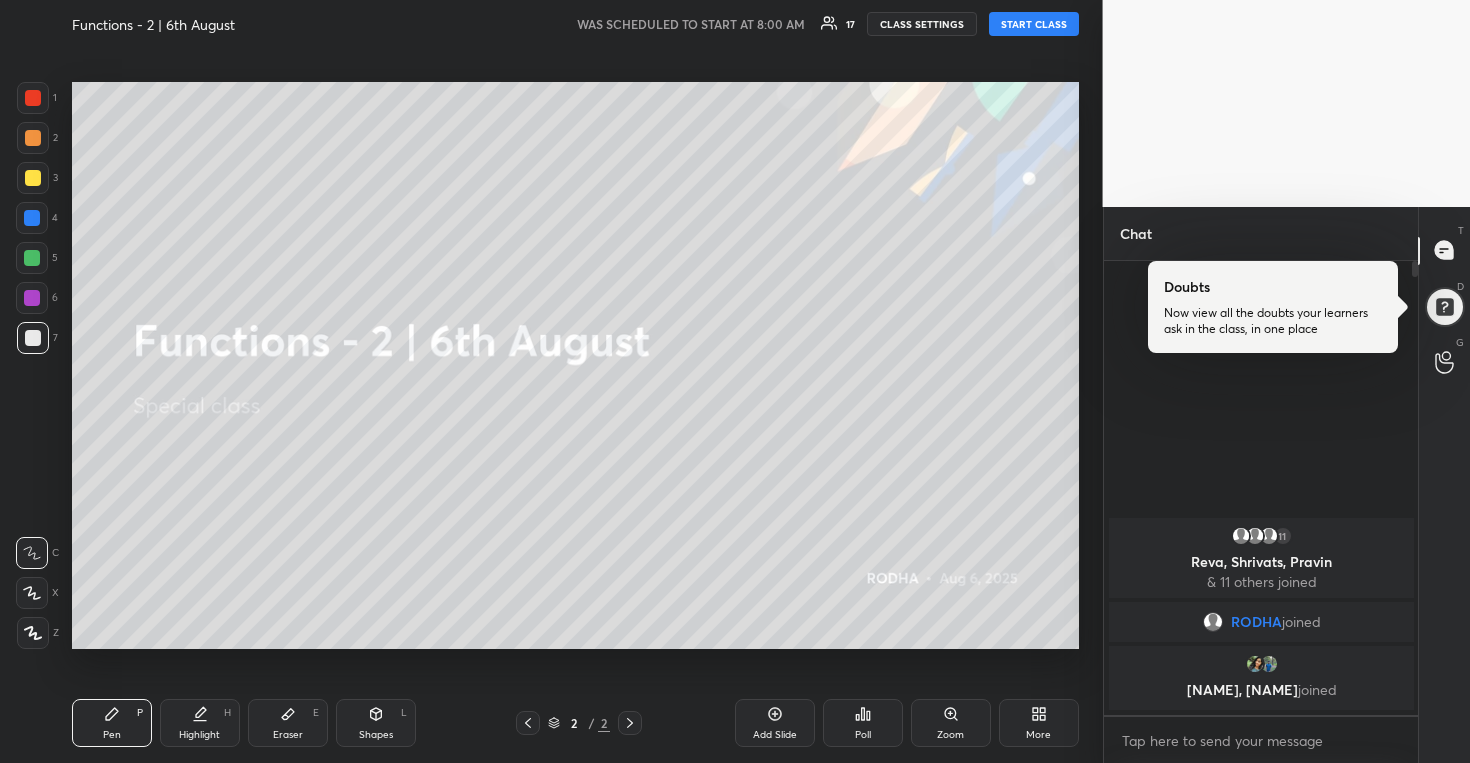 click on "START CLASS" at bounding box center (1034, 24) 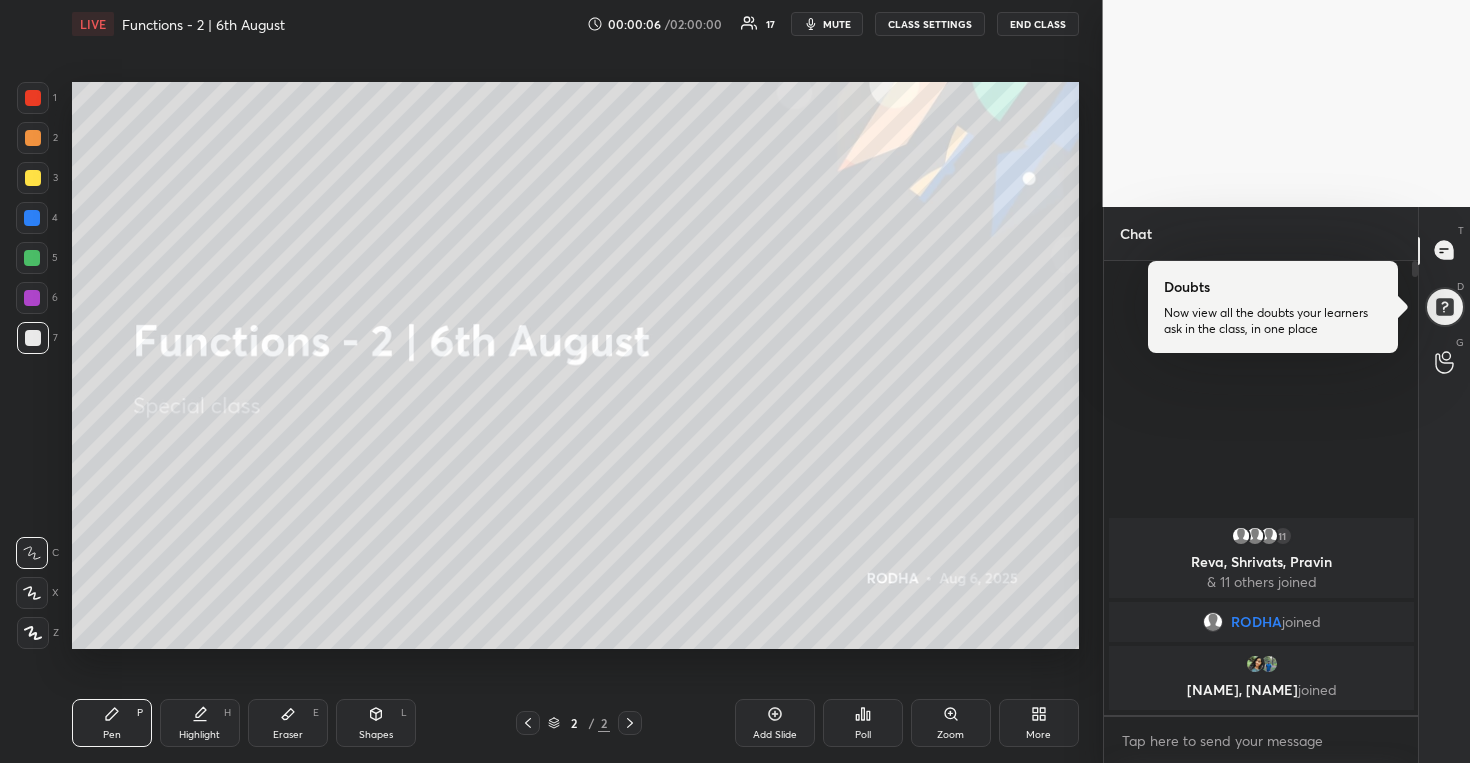 click 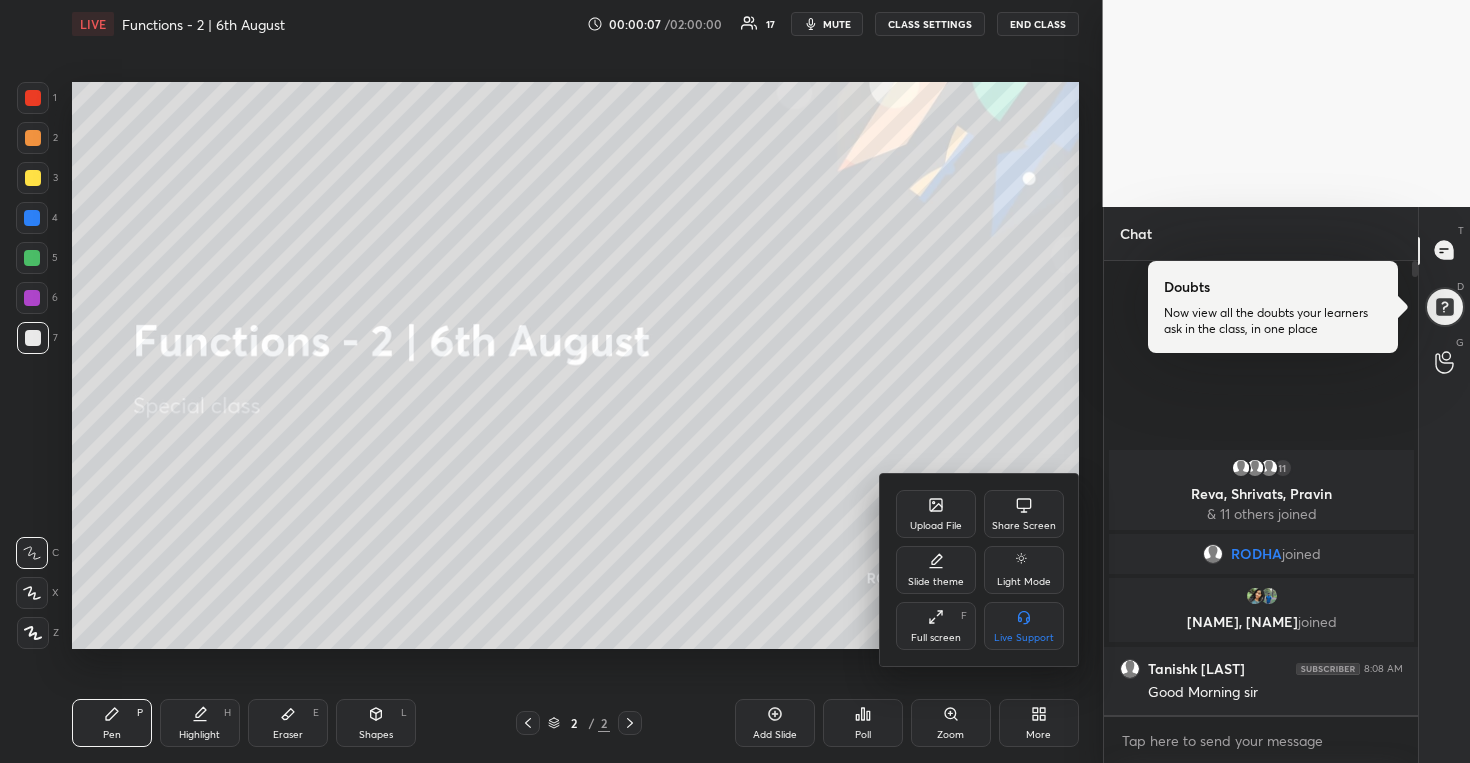 click on "Full screen" at bounding box center [936, 638] 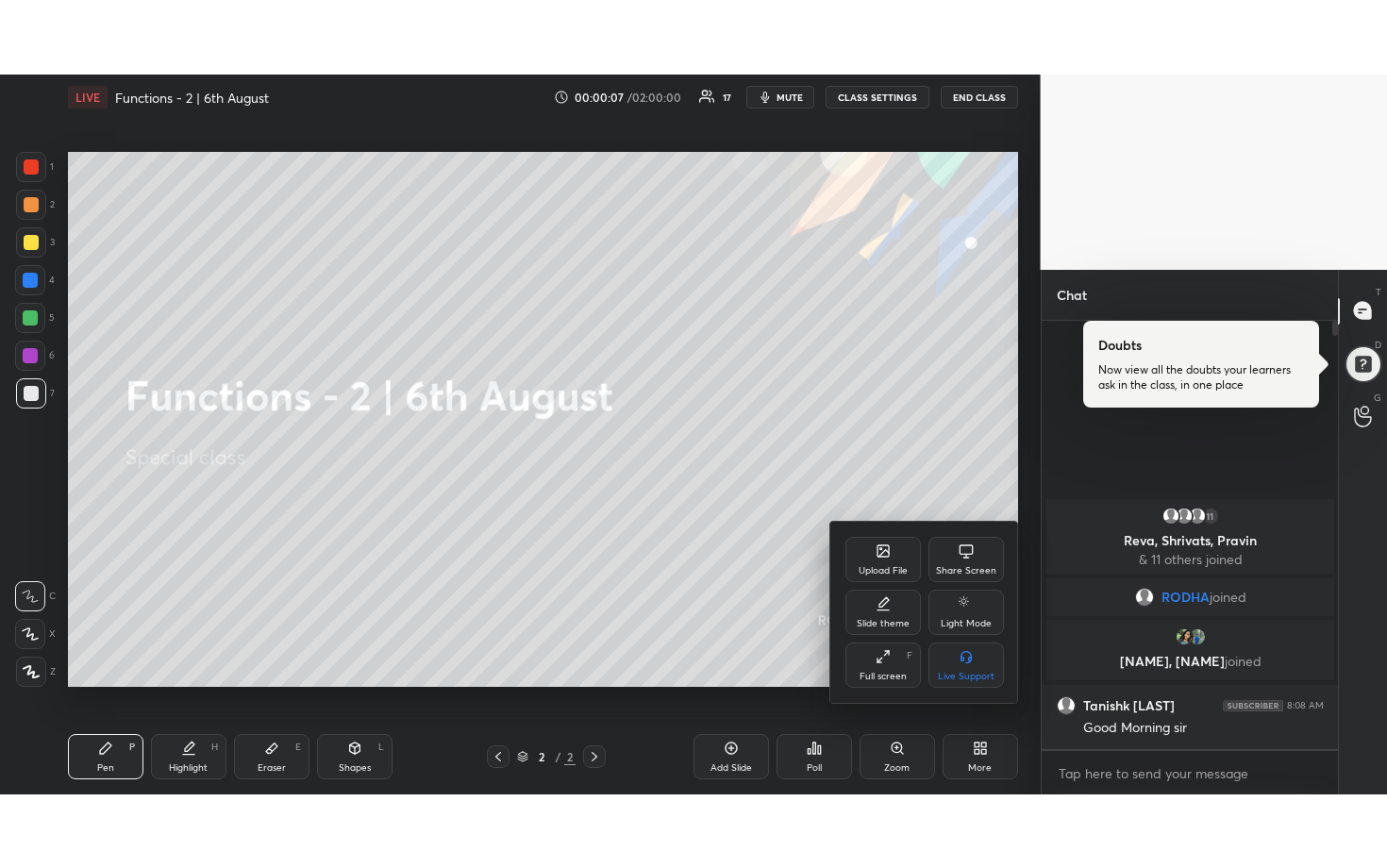 scroll, scrollTop: 93601, scrollLeft: 93389, axis: both 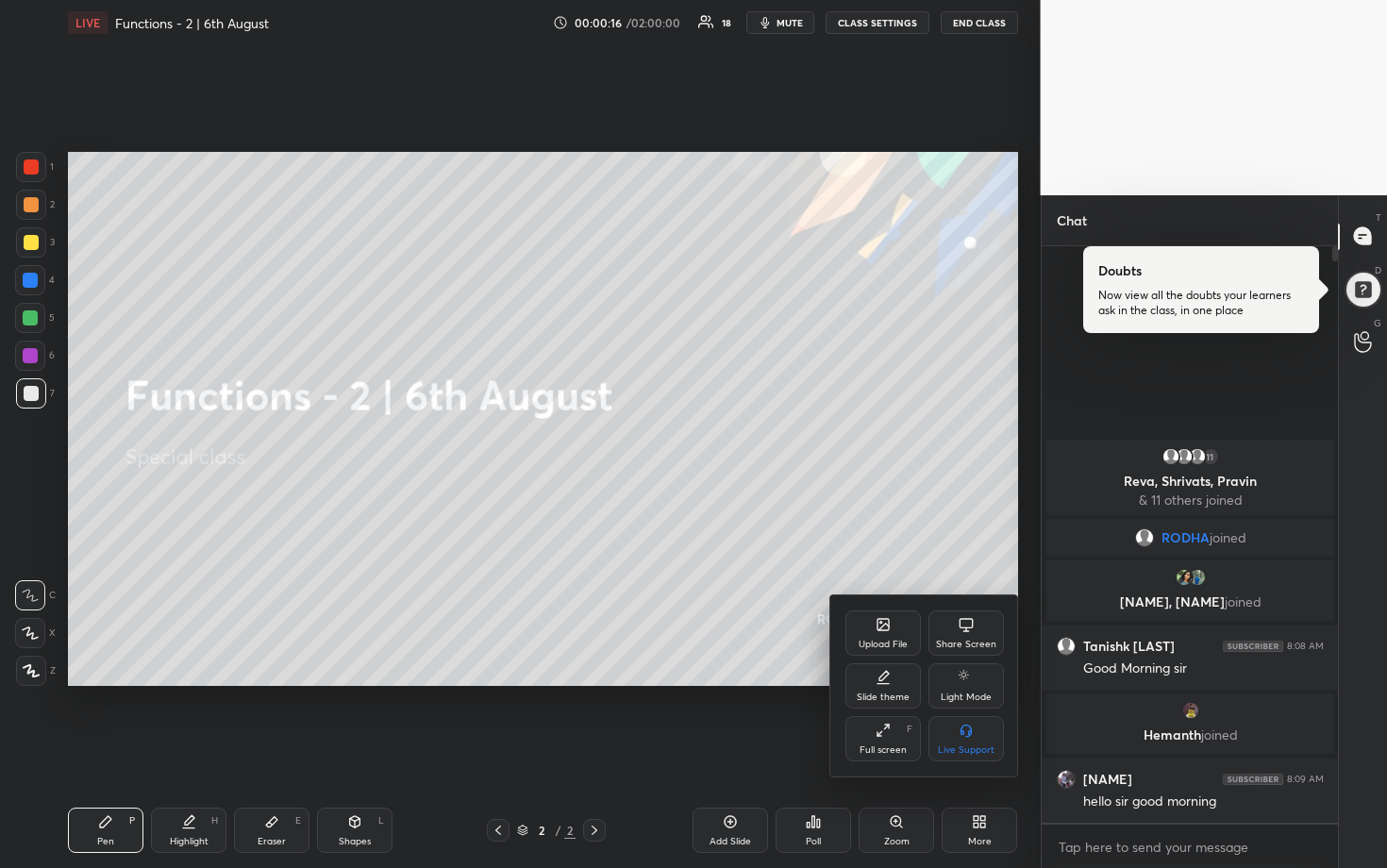 click at bounding box center (694, 434) 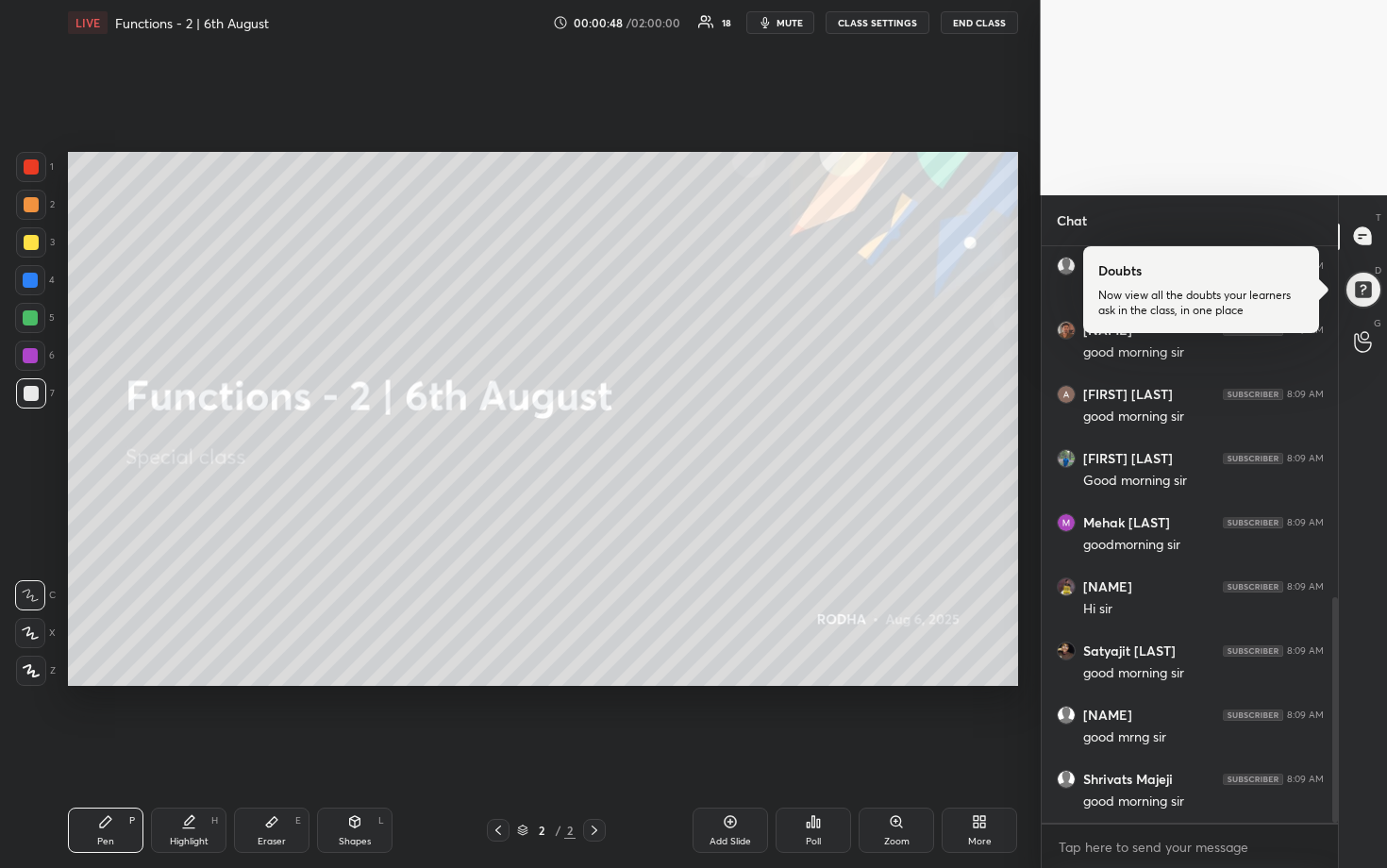 scroll, scrollTop: 970, scrollLeft: 0, axis: vertical 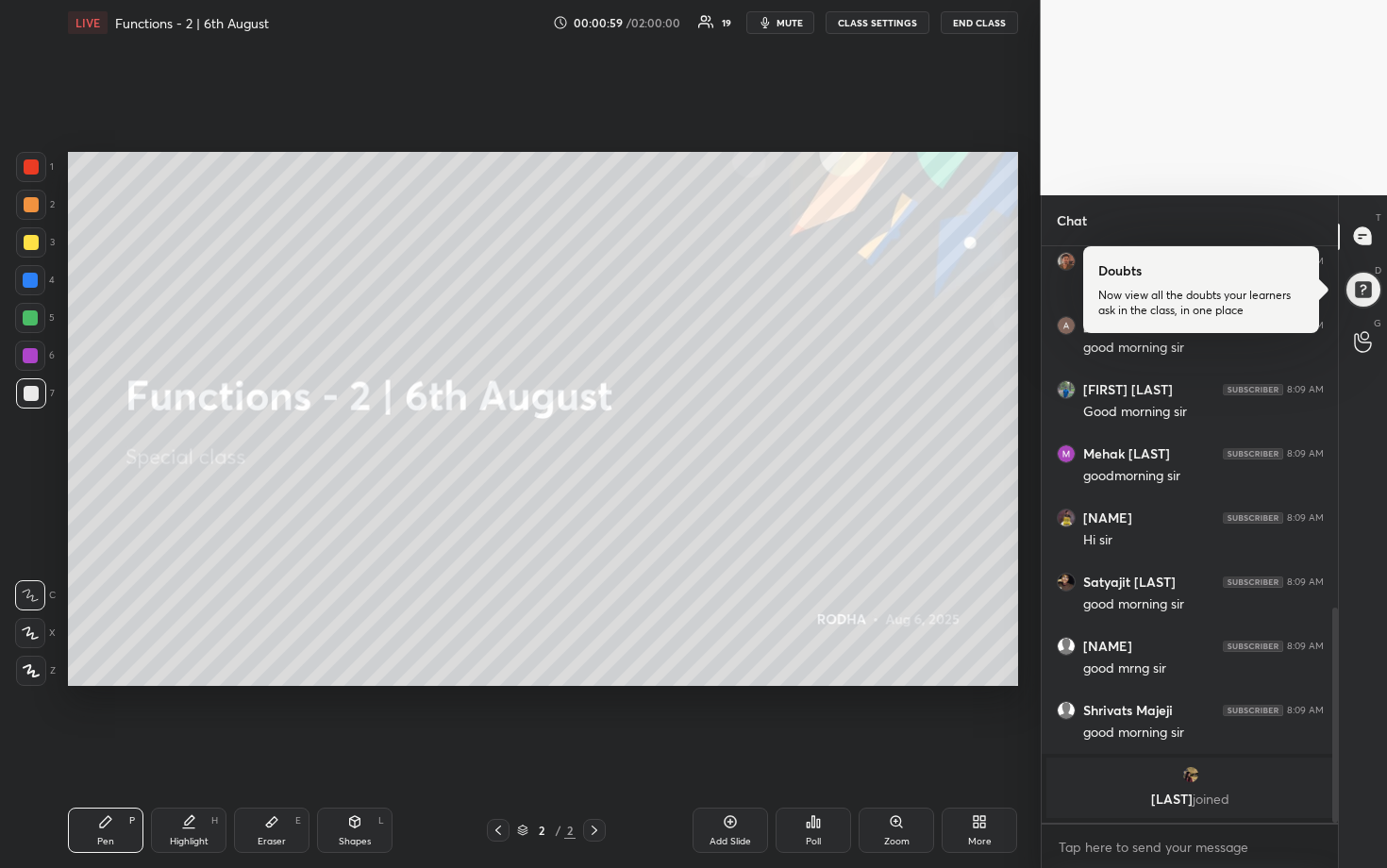 click 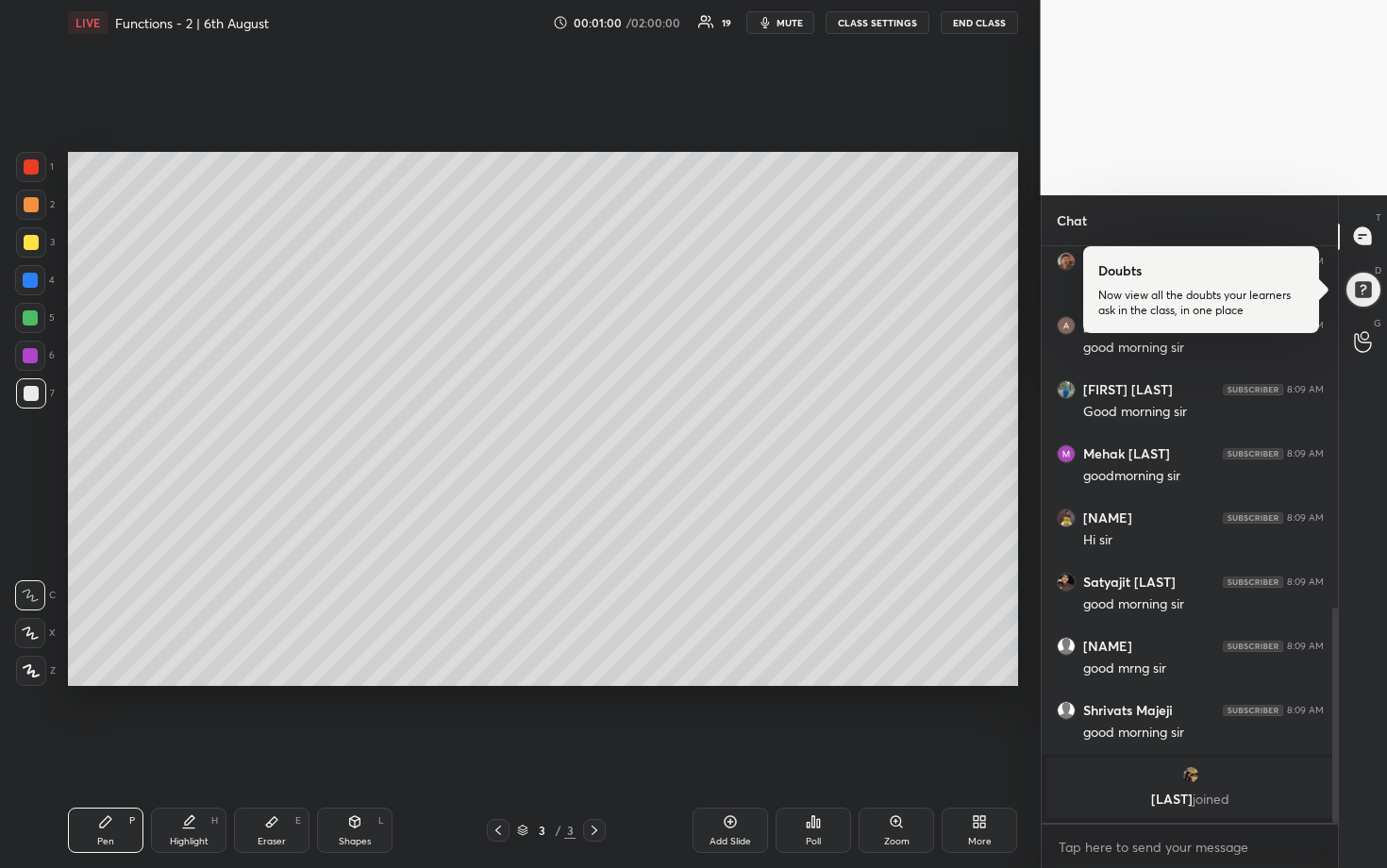 scroll, scrollTop: 986, scrollLeft: 0, axis: vertical 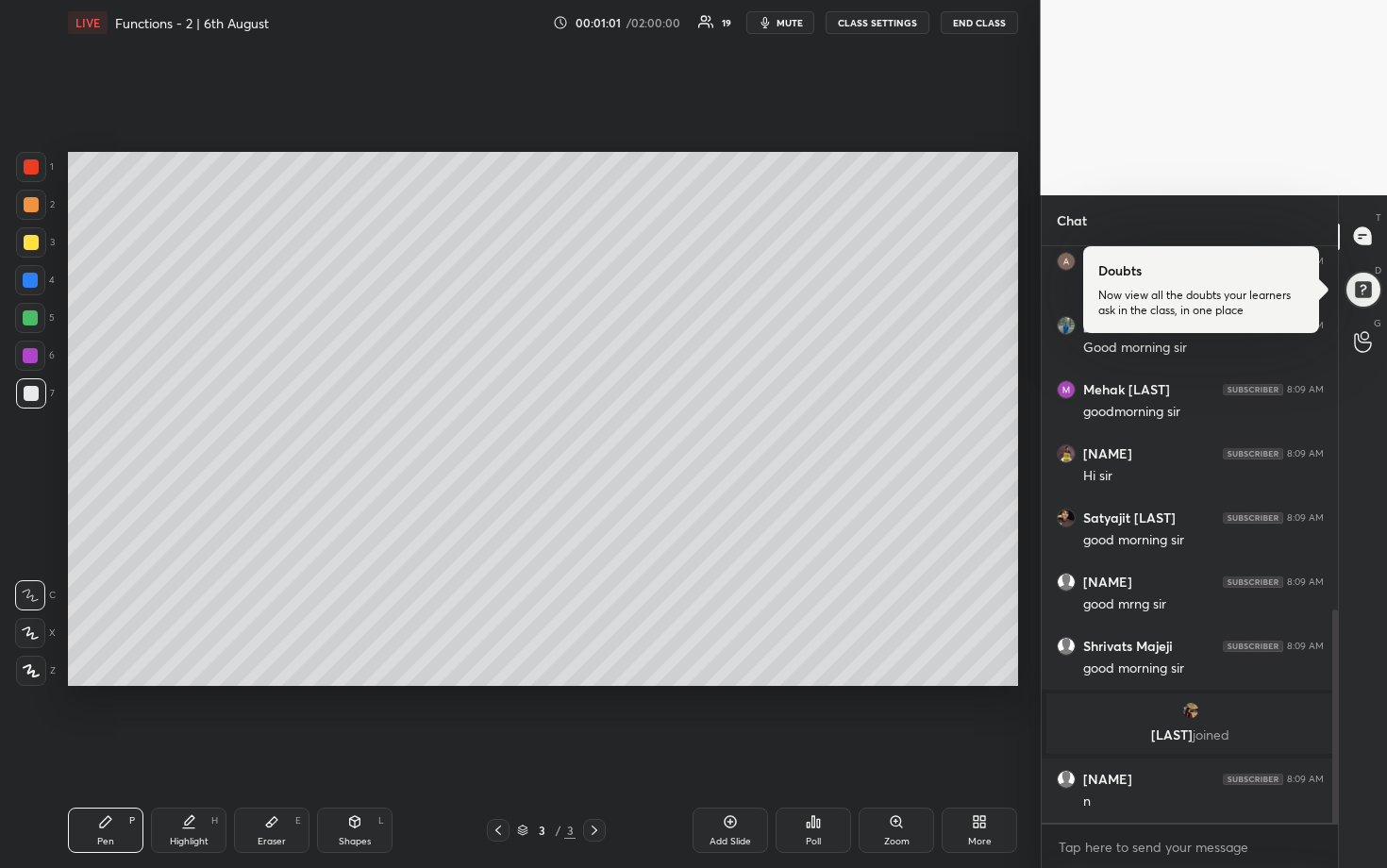 click at bounding box center (30, 318) 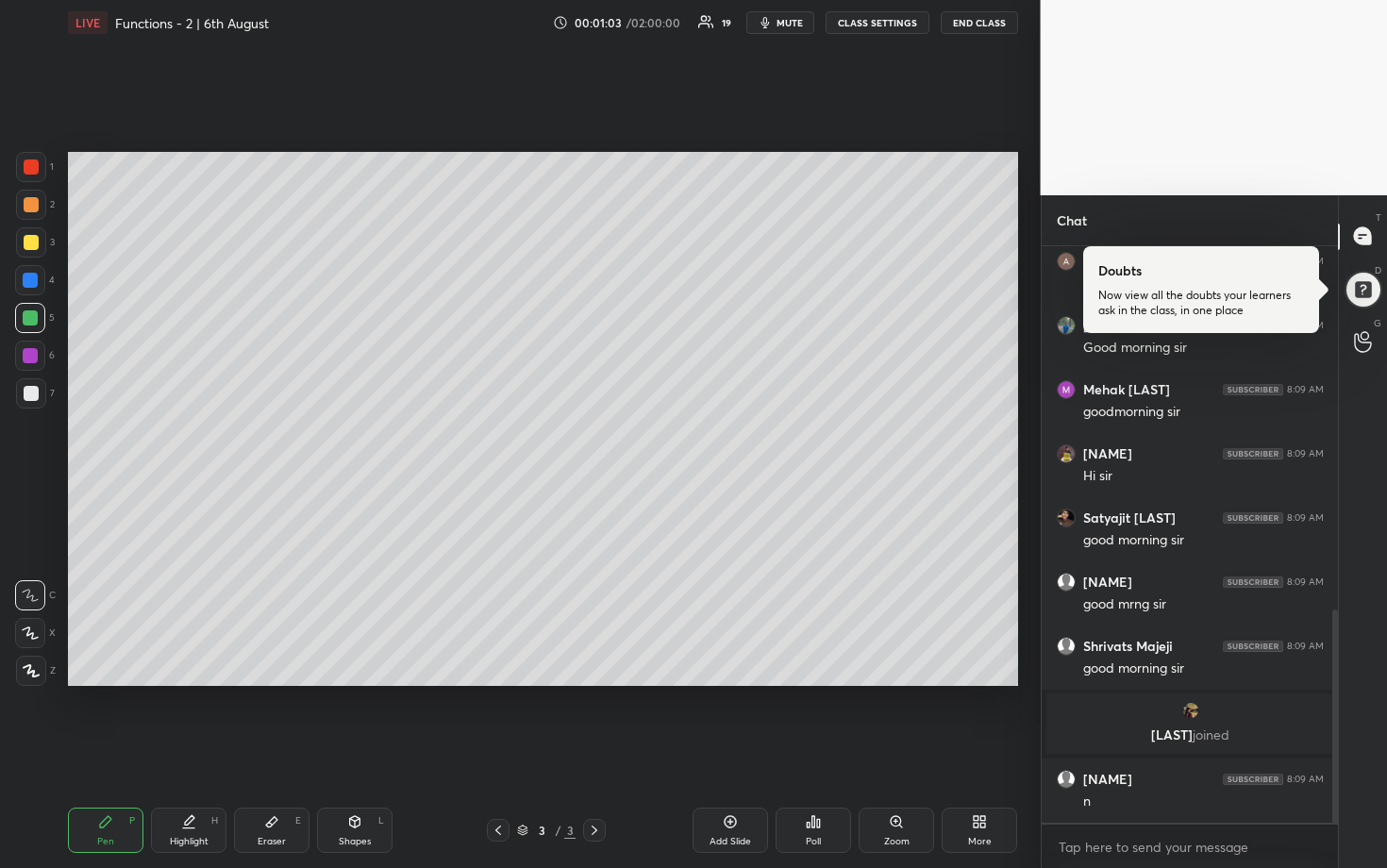 click at bounding box center [30, 633] 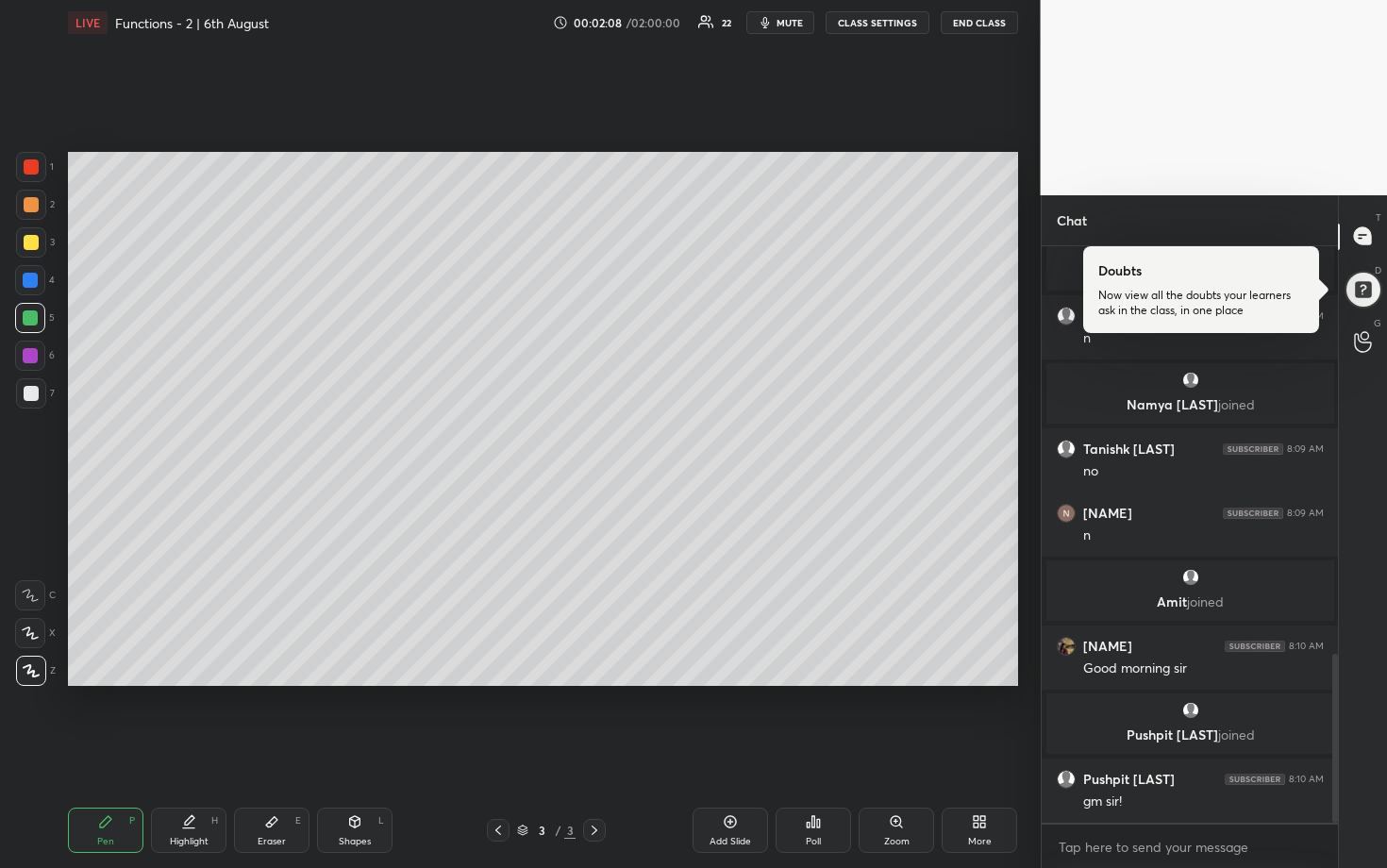 scroll, scrollTop: 1390, scrollLeft: 0, axis: vertical 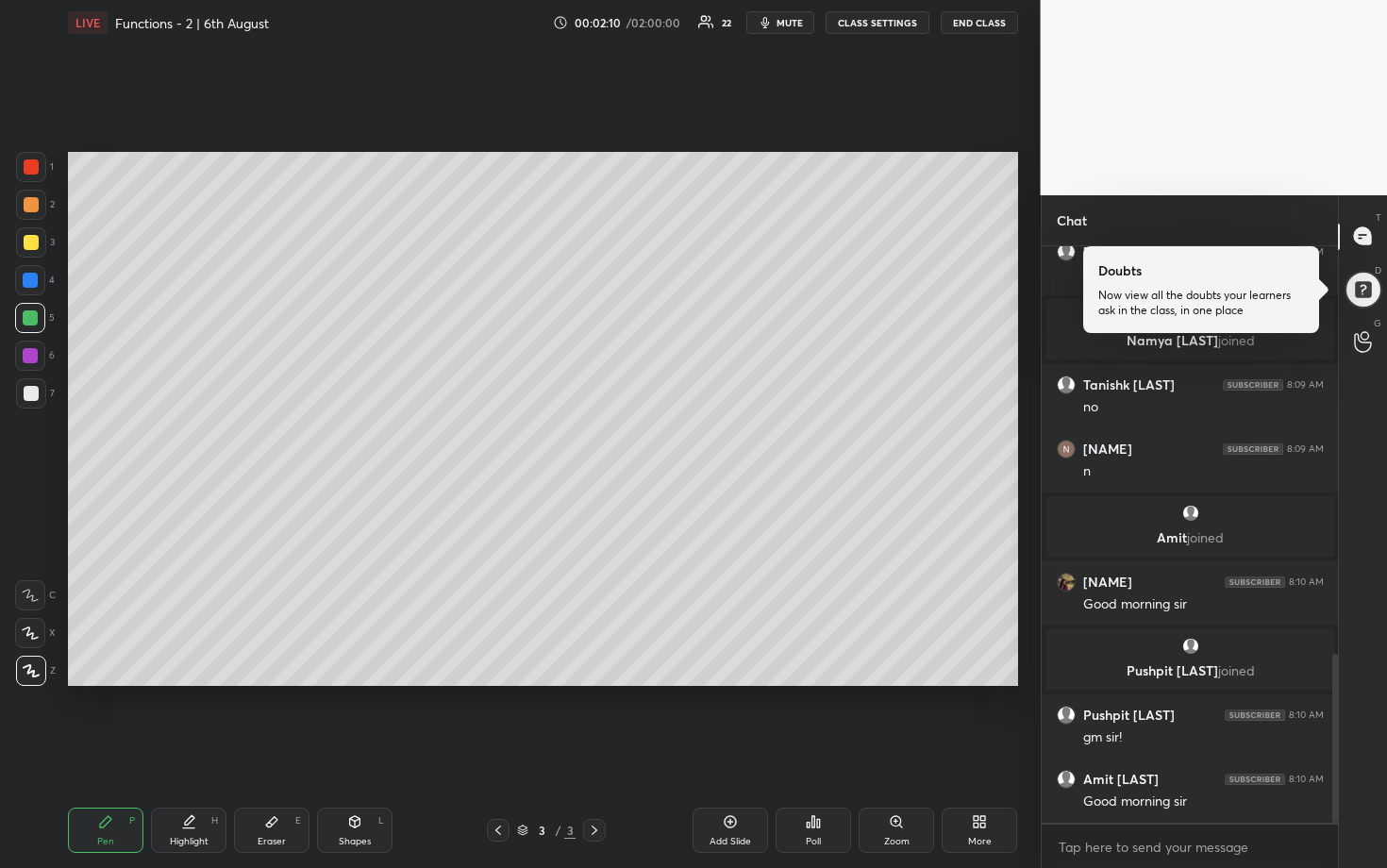 drag, startPoint x: 27, startPoint y: 622, endPoint x: 57, endPoint y: 610, distance: 32.31099 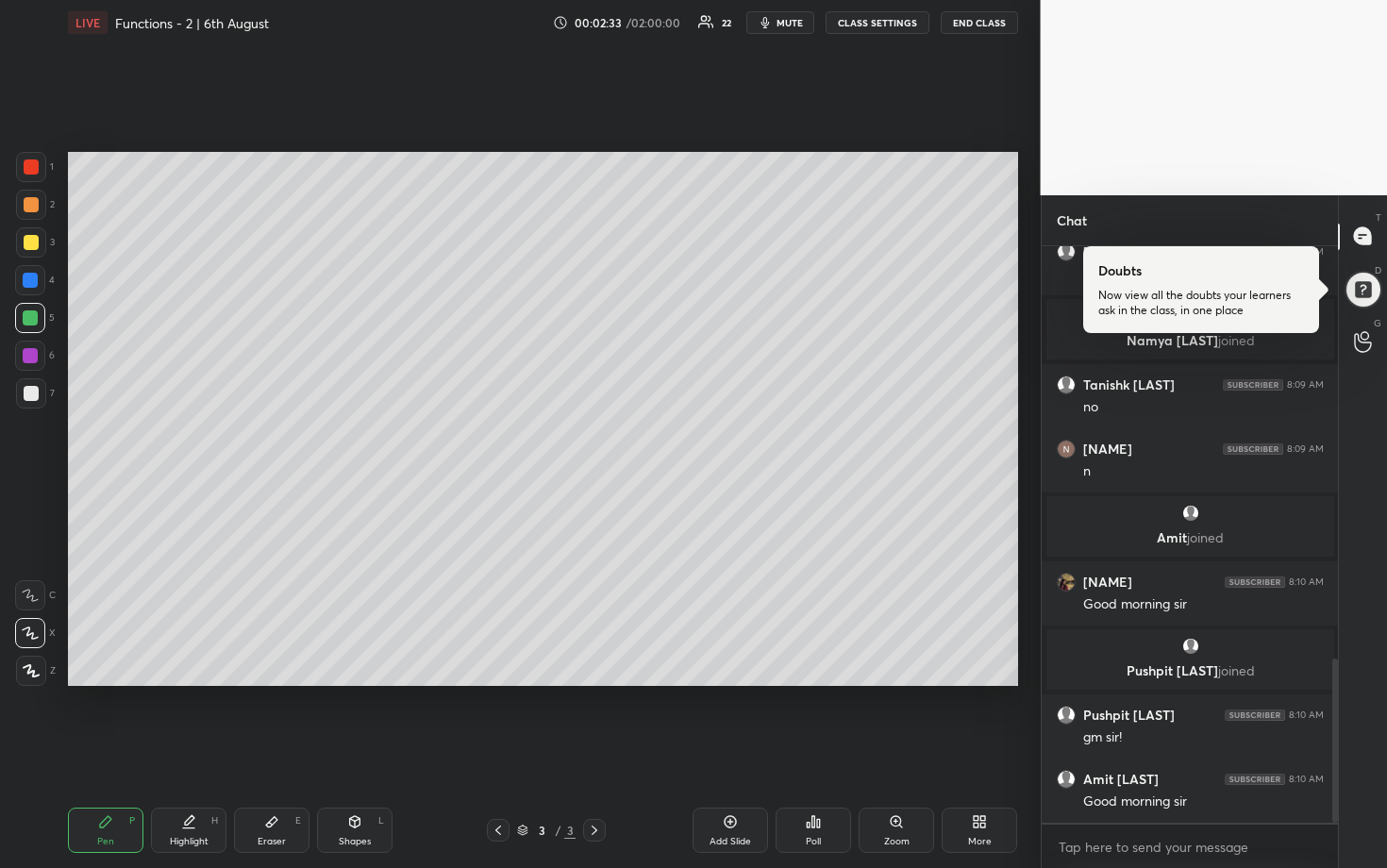 scroll, scrollTop: 1454, scrollLeft: 0, axis: vertical 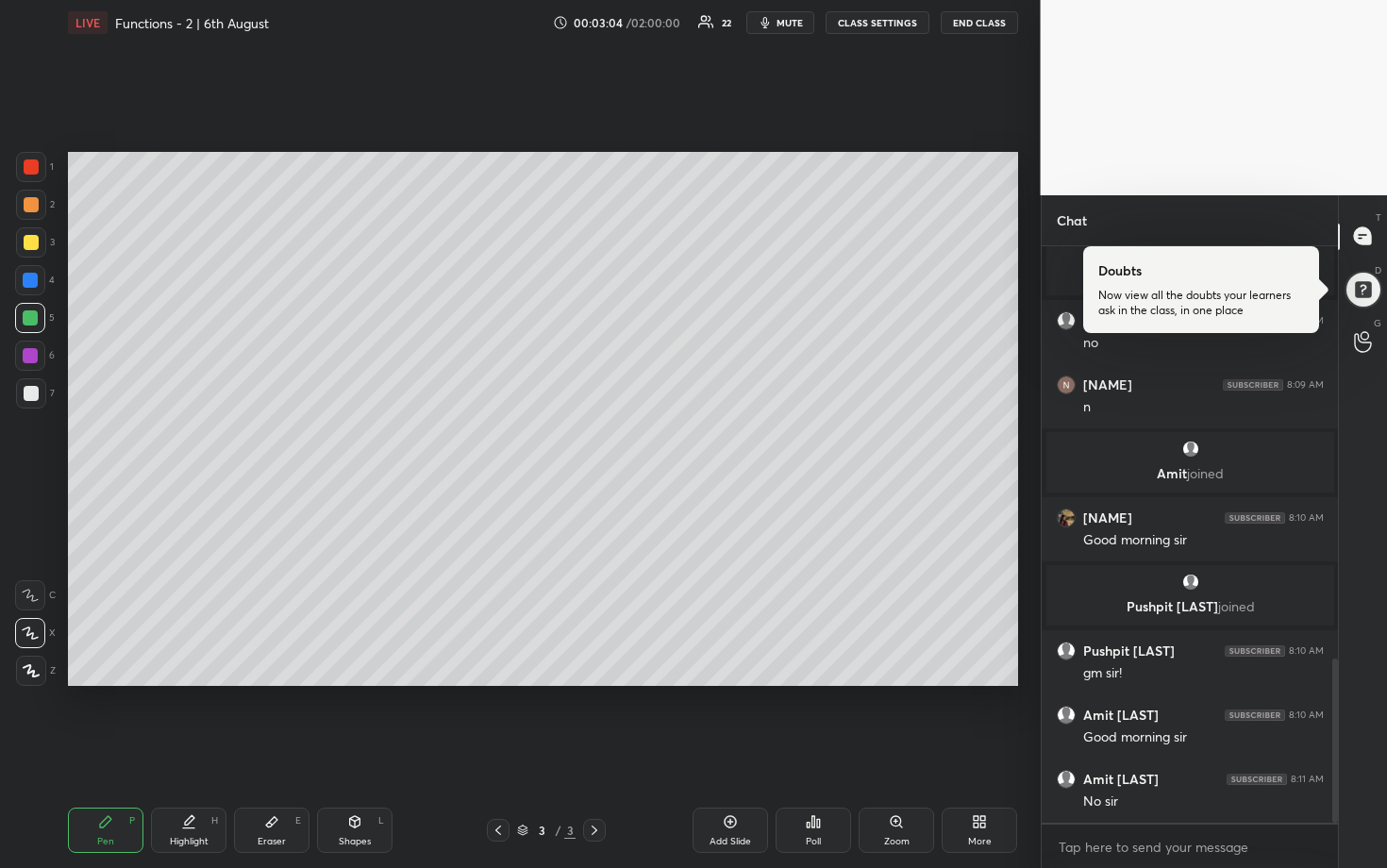 drag, startPoint x: 35, startPoint y: 378, endPoint x: 65, endPoint y: 363, distance: 33.54102 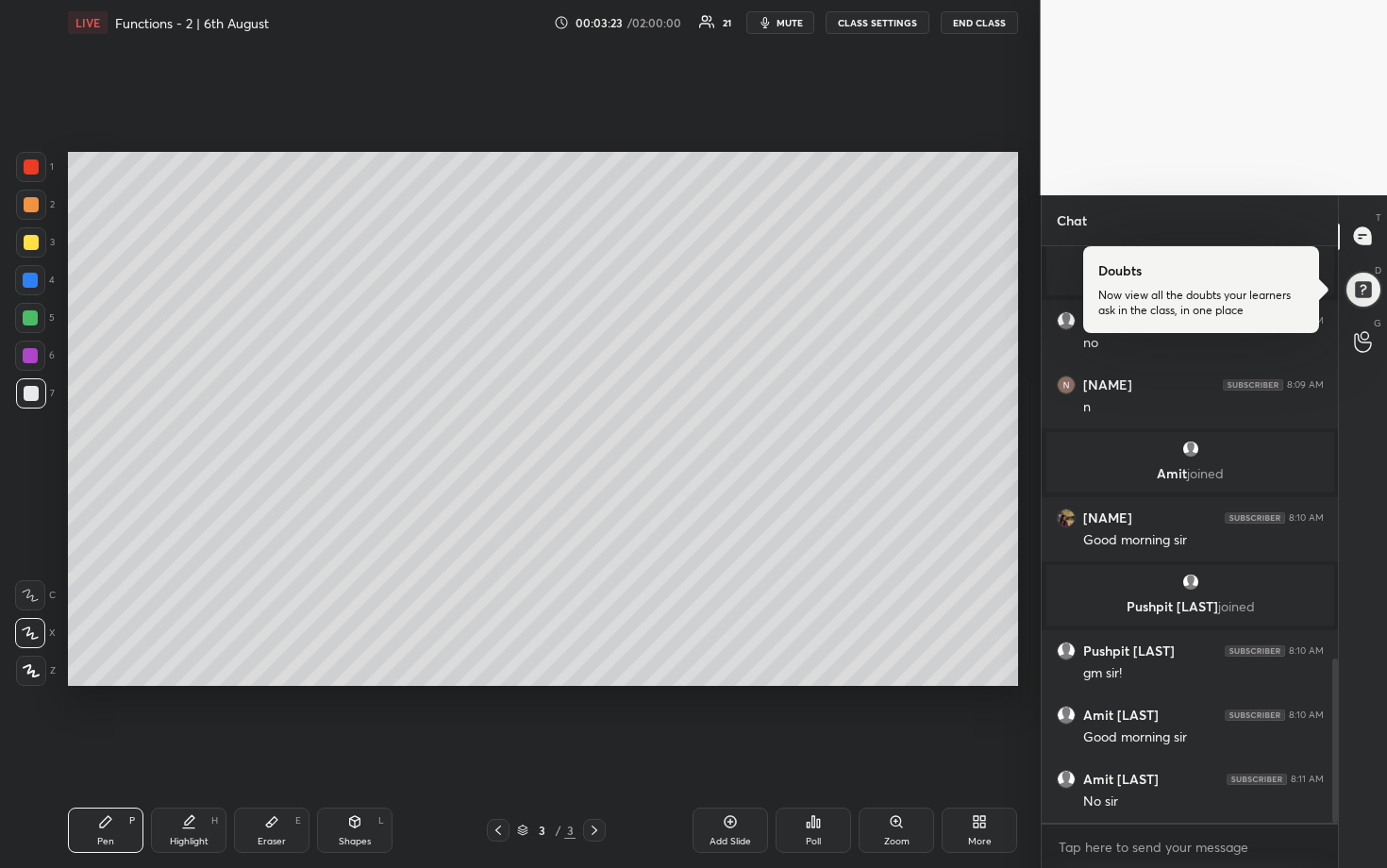 scroll, scrollTop: 1518, scrollLeft: 0, axis: vertical 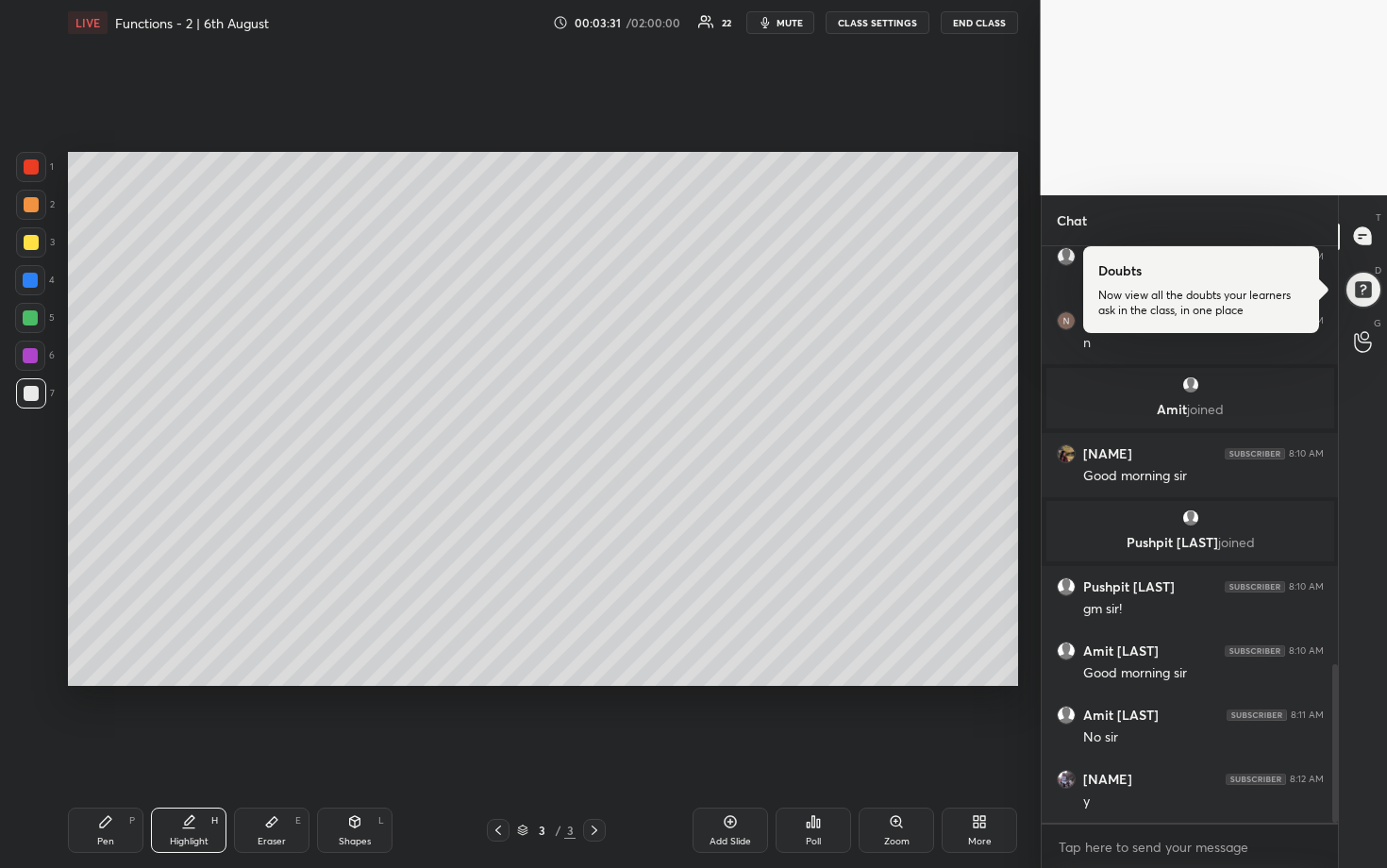click at bounding box center (31, 242) 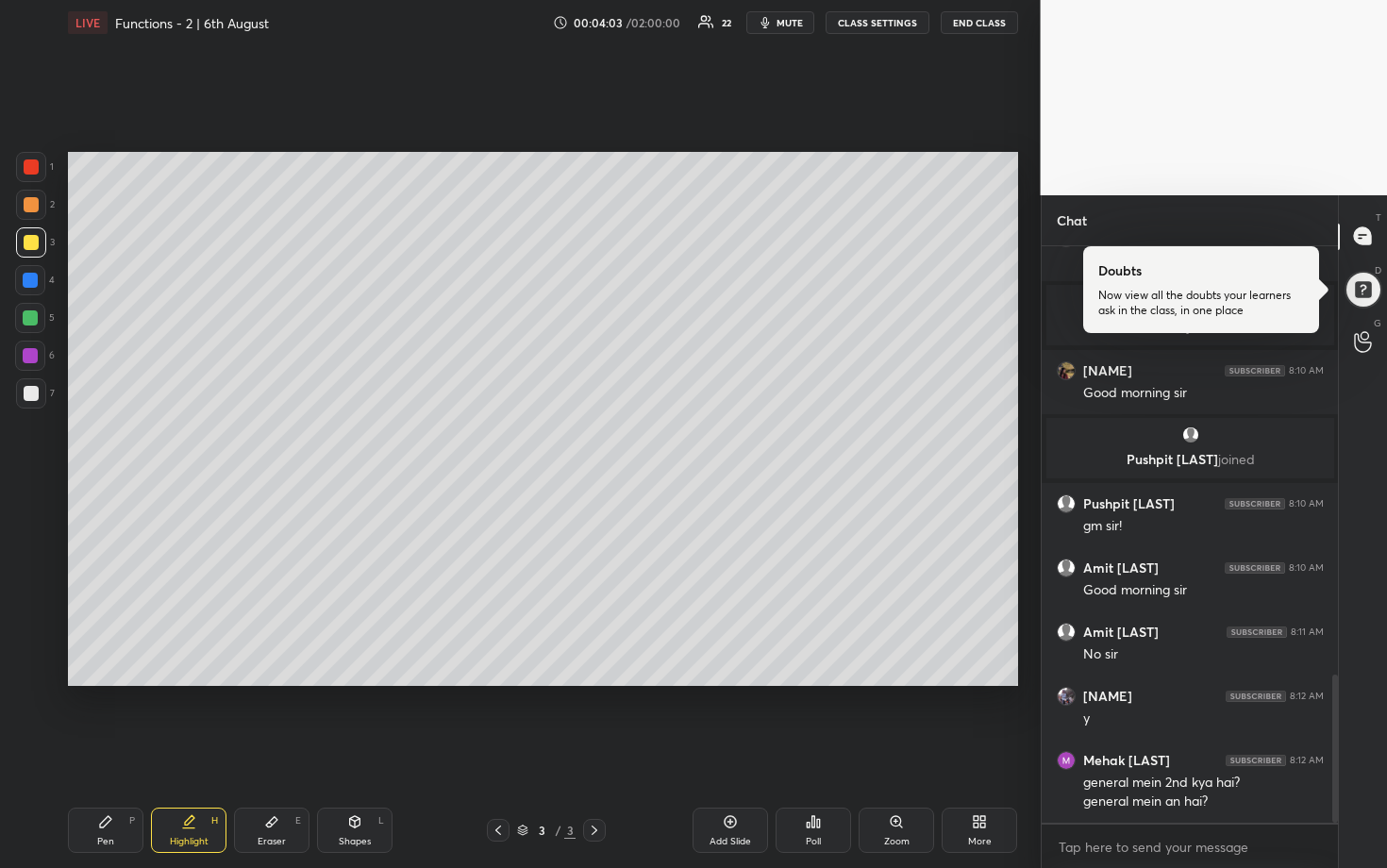 scroll, scrollTop: 1665, scrollLeft: 0, axis: vertical 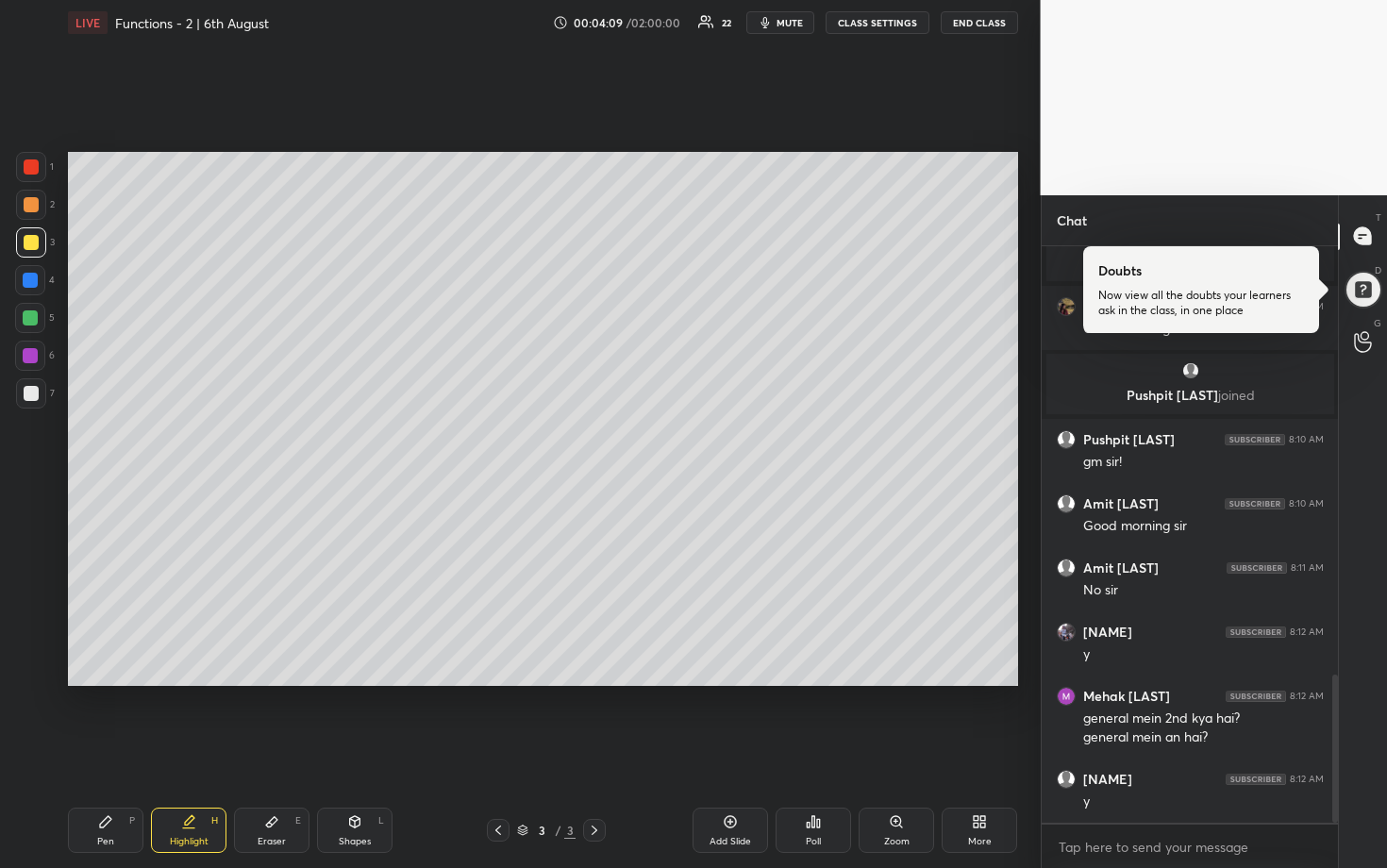 click 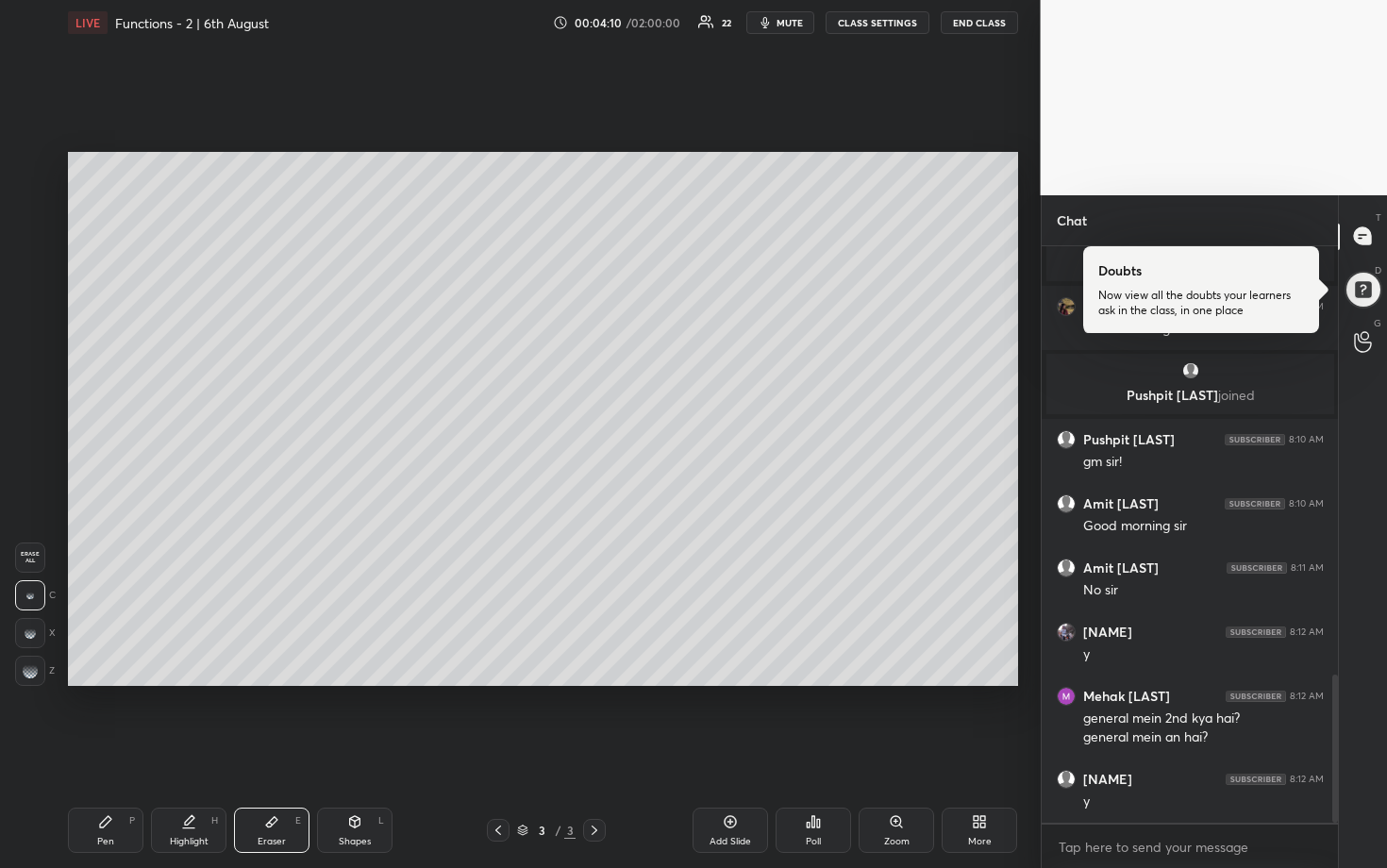 scroll, scrollTop: 1729, scrollLeft: 0, axis: vertical 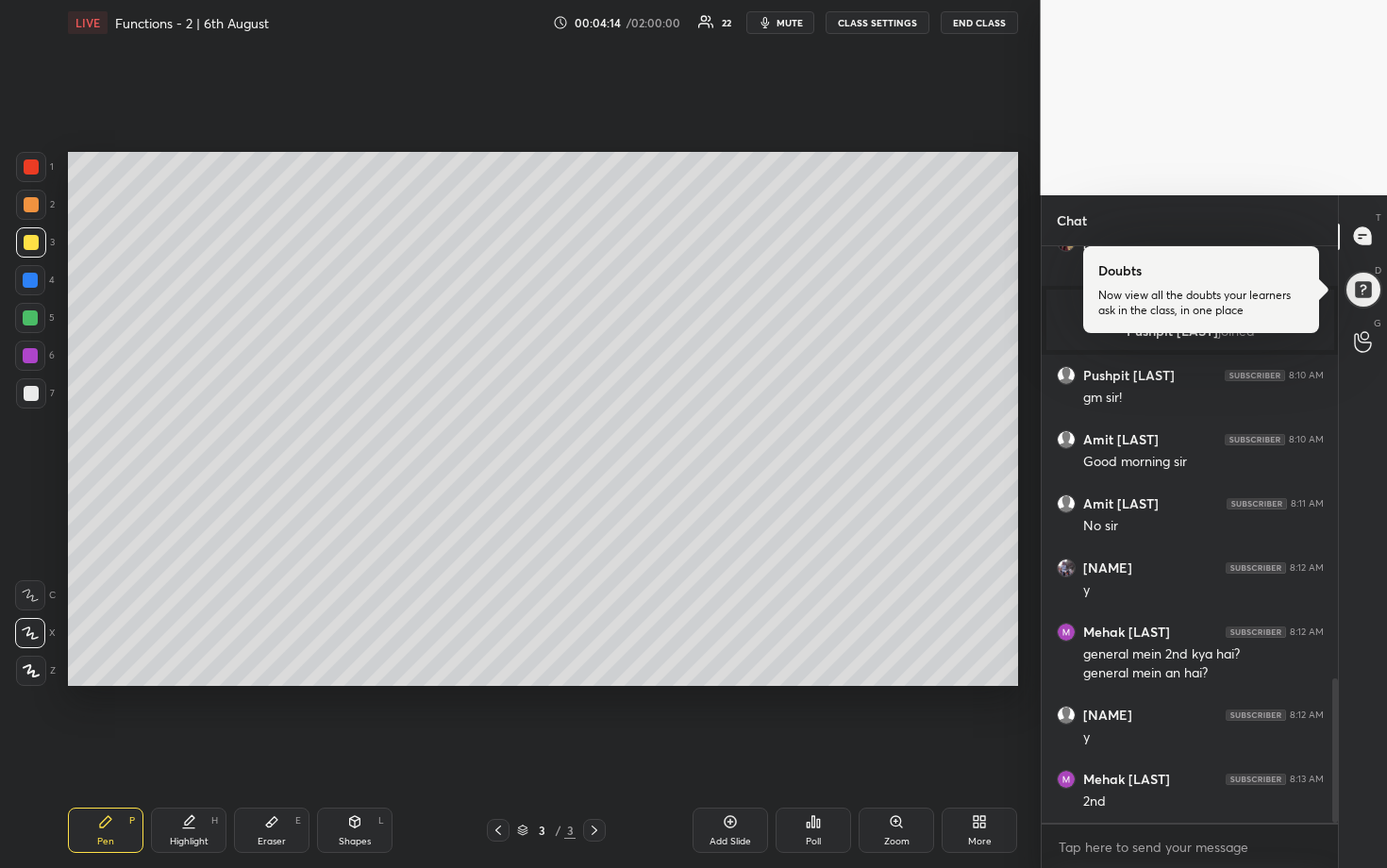 click at bounding box center [30, 318] 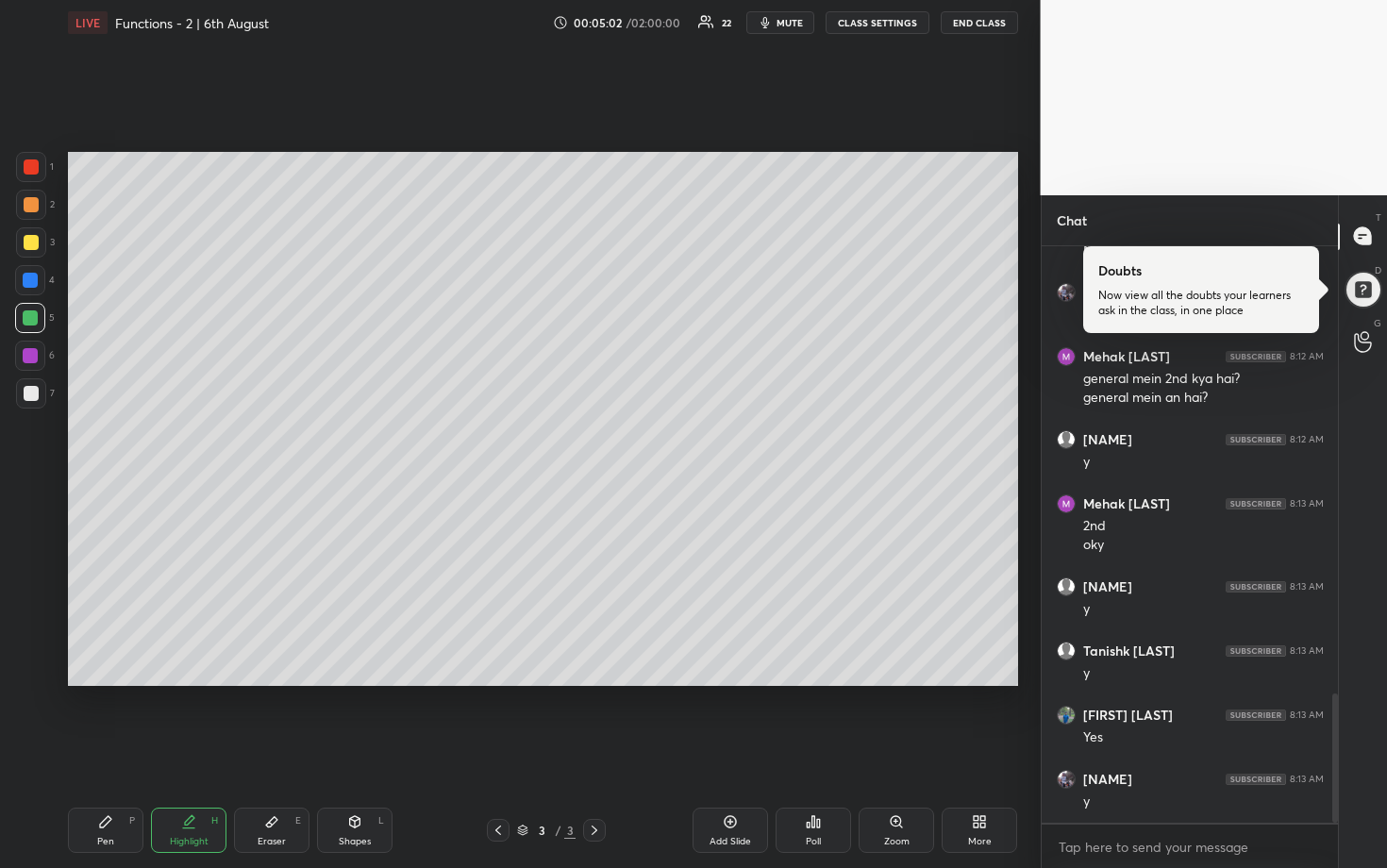 scroll, scrollTop: 2133, scrollLeft: 0, axis: vertical 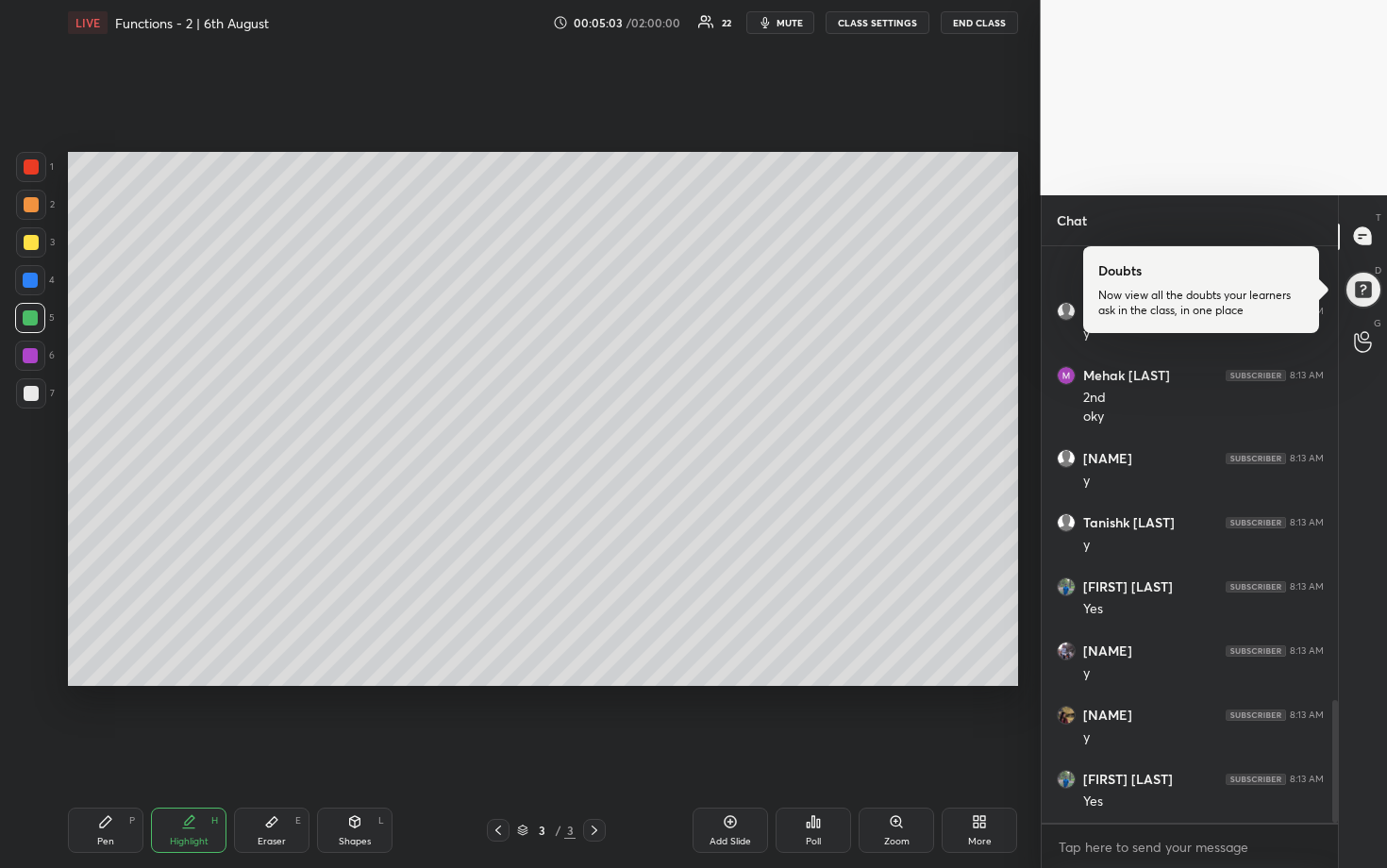 click at bounding box center [31, 242] 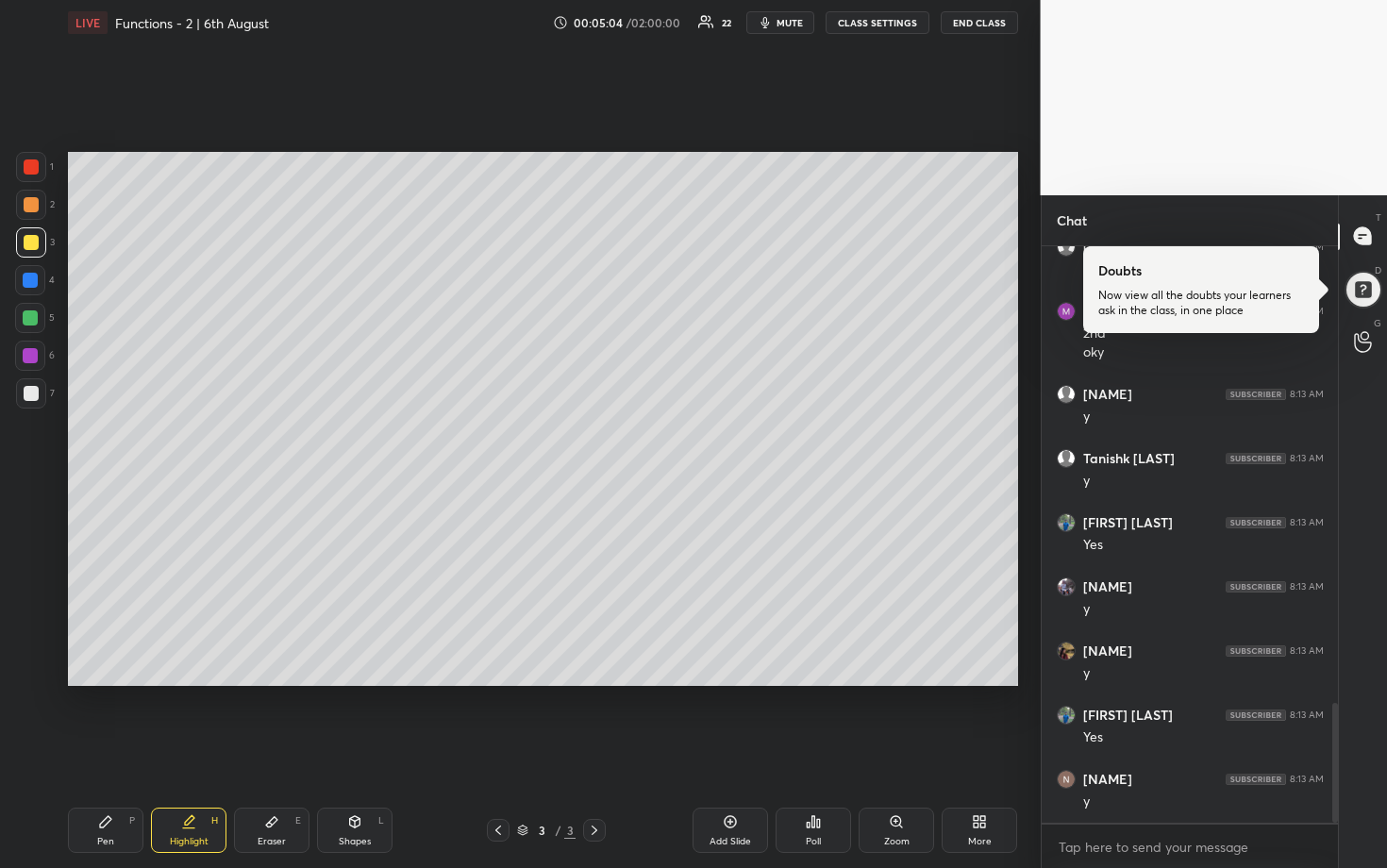 click on "1 2 3 4 5 6 7" at bounding box center (35, 284) 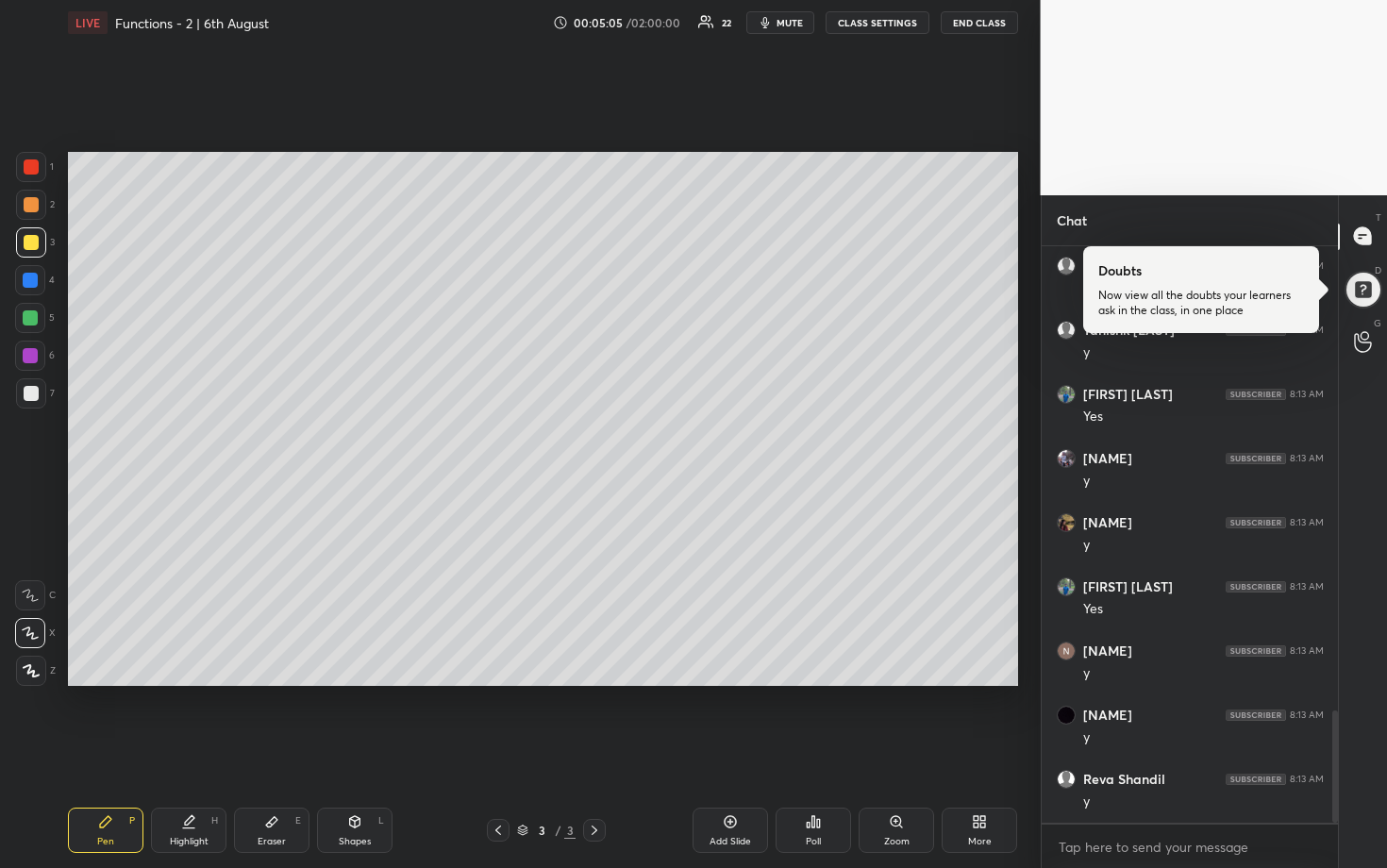 scroll, scrollTop: 2390, scrollLeft: 0, axis: vertical 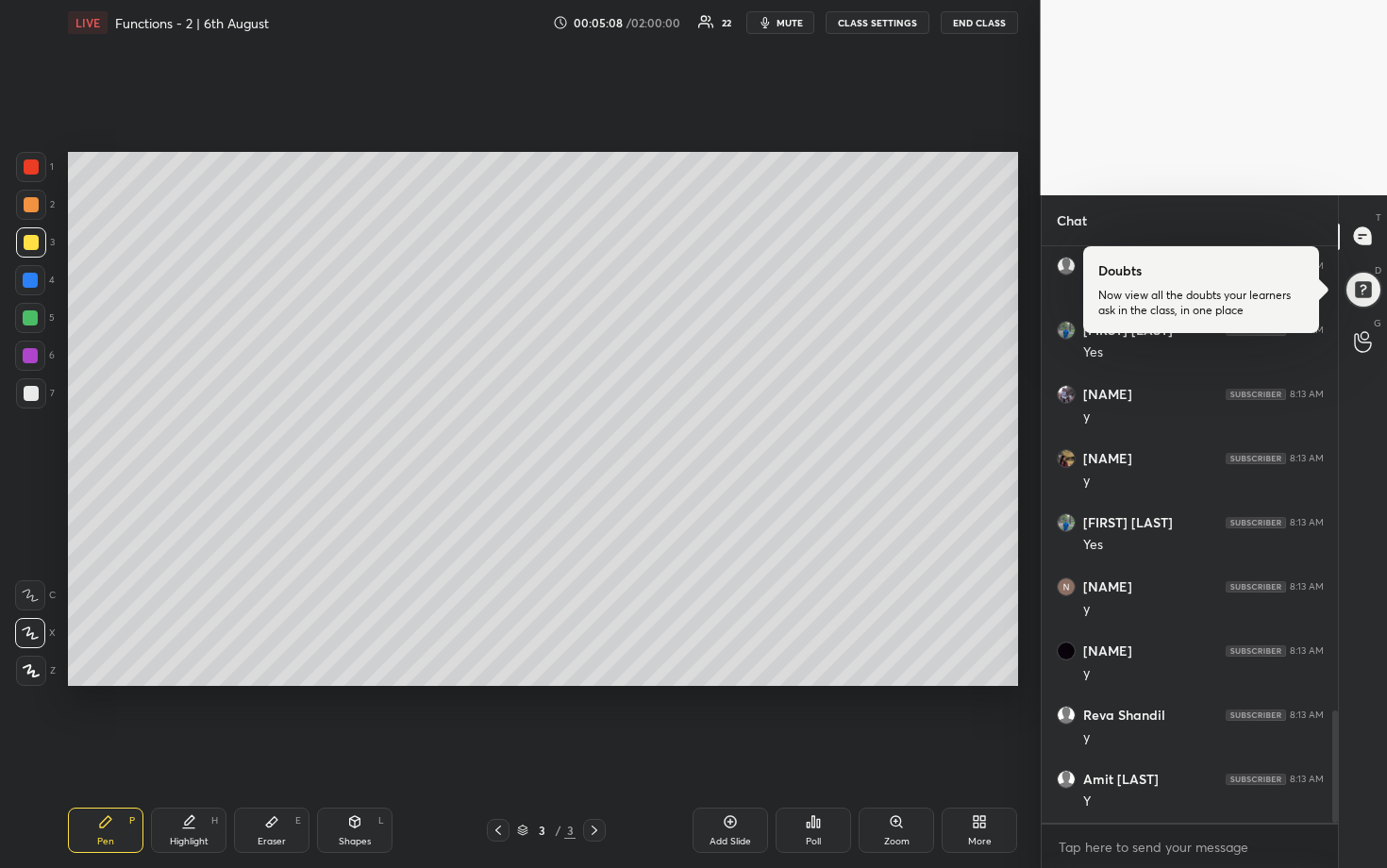 click on "Add Slide" at bounding box center (730, 842) 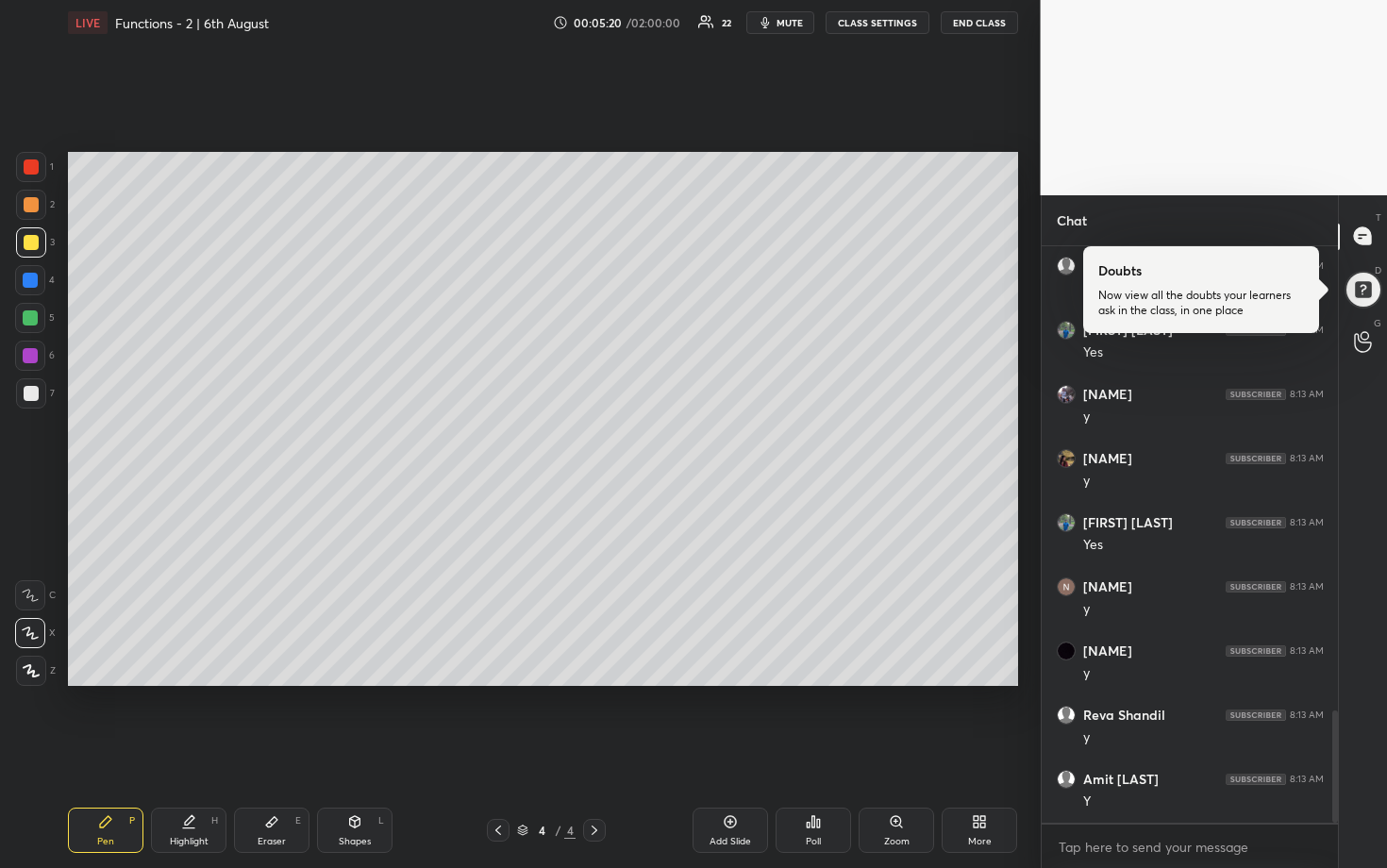 click at bounding box center (30, 318) 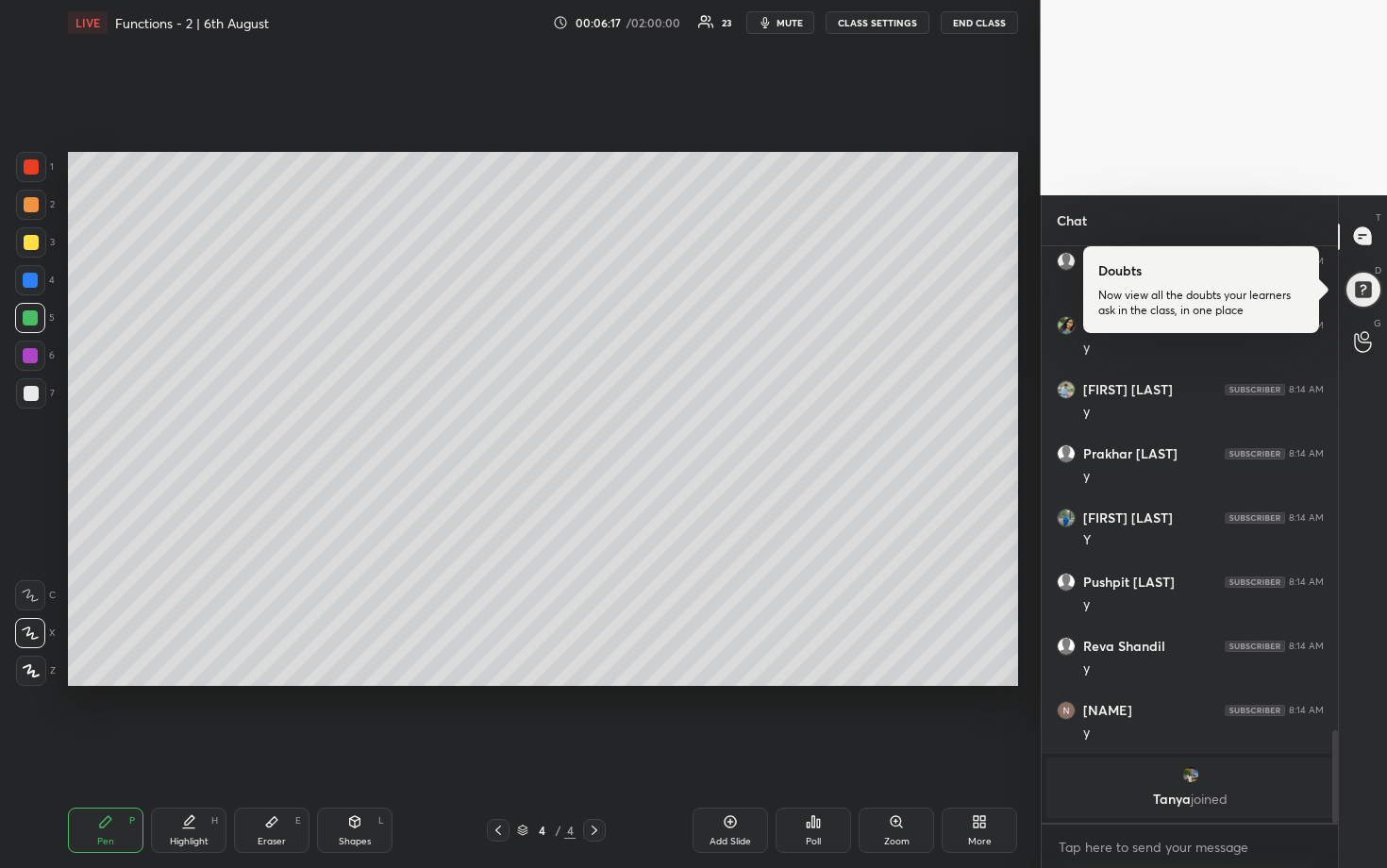 scroll, scrollTop: 2604, scrollLeft: 0, axis: vertical 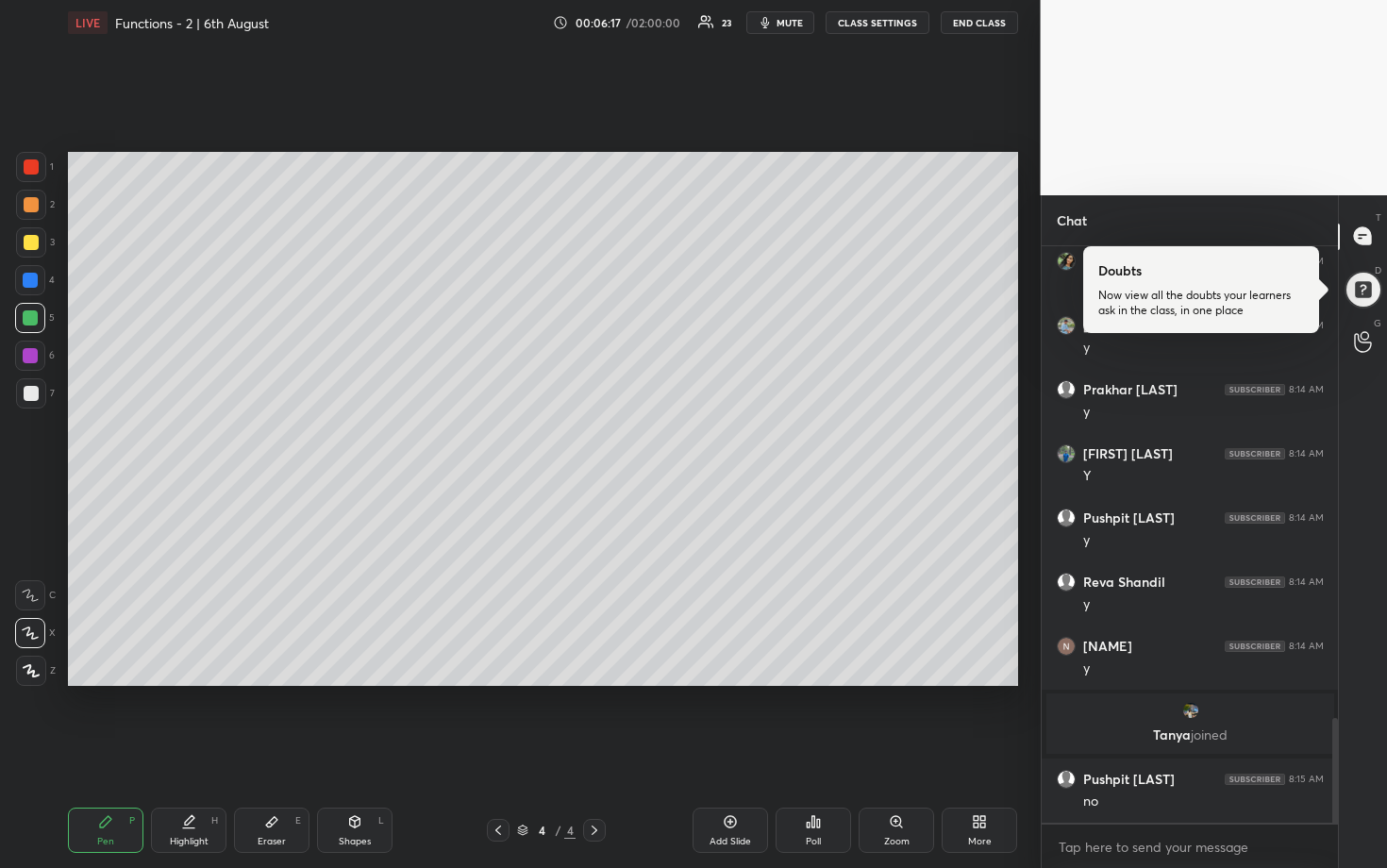drag, startPoint x: 25, startPoint y: 382, endPoint x: 61, endPoint y: 376, distance: 36.49658 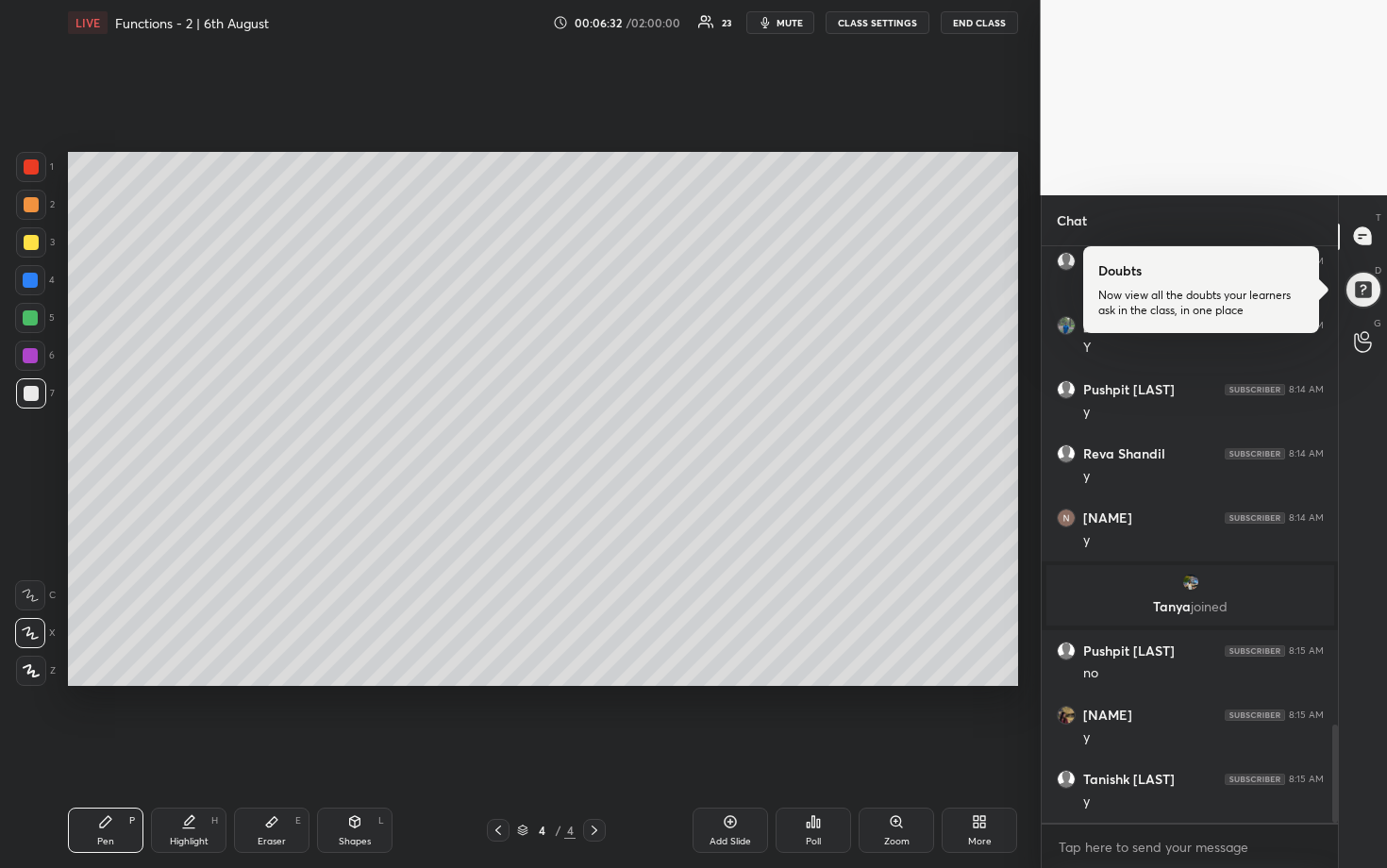 scroll, scrollTop: 2796, scrollLeft: 0, axis: vertical 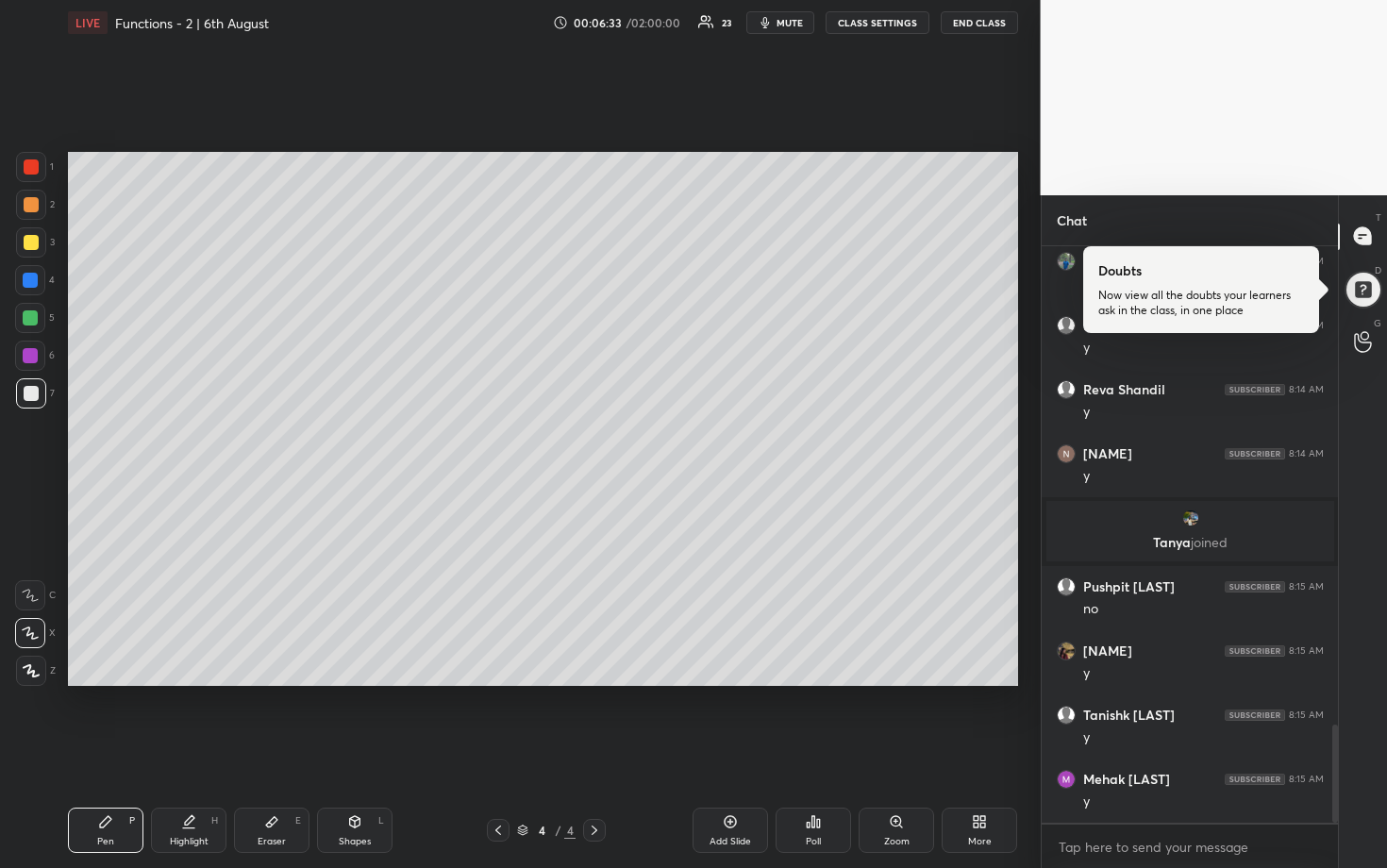 click at bounding box center [30, 318] 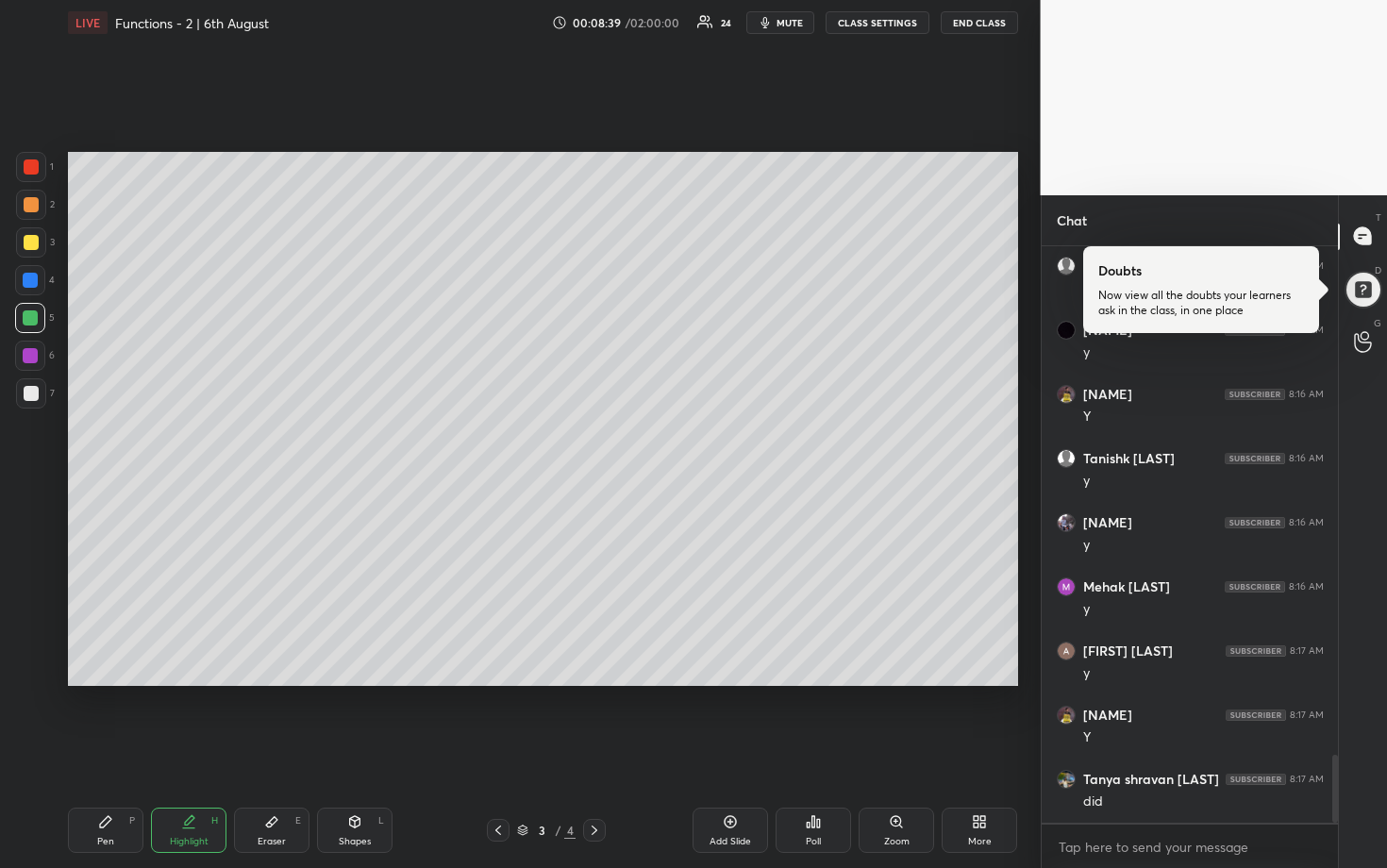scroll, scrollTop: 4422, scrollLeft: 0, axis: vertical 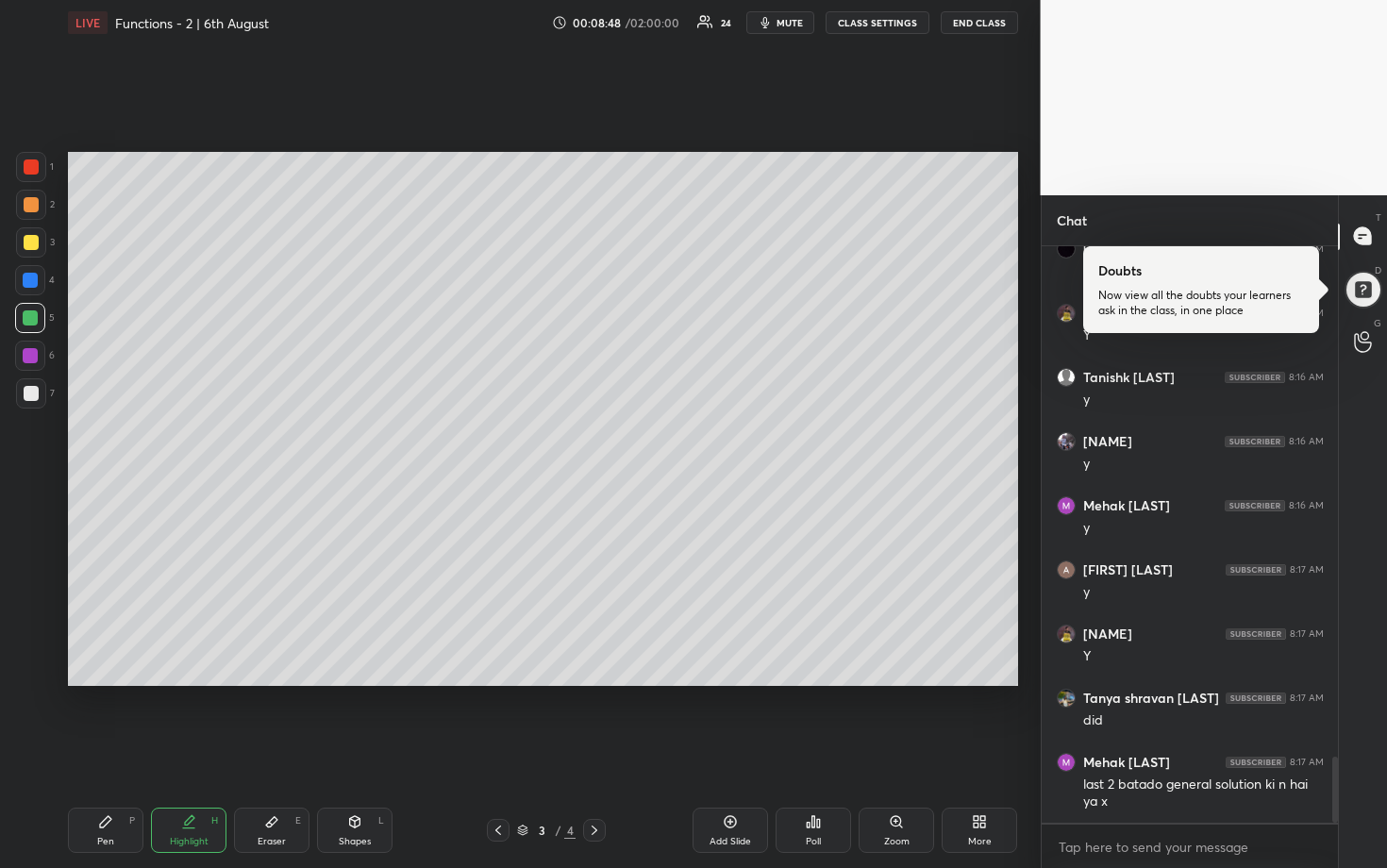 click at bounding box center [30, 318] 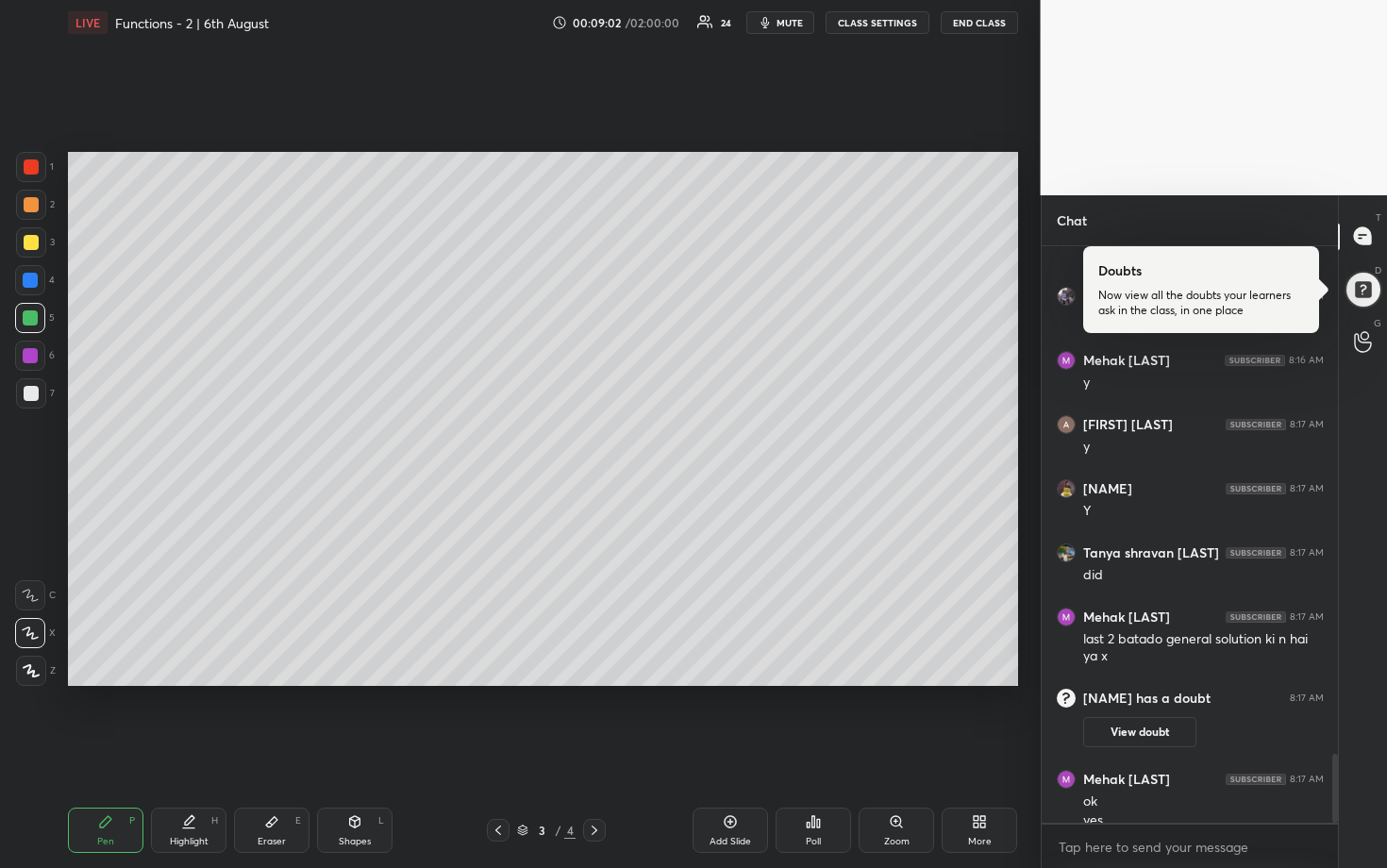 scroll, scrollTop: 4272, scrollLeft: 0, axis: vertical 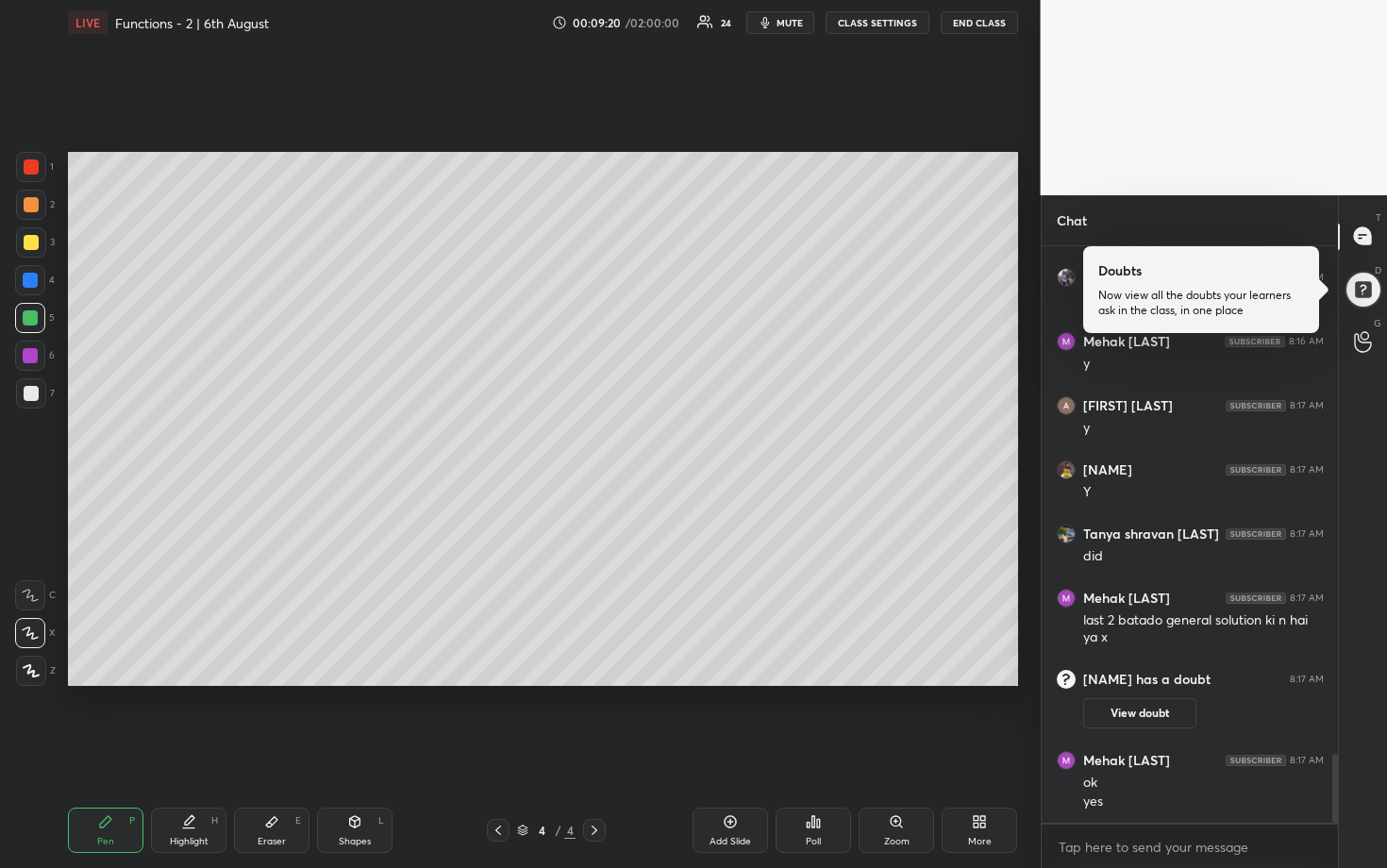 click on "Add Slide" at bounding box center [730, 830] 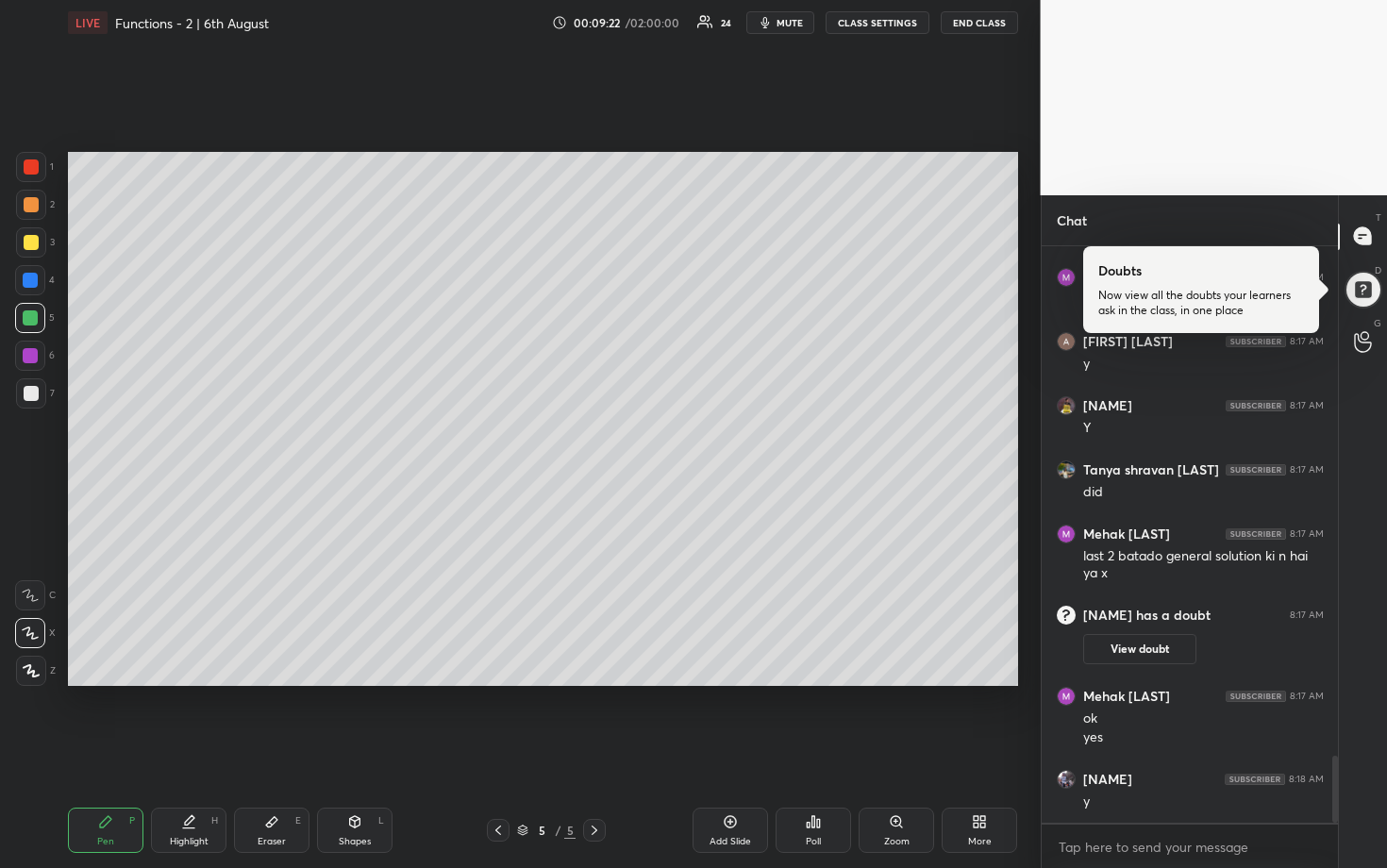 scroll, scrollTop: 4383, scrollLeft: 0, axis: vertical 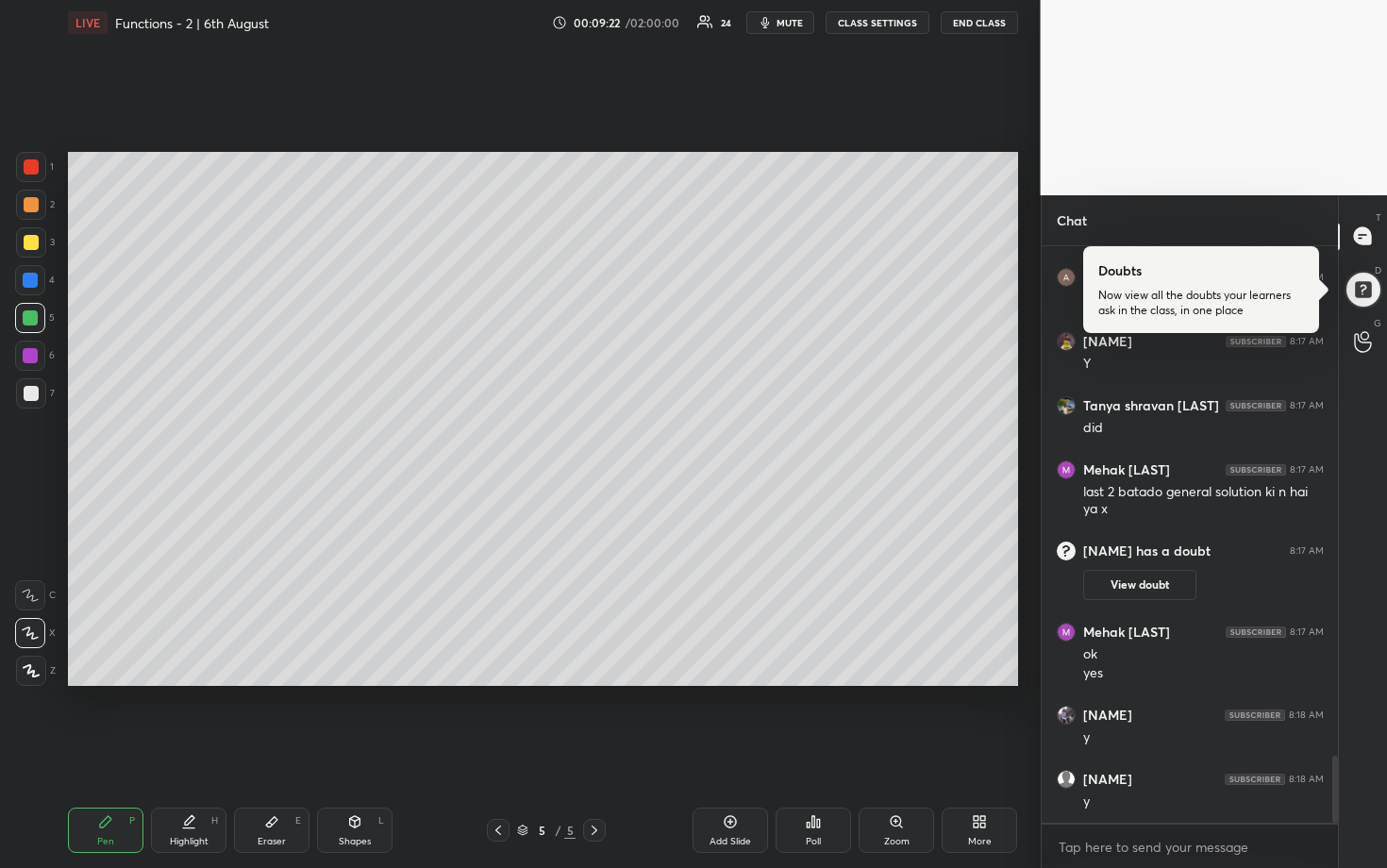 drag, startPoint x: 33, startPoint y: 390, endPoint x: 41, endPoint y: 382, distance: 11.313708 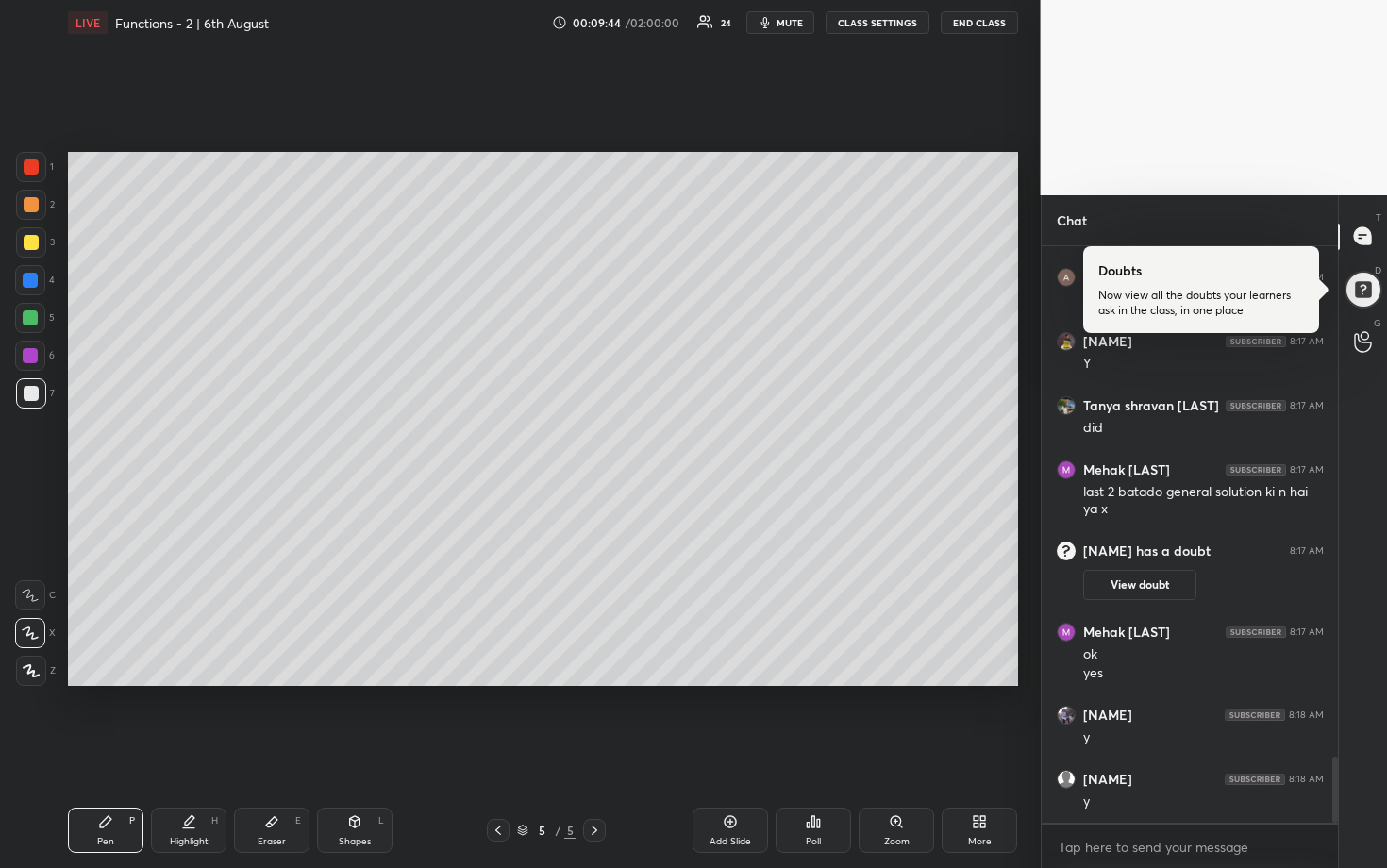 scroll, scrollTop: 4452, scrollLeft: 0, axis: vertical 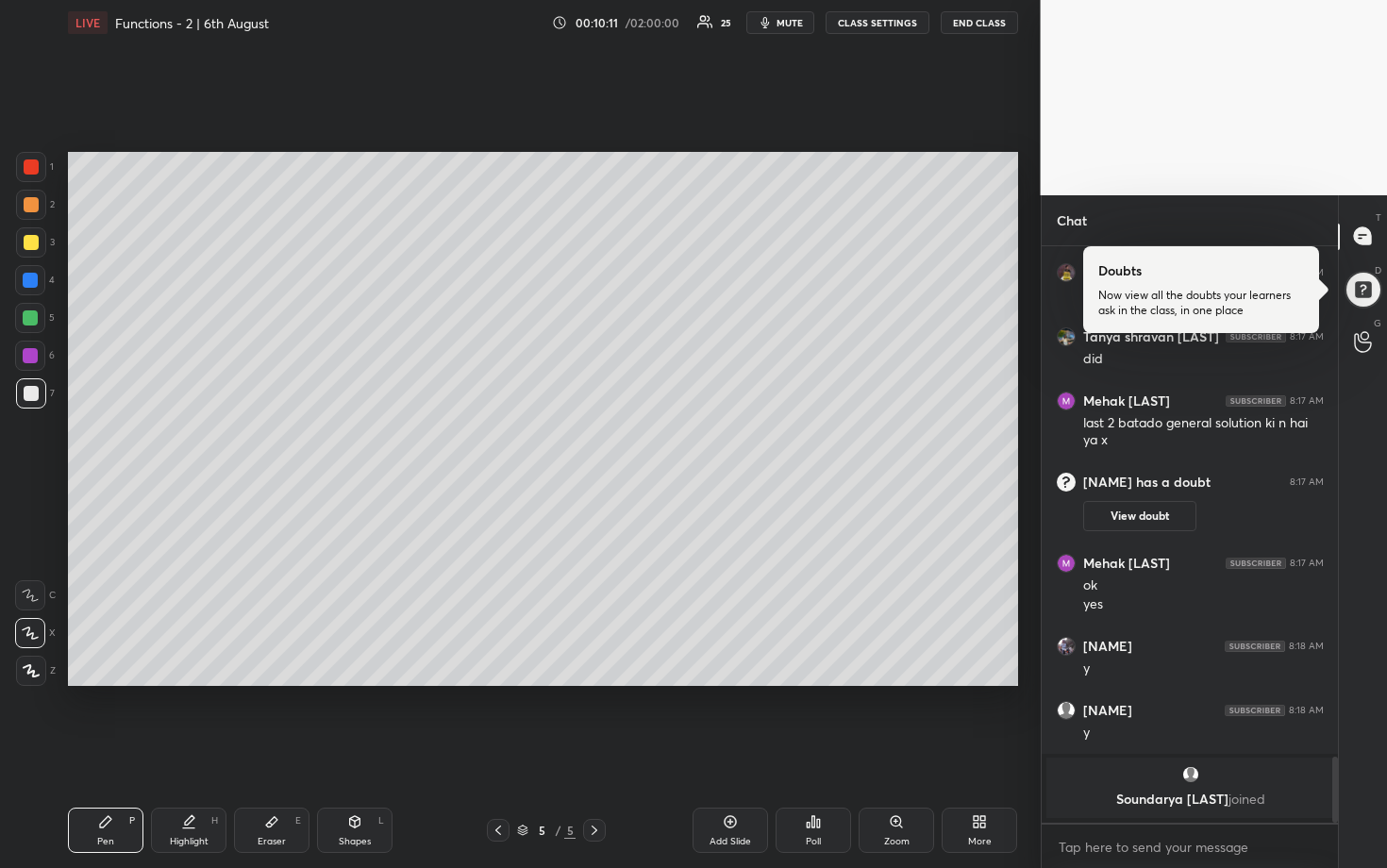click at bounding box center [30, 318] 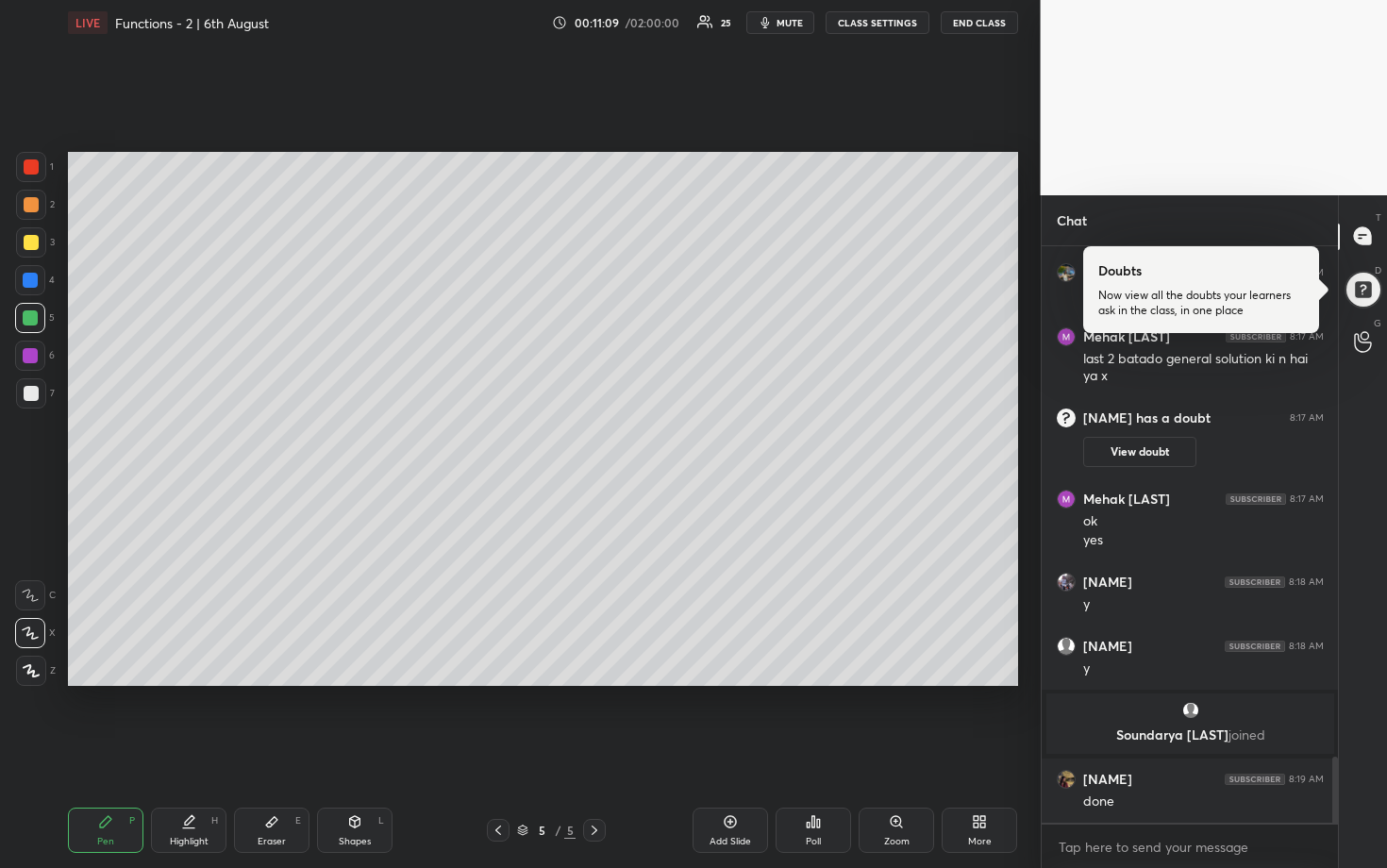 scroll, scrollTop: 4525, scrollLeft: 0, axis: vertical 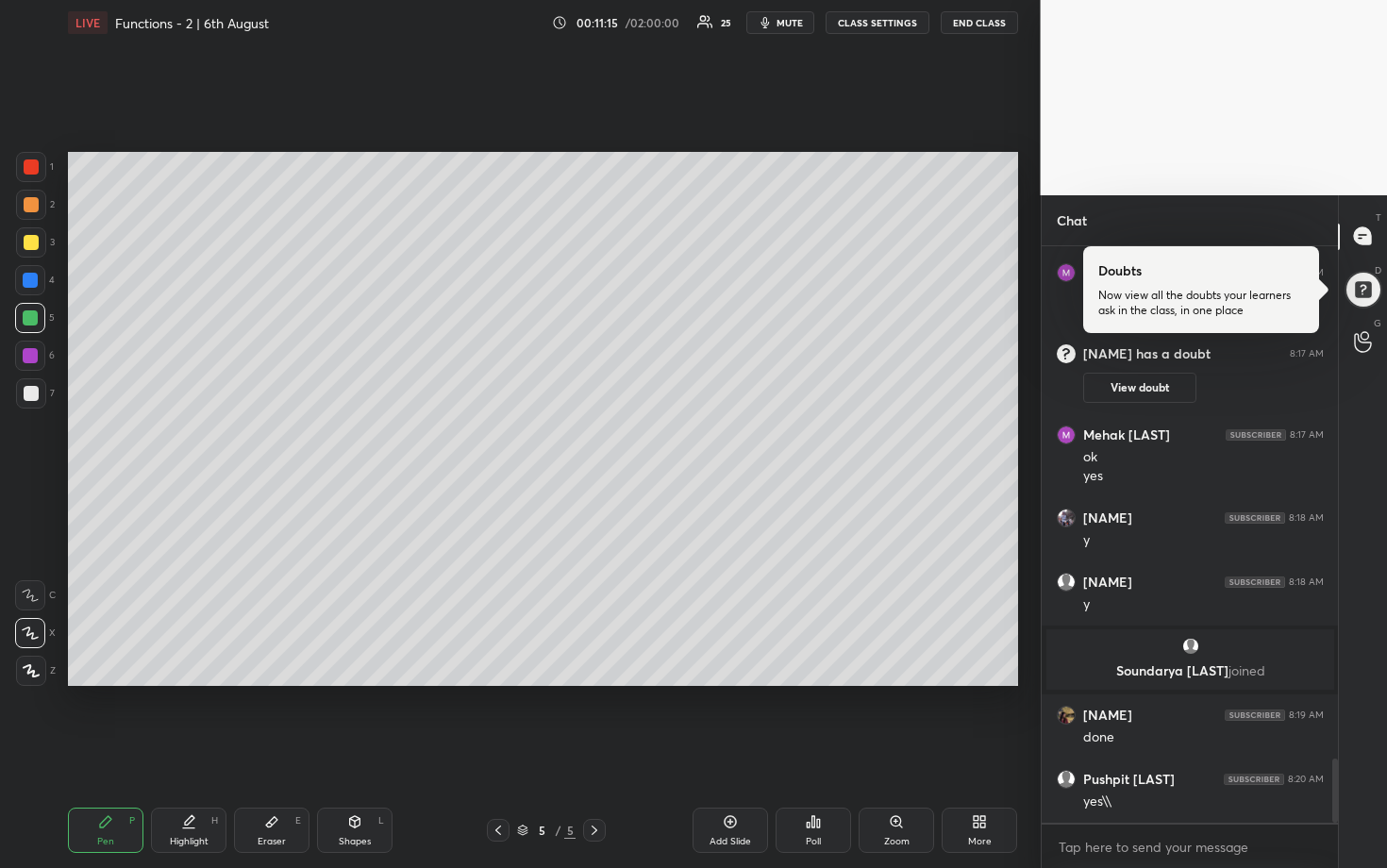 click at bounding box center (31, 205) 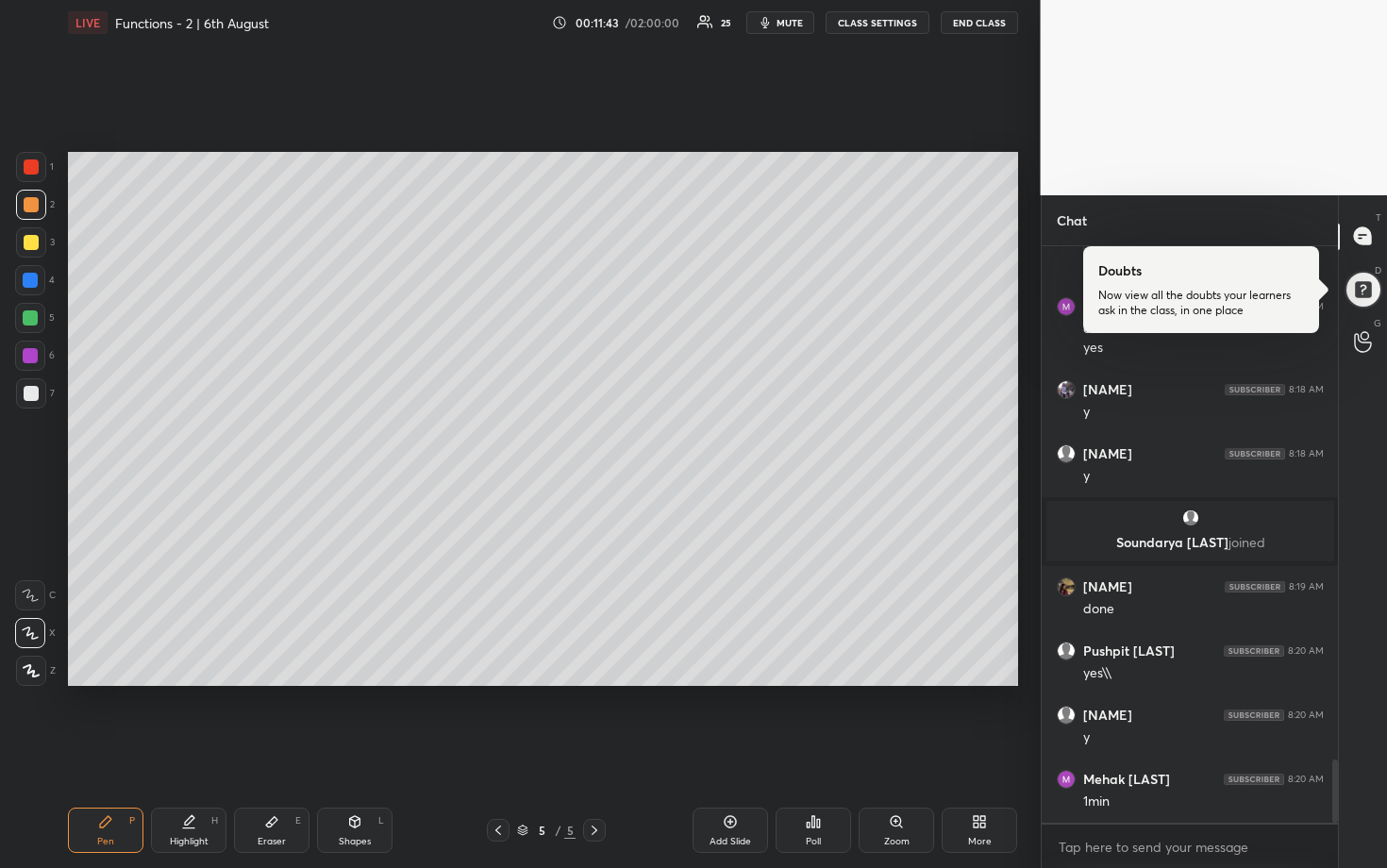 scroll, scrollTop: 4717, scrollLeft: 0, axis: vertical 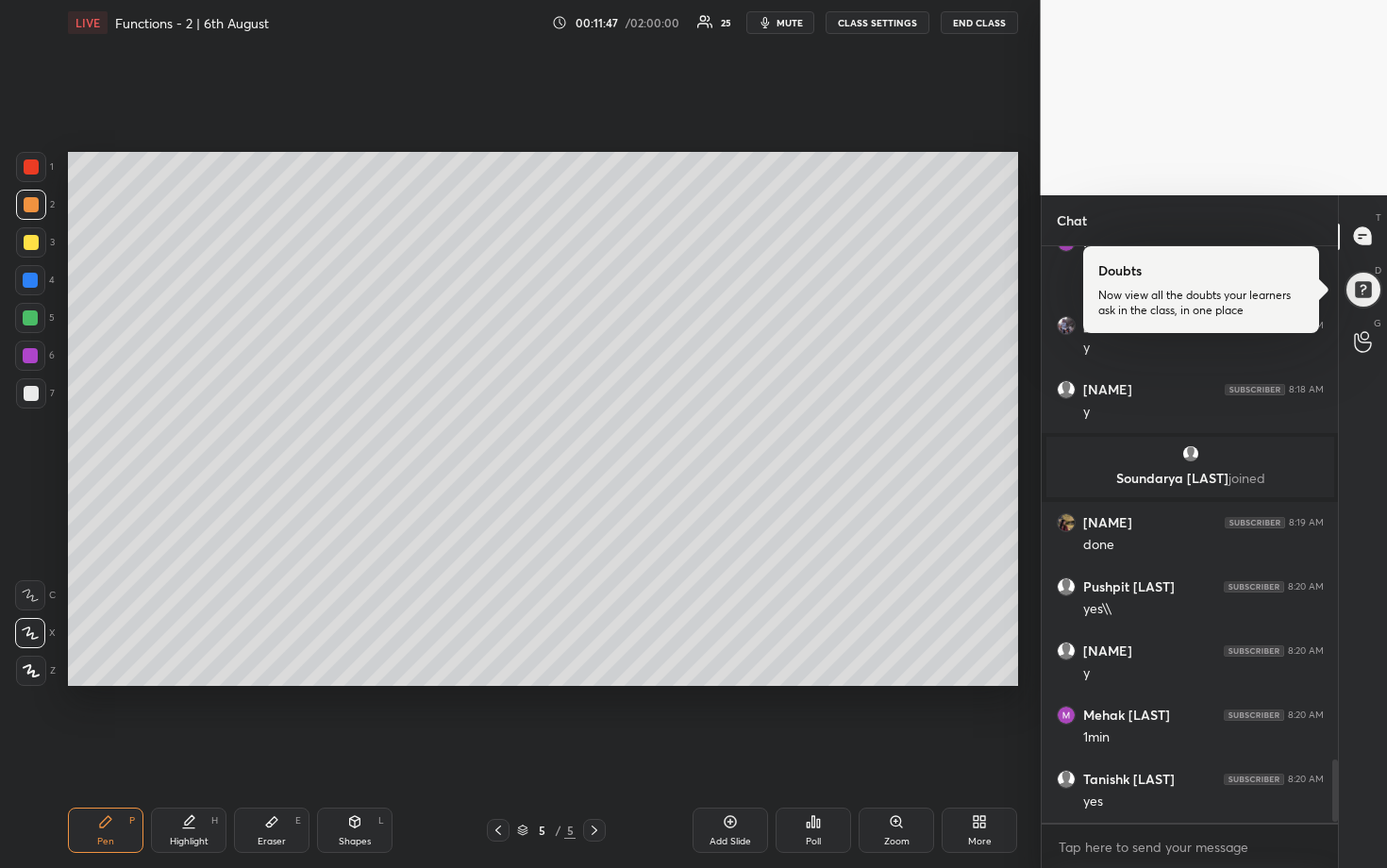 click at bounding box center [30, 318] 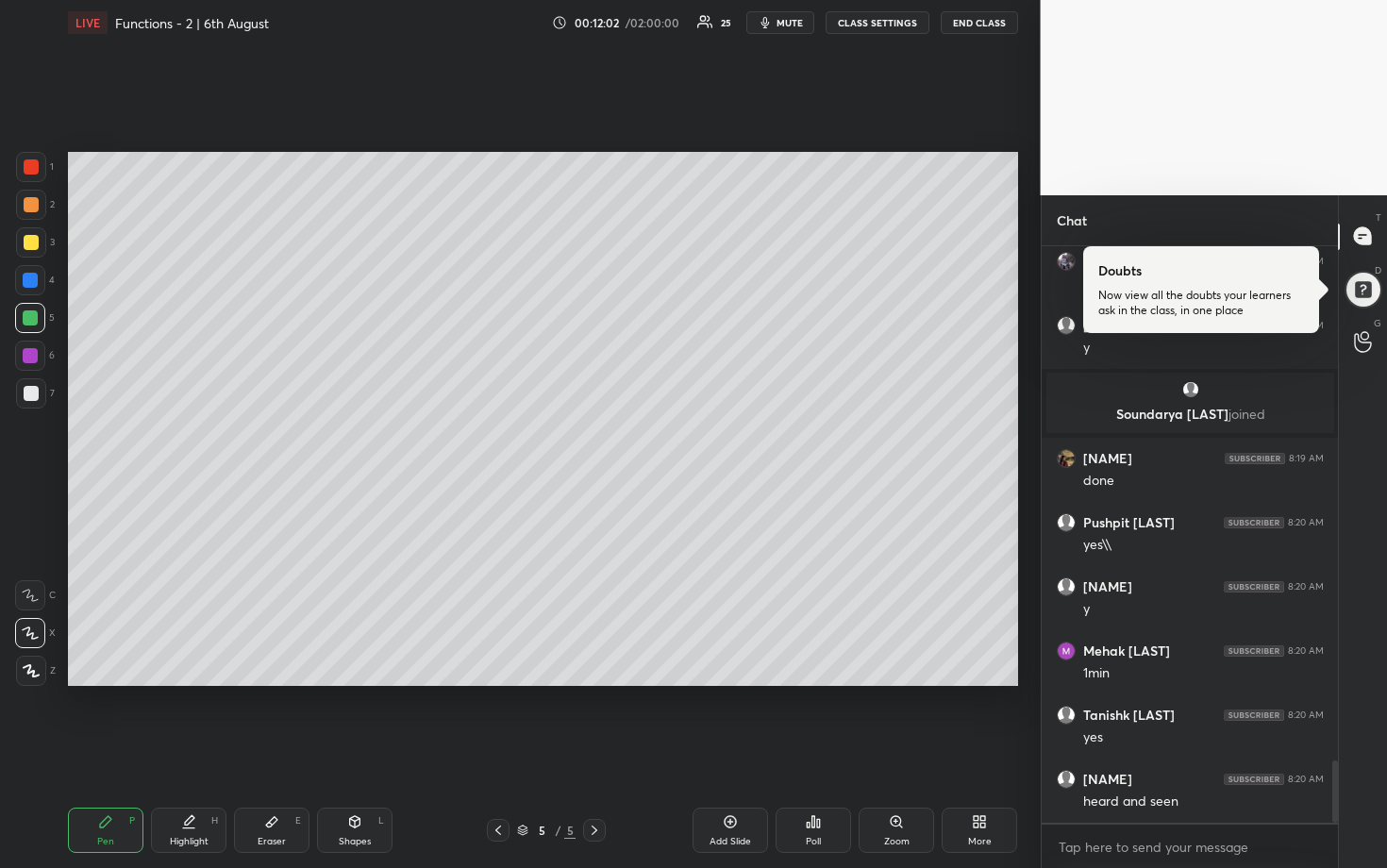 click at bounding box center (30, 280) 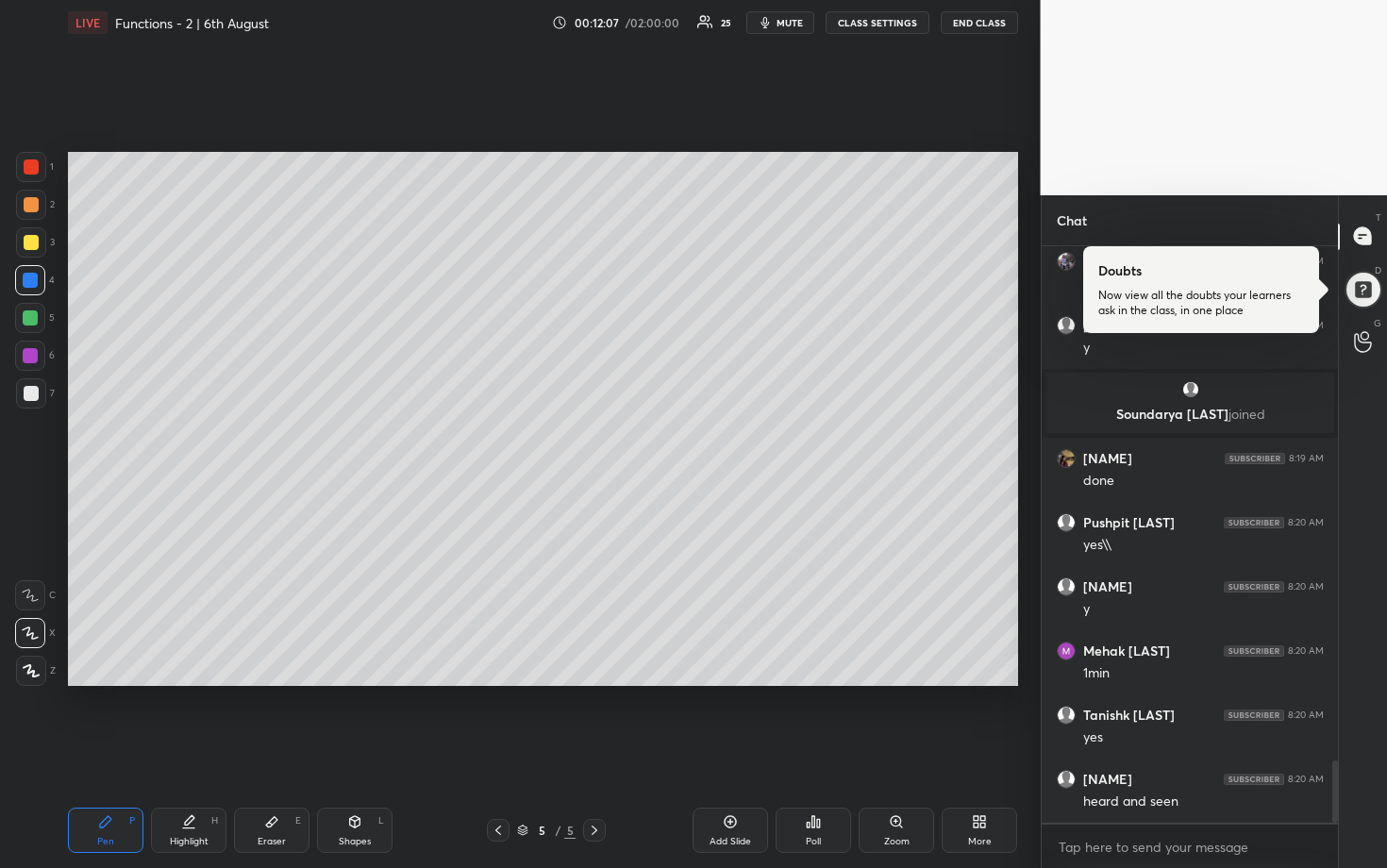 click on "1 2 3 4 5 6 7" at bounding box center [35, 284] 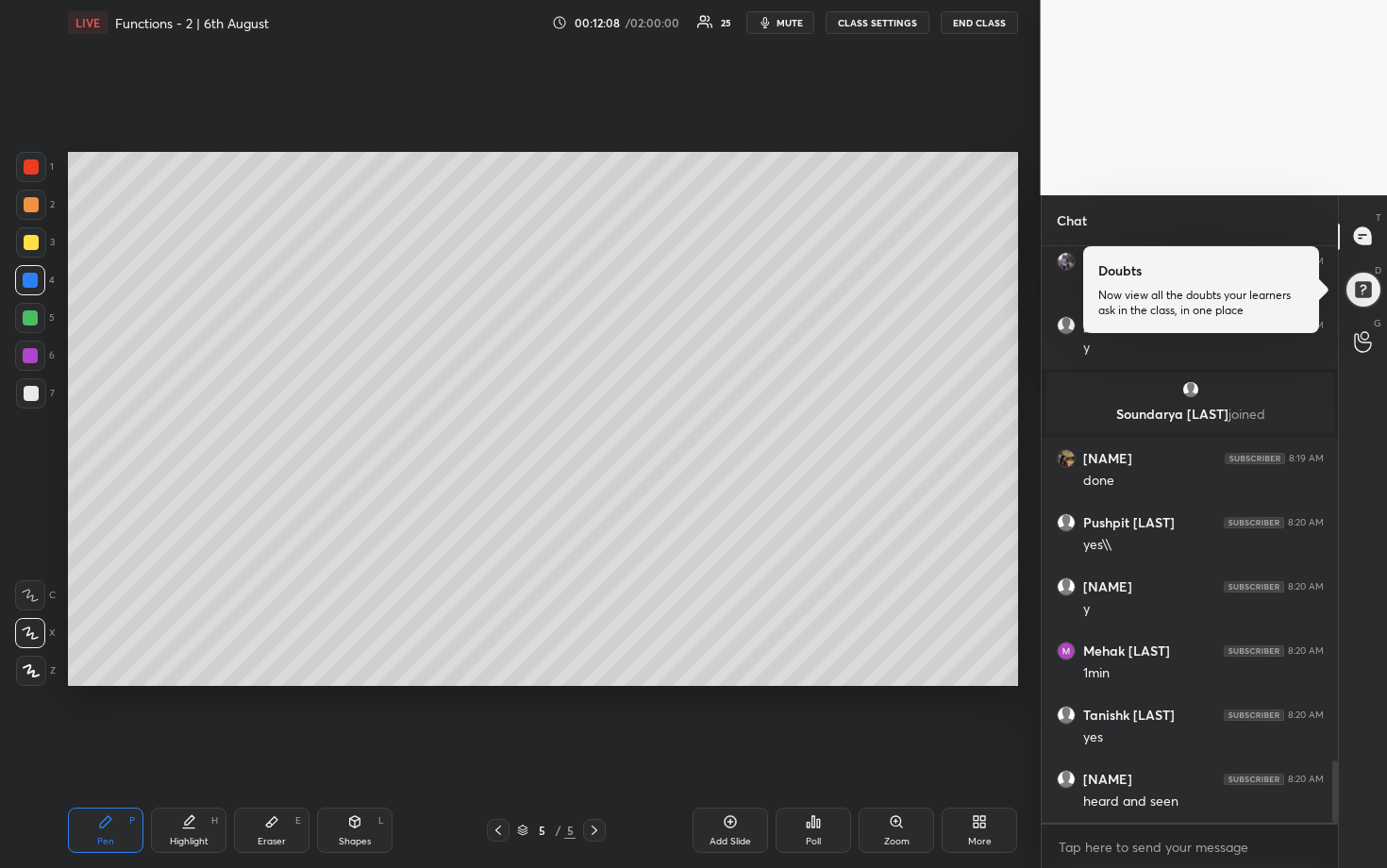 click at bounding box center (31, 393) 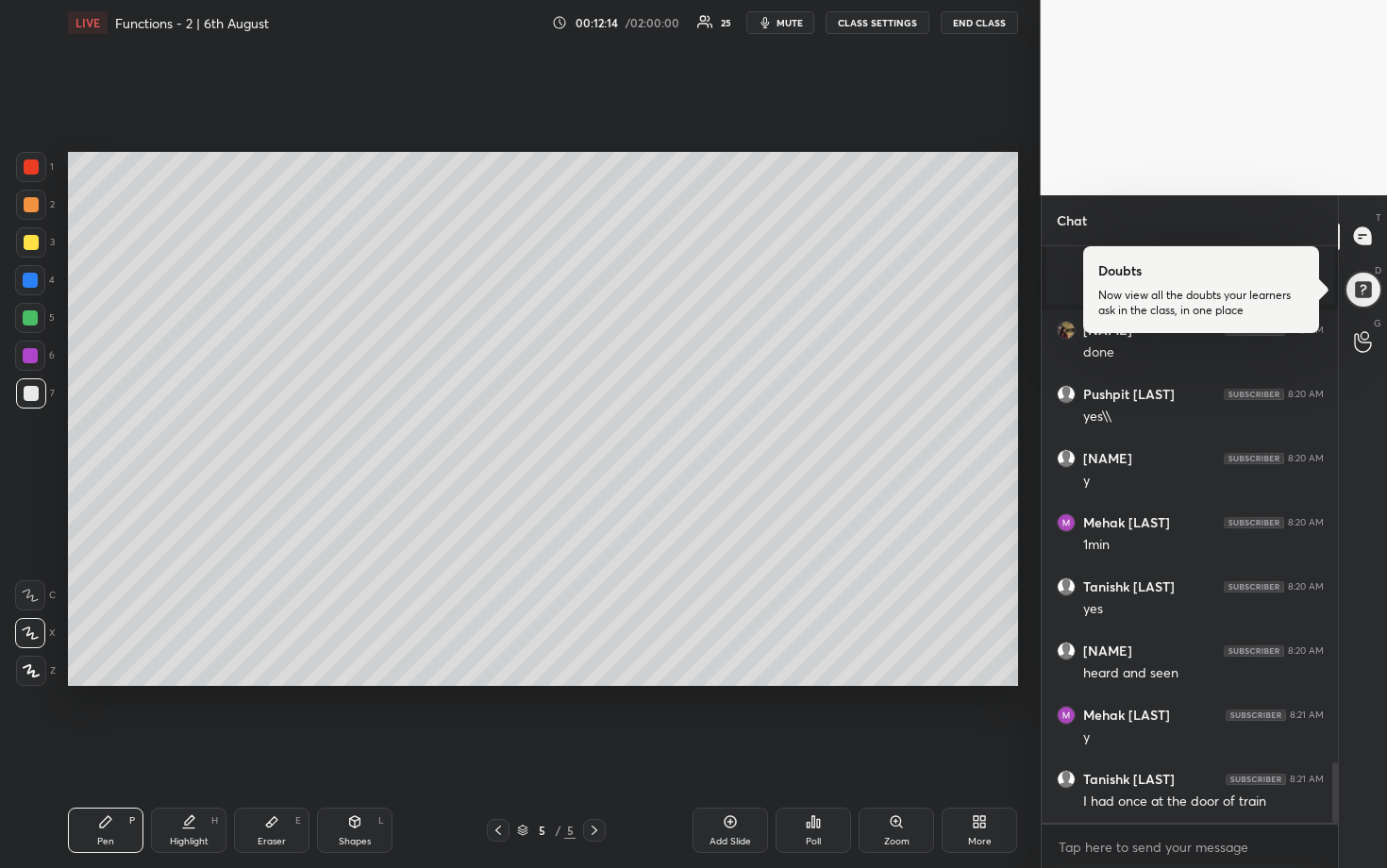 scroll, scrollTop: 4974, scrollLeft: 0, axis: vertical 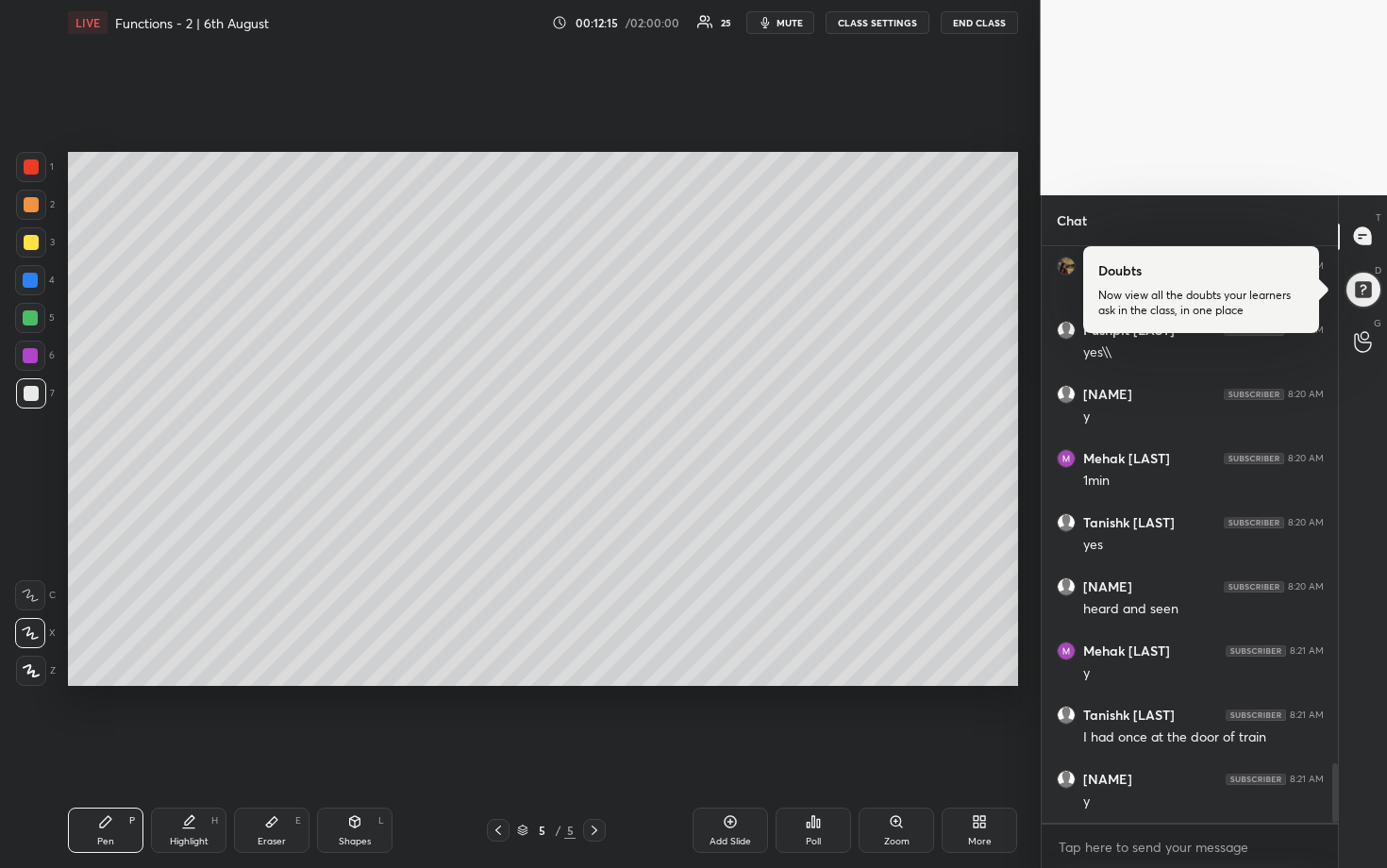 click on "Poll" at bounding box center (813, 830) 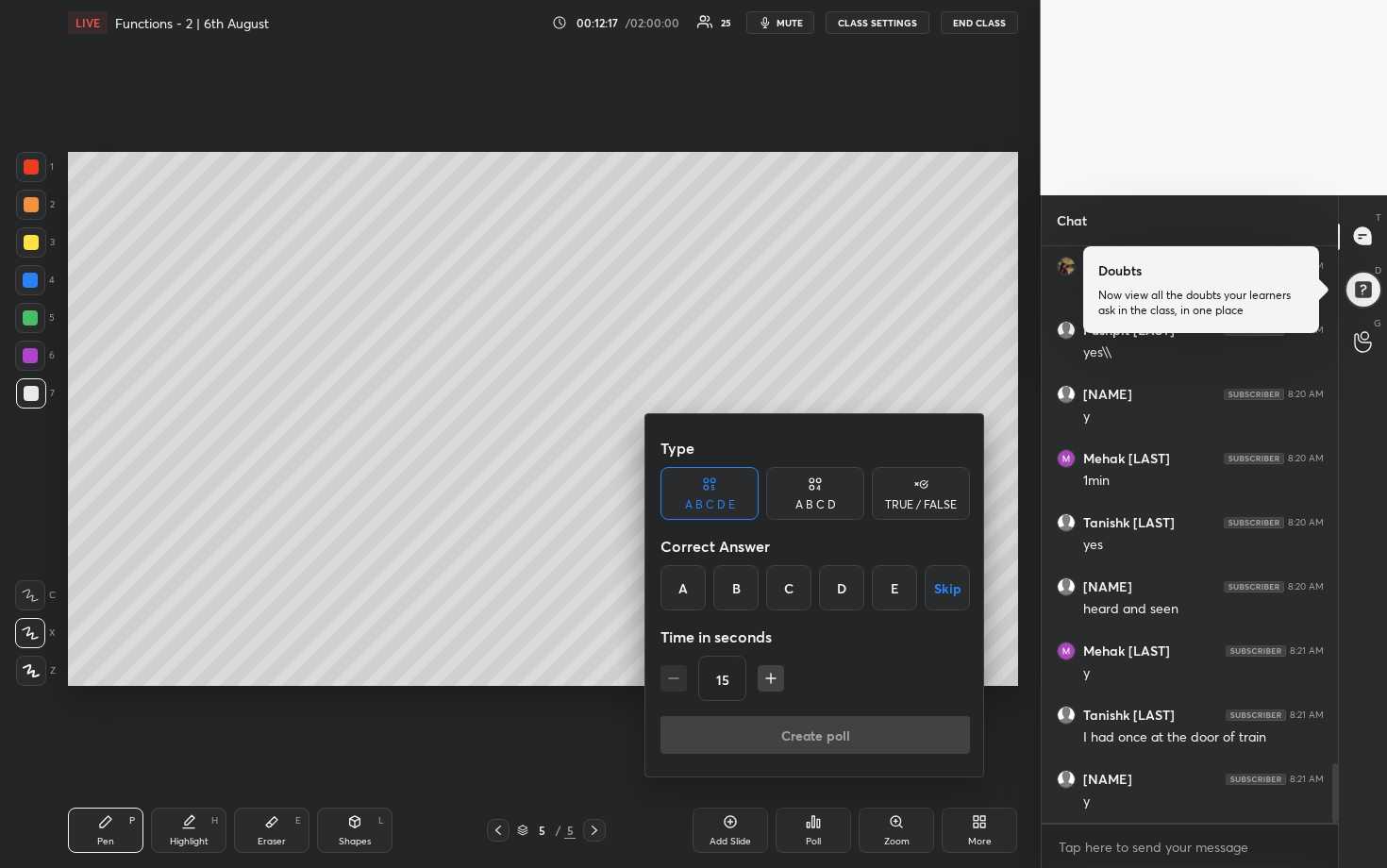 click on "Correct Answer" at bounding box center (815, 546) 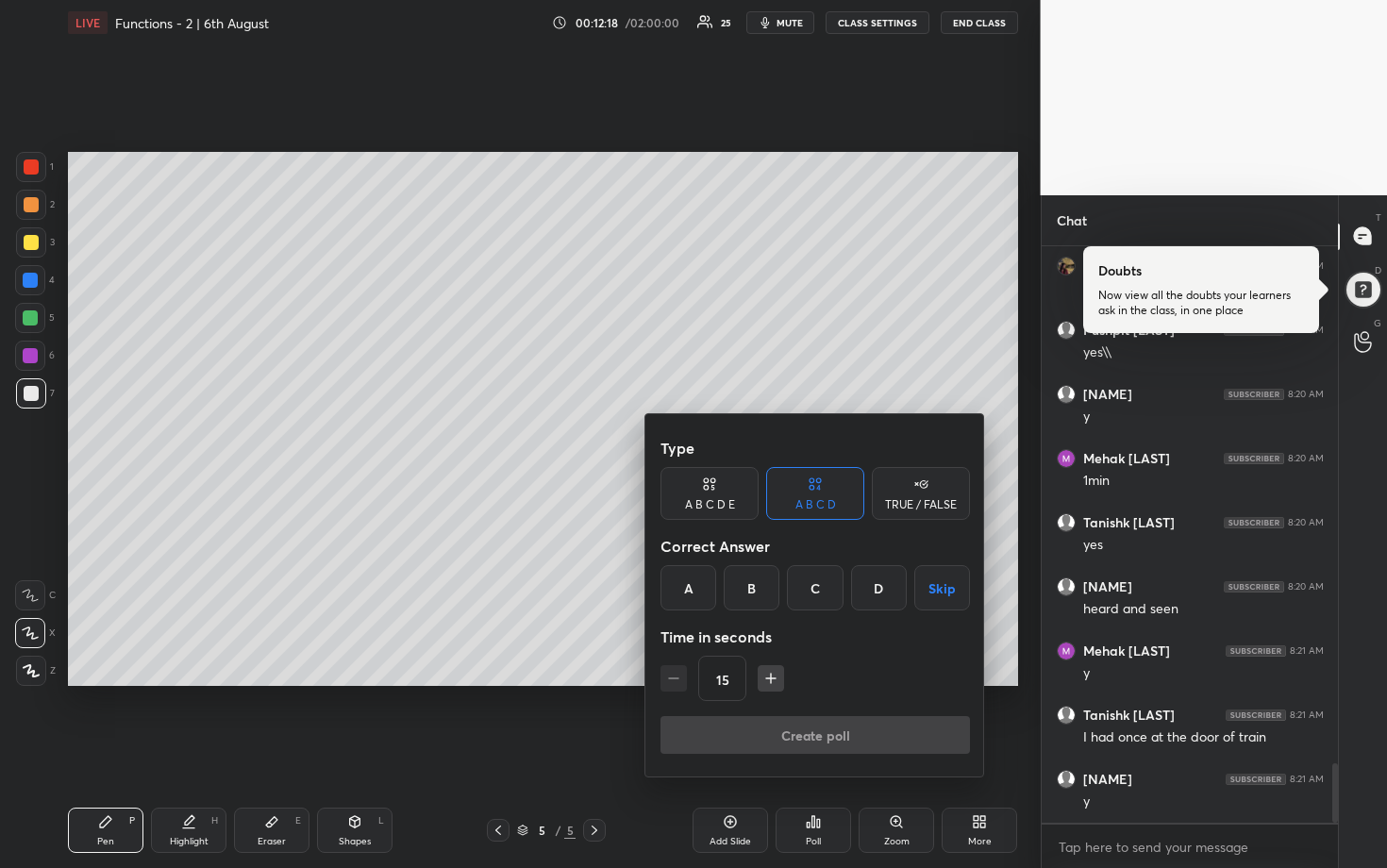 click on "Type A B C D E A B C D TRUE / FALSE Correct Answer A B C D Skip Time in seconds 15 Create poll" at bounding box center (814, 595) 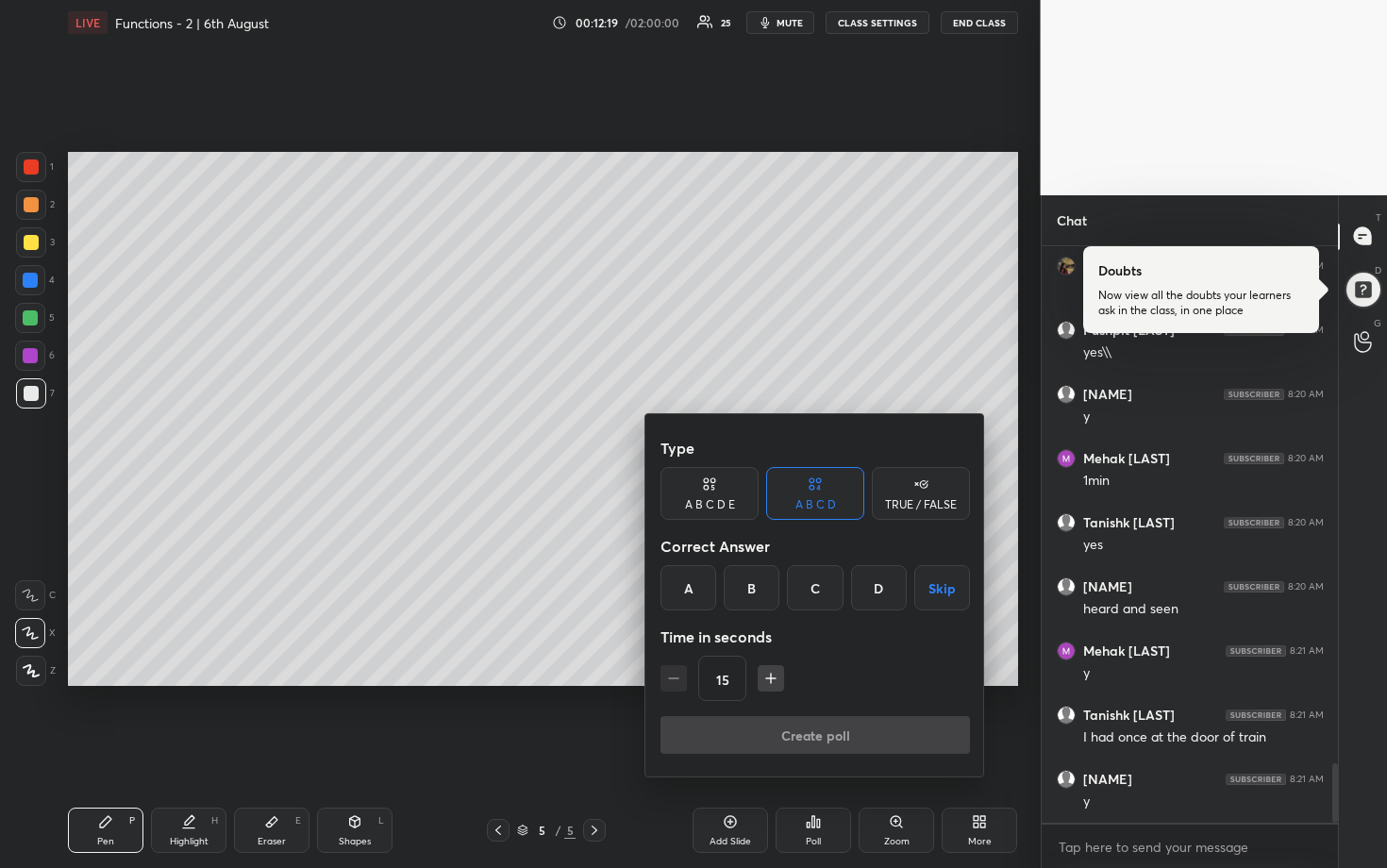 click at bounding box center (694, 434) 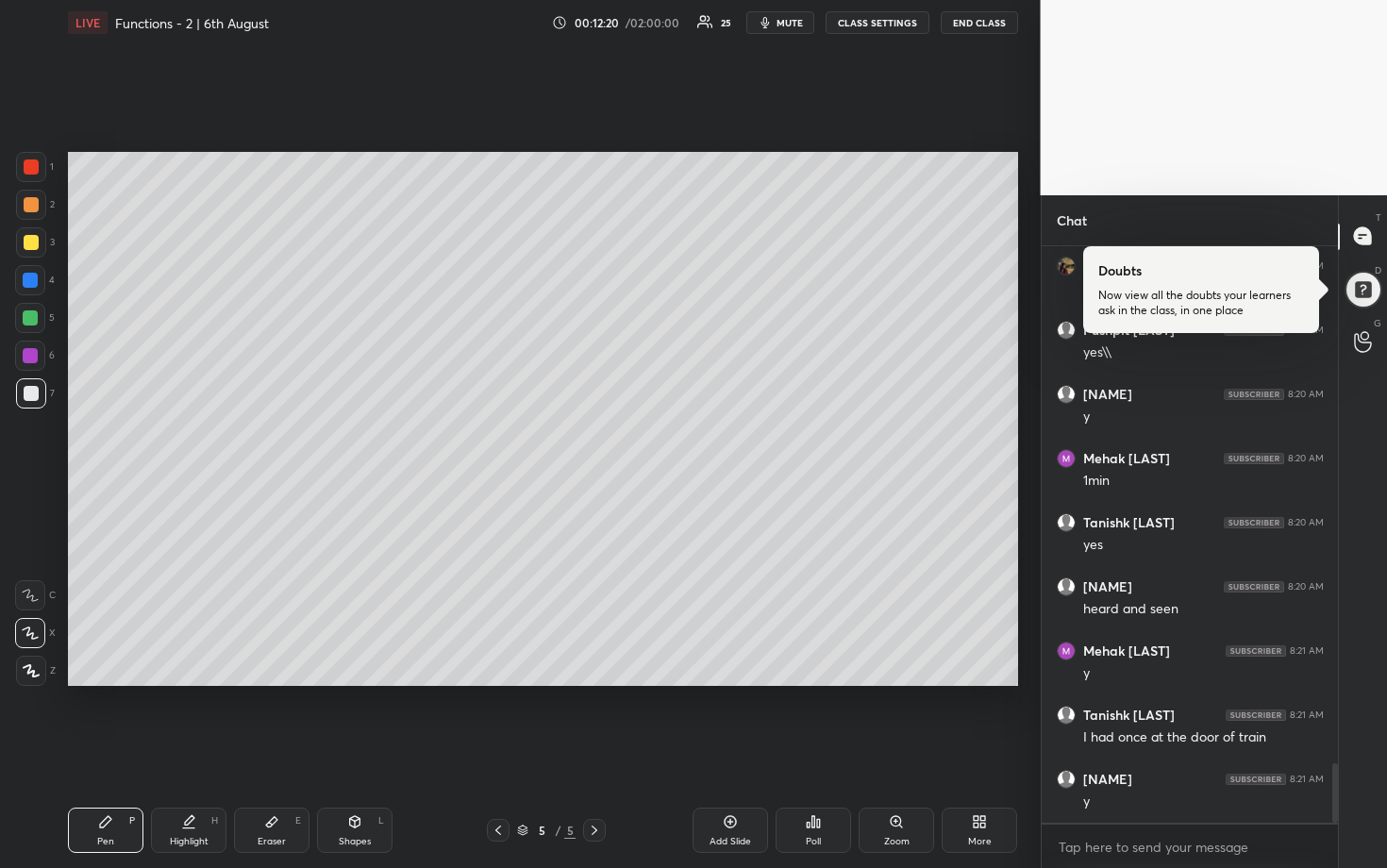 scroll, scrollTop: 4993, scrollLeft: 0, axis: vertical 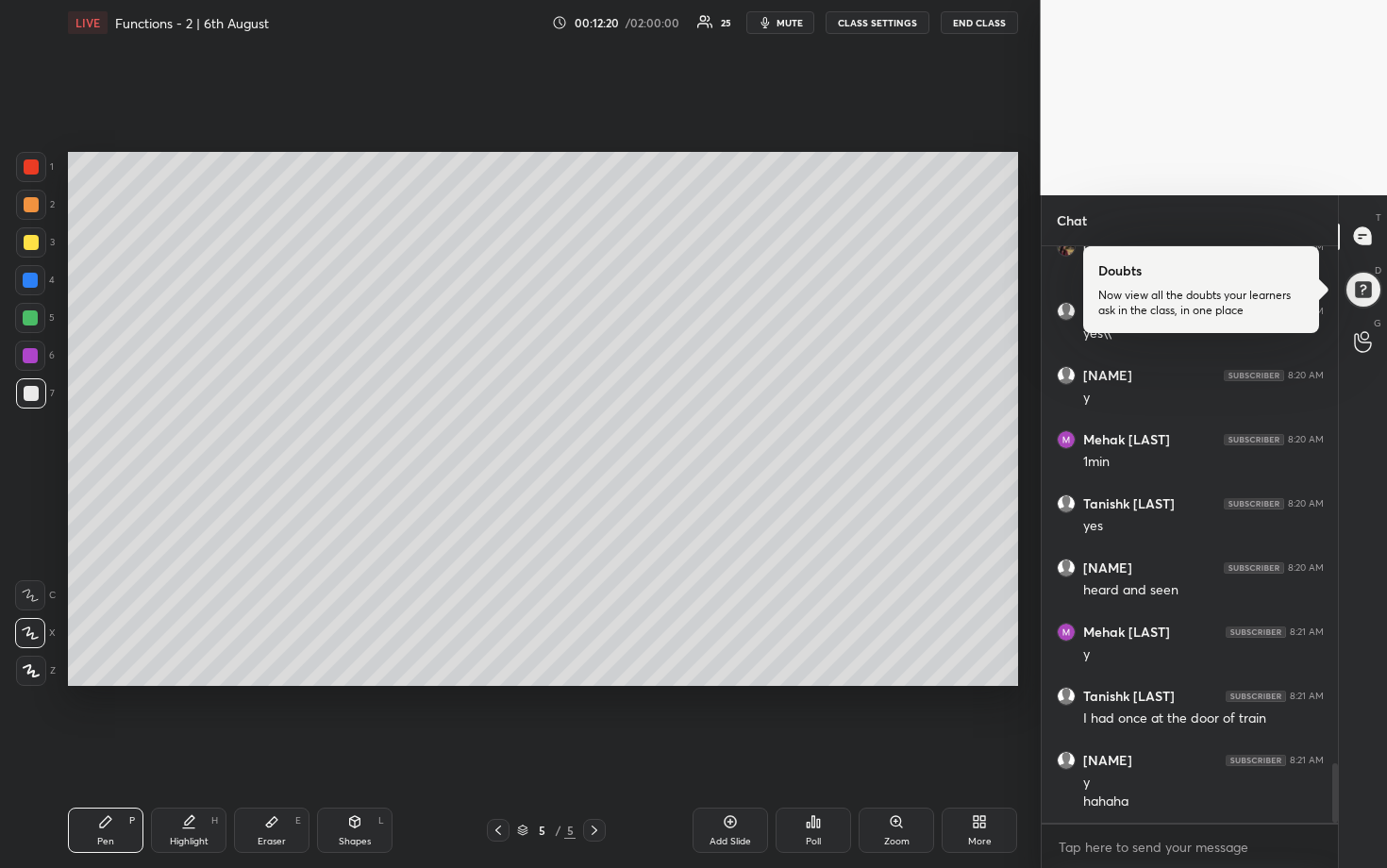 click on "Poll" at bounding box center [813, 830] 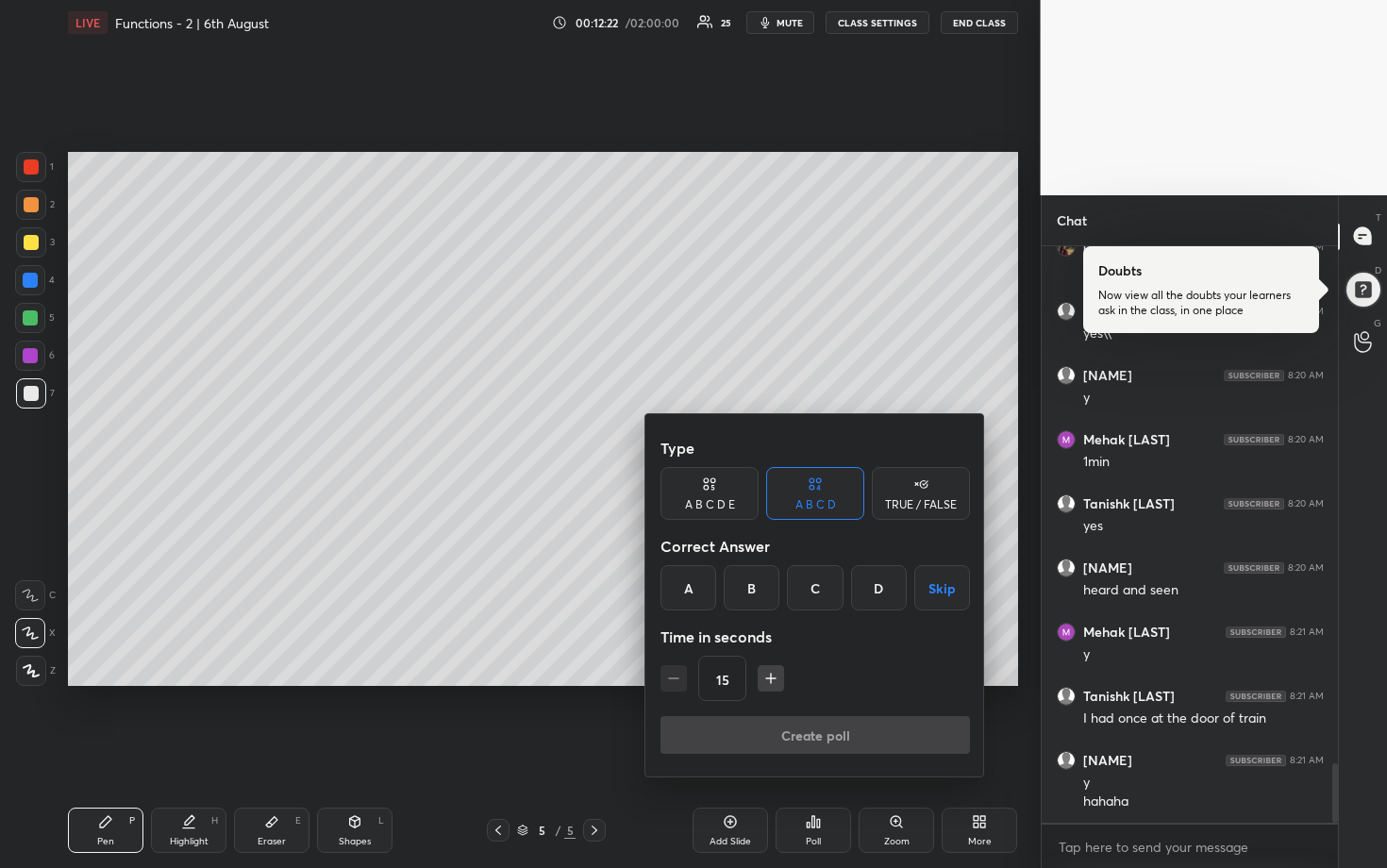 click on "D" at bounding box center [878, 588] 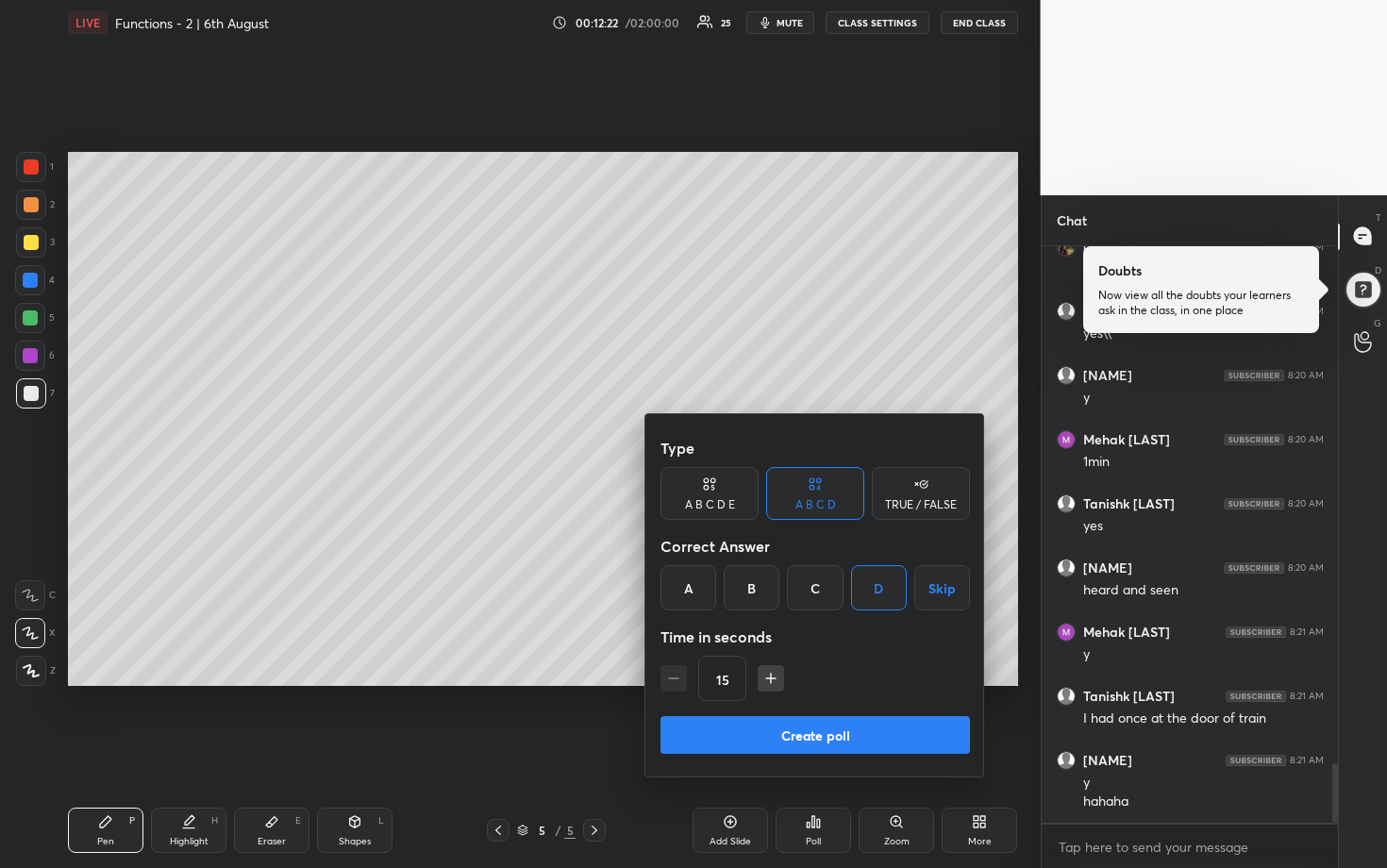 scroll, scrollTop: 5057, scrollLeft: 0, axis: vertical 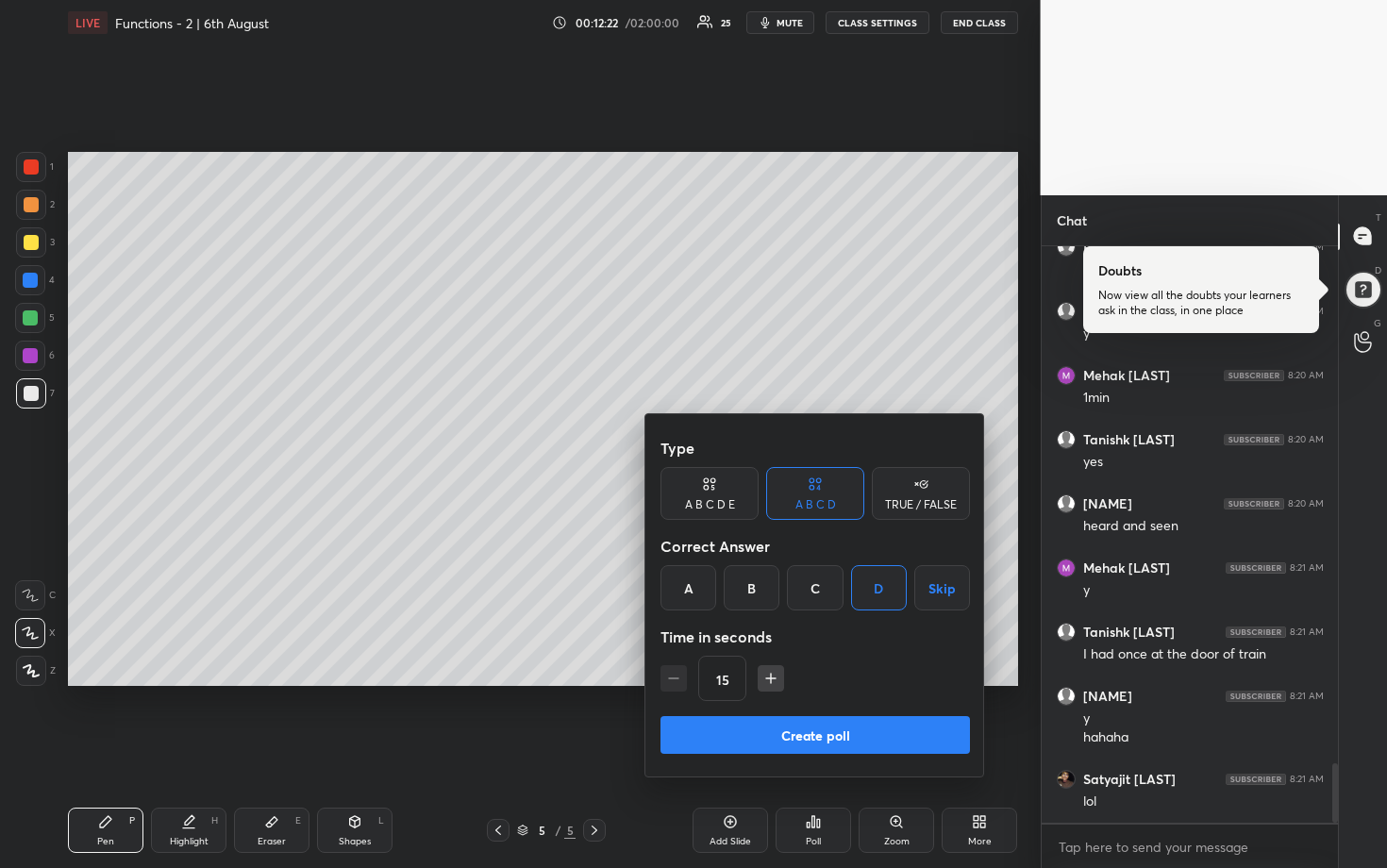click on "Create poll" at bounding box center (815, 735) 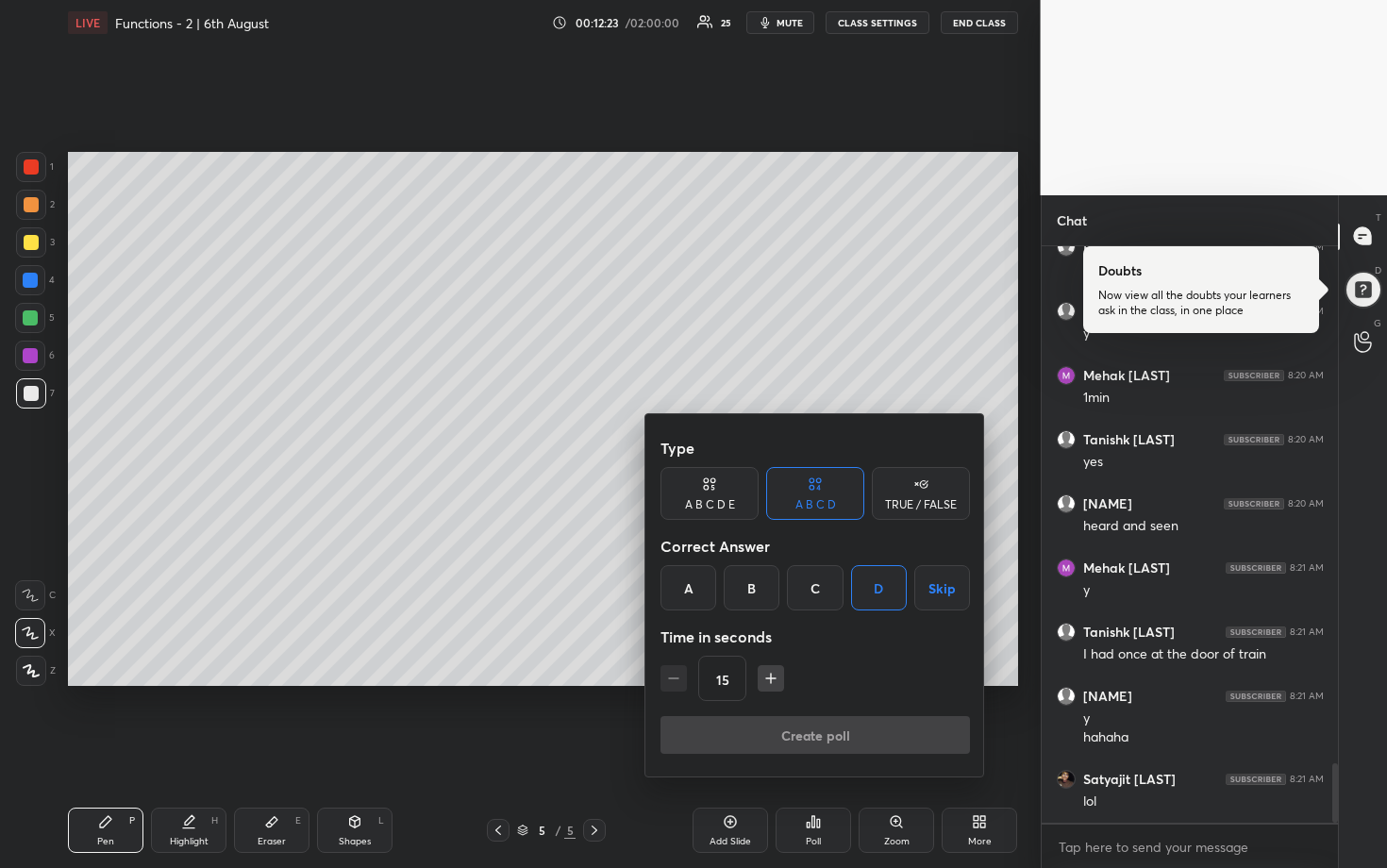 scroll, scrollTop: 548, scrollLeft: 285, axis: both 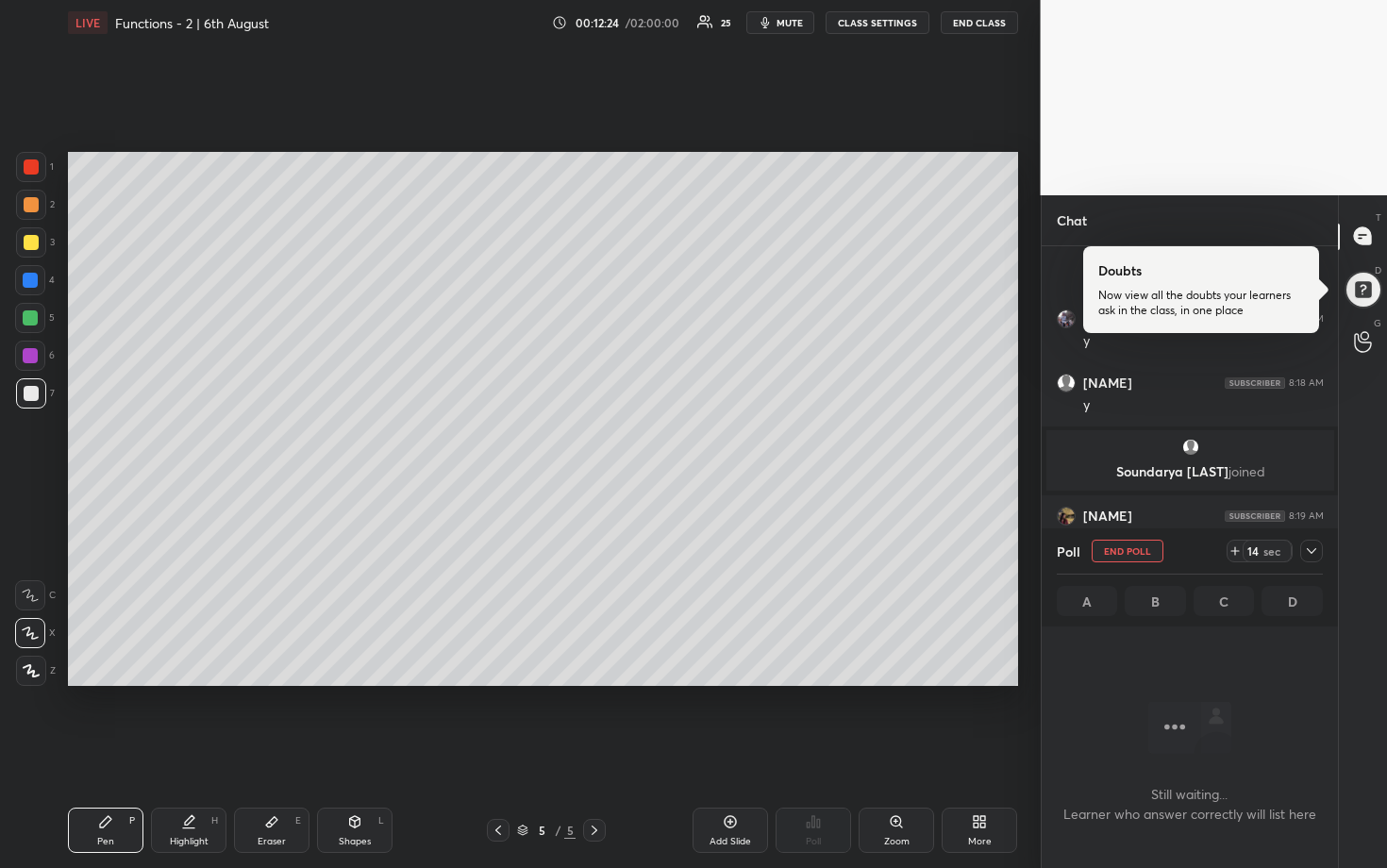 click 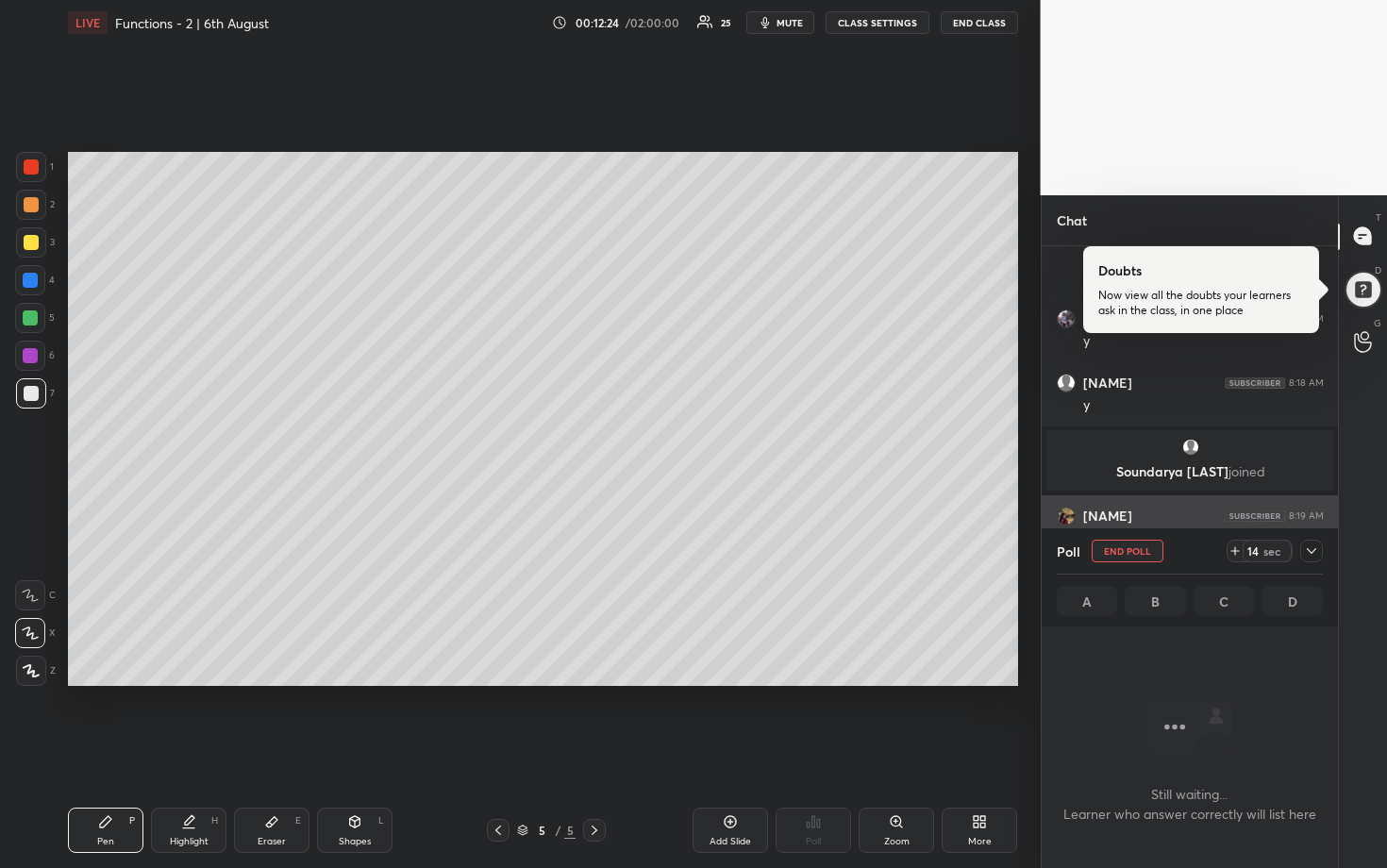 scroll, scrollTop: 473, scrollLeft: 285, axis: both 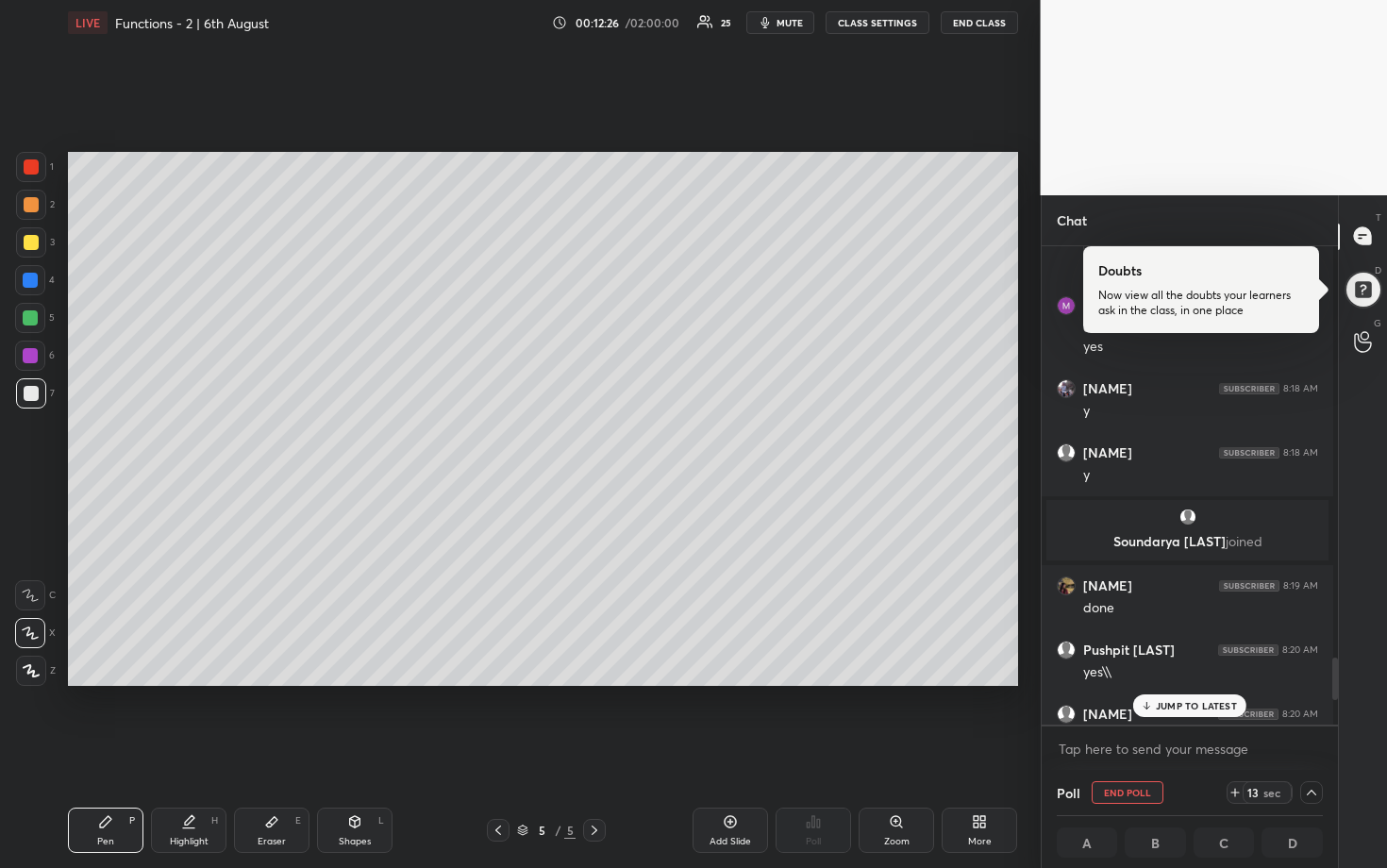 click on "JUMP TO LATEST" at bounding box center (1190, 706) 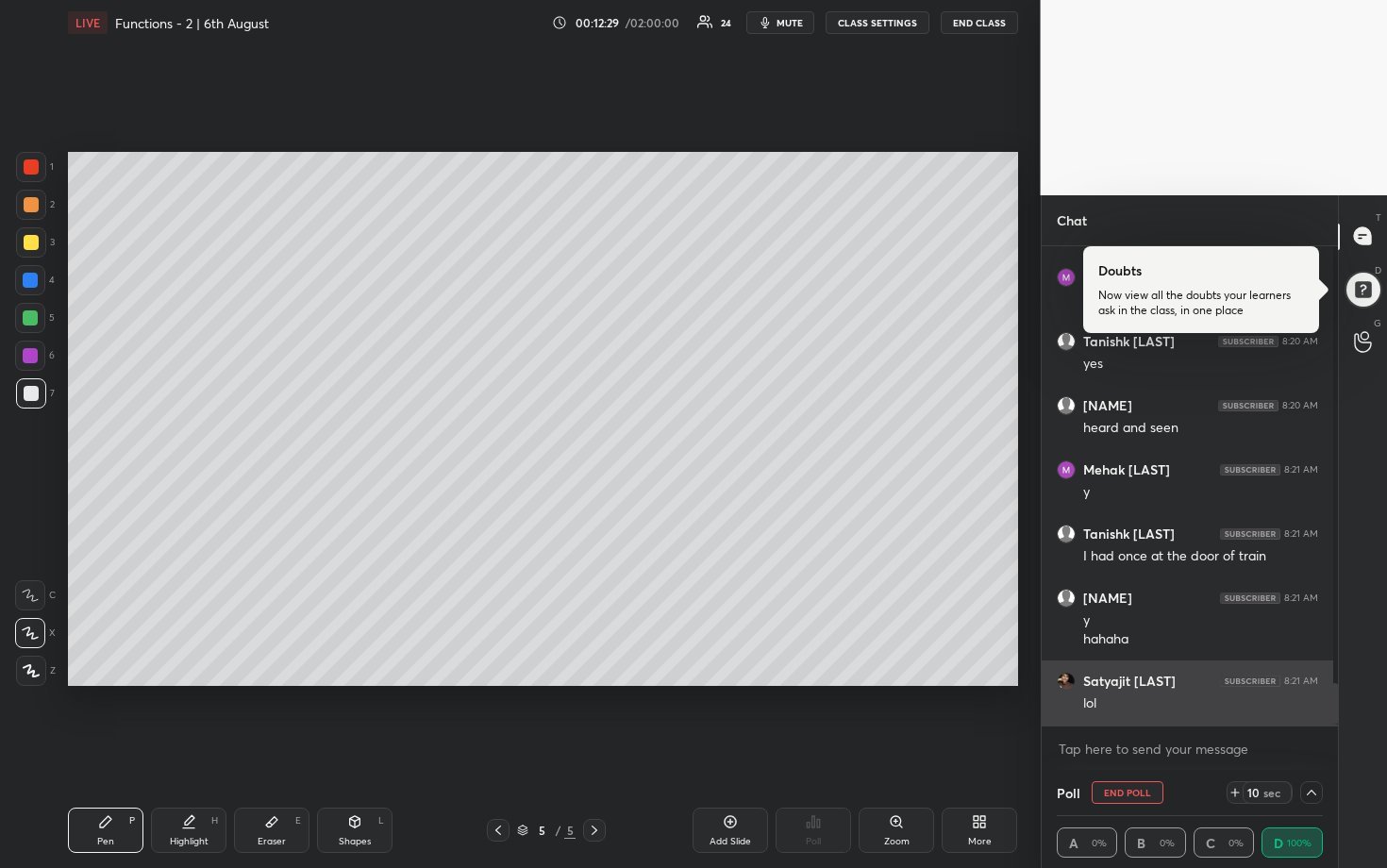 scroll, scrollTop: 5134, scrollLeft: 0, axis: vertical 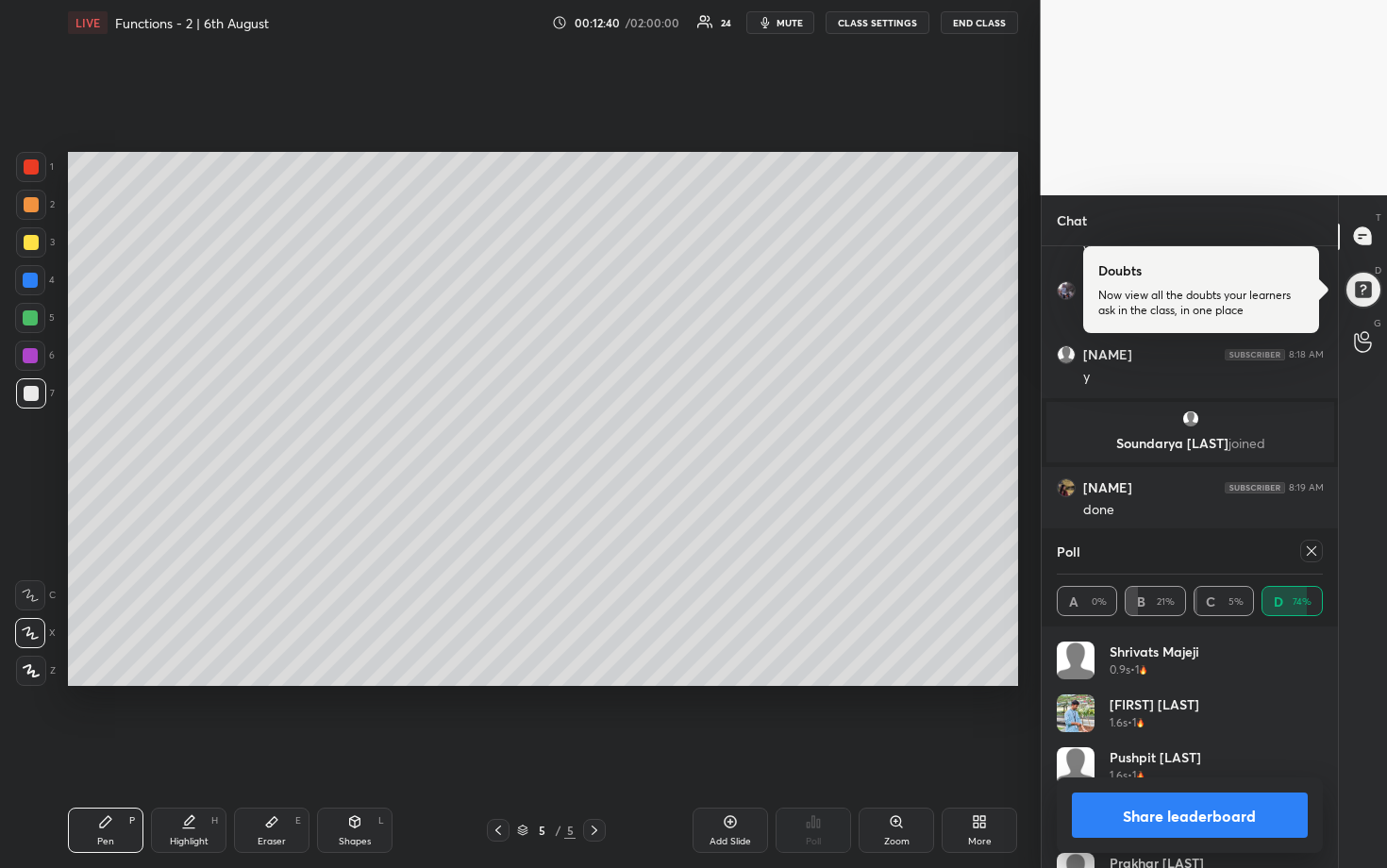 click on "Share leaderboard" at bounding box center (1190, 815) 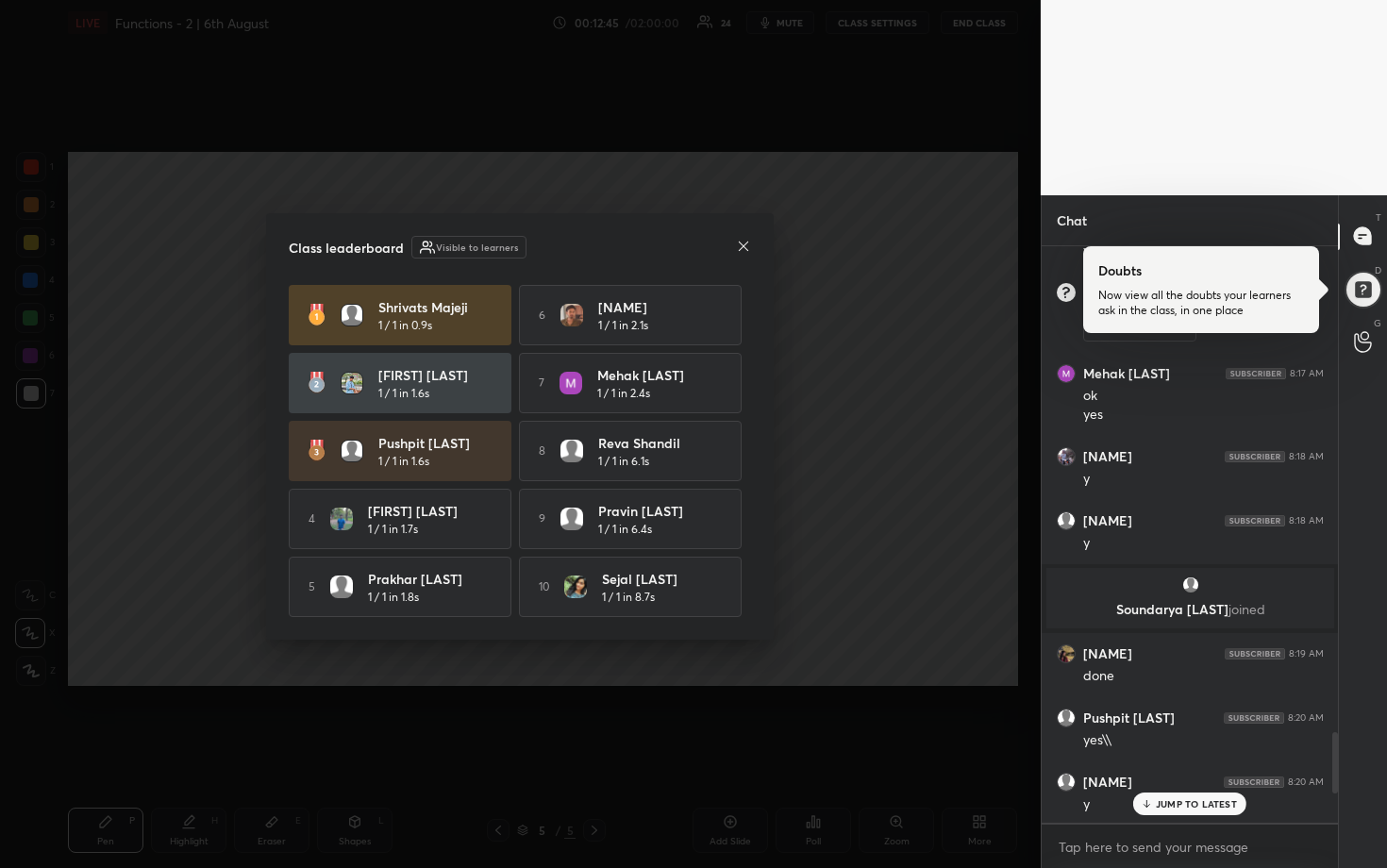 click 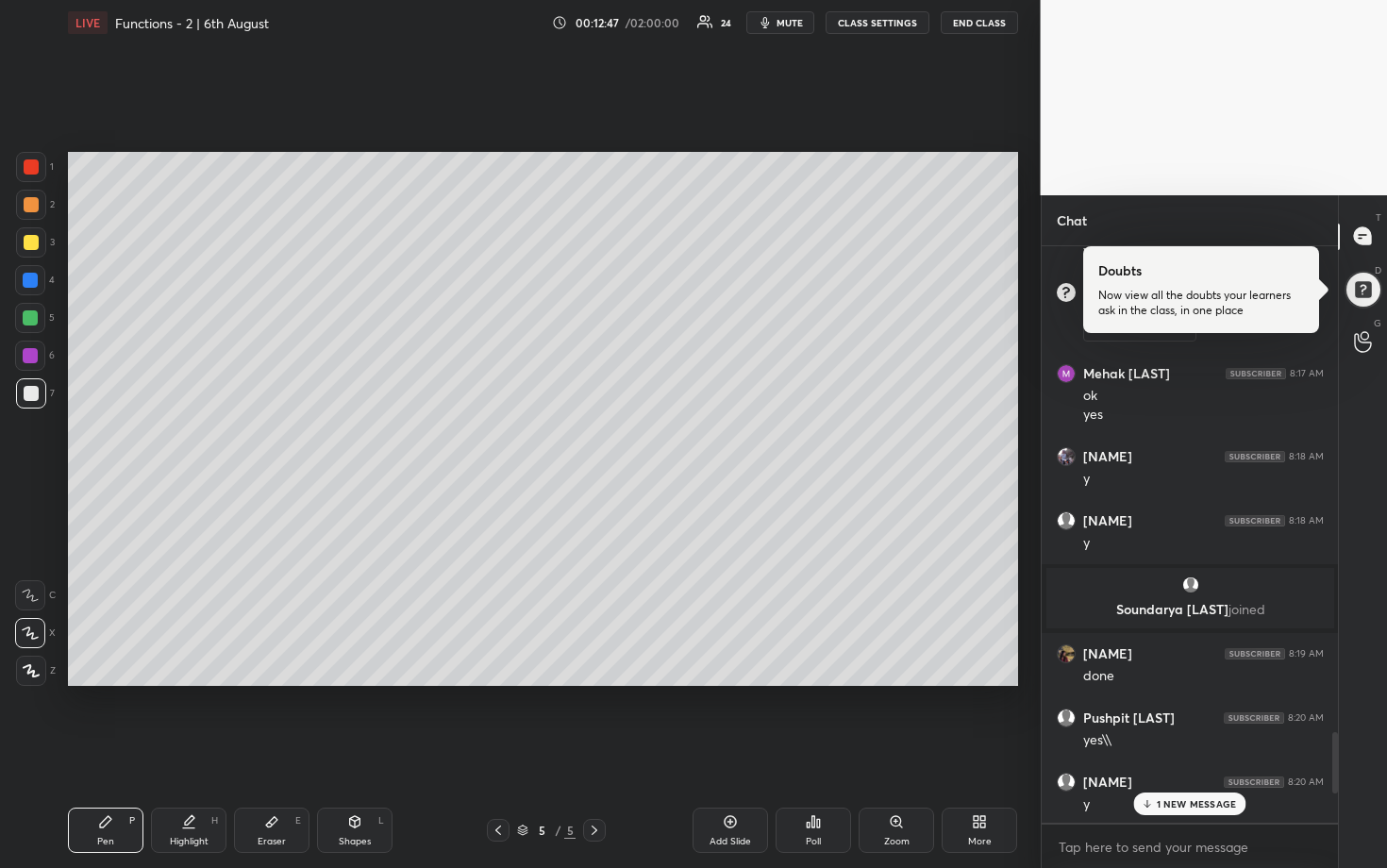 click on "1 NEW MESSAGE" at bounding box center [1189, 804] 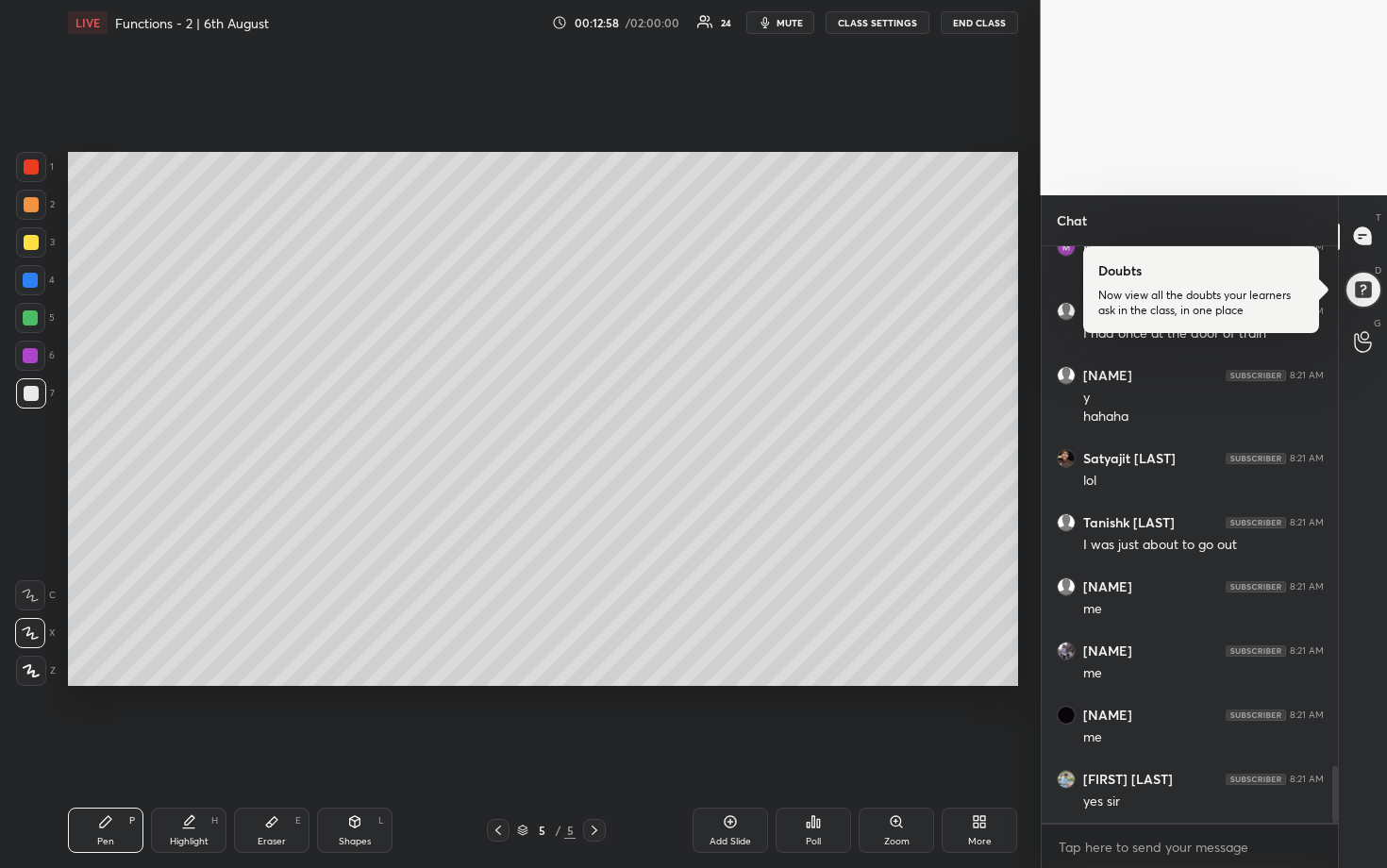 click at bounding box center (31, 205) 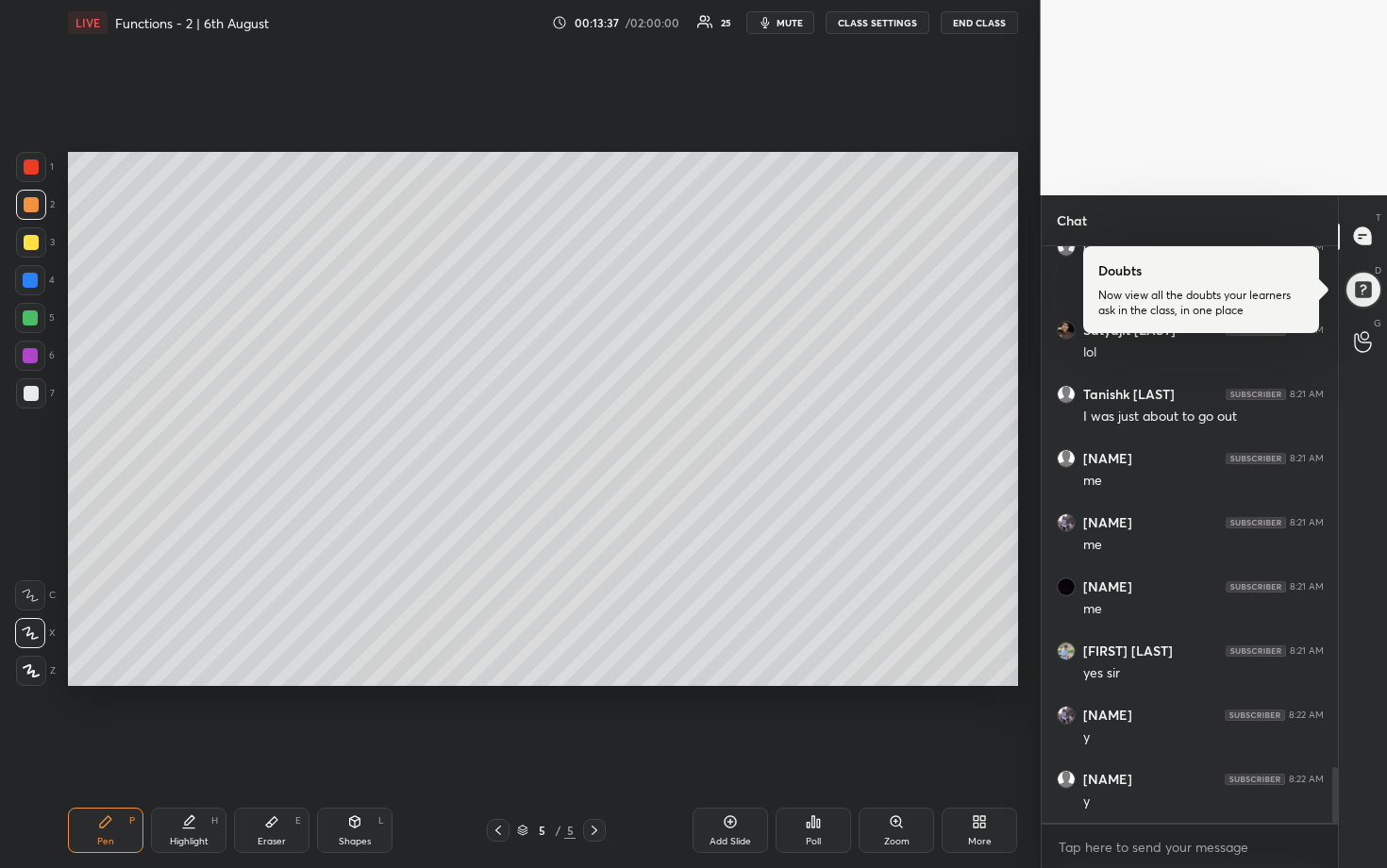 click at bounding box center (30, 318) 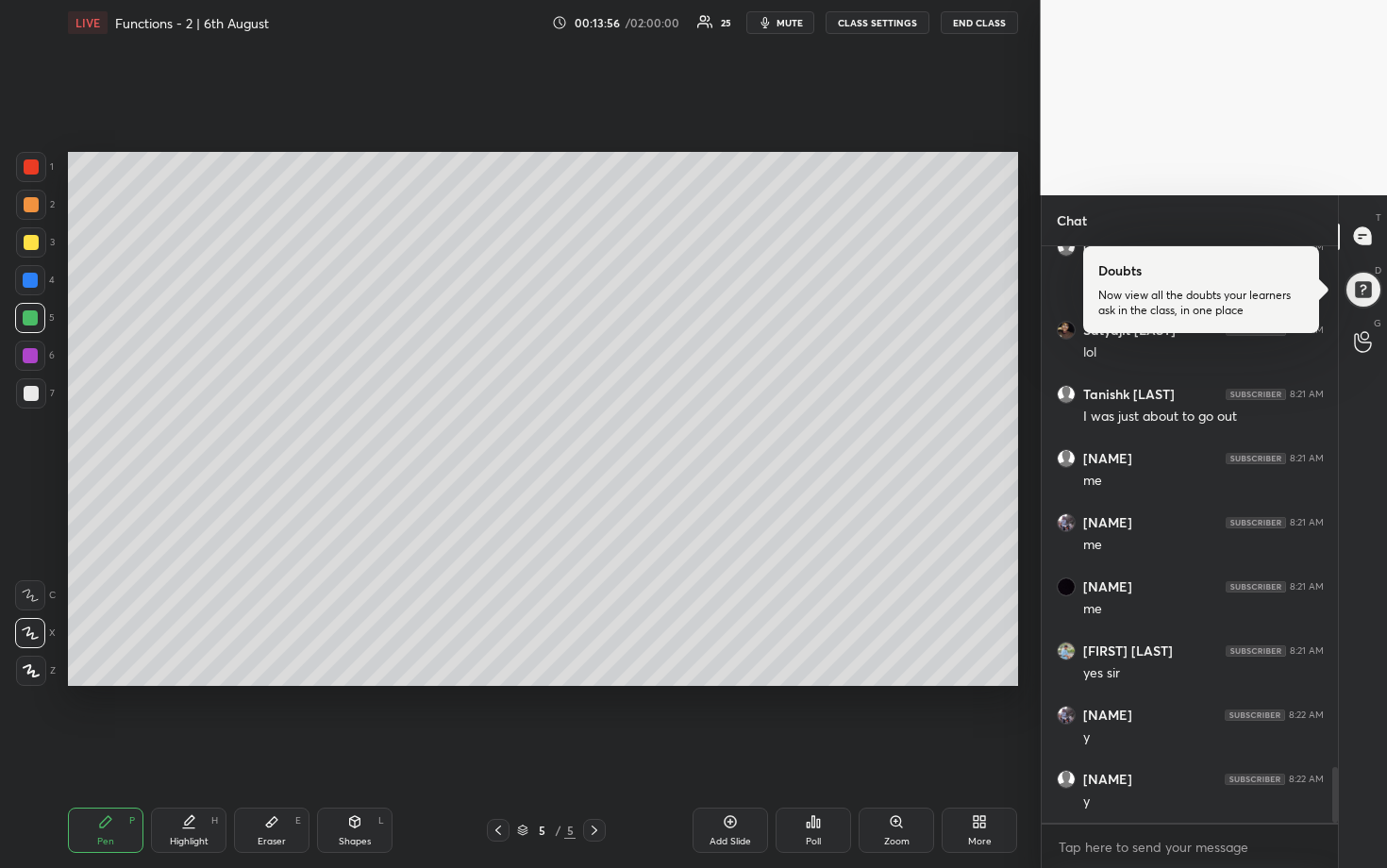 click at bounding box center [31, 393] 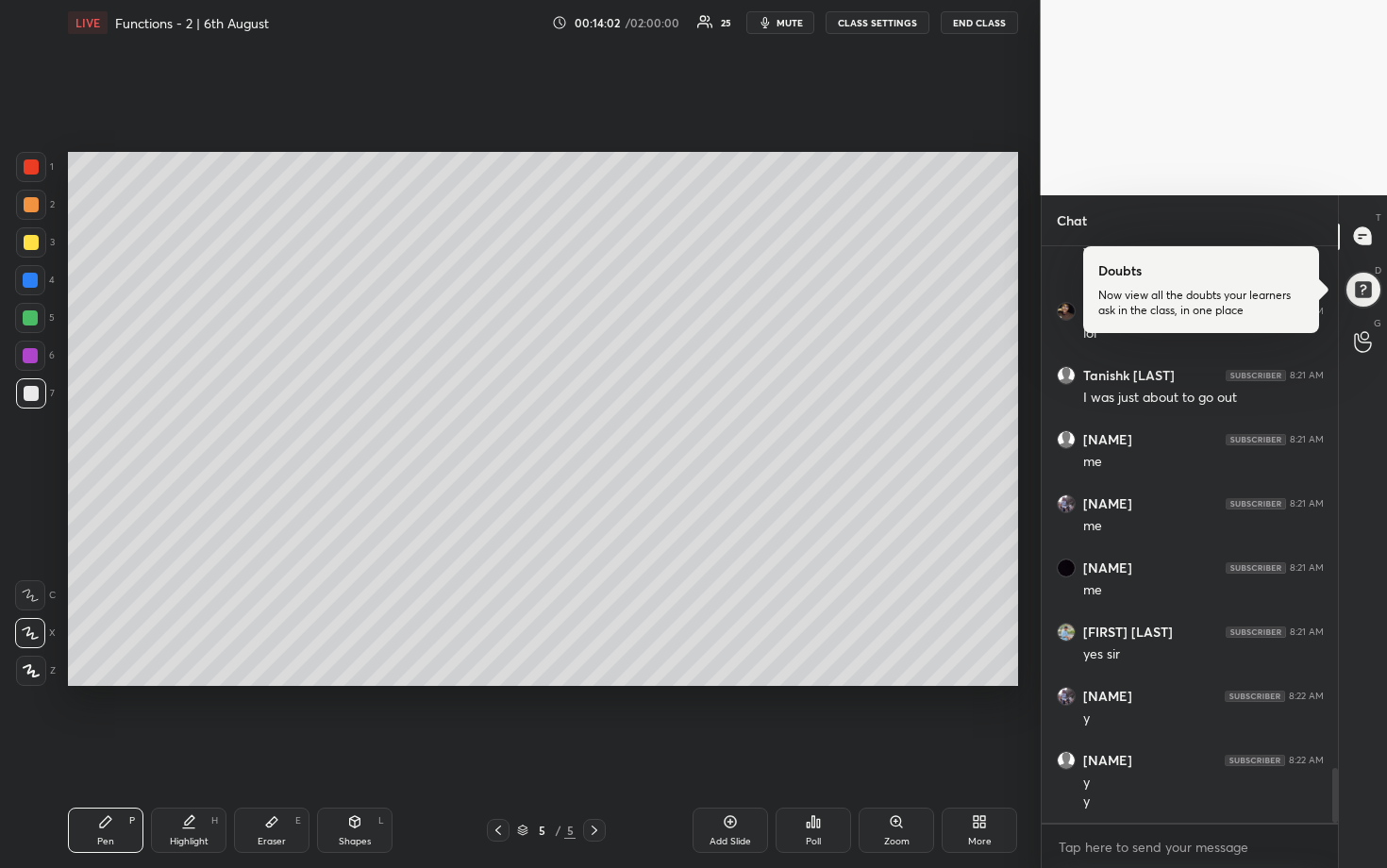 scroll, scrollTop: 5521, scrollLeft: 0, axis: vertical 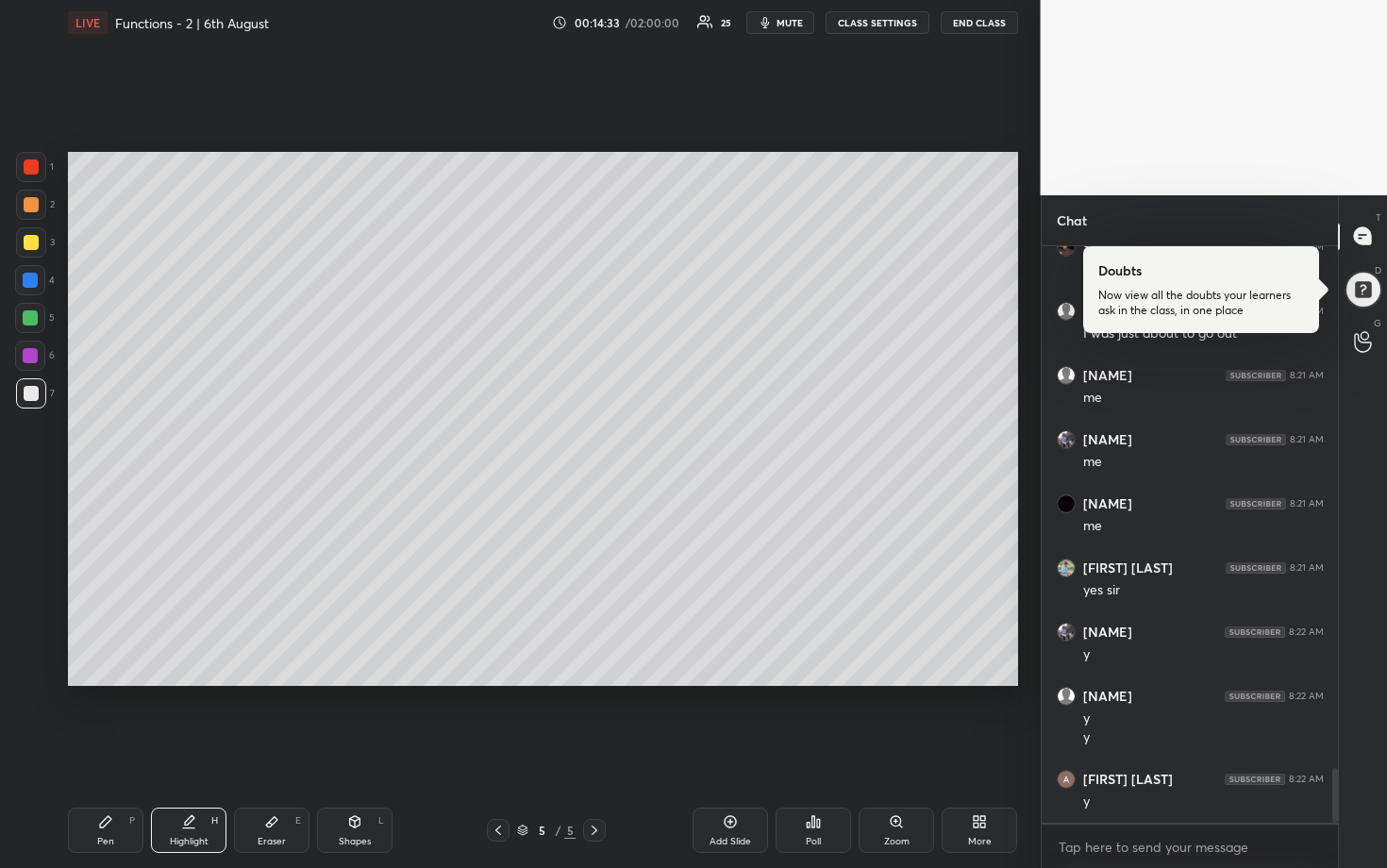 click on "Add Slide" at bounding box center [730, 830] 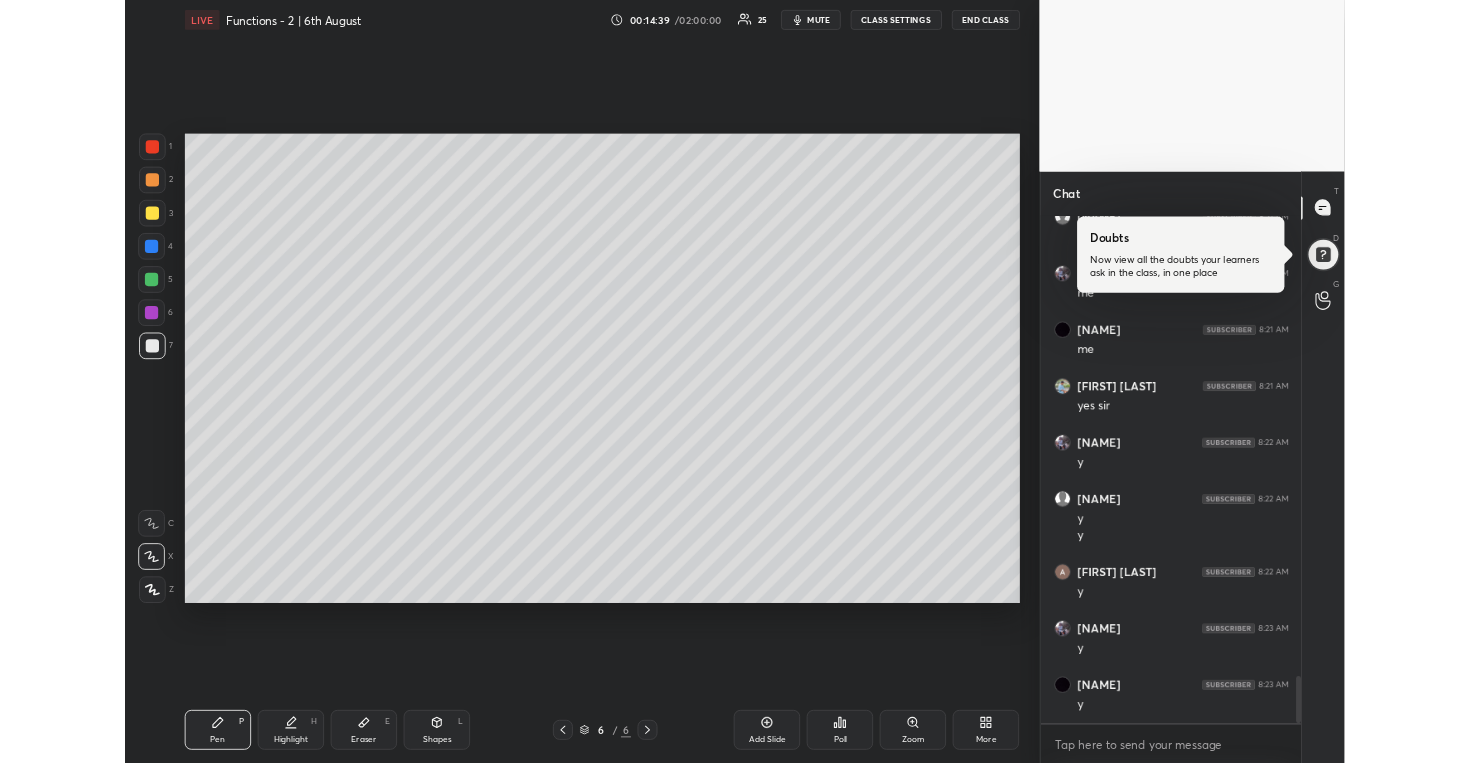 scroll, scrollTop: 6056, scrollLeft: 0, axis: vertical 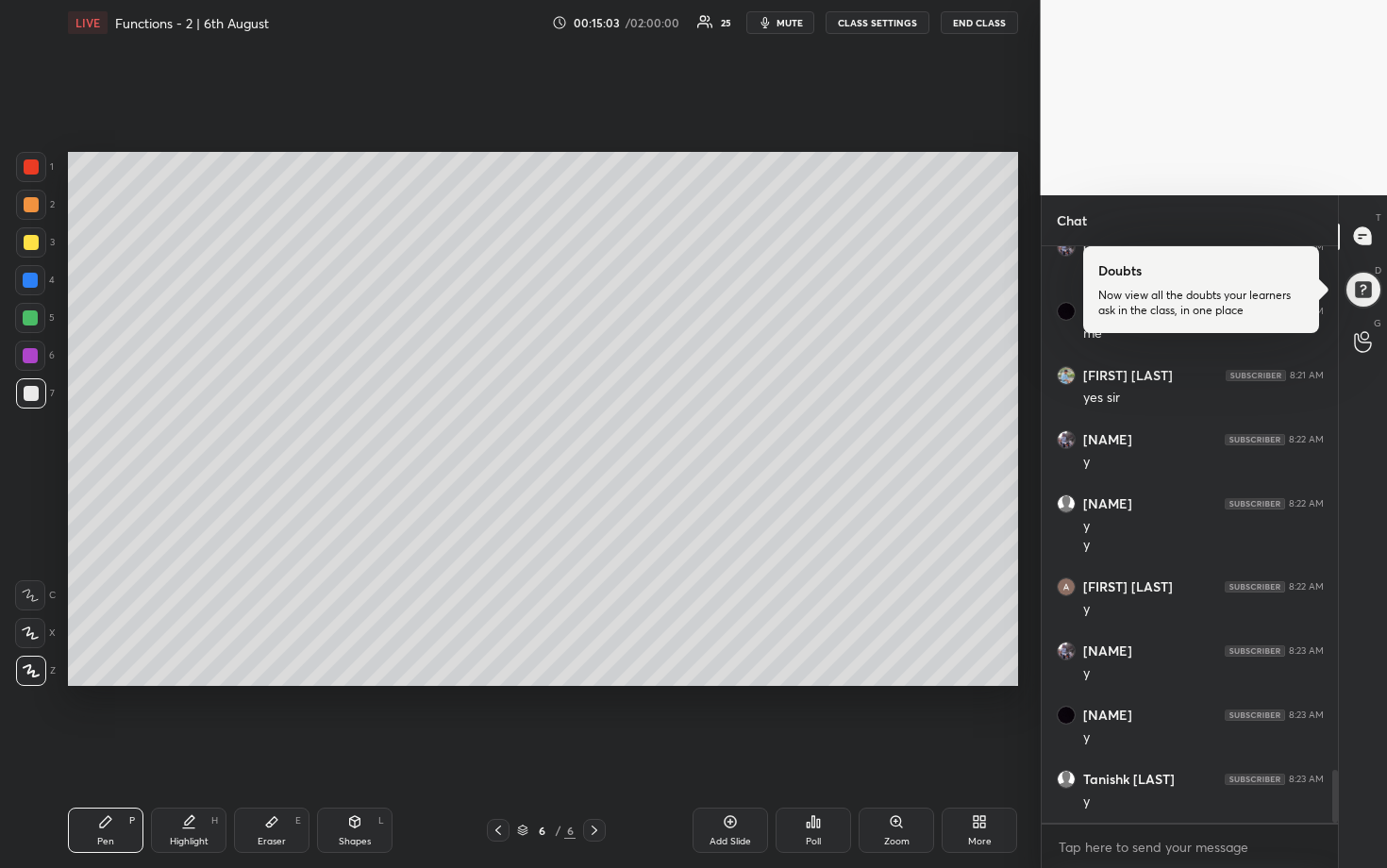 click 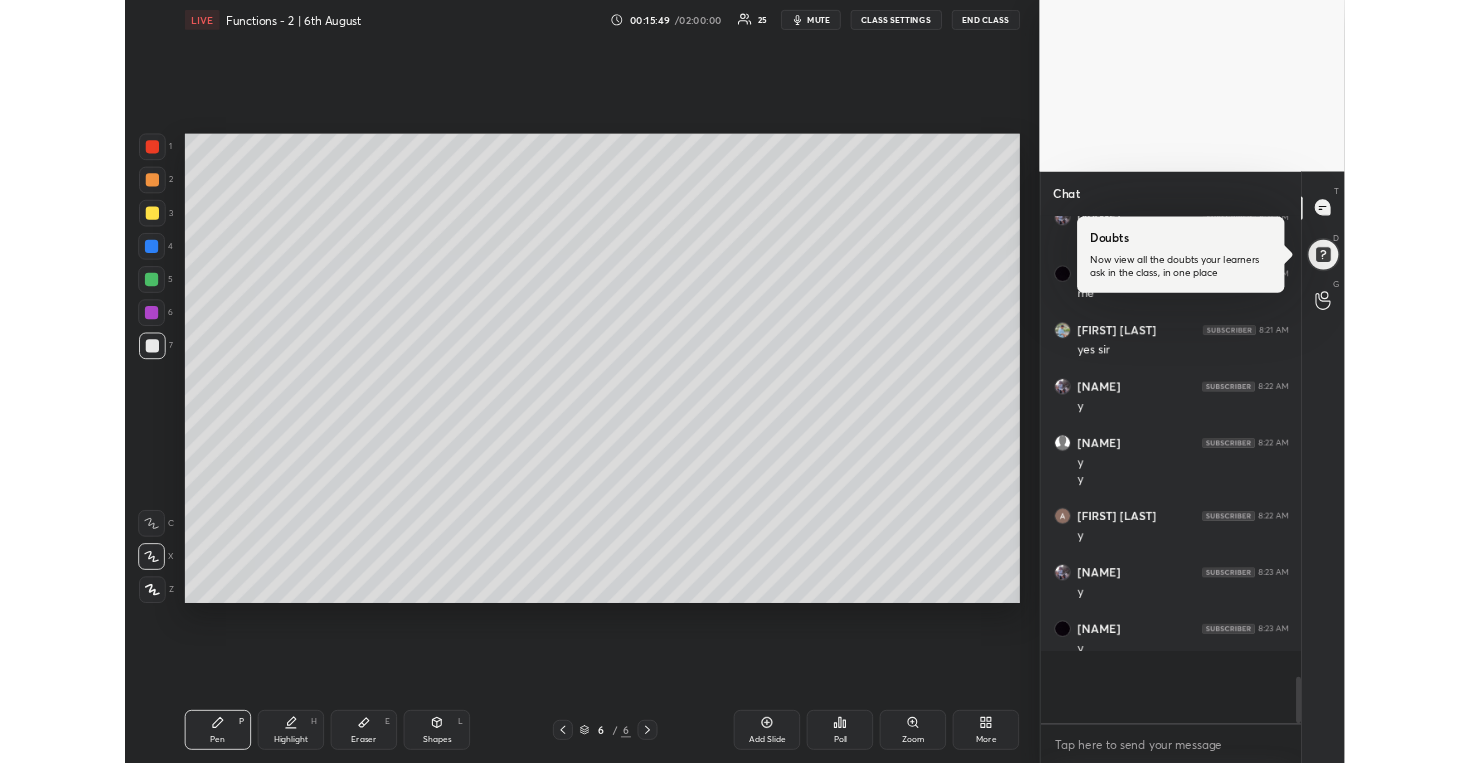 scroll, scrollTop: 635, scrollLeft: 1022, axis: both 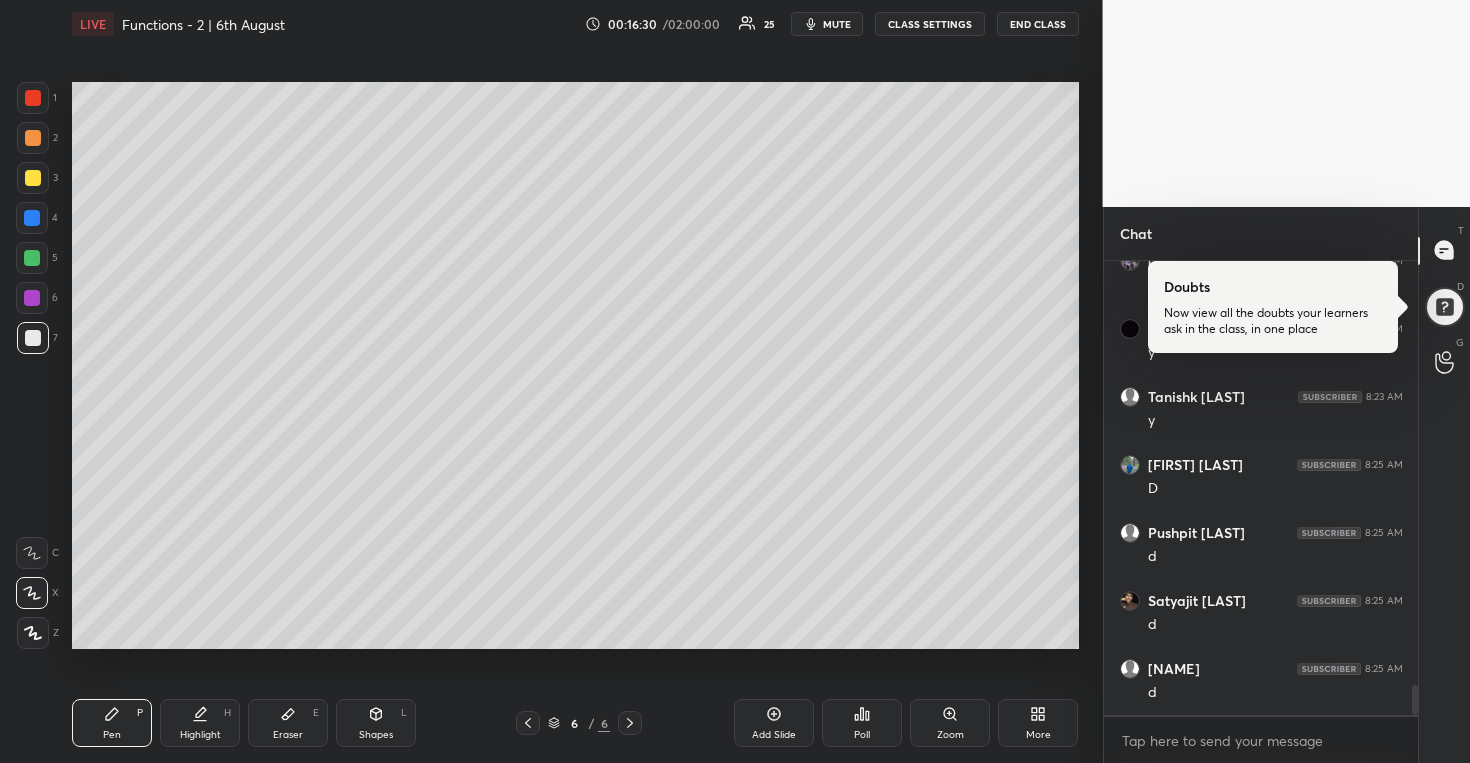 drag, startPoint x: 32, startPoint y: 253, endPoint x: 56, endPoint y: 245, distance: 25.298222 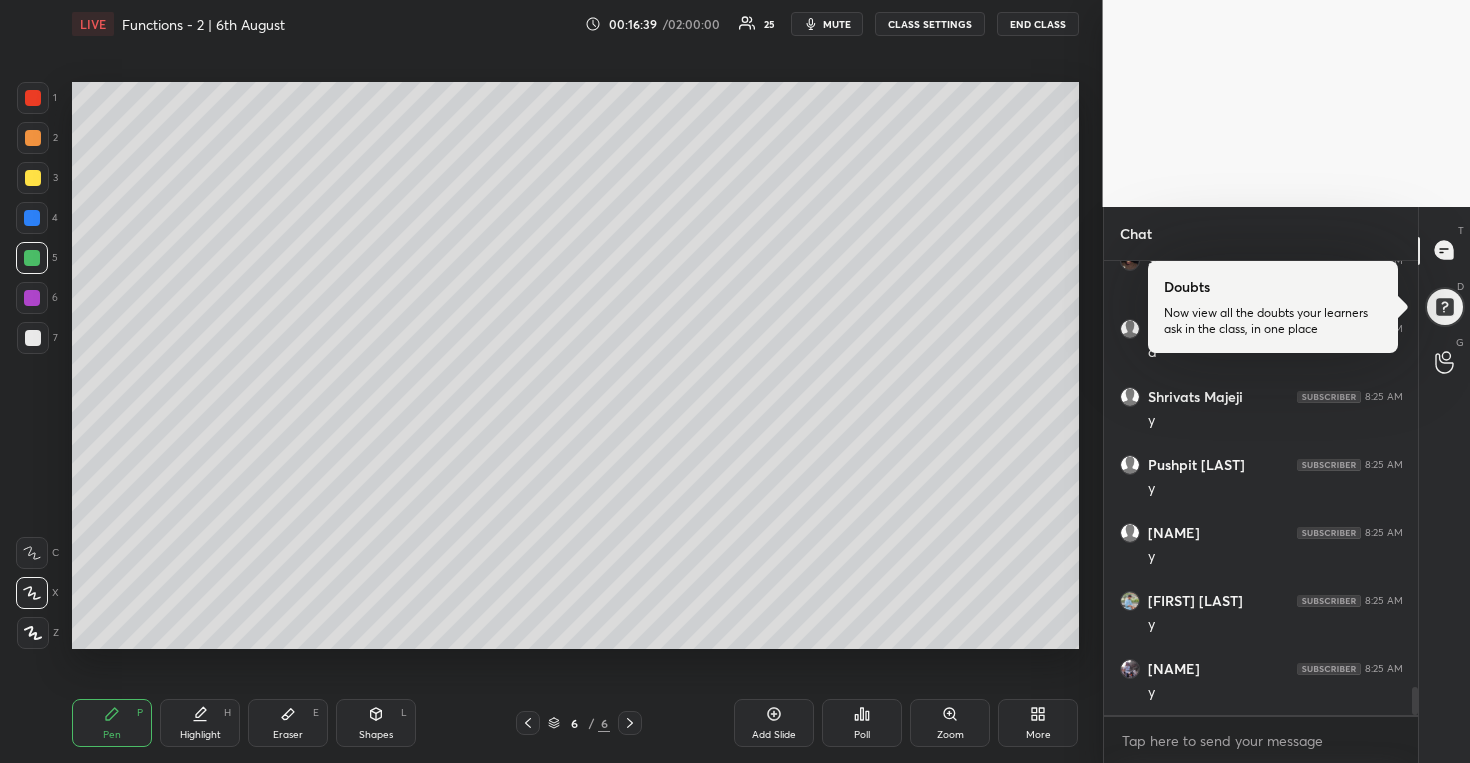 scroll, scrollTop: 6893, scrollLeft: 0, axis: vertical 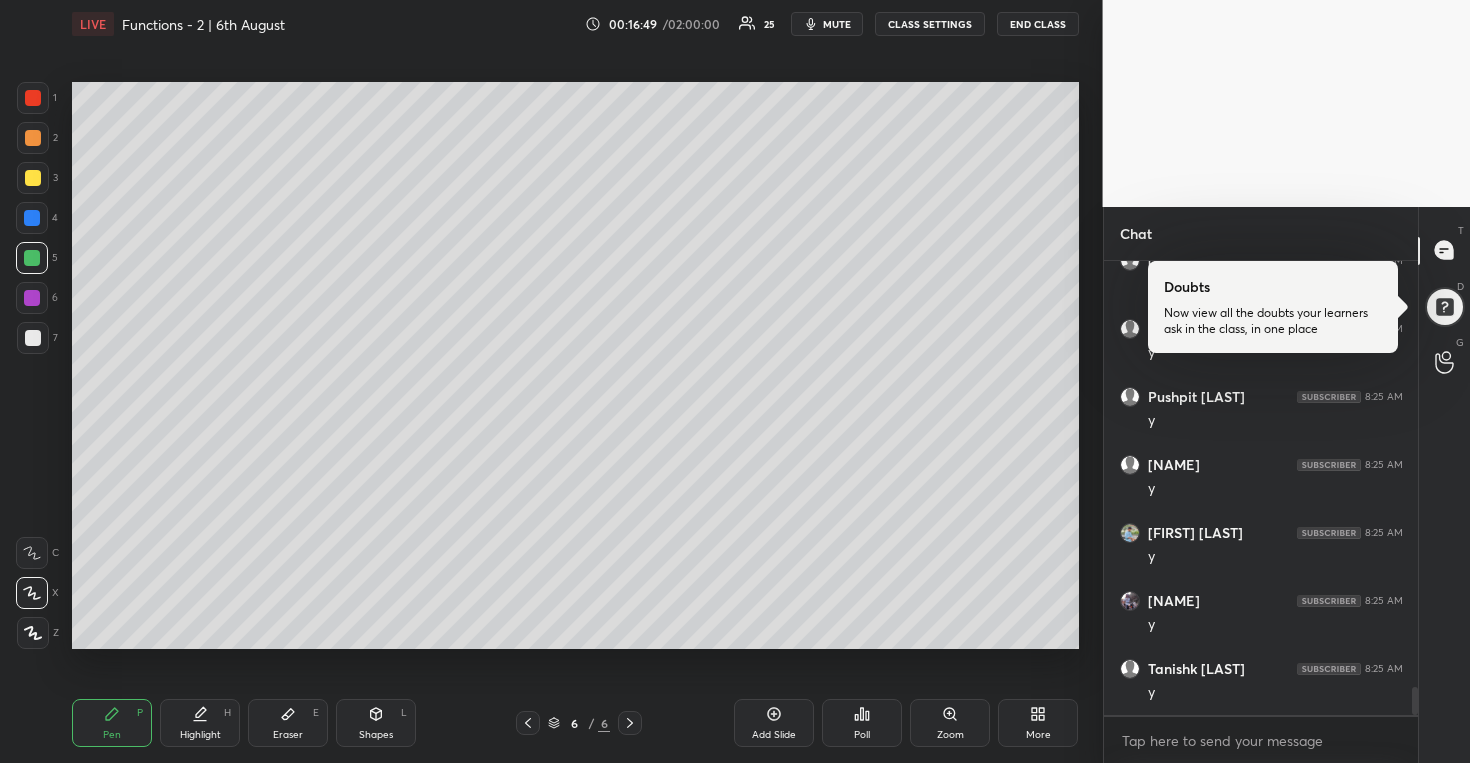 click on "Poll" at bounding box center (862, 735) 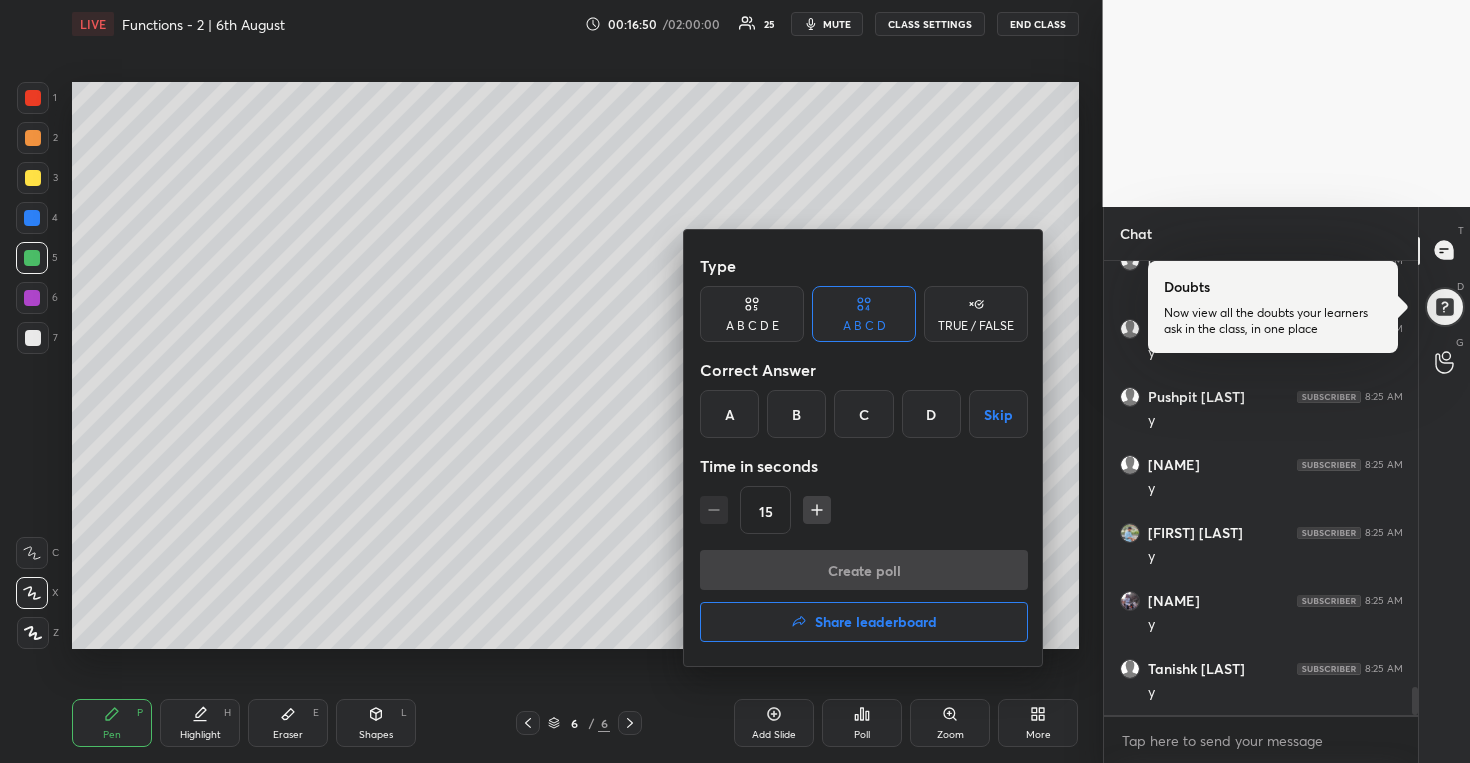 click on "C" at bounding box center [863, 414] 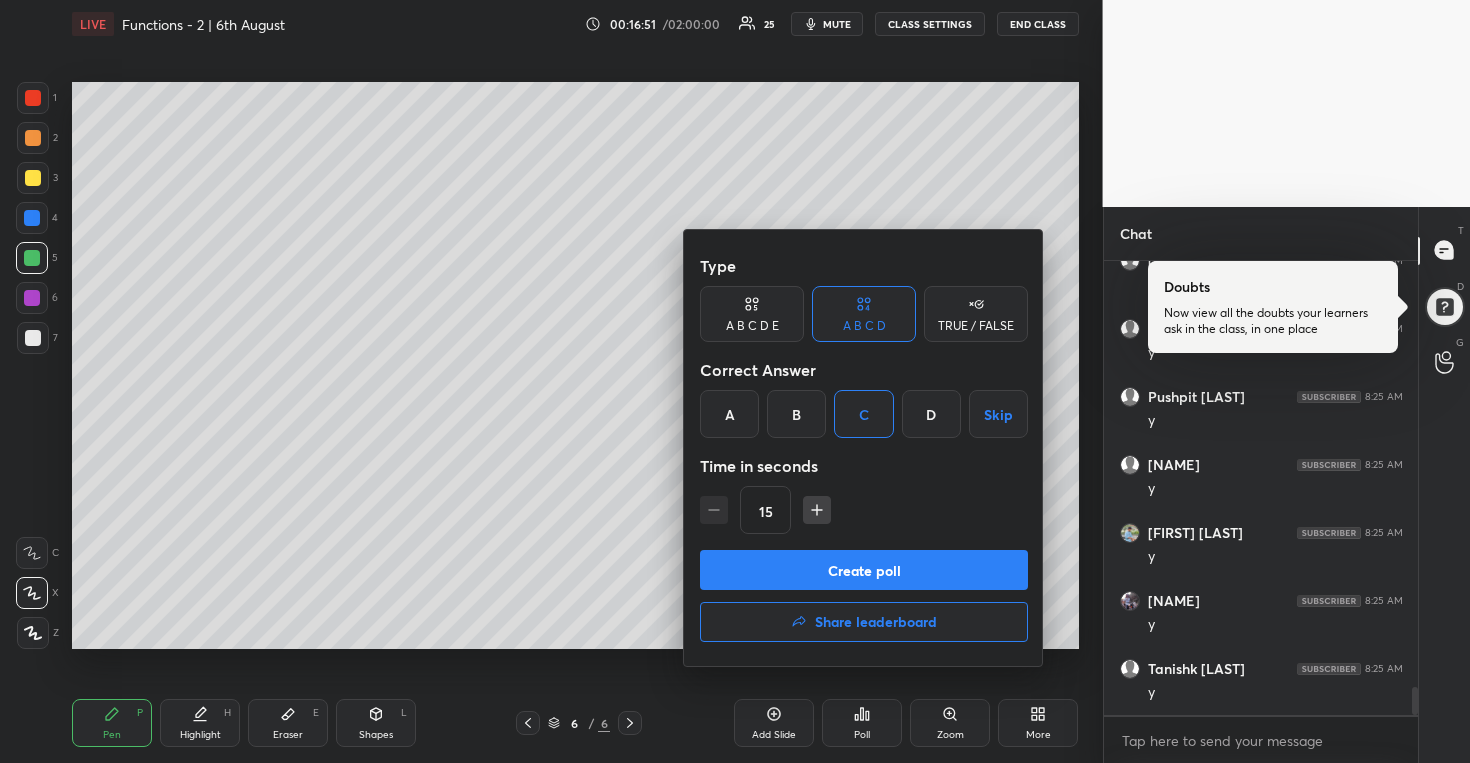 click on "Create poll" at bounding box center [864, 570] 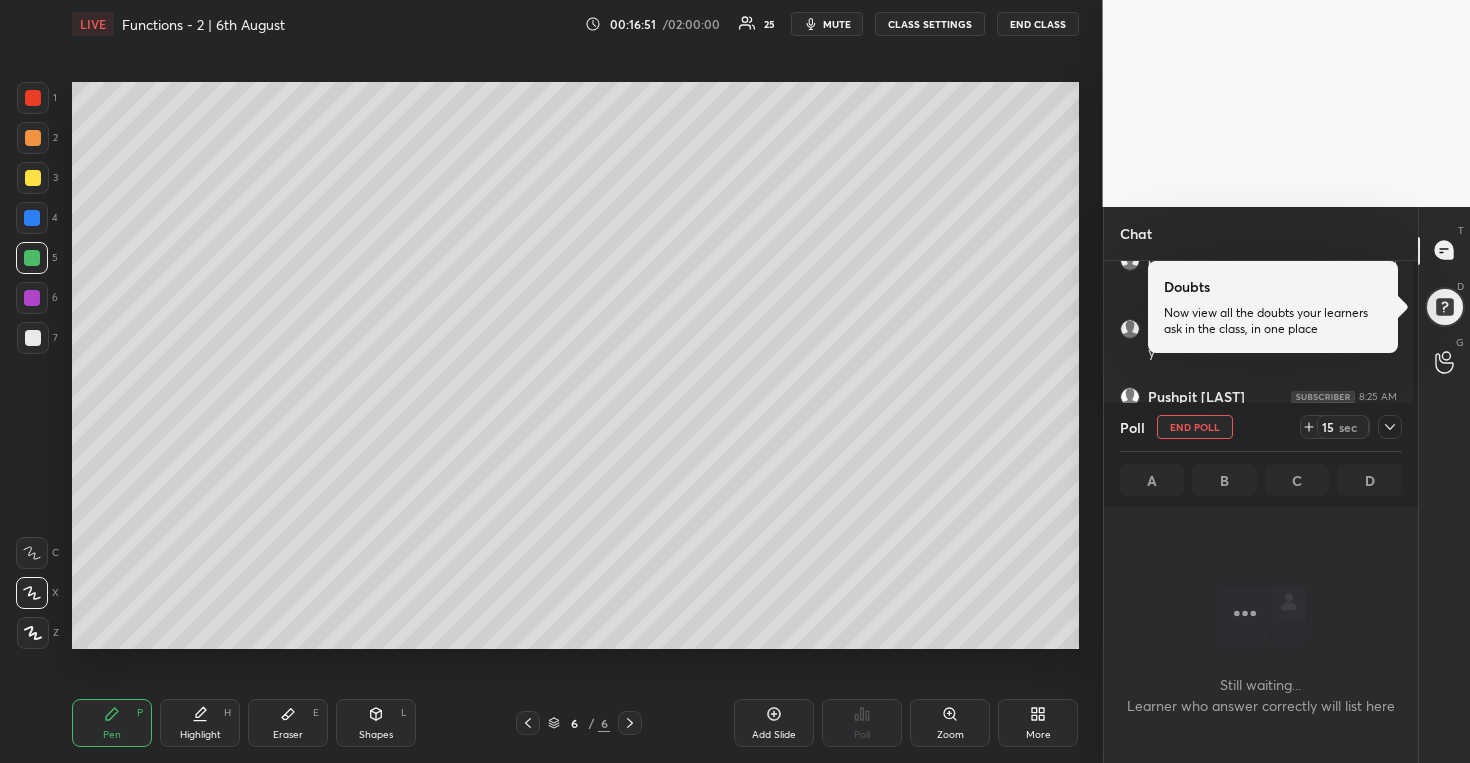 scroll, scrollTop: 432, scrollLeft: 302, axis: both 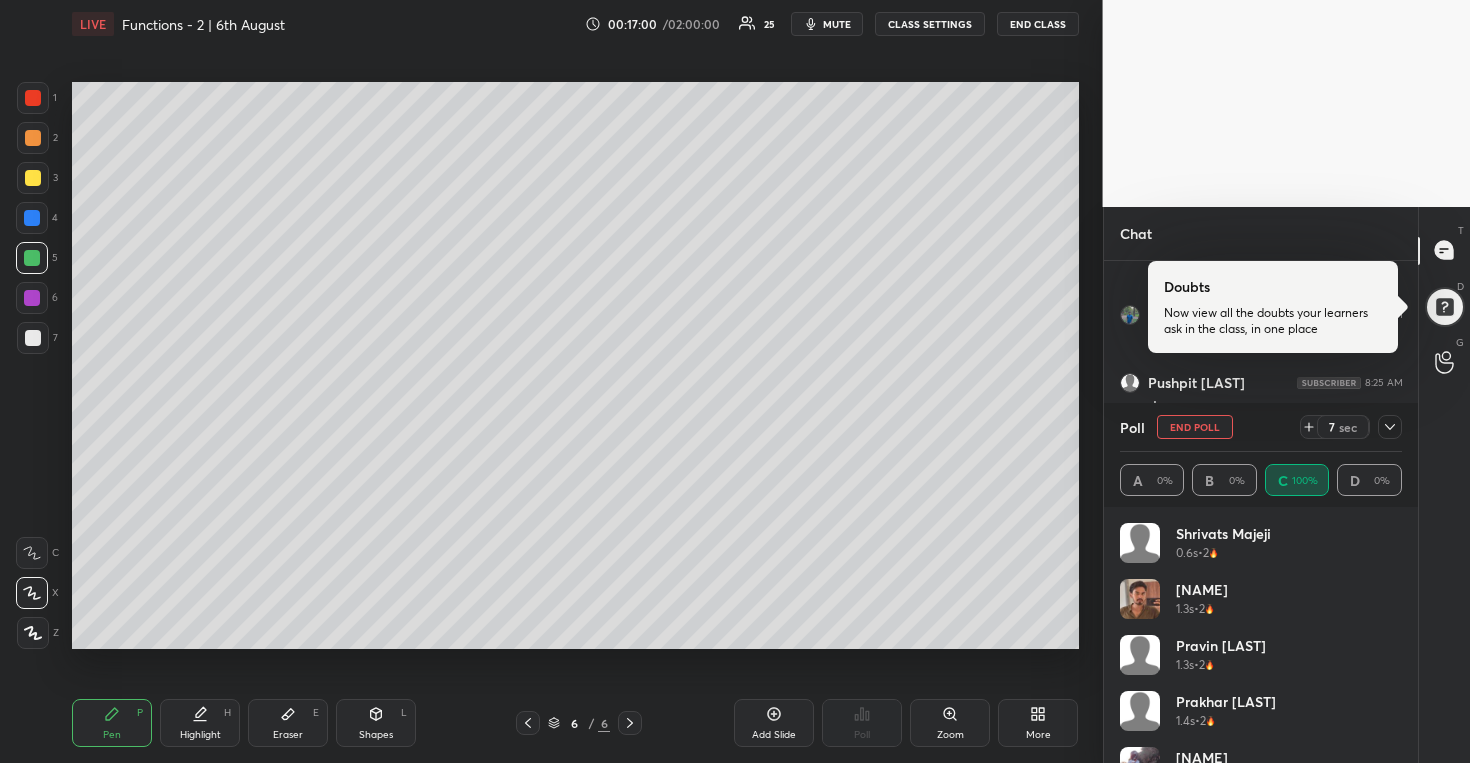click at bounding box center [1390, 427] 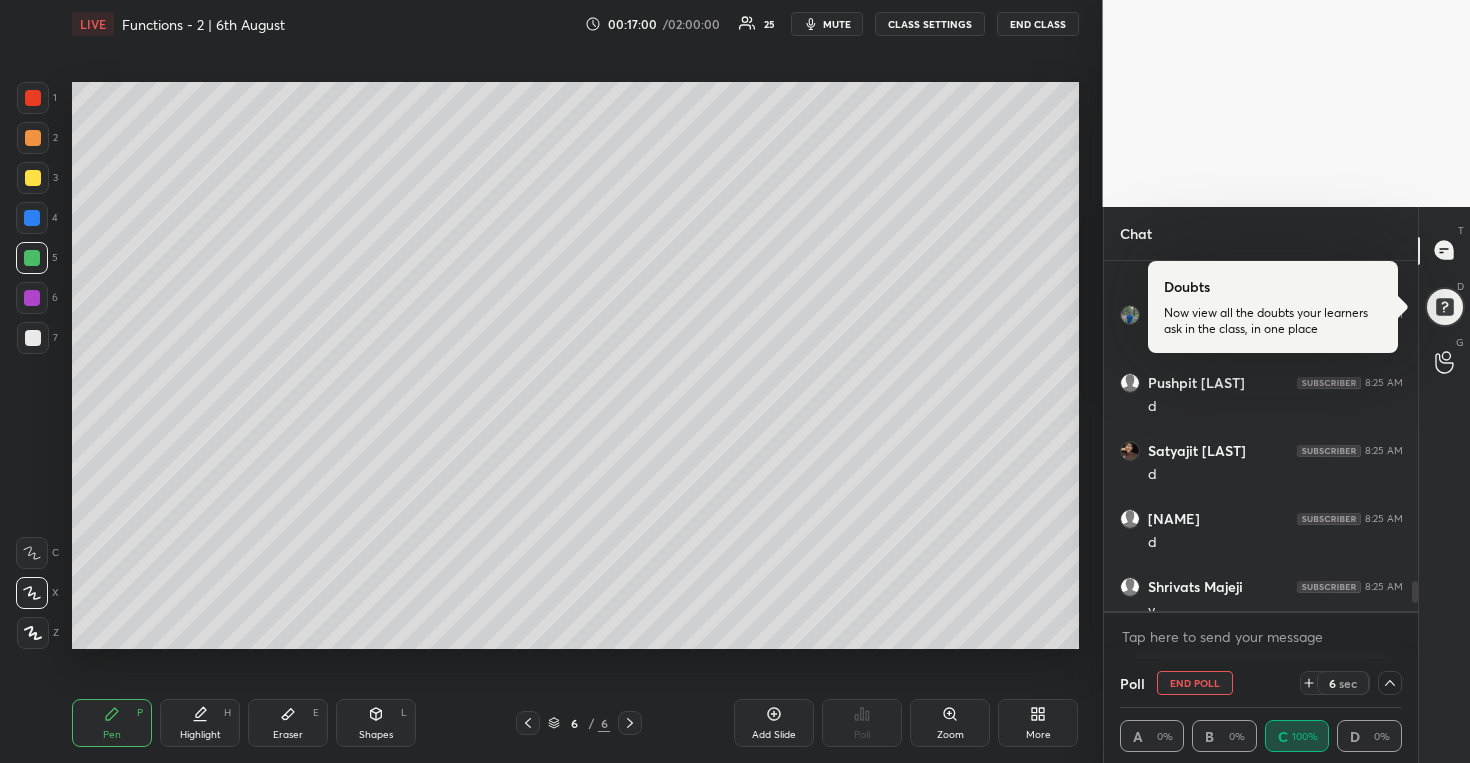 scroll, scrollTop: 1, scrollLeft: 7, axis: both 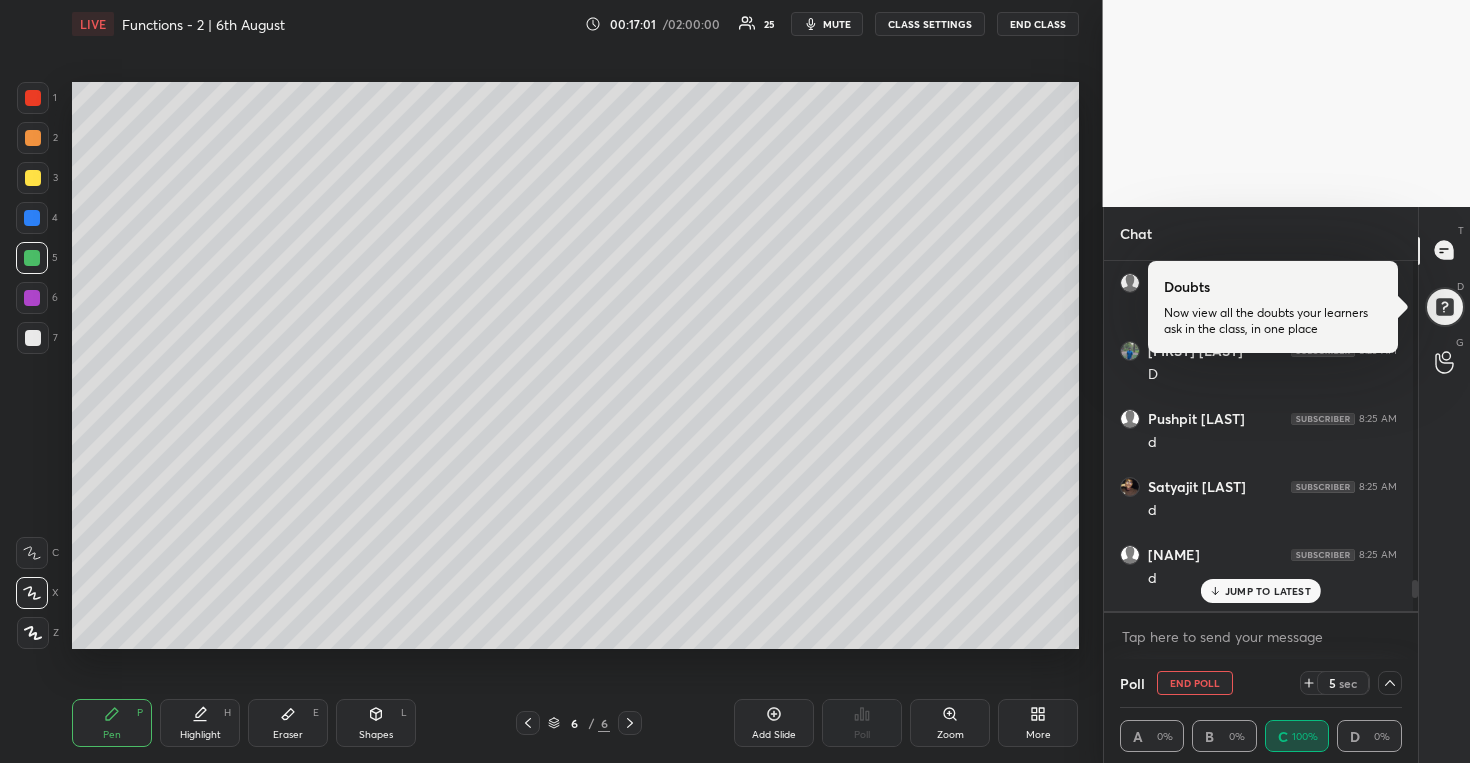 click on "JUMP TO LATEST" at bounding box center (1268, 591) 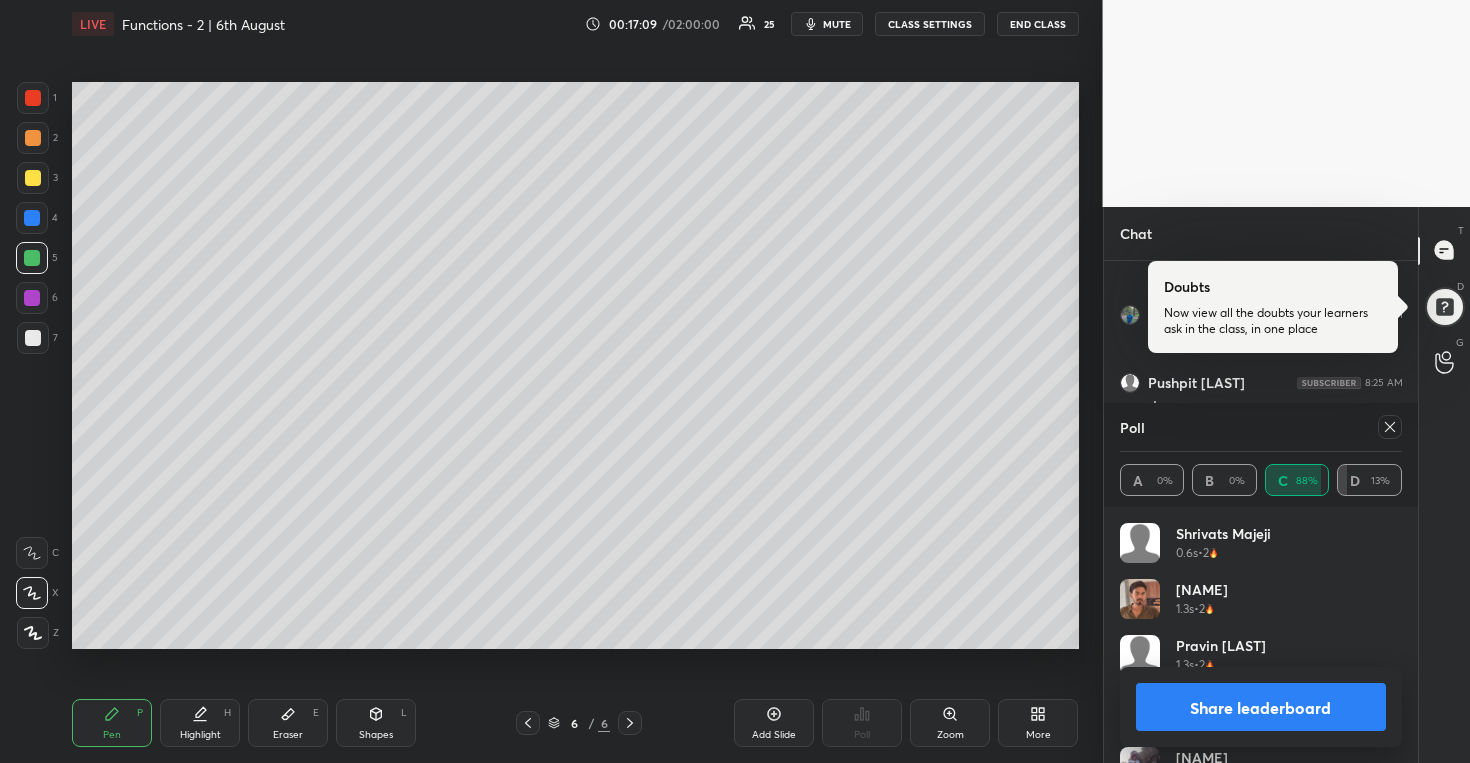 drag, startPoint x: 1292, startPoint y: 706, endPoint x: 1297, endPoint y: 694, distance: 13 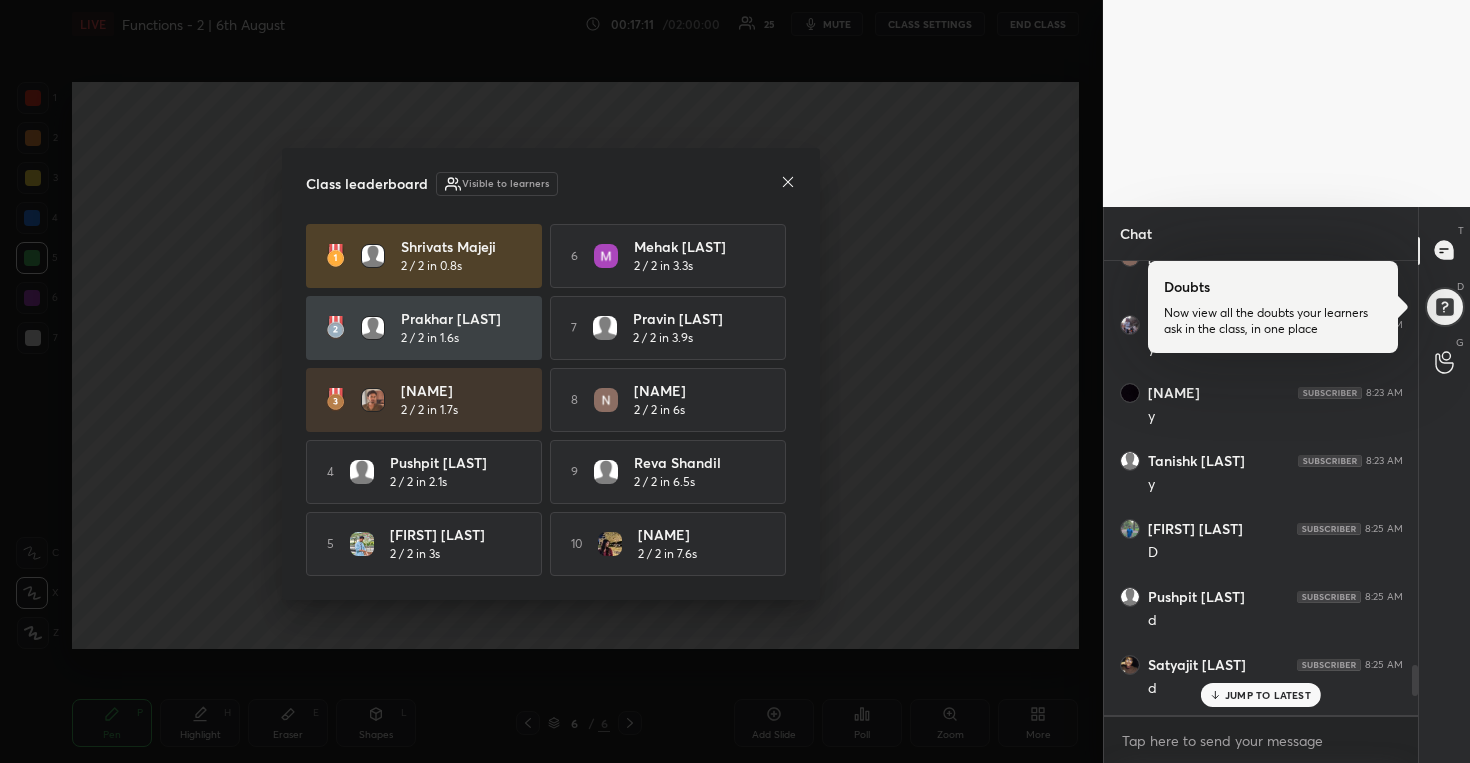 click 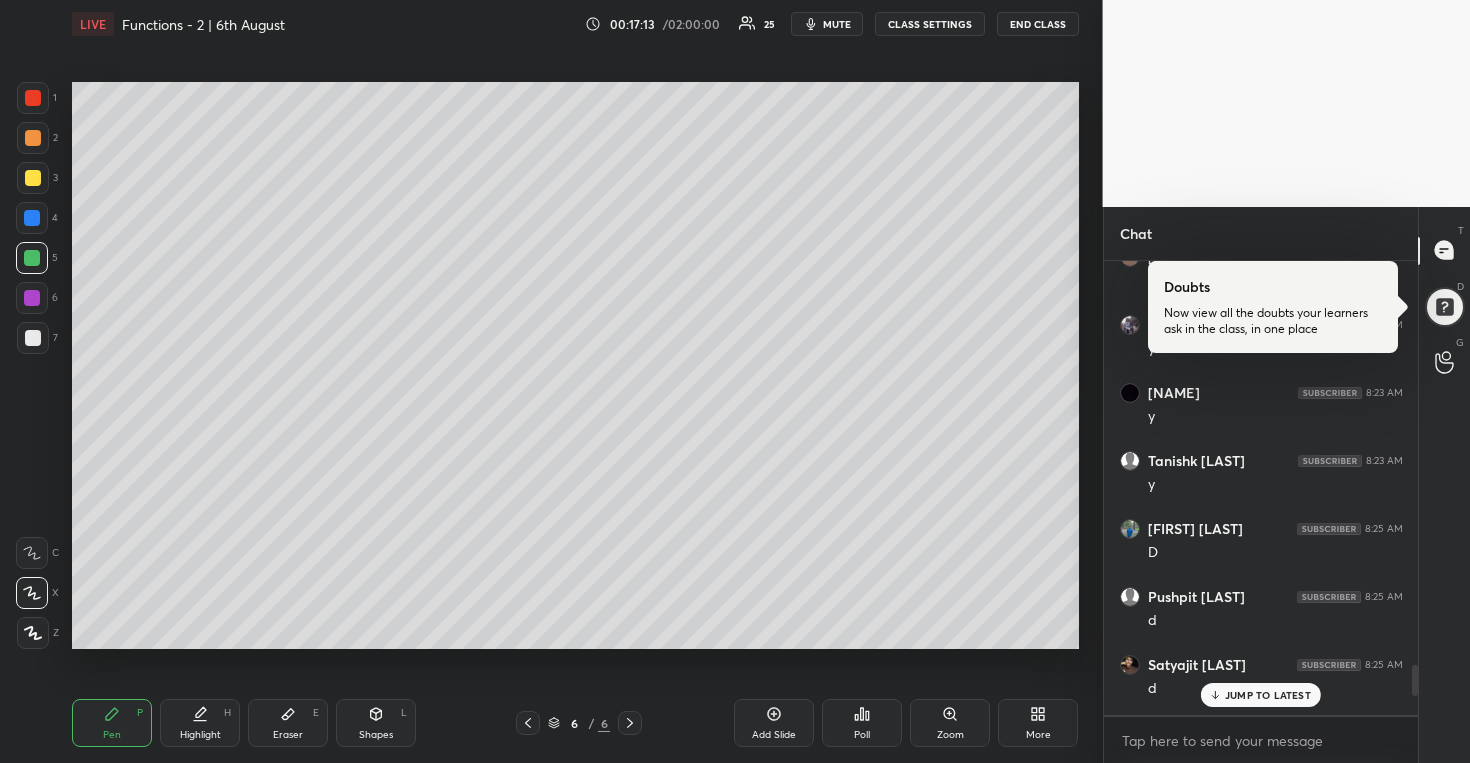 click on "JUMP TO LATEST" at bounding box center [1268, 695] 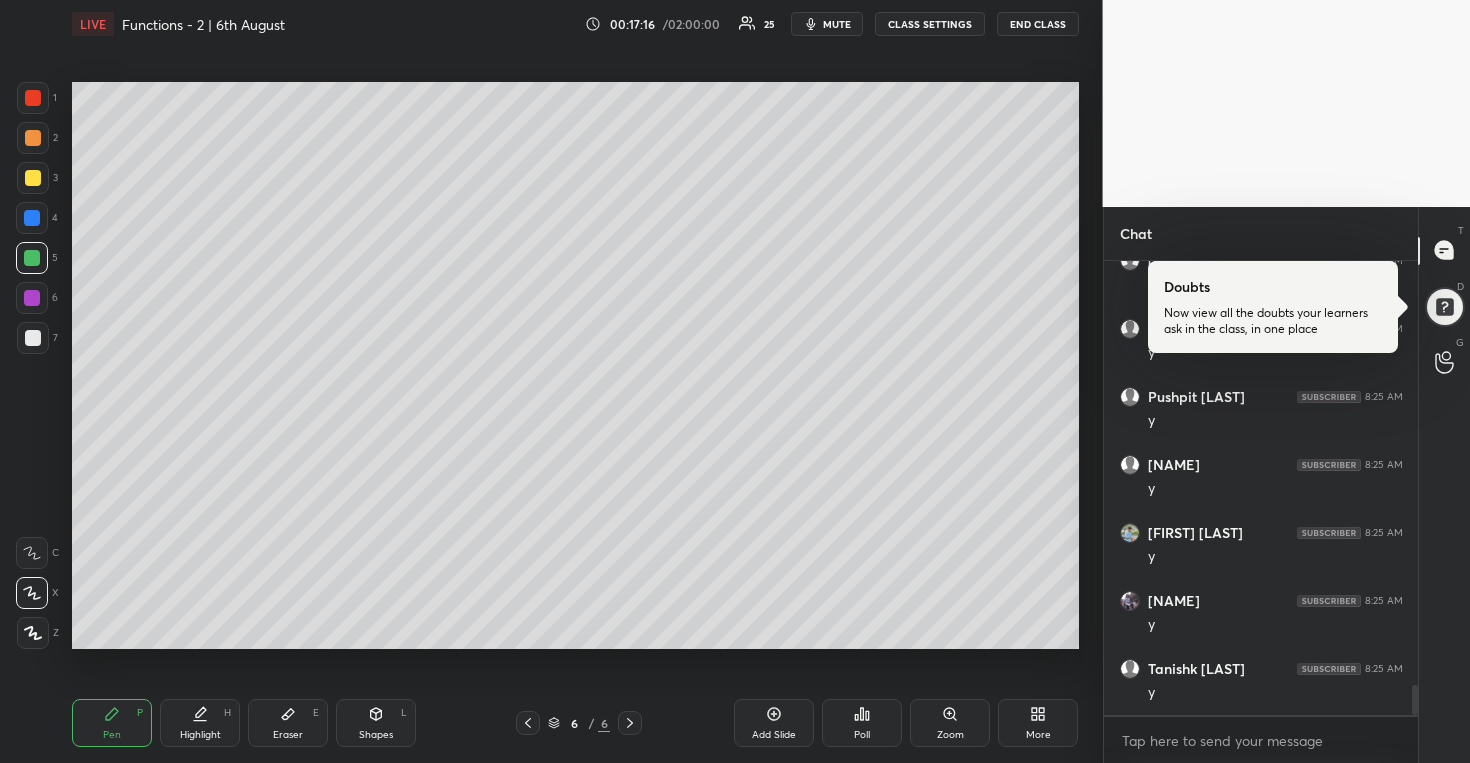 click at bounding box center [33, 178] 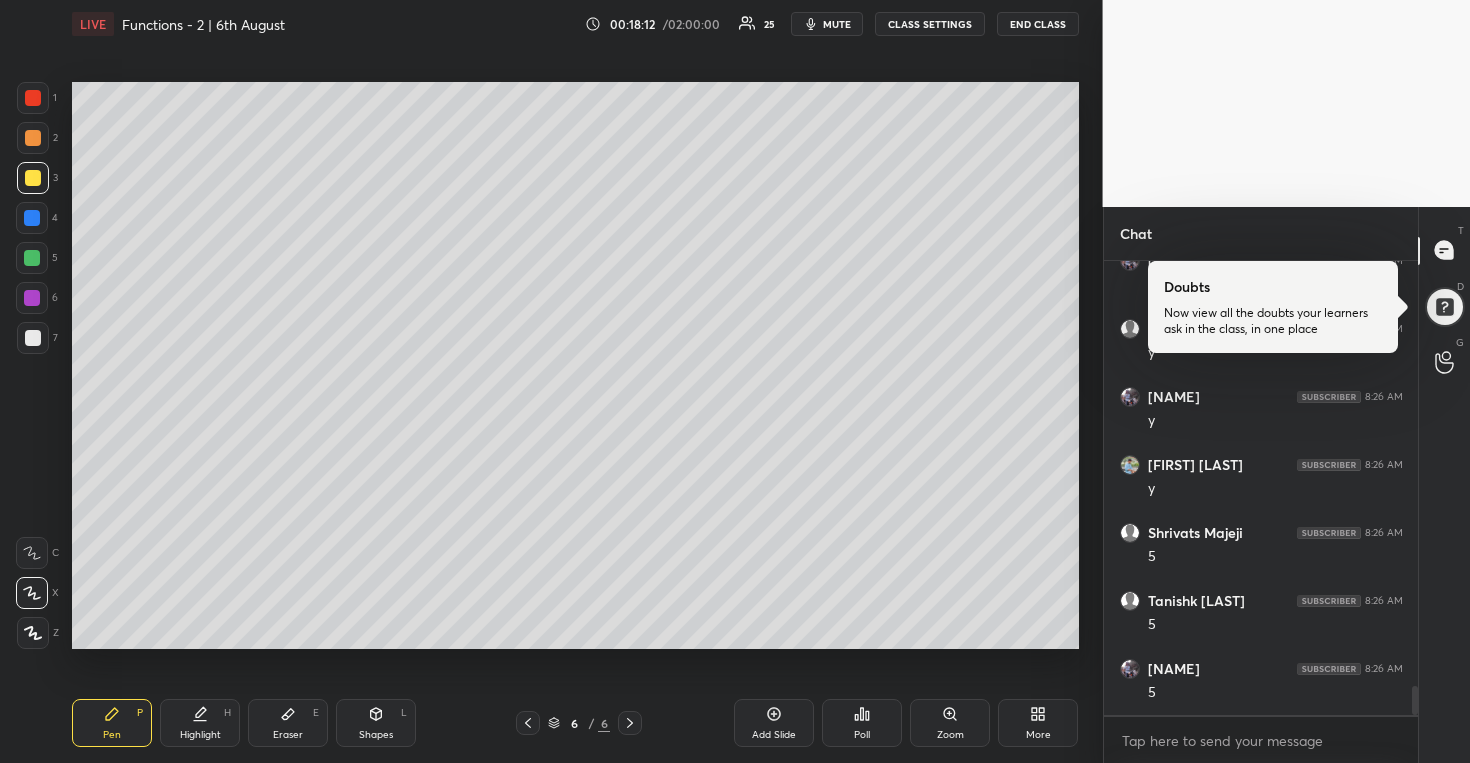 click at bounding box center [32, 258] 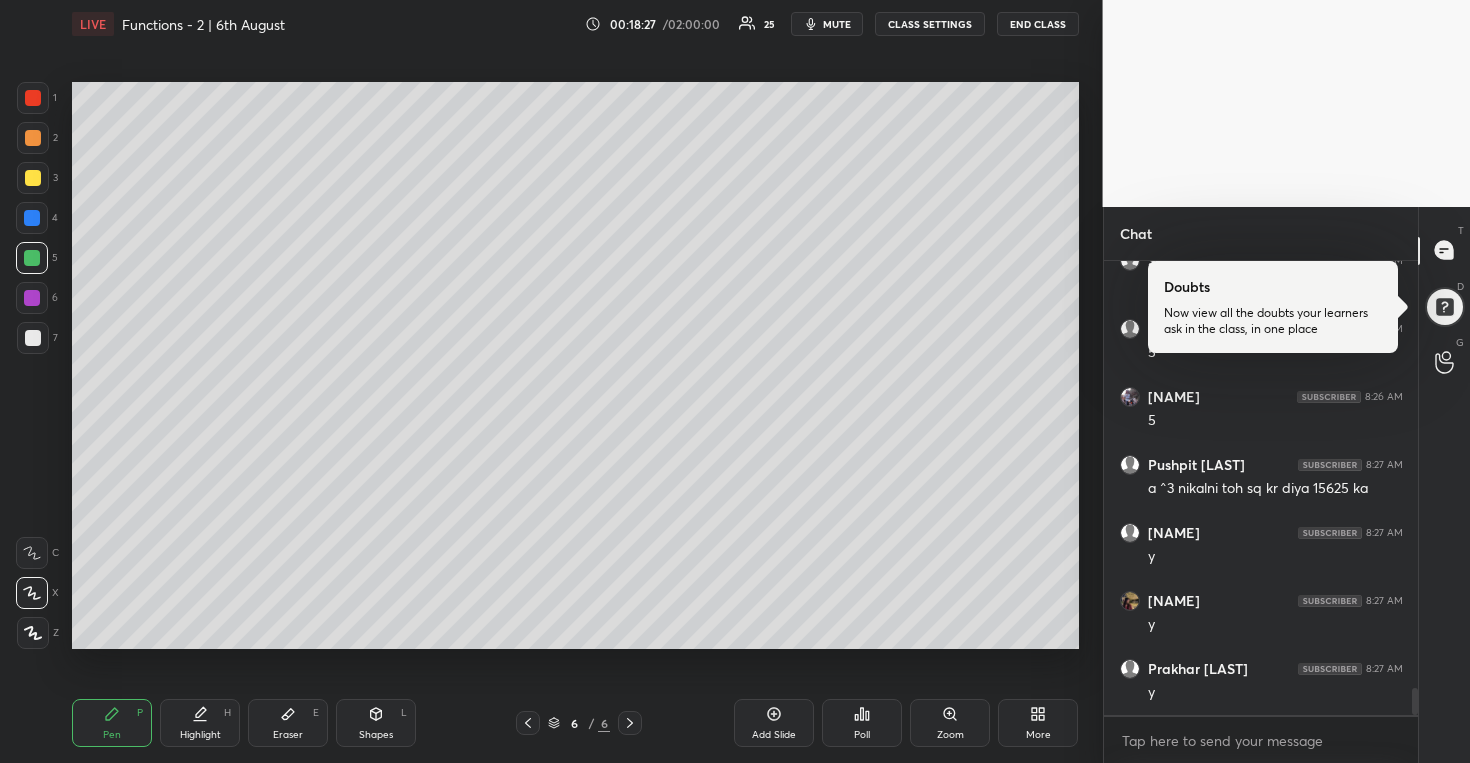 scroll, scrollTop: 7098, scrollLeft: 0, axis: vertical 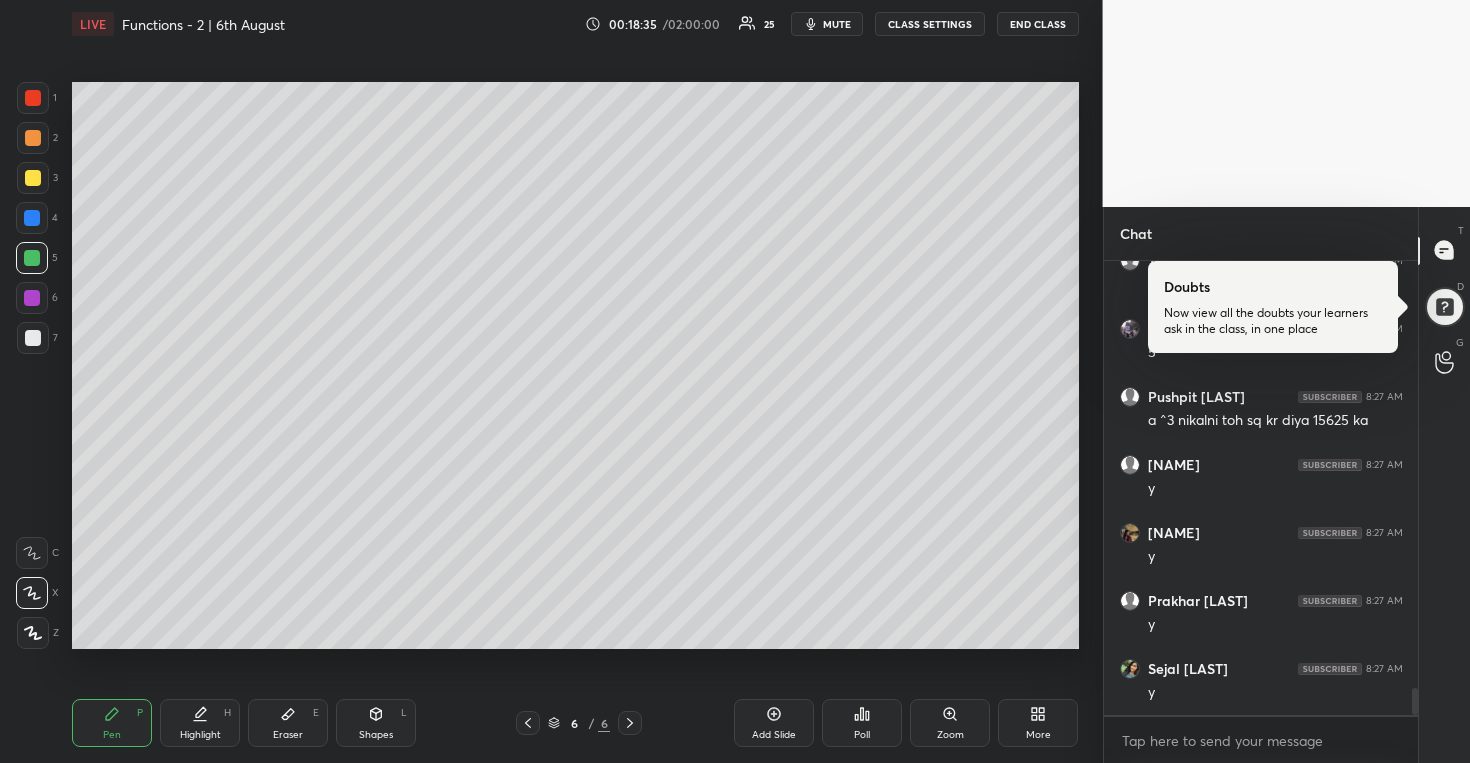 click at bounding box center (33, 338) 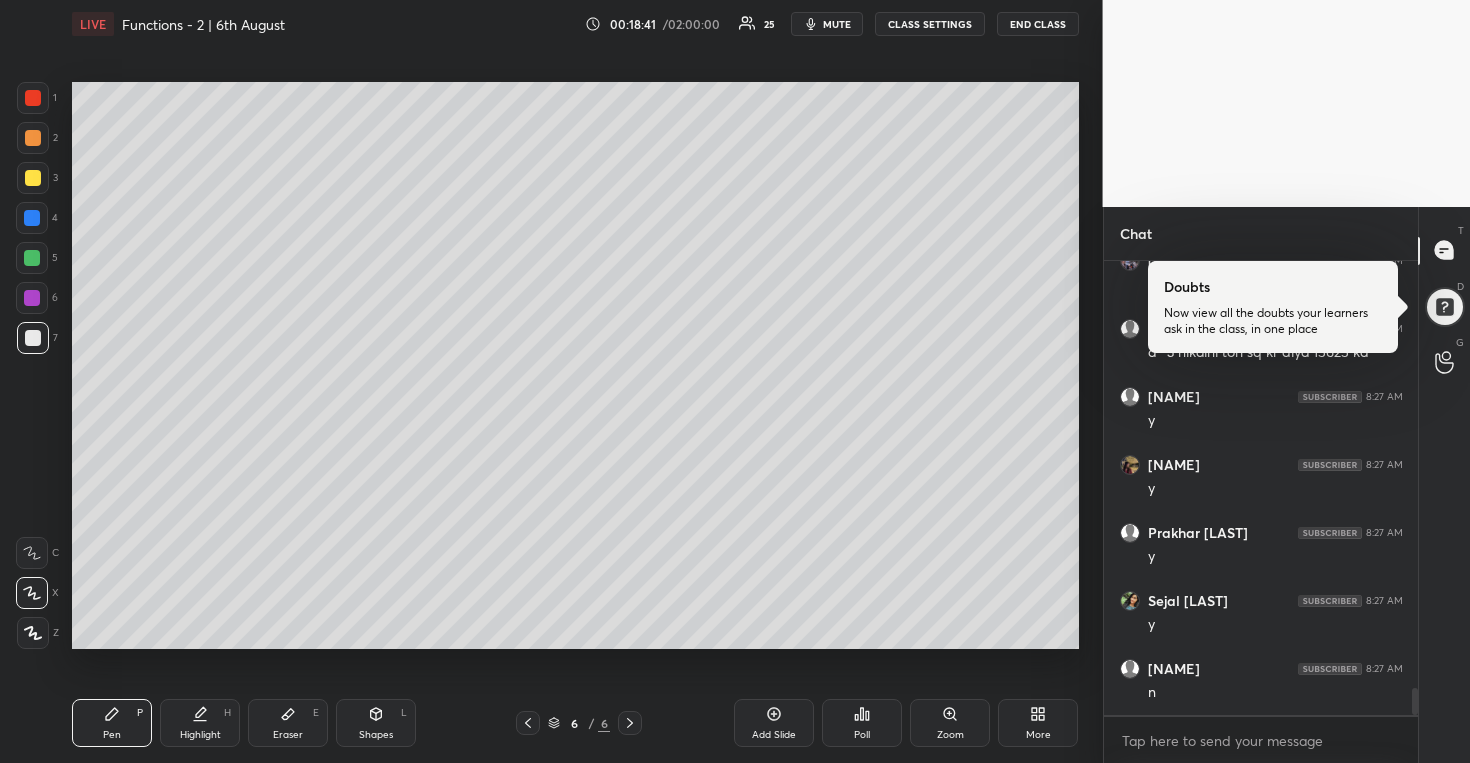scroll, scrollTop: 7234, scrollLeft: 0, axis: vertical 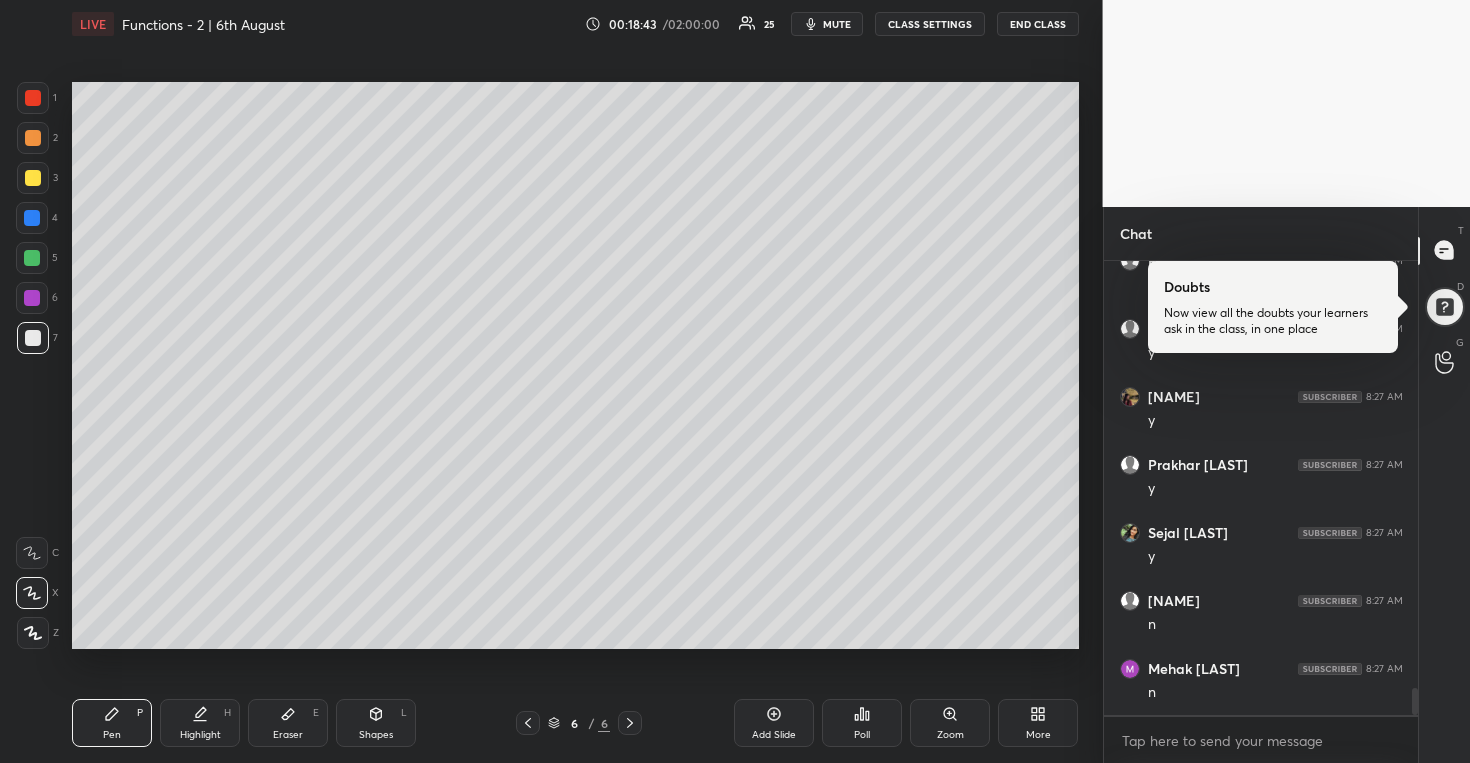 click on "Add Slide" at bounding box center (774, 723) 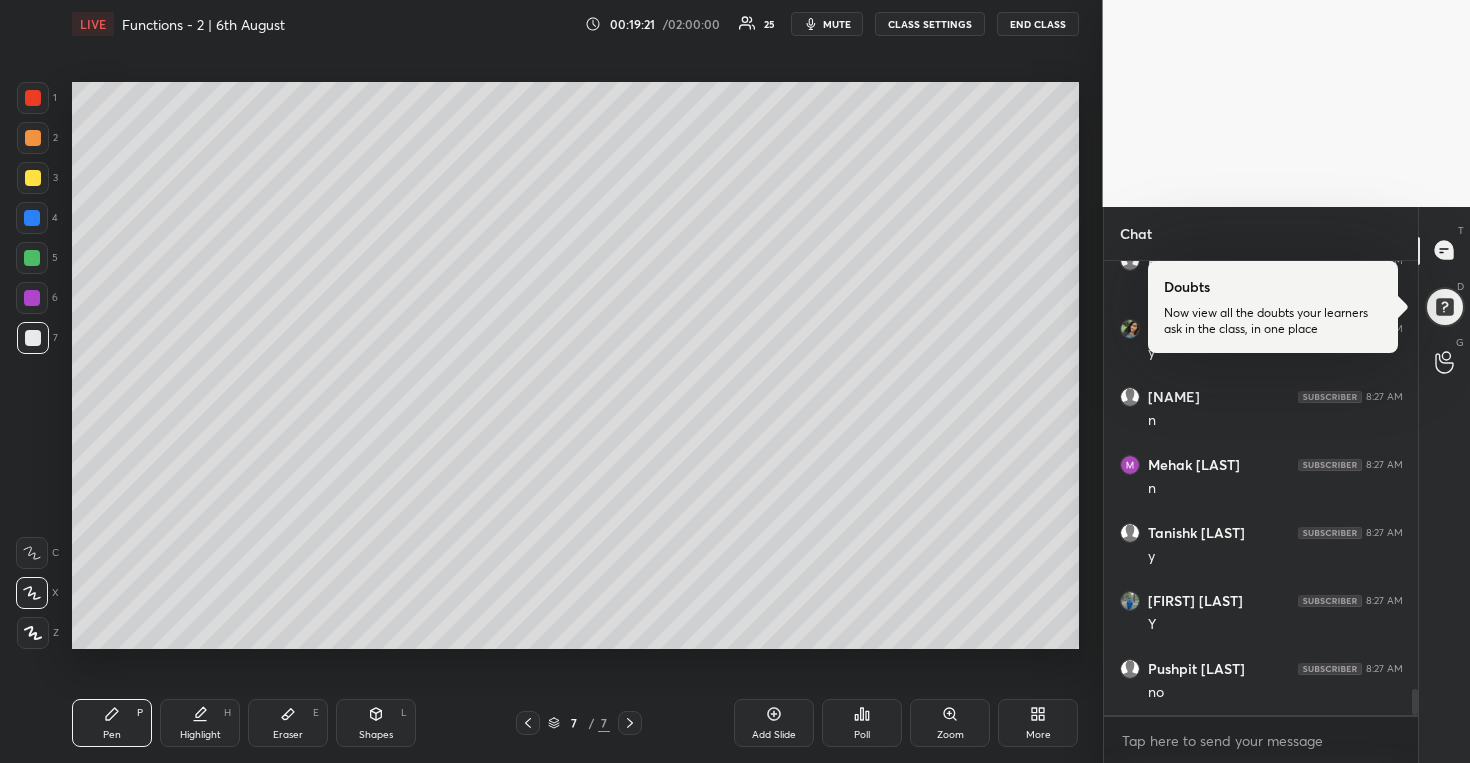 scroll, scrollTop: 7506, scrollLeft: 0, axis: vertical 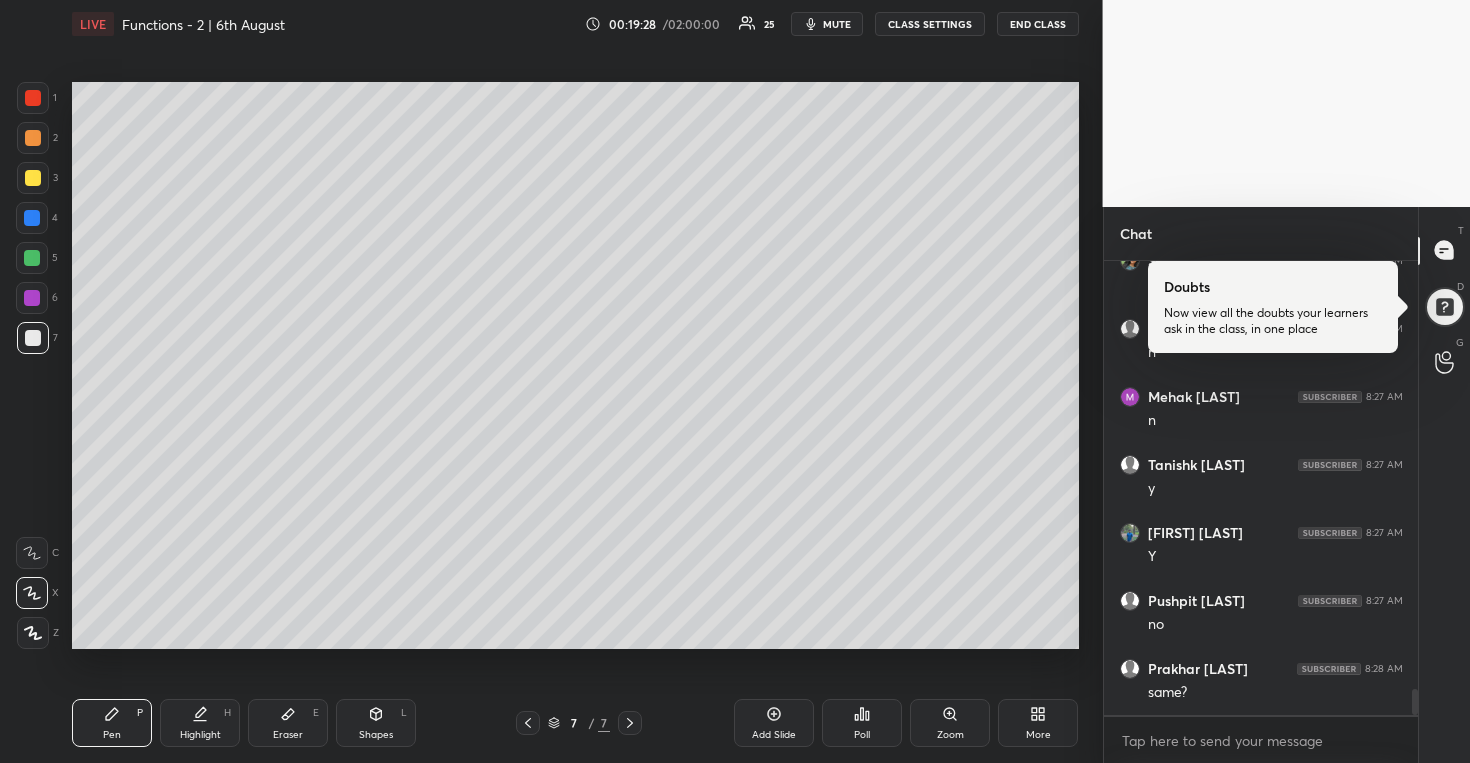 drag, startPoint x: 289, startPoint y: 717, endPoint x: 310, endPoint y: 670, distance: 51.47815 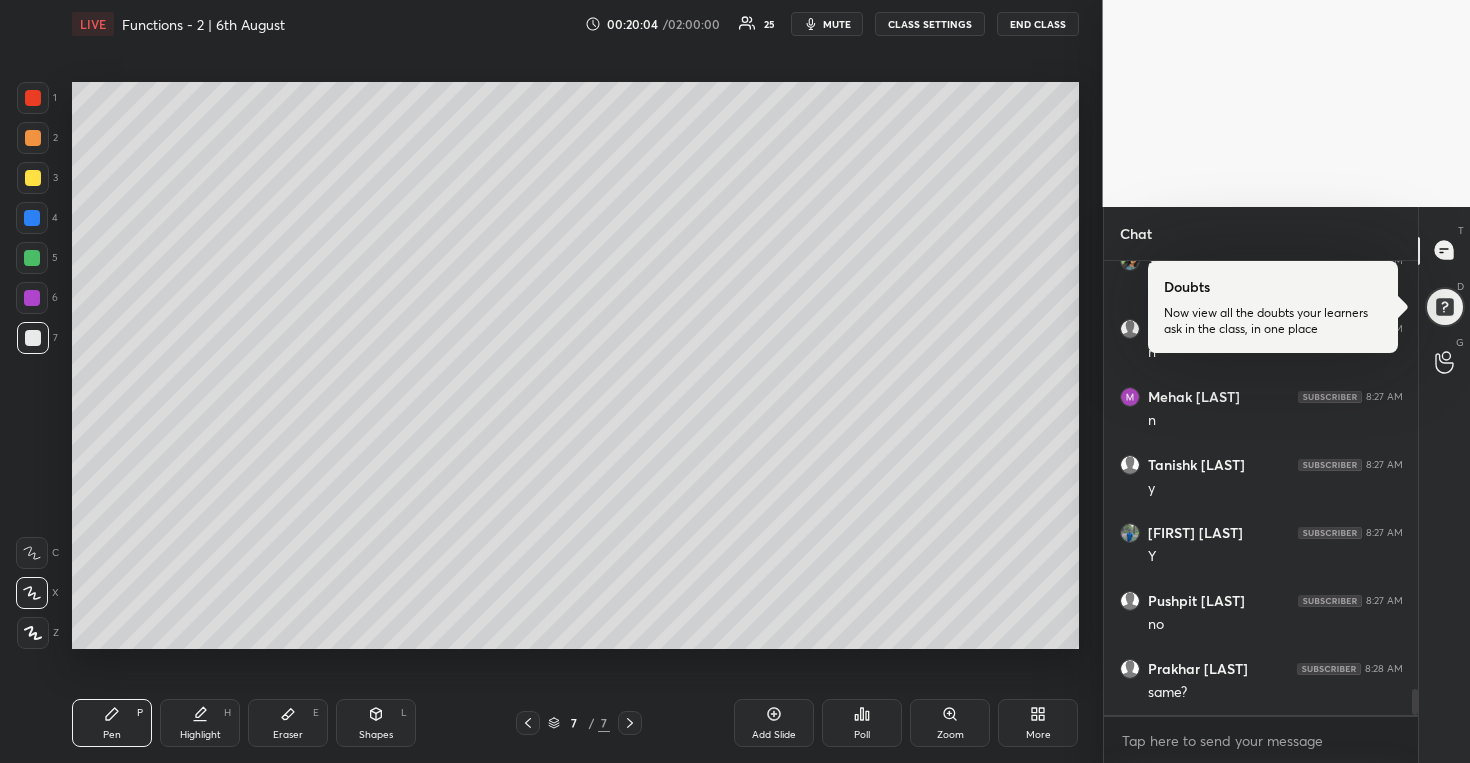click at bounding box center (33, 178) 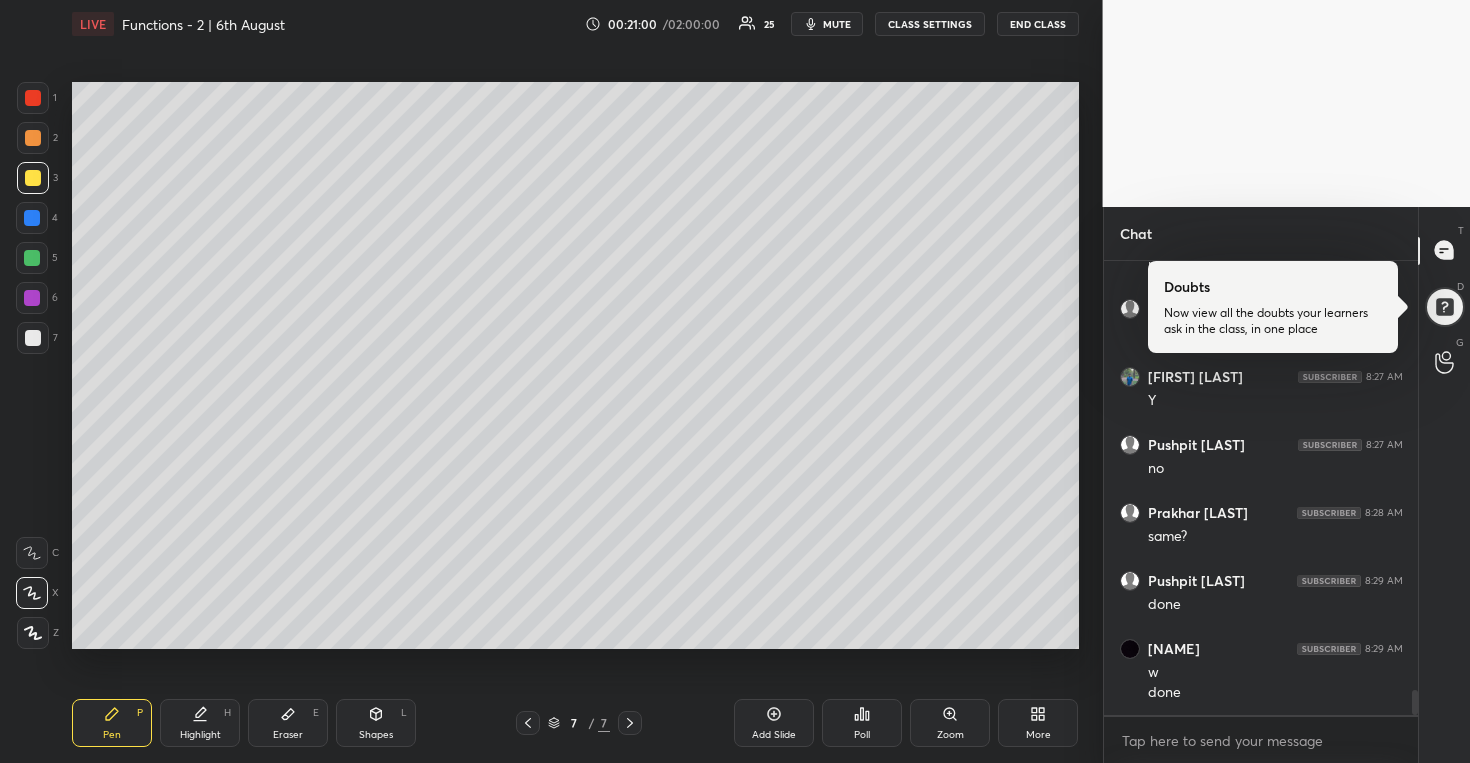 scroll, scrollTop: 7730, scrollLeft: 0, axis: vertical 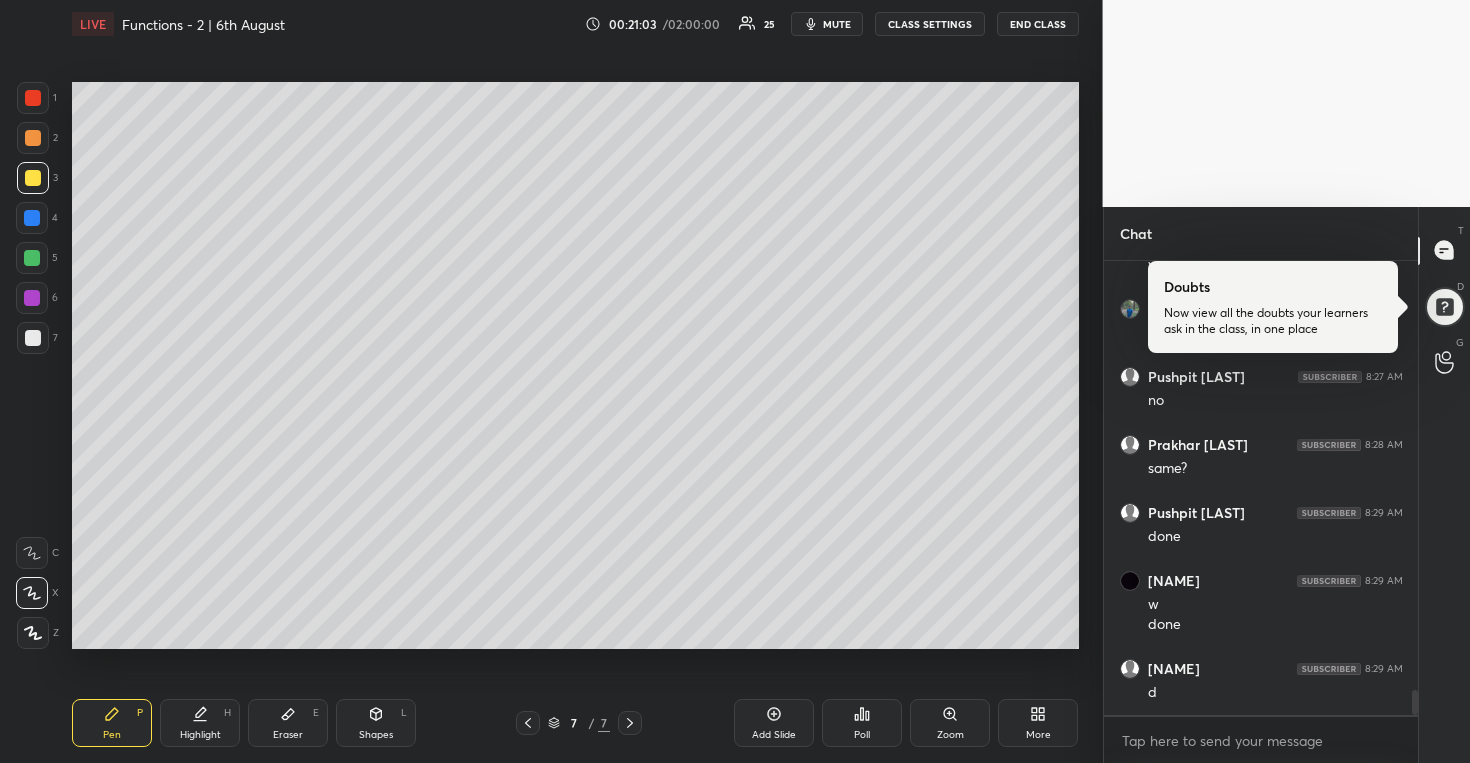 click on "Poll" at bounding box center (862, 723) 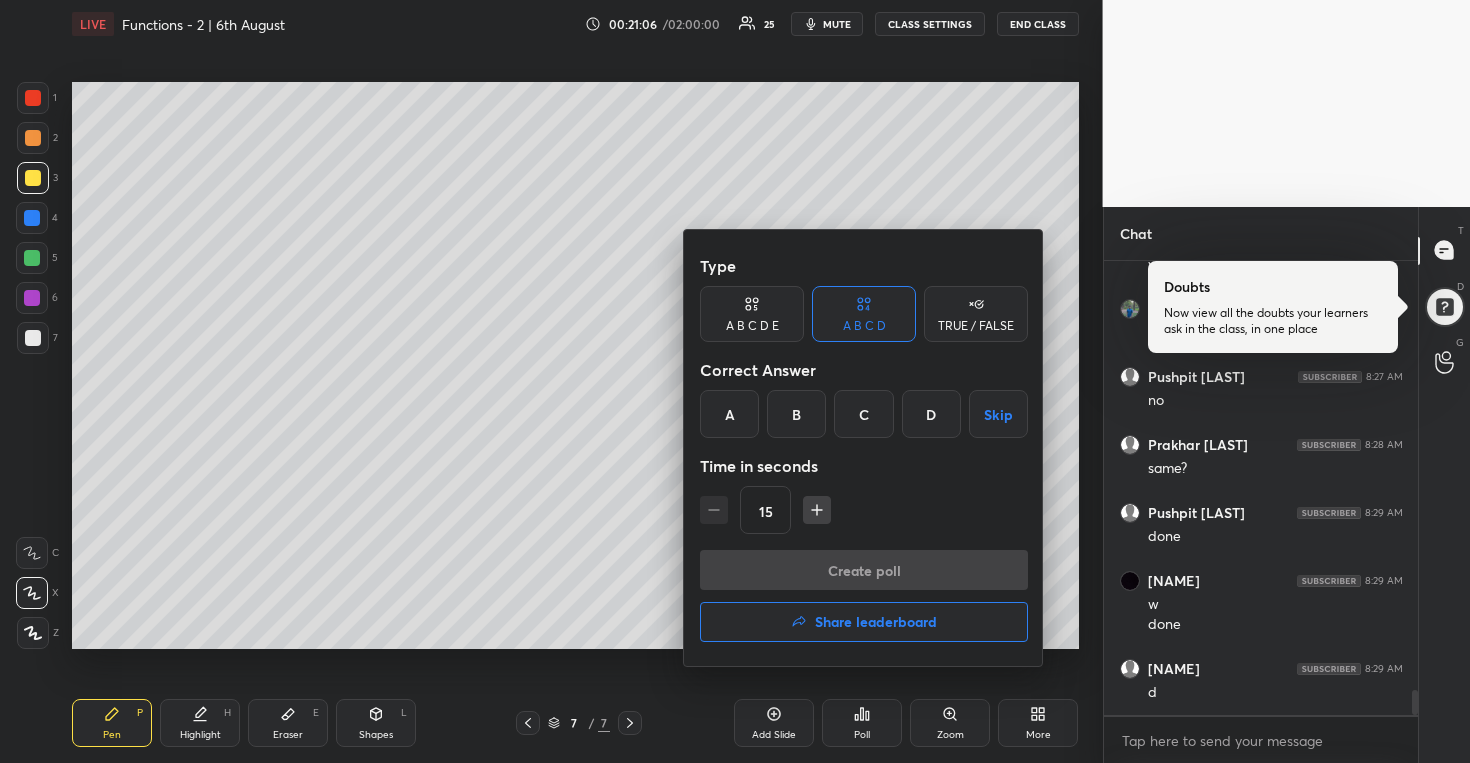 click on "C" at bounding box center (863, 414) 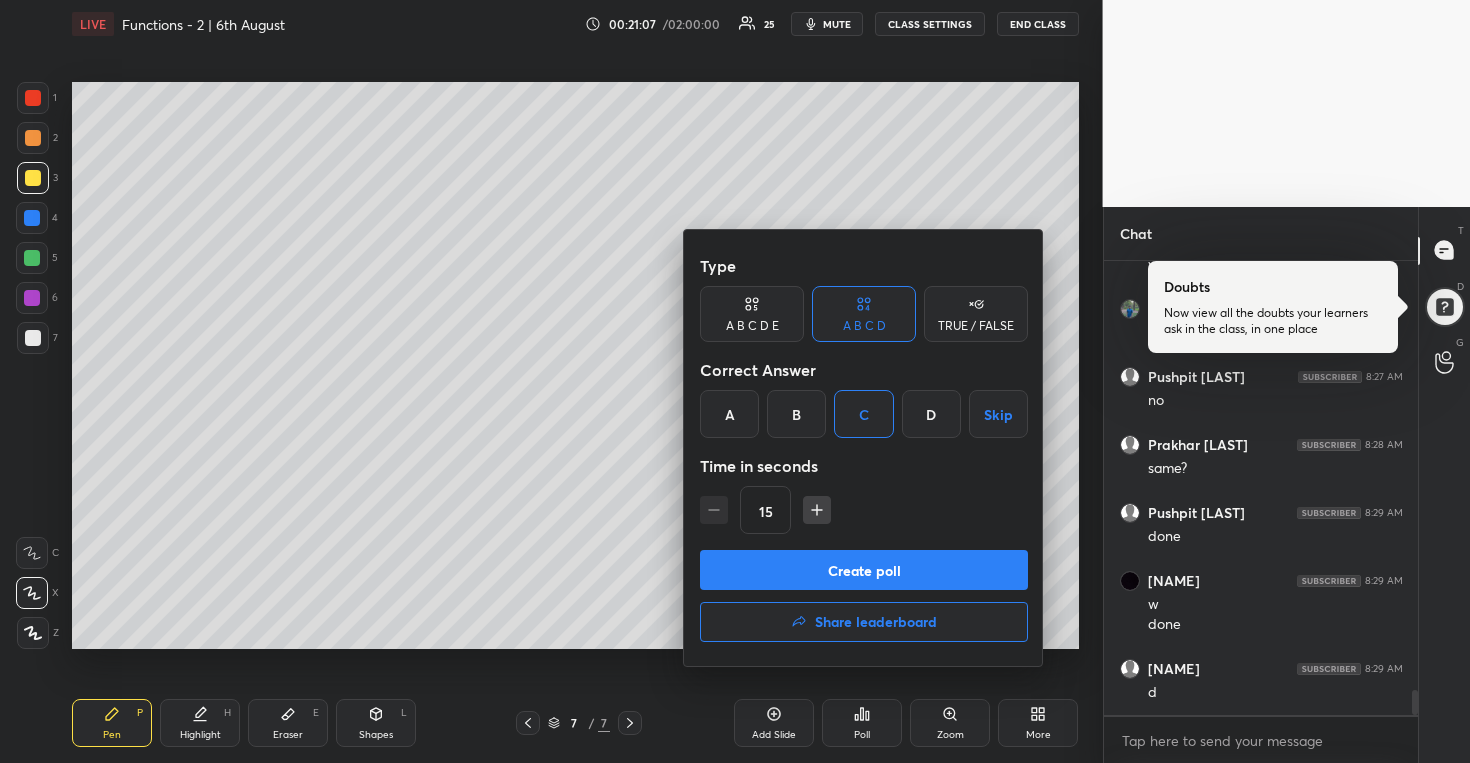 click on "Create poll" at bounding box center [864, 570] 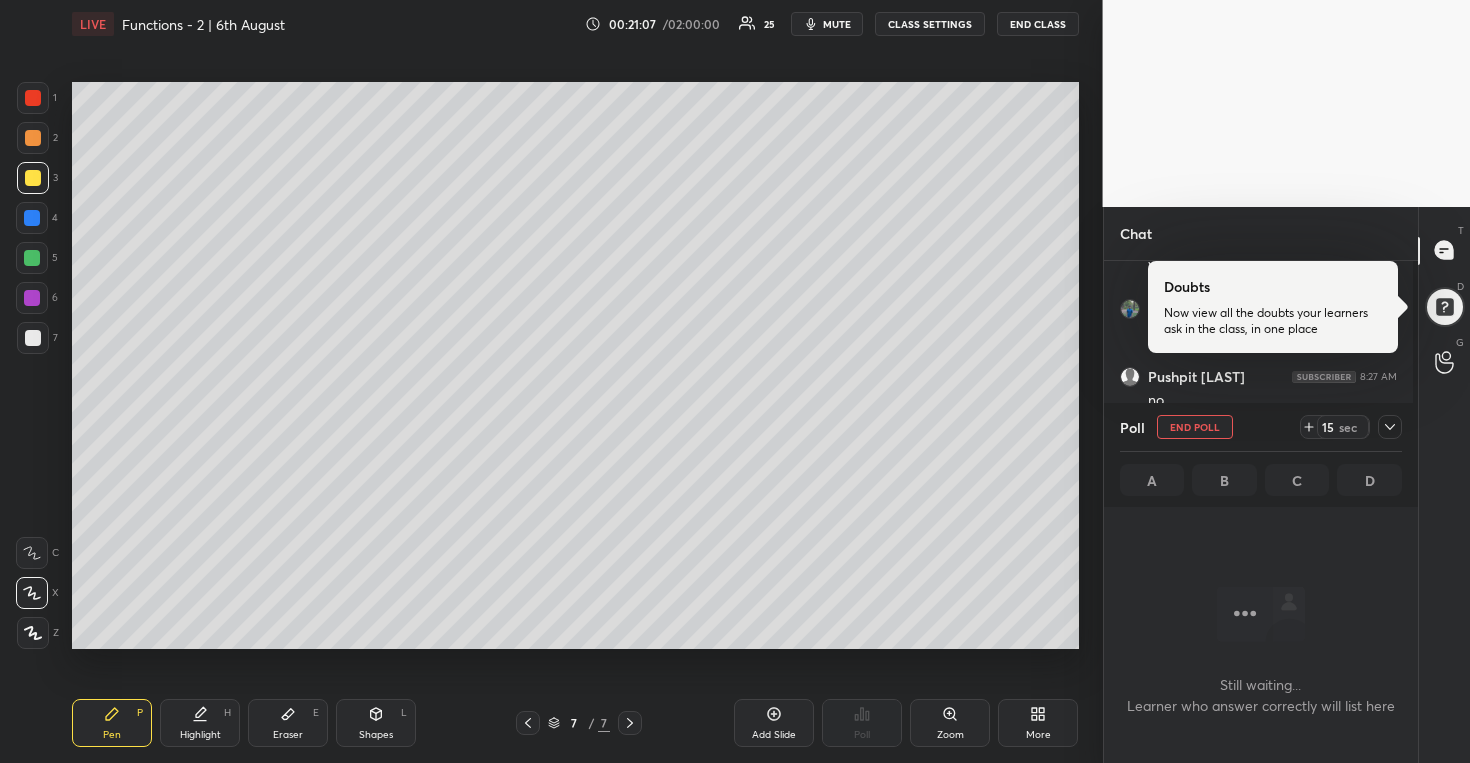 scroll, scrollTop: 424, scrollLeft: 302, axis: both 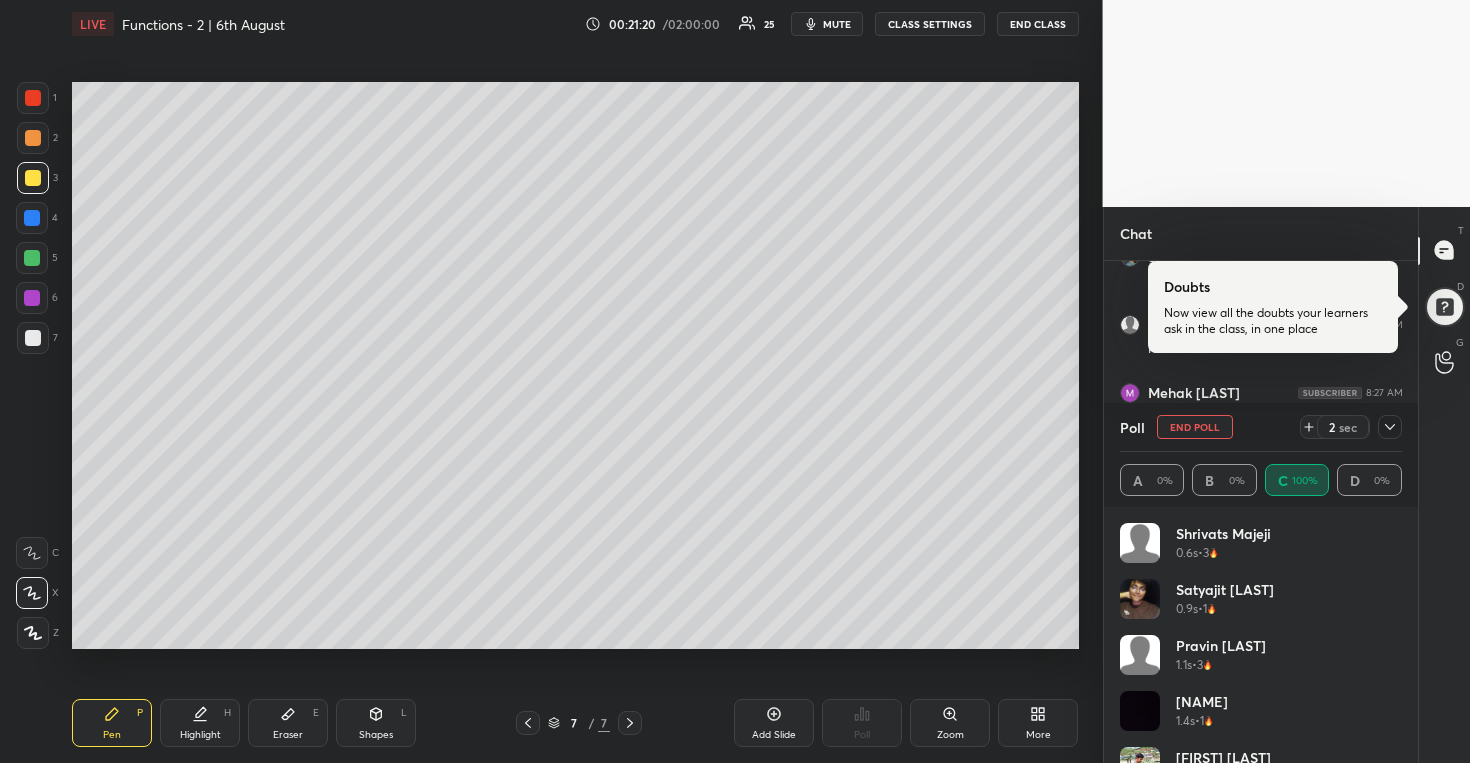 click 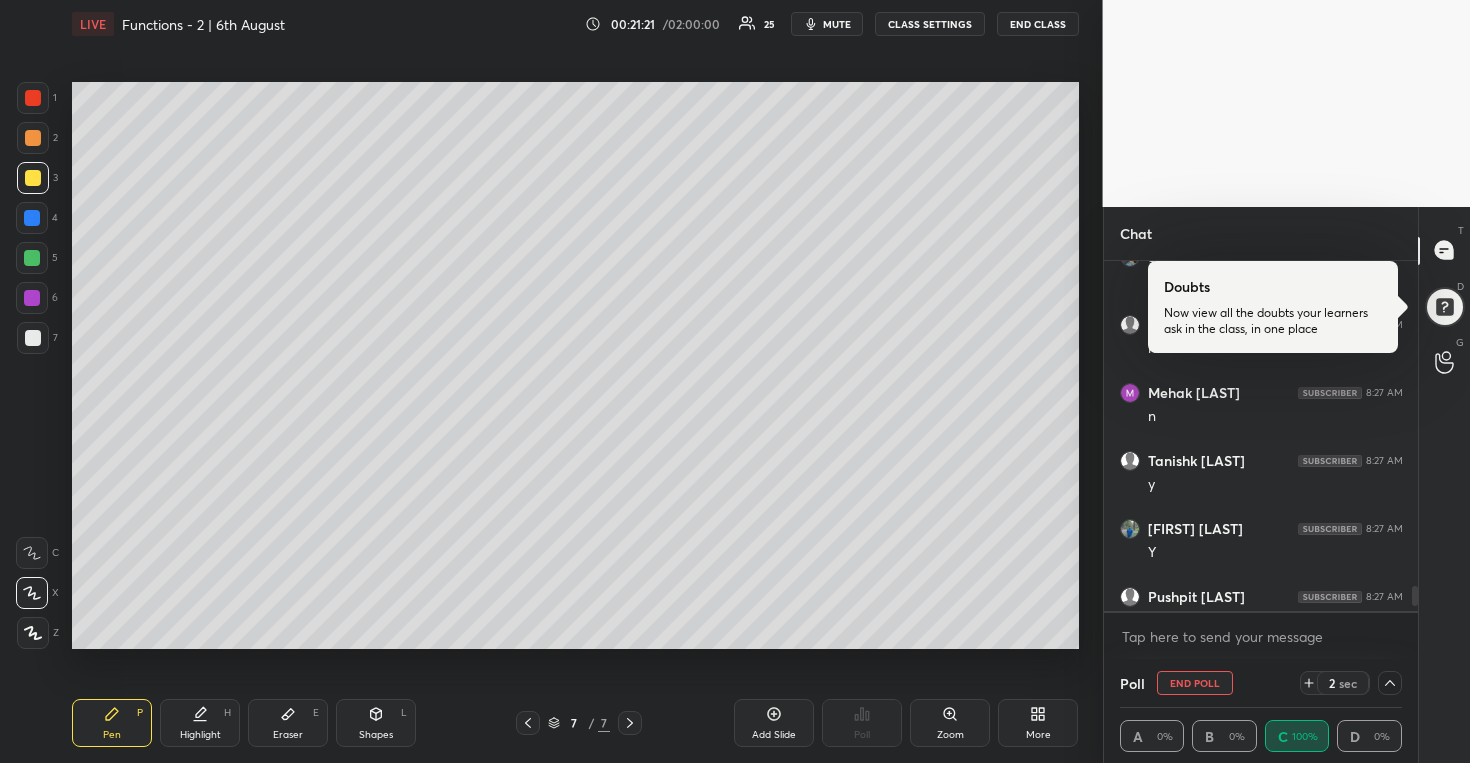 scroll, scrollTop: 6, scrollLeft: 1, axis: both 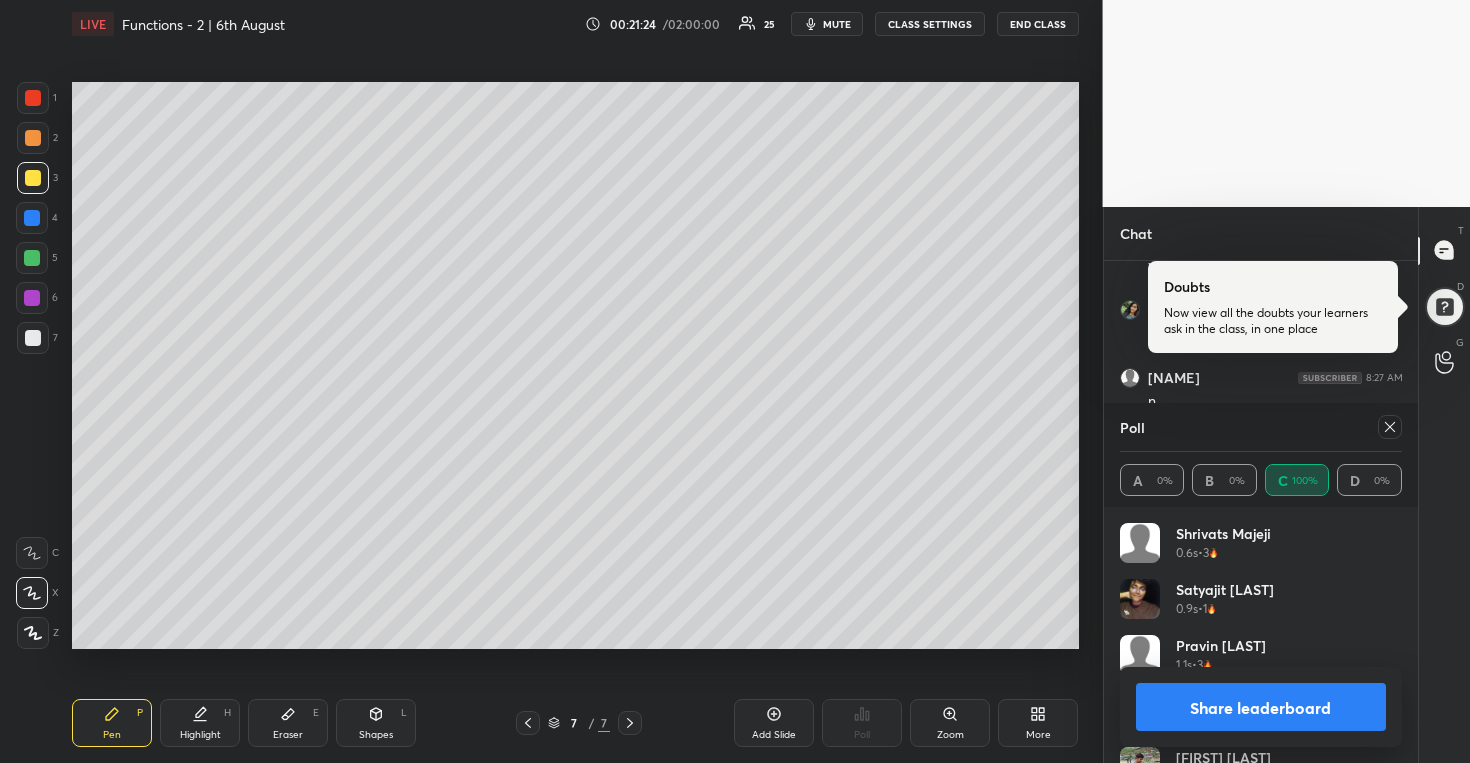 drag, startPoint x: 1393, startPoint y: 429, endPoint x: 1379, endPoint y: 429, distance: 14 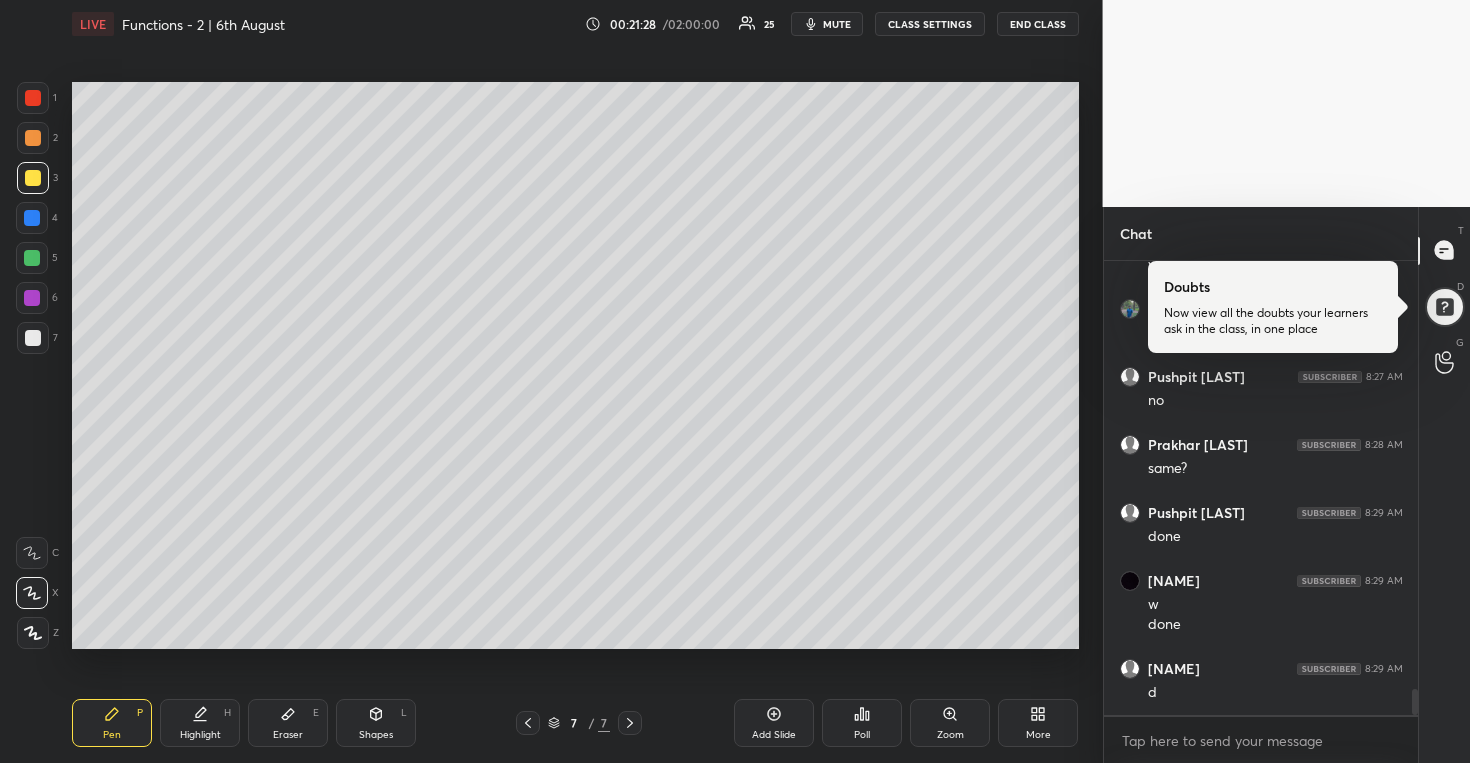 click at bounding box center (32, 298) 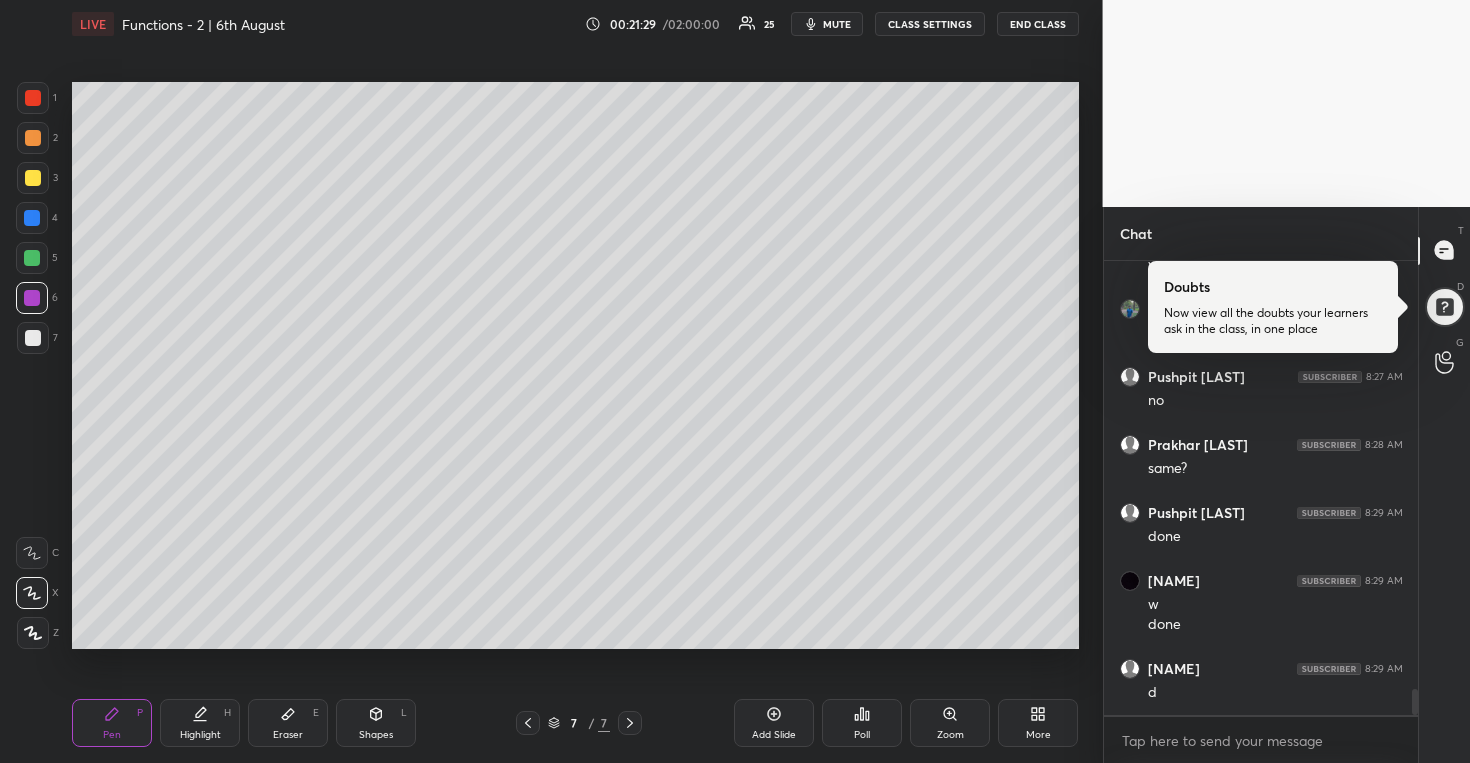 click at bounding box center (33, 138) 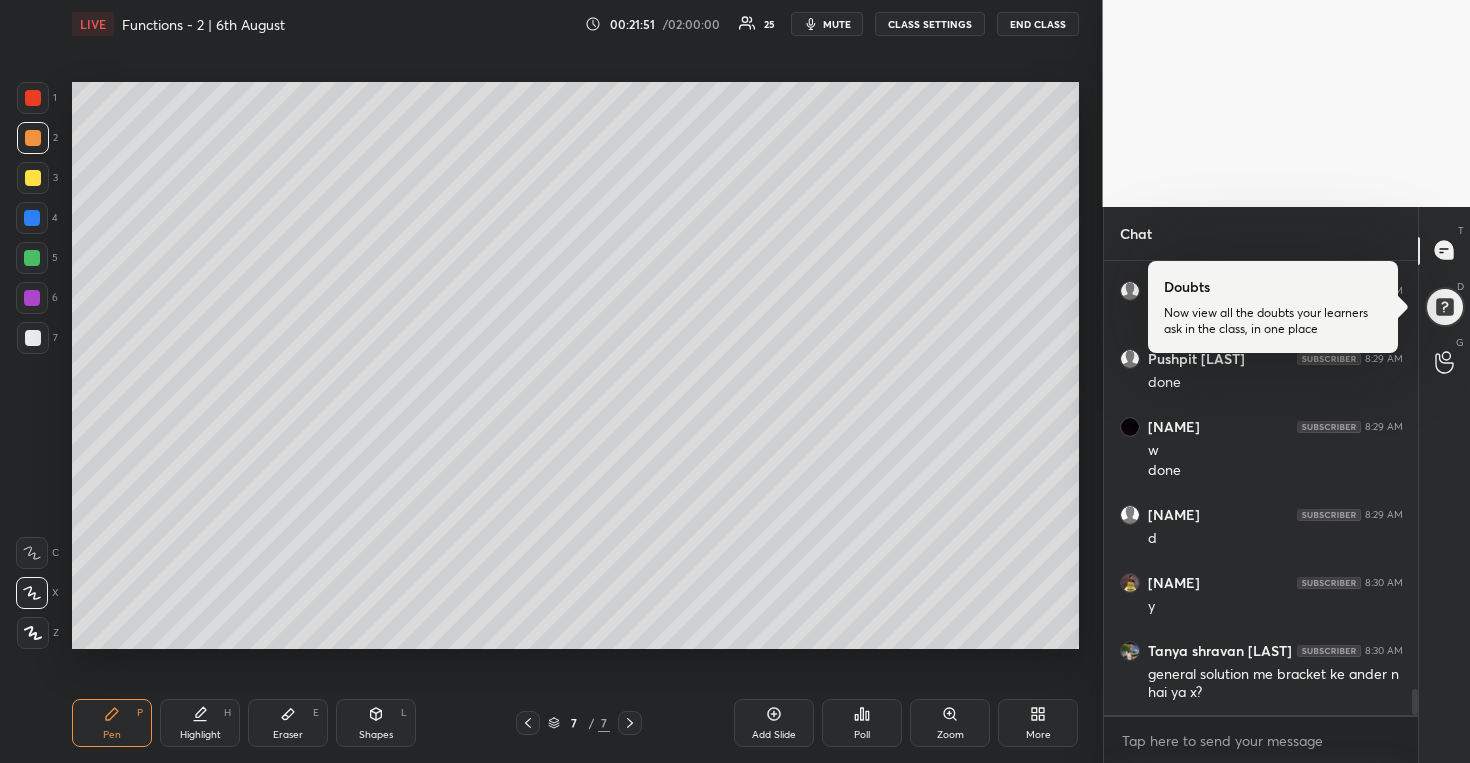 click at bounding box center [33, 338] 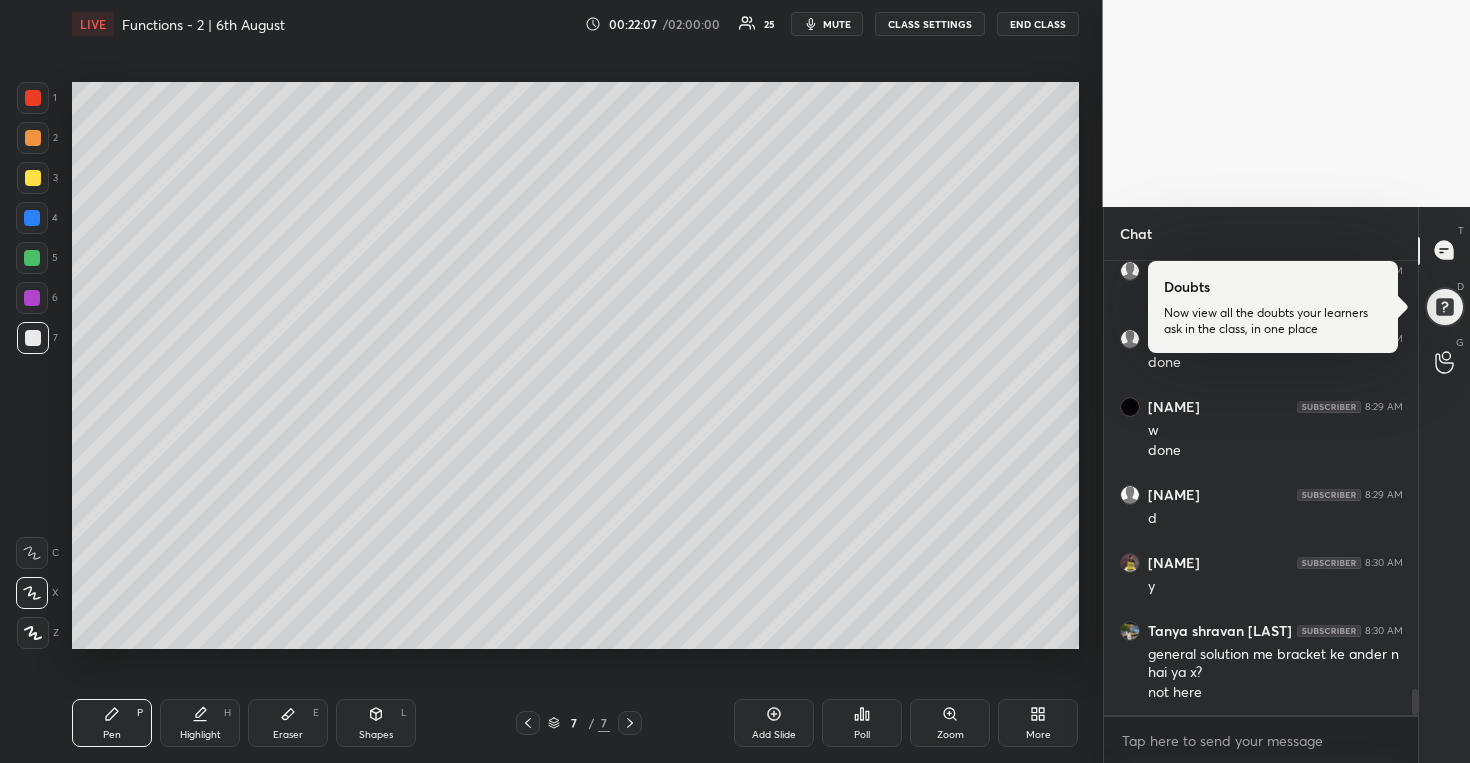 click on "2" at bounding box center (37, 138) 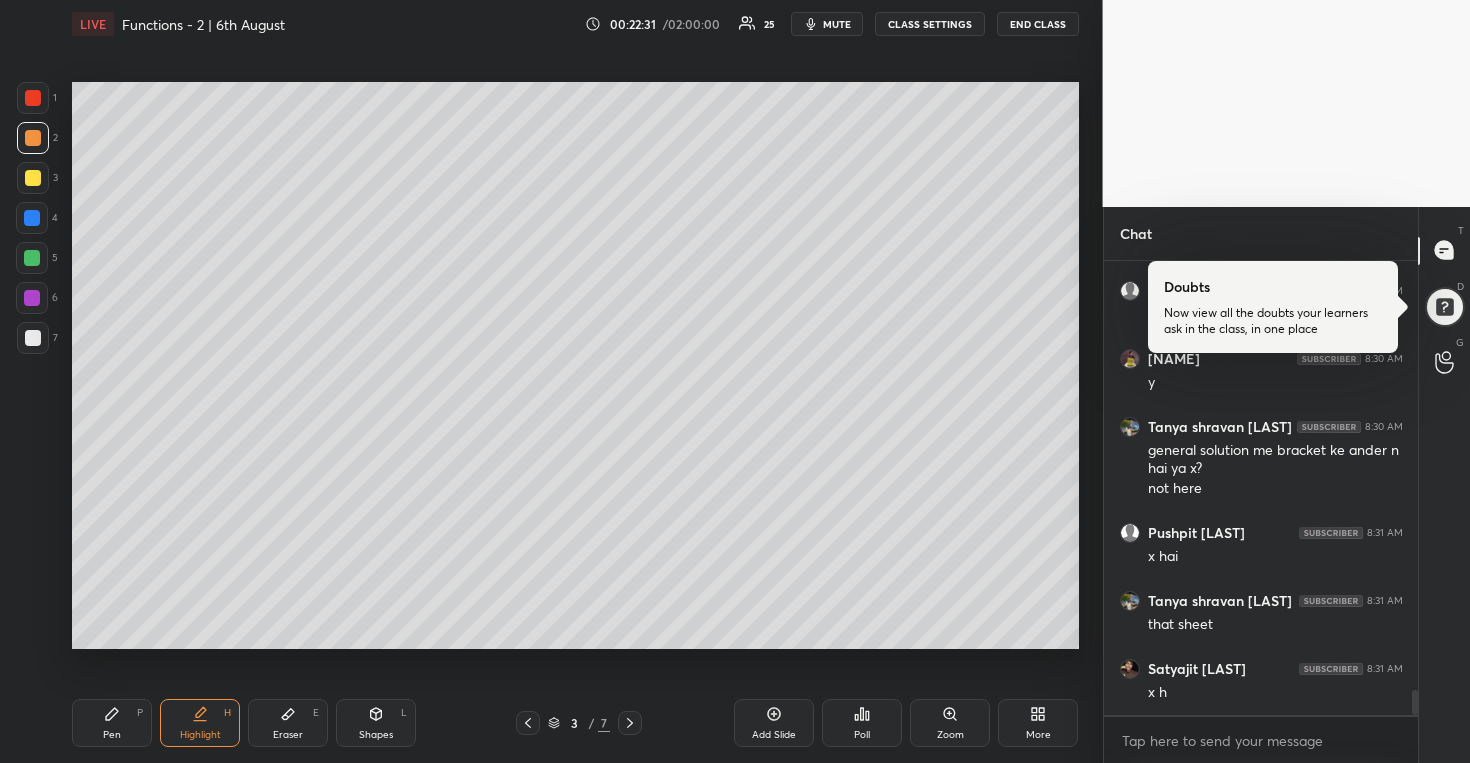 scroll, scrollTop: 7776, scrollLeft: 0, axis: vertical 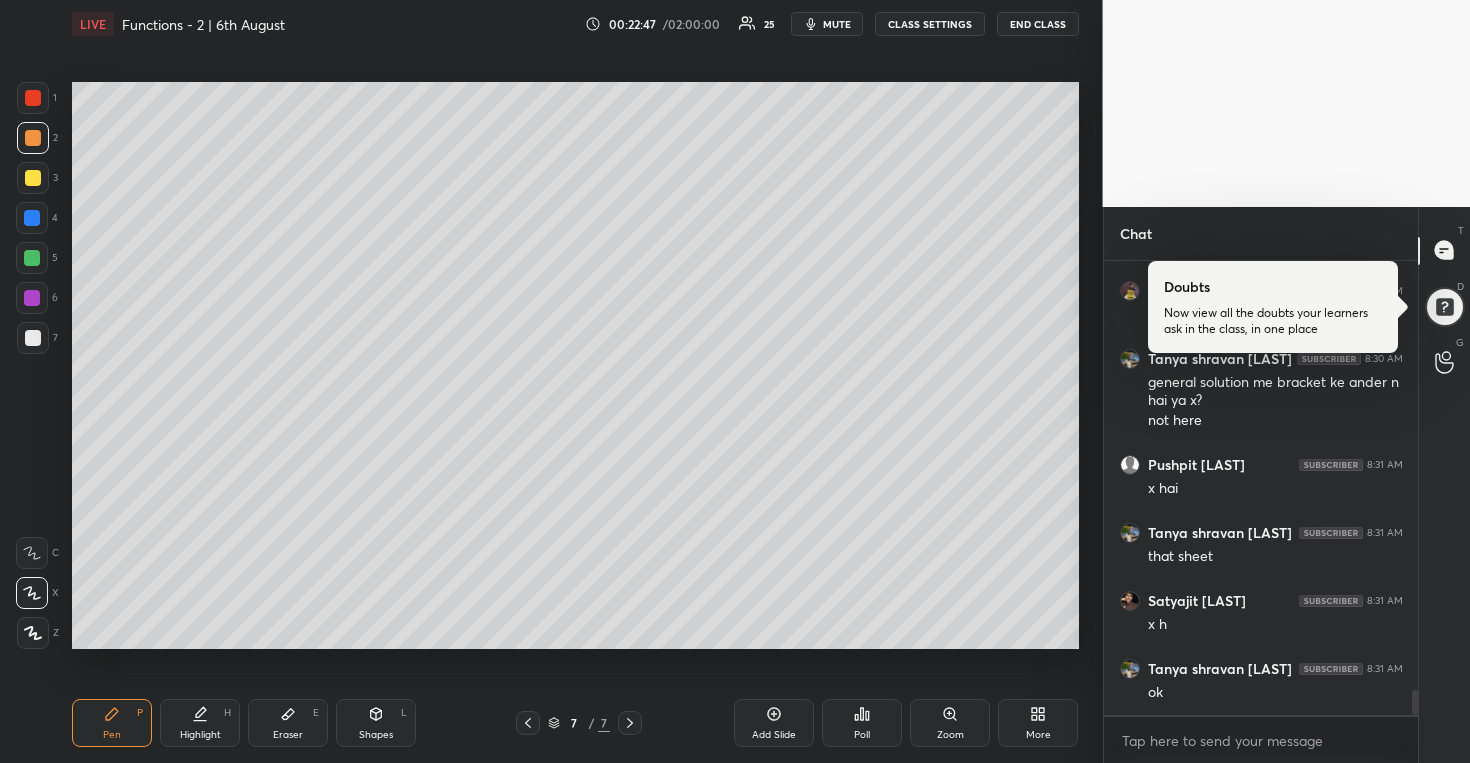 drag, startPoint x: 33, startPoint y: 186, endPoint x: 69, endPoint y: 208, distance: 42.190044 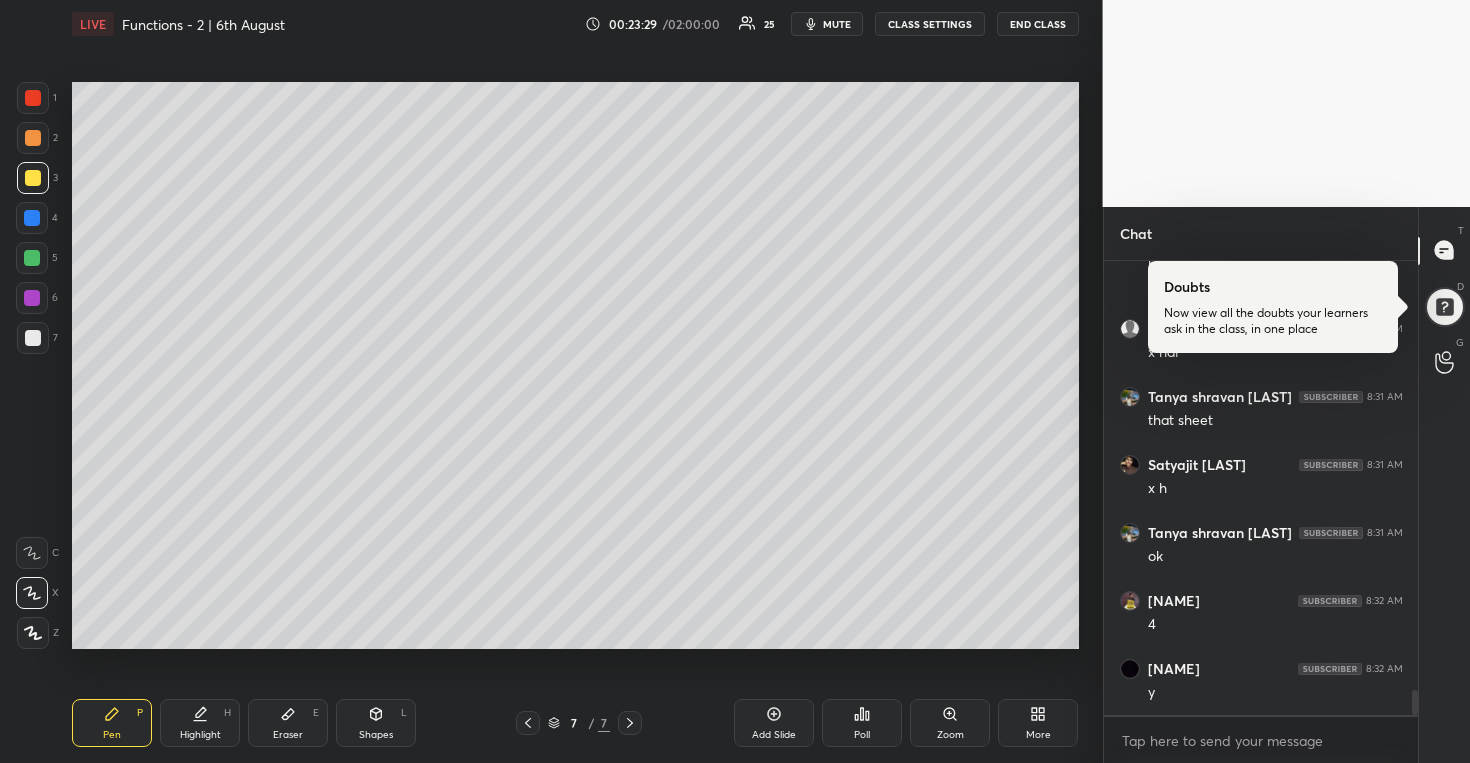 scroll, scrollTop: 7980, scrollLeft: 0, axis: vertical 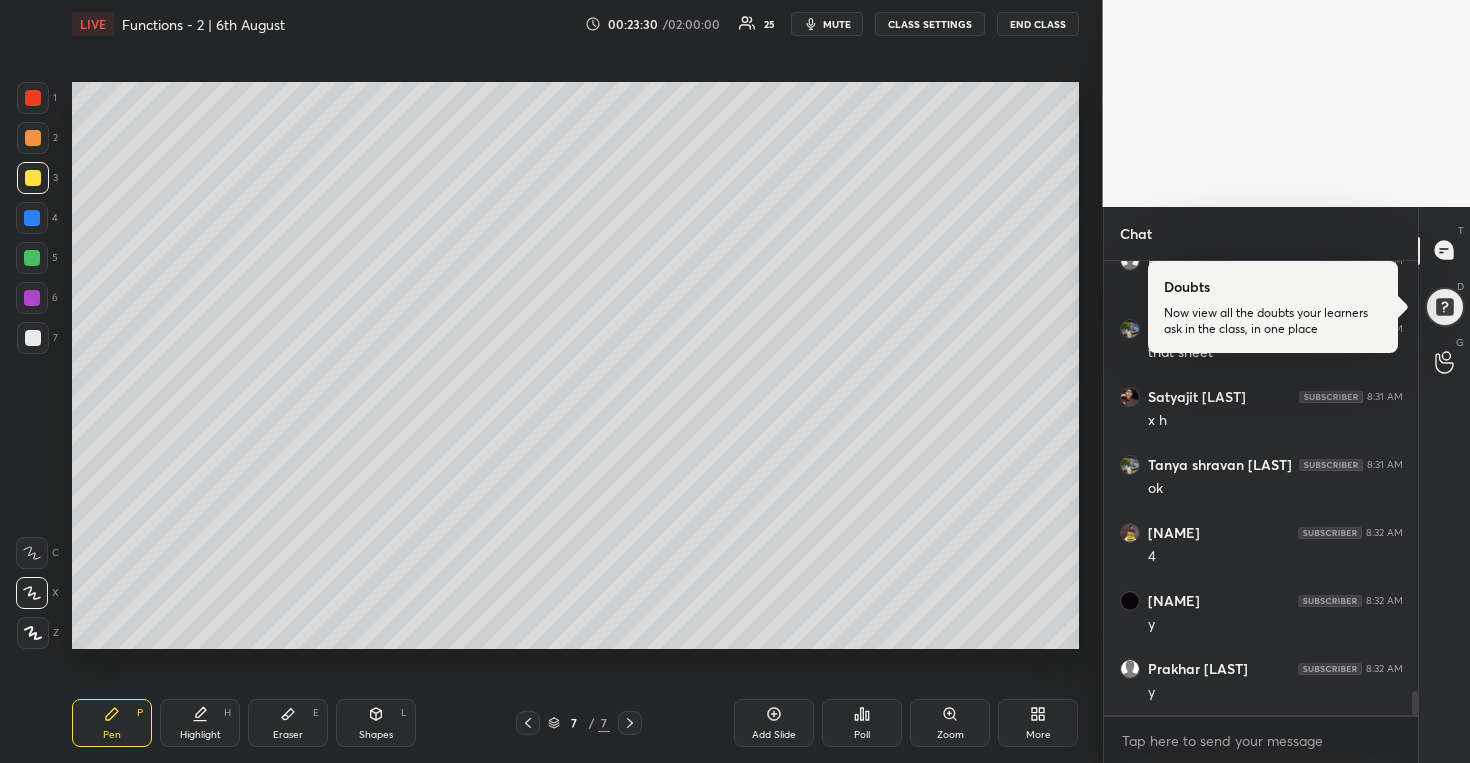 click at bounding box center (33, 338) 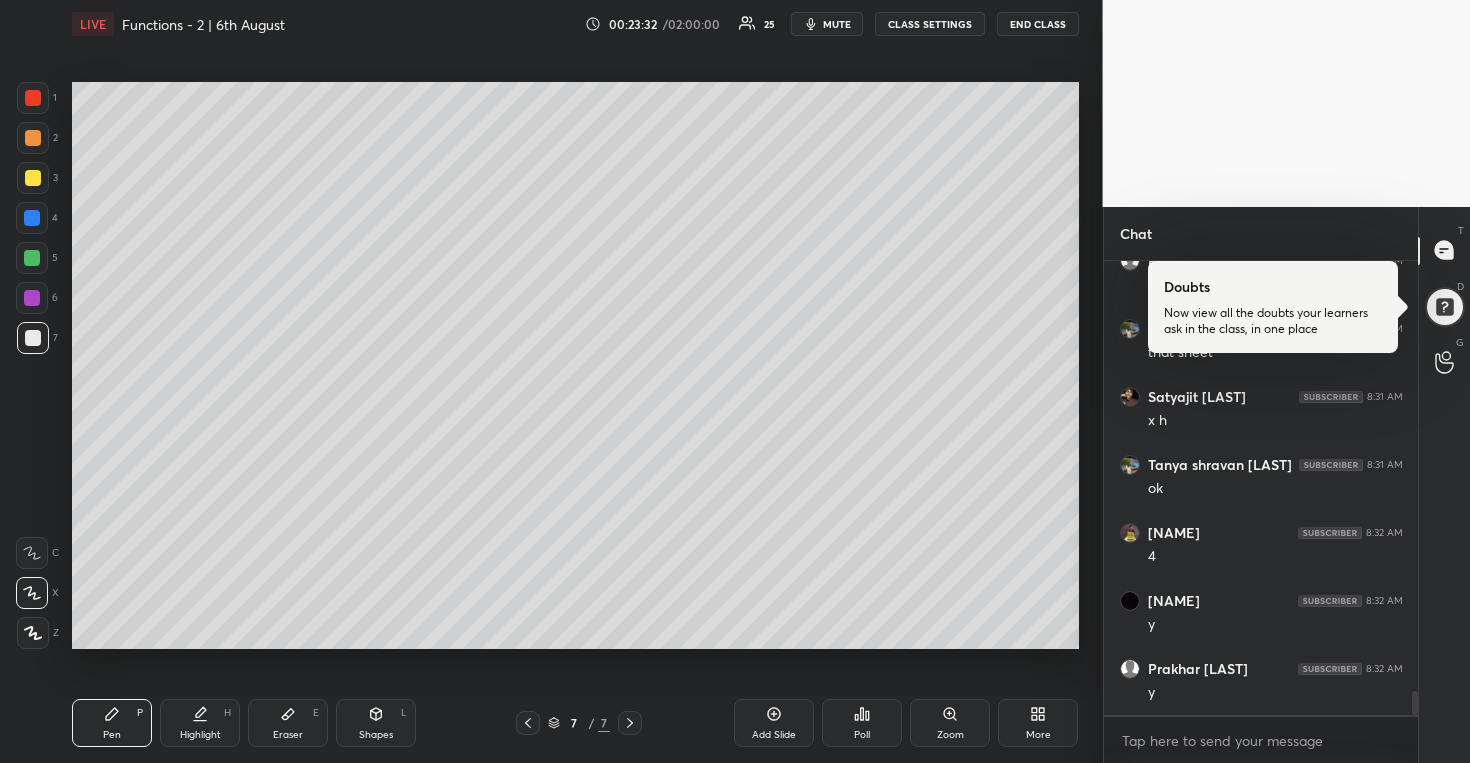 click at bounding box center (32, 258) 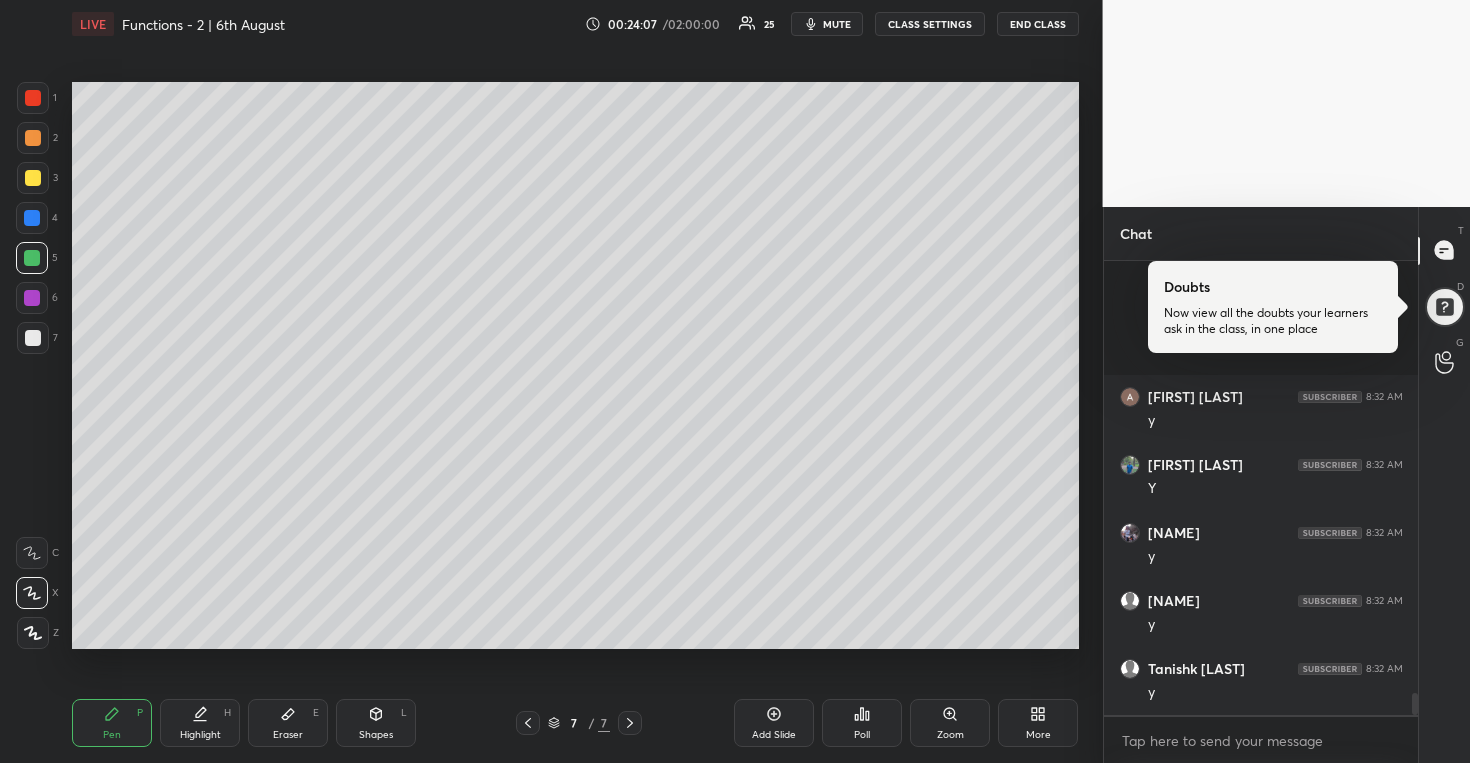 scroll, scrollTop: 9000, scrollLeft: 0, axis: vertical 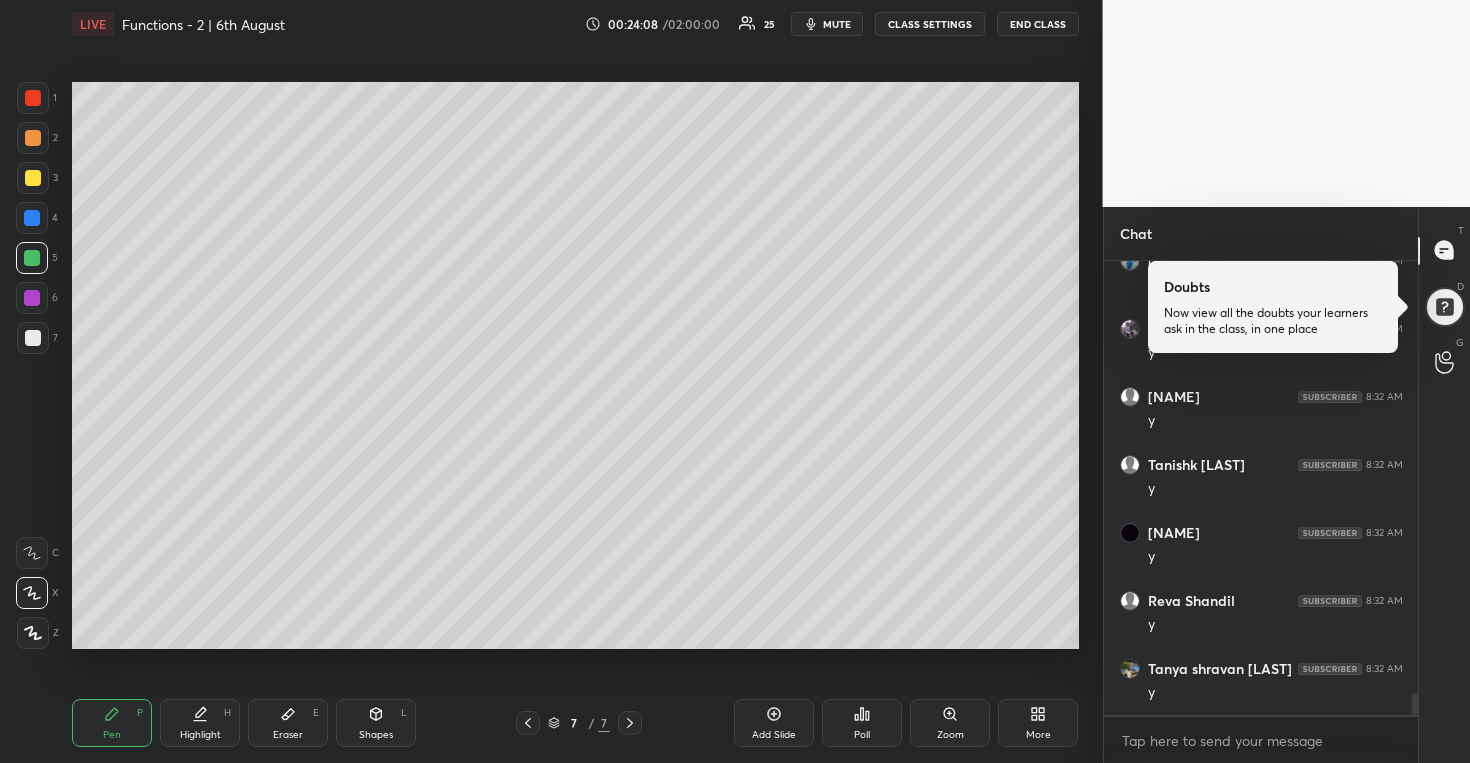click on "Add Slide" at bounding box center [774, 723] 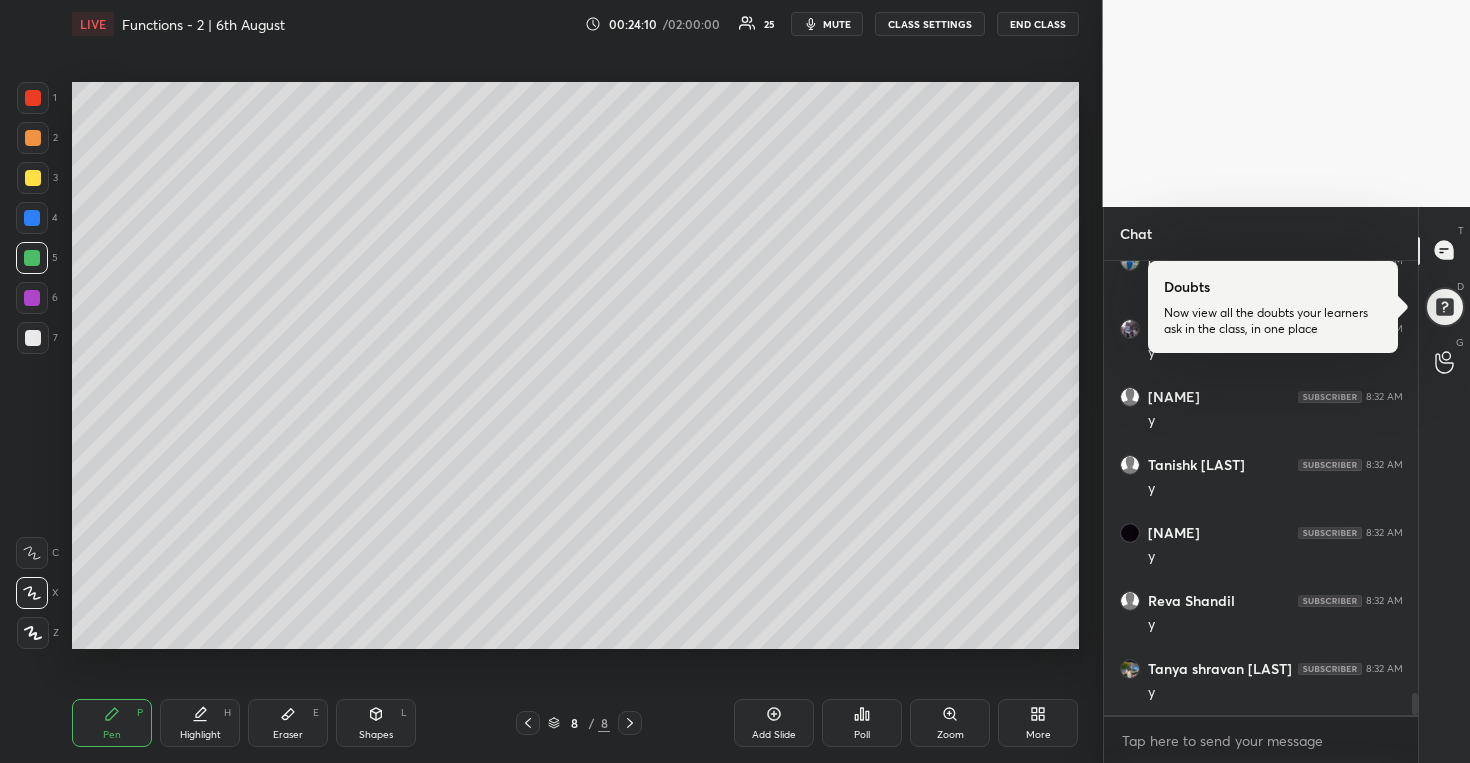 click at bounding box center [33, 338] 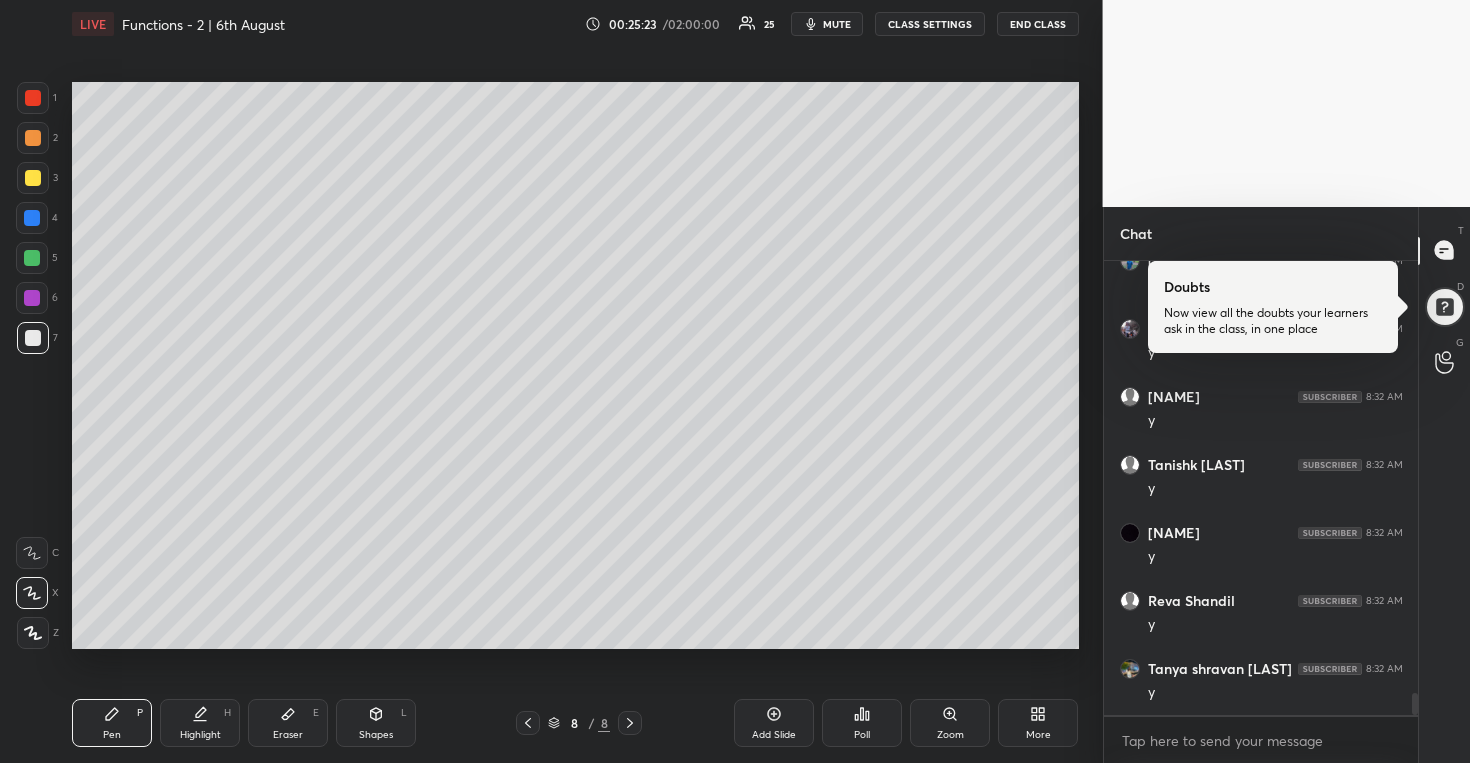 scroll, scrollTop: 9068, scrollLeft: 0, axis: vertical 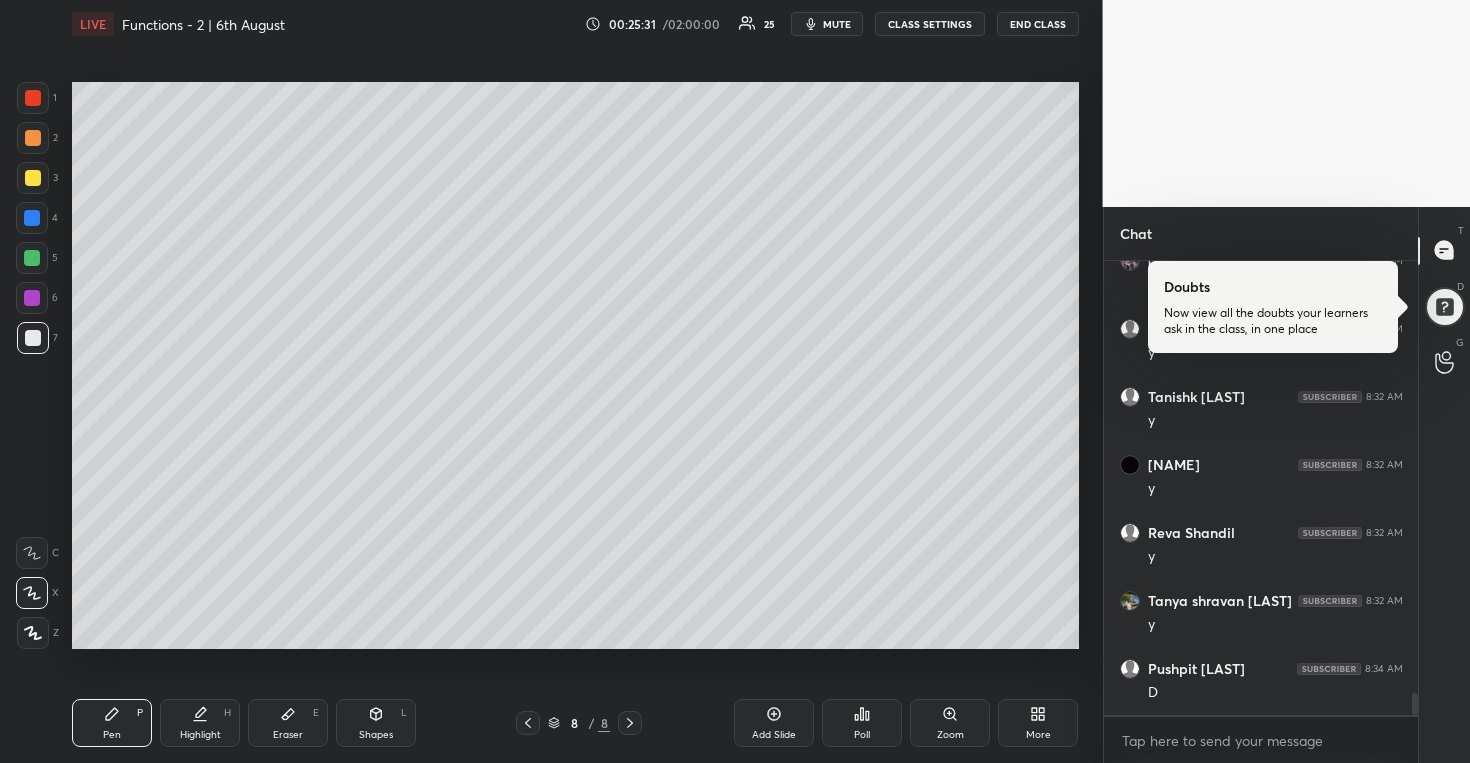 click at bounding box center [33, 178] 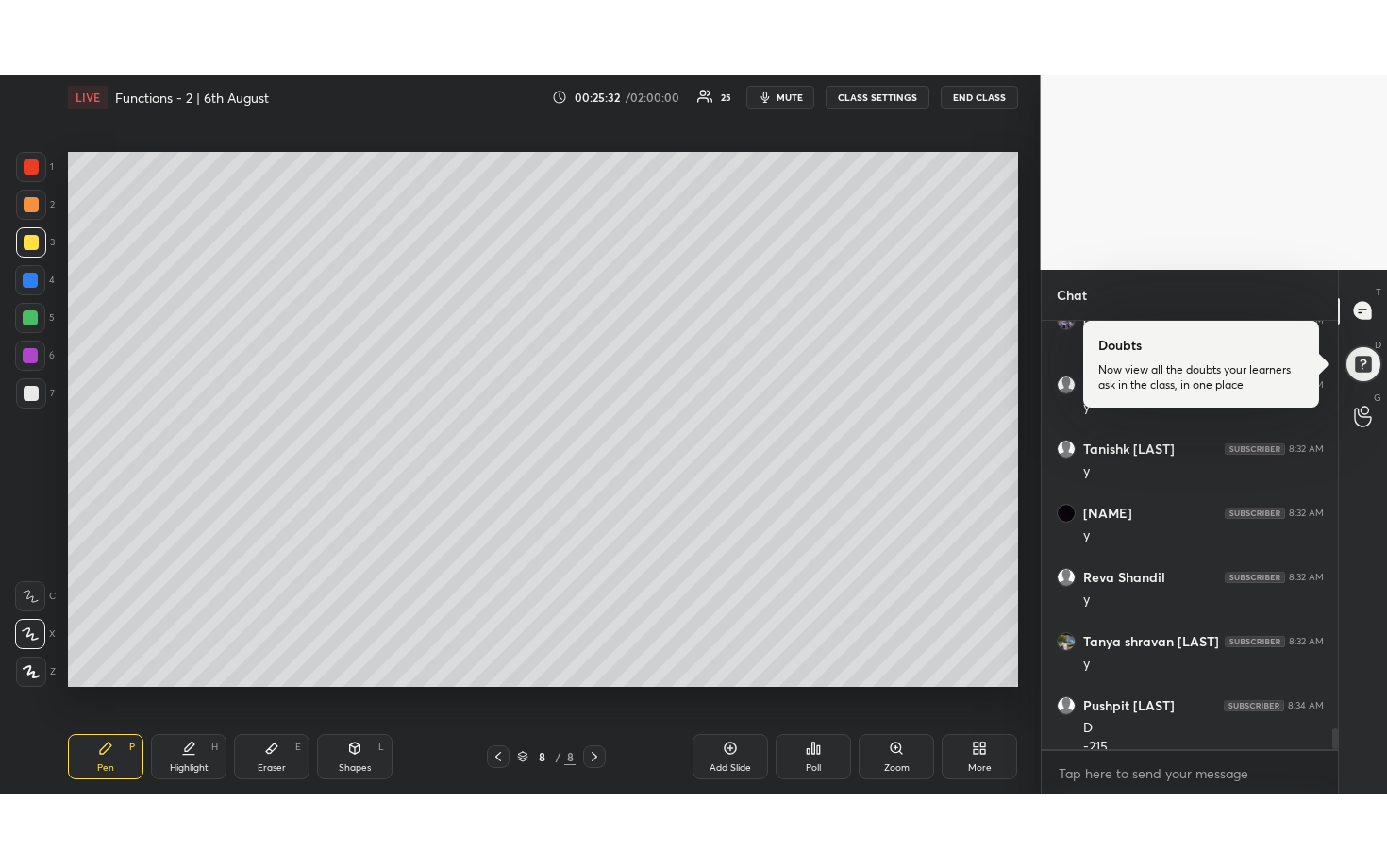 scroll, scrollTop: 8574, scrollLeft: 0, axis: vertical 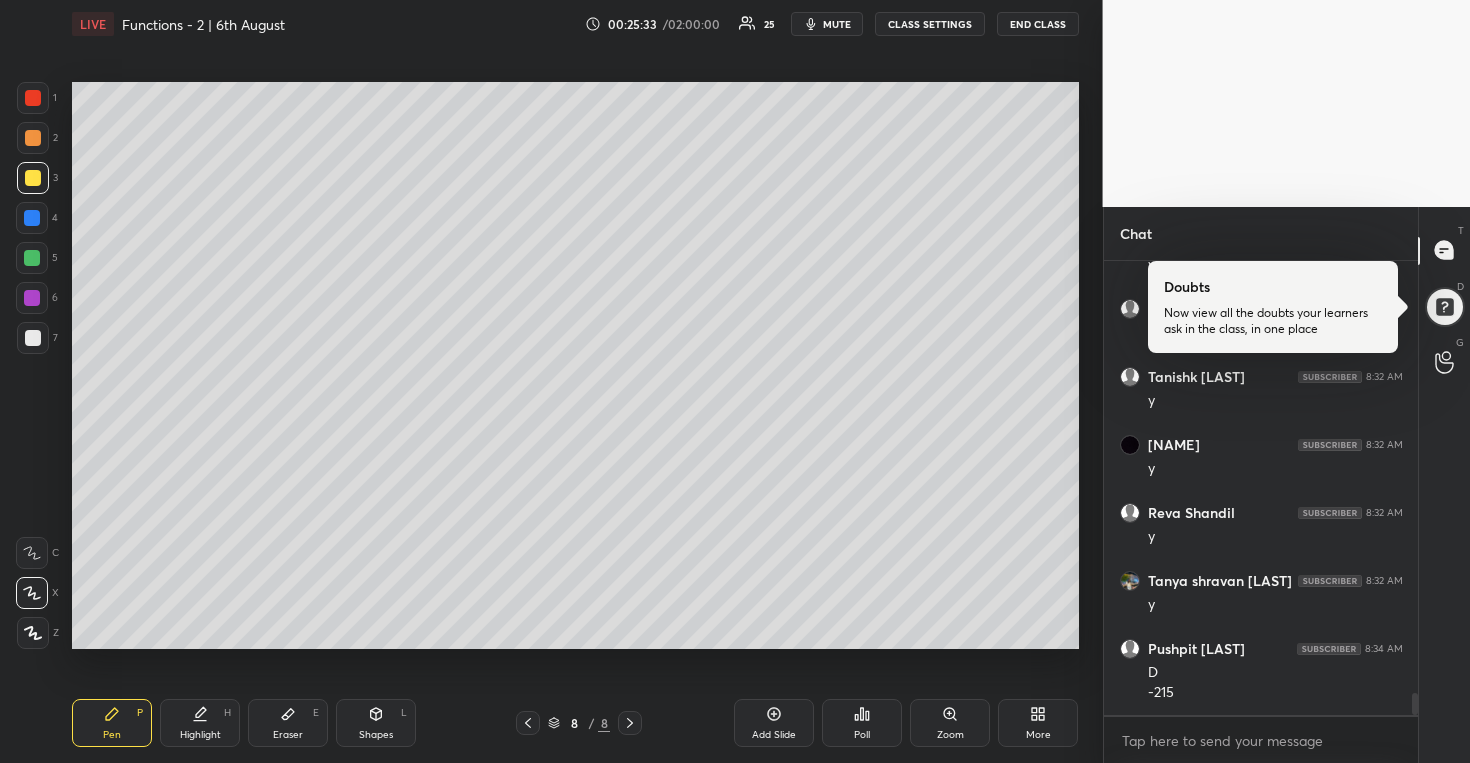 click on "More" at bounding box center (1038, 723) 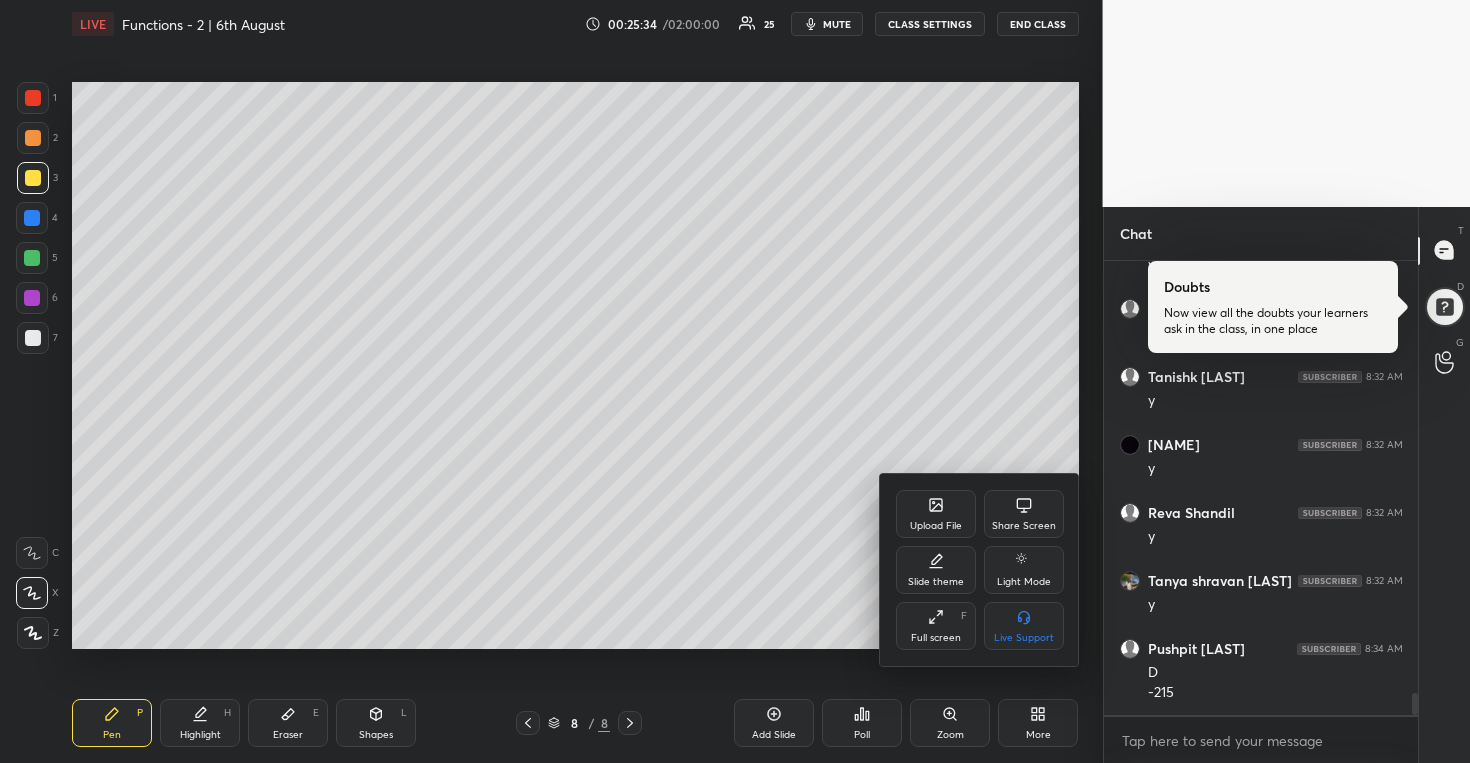 click on "Full screen F" at bounding box center [936, 626] 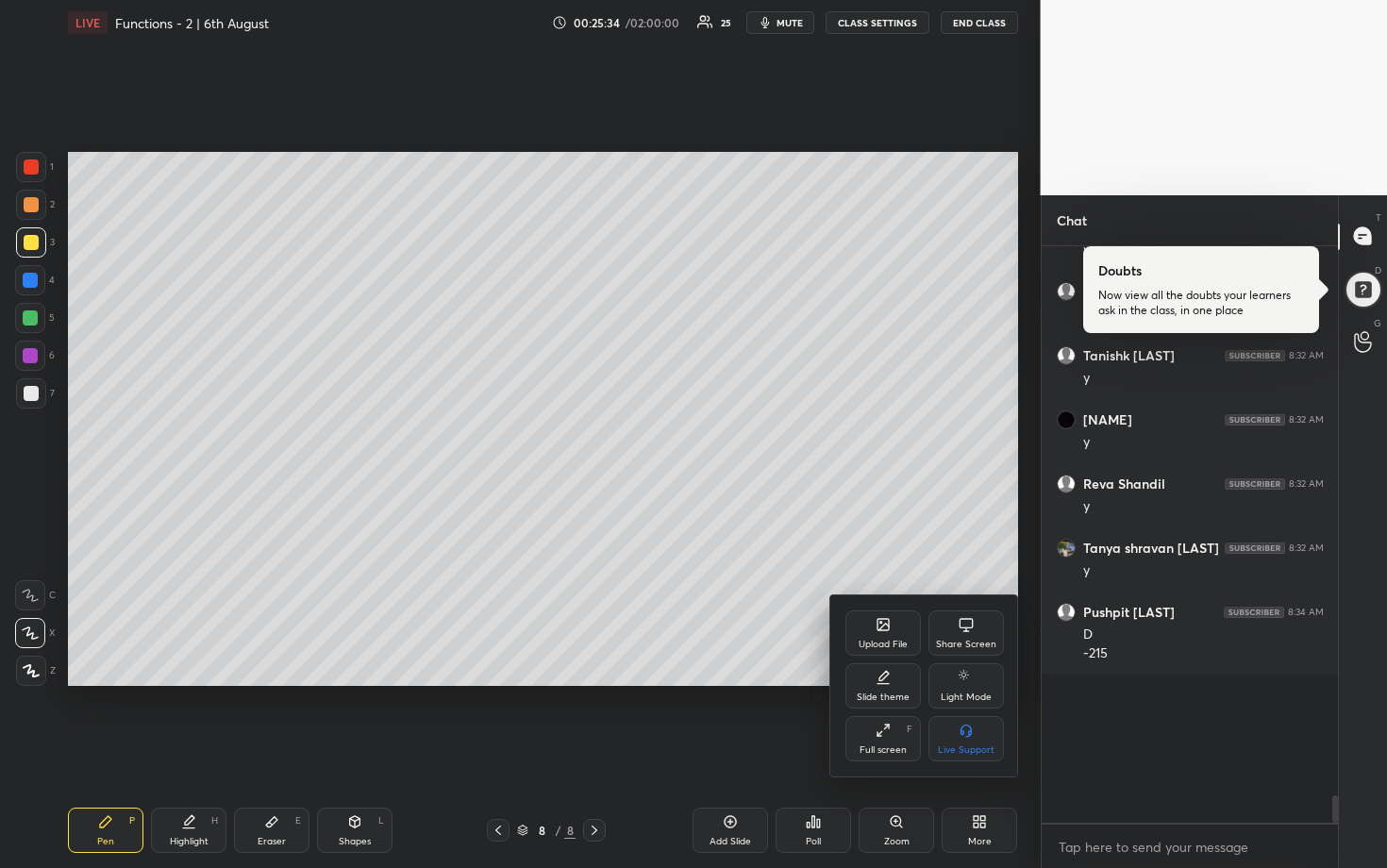 scroll, scrollTop: 93601, scrollLeft: 93389, axis: both 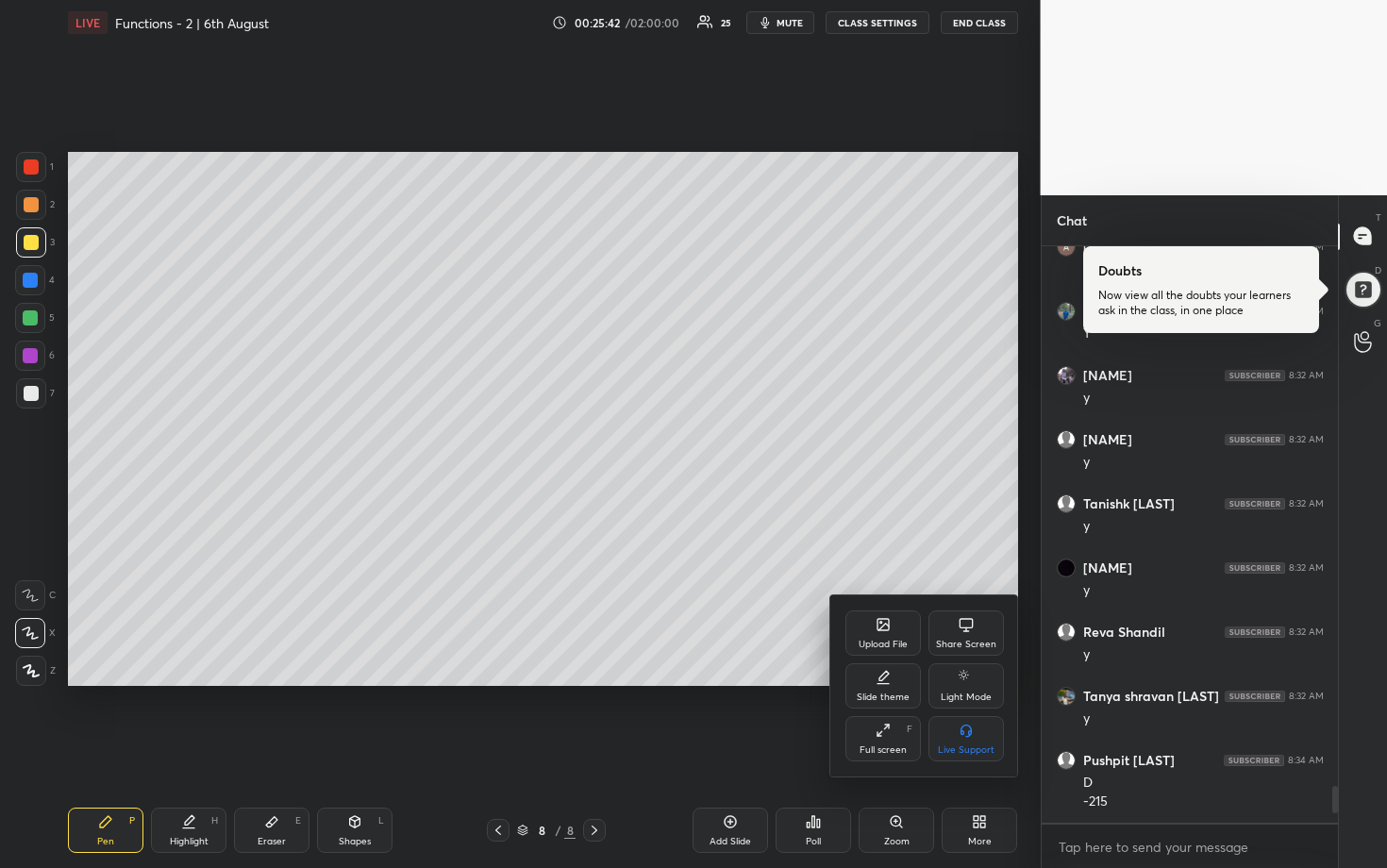 click at bounding box center [694, 434] 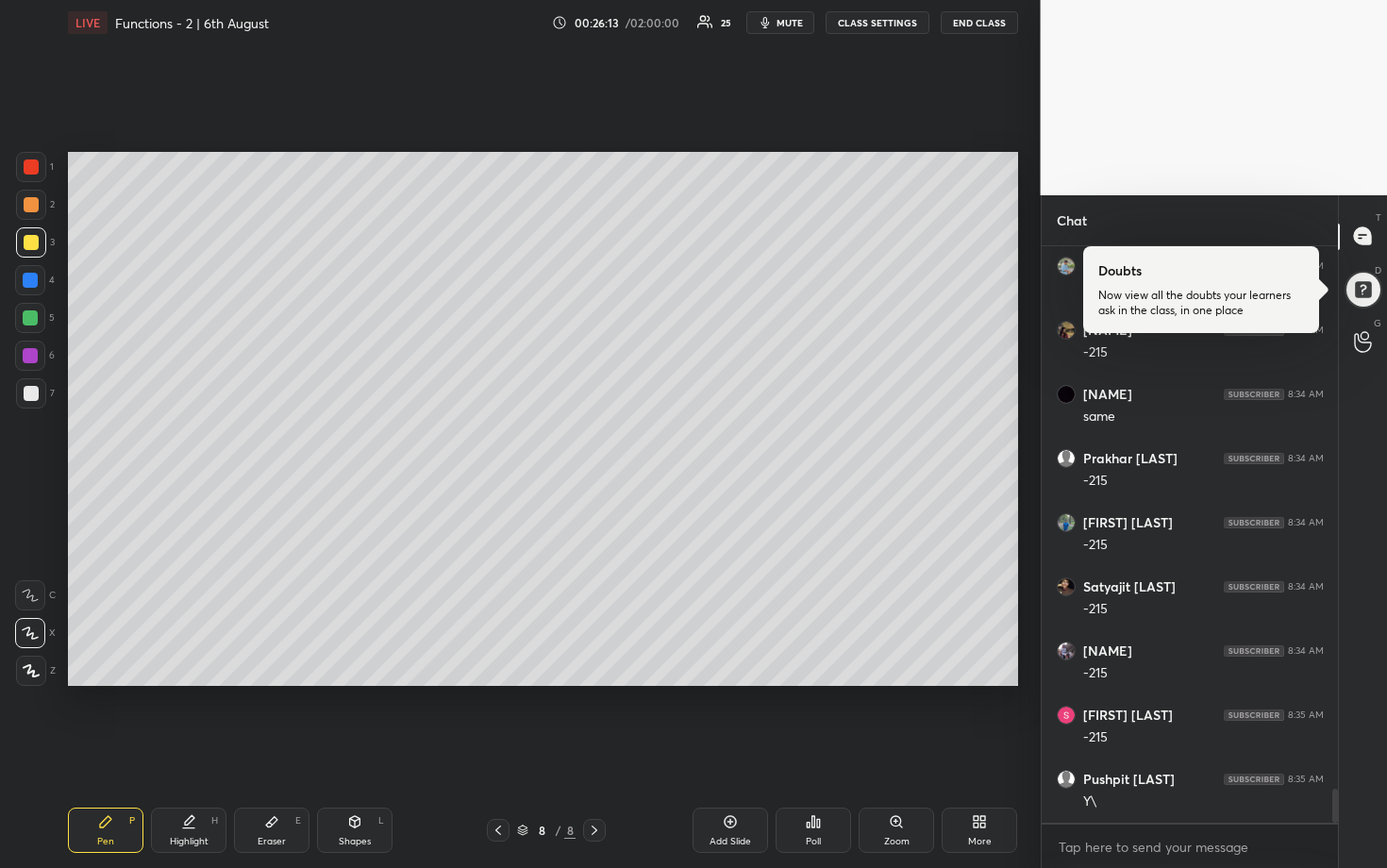 scroll, scrollTop: 9324, scrollLeft: 0, axis: vertical 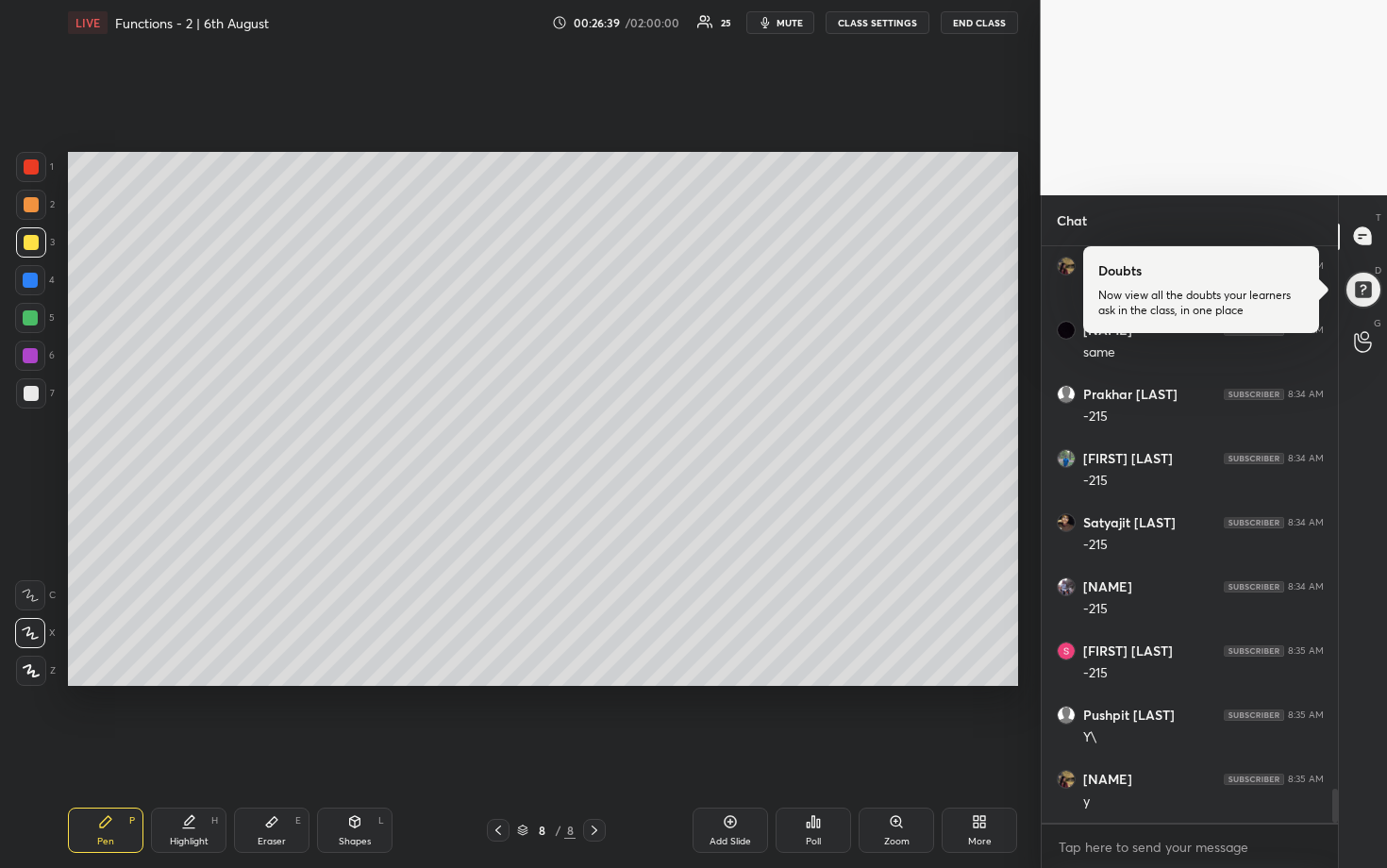 click at bounding box center (30, 318) 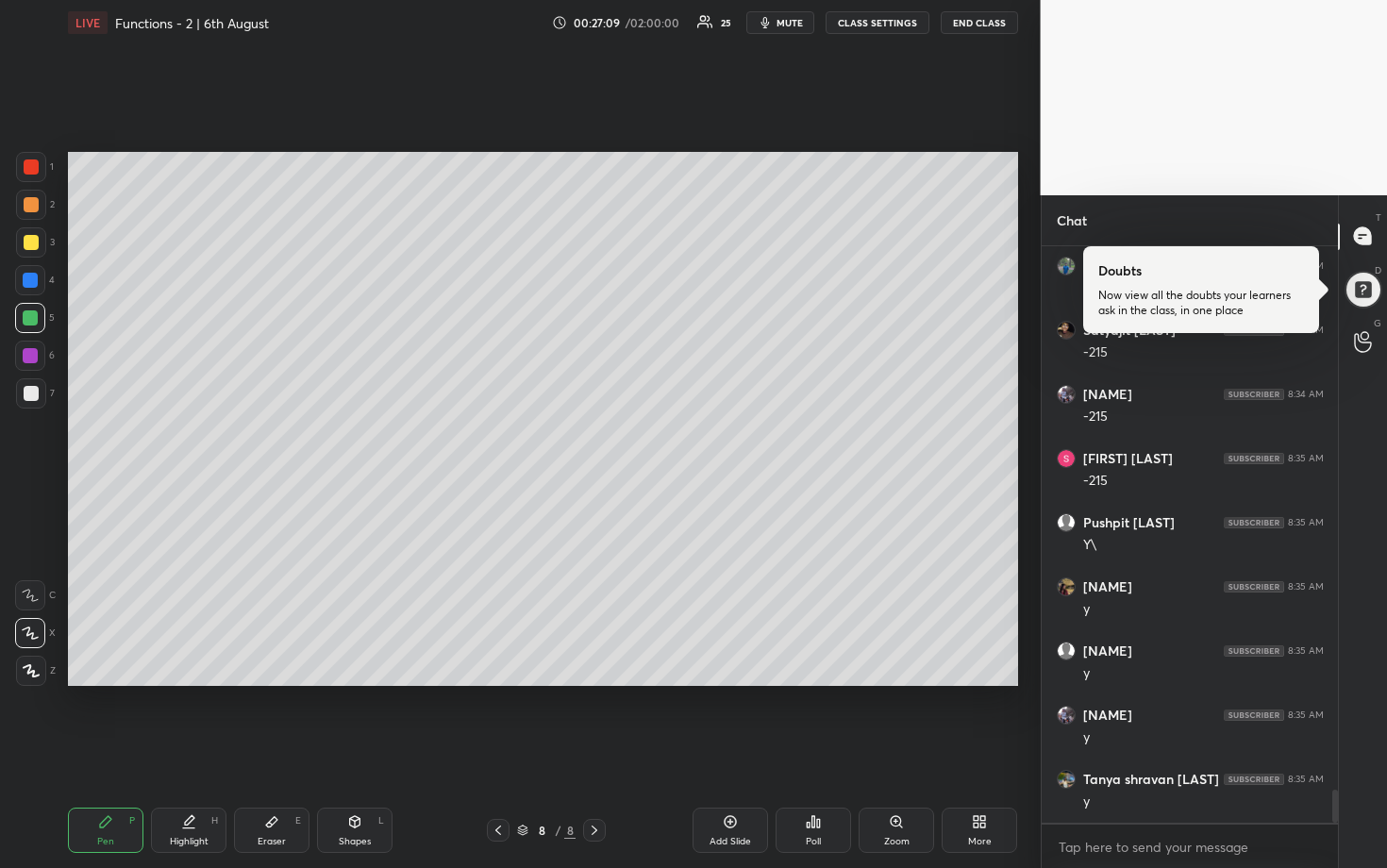 scroll, scrollTop: 9581, scrollLeft: 0, axis: vertical 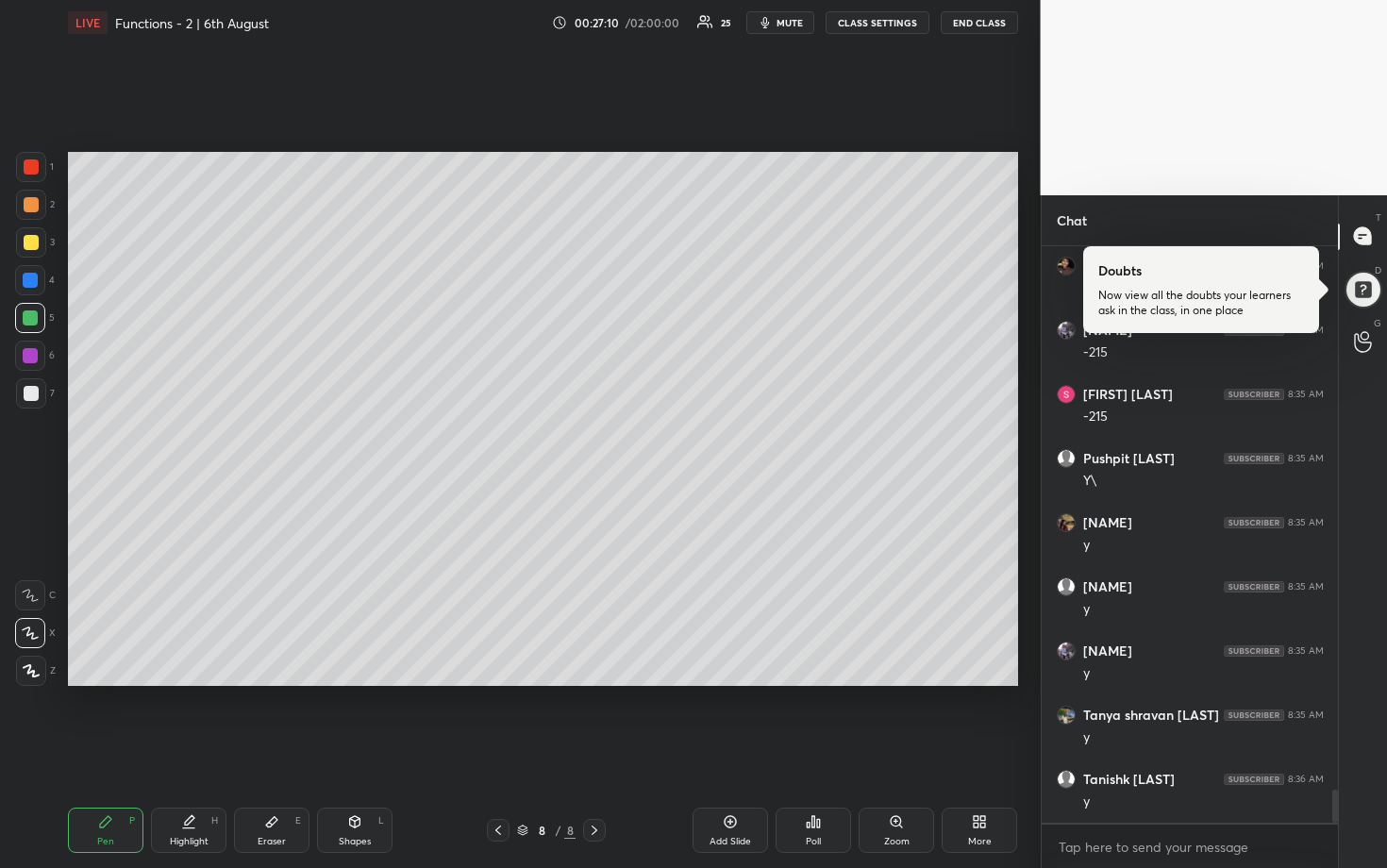 click on "Add Slide" at bounding box center [730, 830] 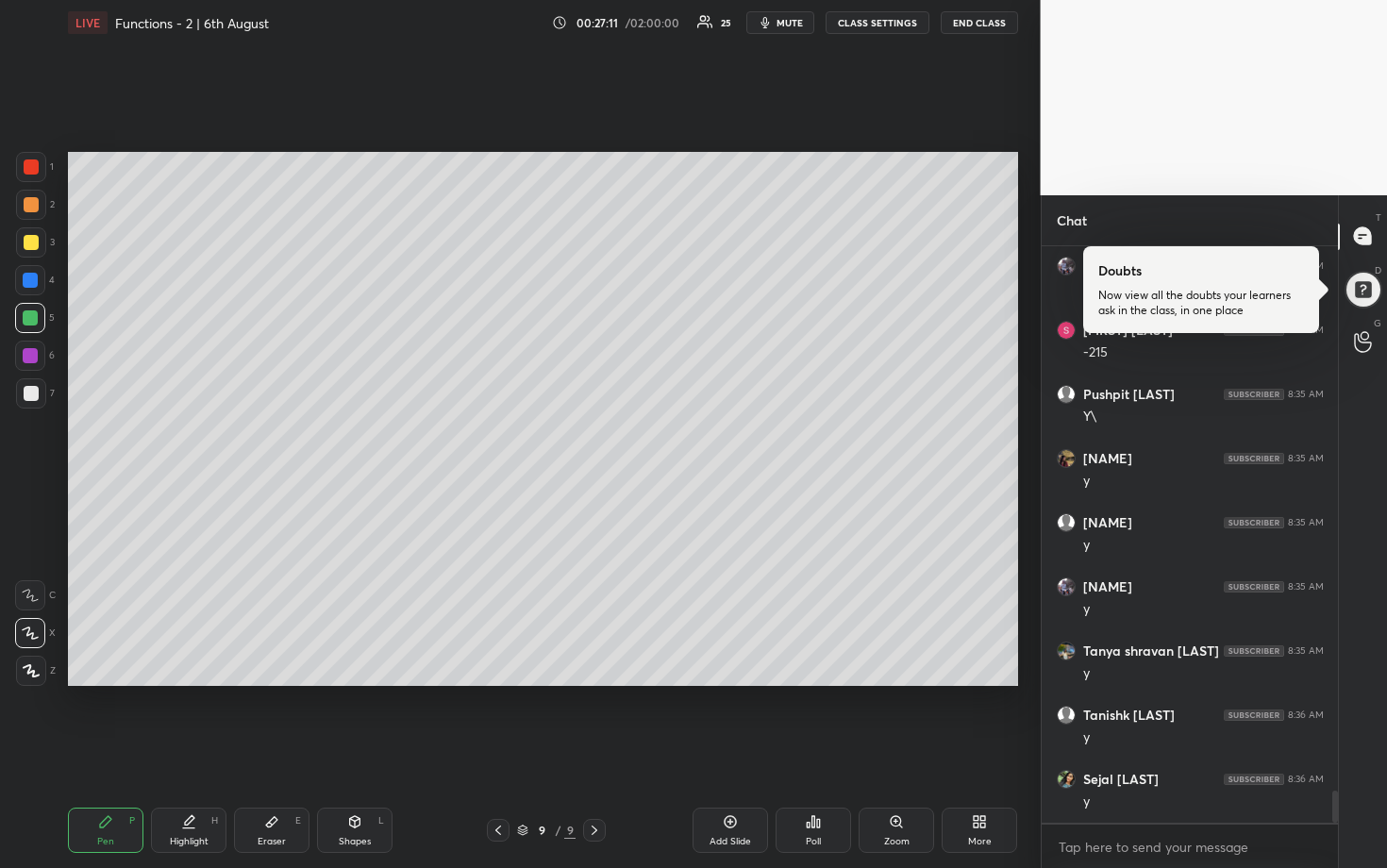 scroll, scrollTop: 9709, scrollLeft: 0, axis: vertical 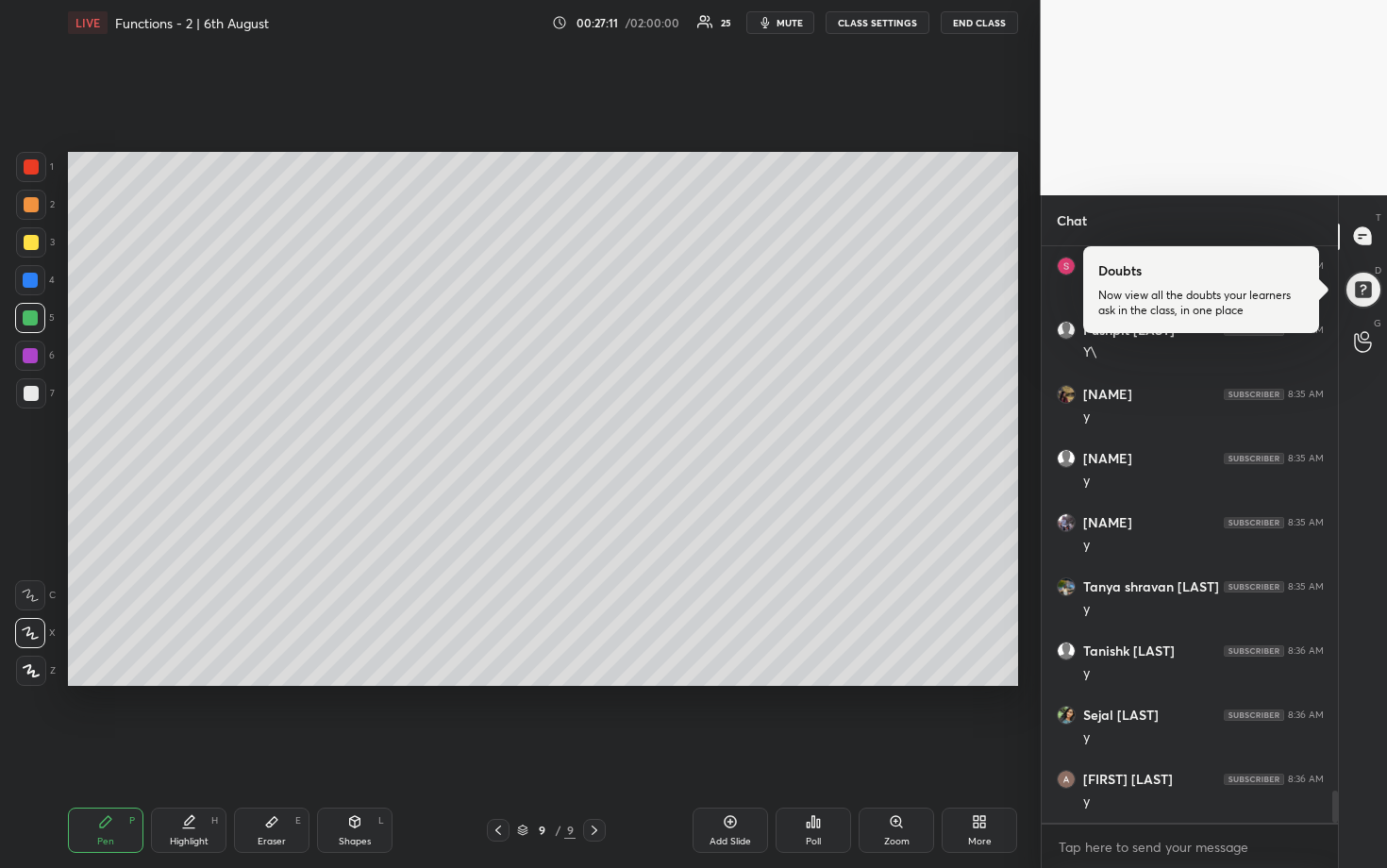 click at bounding box center [31, 393] 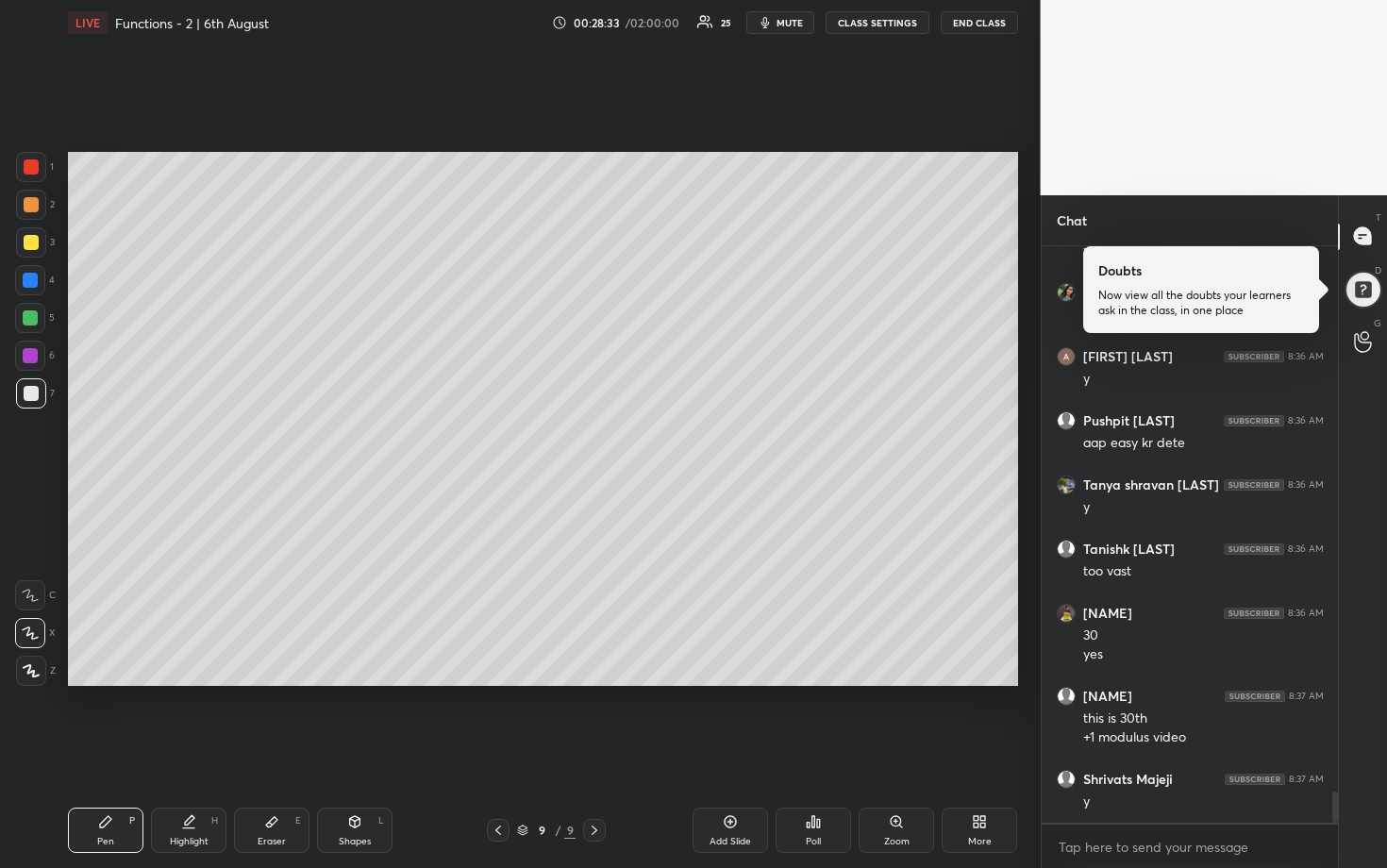 scroll, scrollTop: 10196, scrollLeft: 0, axis: vertical 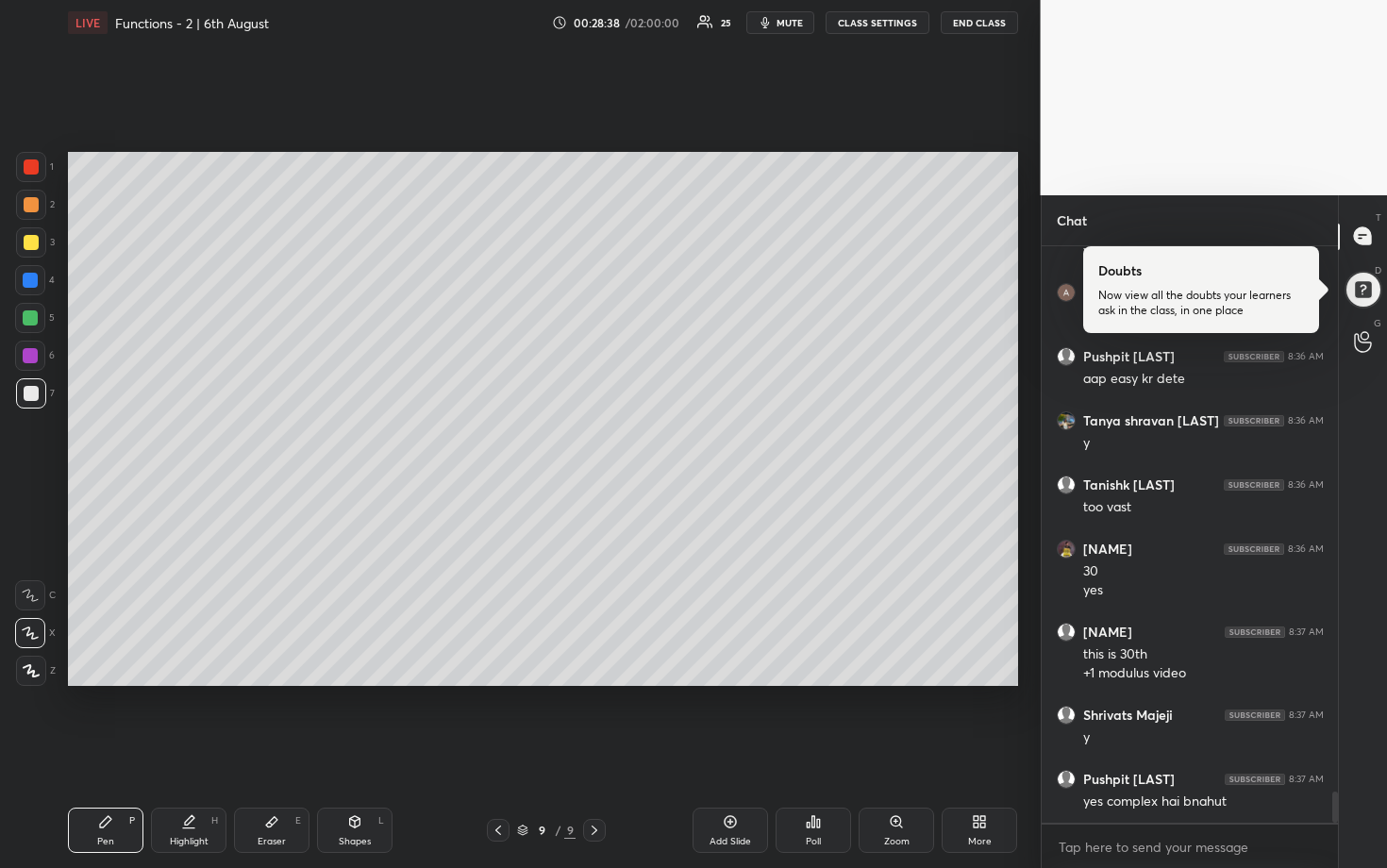 click at bounding box center [30, 318] 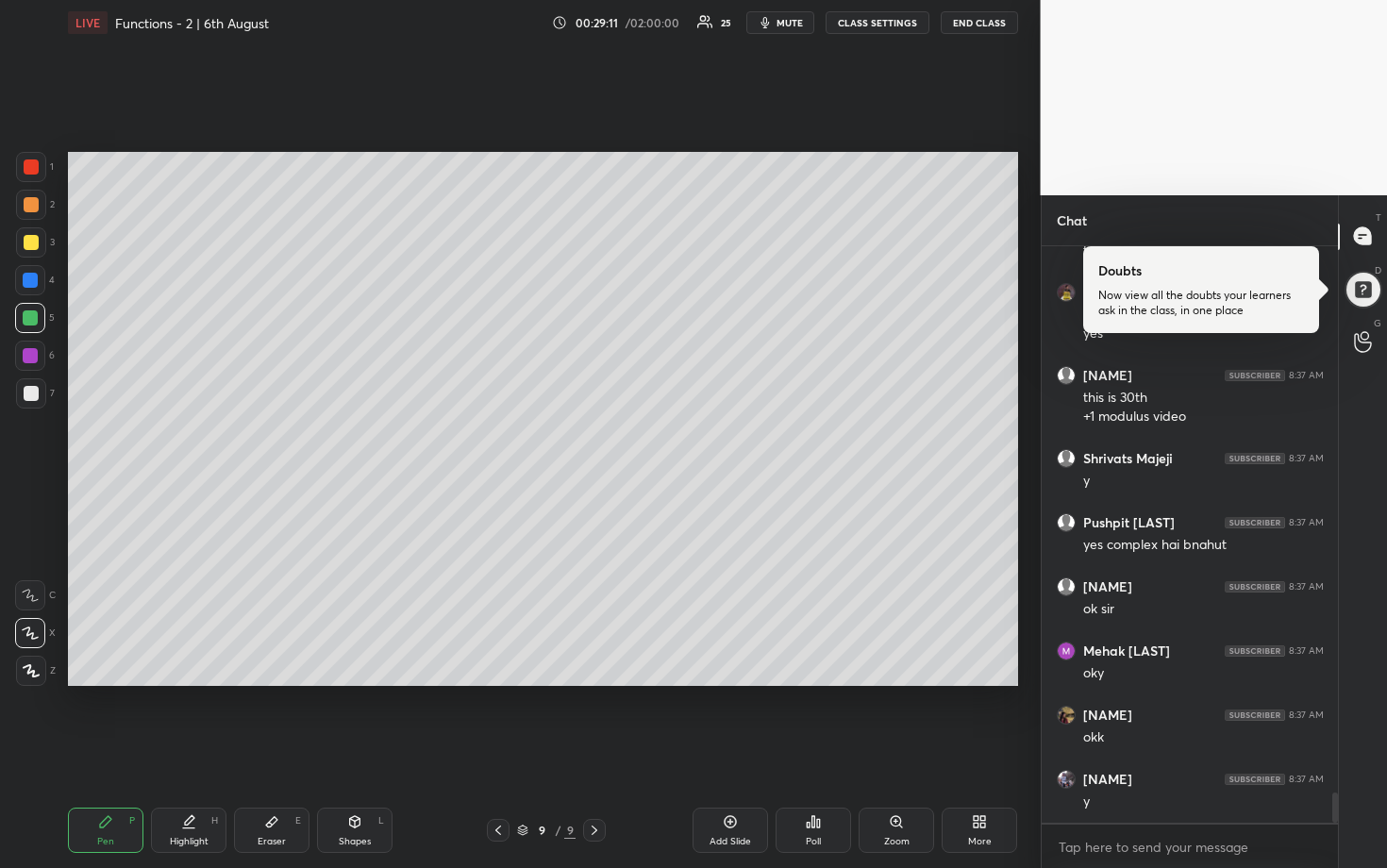 scroll, scrollTop: 10517, scrollLeft: 0, axis: vertical 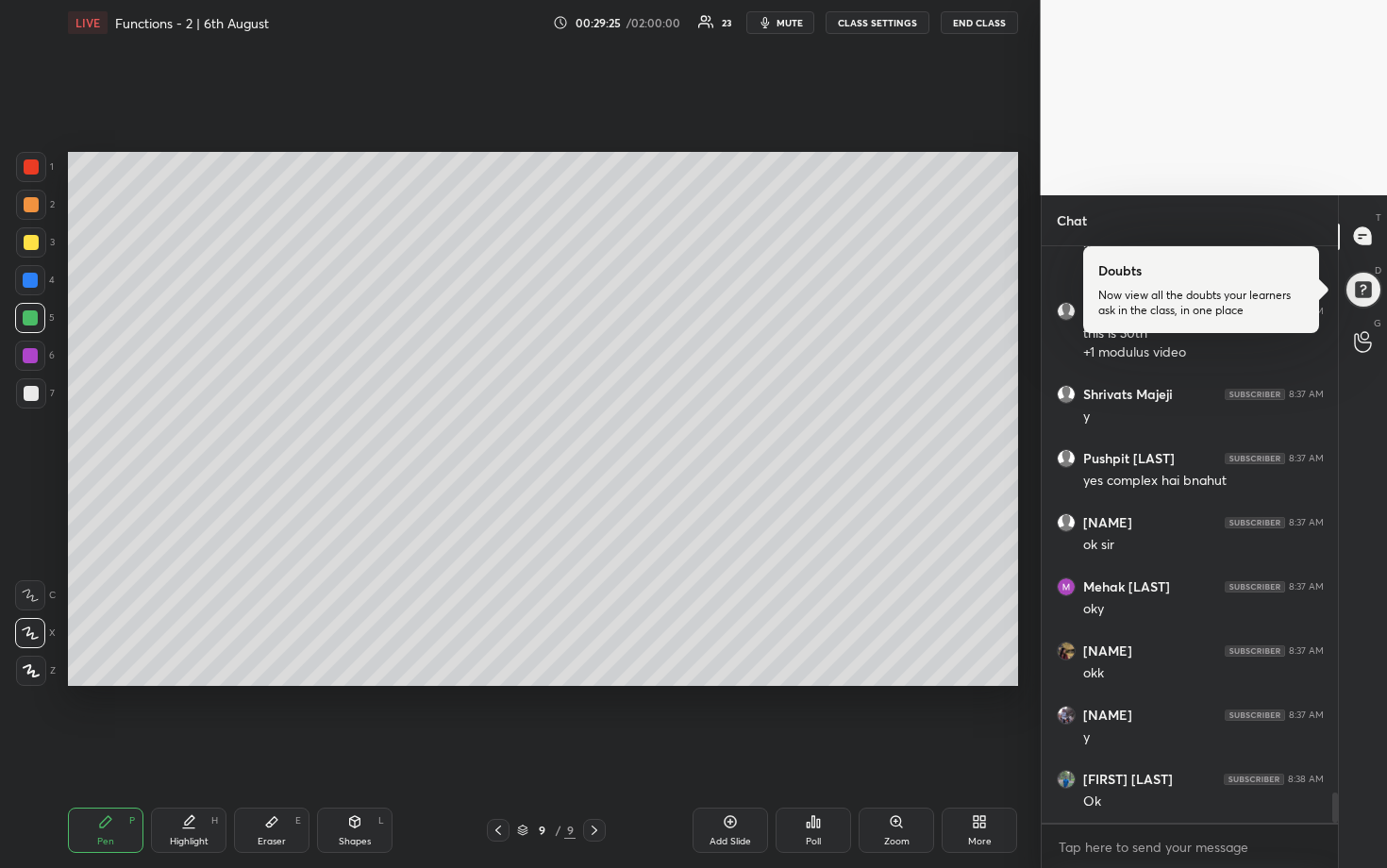 click at bounding box center [31, 205] 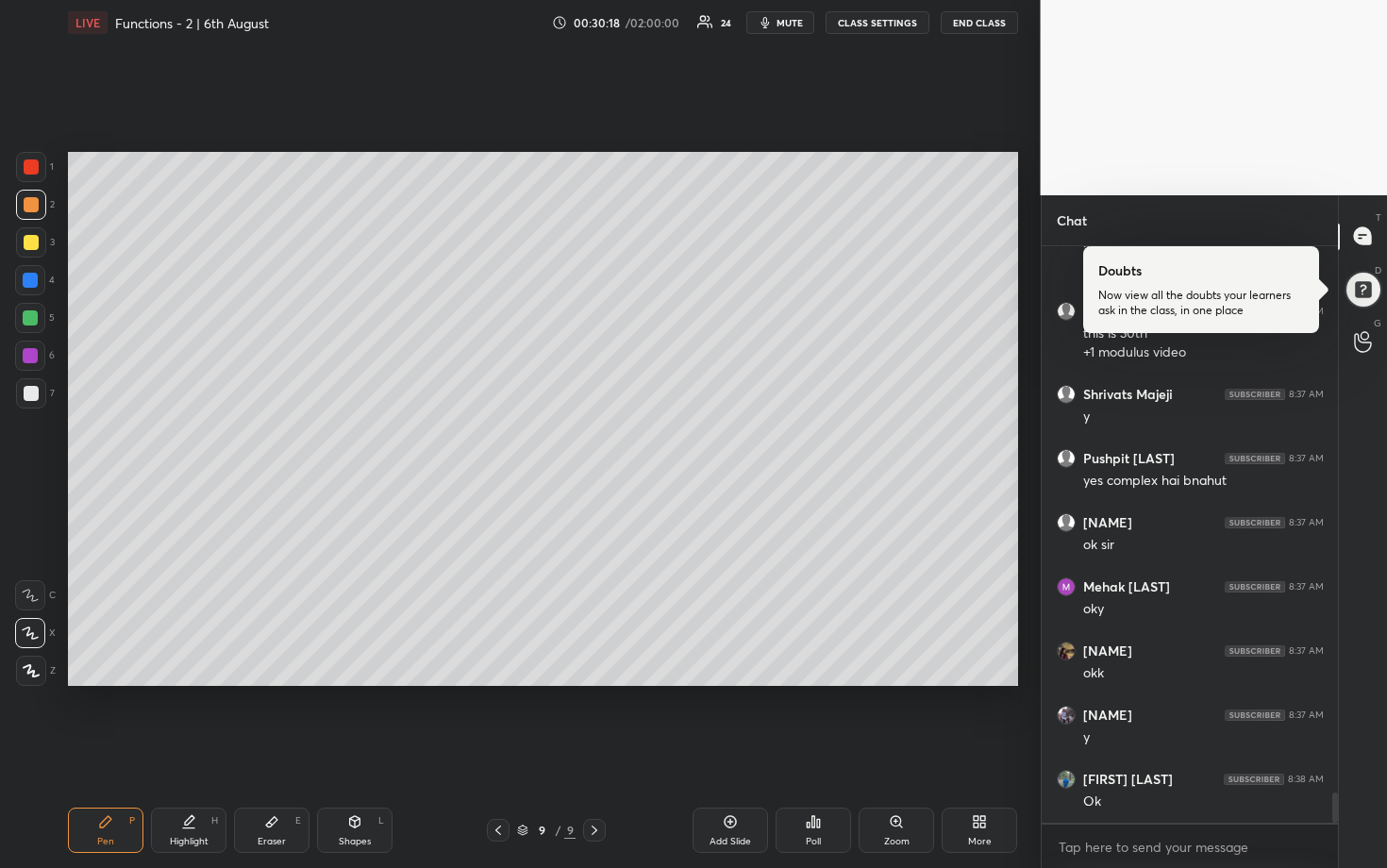 click at bounding box center [30, 318] 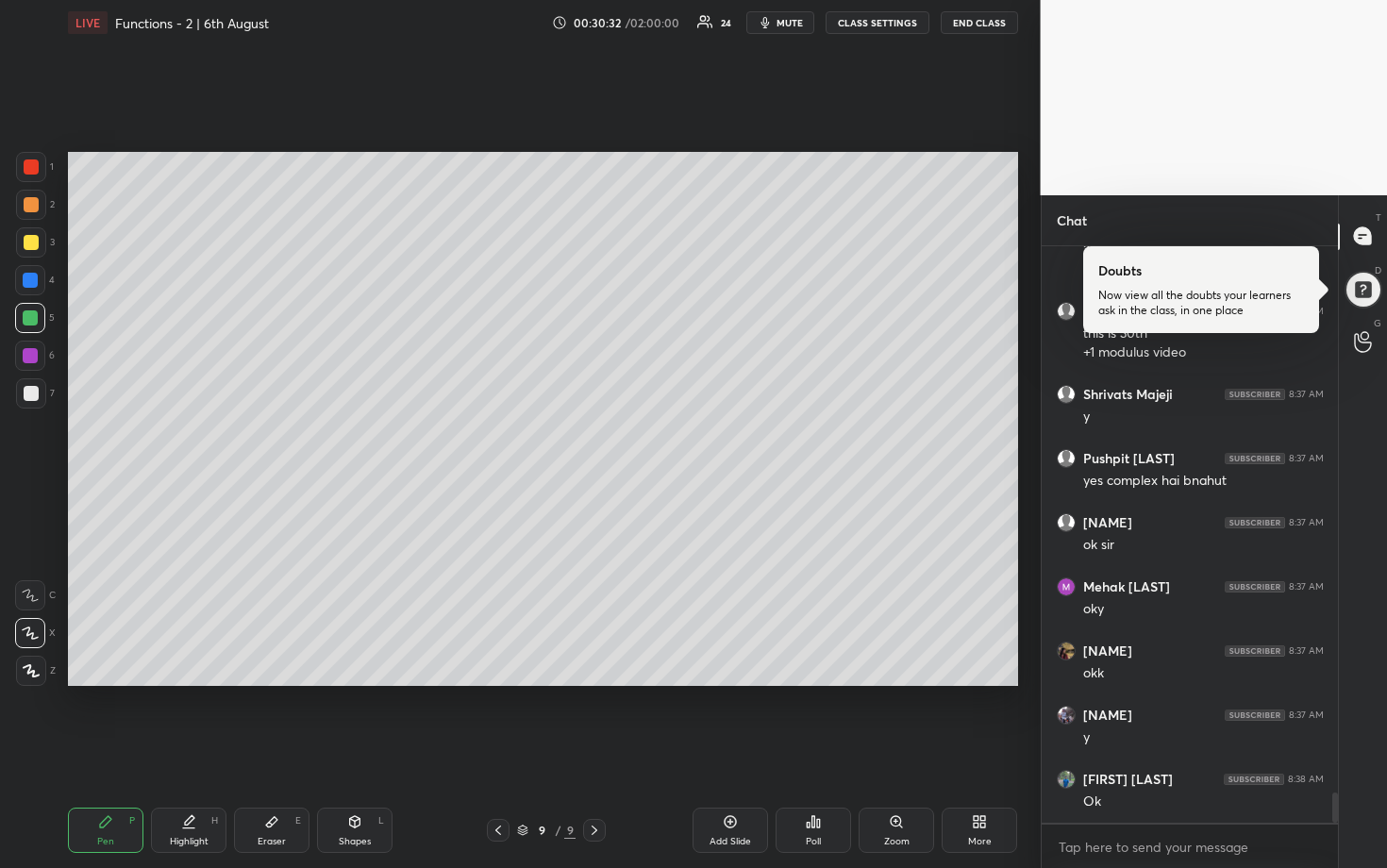 click at bounding box center [31, 205] 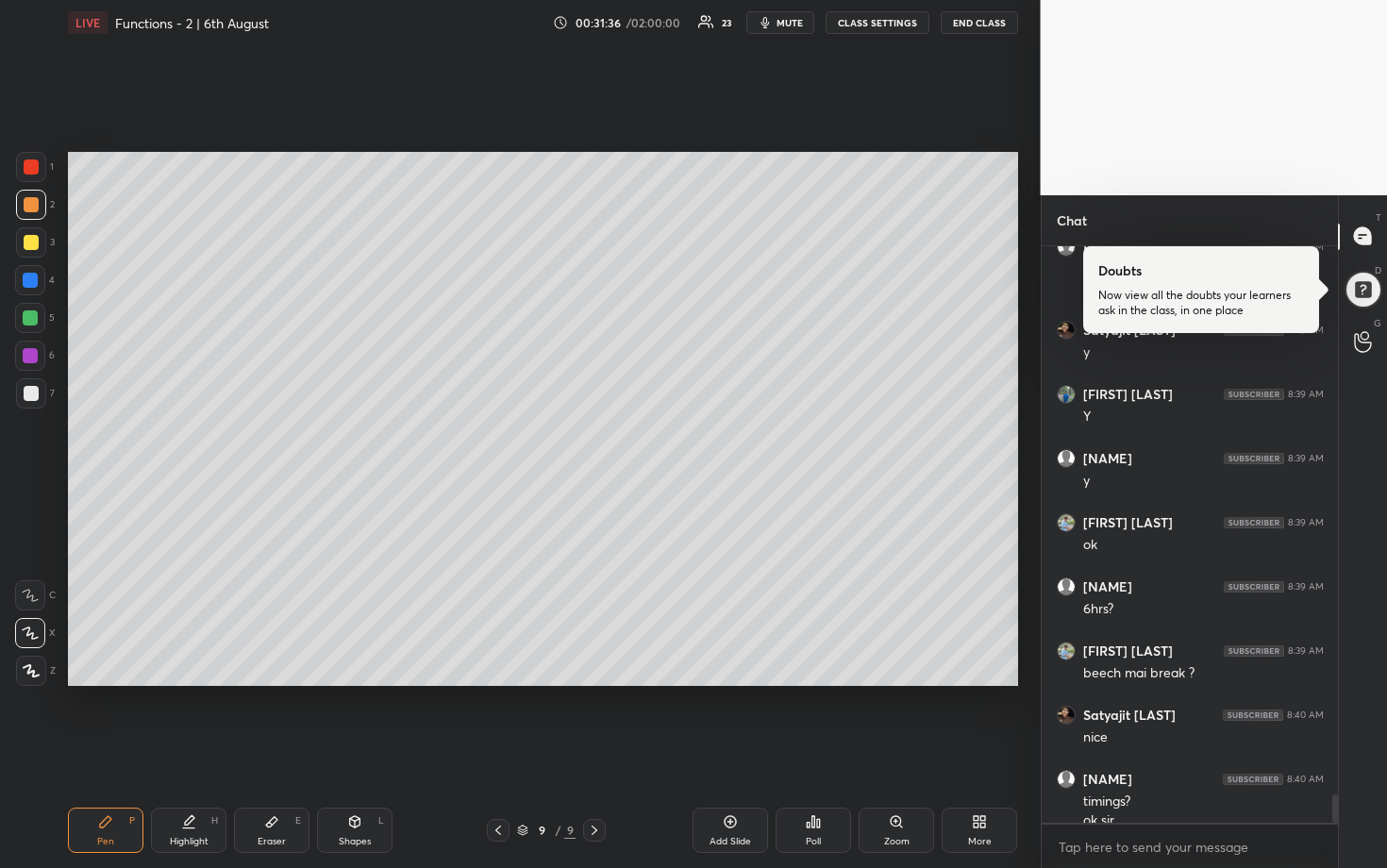 scroll, scrollTop: 11132, scrollLeft: 0, axis: vertical 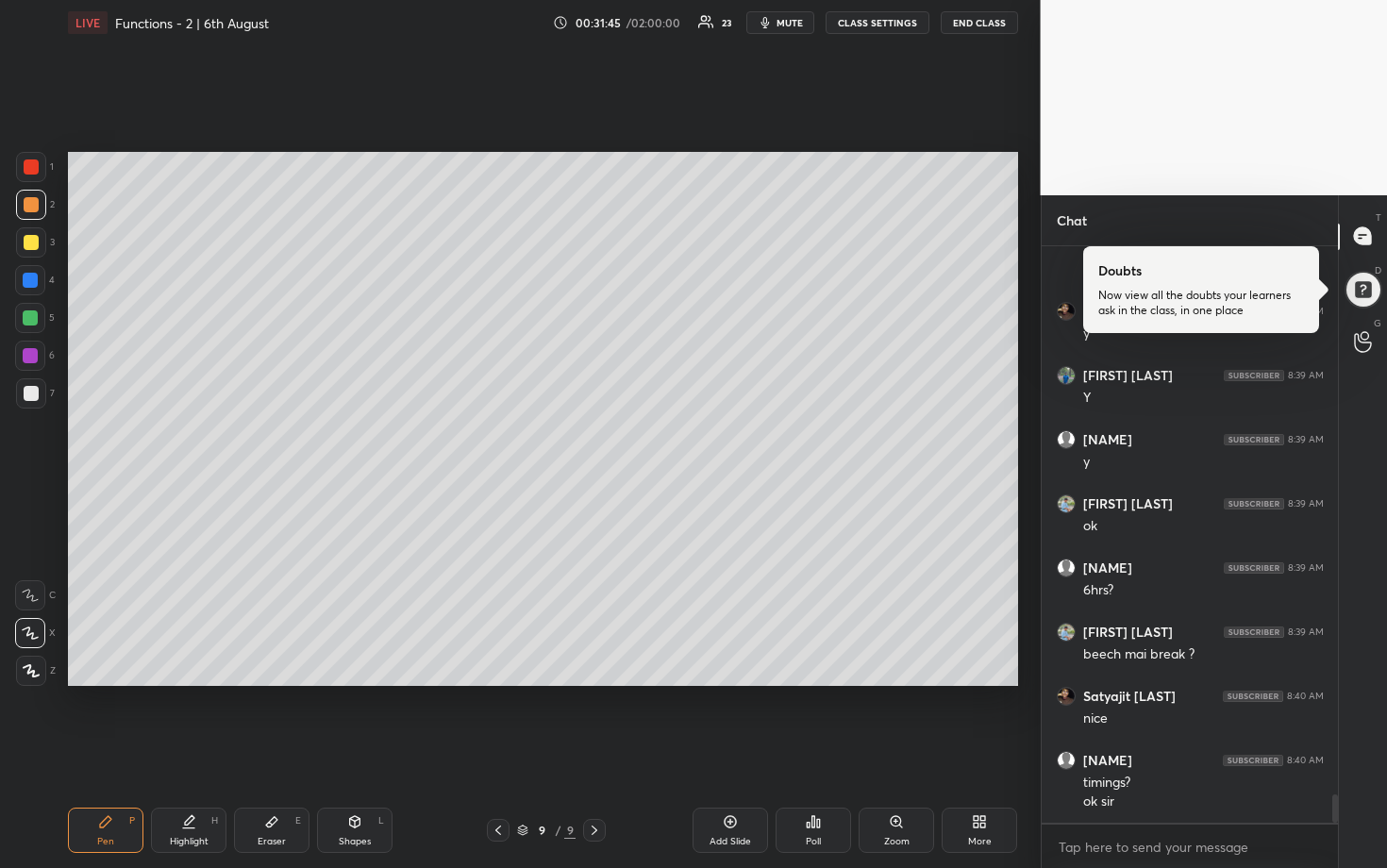 click at bounding box center [30, 318] 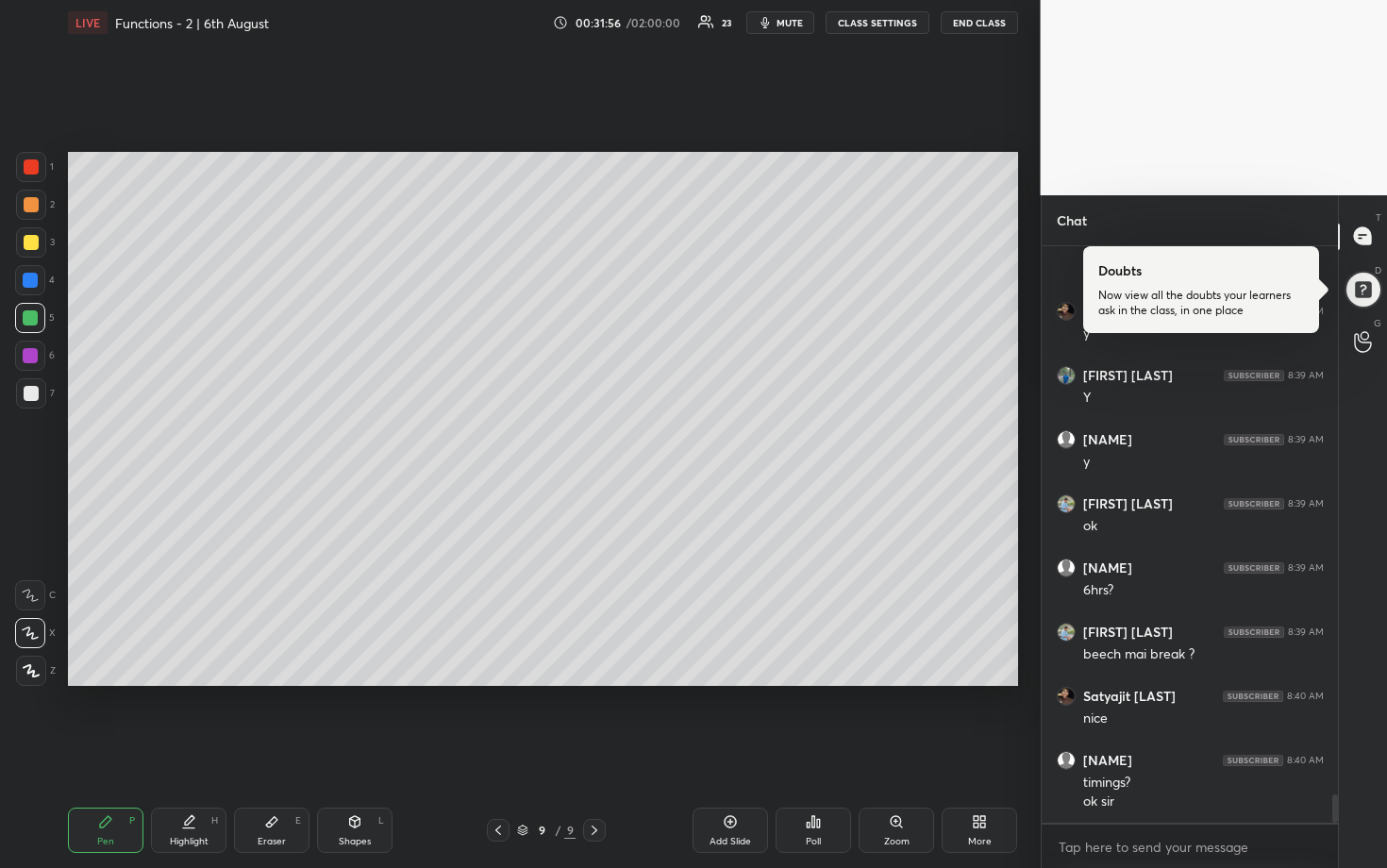 click at bounding box center [31, 205] 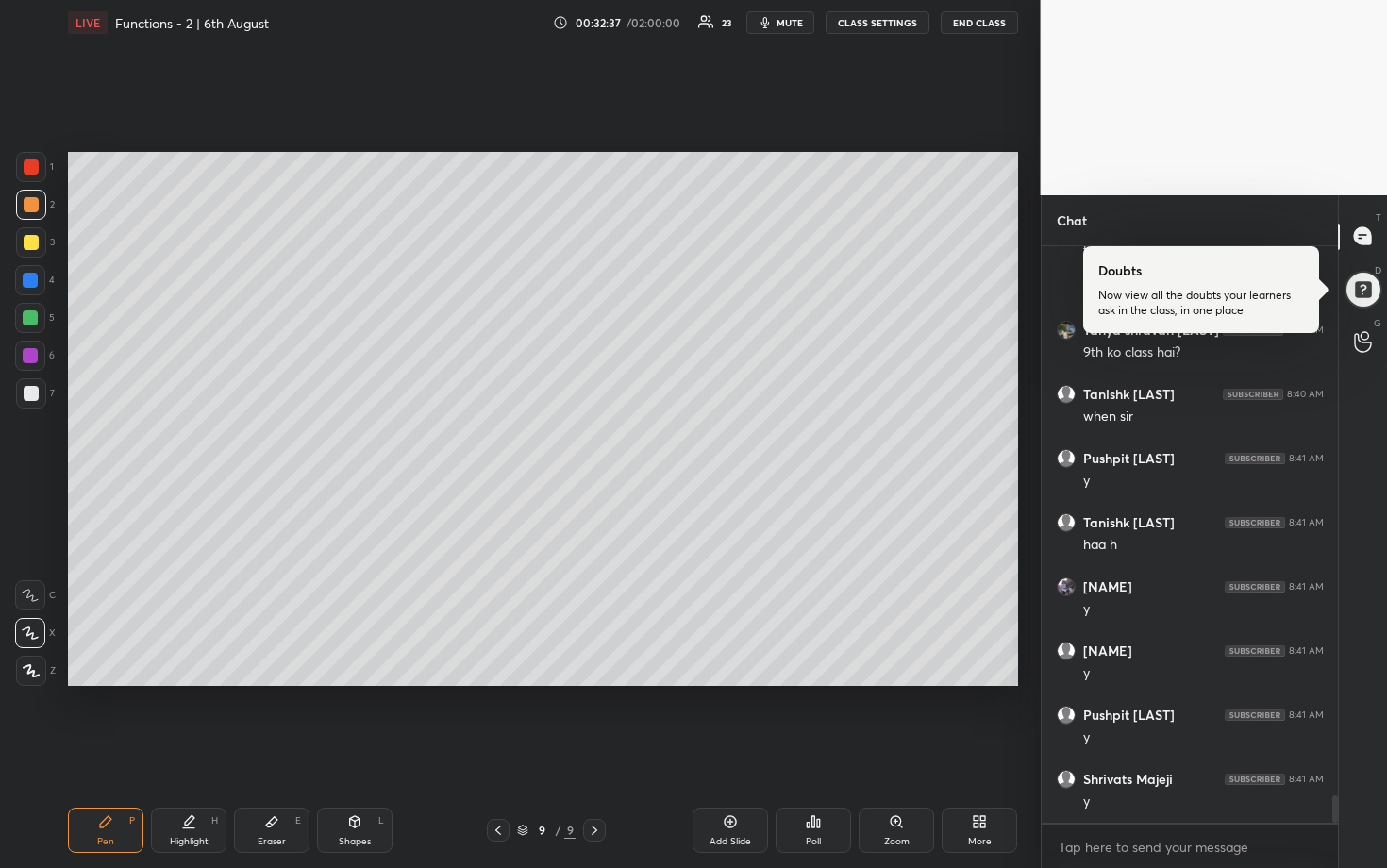 scroll, scrollTop: 11728, scrollLeft: 0, axis: vertical 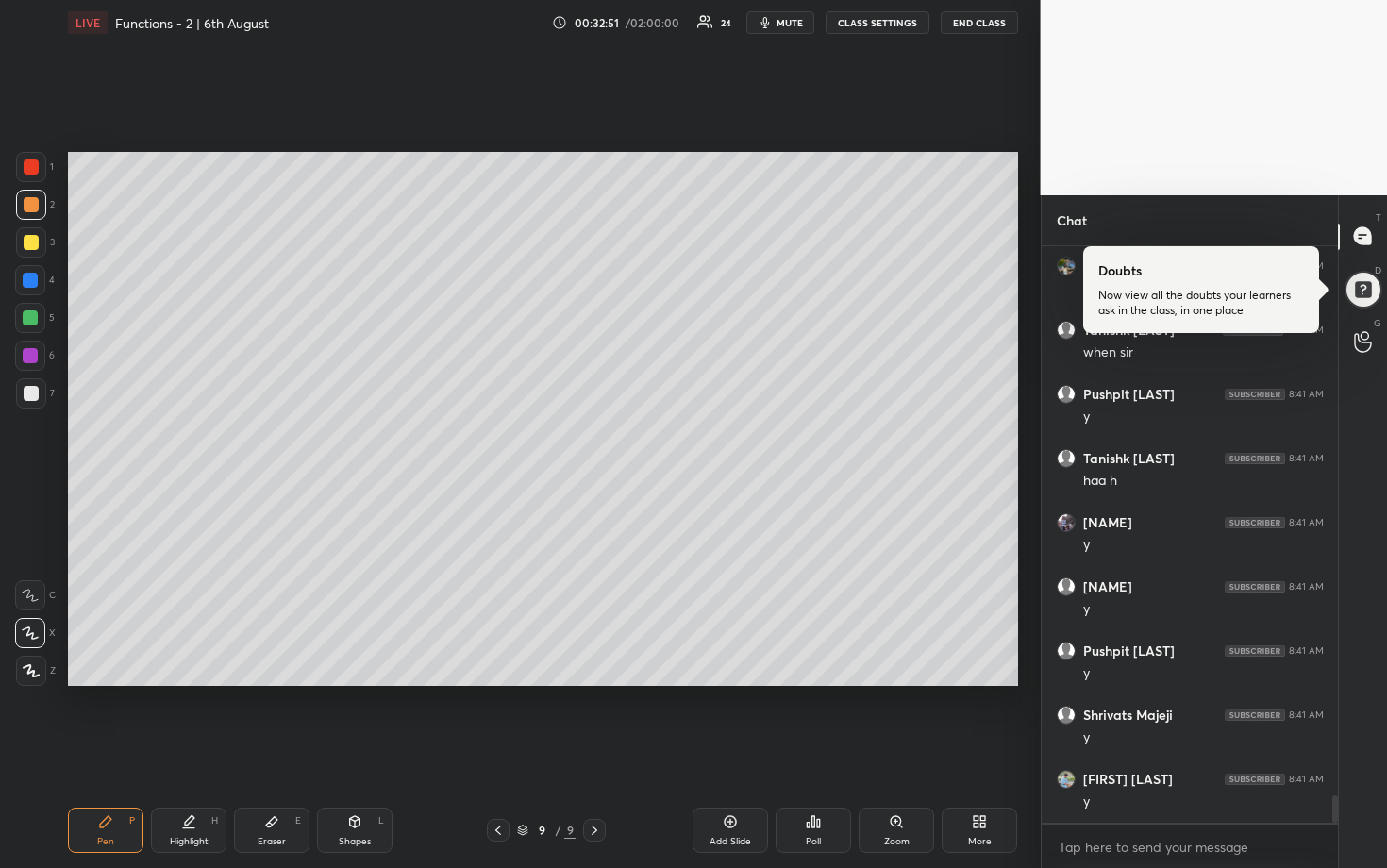 click on "Poll" at bounding box center (813, 830) 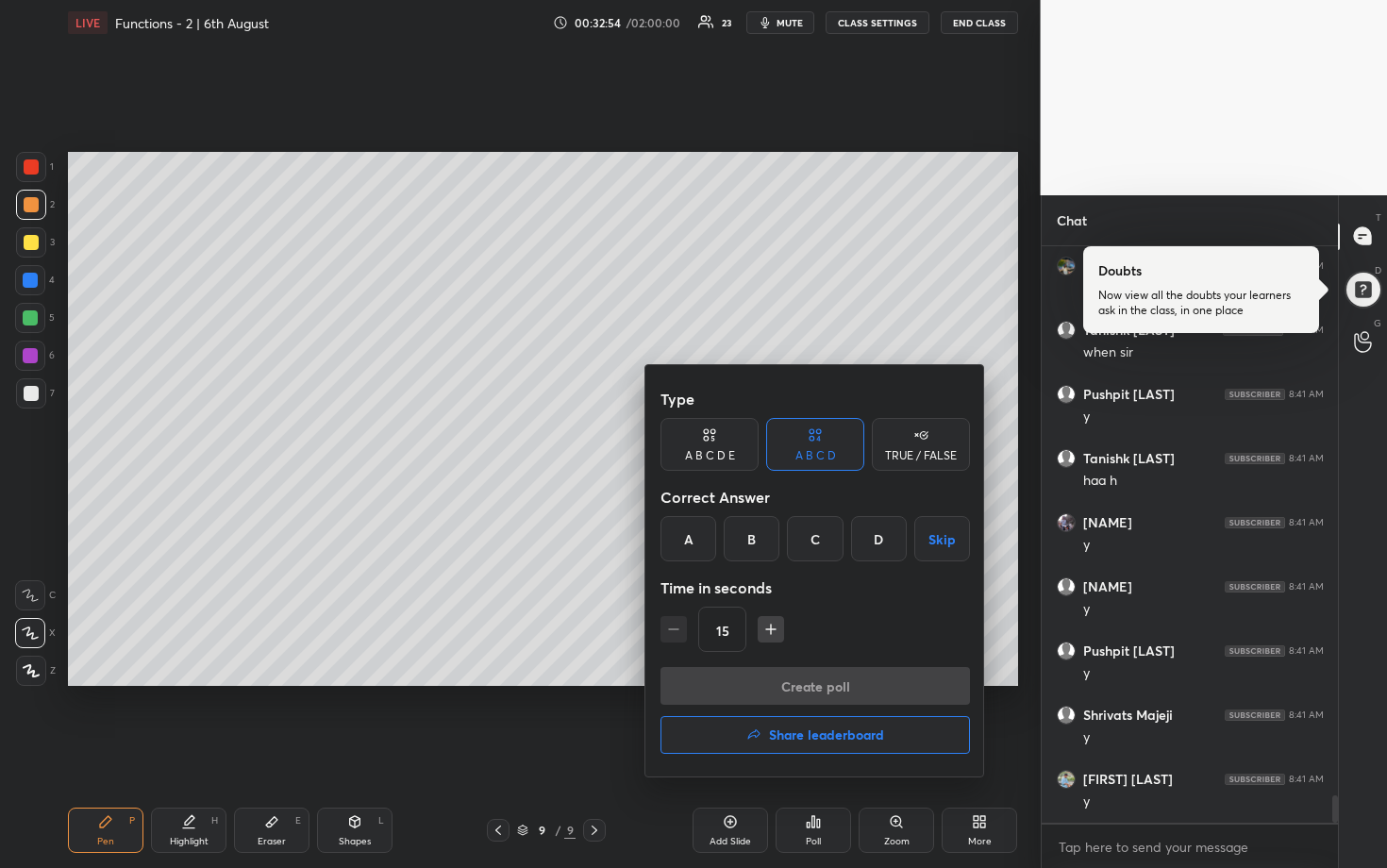 drag, startPoint x: 635, startPoint y: 516, endPoint x: 647, endPoint y: 511, distance: 13 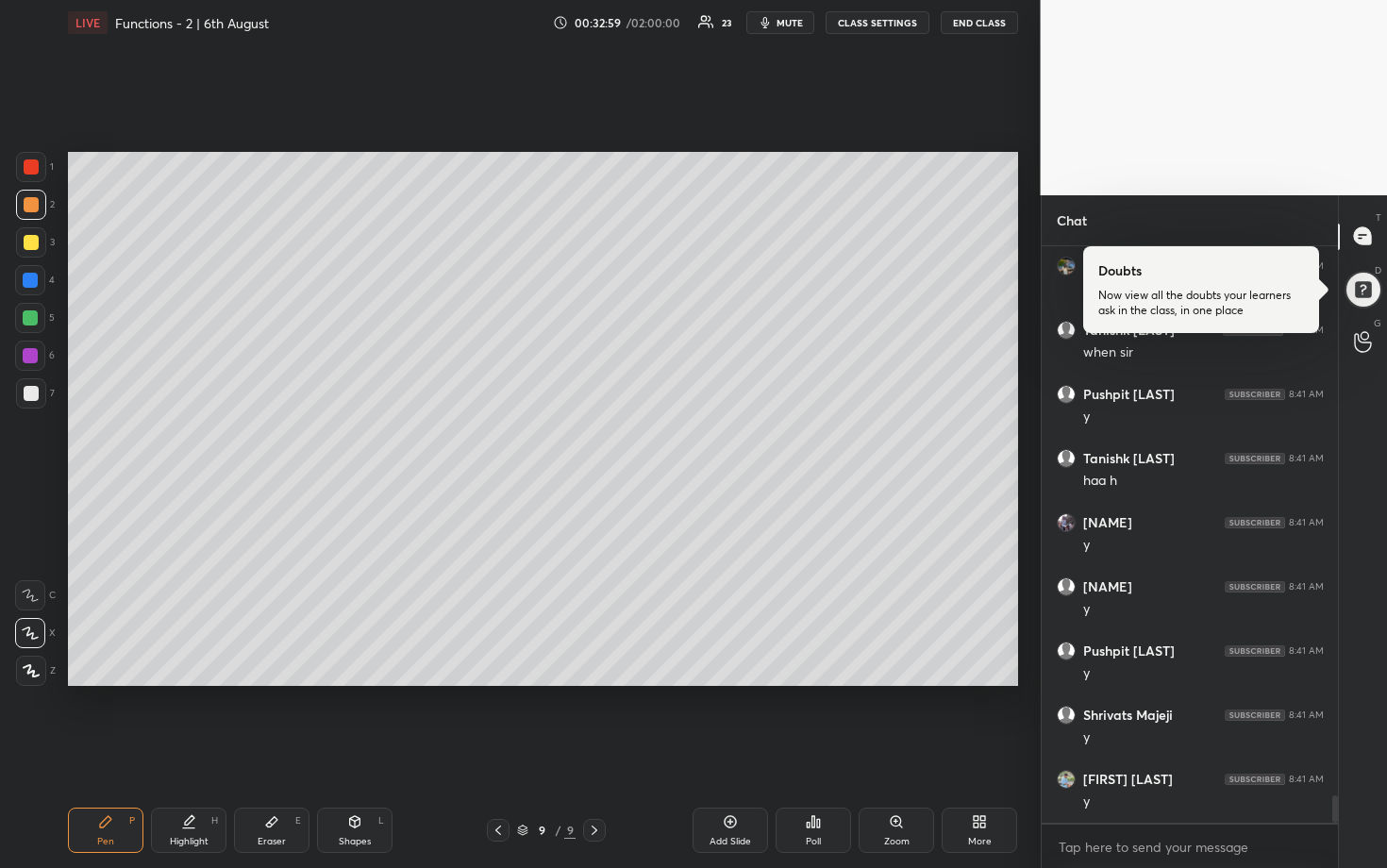 click on "Poll" at bounding box center (813, 830) 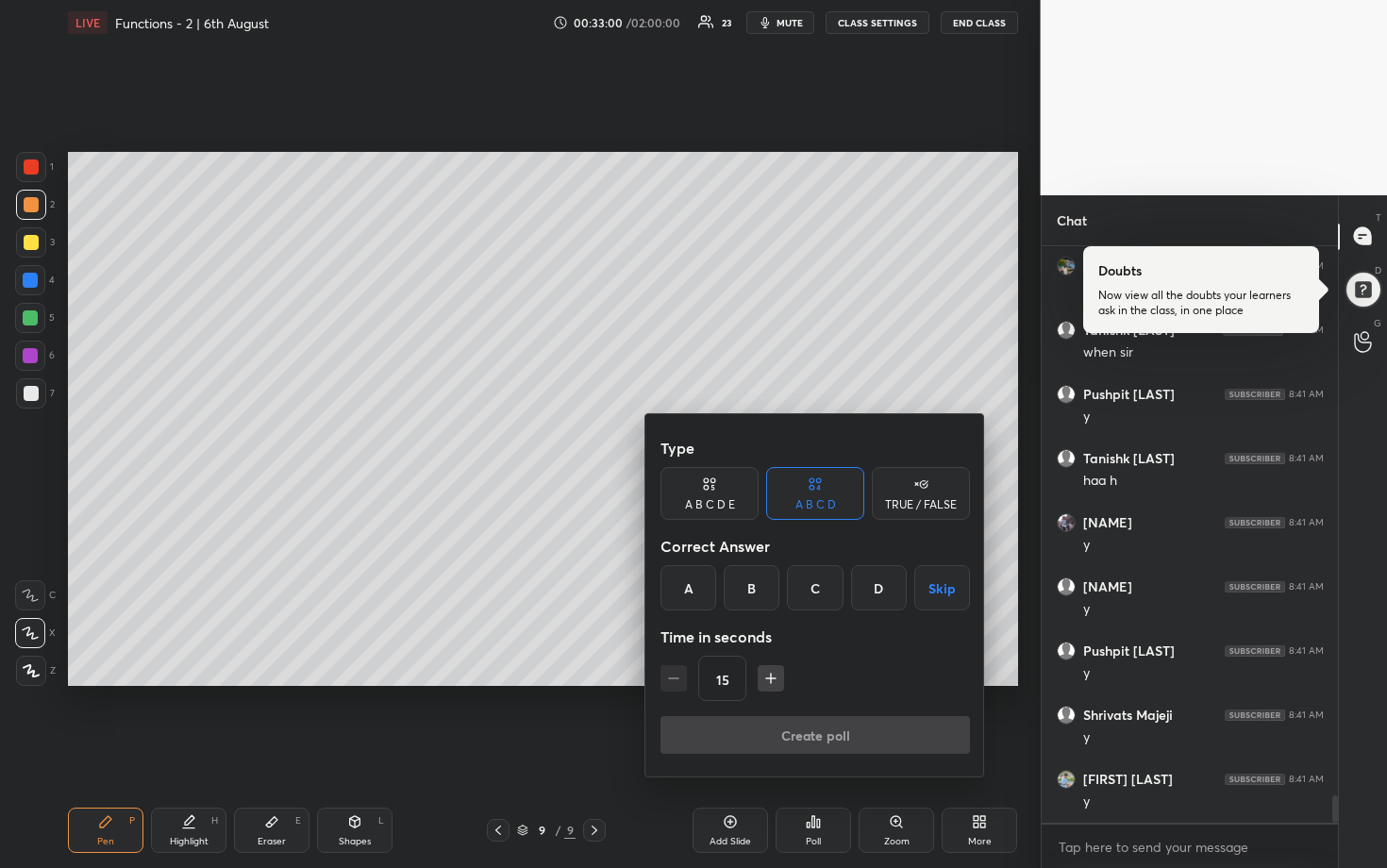 drag, startPoint x: 713, startPoint y: 508, endPoint x: 737, endPoint y: 539, distance: 39.204592 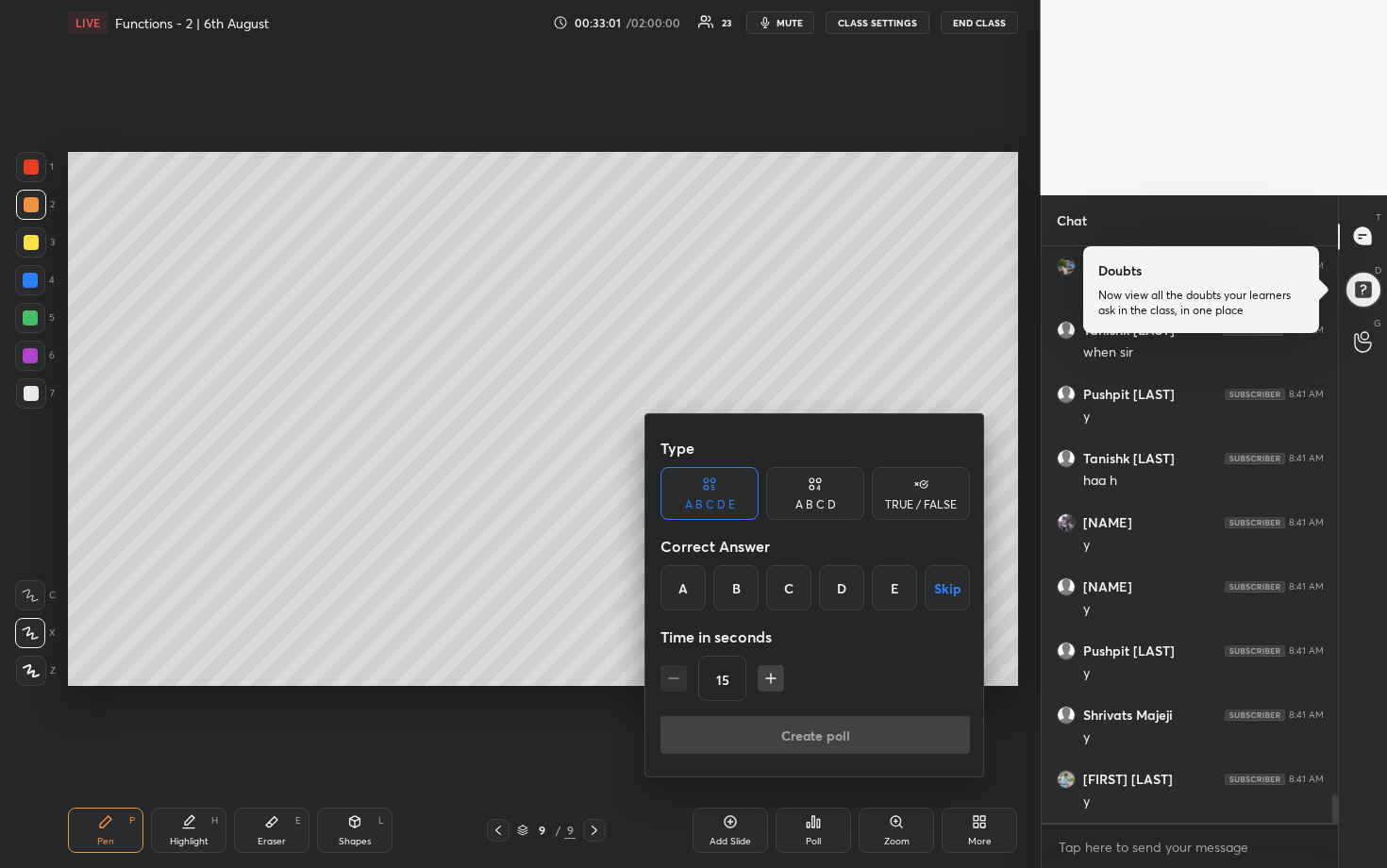 click on "E" at bounding box center (894, 588) 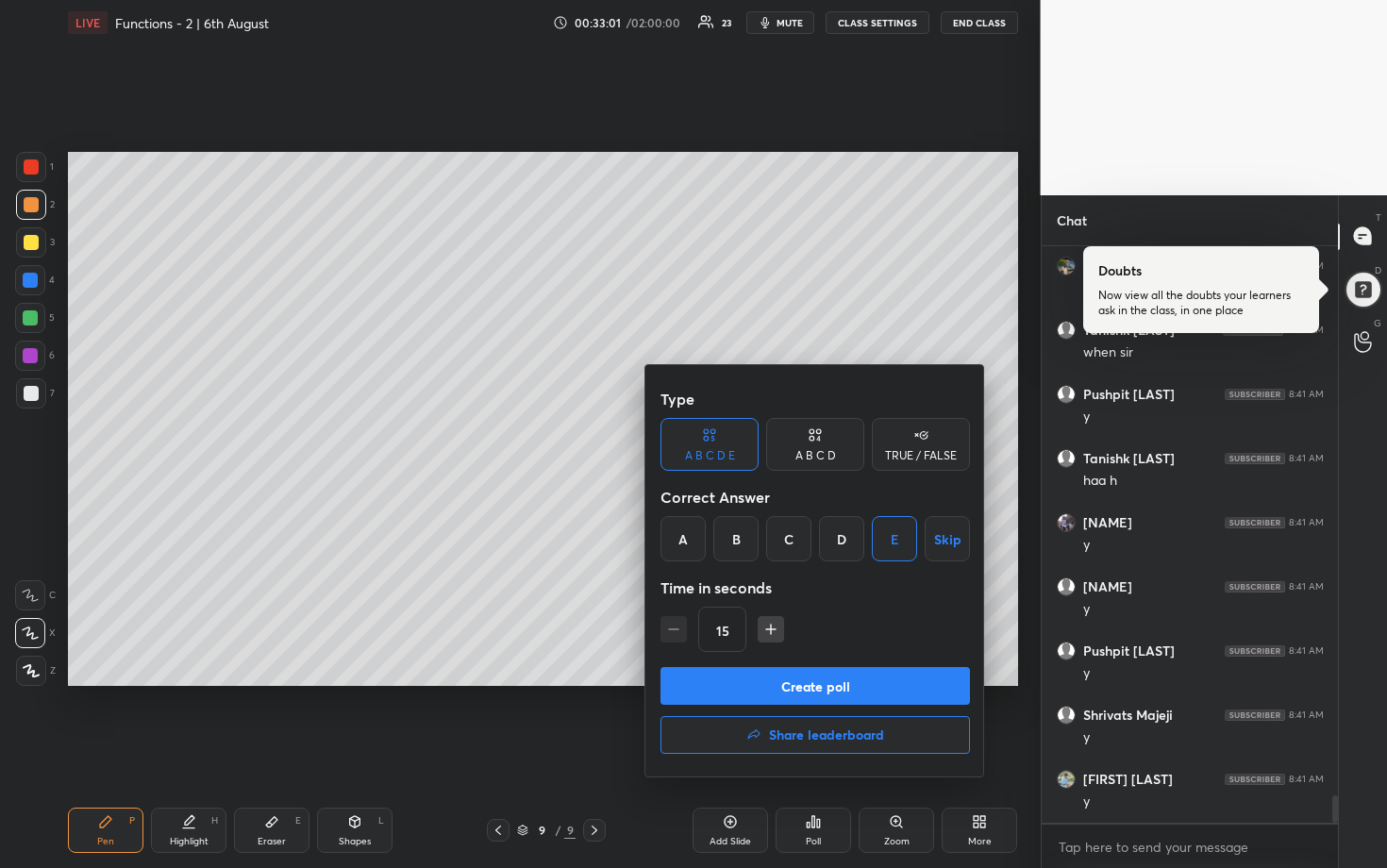 click on "Share leaderboard" at bounding box center [827, 735] 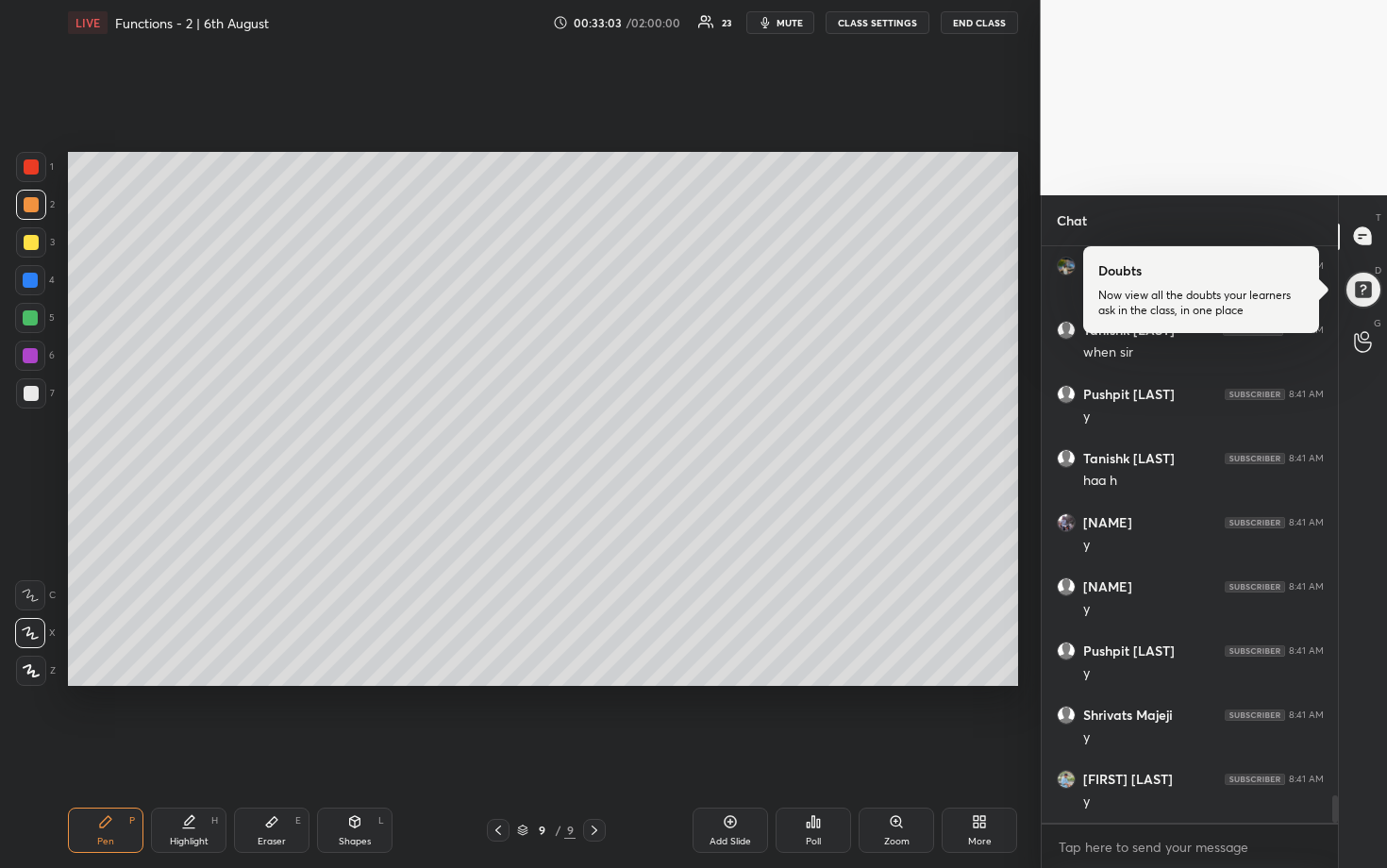 click on "Poll" at bounding box center [813, 830] 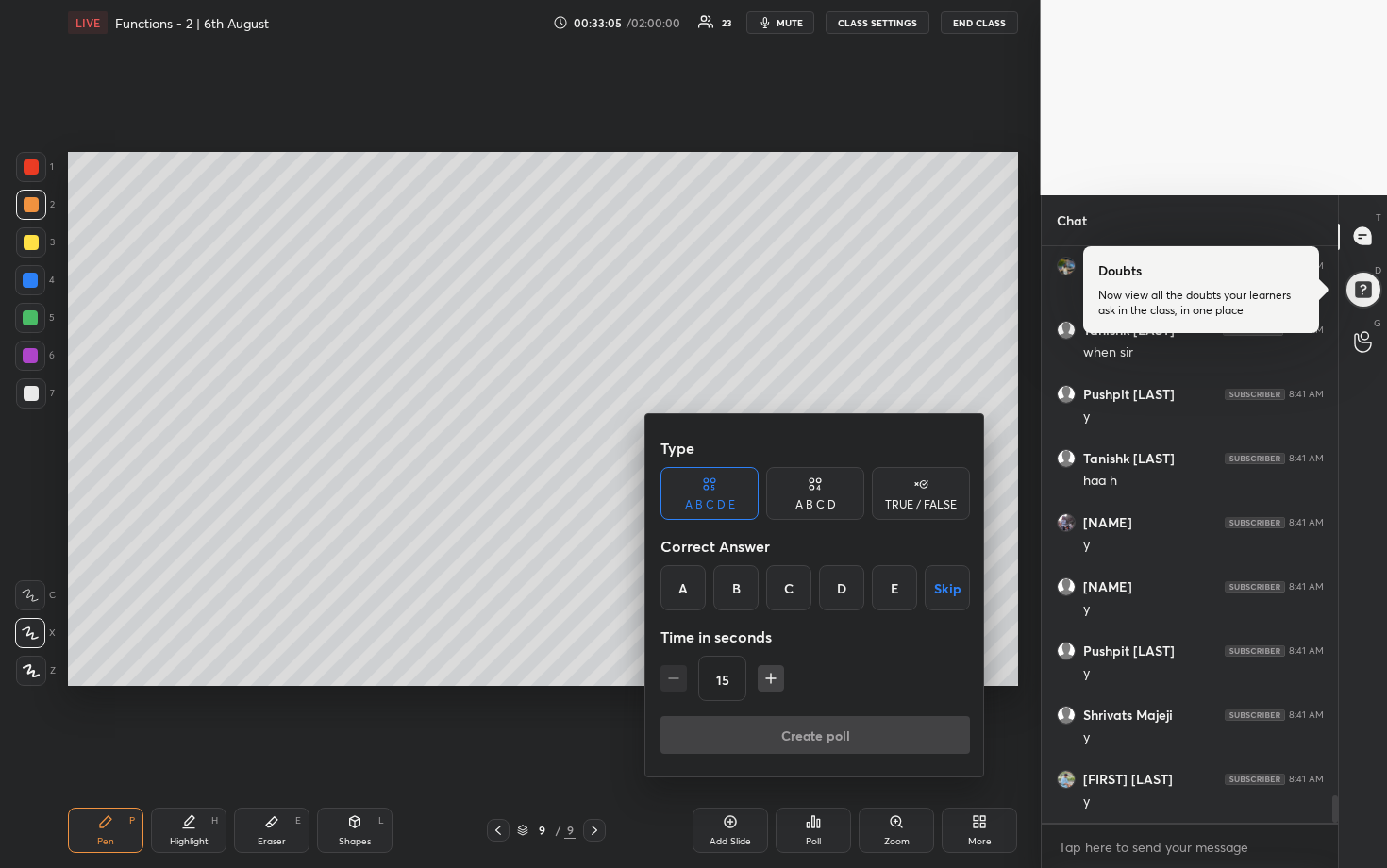 click on "E" at bounding box center [894, 588] 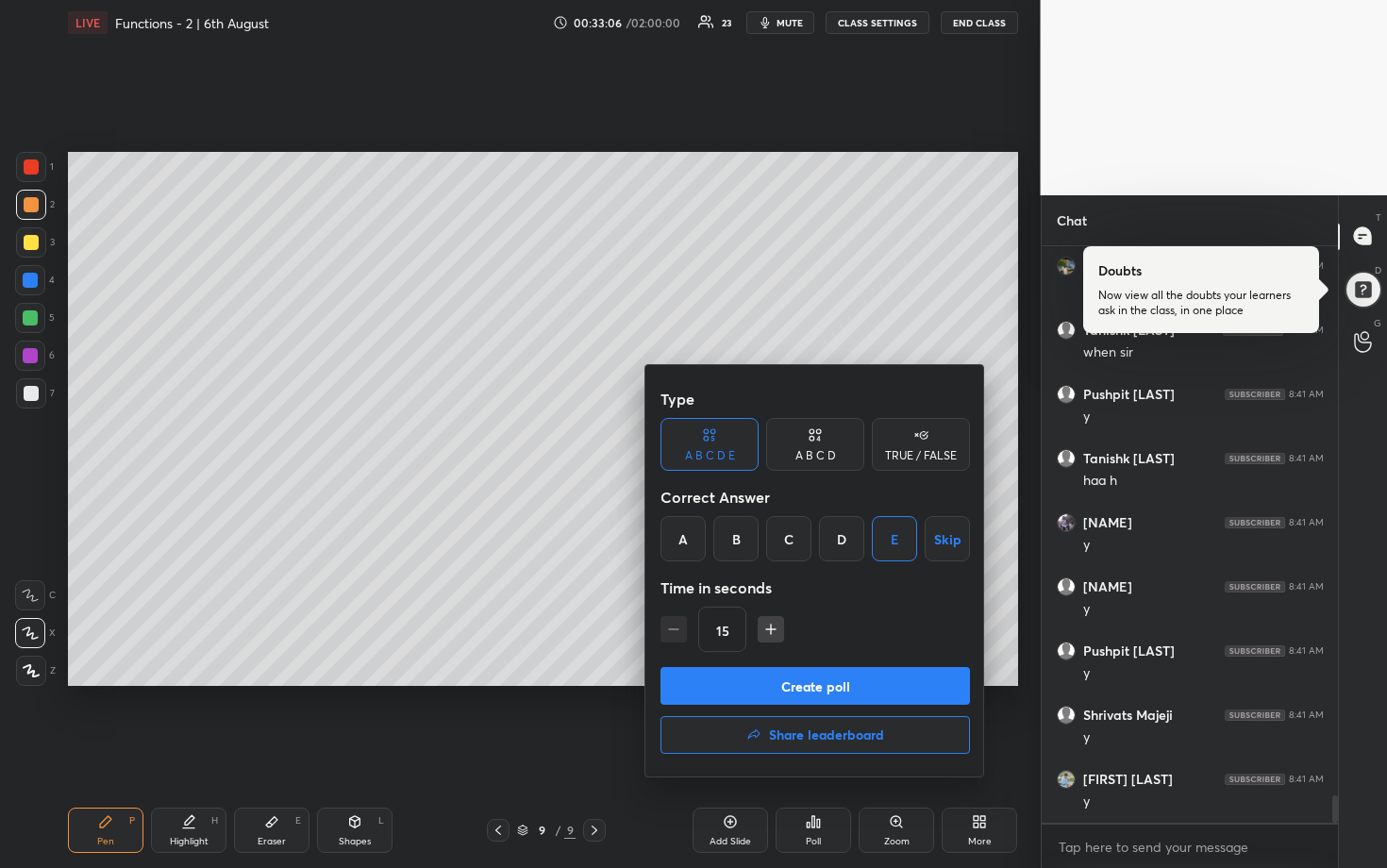 click on "Create poll" at bounding box center (815, 686) 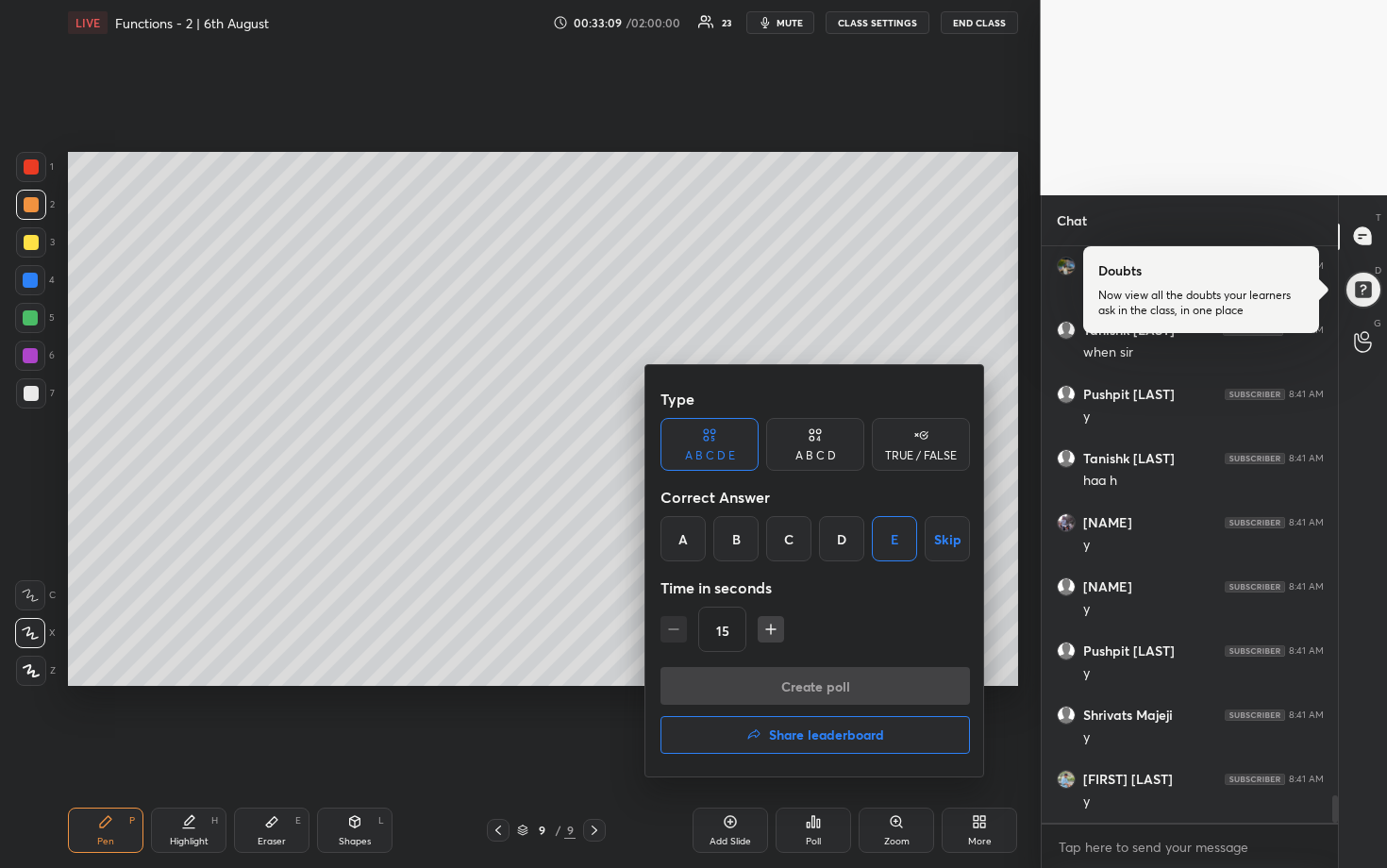 scroll, scrollTop: 548, scrollLeft: 285, axis: both 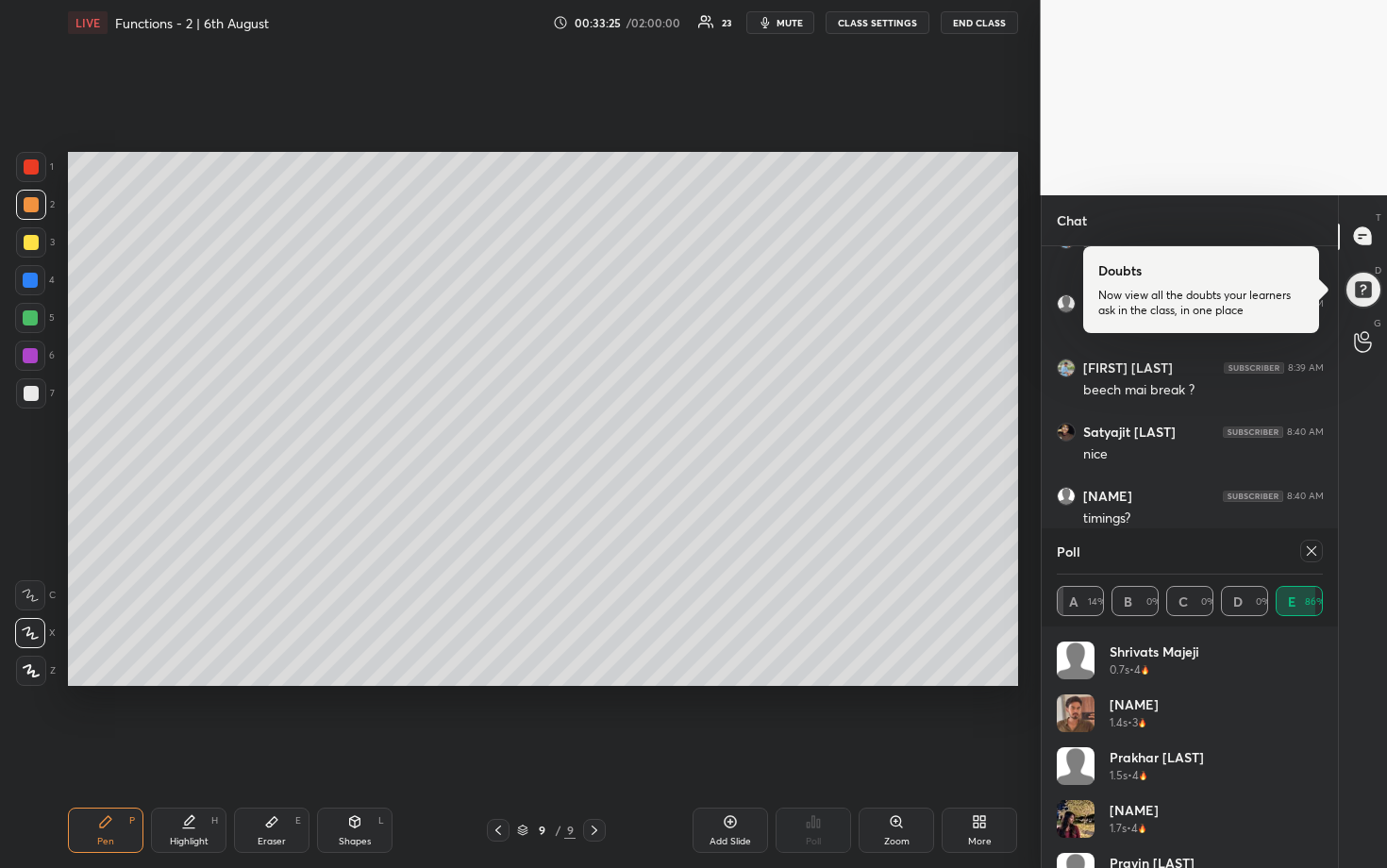 click 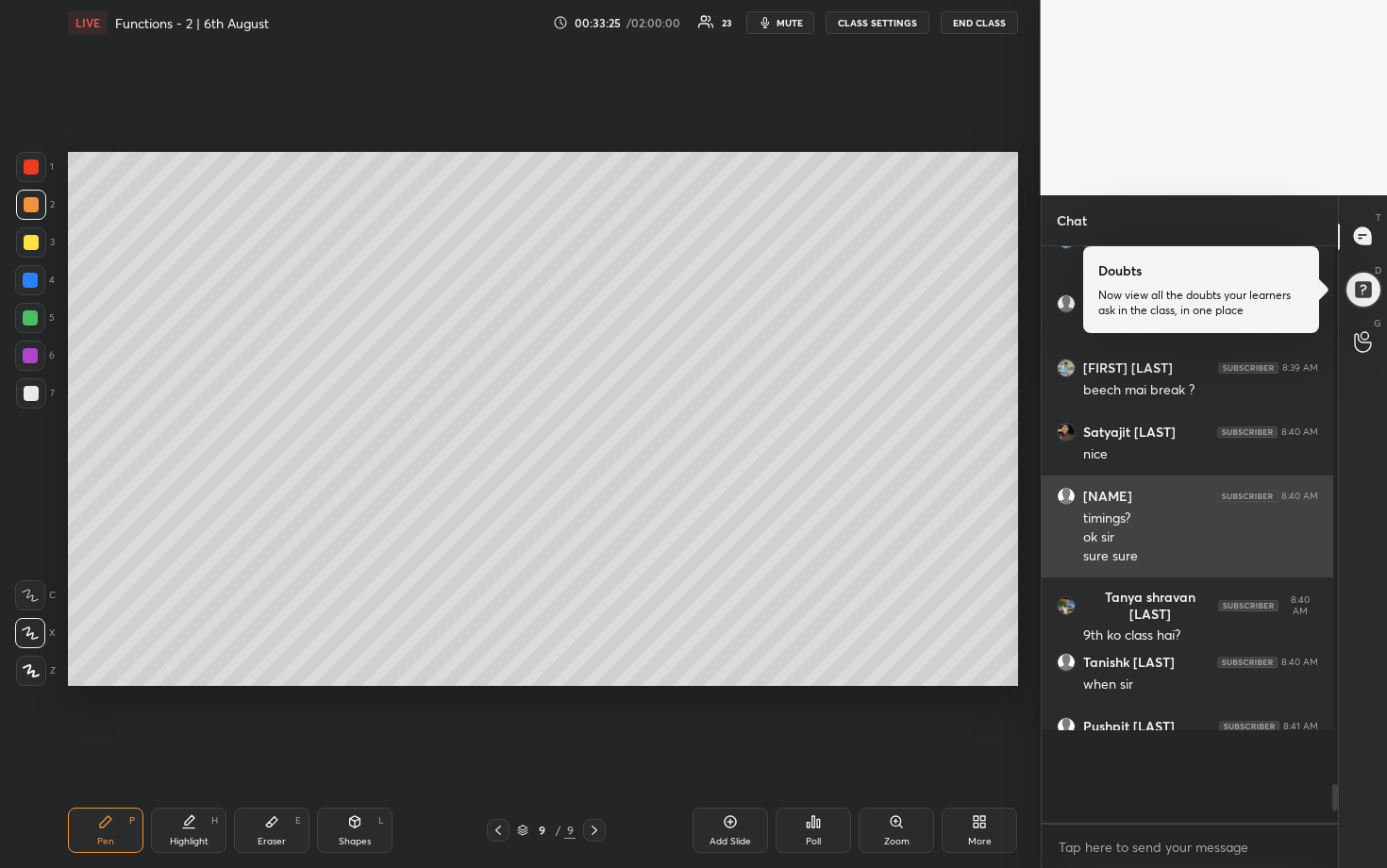 scroll, scrollTop: 504, scrollLeft: 285, axis: both 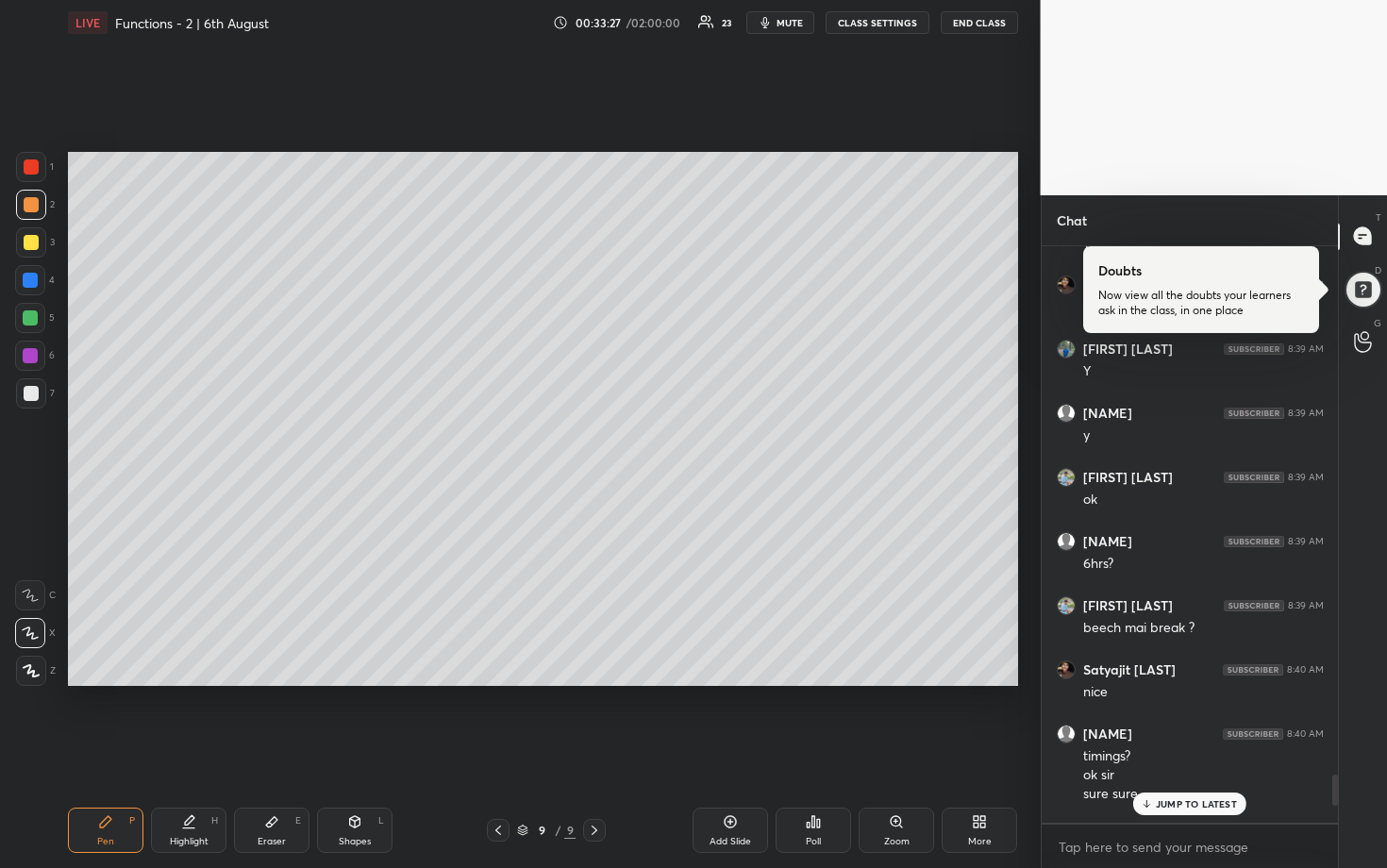 click on "JUMP TO LATEST" at bounding box center (1196, 804) 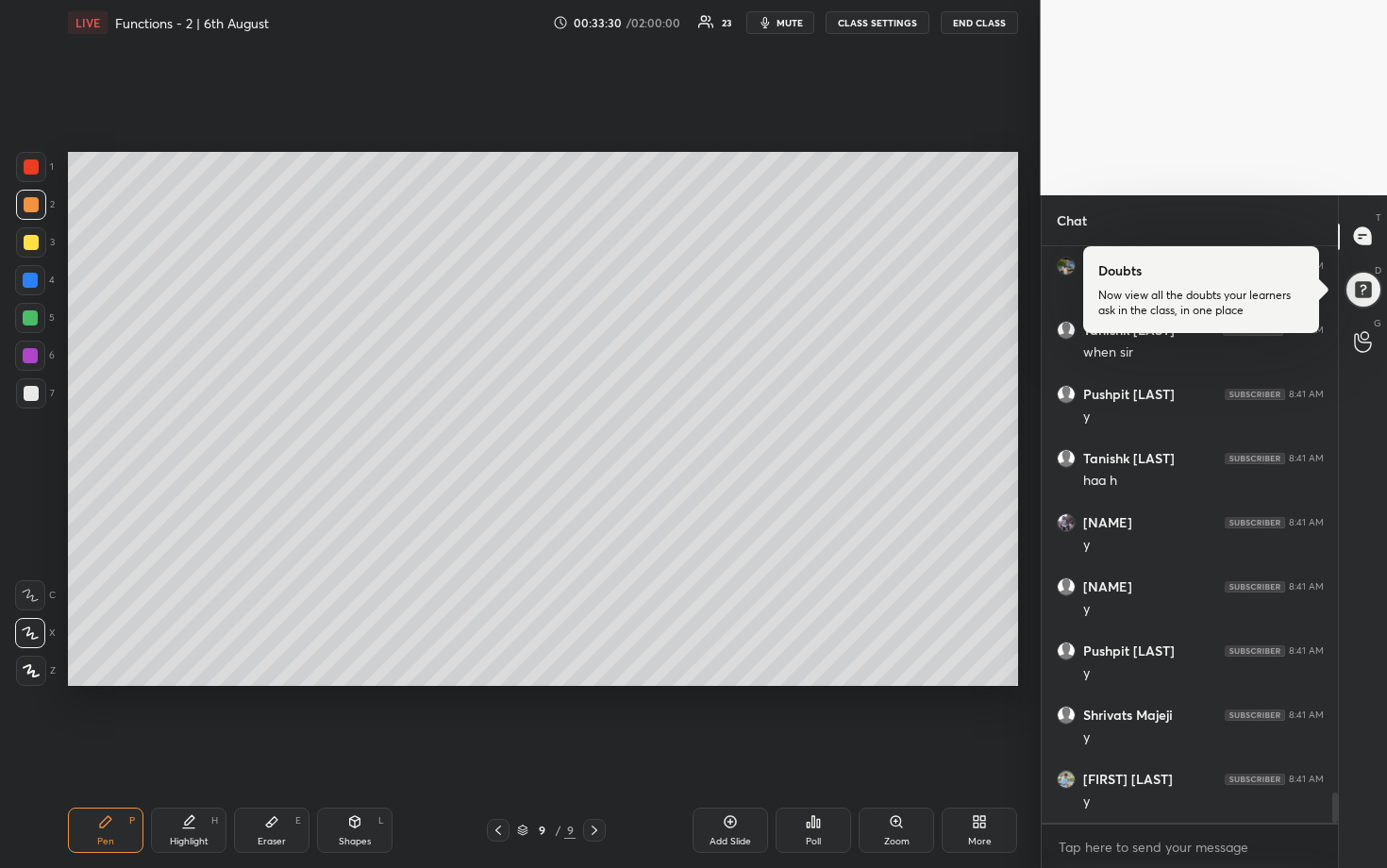 click at bounding box center (30, 318) 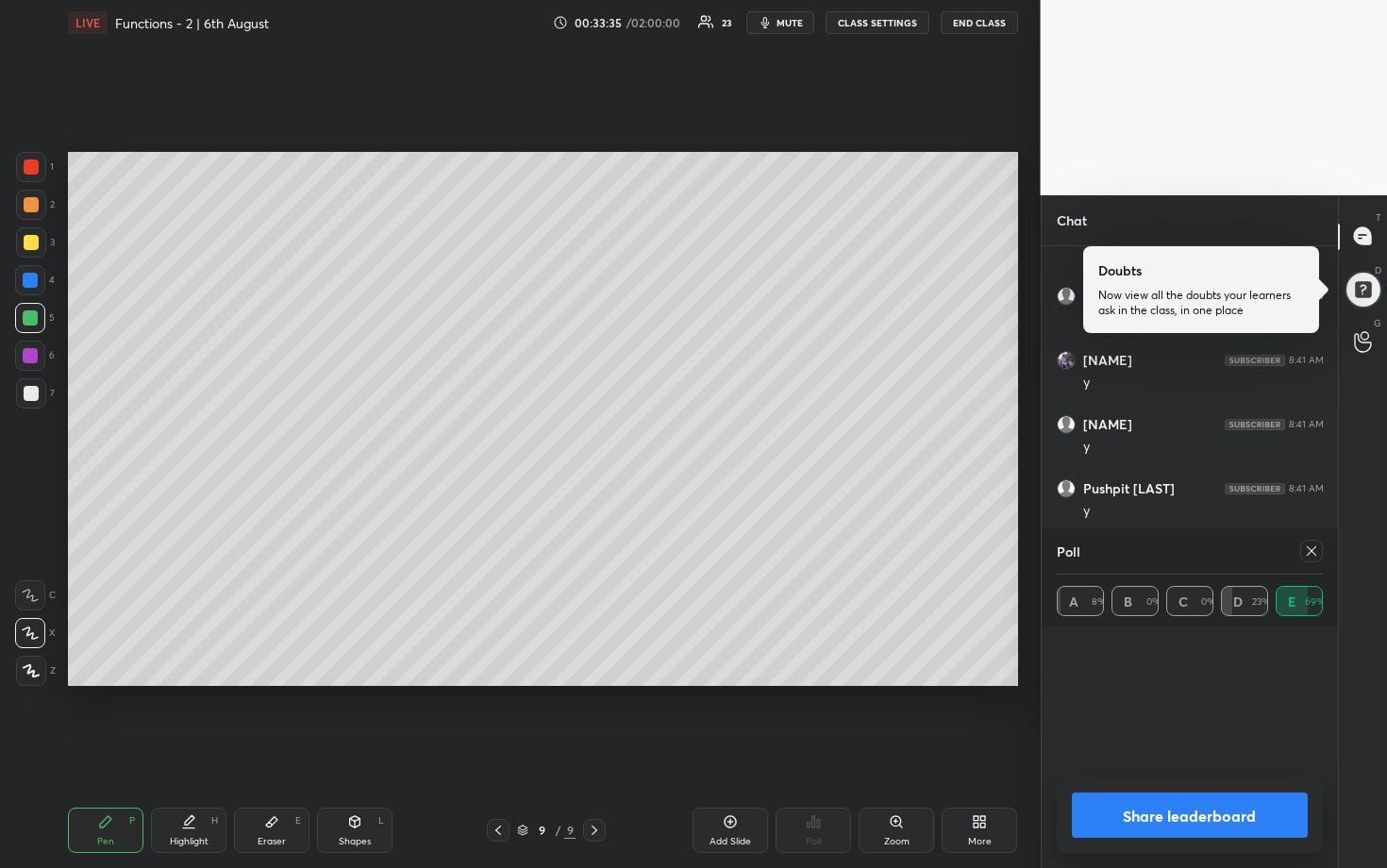 click 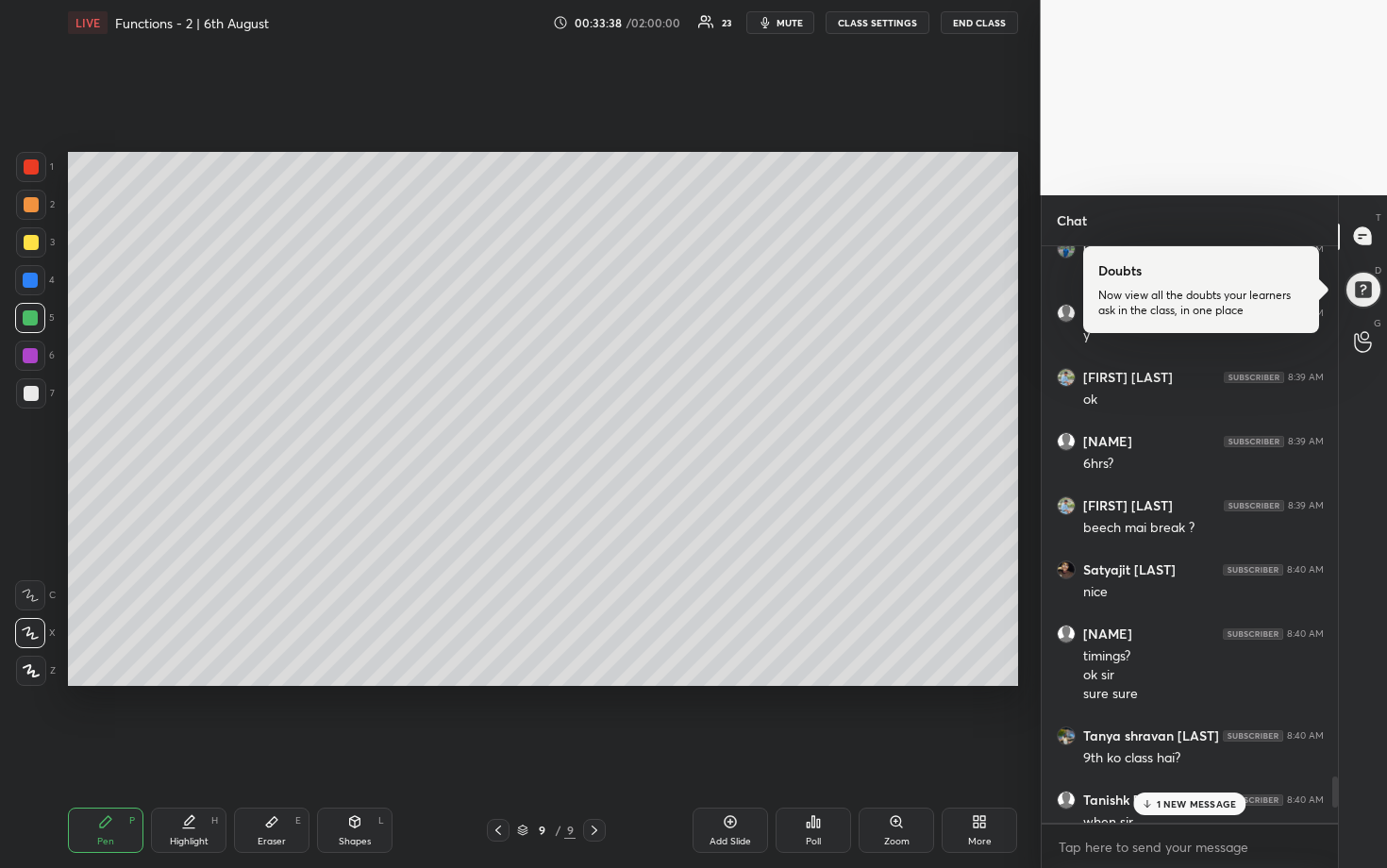 click on "1 NEW MESSAGE" at bounding box center [1189, 804] 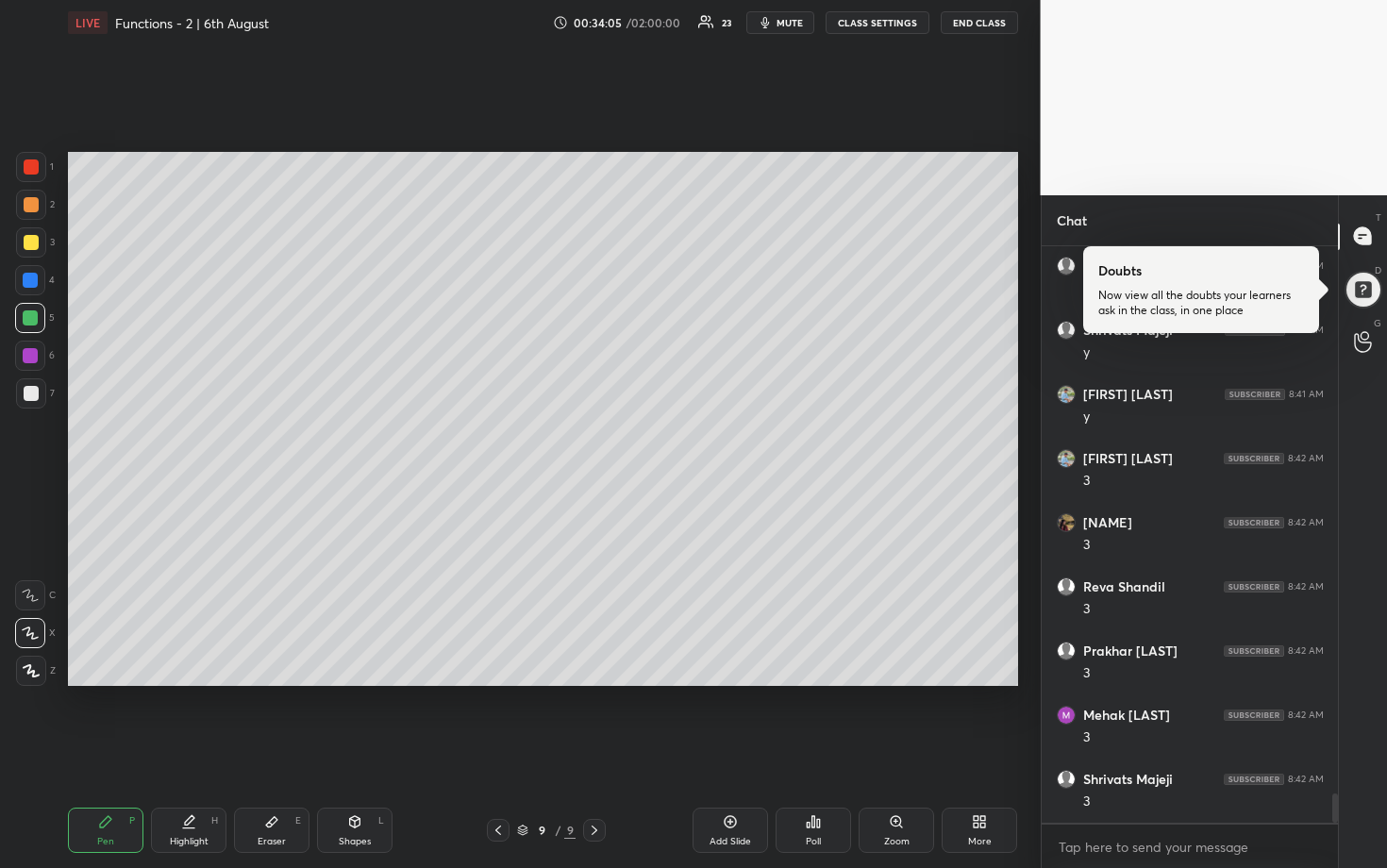 drag, startPoint x: 30, startPoint y: 391, endPoint x: 34, endPoint y: 376, distance: 15.524175 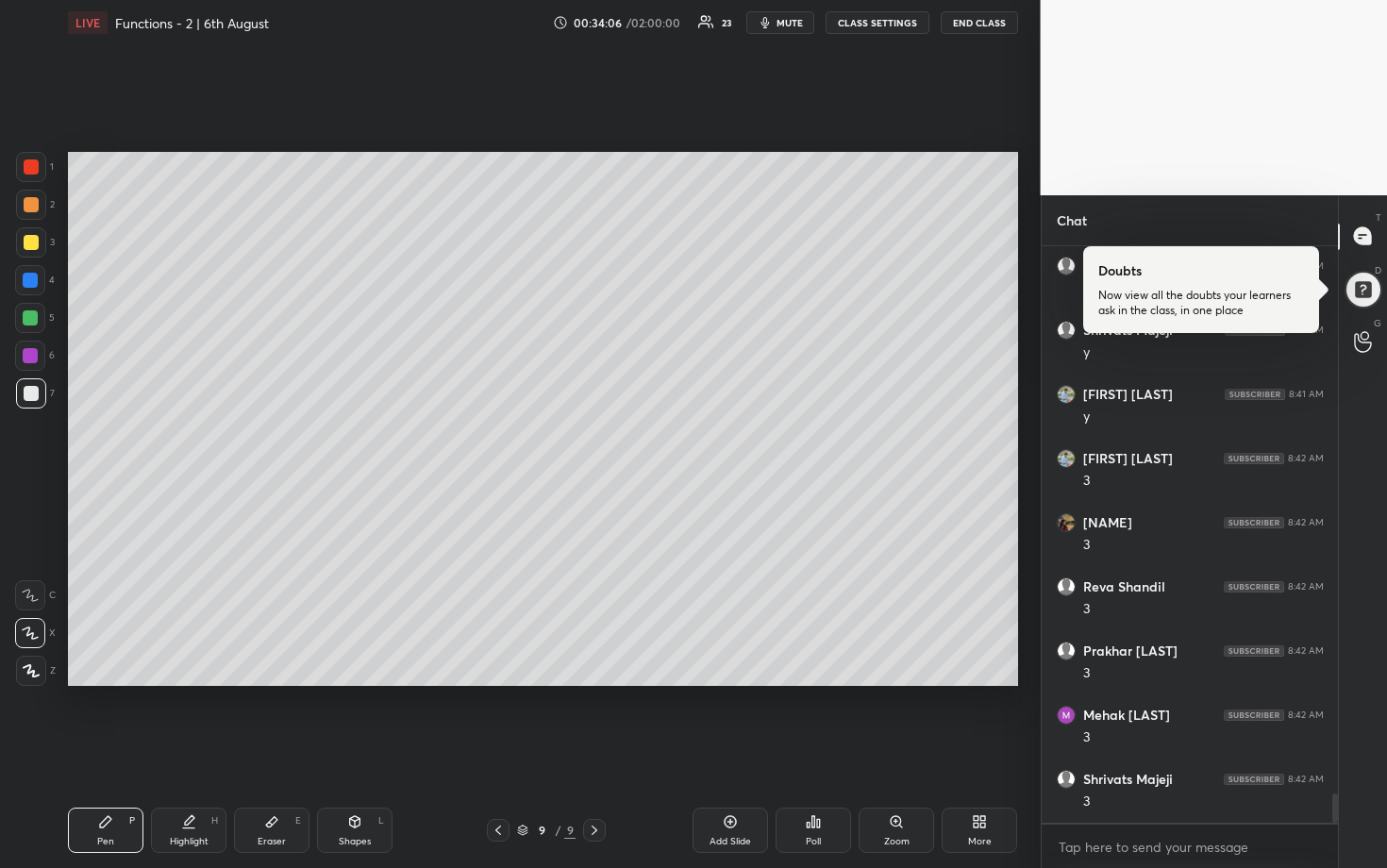 click at bounding box center (30, 280) 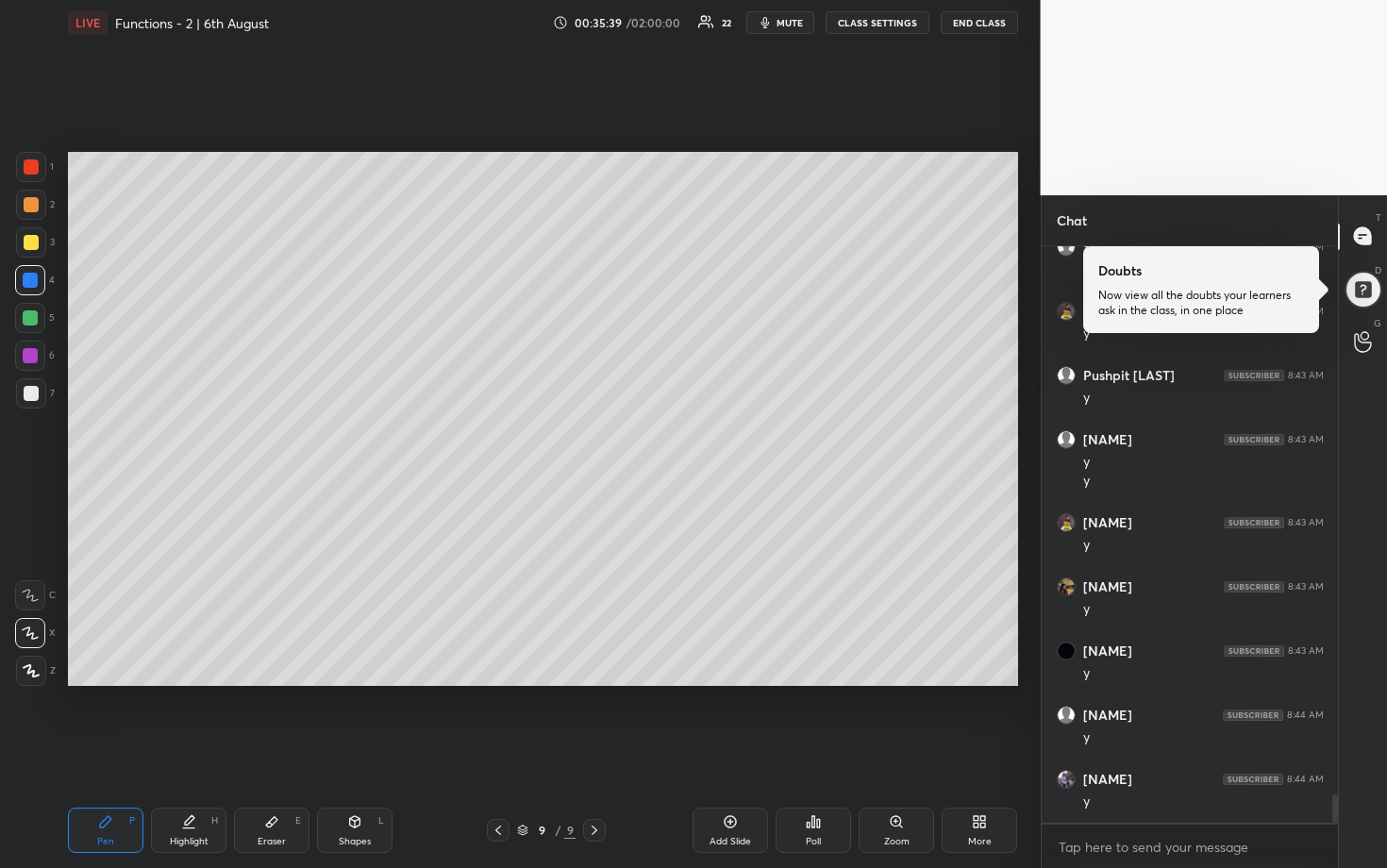 scroll, scrollTop: 11459, scrollLeft: 0, axis: vertical 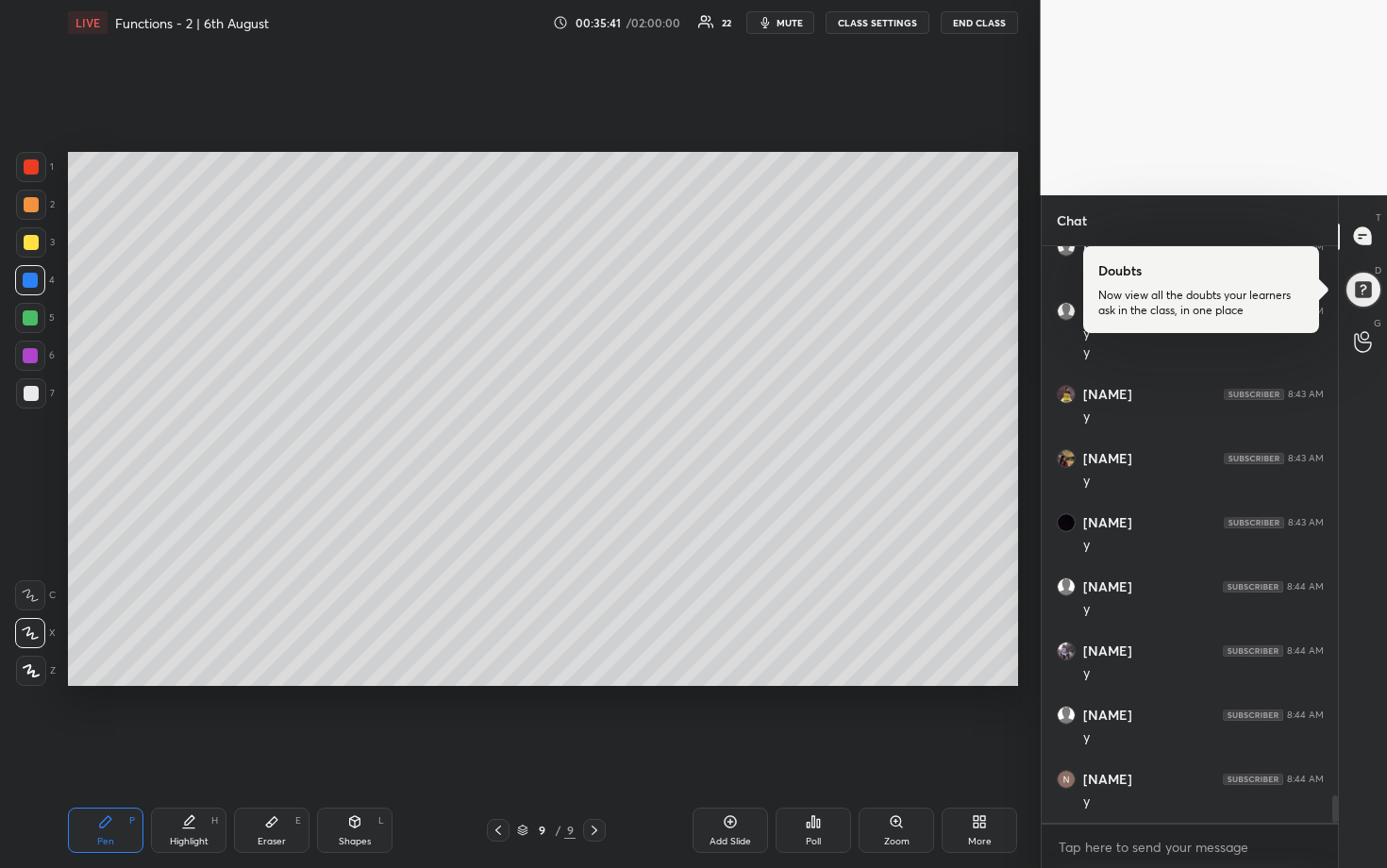 click on "Eraser E" at bounding box center (272, 830) 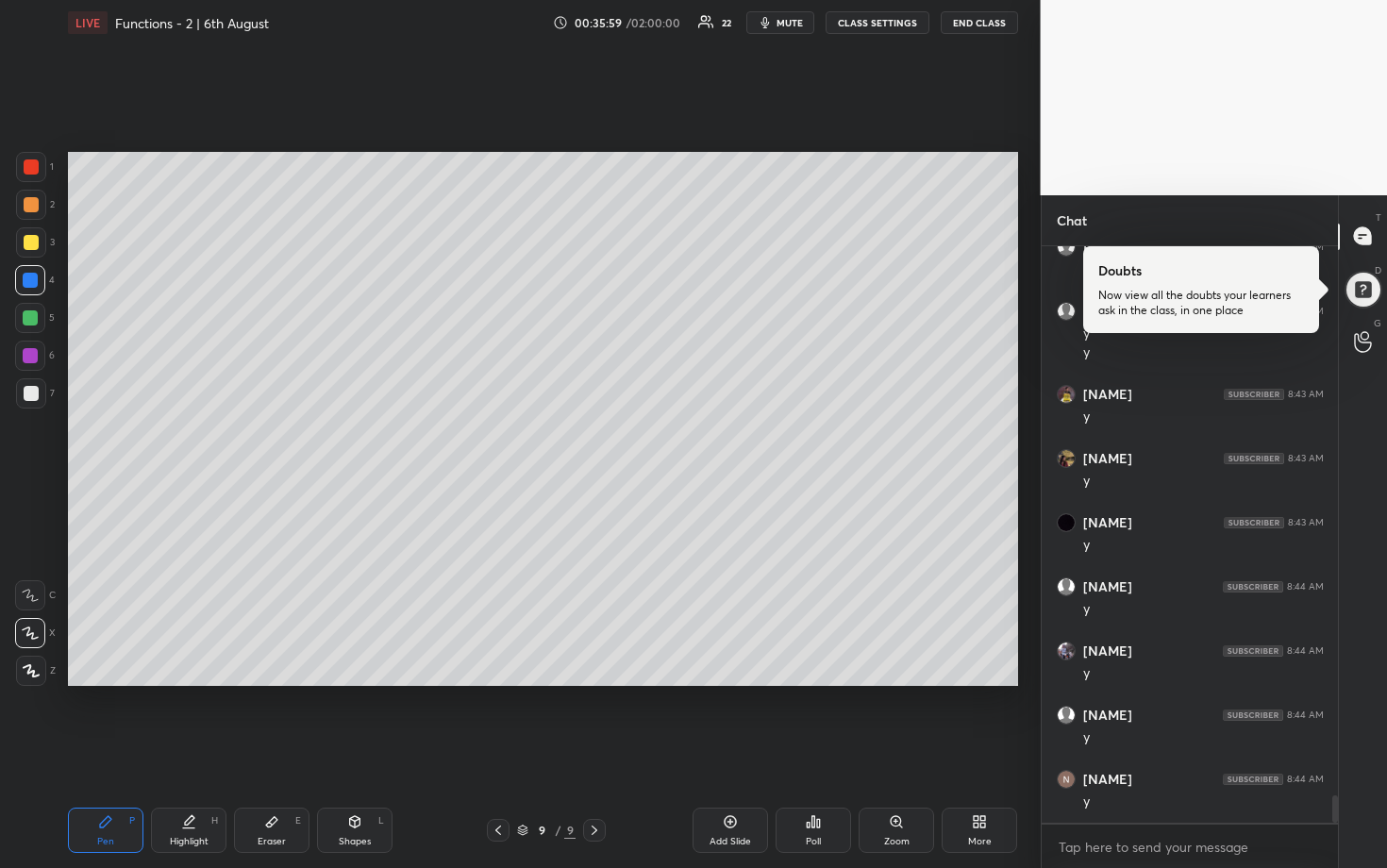 click on "LIVE Functions - 2 | 6th August 00:35:59 /  02:00:00 22 mute CLASS SETTINGS END CLASS Setting up your live class Poll for   secs No correct answer Start poll Back Functions - 2 | 6th August RODHA Pen P Highlight H Eraser E Shapes L 9 / 9 Add Slide Poll Zoom More" at bounding box center (543, 434) 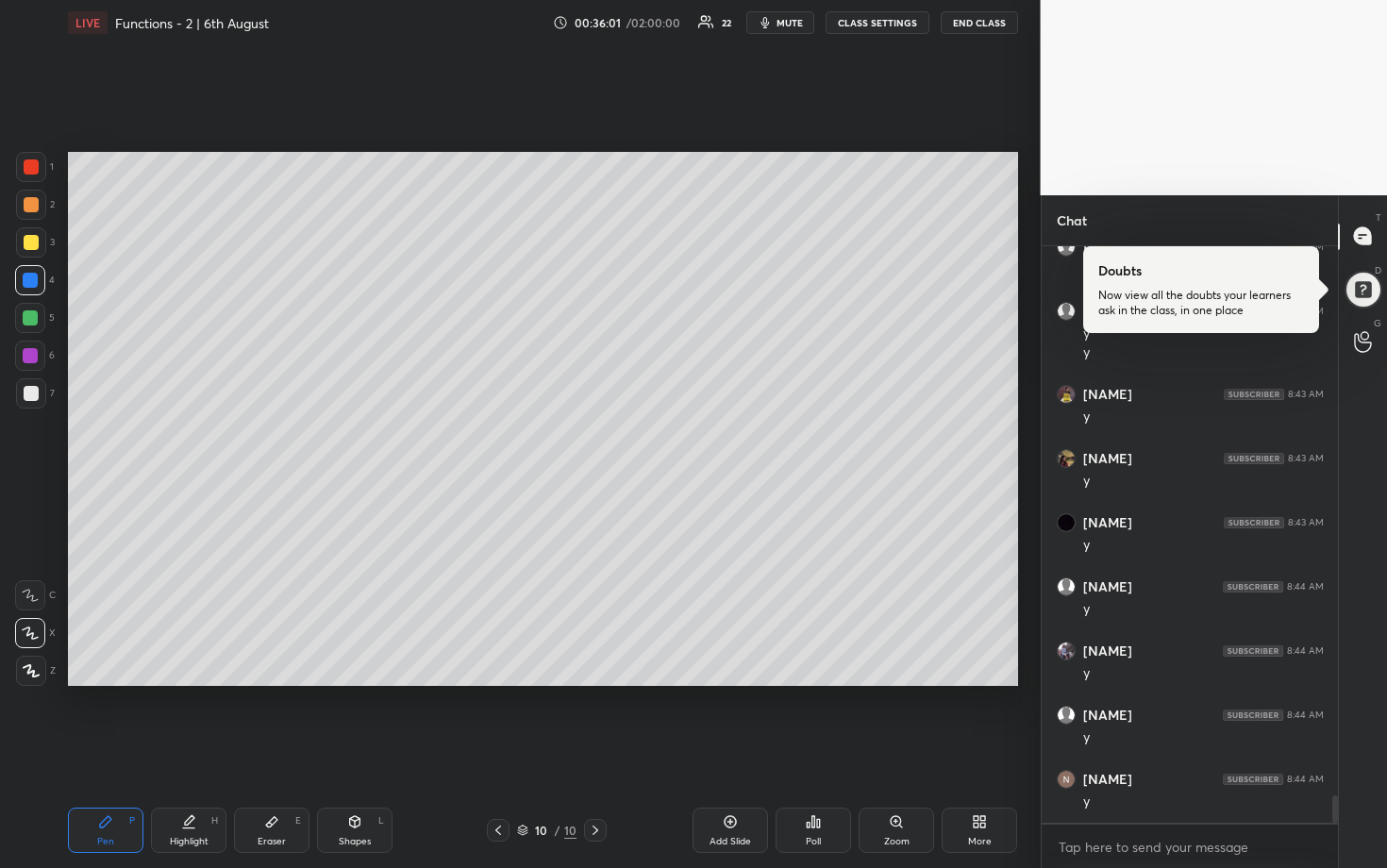 click on "1 2 3 4 5 6 7" at bounding box center [35, 284] 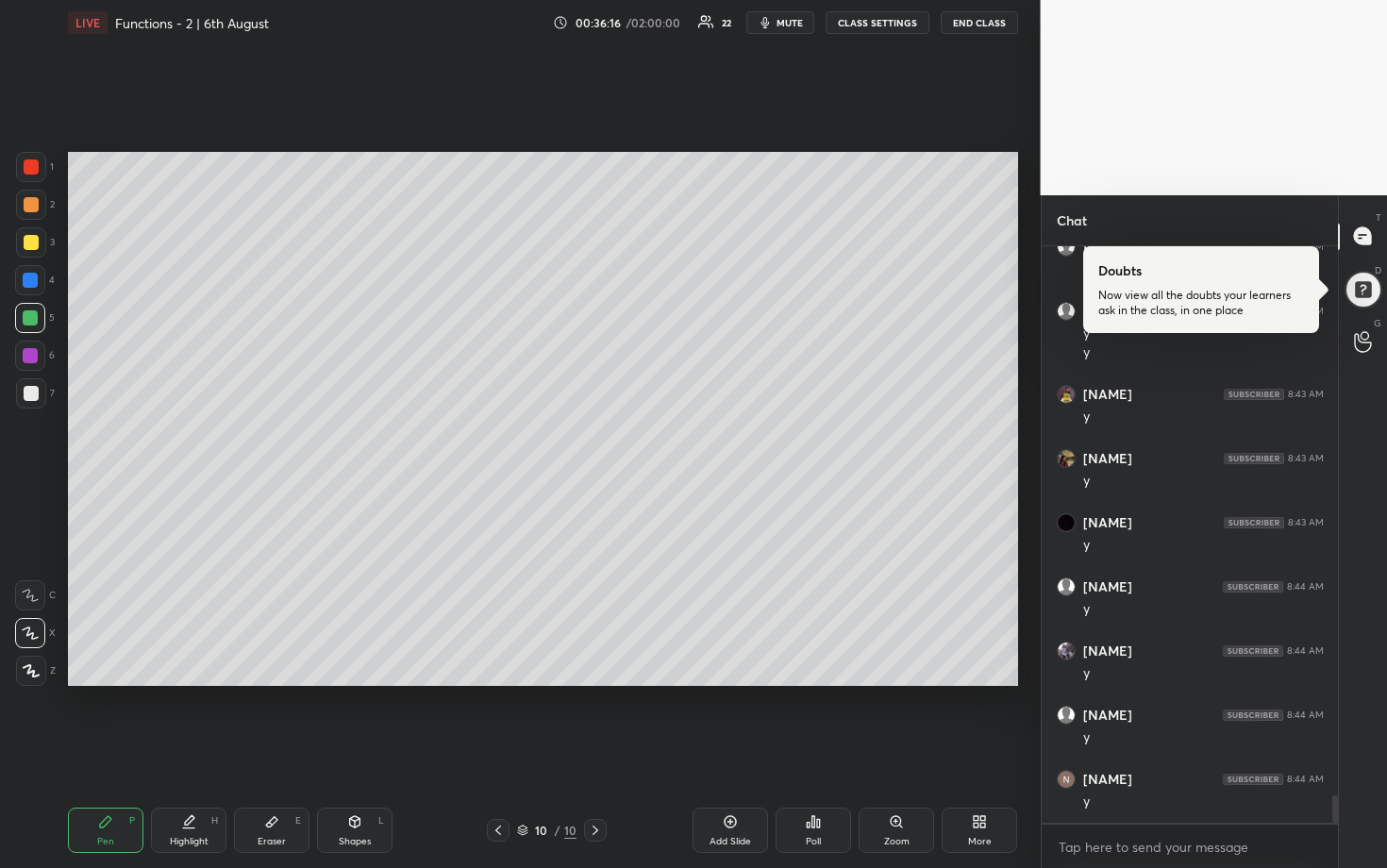 drag, startPoint x: 26, startPoint y: 386, endPoint x: 64, endPoint y: 358, distance: 47 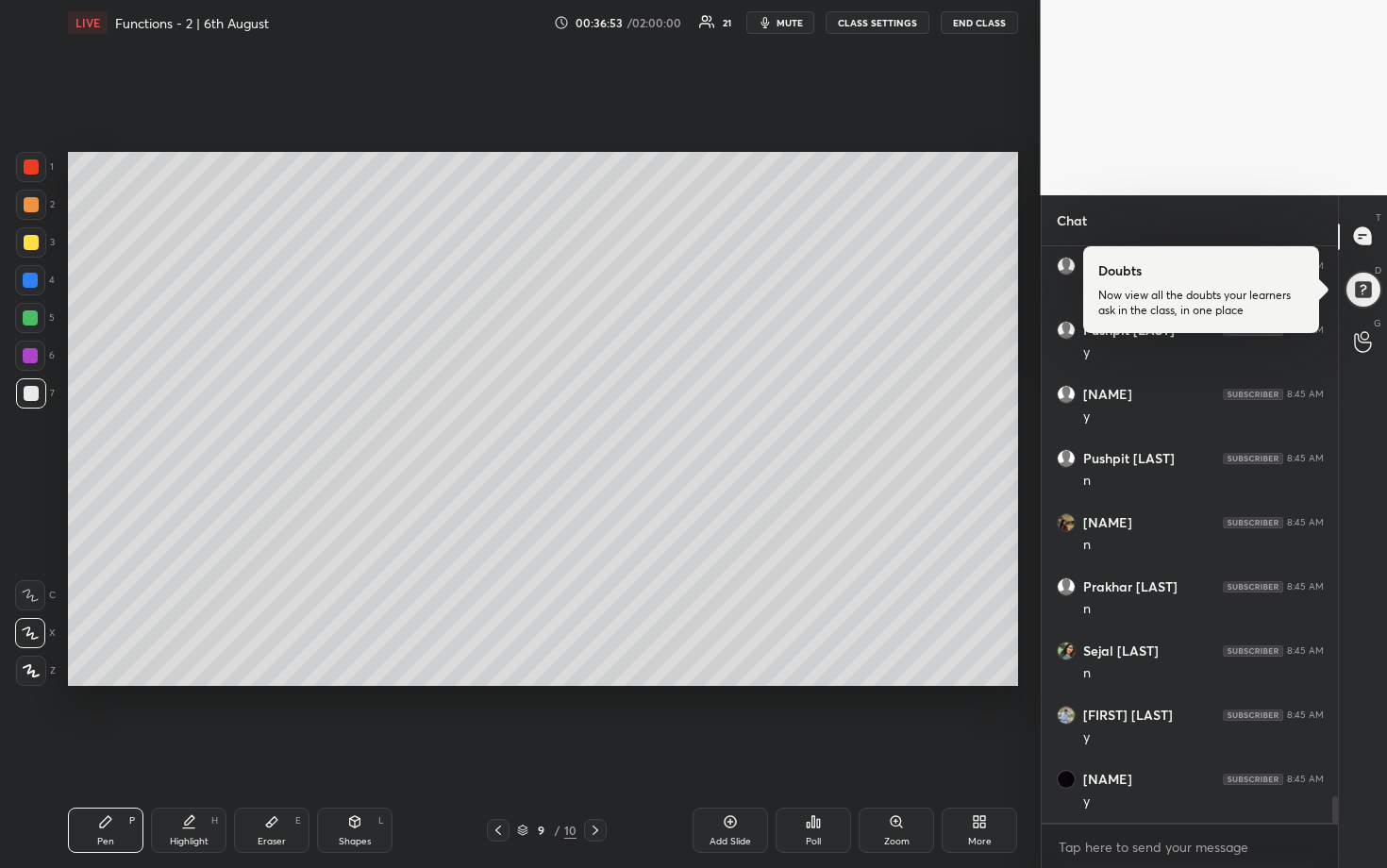 scroll, scrollTop: 12100, scrollLeft: 0, axis: vertical 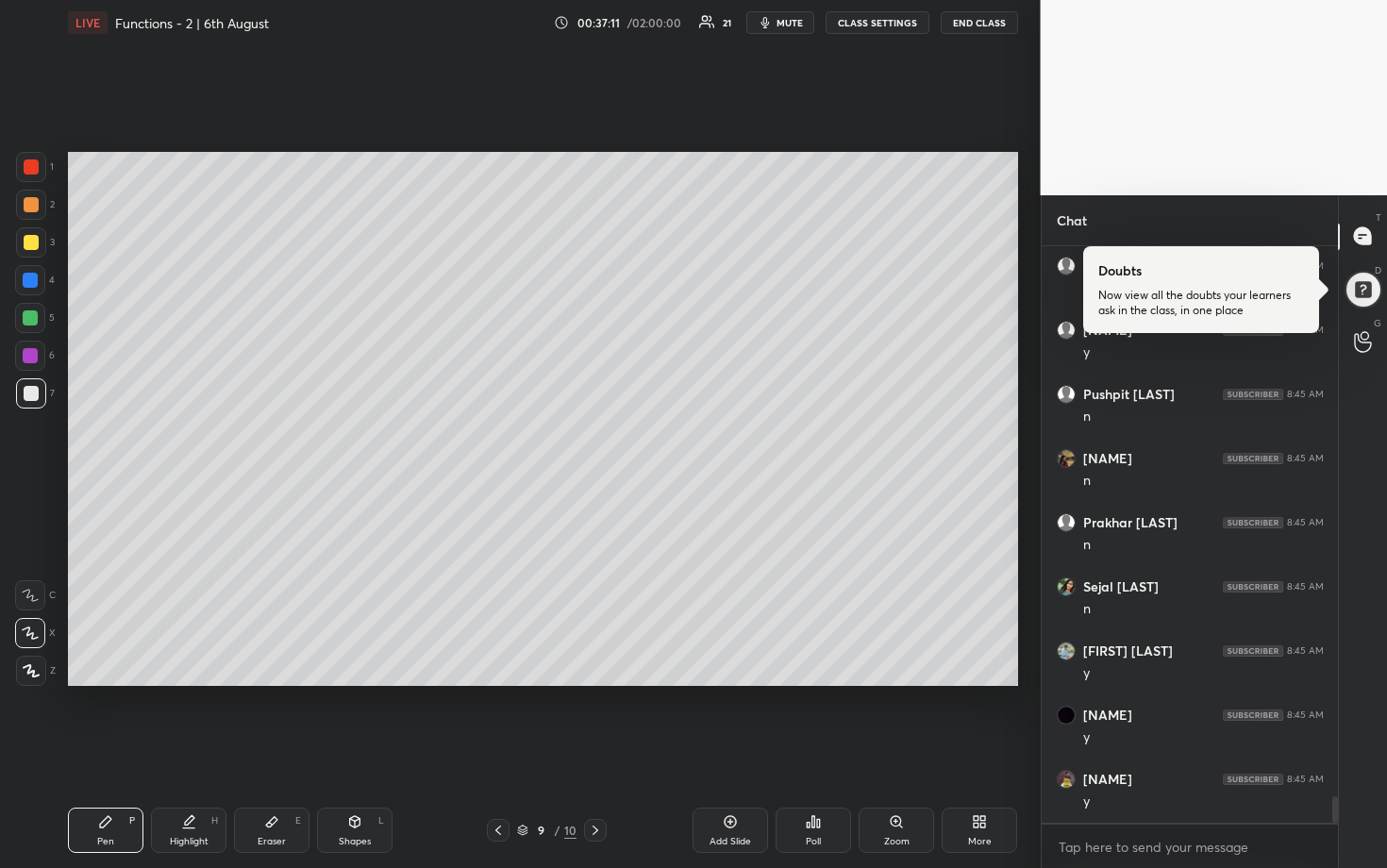 click 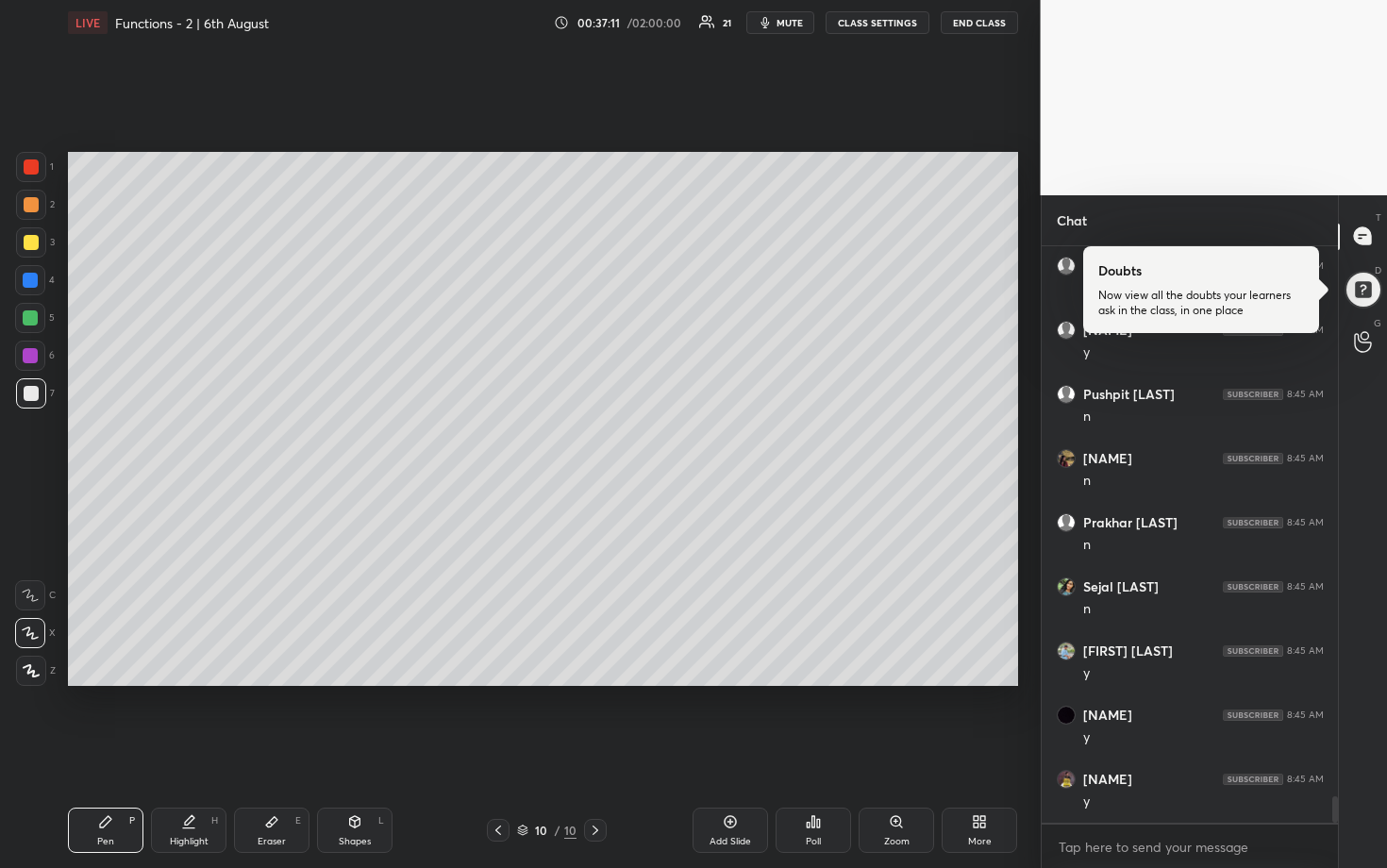 click at bounding box center (595, 830) 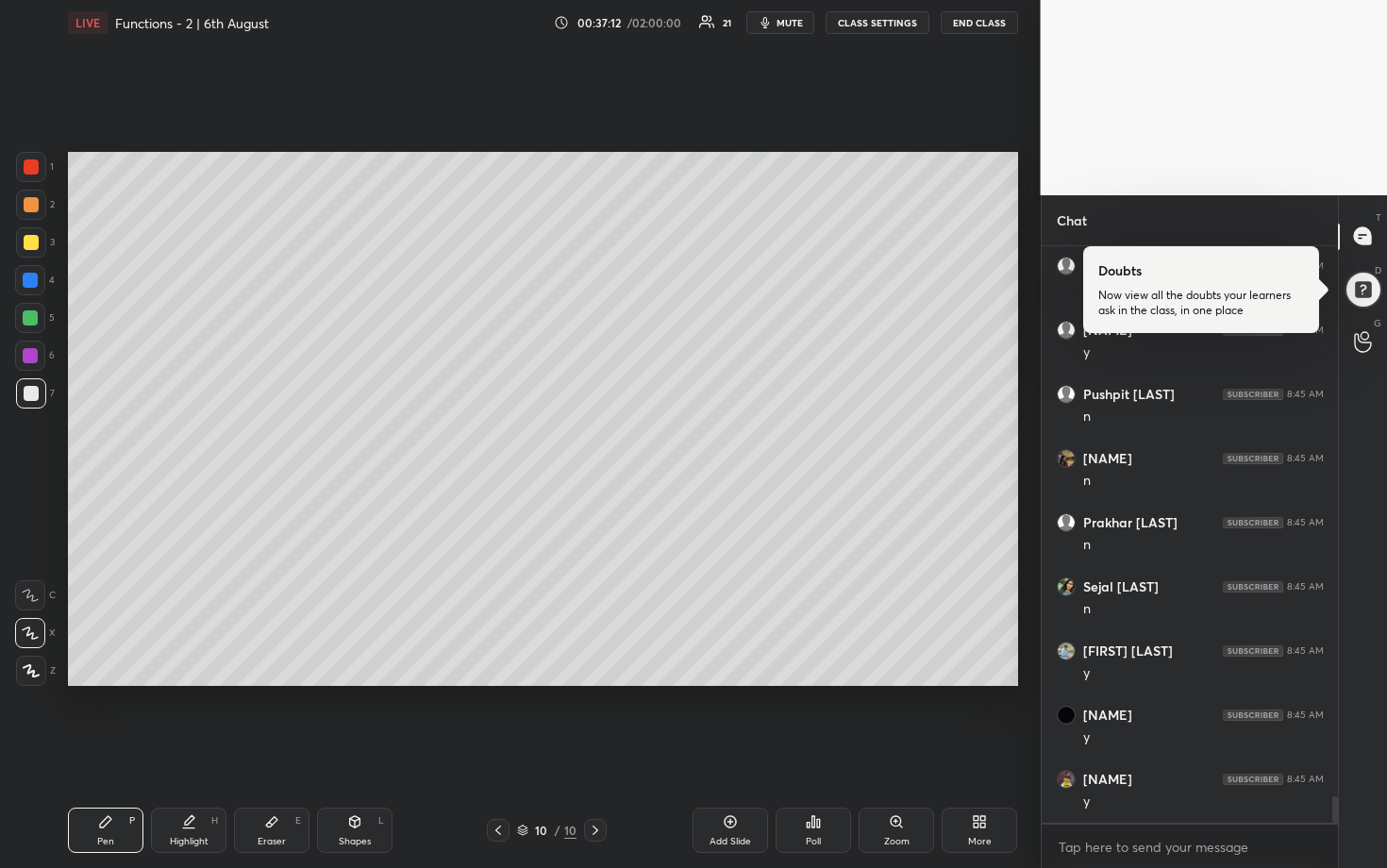 click on "Add Slide" at bounding box center [730, 830] 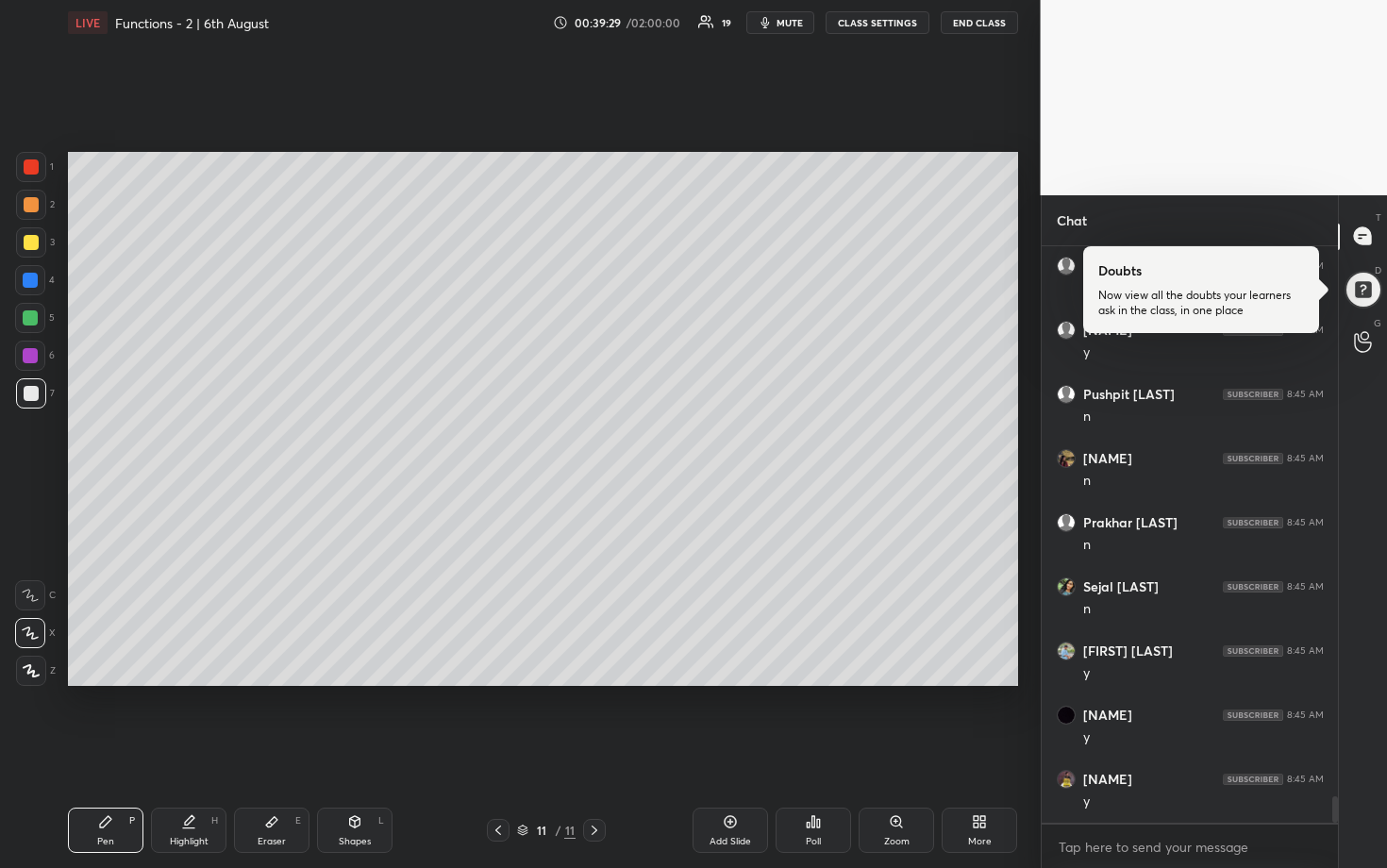 click at bounding box center (31, 242) 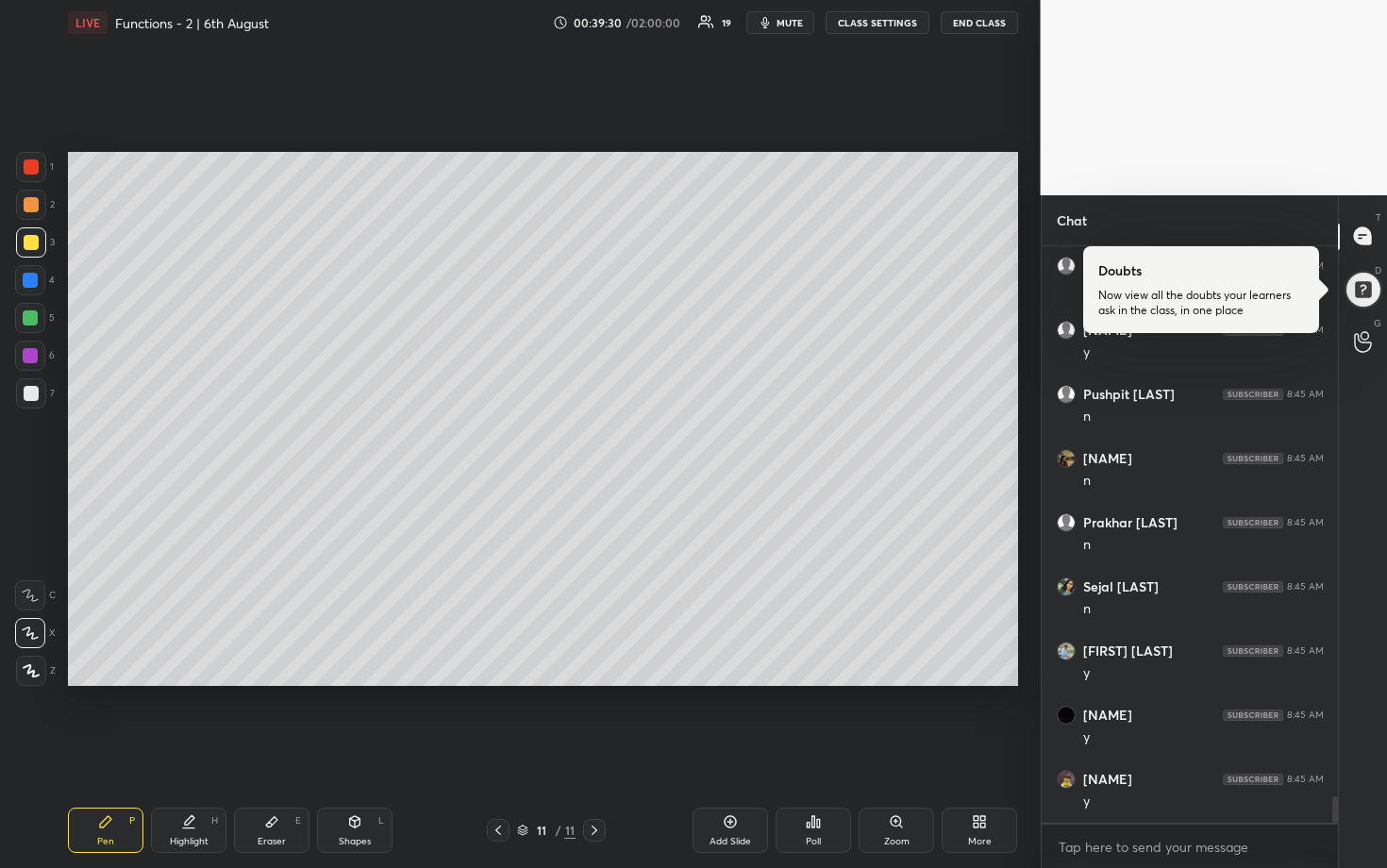 click at bounding box center [30, 318] 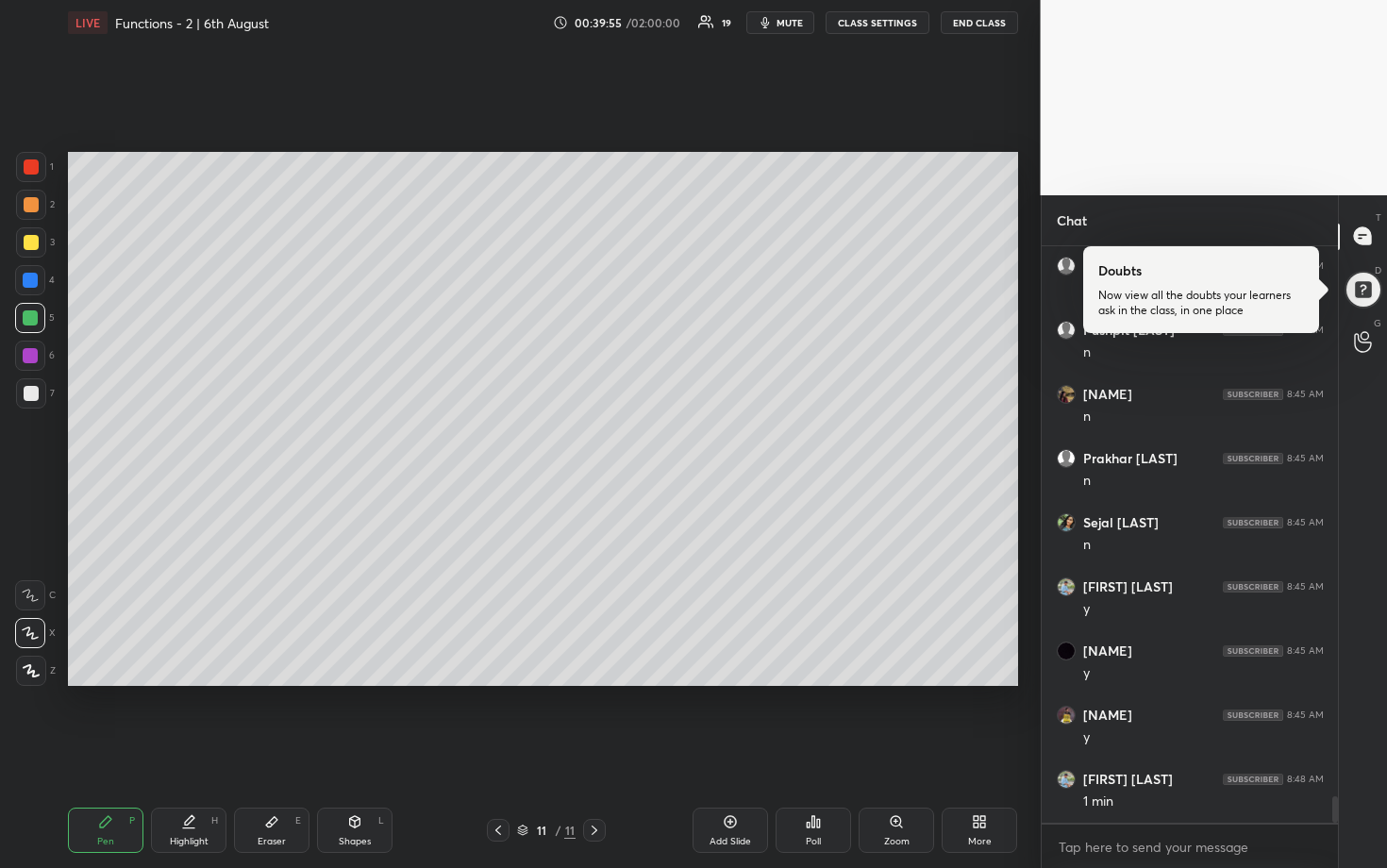scroll, scrollTop: 12228, scrollLeft: 0, axis: vertical 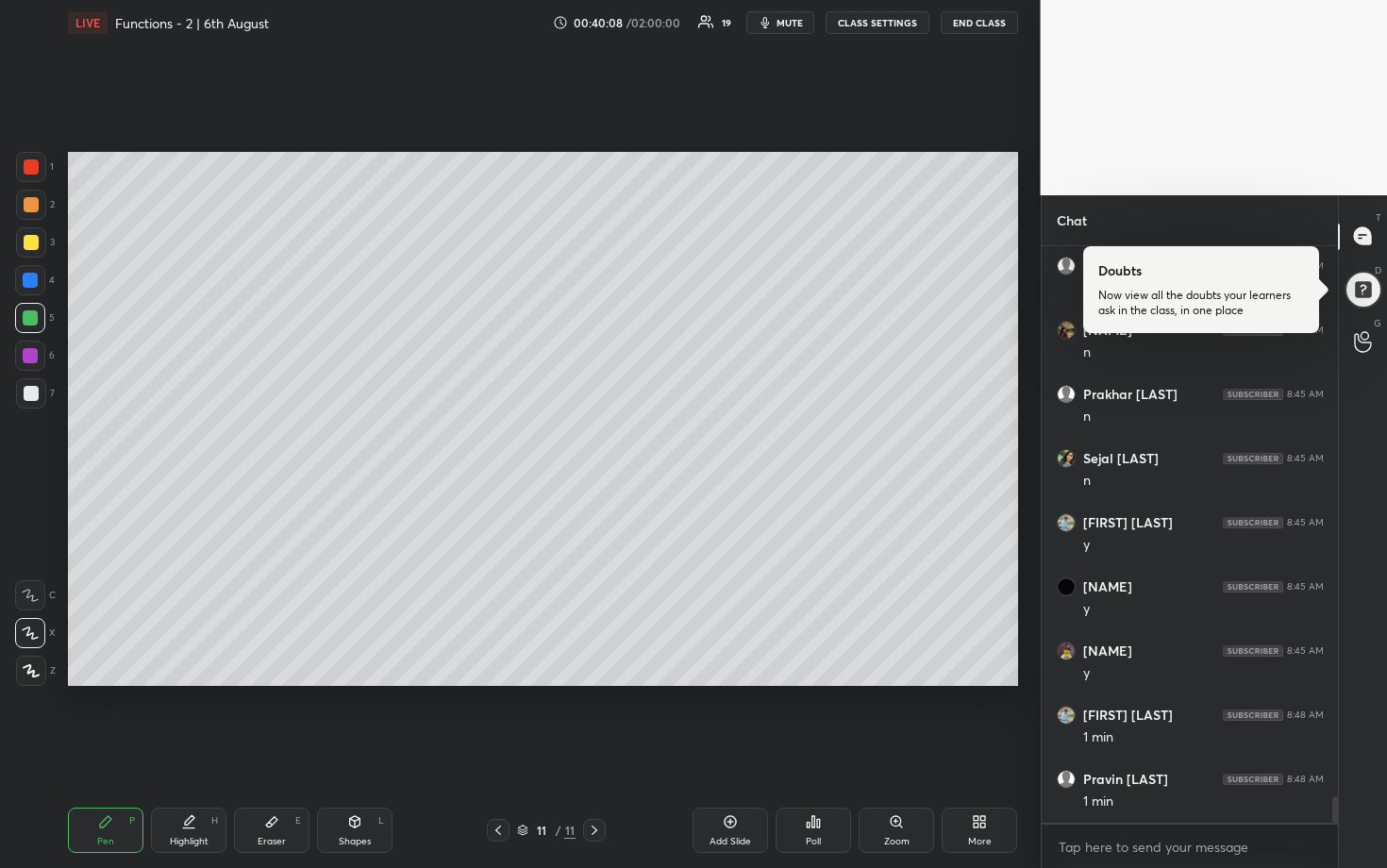 click on "mute" at bounding box center (790, 23) 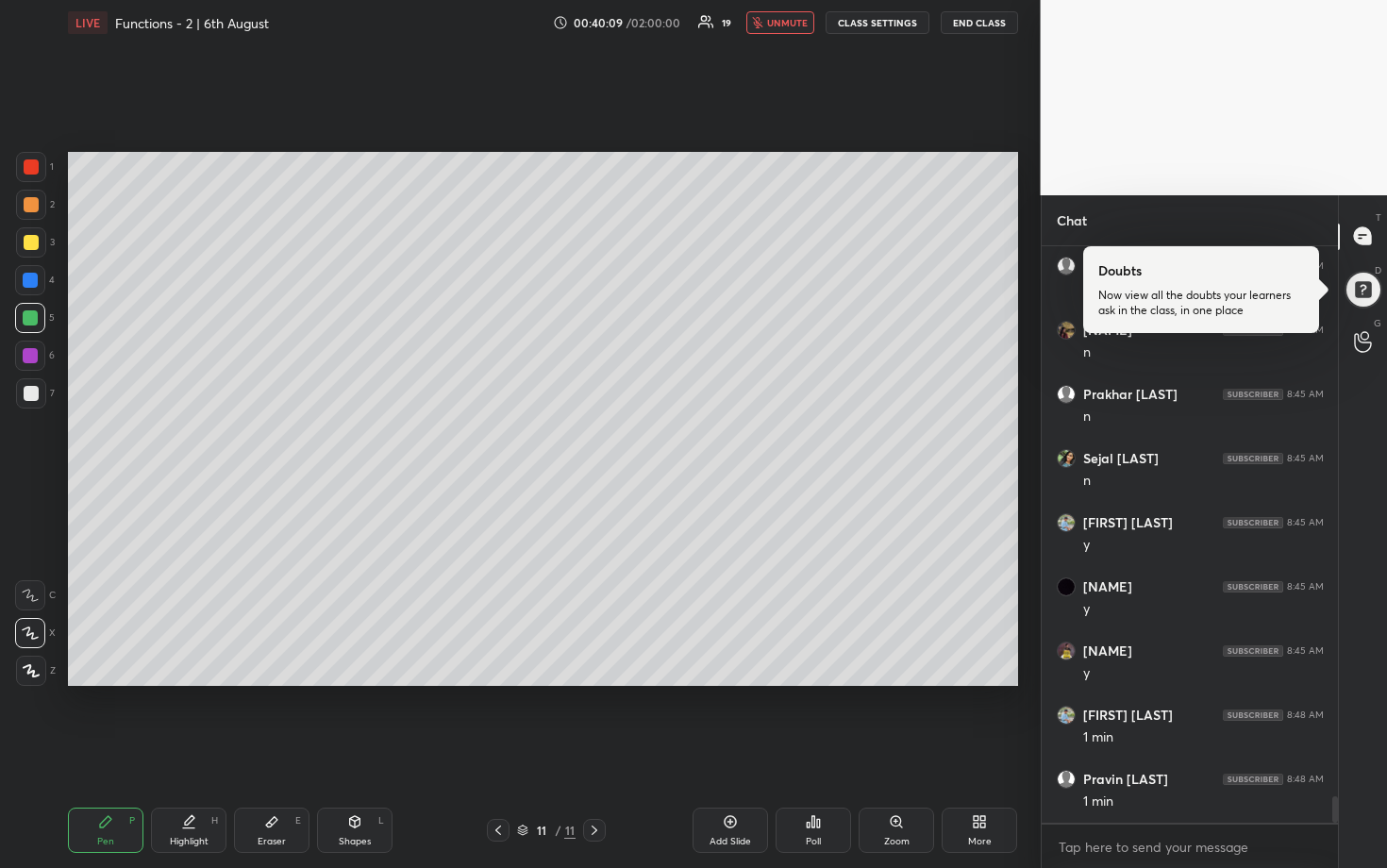click on "END CLASS" at bounding box center (979, 23) 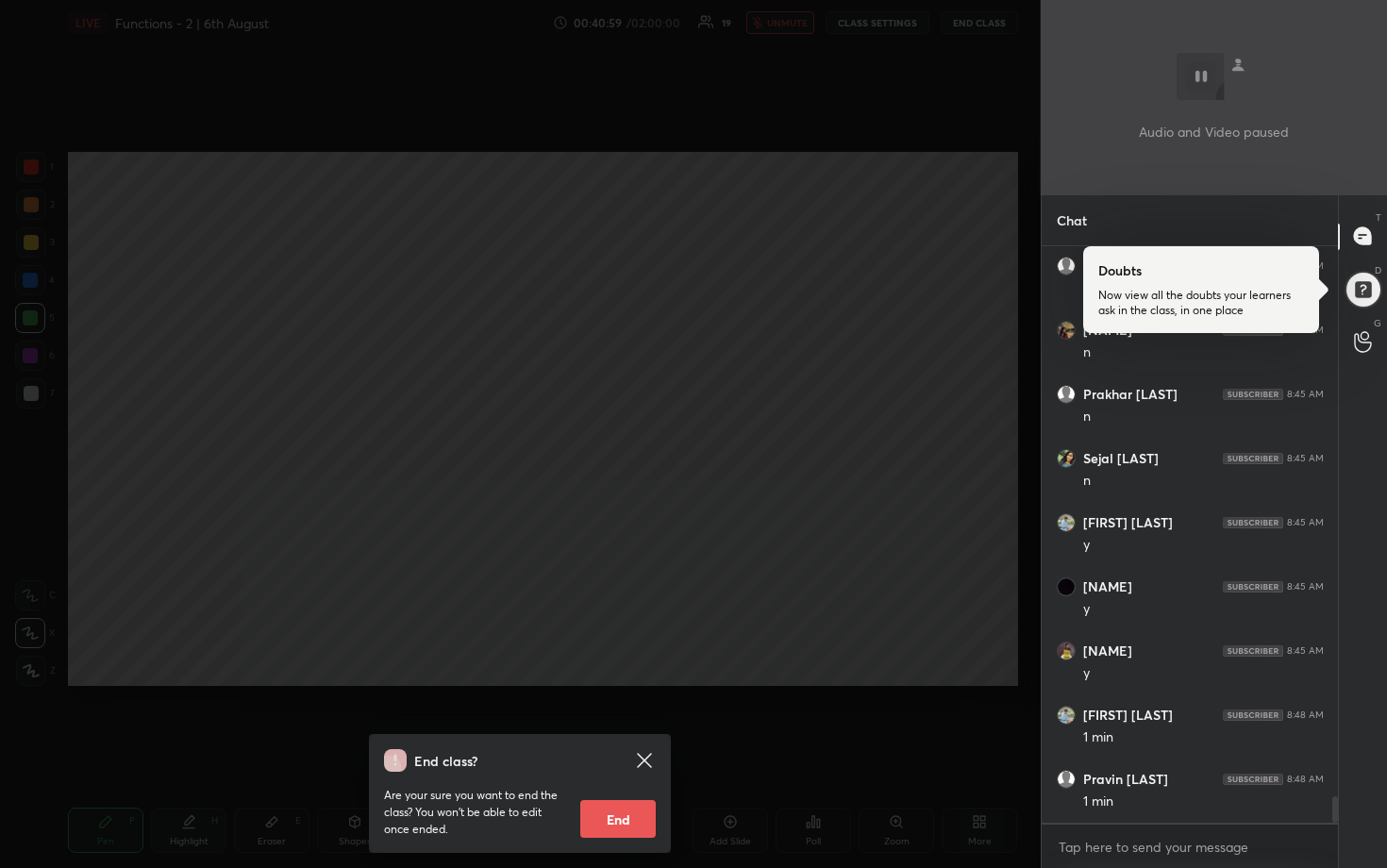 click on "End class? Are your sure you want to end the class? You won’t be able to edit once ended. End" at bounding box center (520, 434) 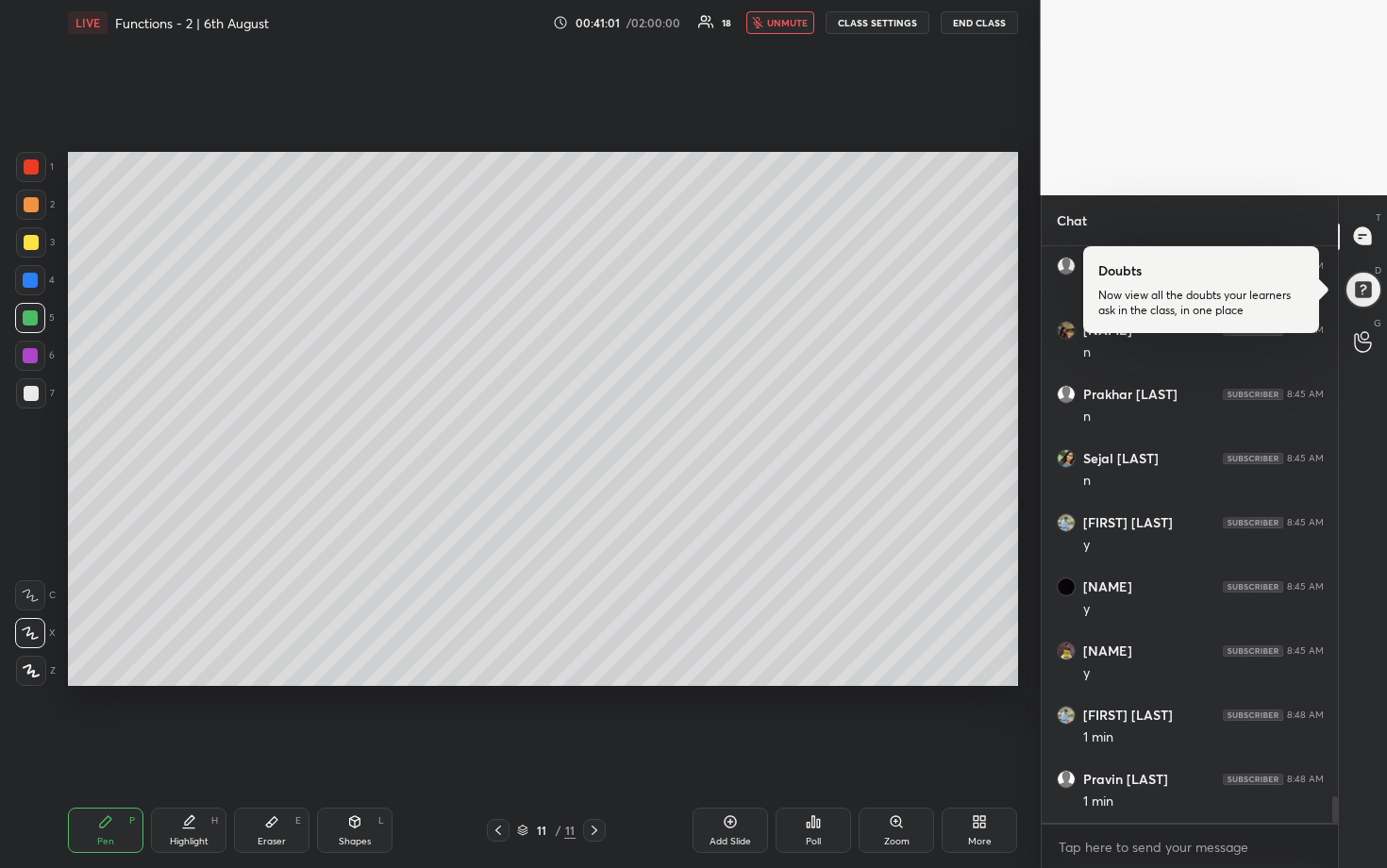 click on "unmute" at bounding box center (787, 23) 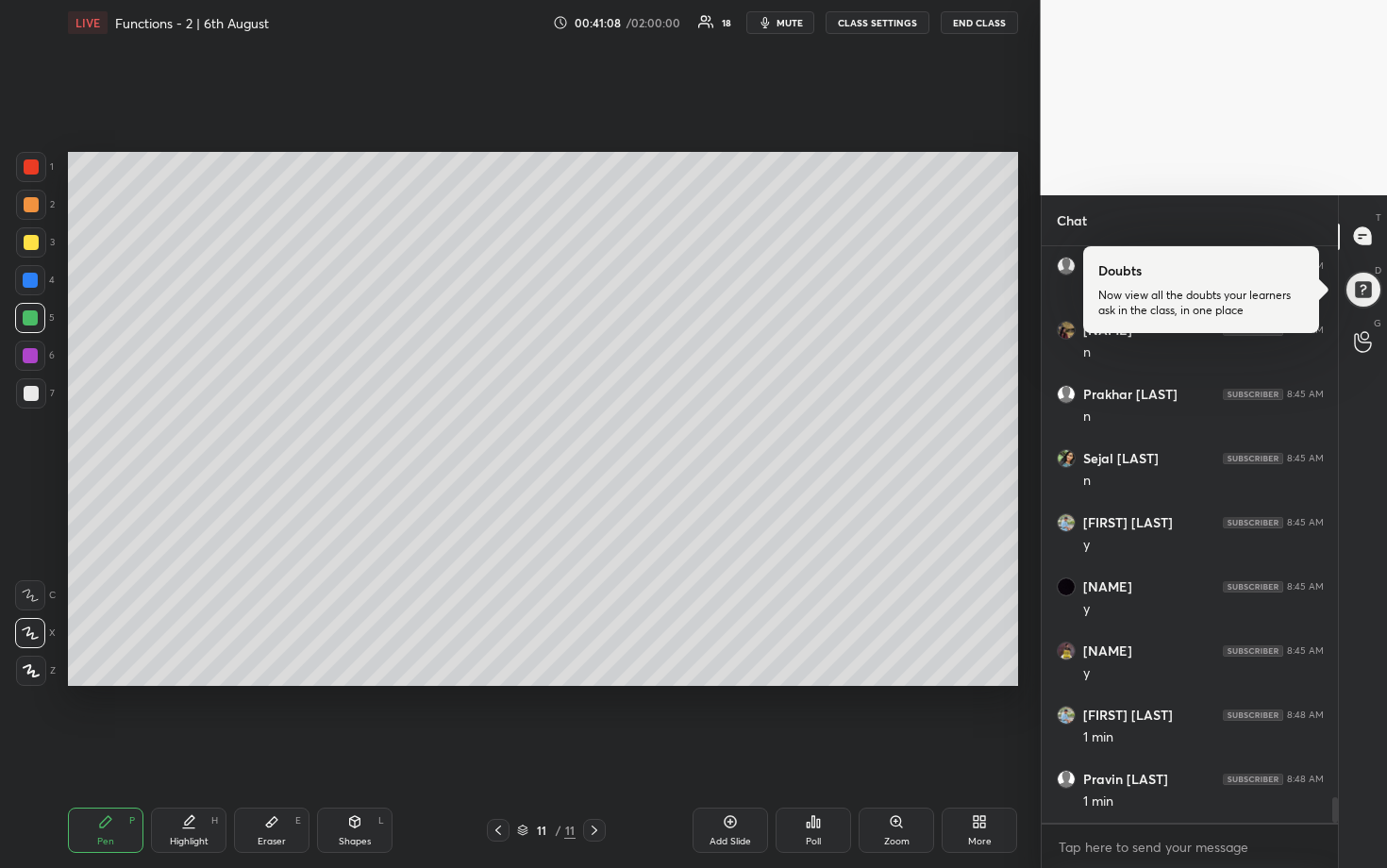 scroll, scrollTop: 12293, scrollLeft: 0, axis: vertical 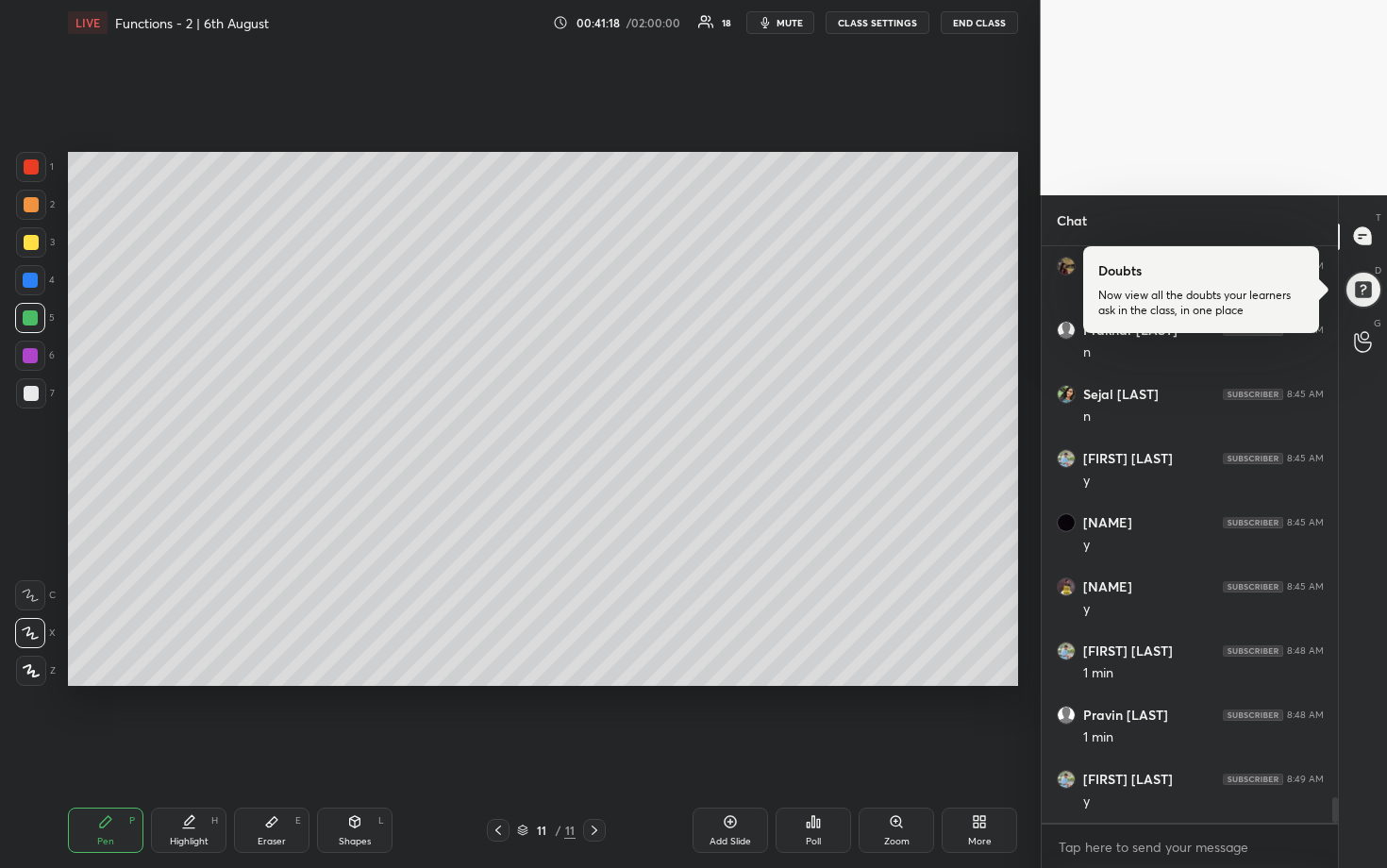 click on "Poll" at bounding box center [813, 830] 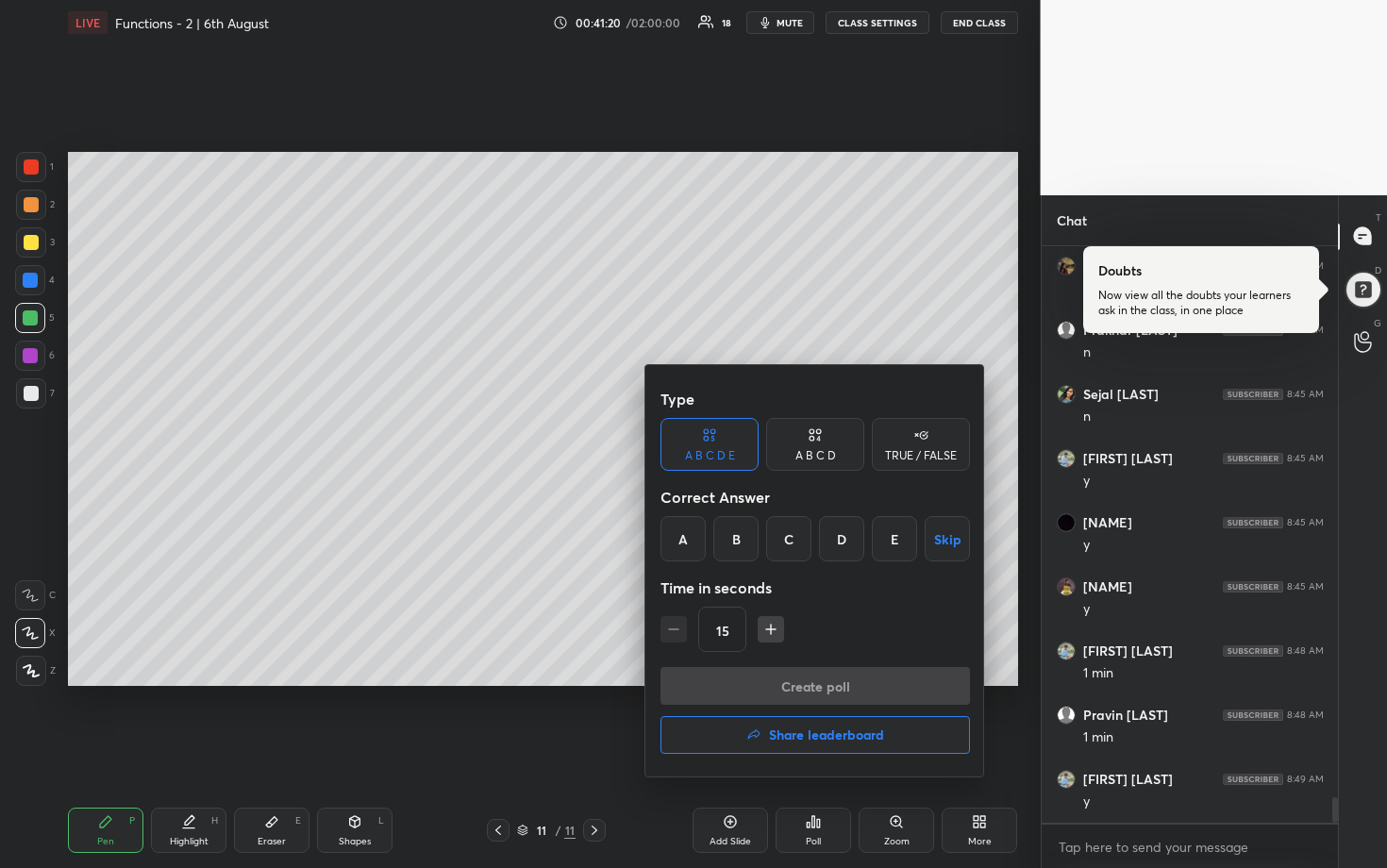 drag, startPoint x: 791, startPoint y: 451, endPoint x: 741, endPoint y: 521, distance: 86.02325 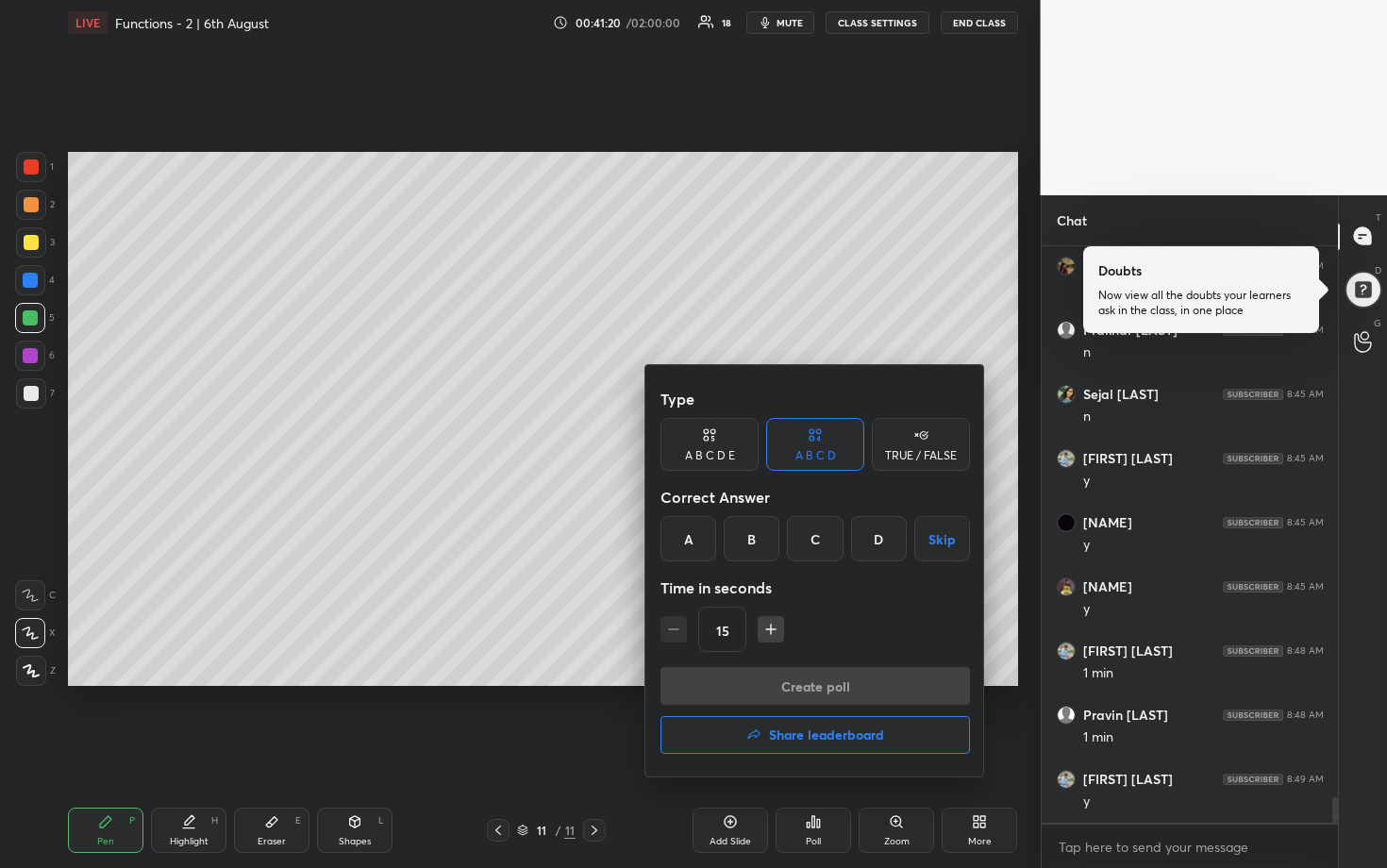 click on "A" at bounding box center (688, 539) 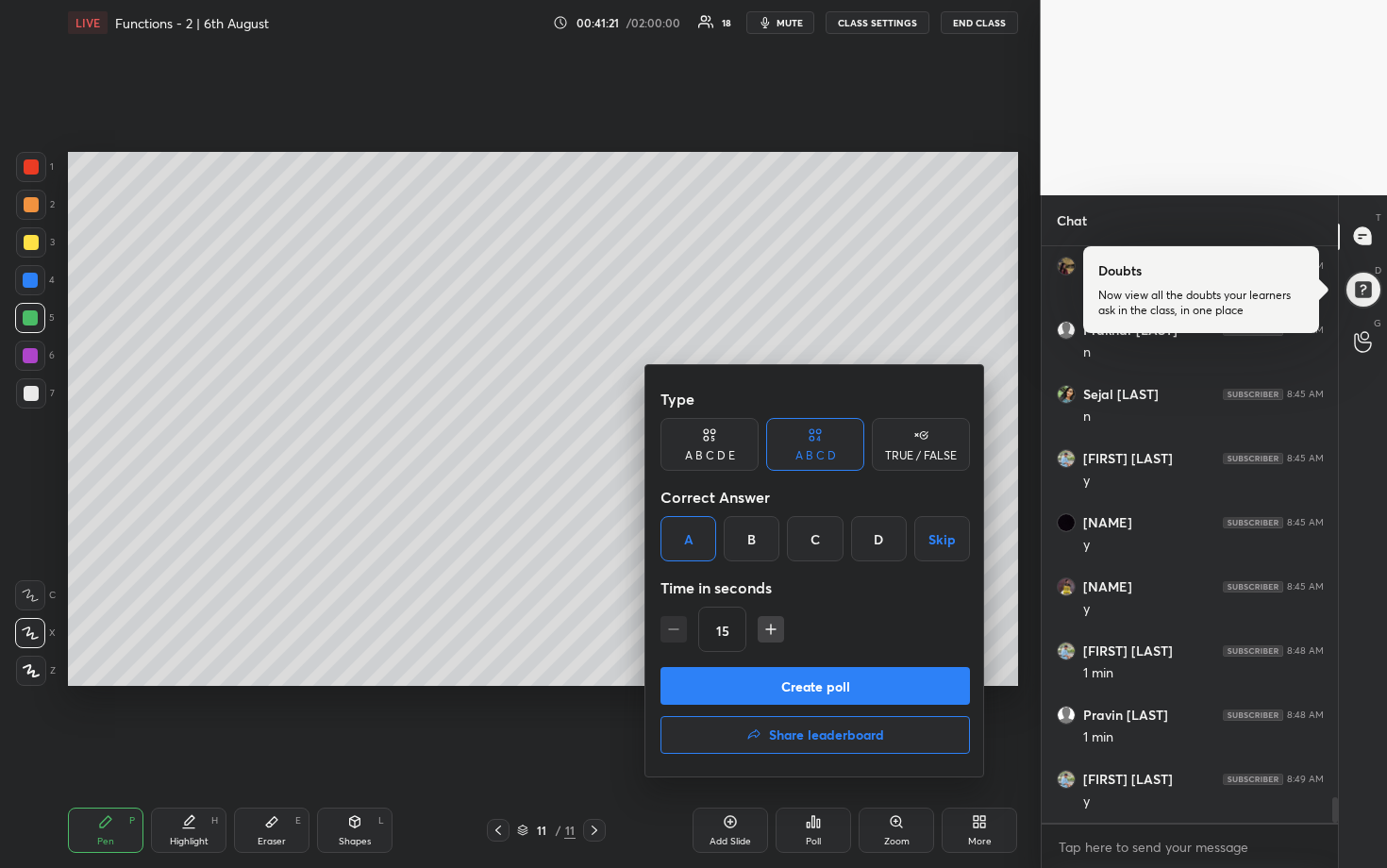 click on "Create poll" at bounding box center [815, 686] 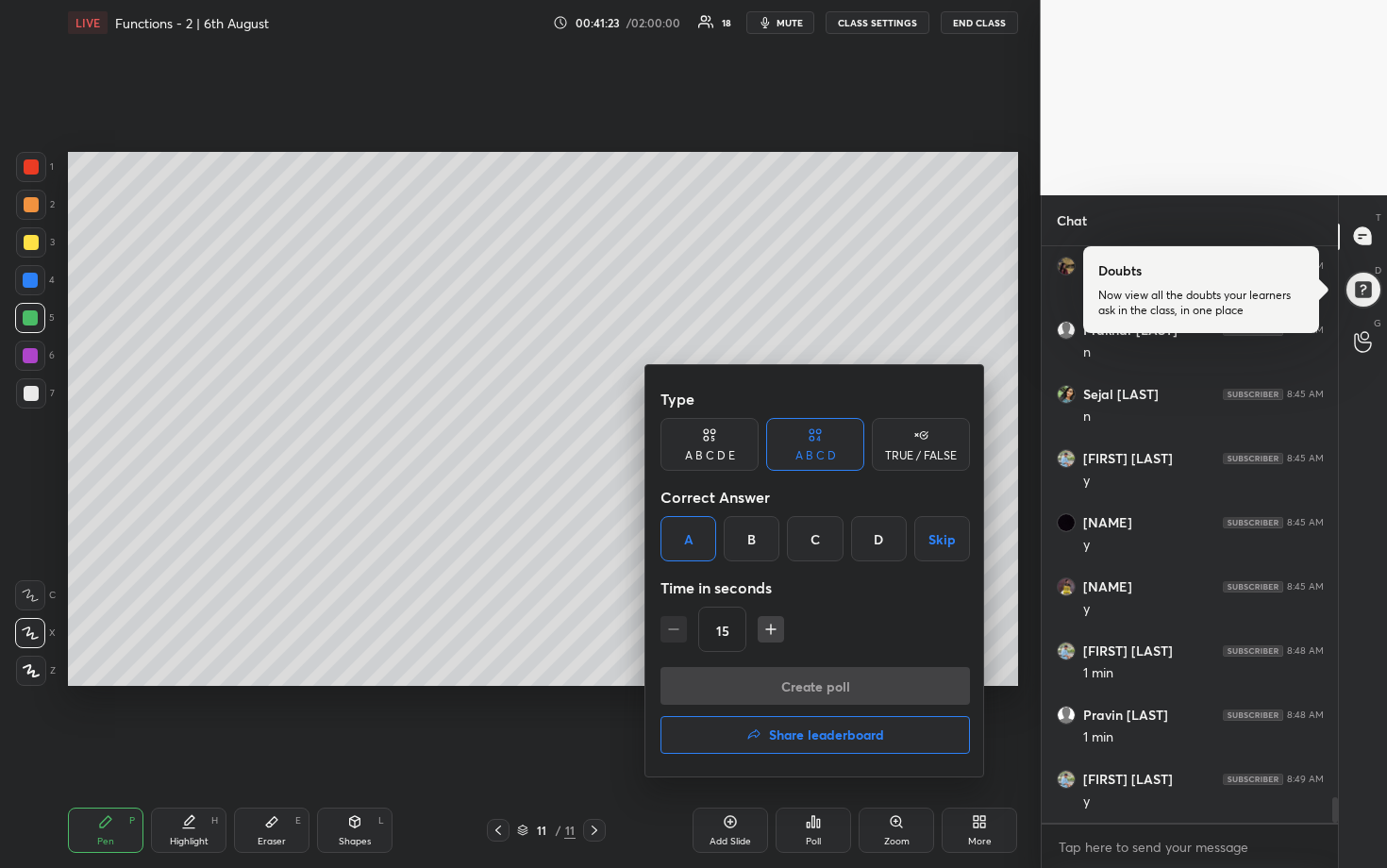 scroll, scrollTop: 555, scrollLeft: 285, axis: both 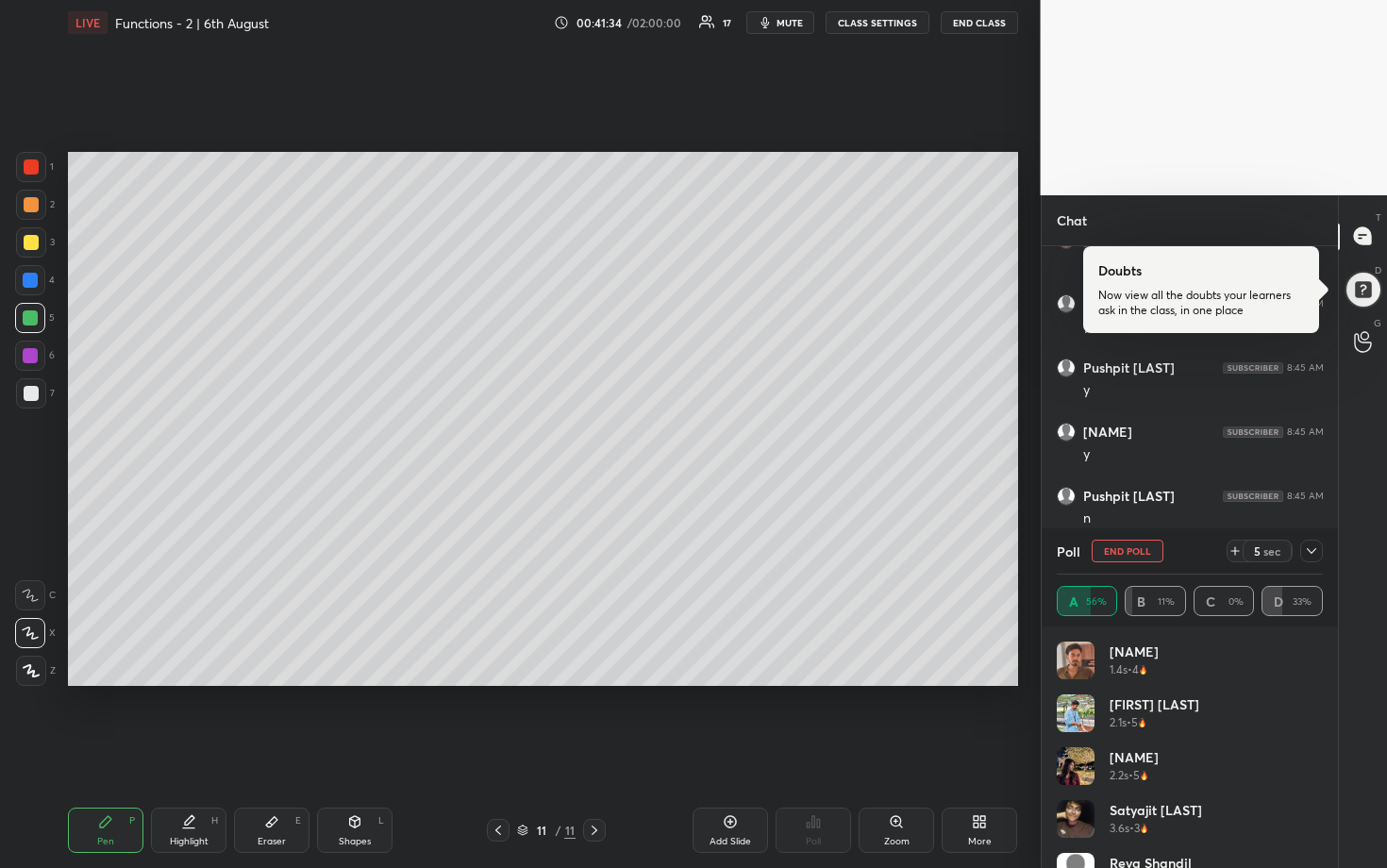 click at bounding box center [1312, 551] 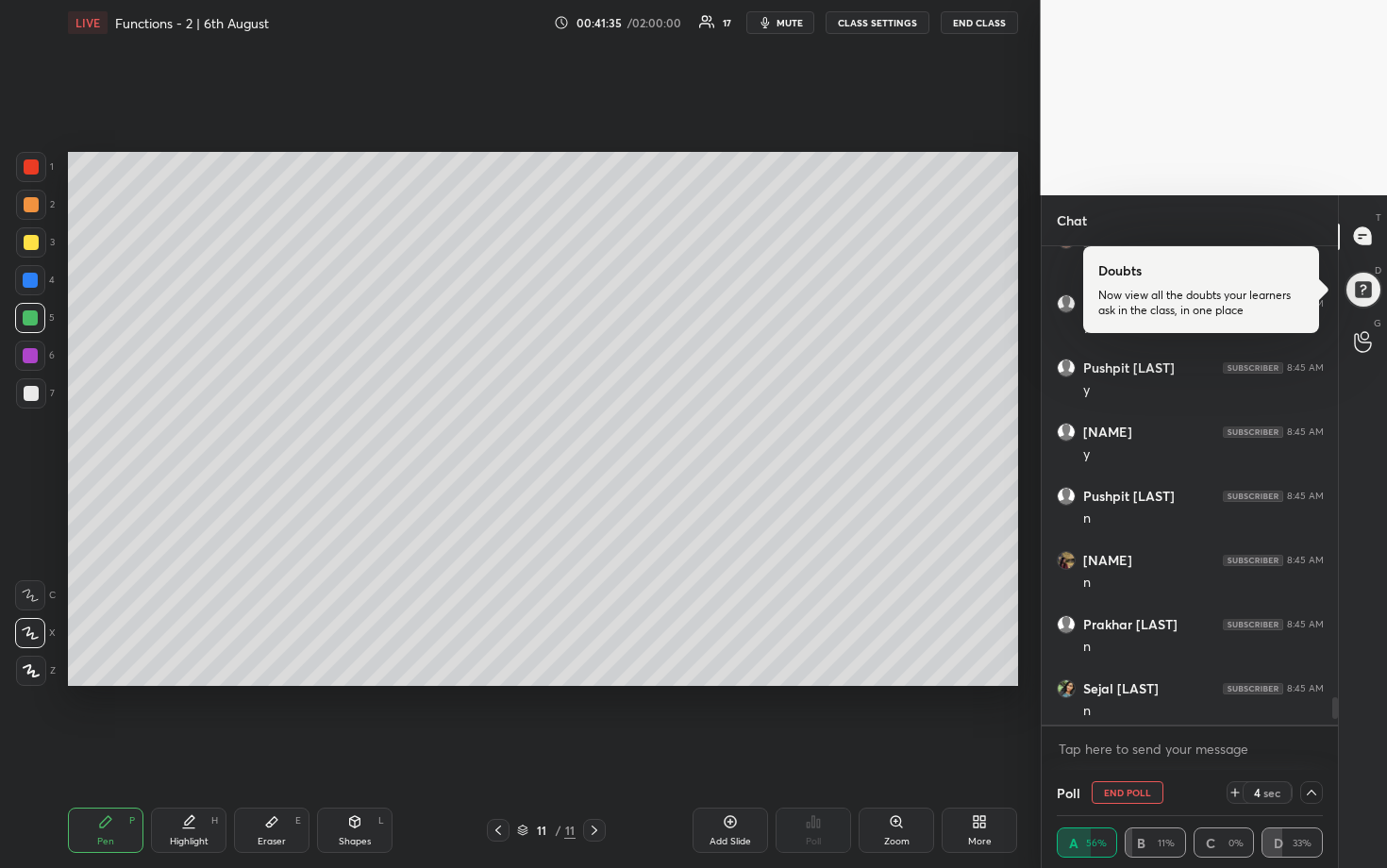 scroll, scrollTop: 6, scrollLeft: 7, axis: both 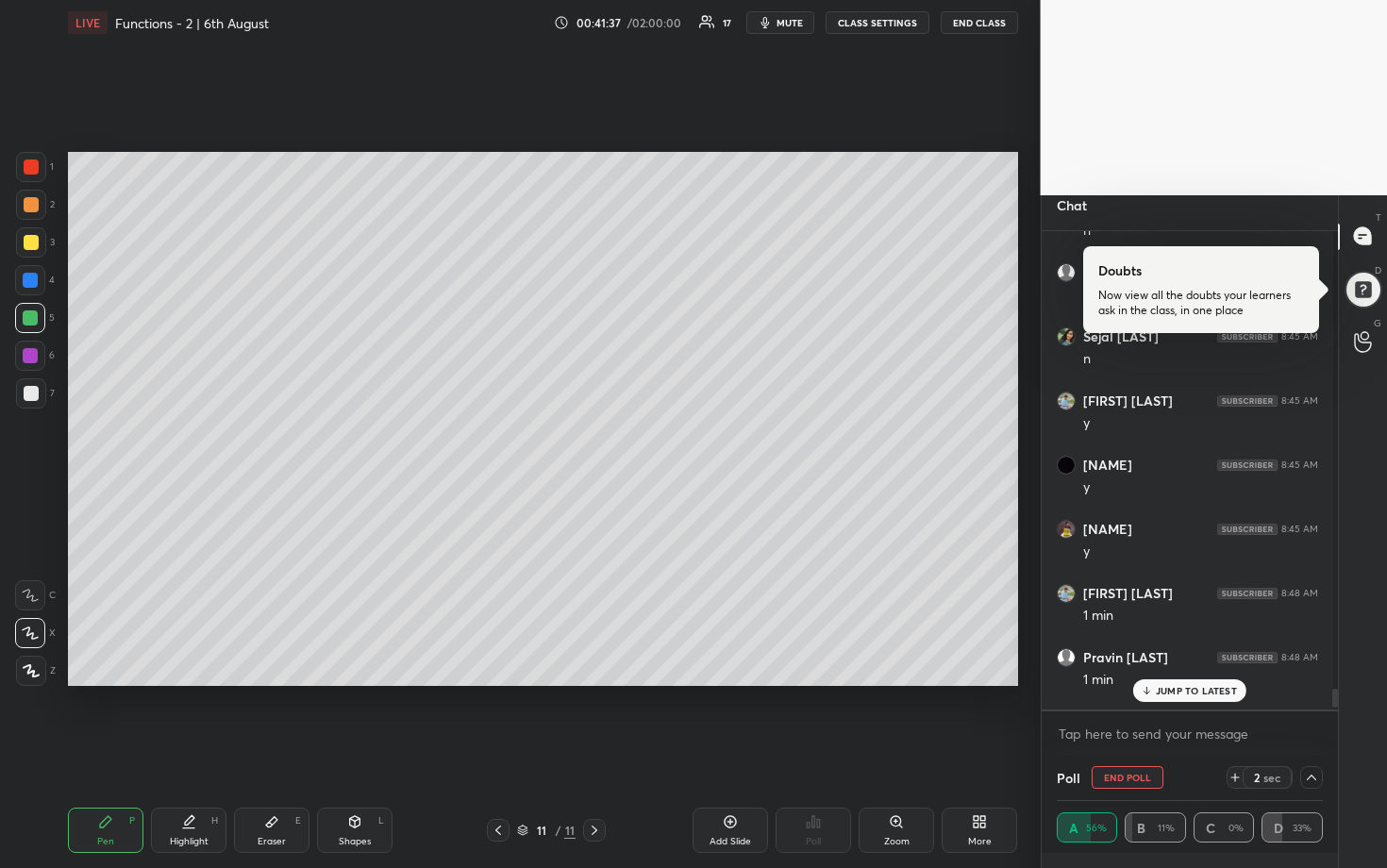 click on "JUMP TO LATEST" at bounding box center [1196, 691] 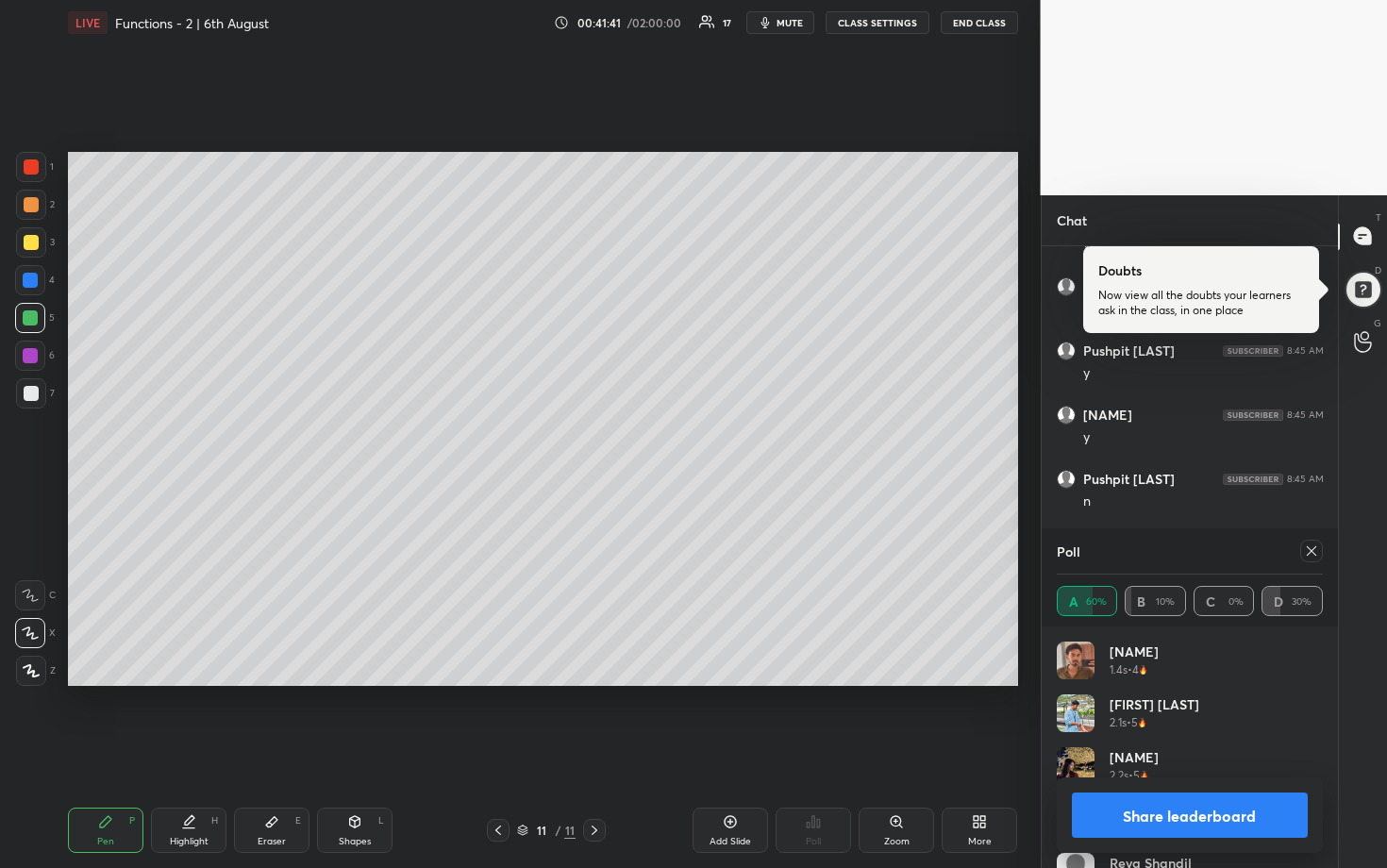 click 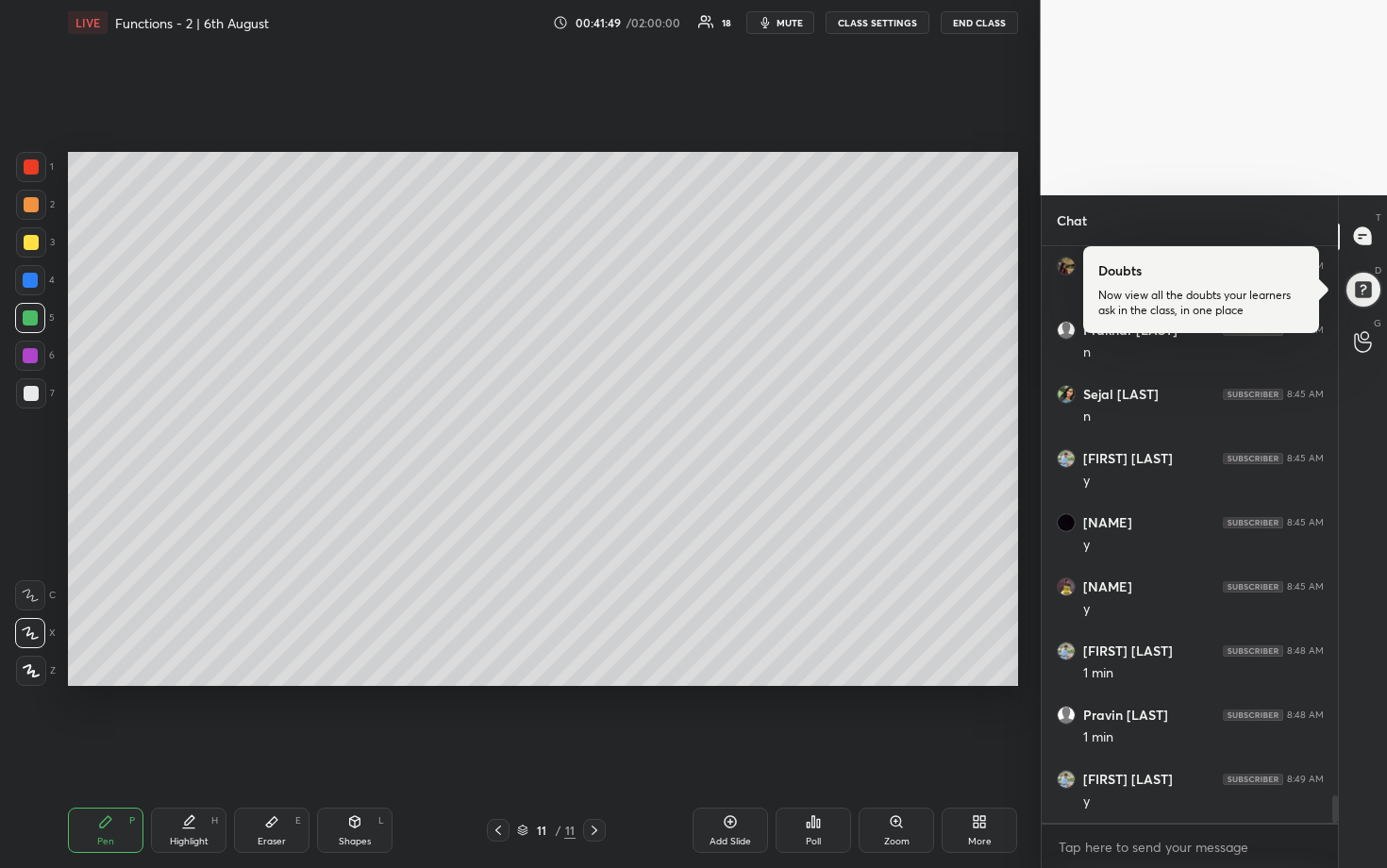 click at bounding box center (31, 205) 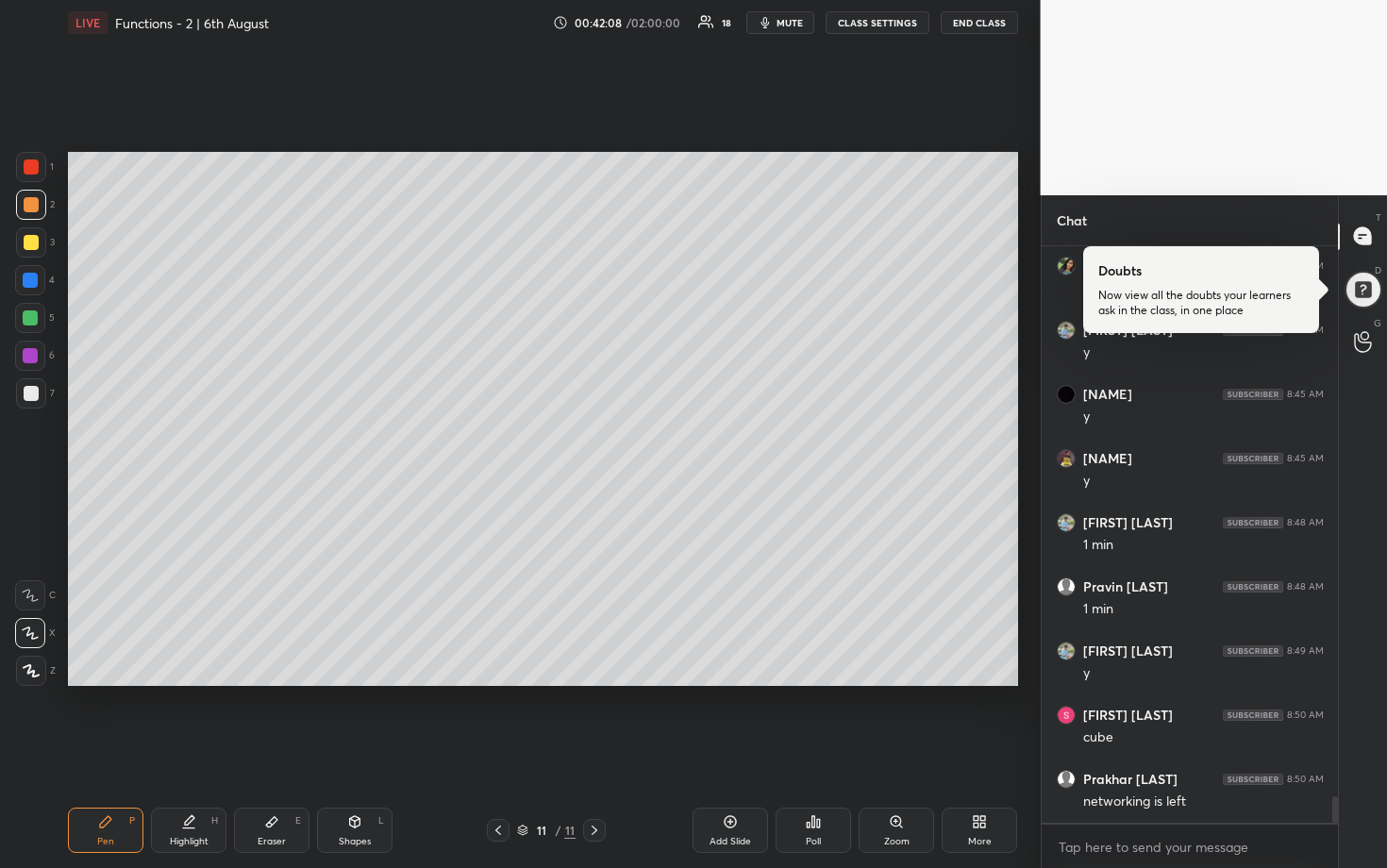 drag, startPoint x: 28, startPoint y: 393, endPoint x: 65, endPoint y: 375, distance: 41.146081 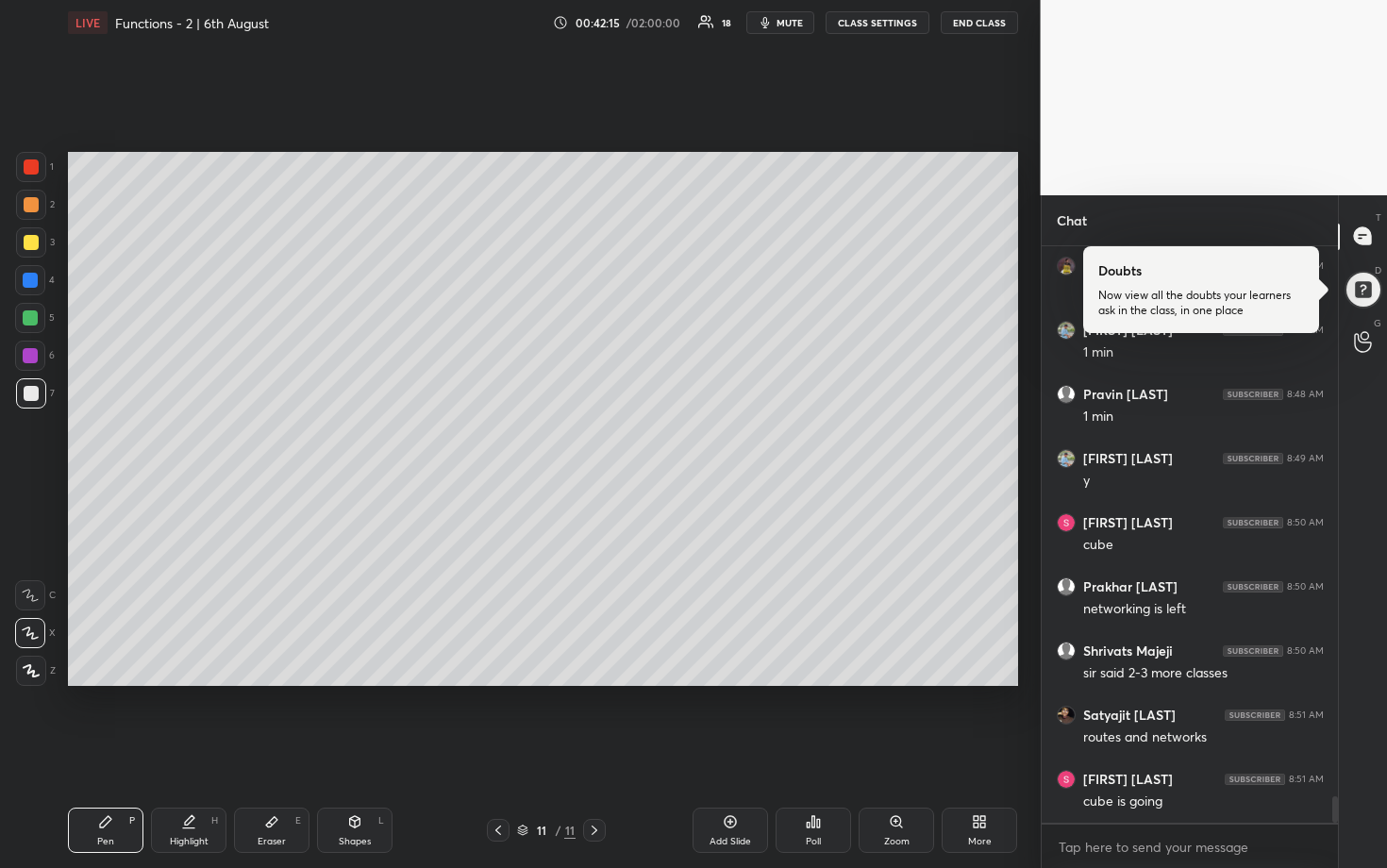 drag, startPoint x: 262, startPoint y: 807, endPoint x: 359, endPoint y: 705, distance: 140.75866 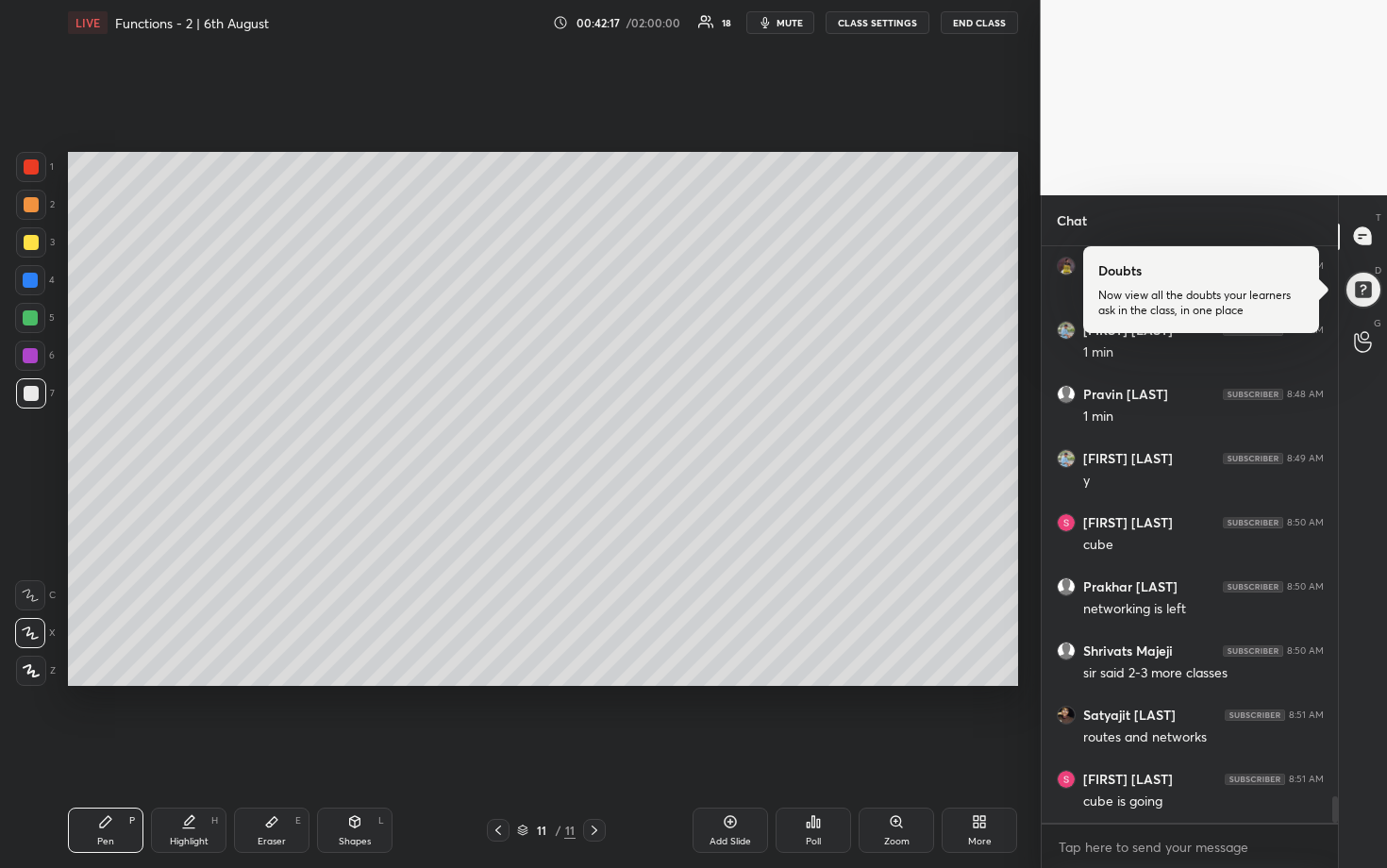 drag, startPoint x: 276, startPoint y: 839, endPoint x: 293, endPoint y: 810, distance: 33.615473 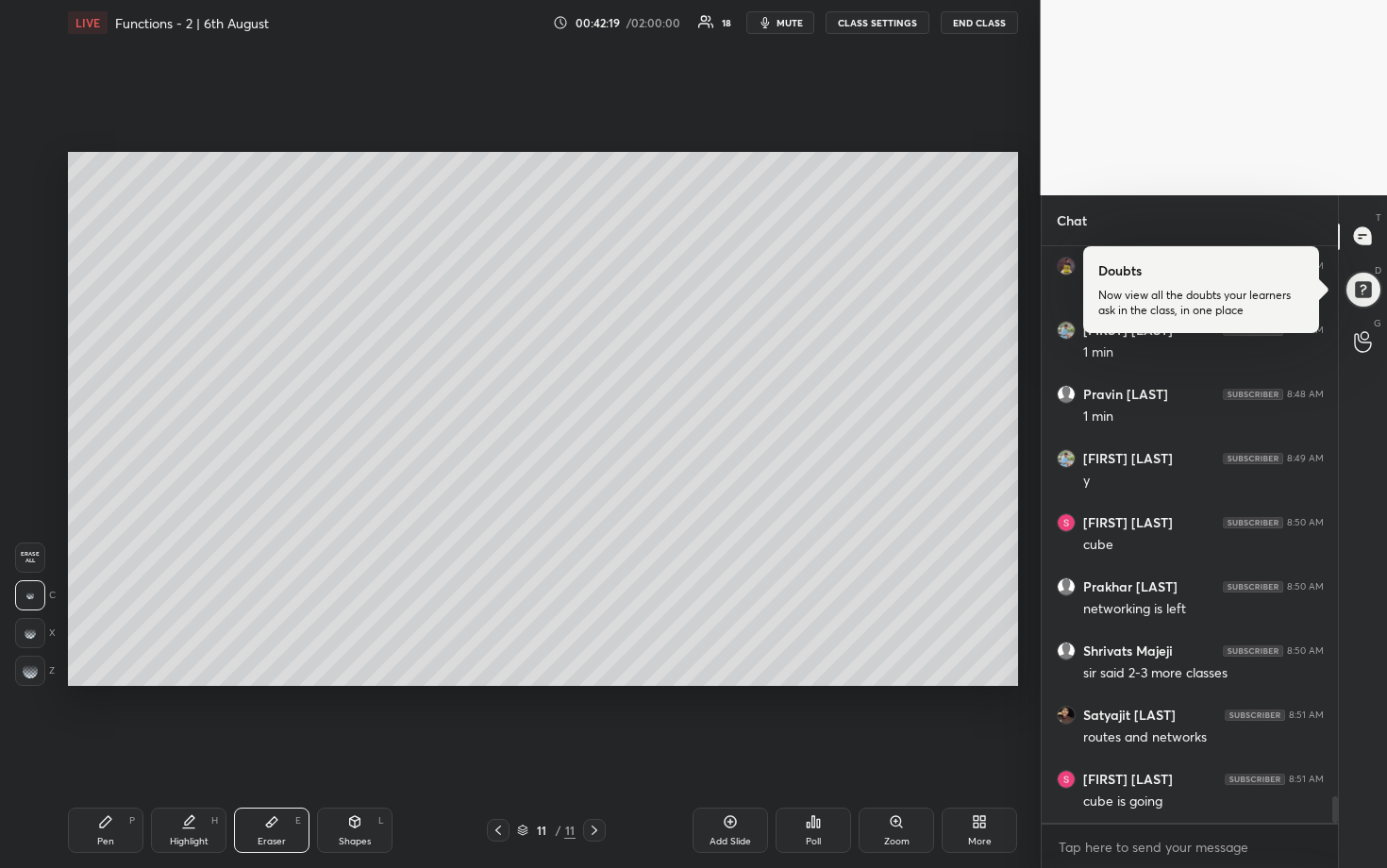click 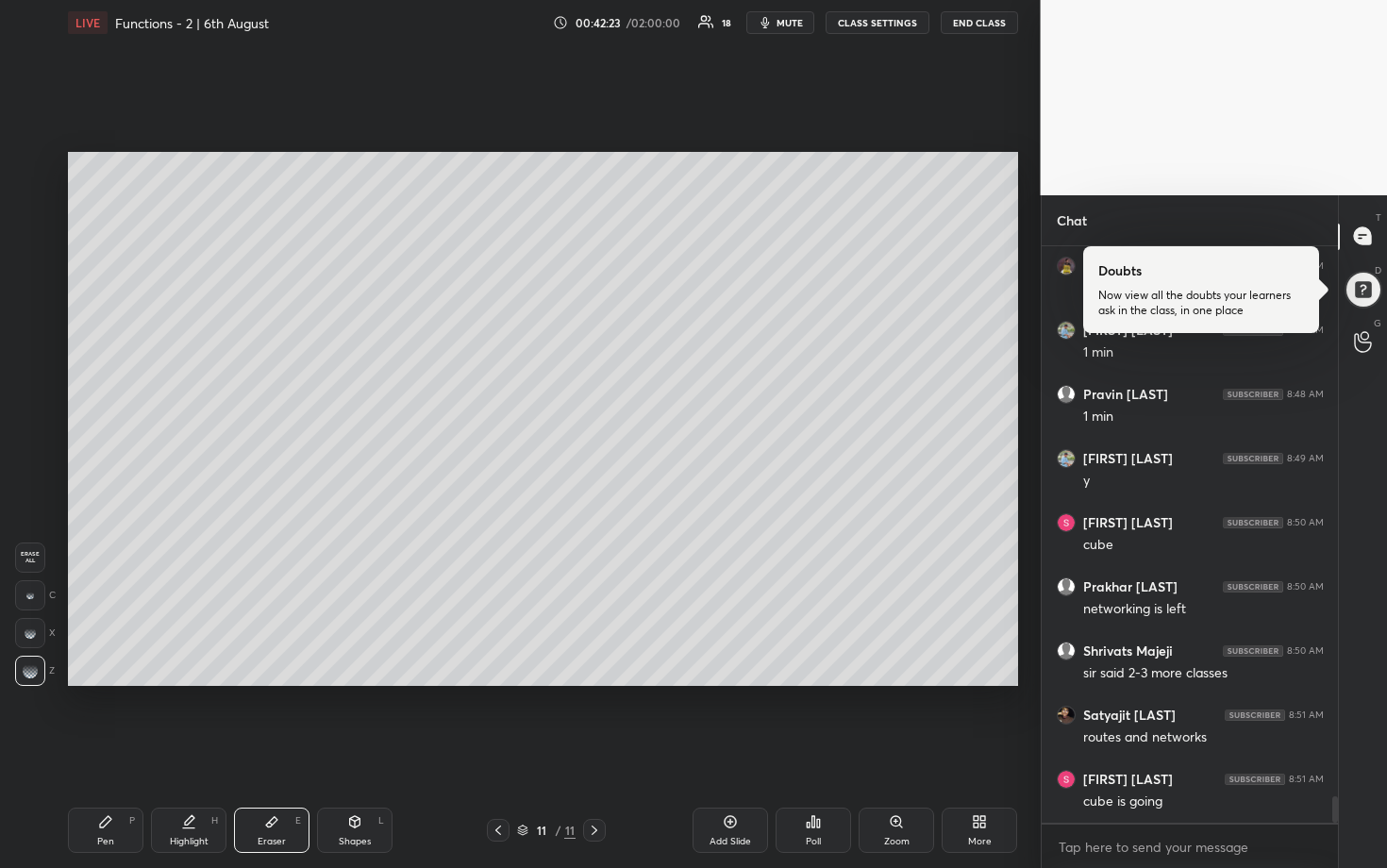 click on "Pen P" at bounding box center (106, 830) 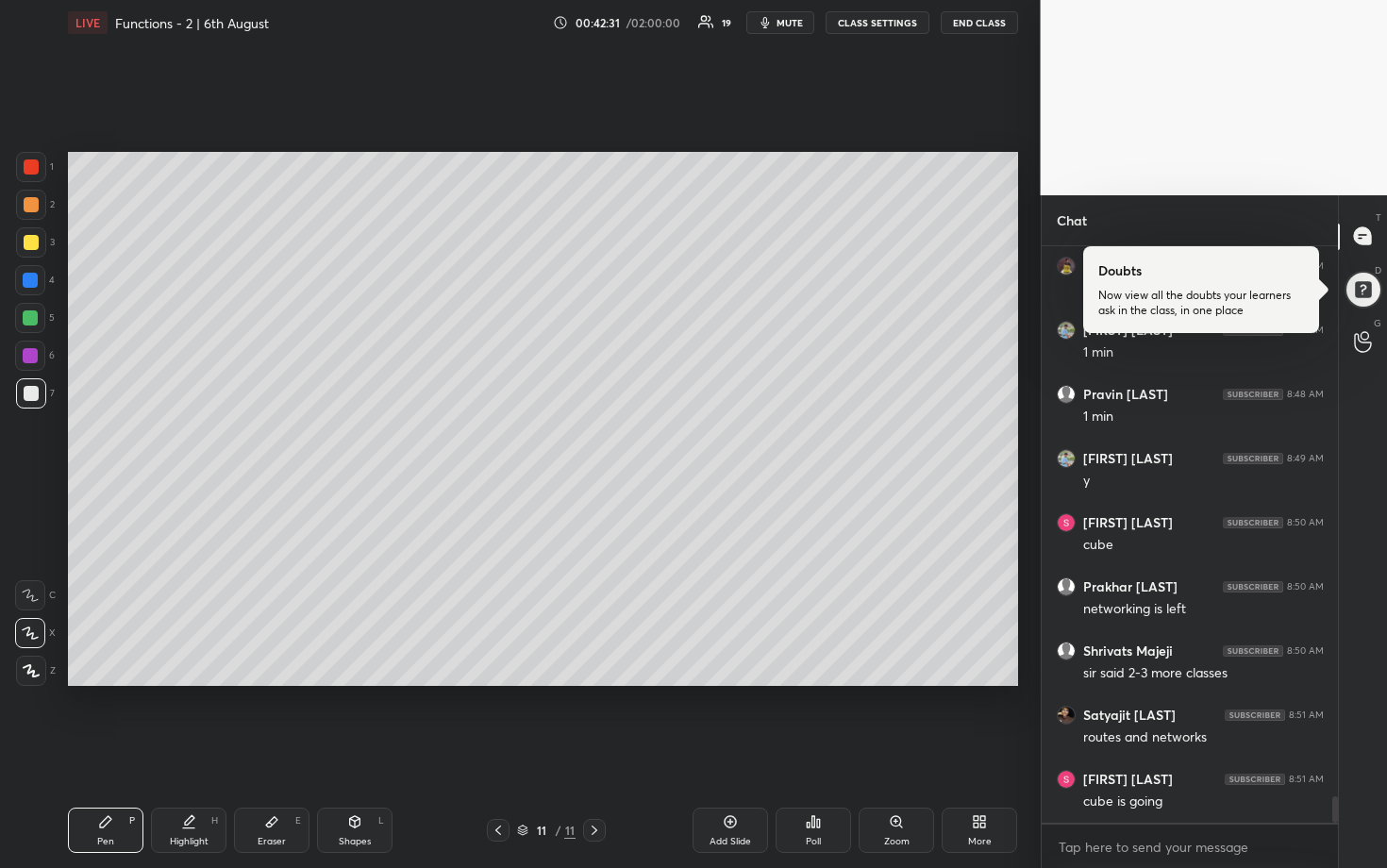 click at bounding box center [30, 318] 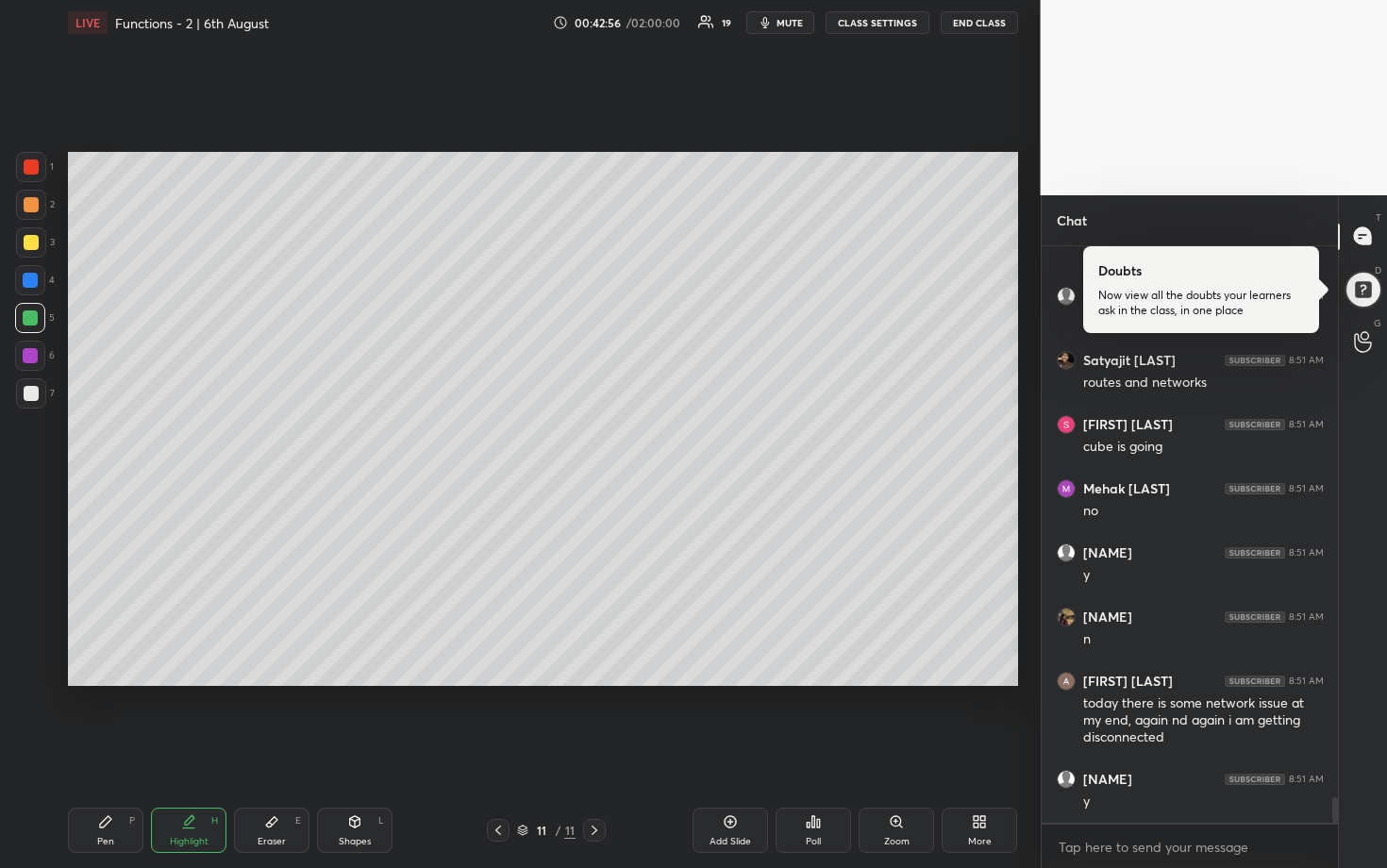 scroll, scrollTop: 12481, scrollLeft: 0, axis: vertical 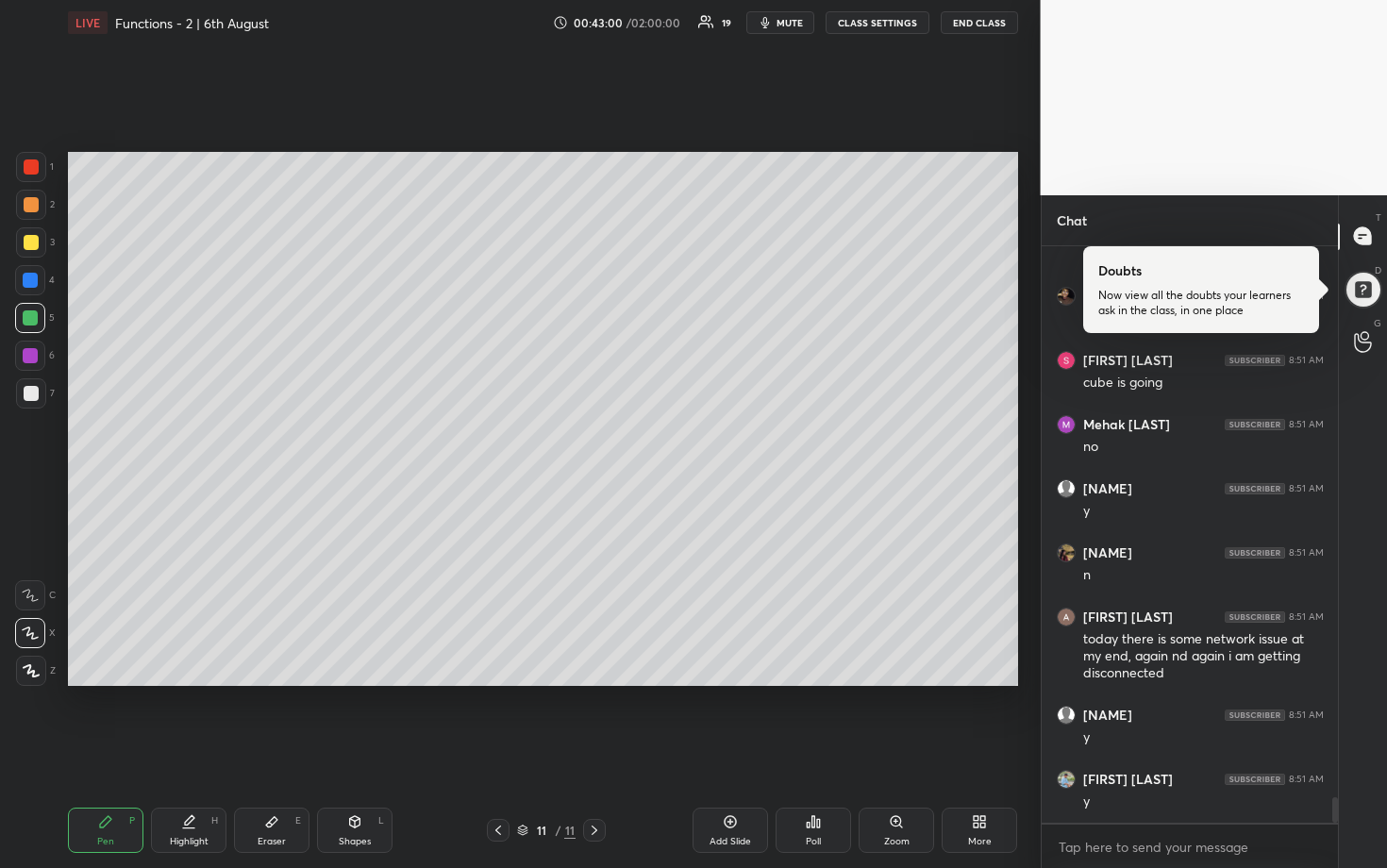 click at bounding box center (31, 242) 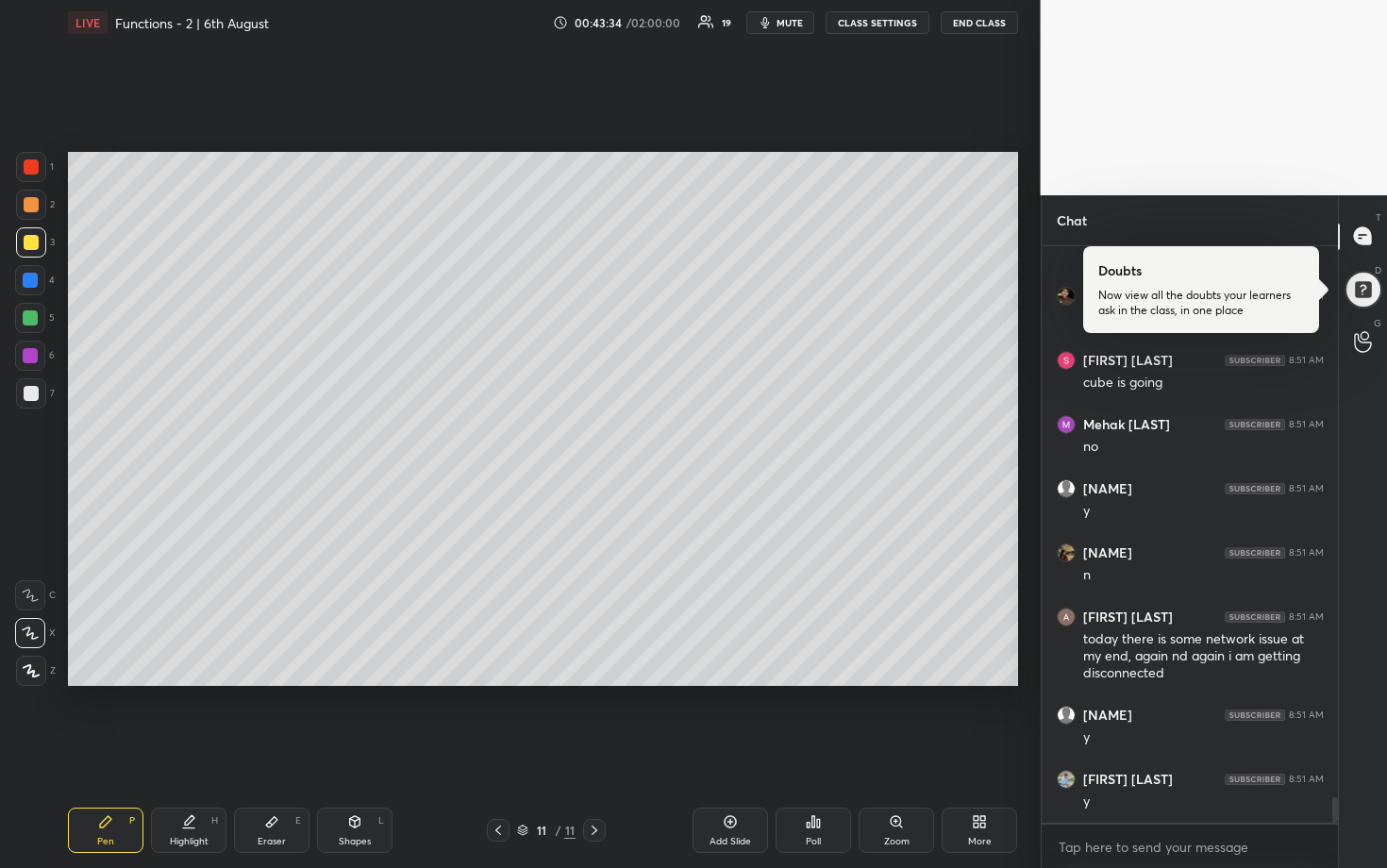 click at bounding box center [30, 318] 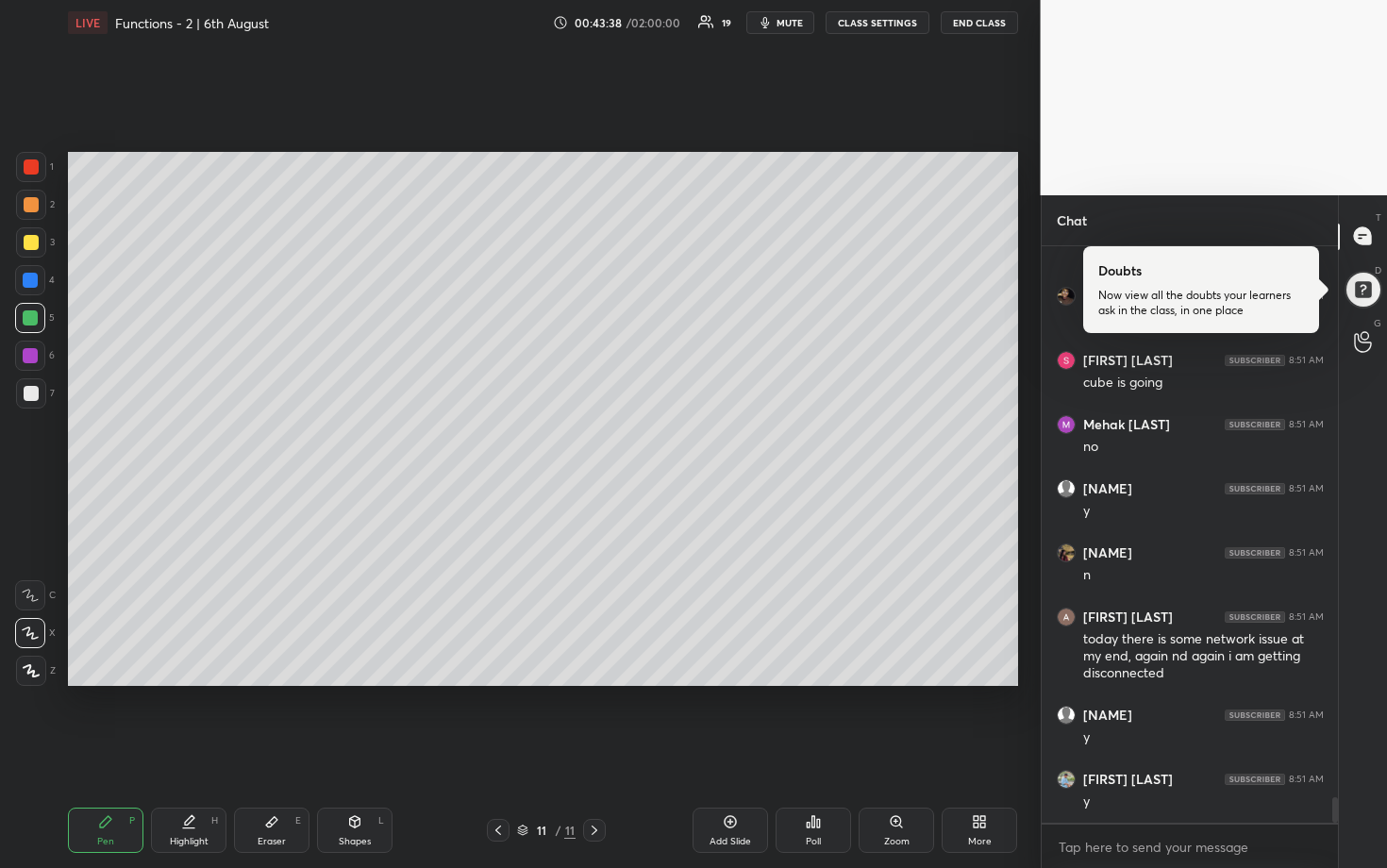 click at bounding box center [31, 242] 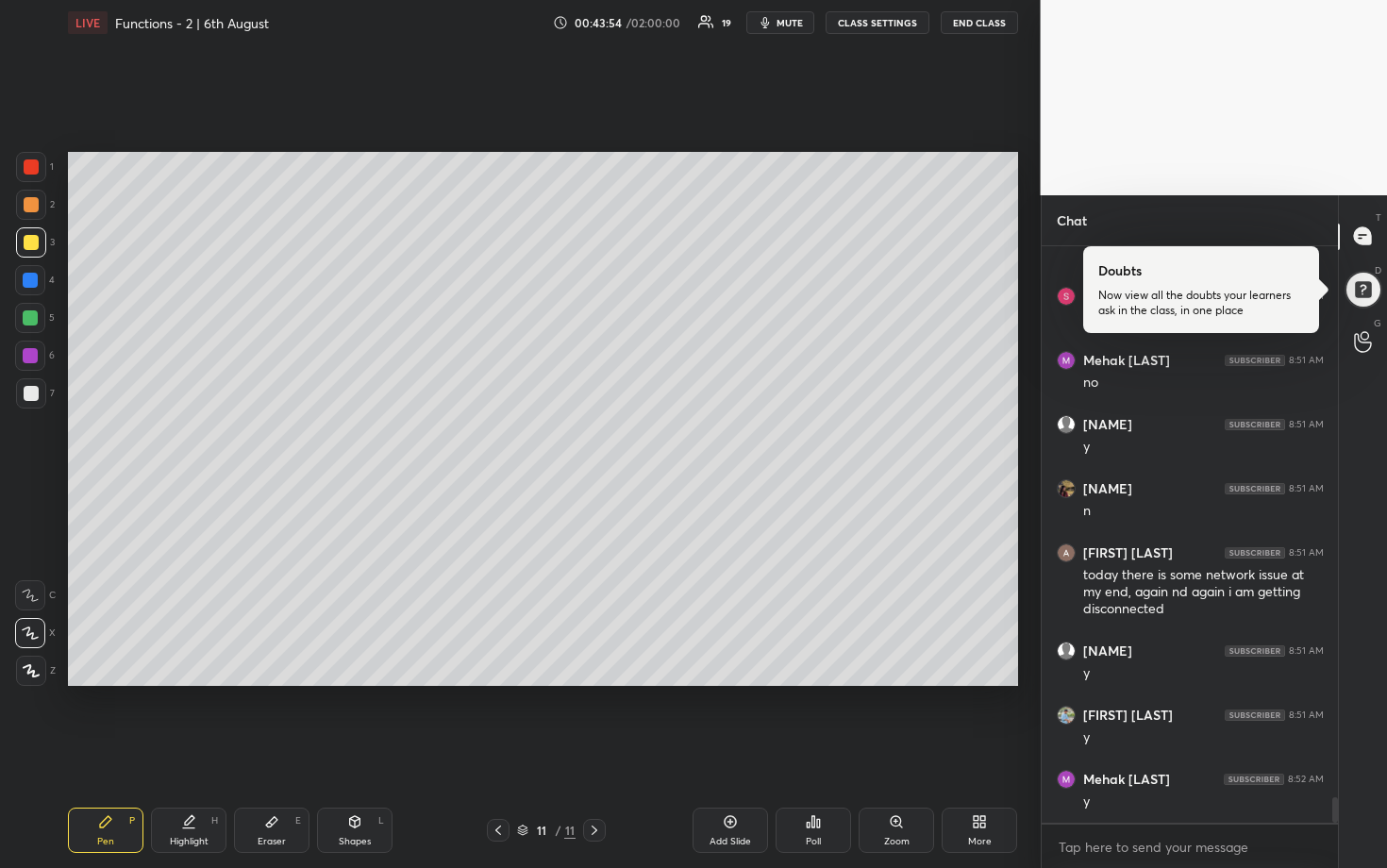 scroll, scrollTop: 12610, scrollLeft: 0, axis: vertical 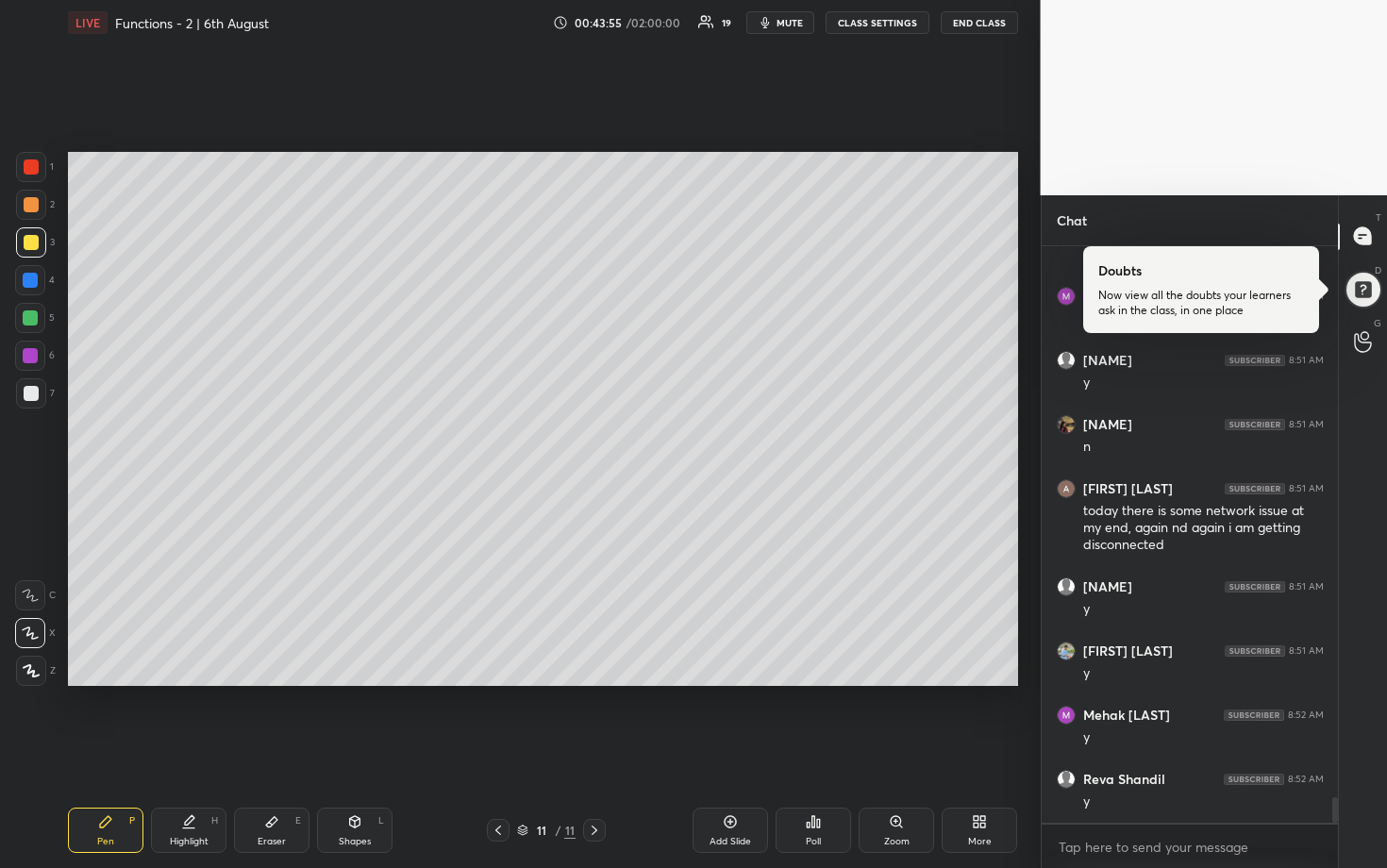 click at bounding box center [30, 280] 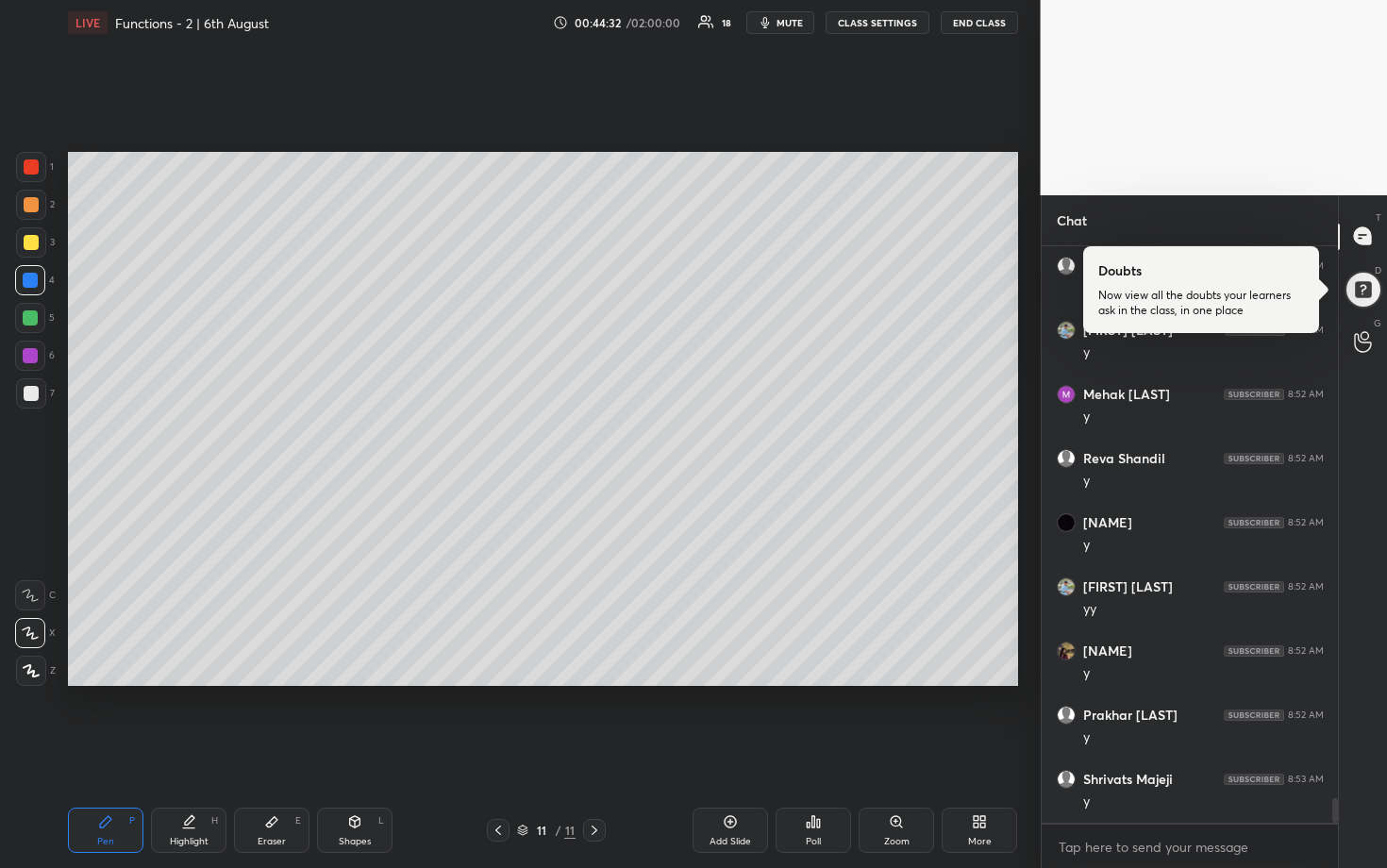 scroll, scrollTop: 12995, scrollLeft: 0, axis: vertical 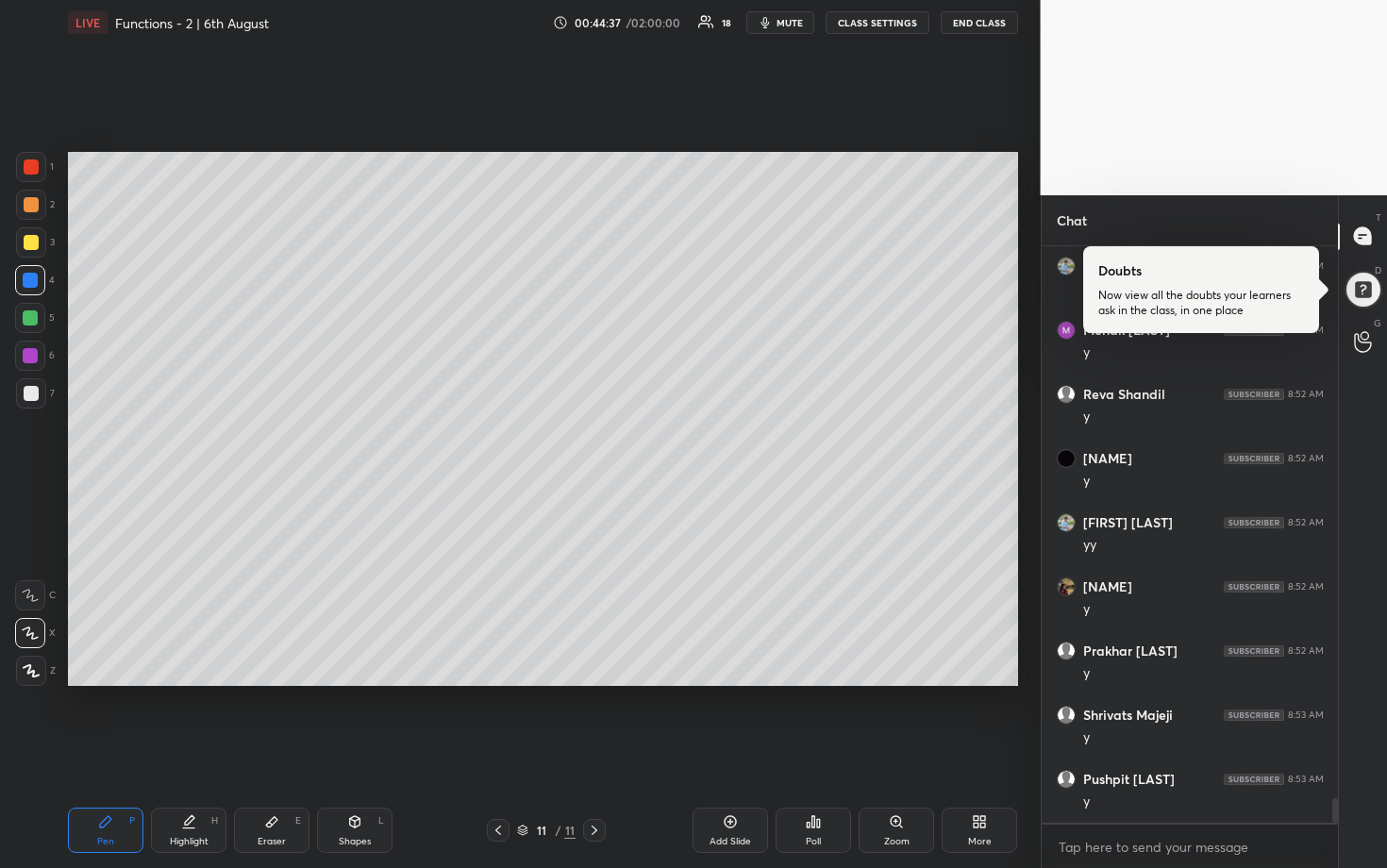 click on "Eraser E" at bounding box center [272, 830] 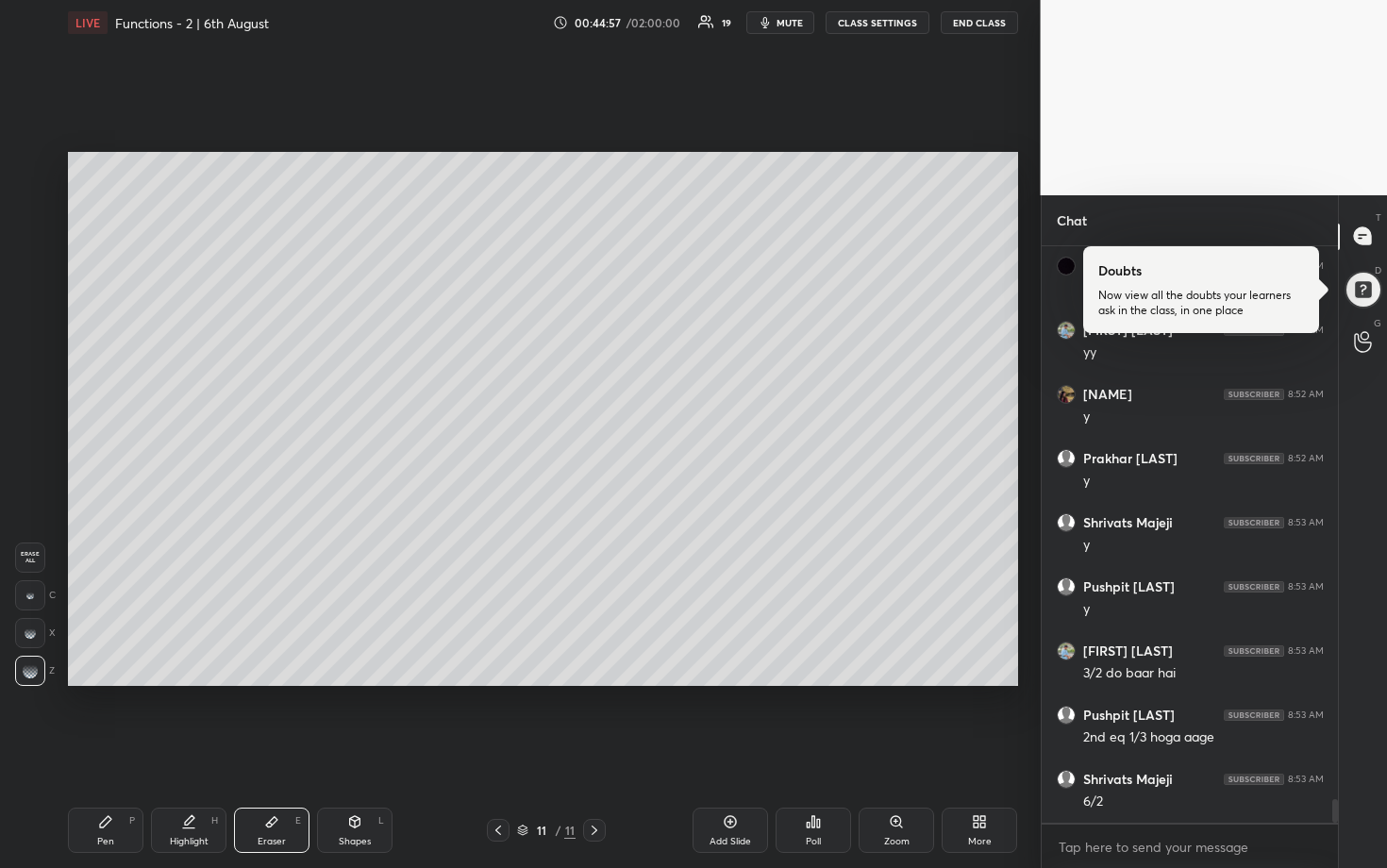 scroll, scrollTop: 13251, scrollLeft: 0, axis: vertical 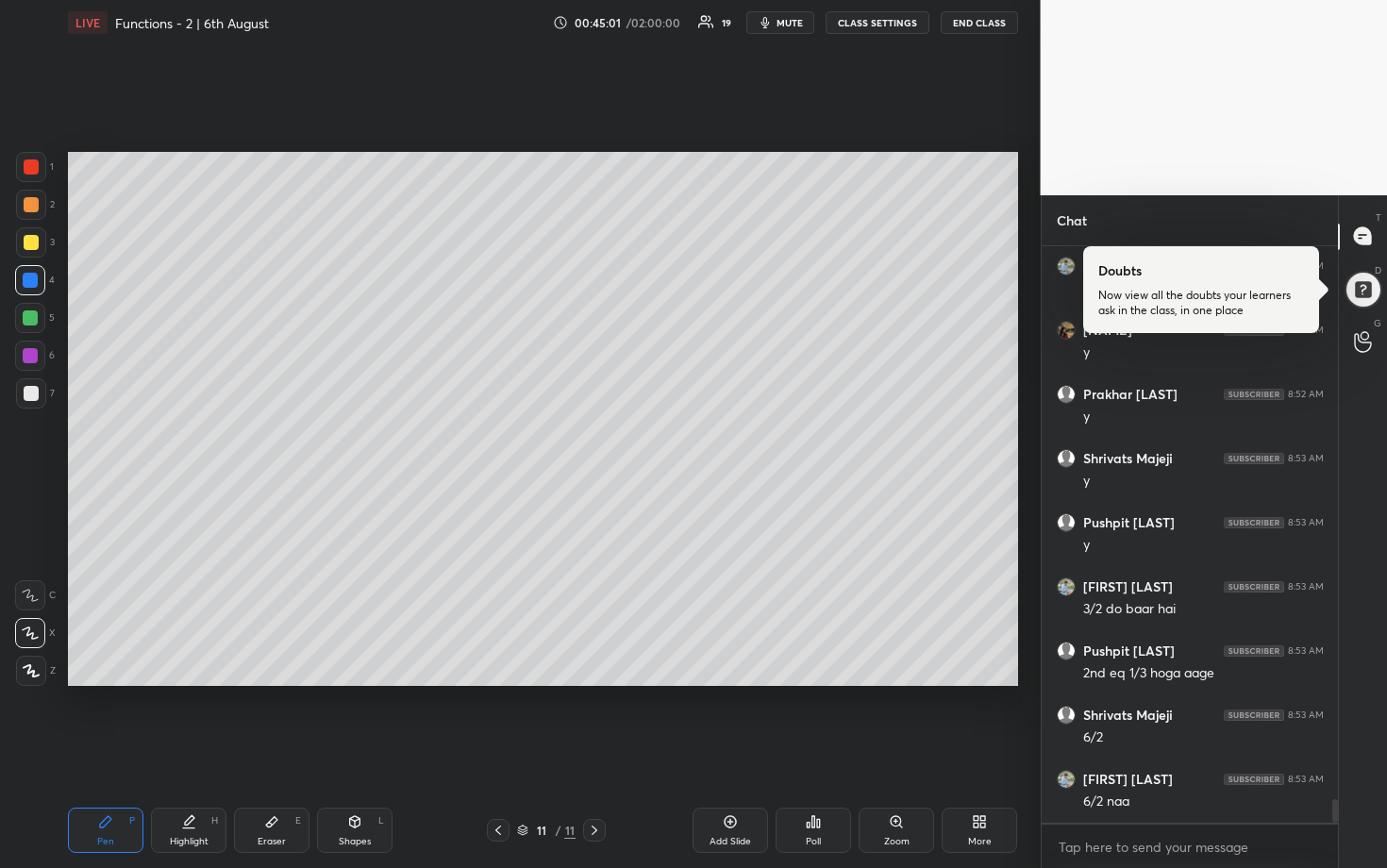 click on "Eraser E" at bounding box center (272, 830) 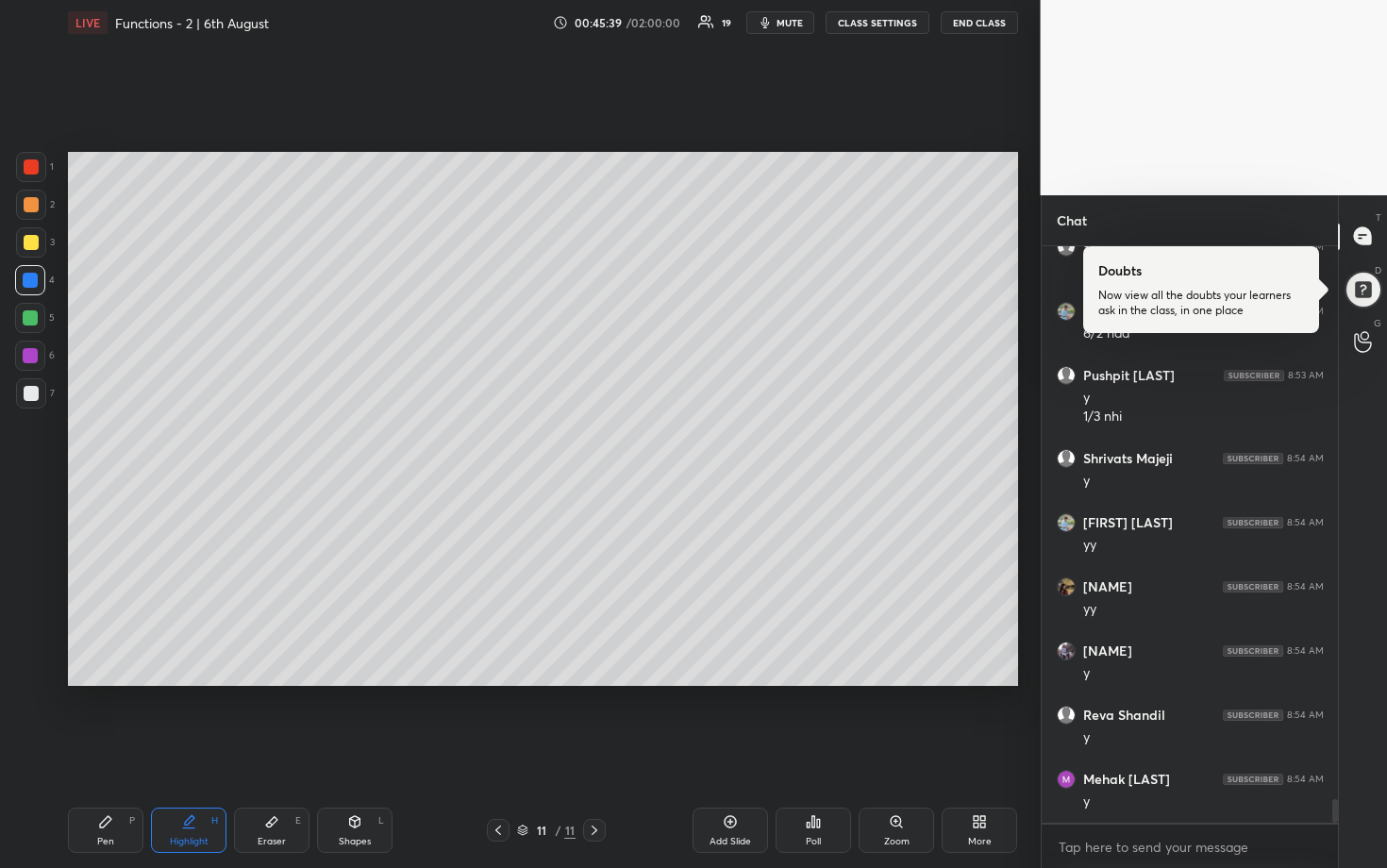 scroll, scrollTop: 13783, scrollLeft: 0, axis: vertical 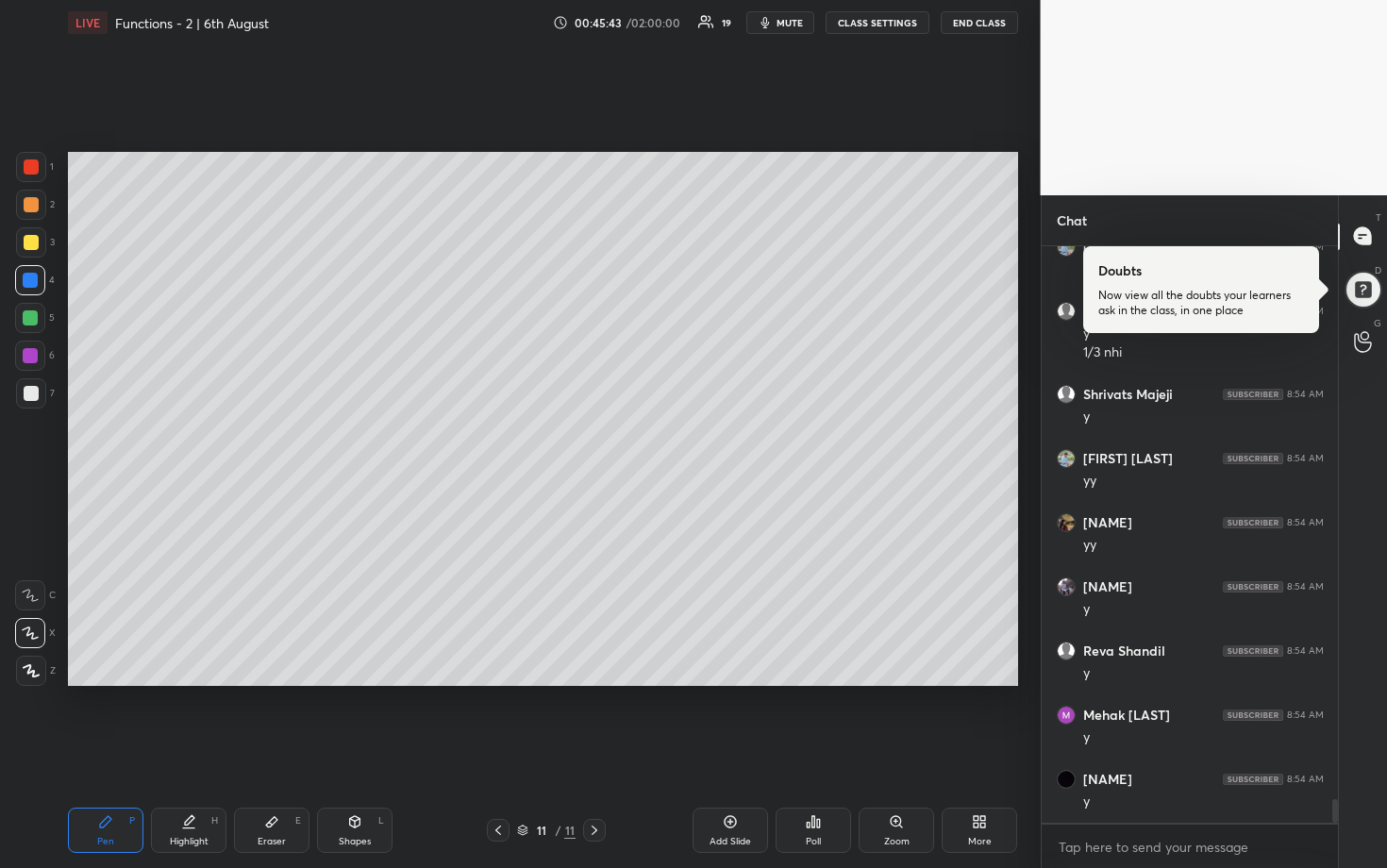 click on "Add Slide" at bounding box center [730, 830] 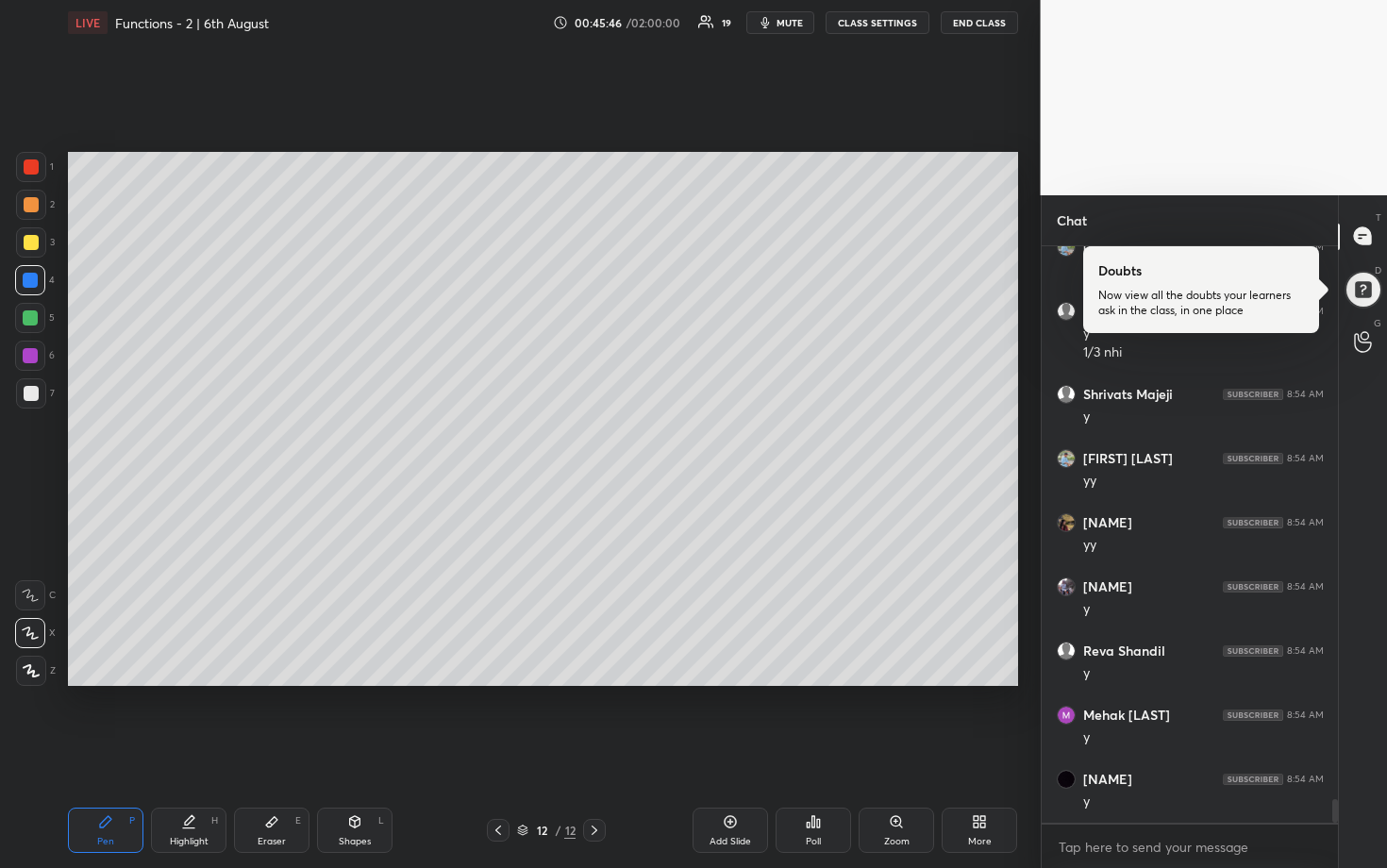 drag, startPoint x: 29, startPoint y: 387, endPoint x: 67, endPoint y: 341, distance: 59.66574 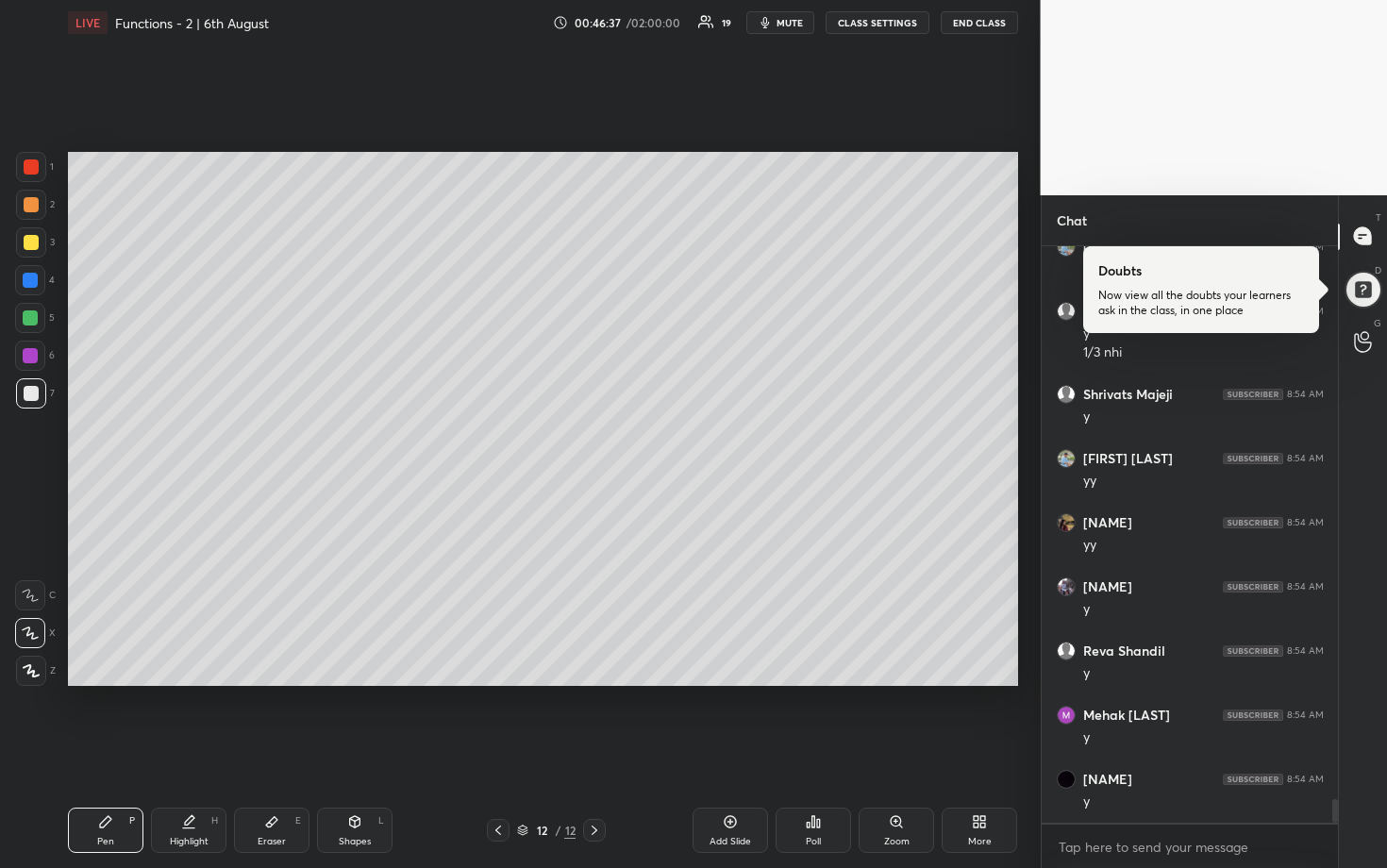 click 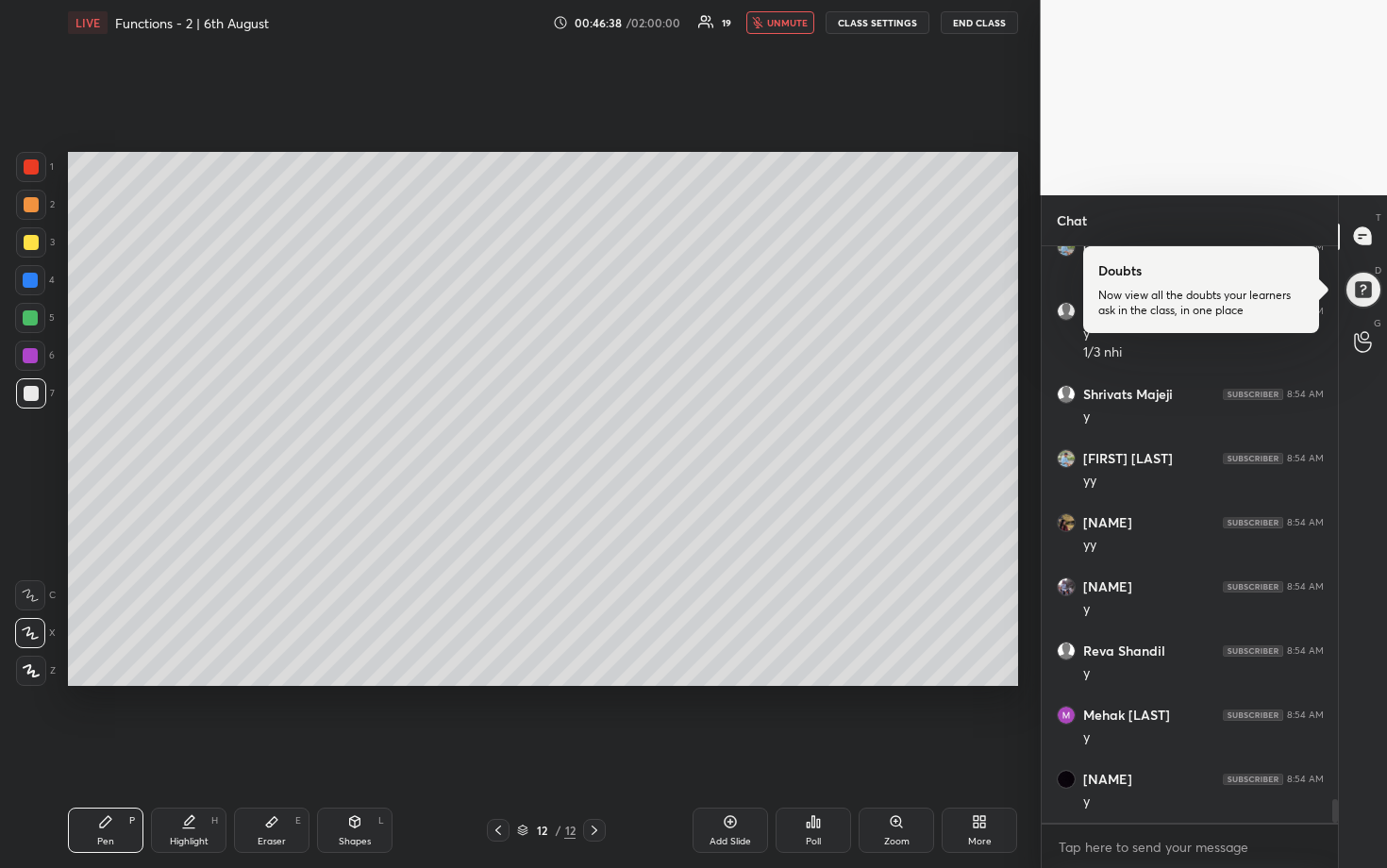 click on "END CLASS" at bounding box center (979, 23) 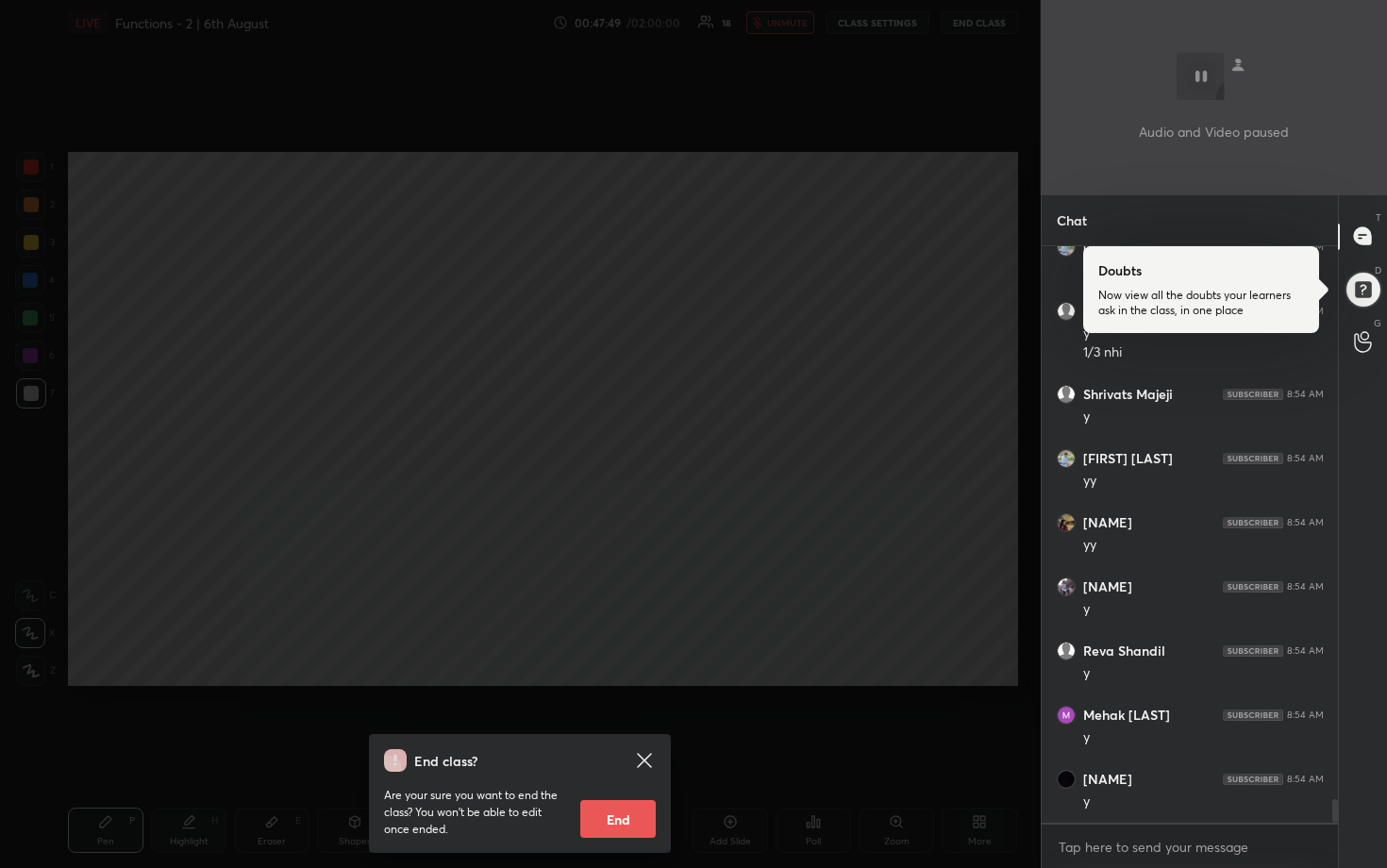 click on "End class? Are your sure you want to end the class? You won’t be able to edit once ended. End" at bounding box center (520, 434) 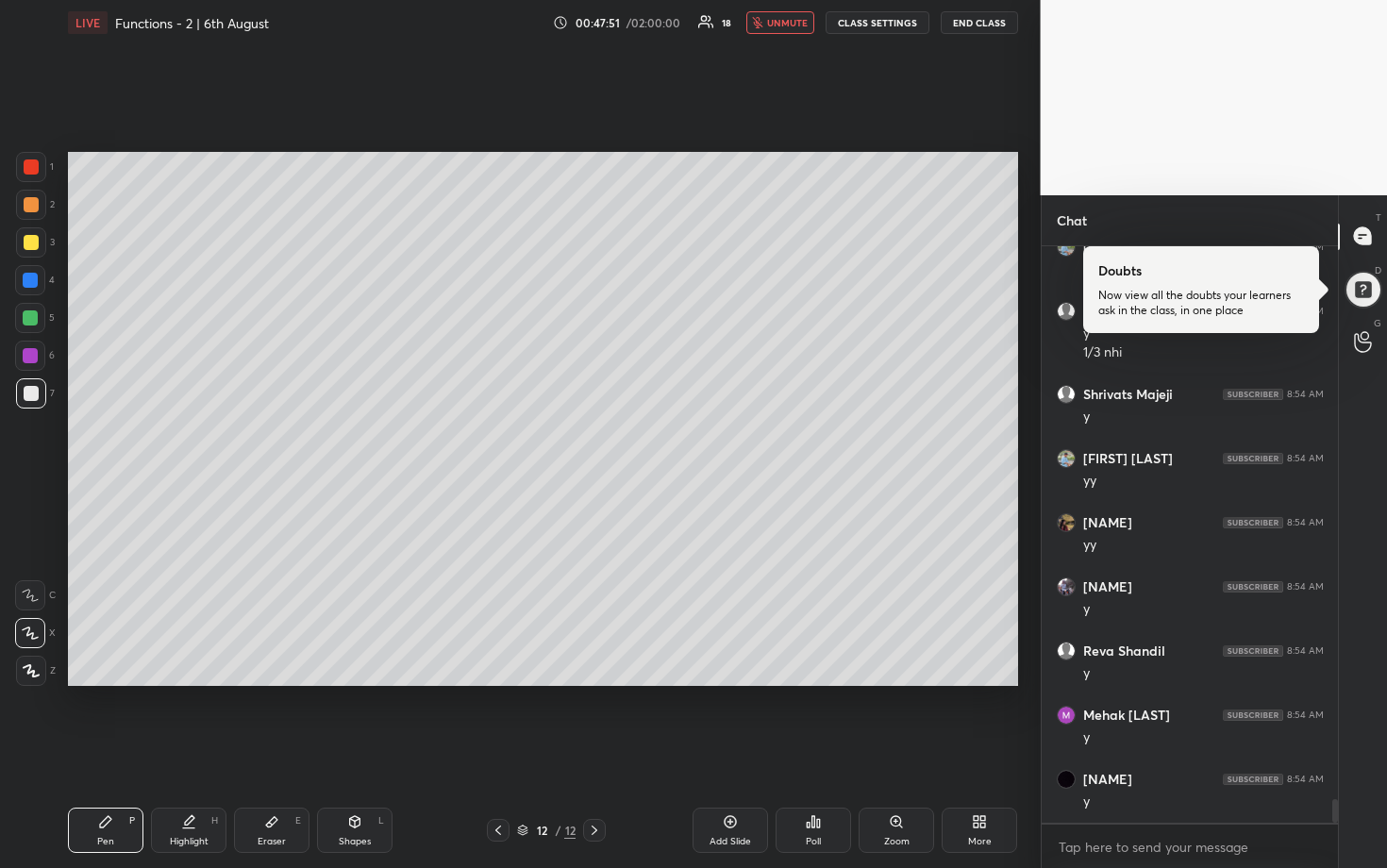click on "unmute" at bounding box center [780, 23] 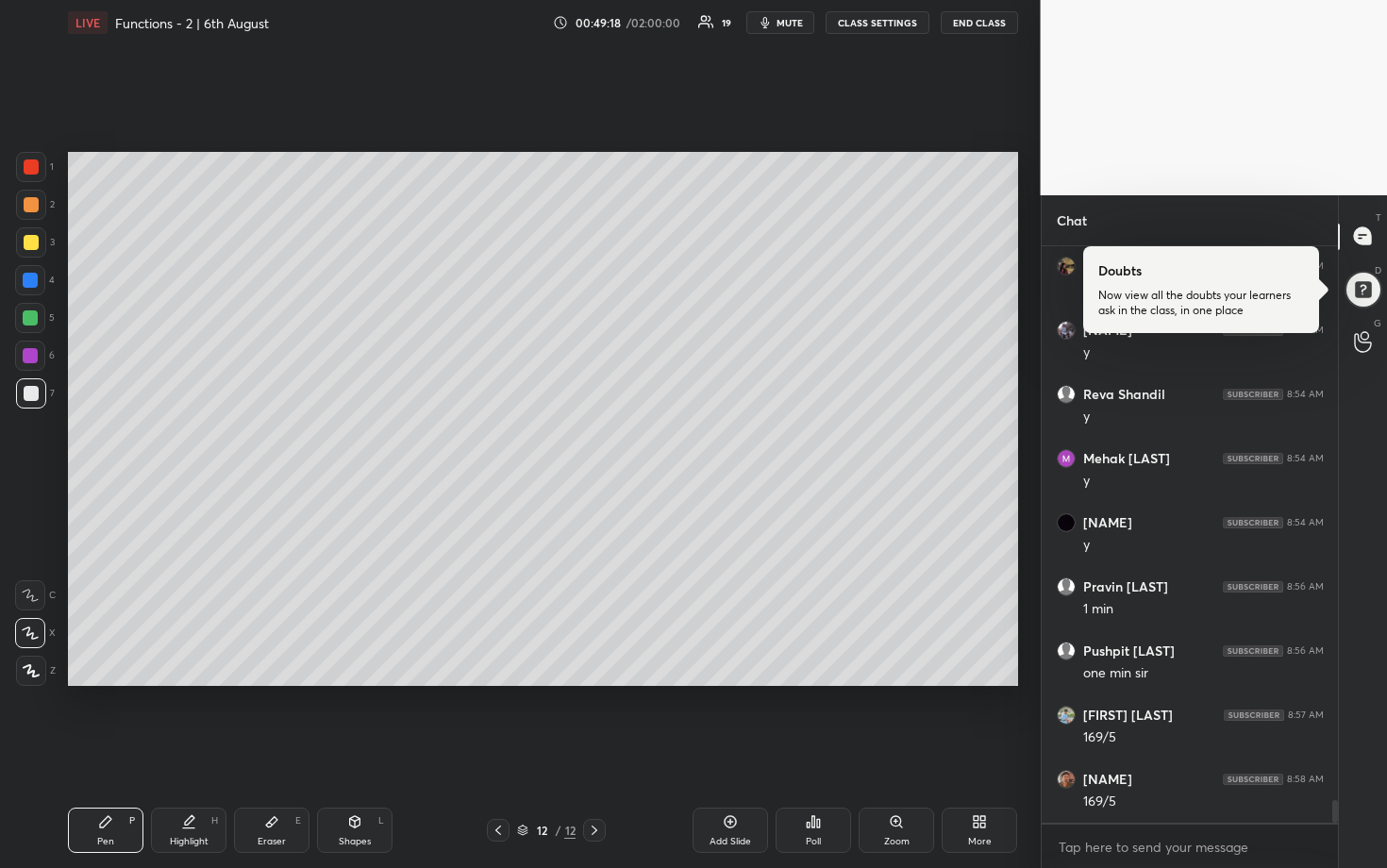 scroll, scrollTop: 14104, scrollLeft: 0, axis: vertical 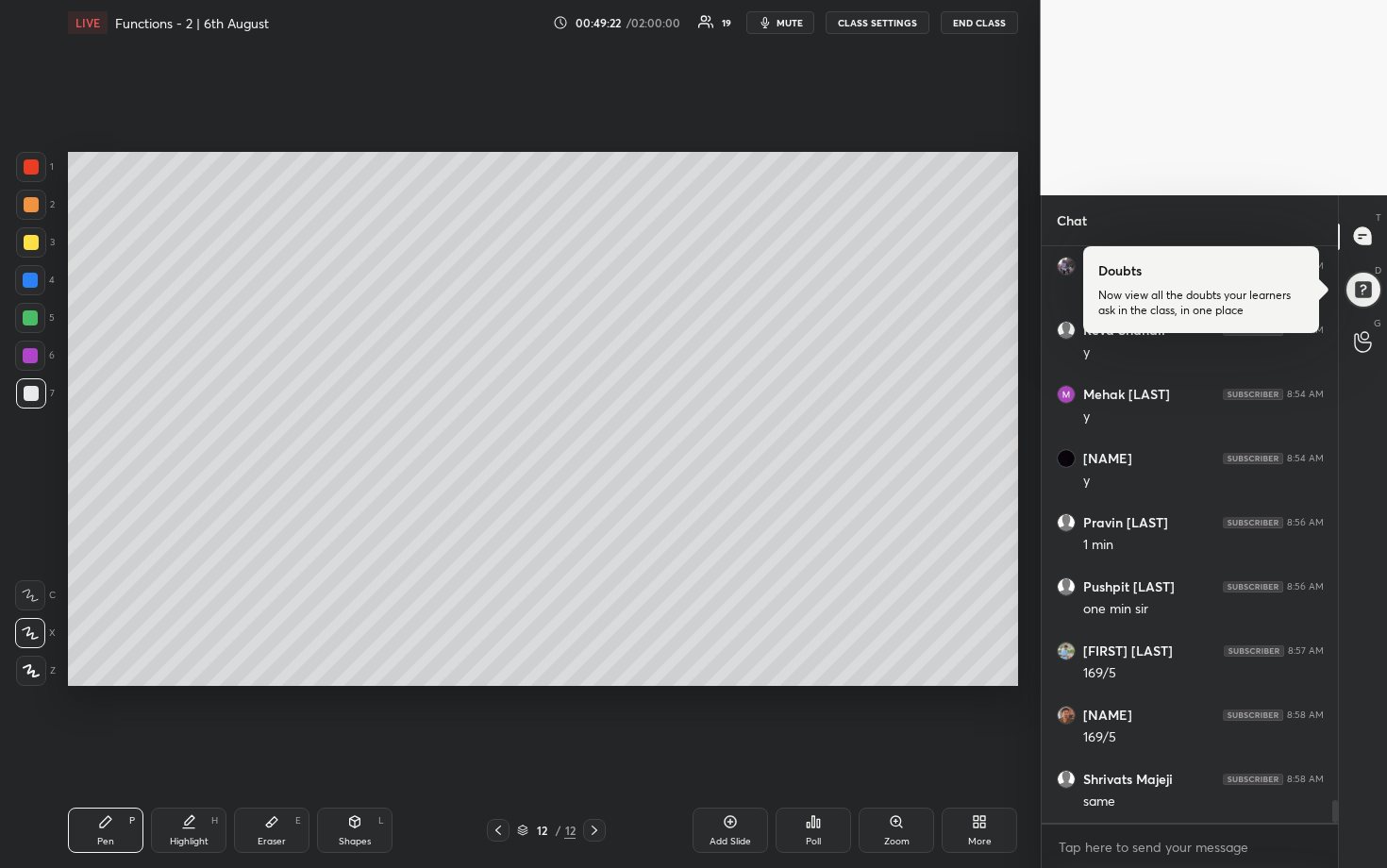 click at bounding box center [30, 318] 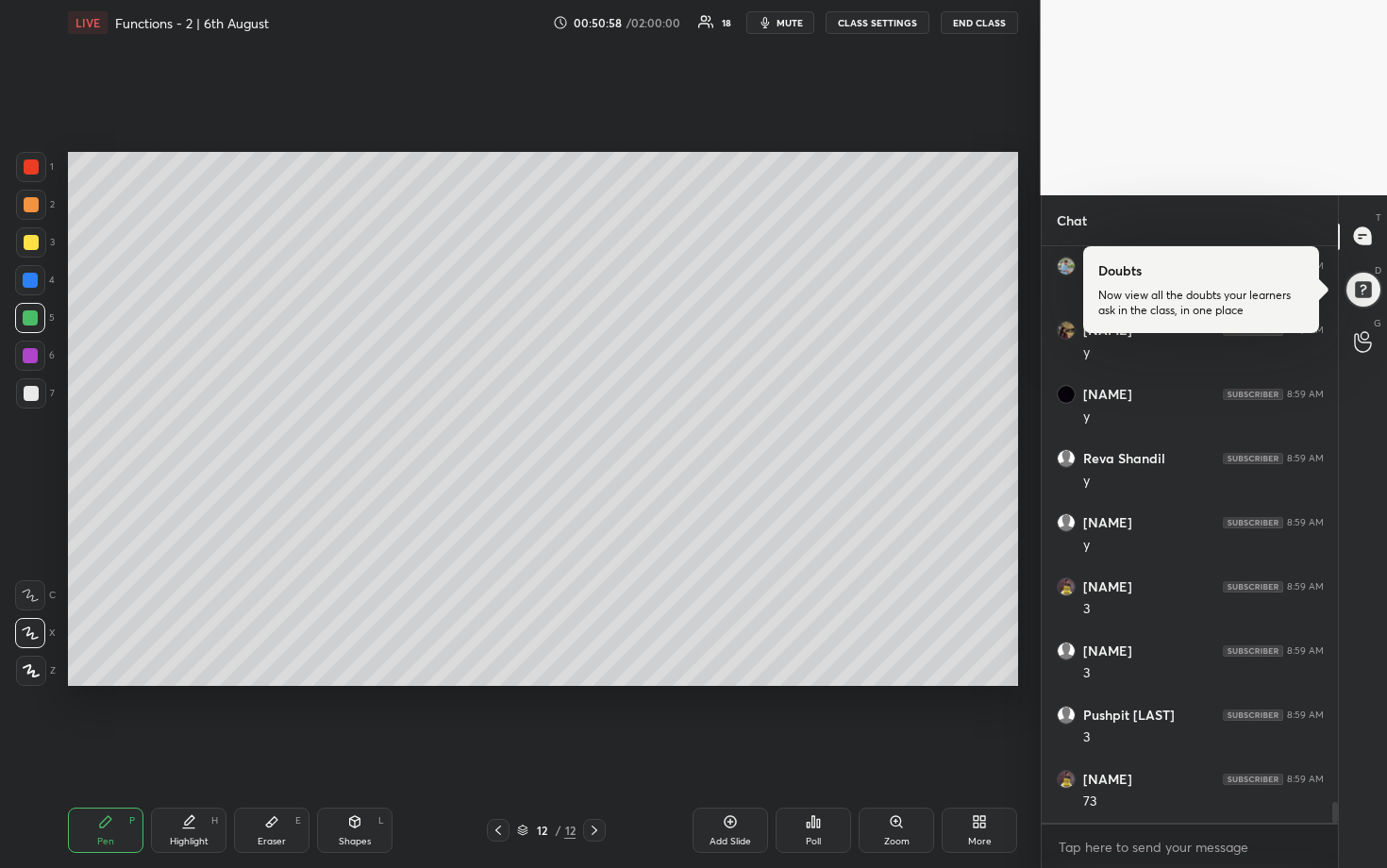 scroll, scrollTop: 15451, scrollLeft: 0, axis: vertical 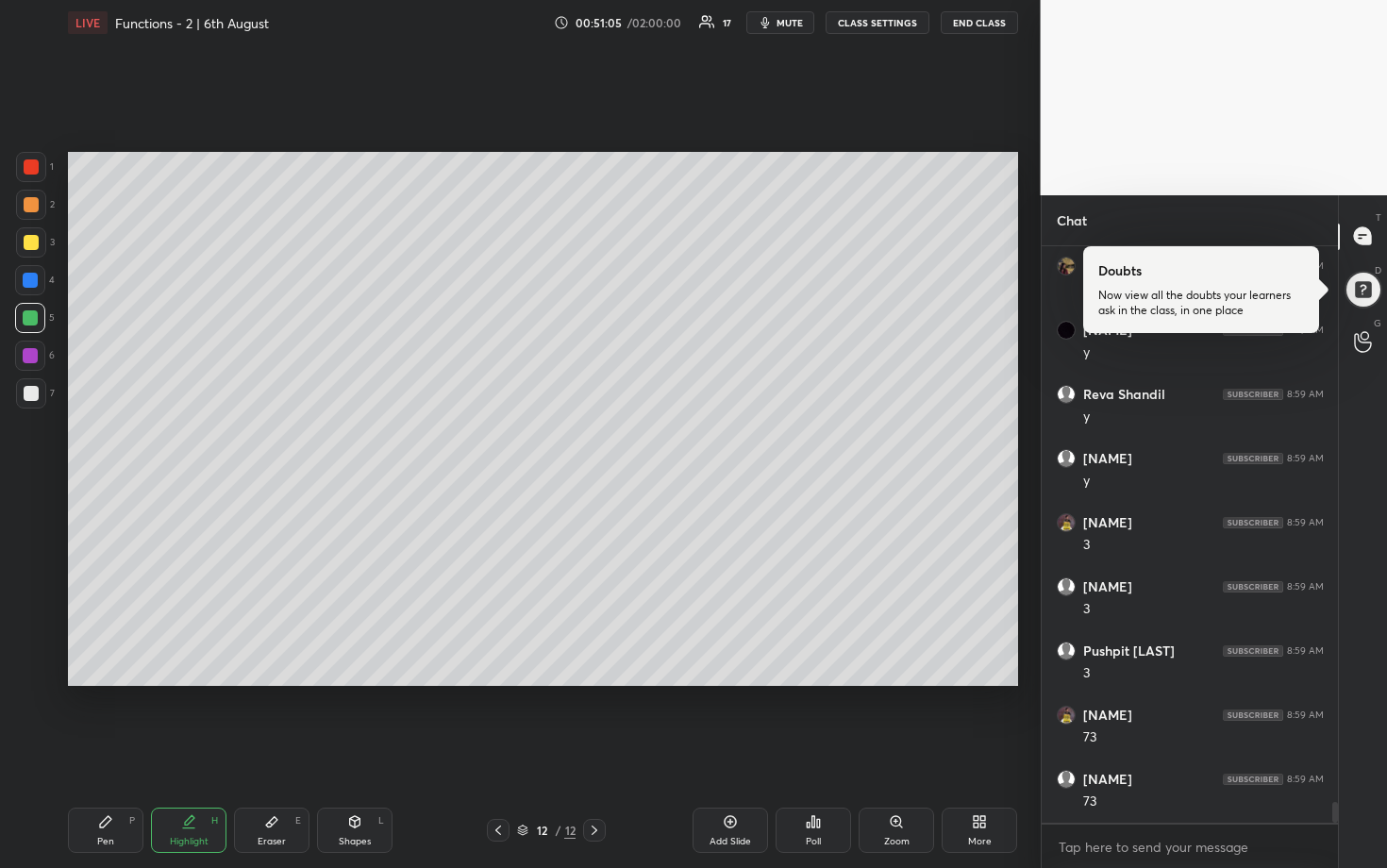 click at bounding box center (31, 393) 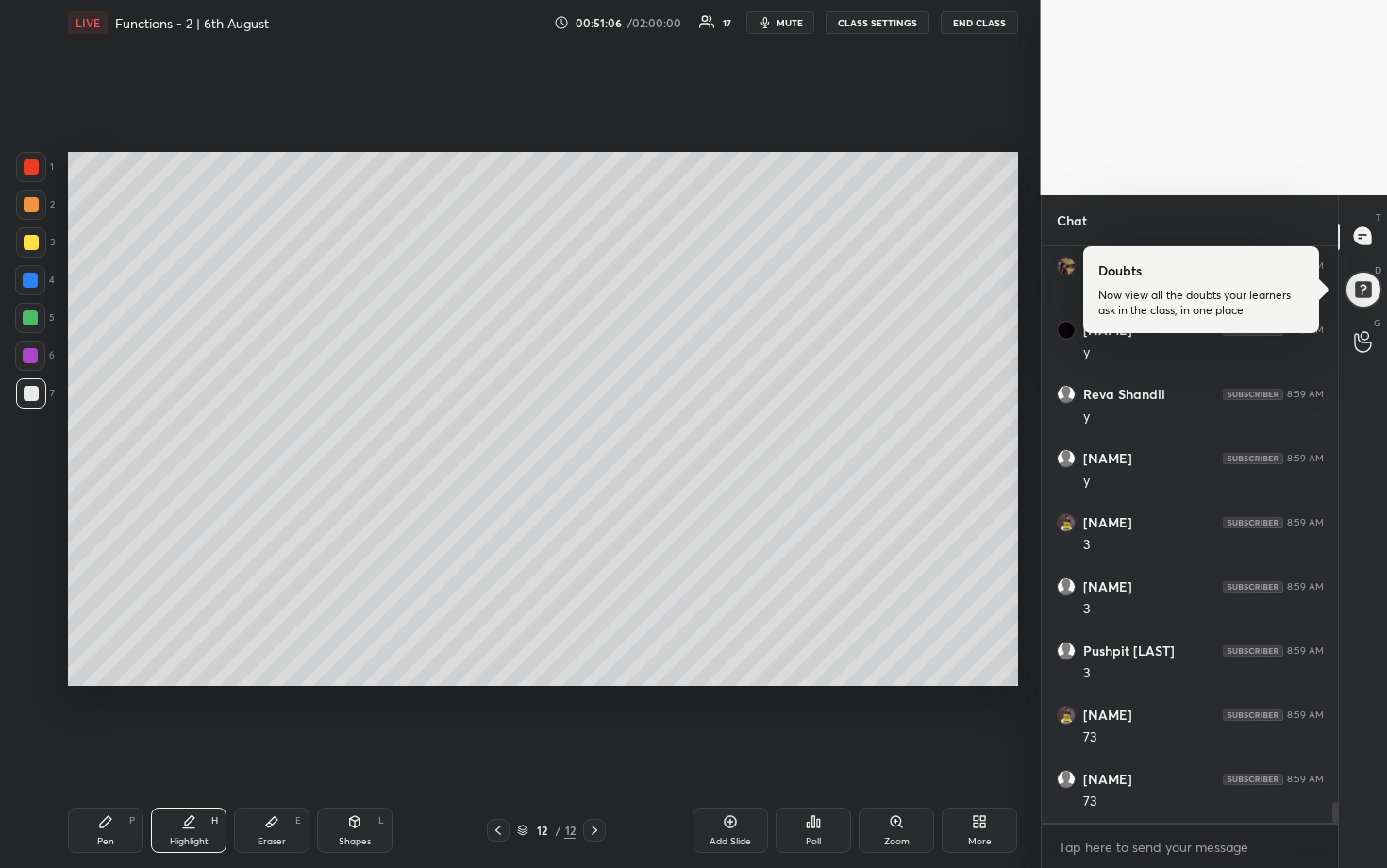 drag, startPoint x: 33, startPoint y: 282, endPoint x: 56, endPoint y: 295, distance: 26.41969 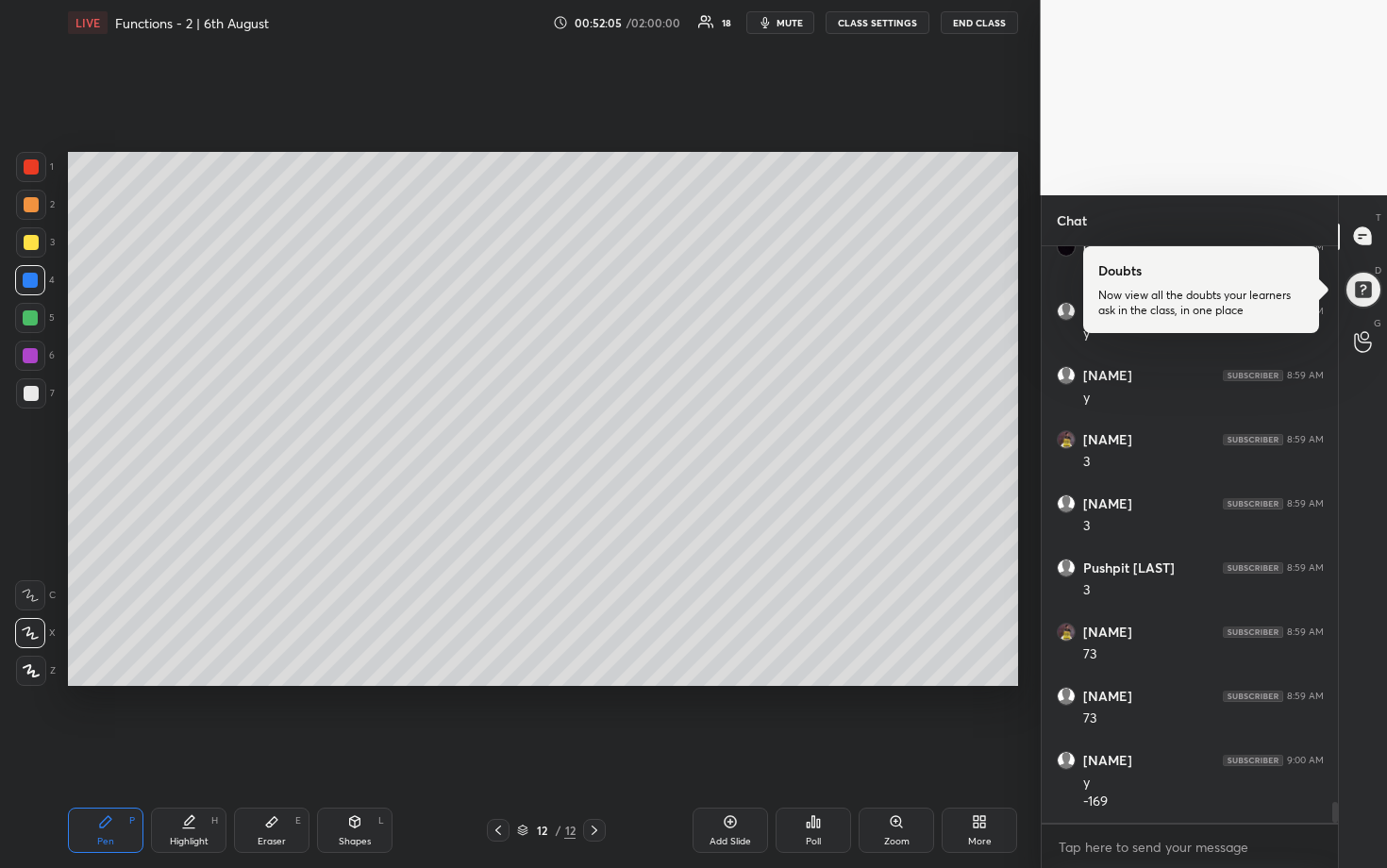 scroll, scrollTop: 15599, scrollLeft: 0, axis: vertical 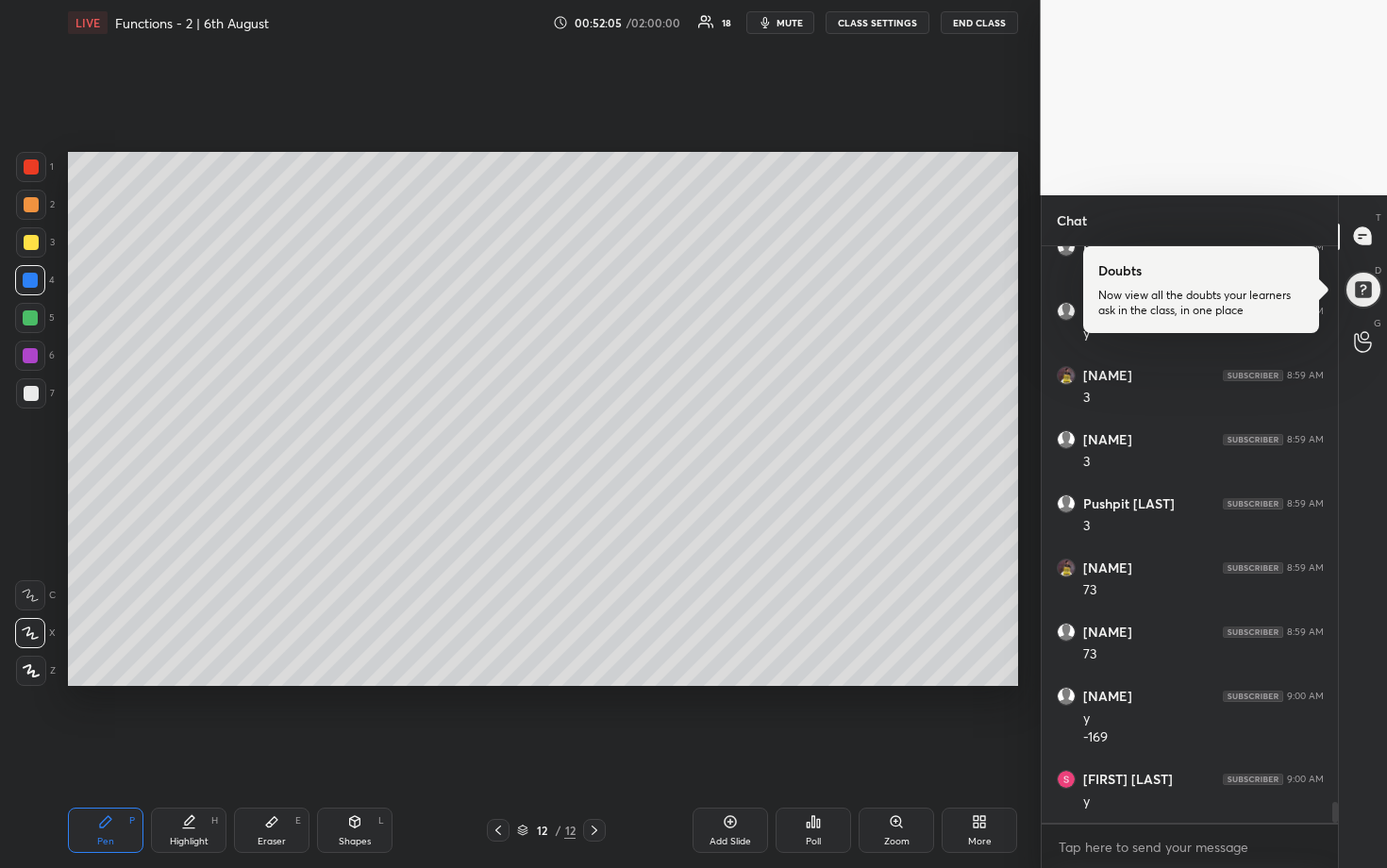 click at bounding box center (31, 393) 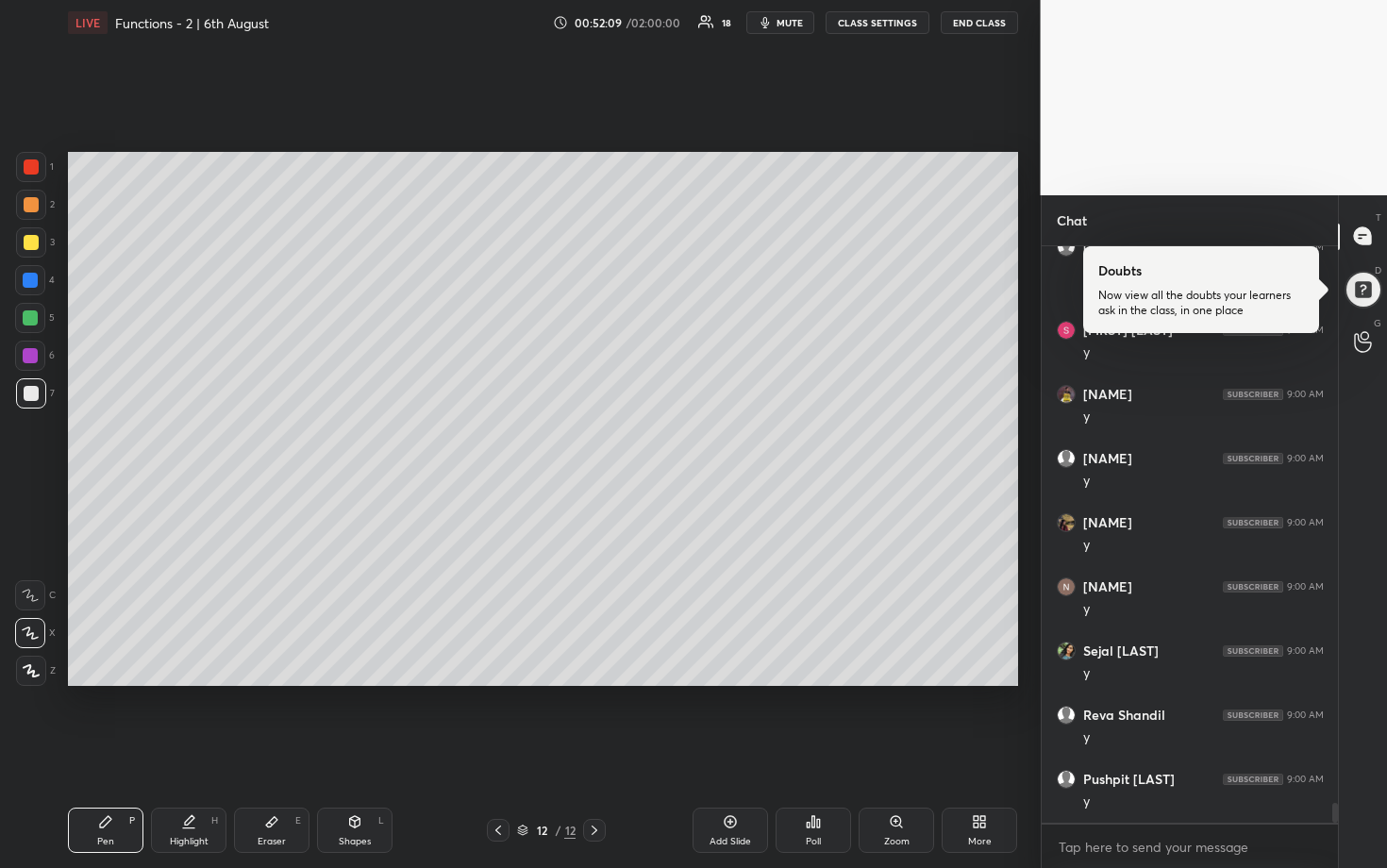 scroll, scrollTop: 16112, scrollLeft: 0, axis: vertical 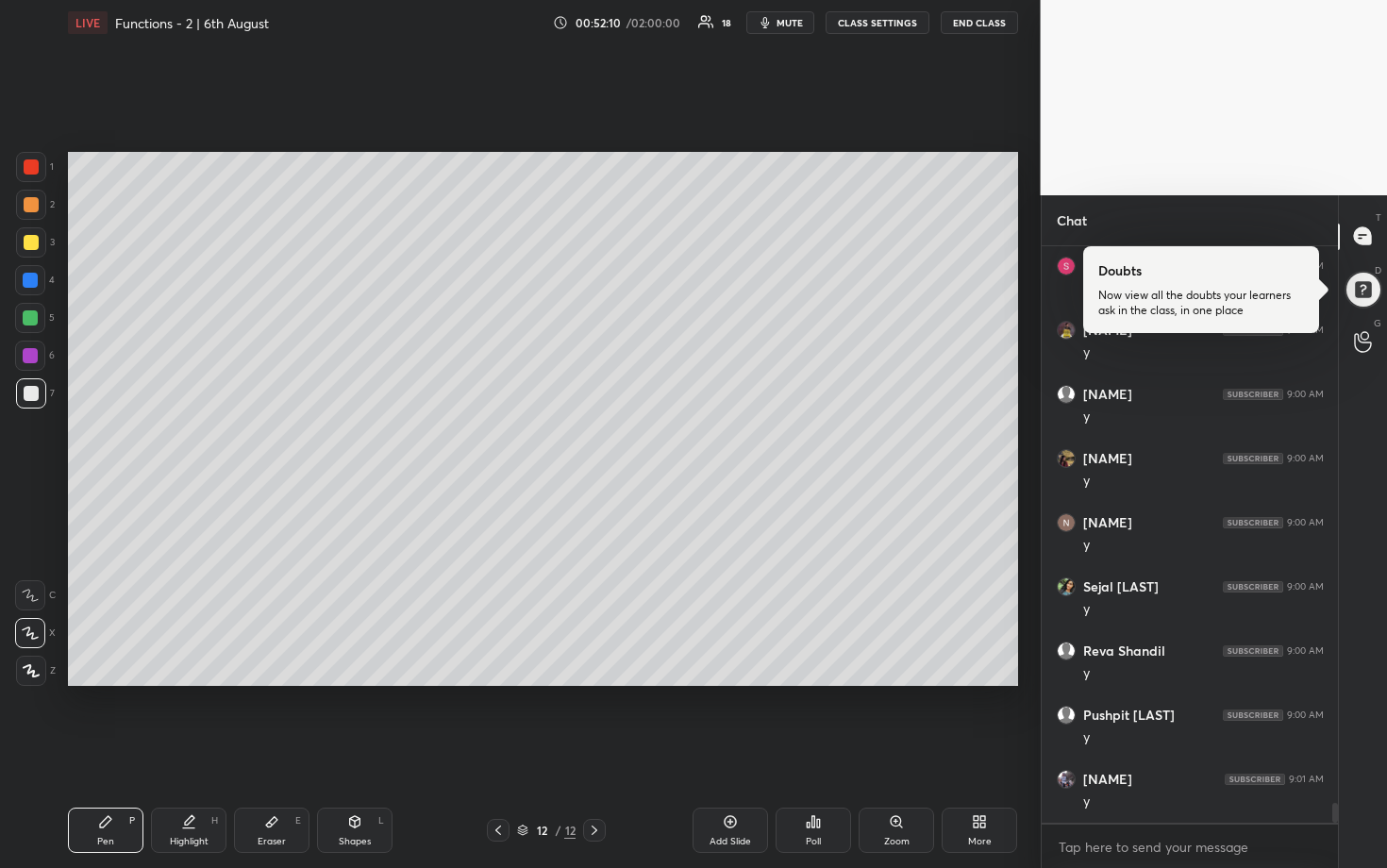 click on "Add Slide" at bounding box center (730, 830) 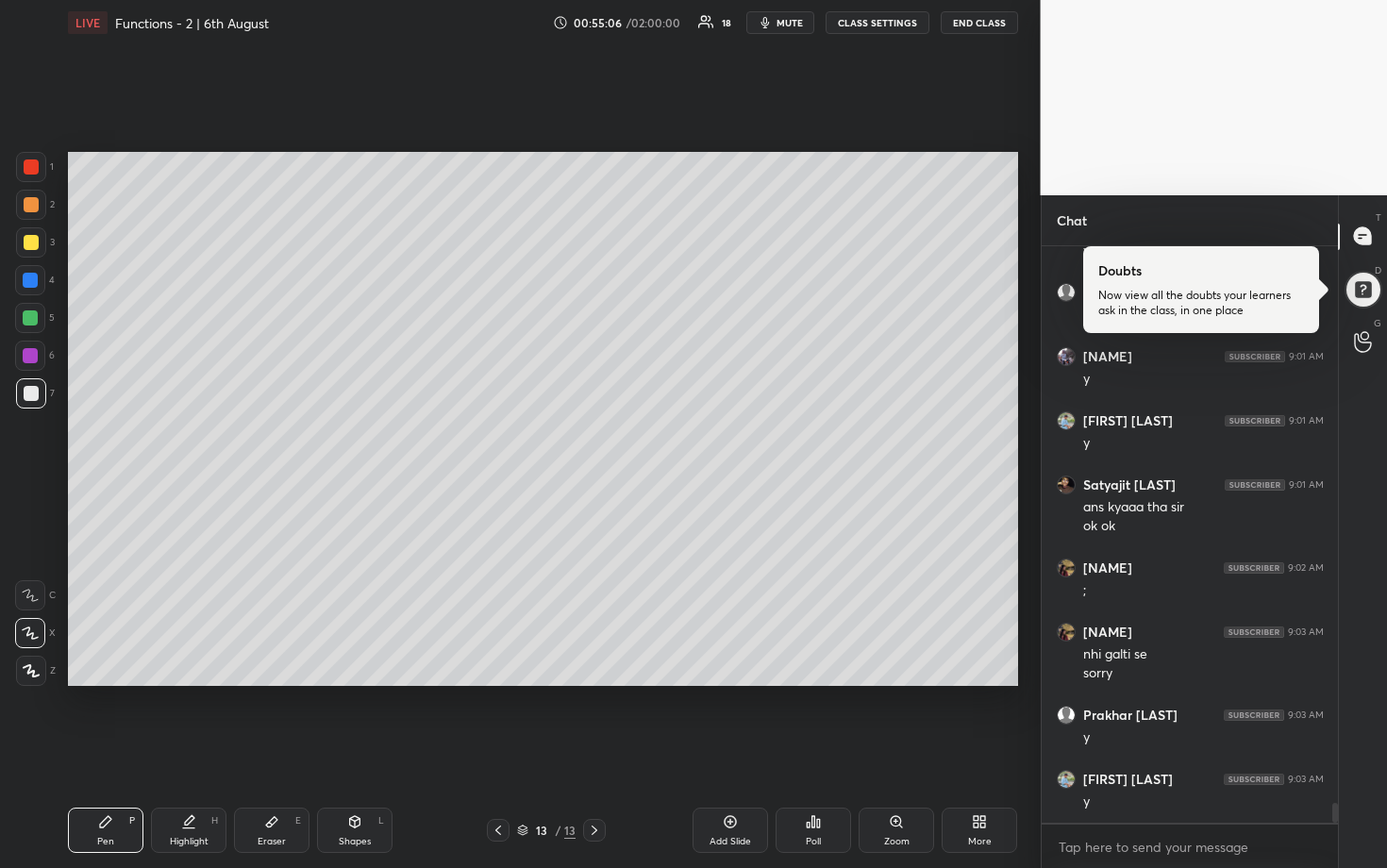 scroll, scrollTop: 16599, scrollLeft: 0, axis: vertical 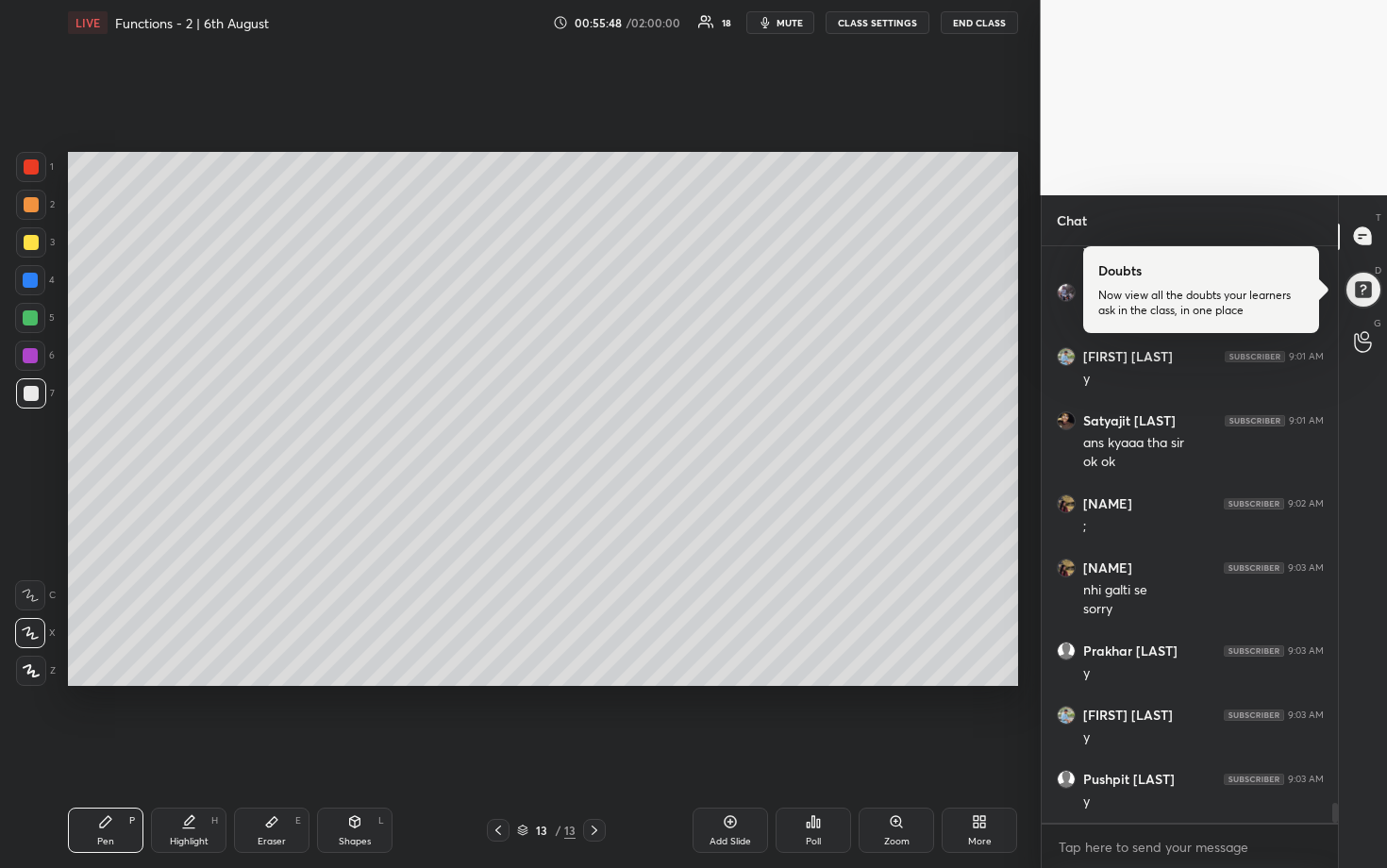 click at bounding box center [30, 318] 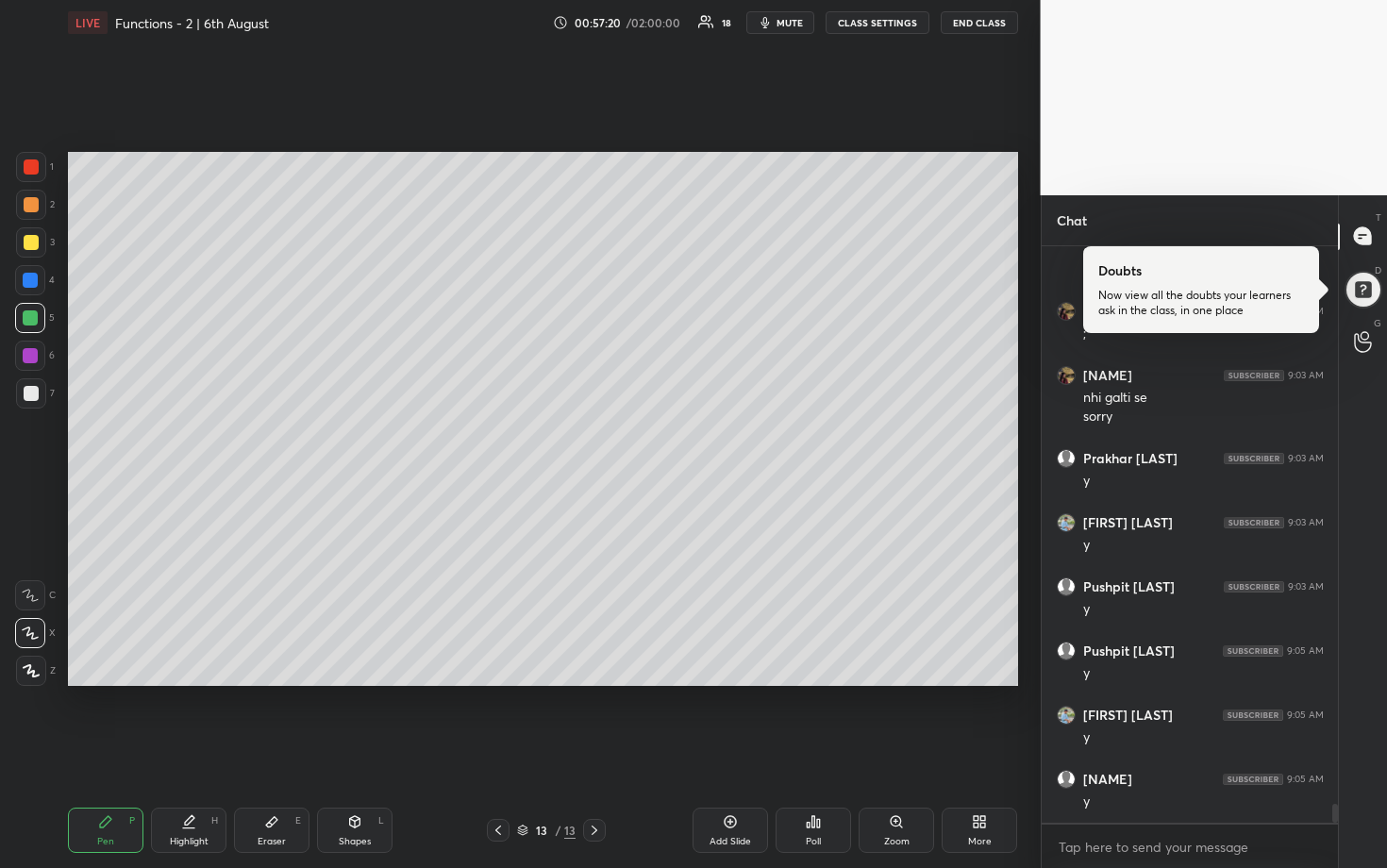 scroll, scrollTop: 16855, scrollLeft: 0, axis: vertical 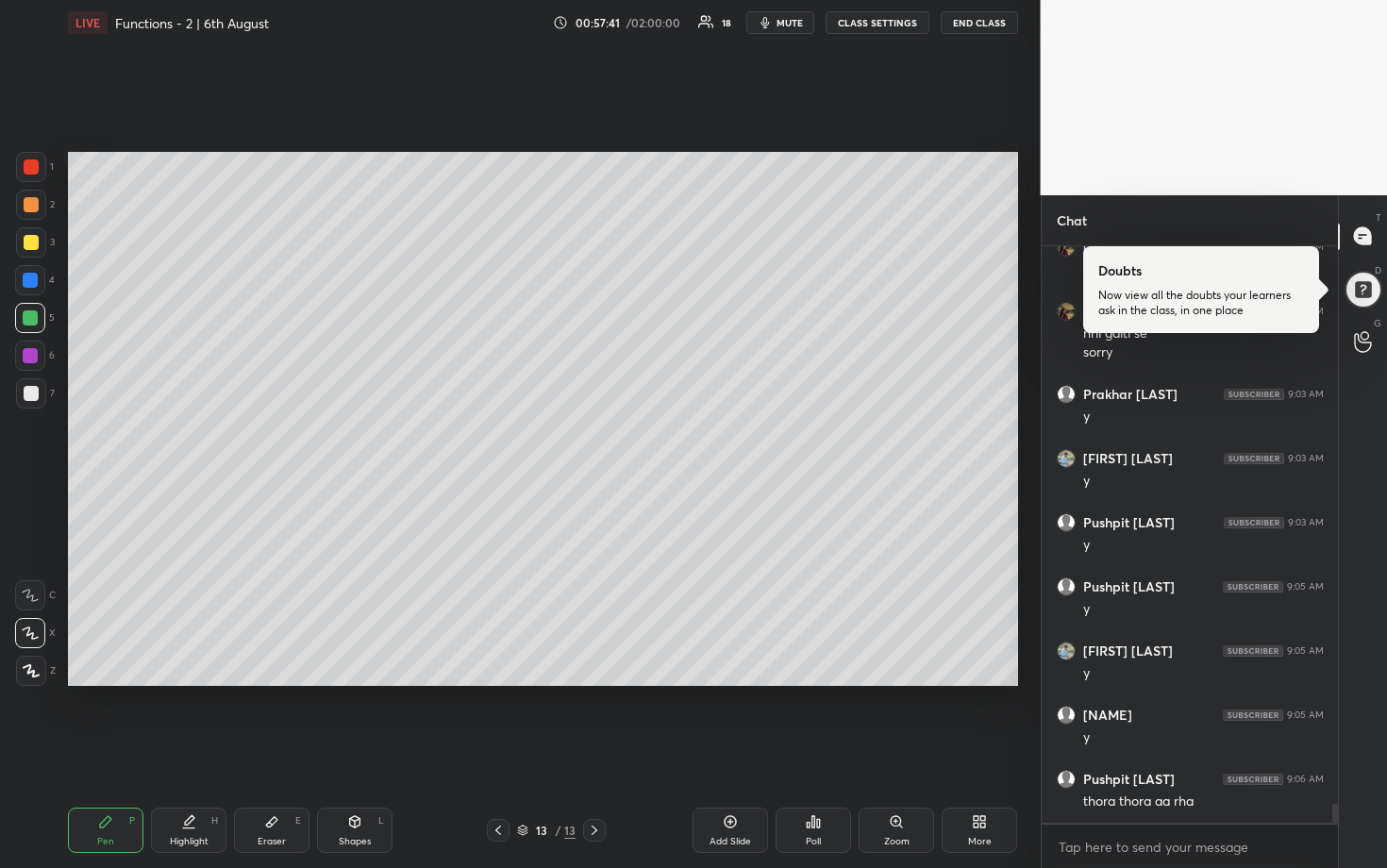 click on "Poll" at bounding box center (813, 830) 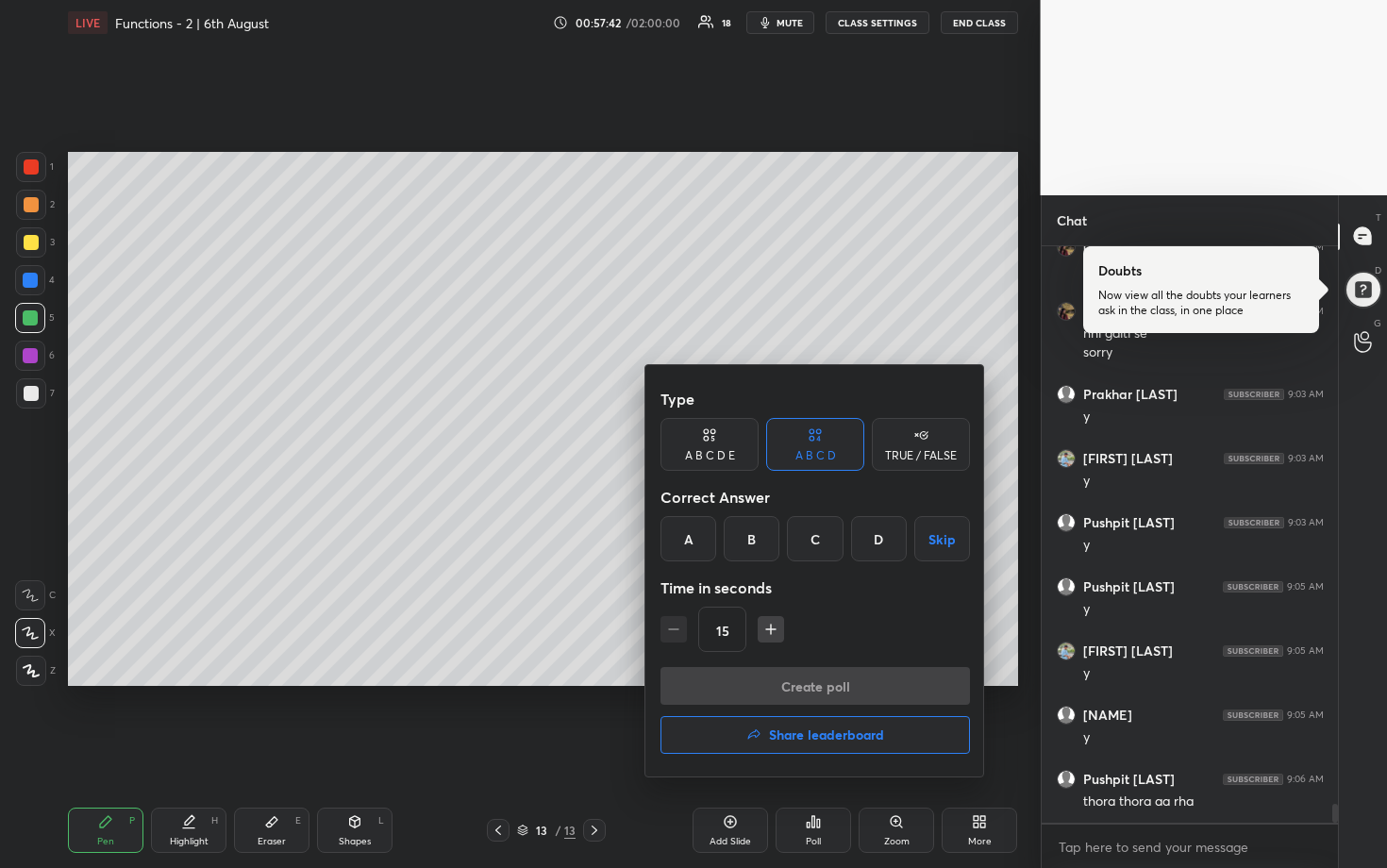 click on "D" at bounding box center (878, 539) 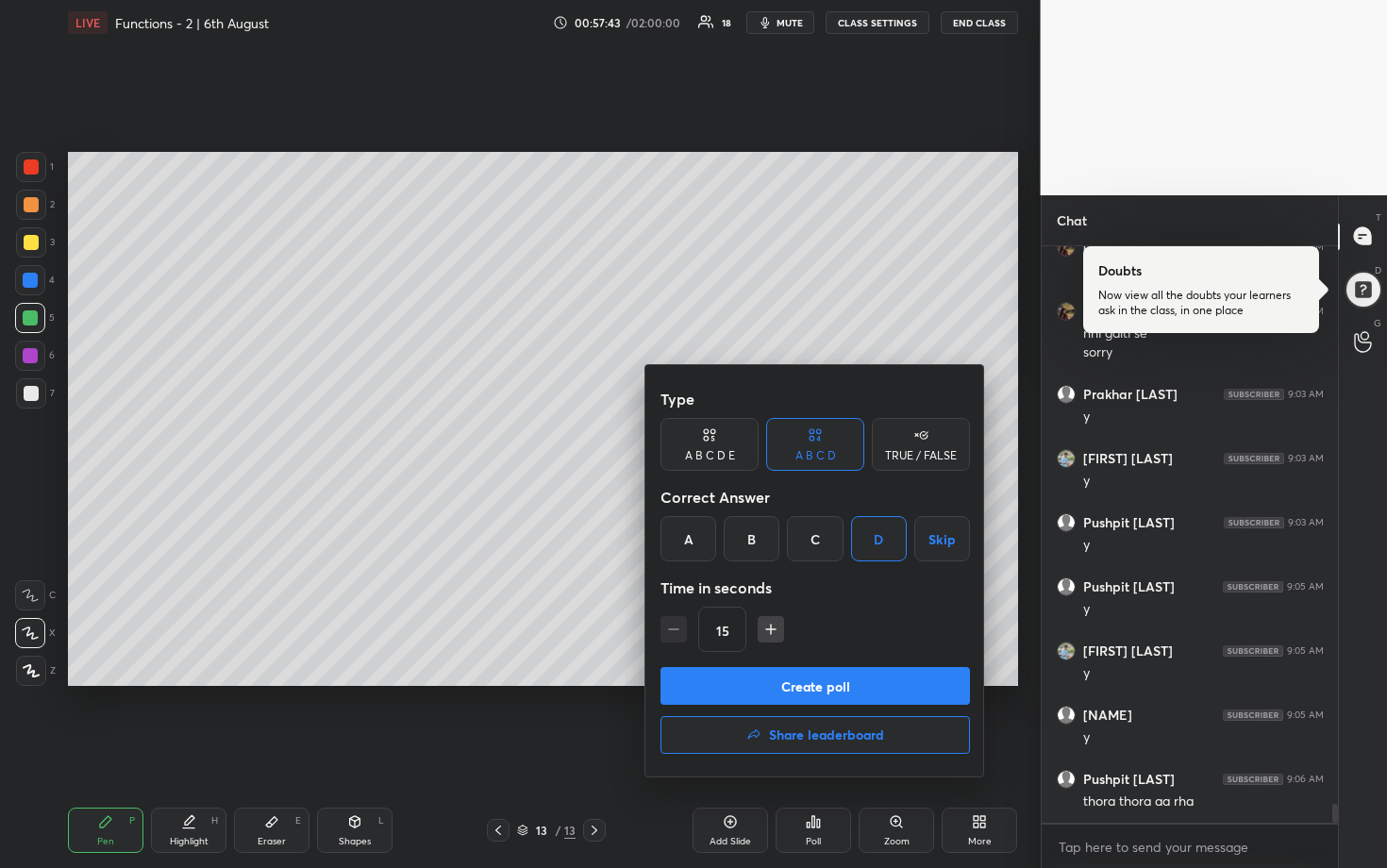 click on "Create poll" at bounding box center [815, 686] 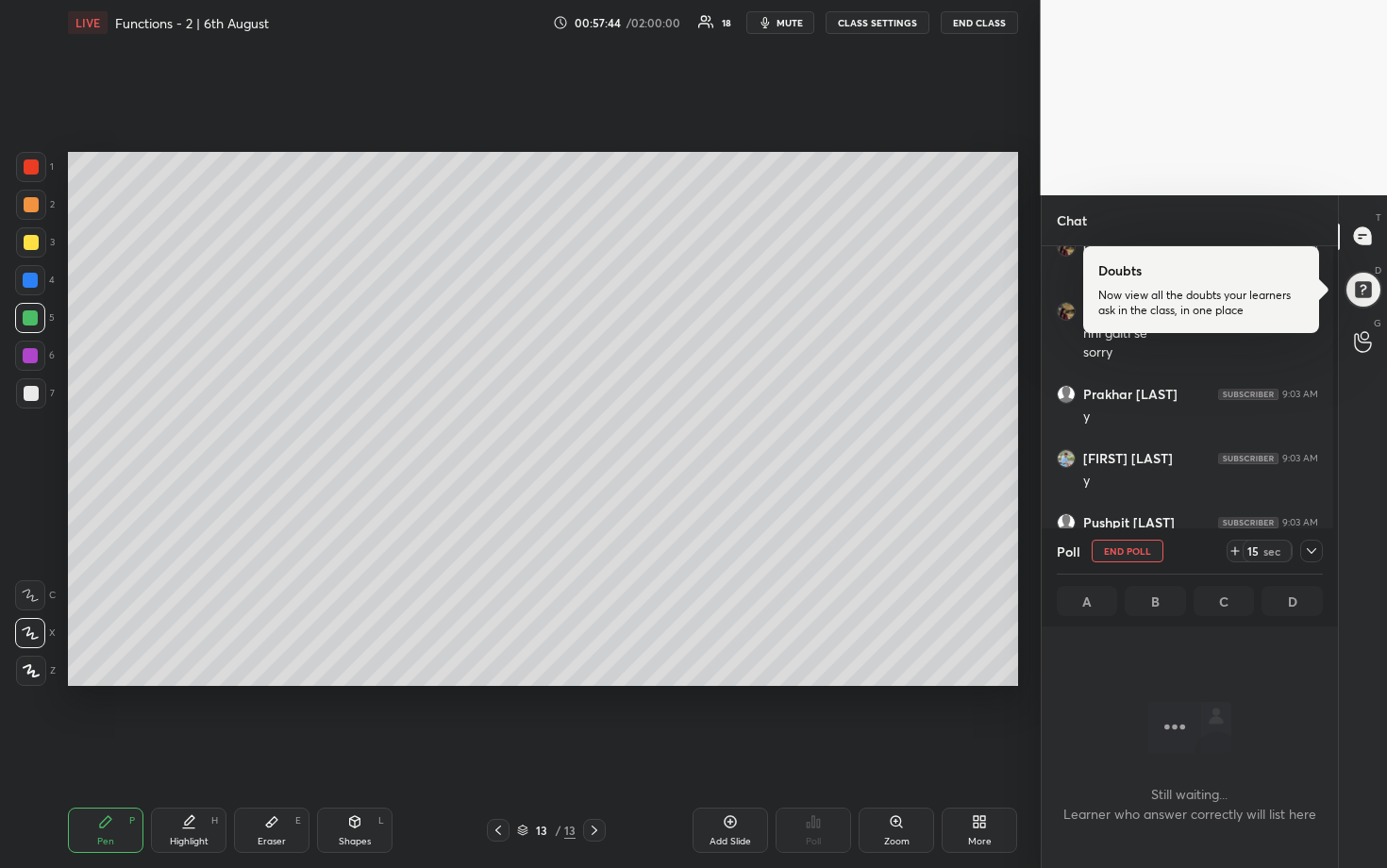 scroll, scrollTop: 489, scrollLeft: 285, axis: both 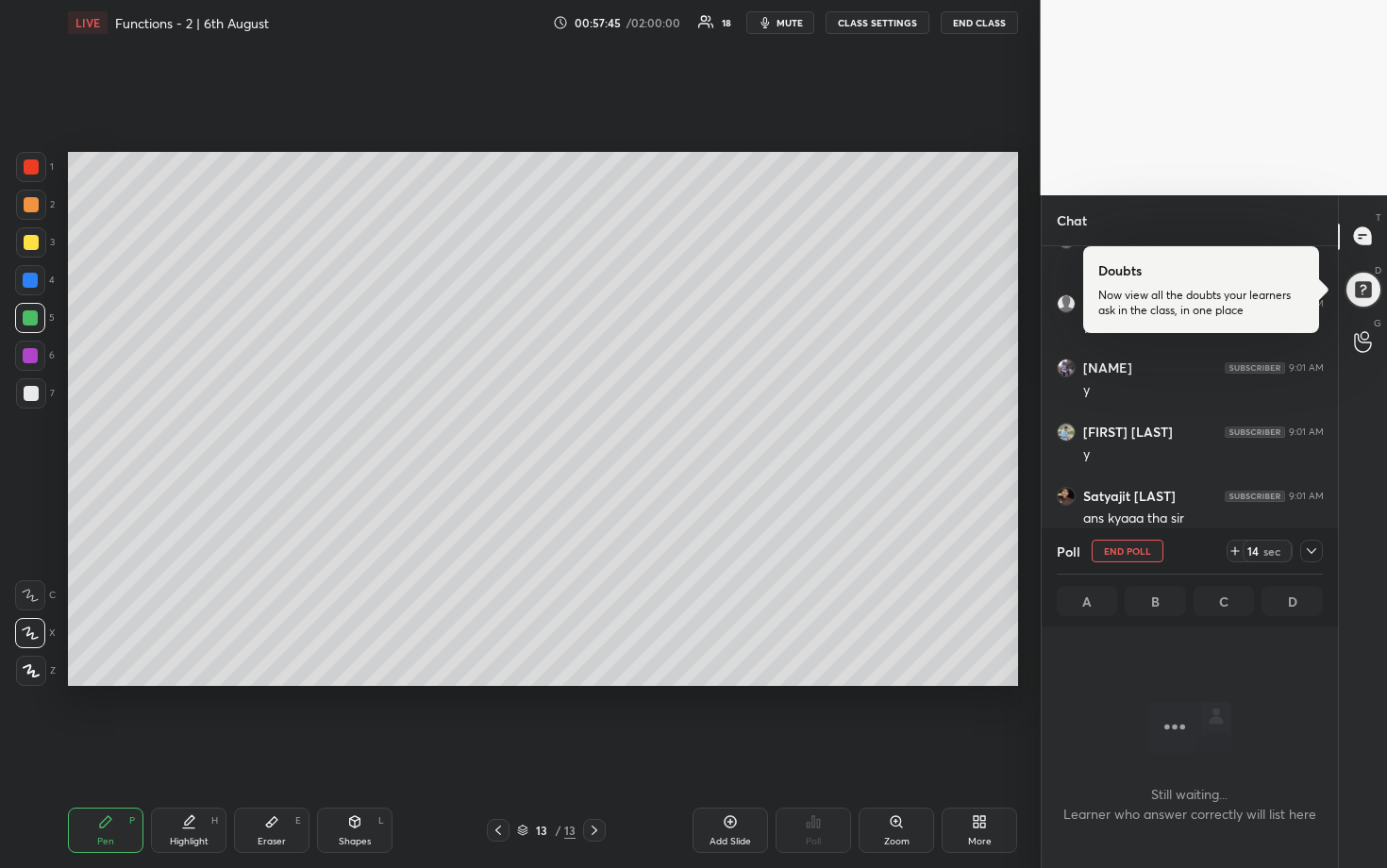 click 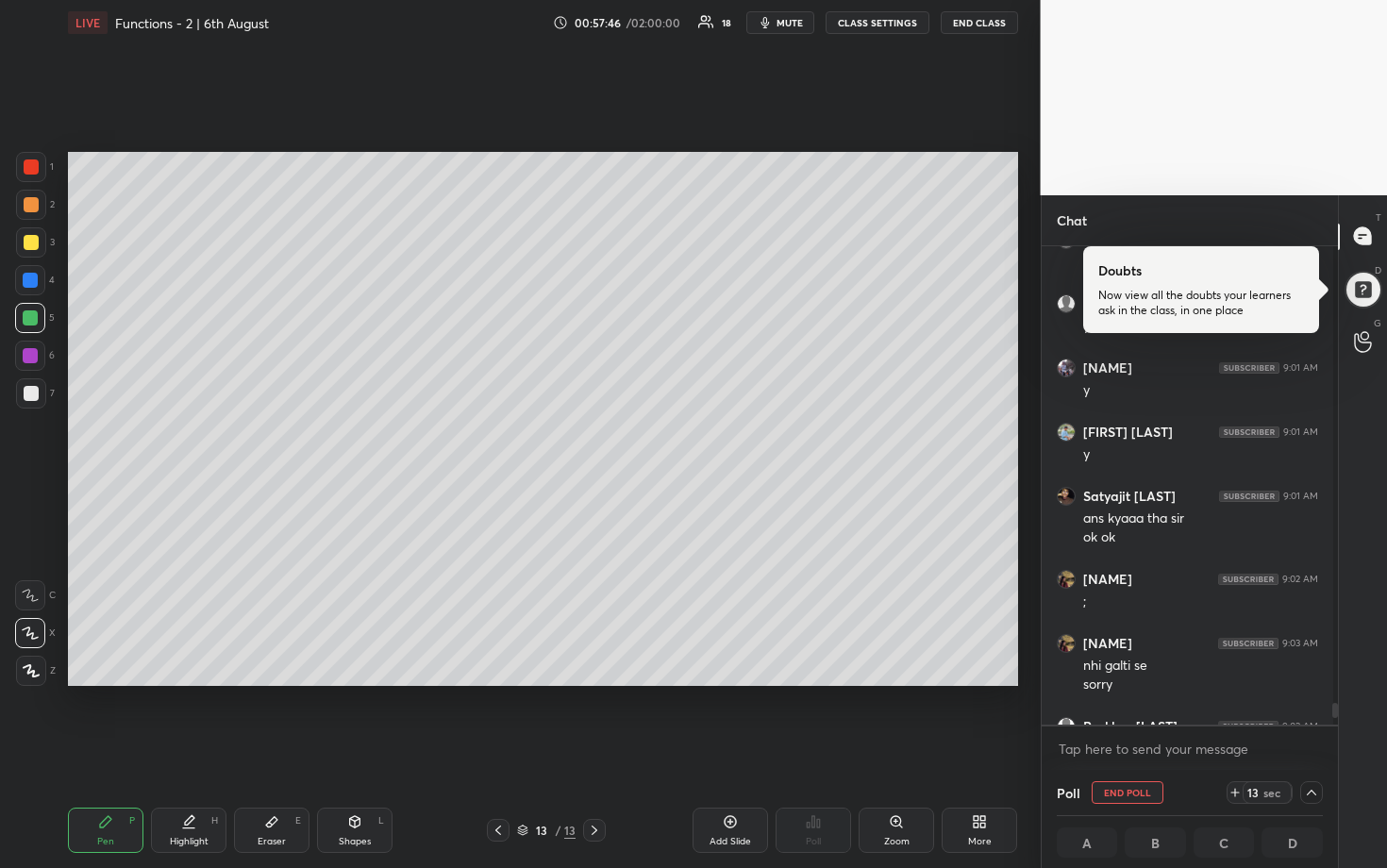 scroll, scrollTop: 473, scrollLeft: 285, axis: both 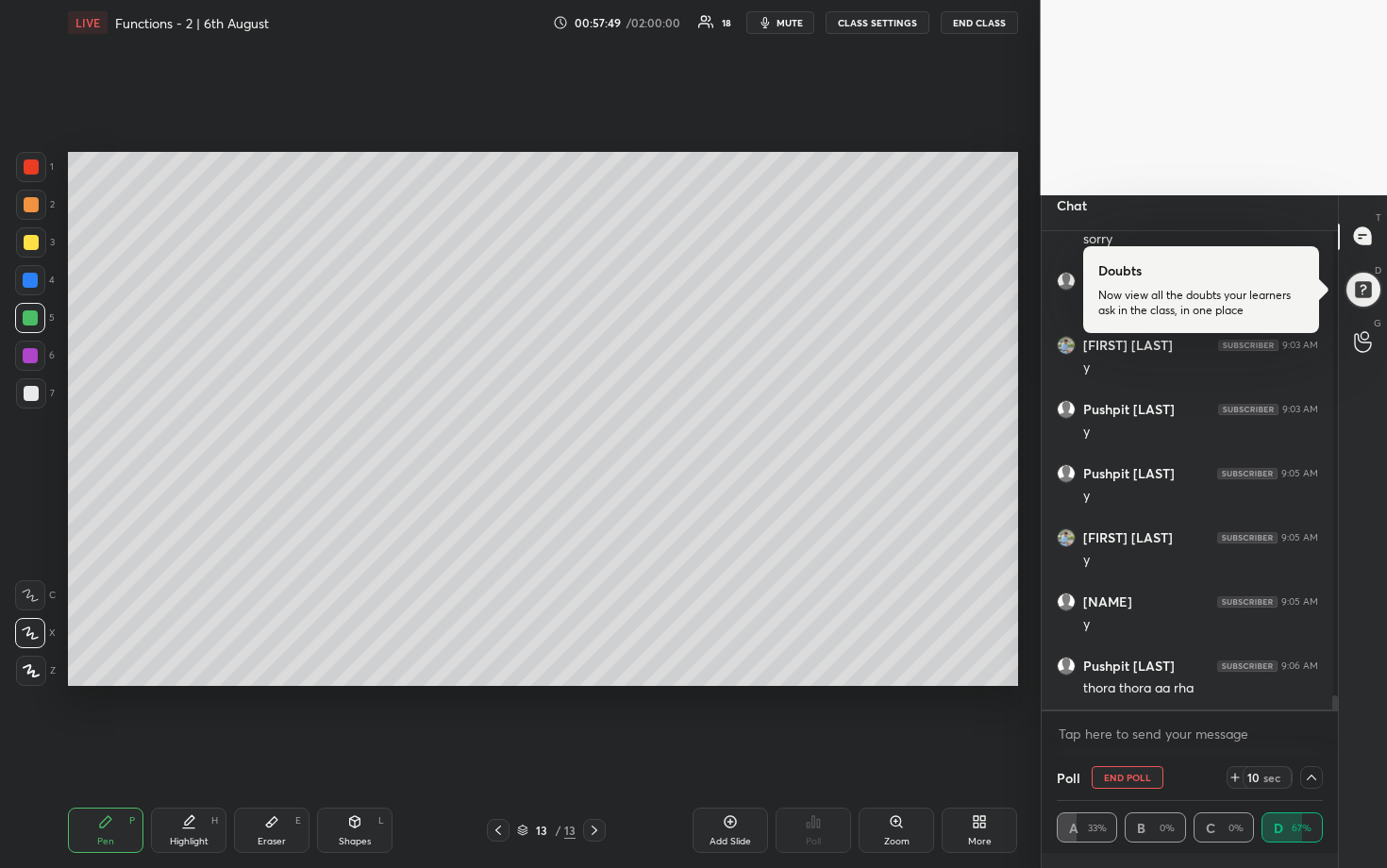 click 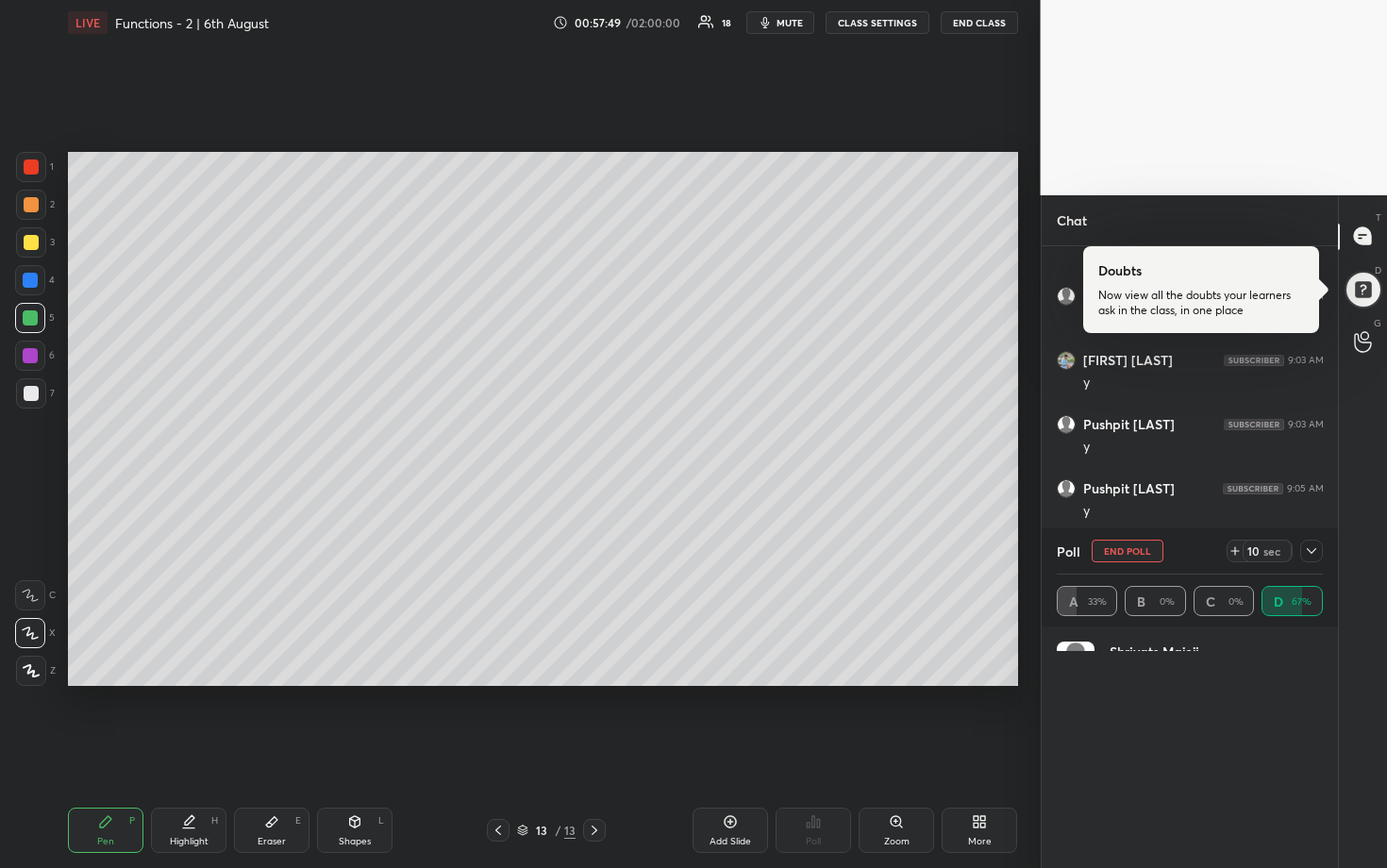 scroll, scrollTop: 0, scrollLeft: 0, axis: both 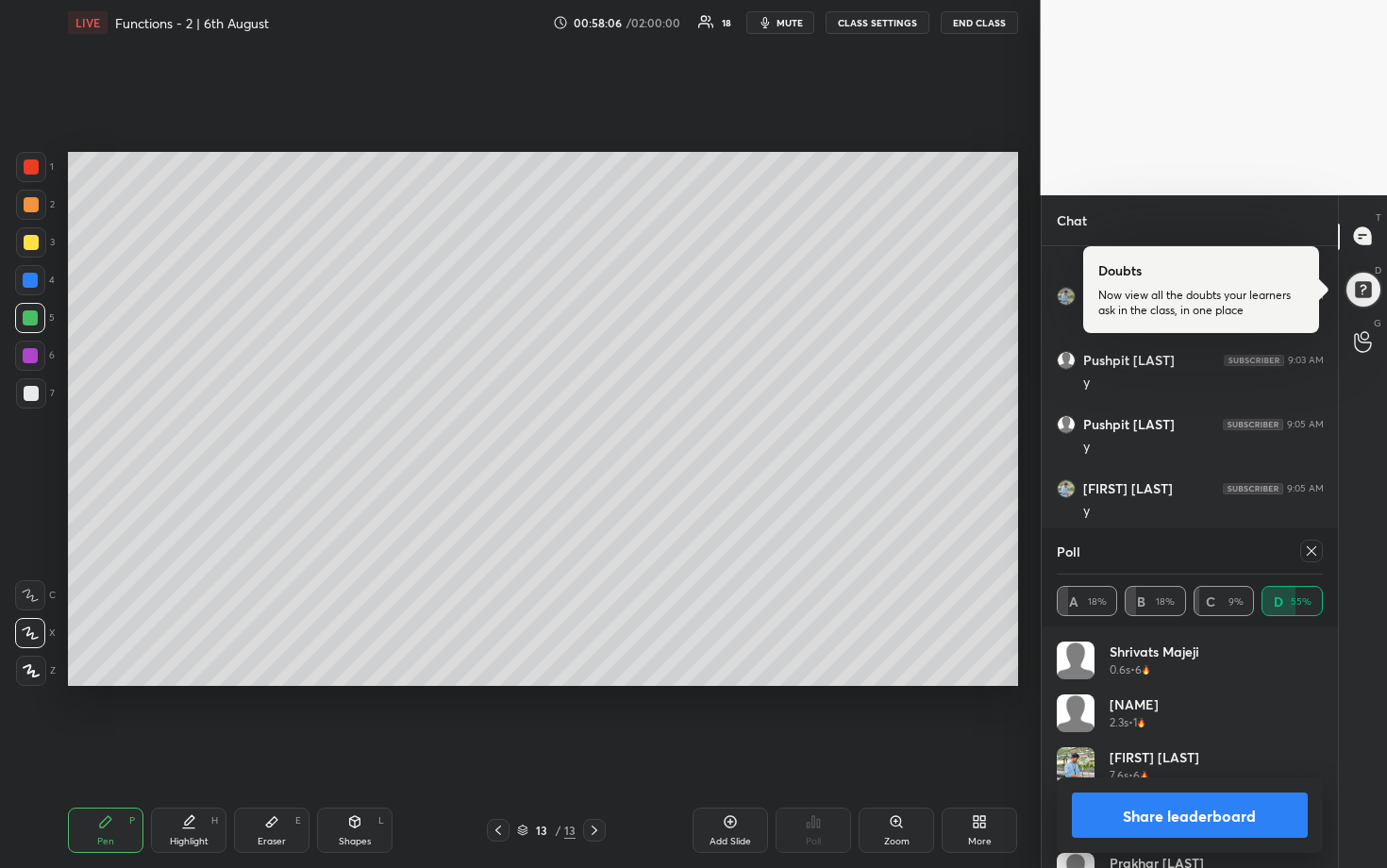 click 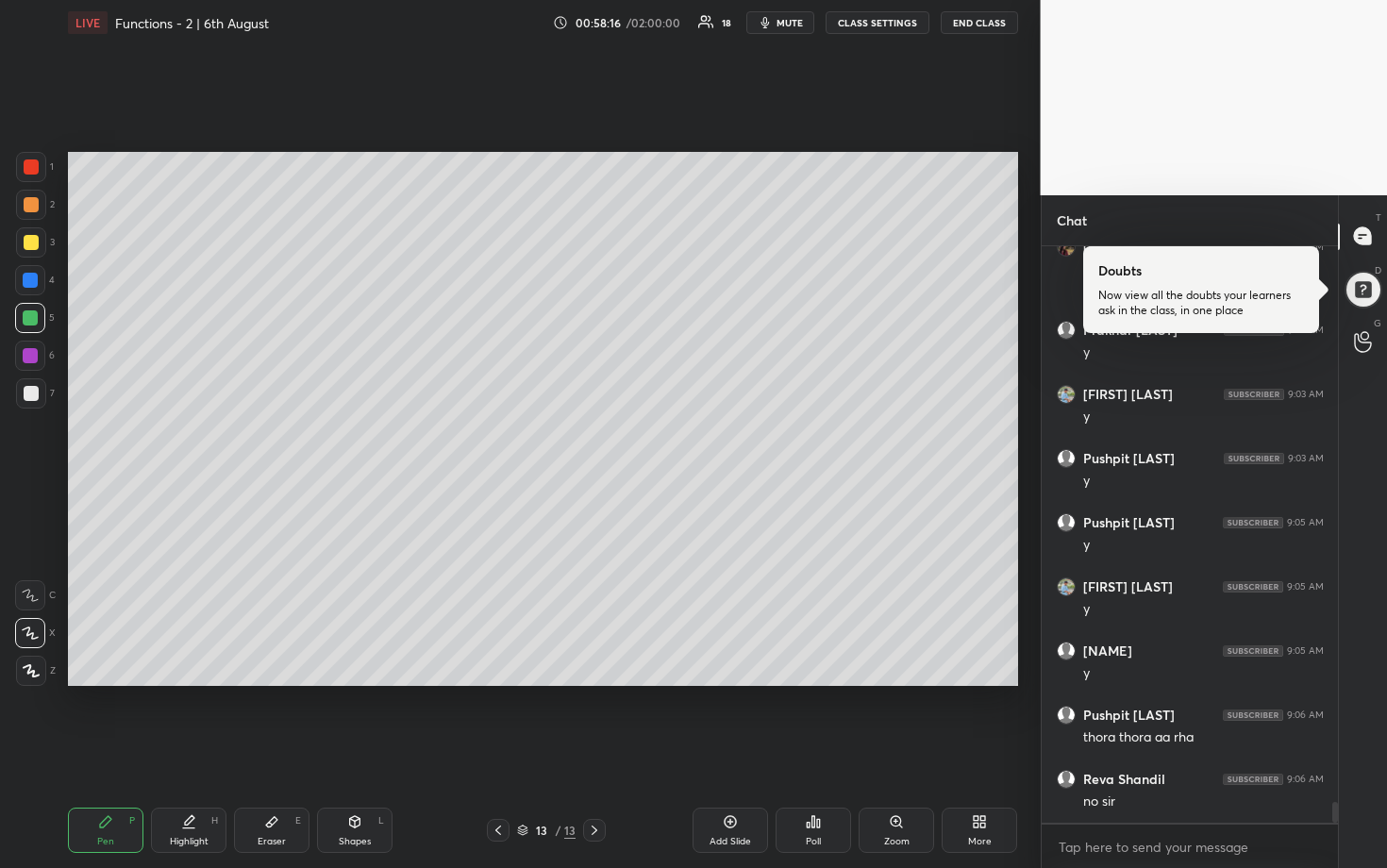click at bounding box center [31, 205] 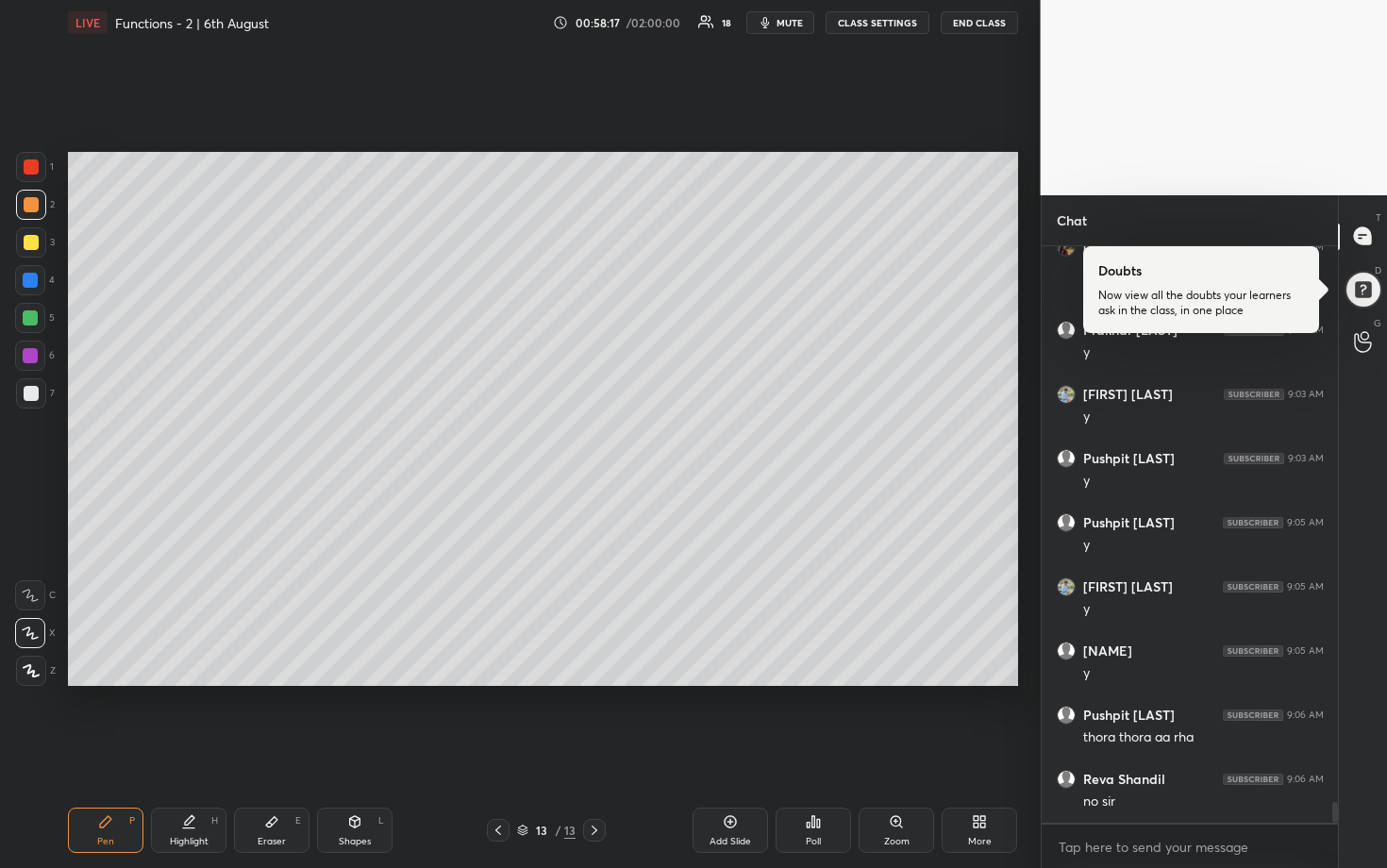 click at bounding box center [31, 242] 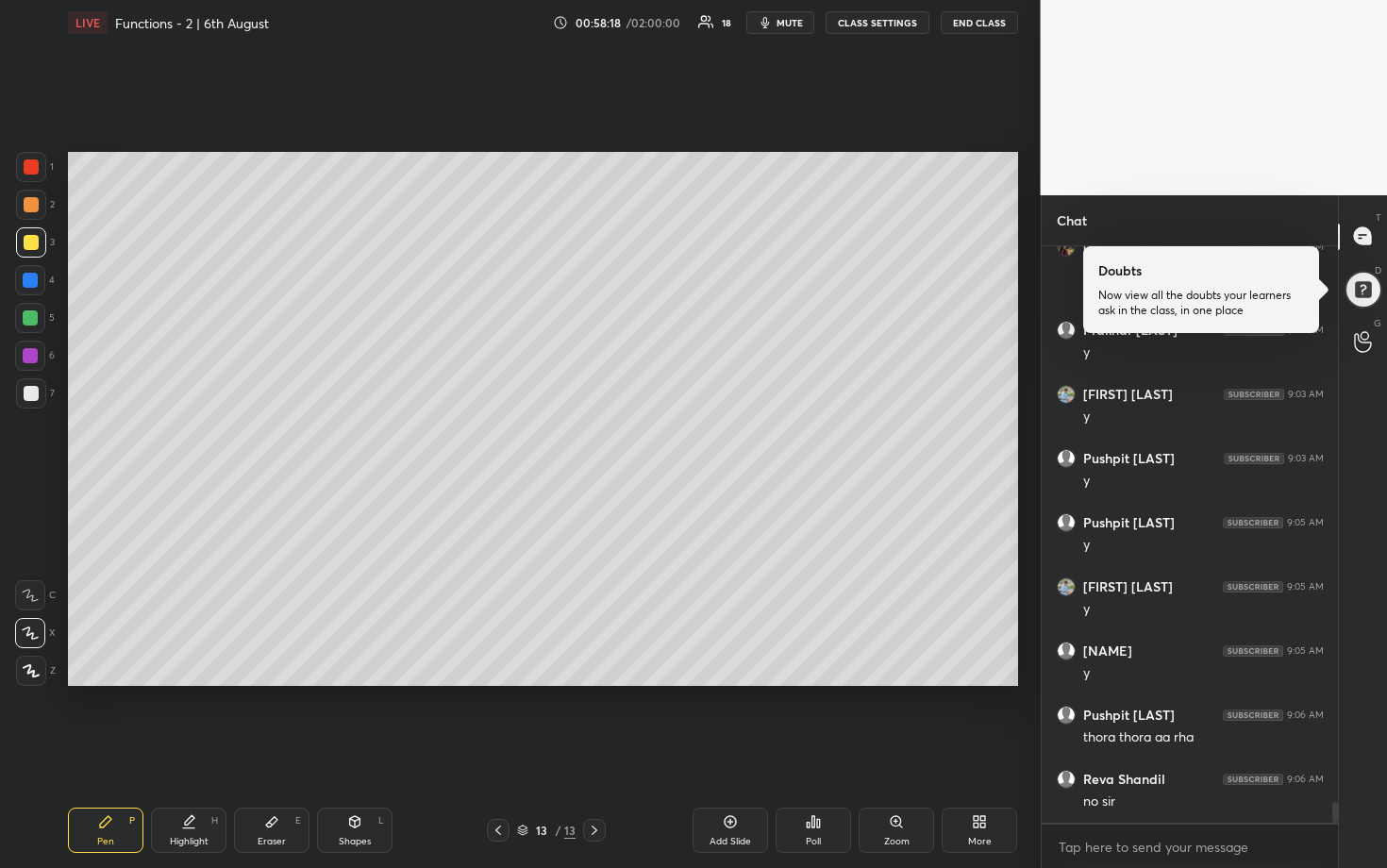 click at bounding box center [31, 205] 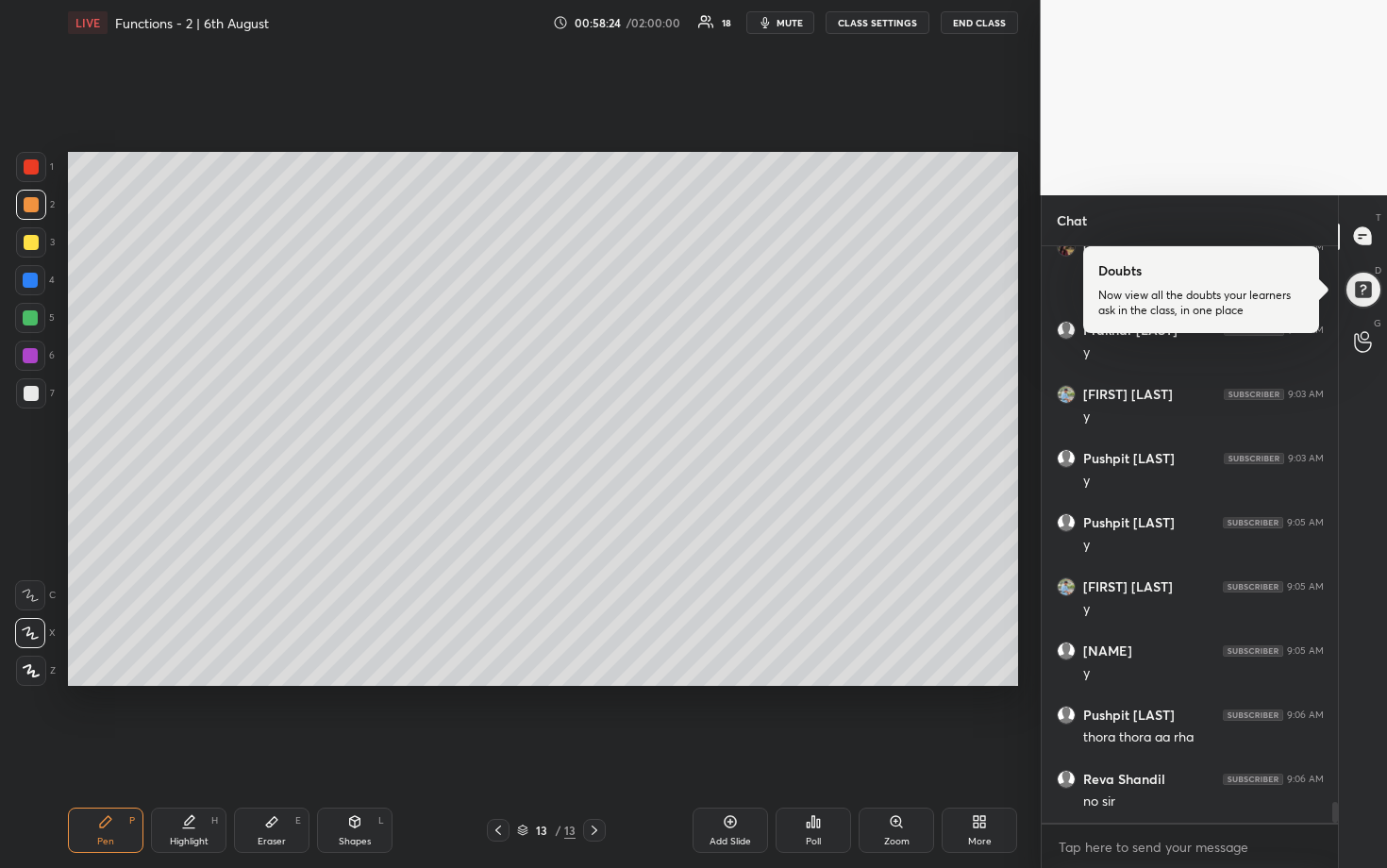 click at bounding box center (30, 318) 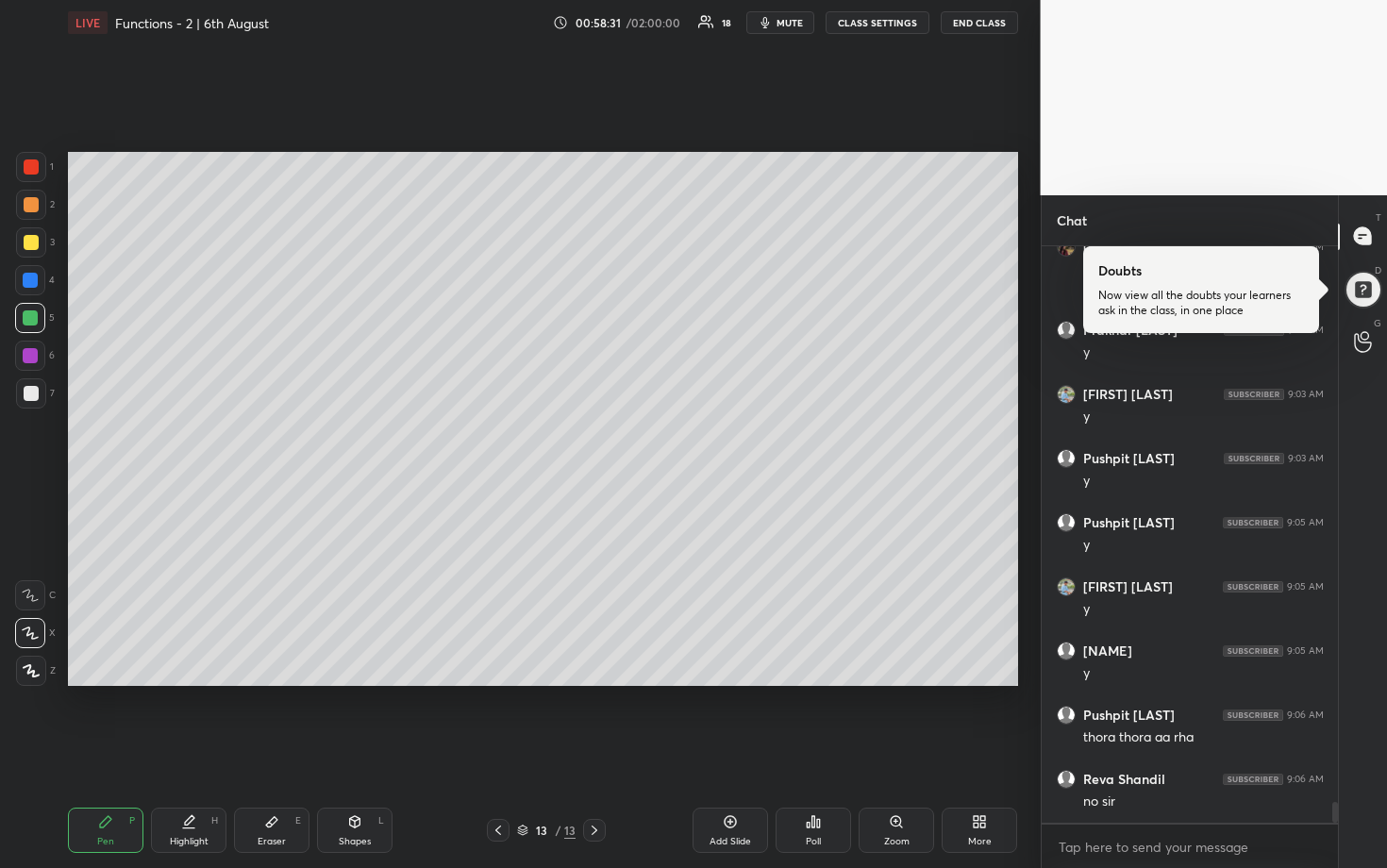 click at bounding box center (31, 393) 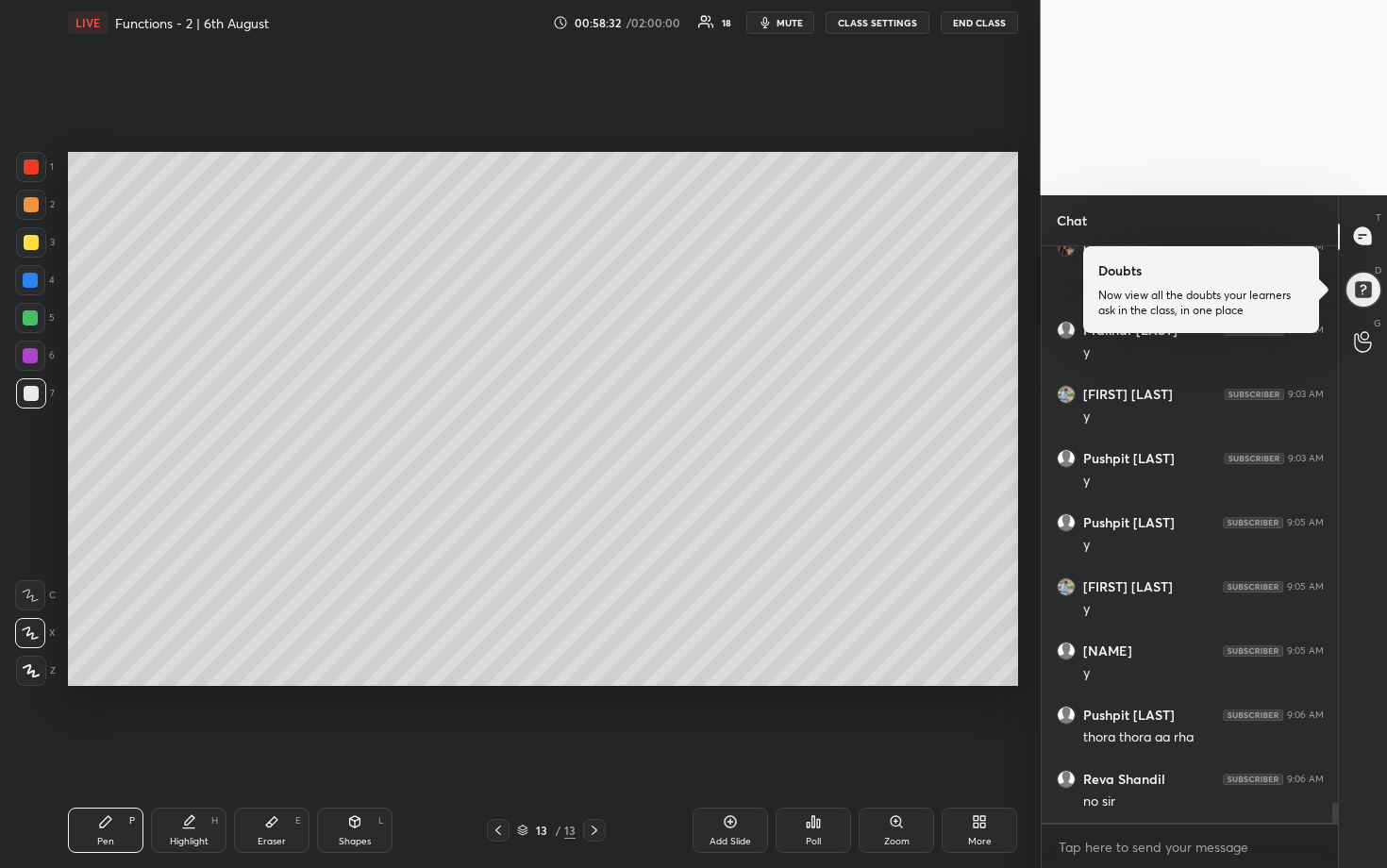drag, startPoint x: 25, startPoint y: 315, endPoint x: 31, endPoint y: 295, distance: 20.88061 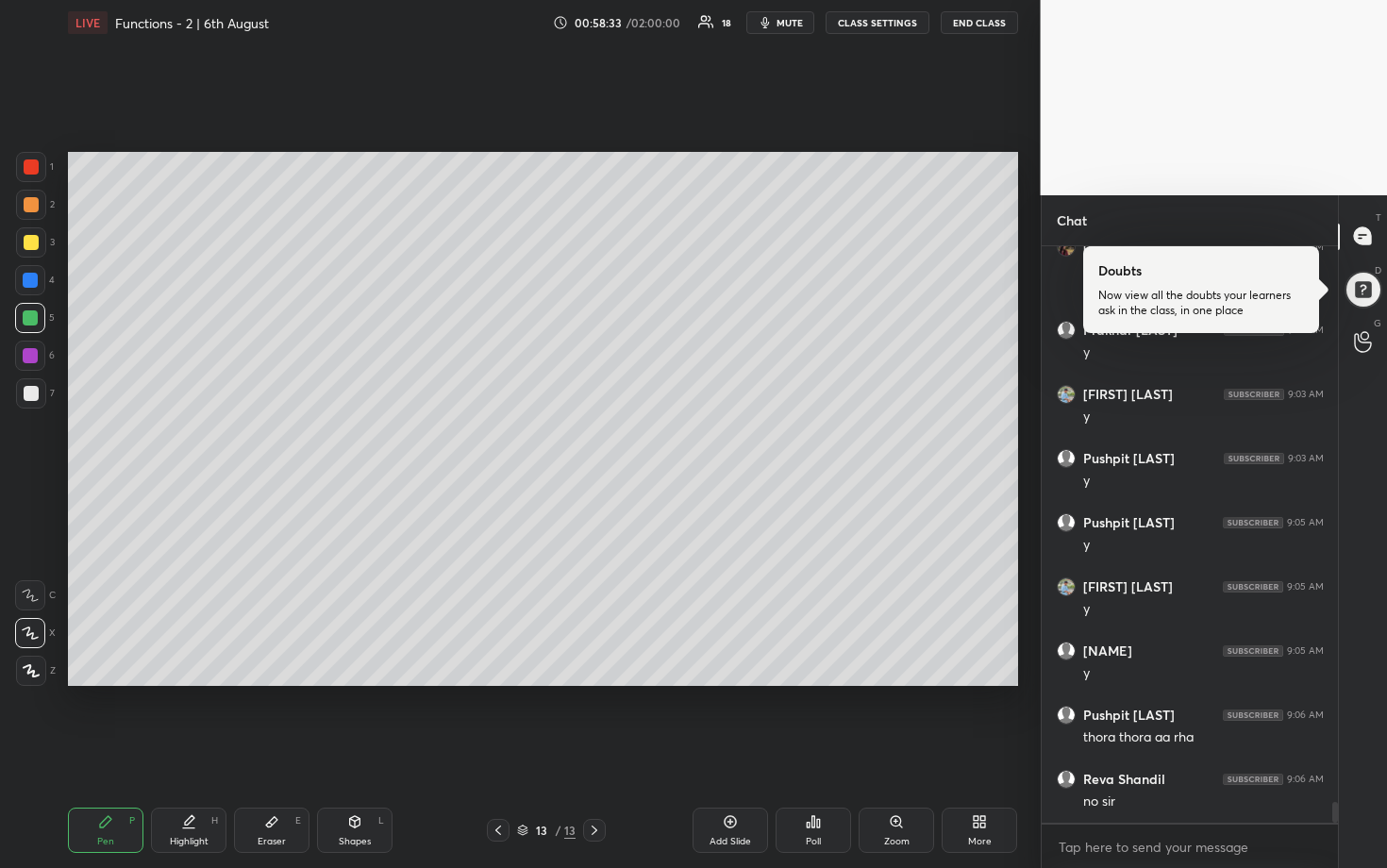 click at bounding box center [31, 205] 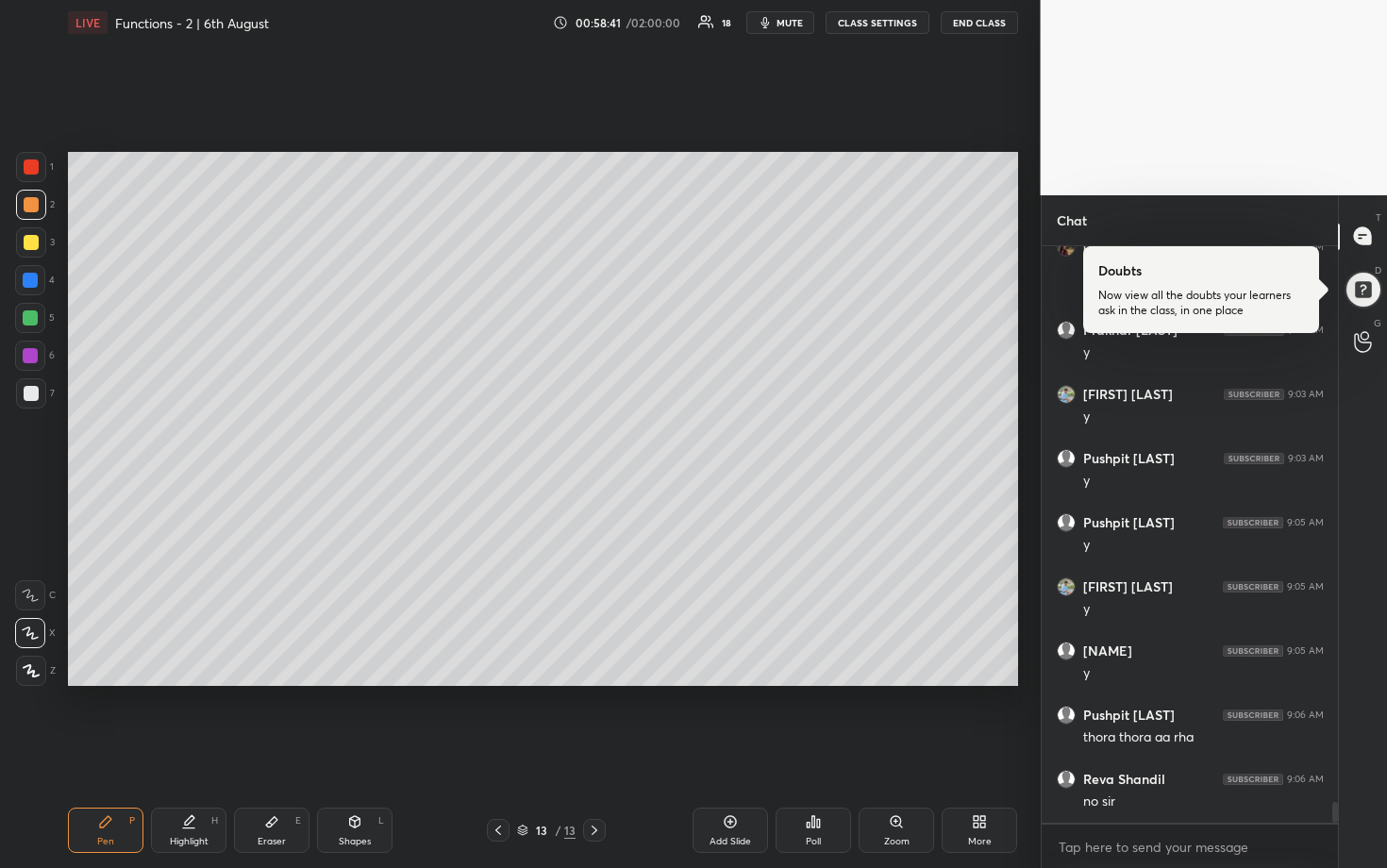 click at bounding box center (30, 318) 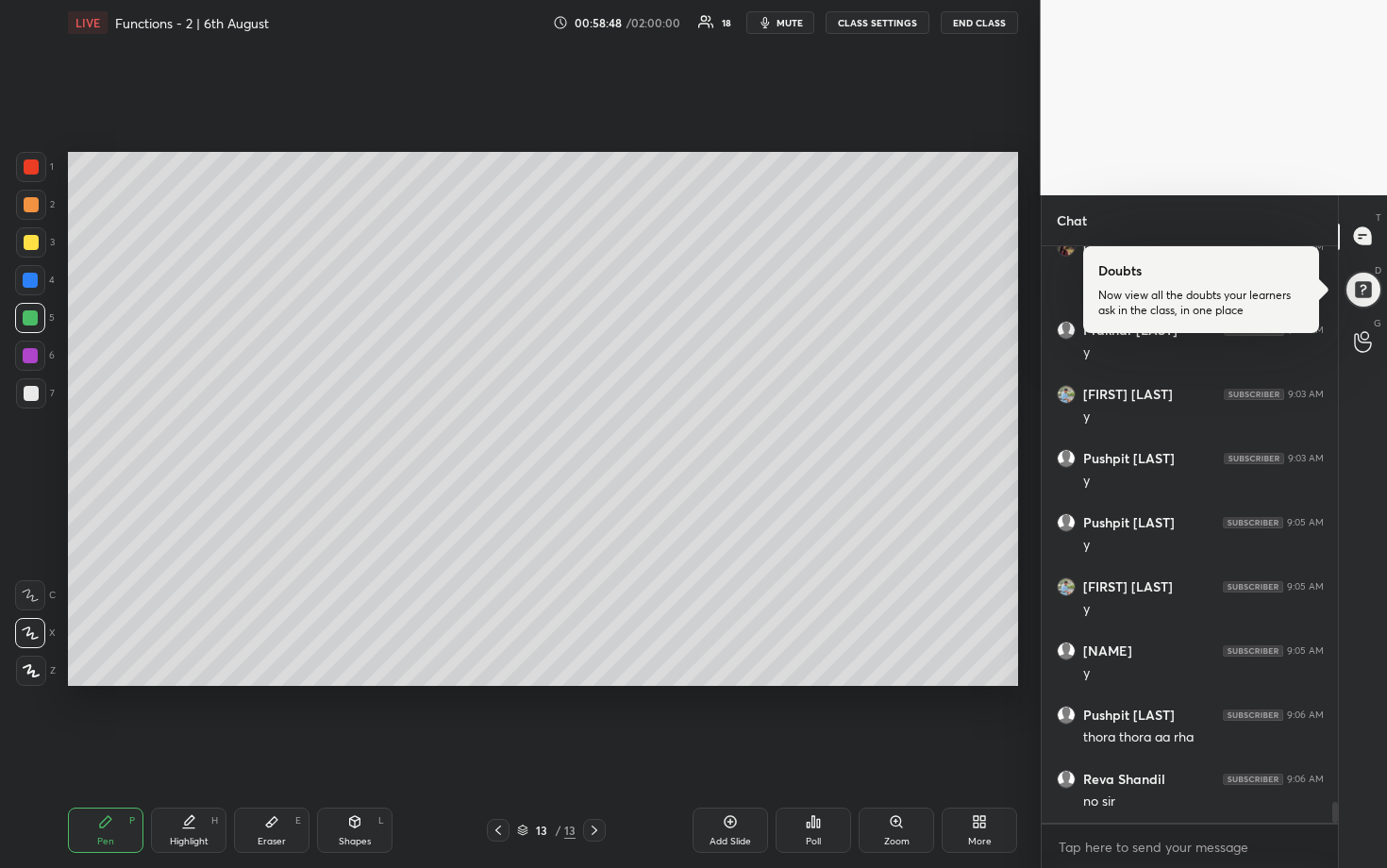 click at bounding box center (30, 318) 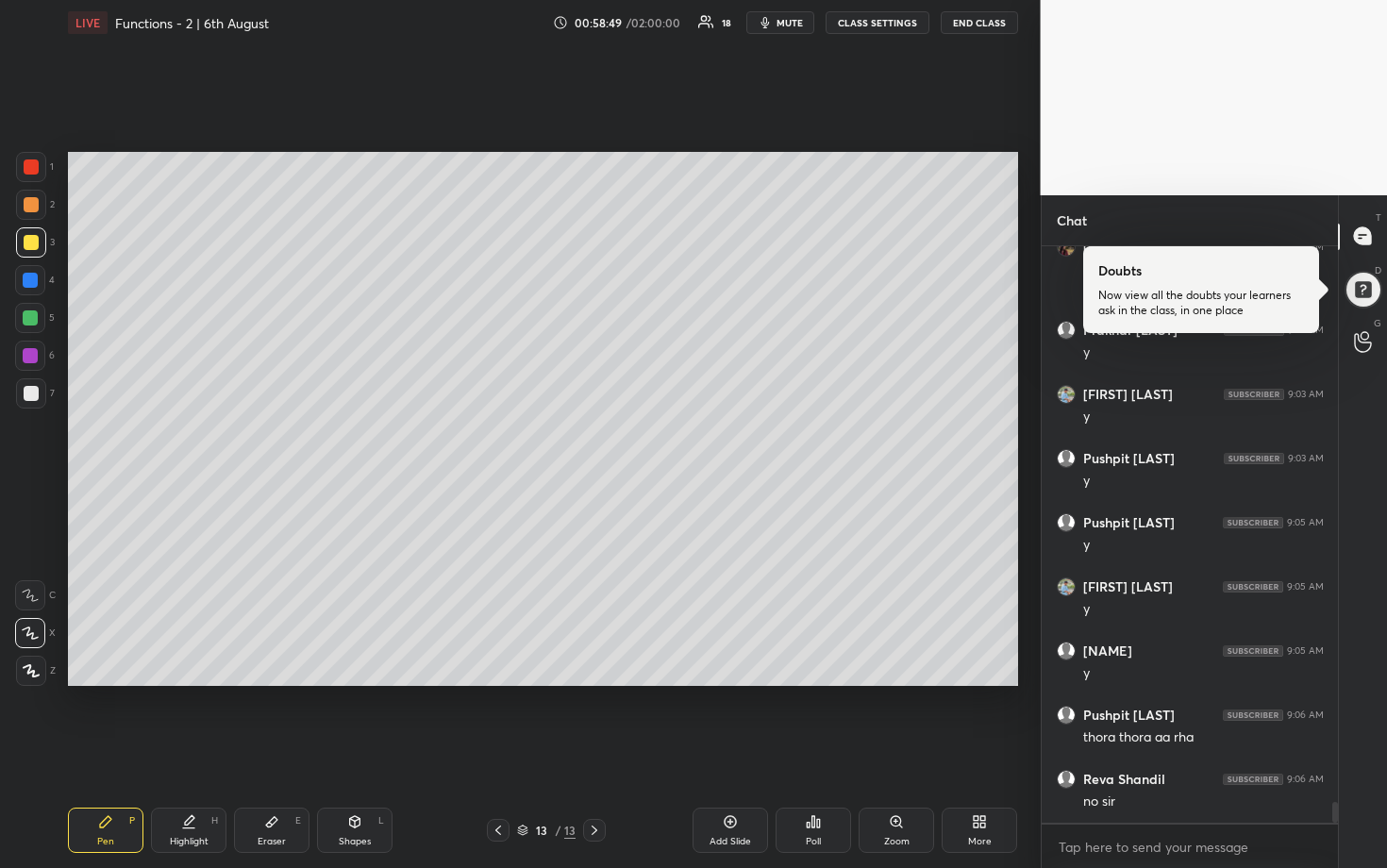 click at bounding box center [31, 205] 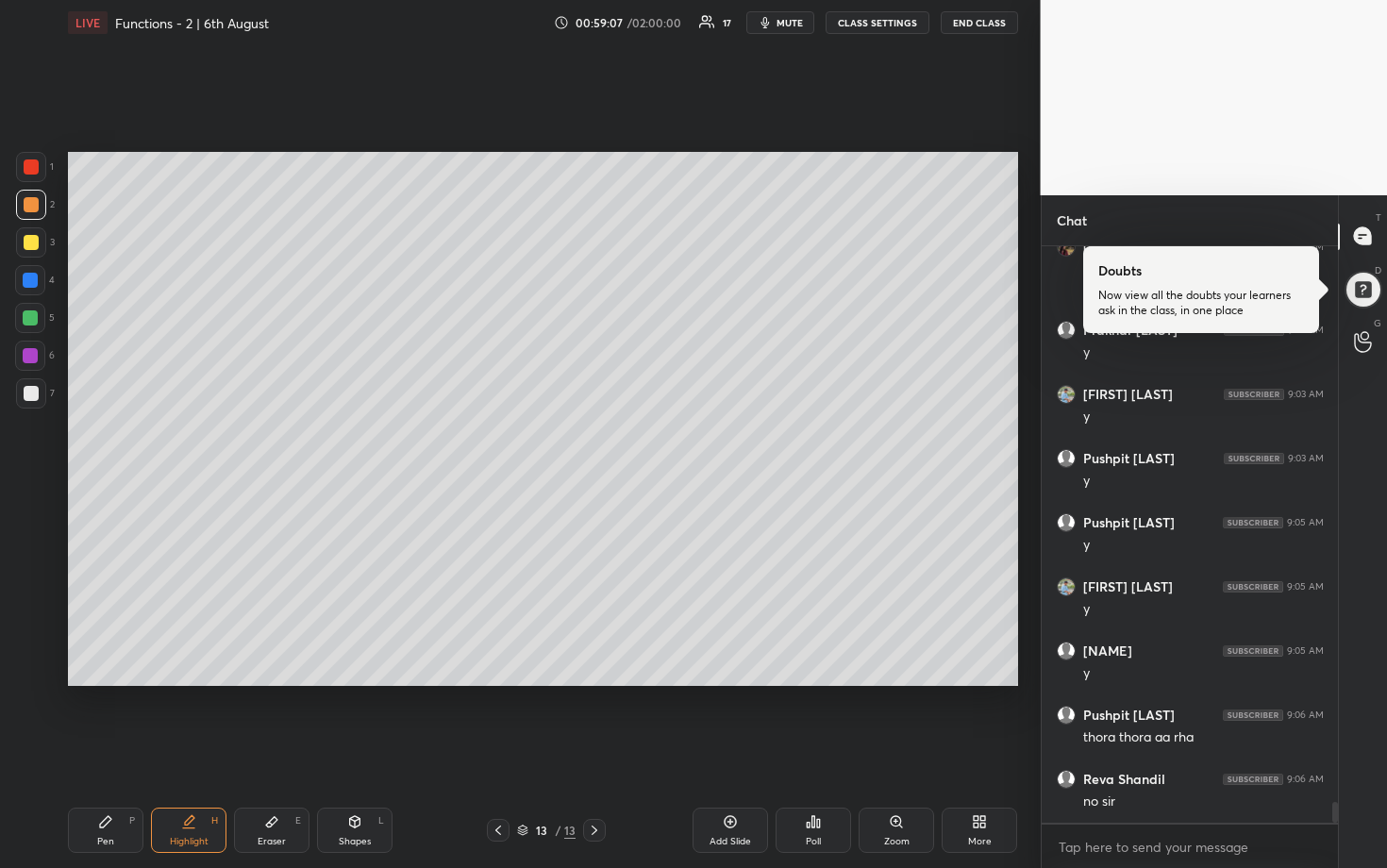 drag, startPoint x: 31, startPoint y: 317, endPoint x: 58, endPoint y: 337, distance: 33.600595 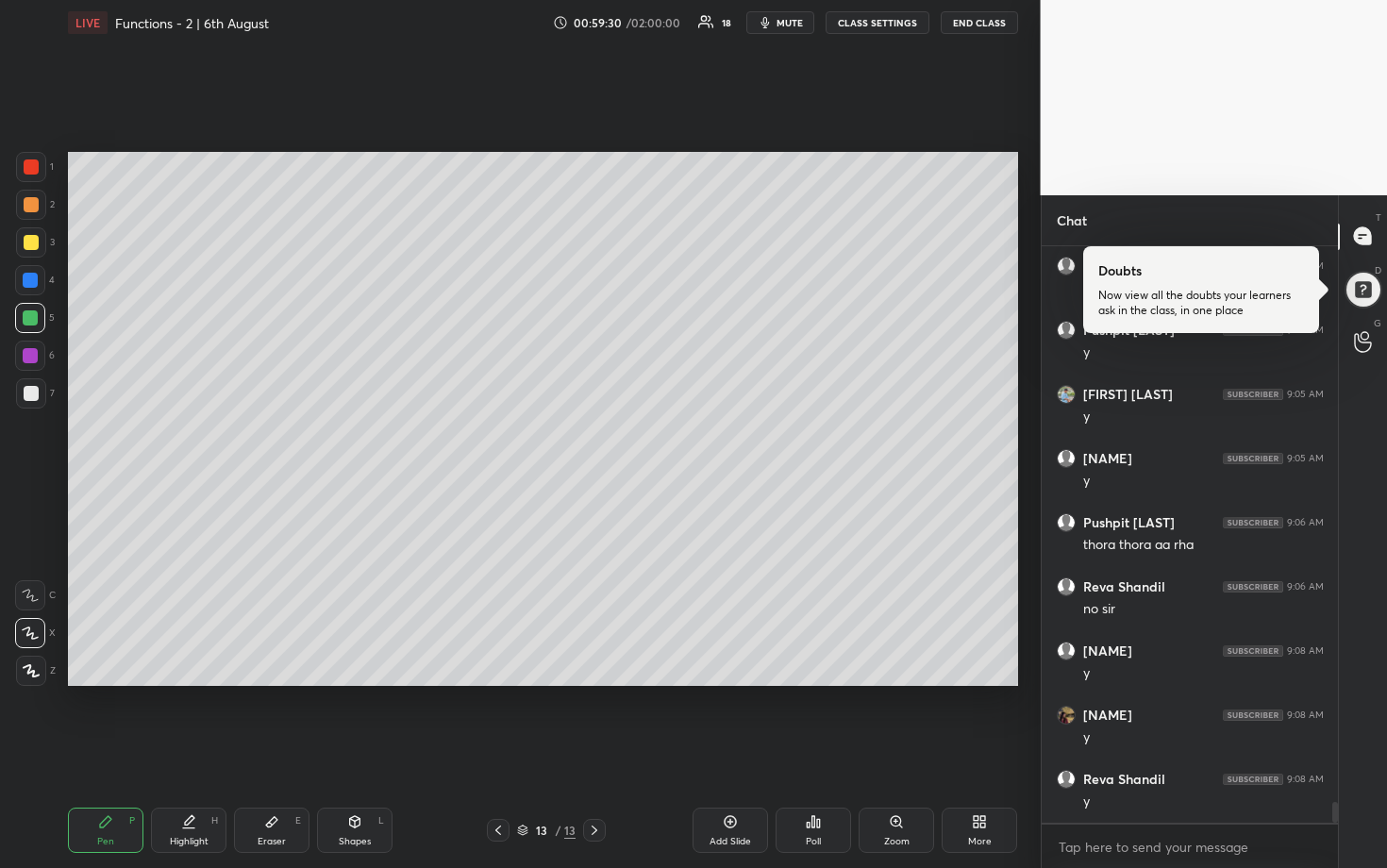 scroll, scrollTop: 15827, scrollLeft: 0, axis: vertical 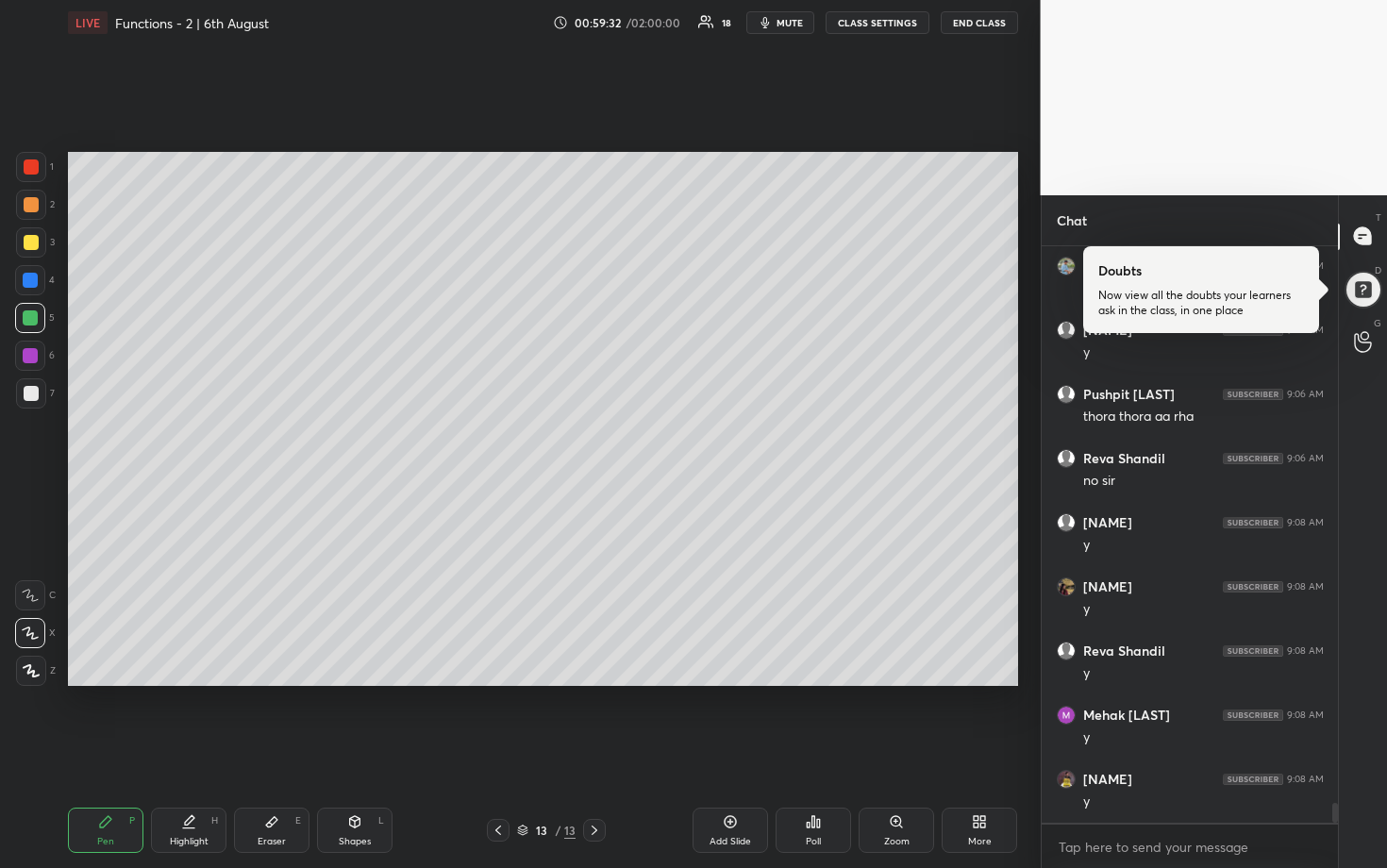 click at bounding box center [31, 242] 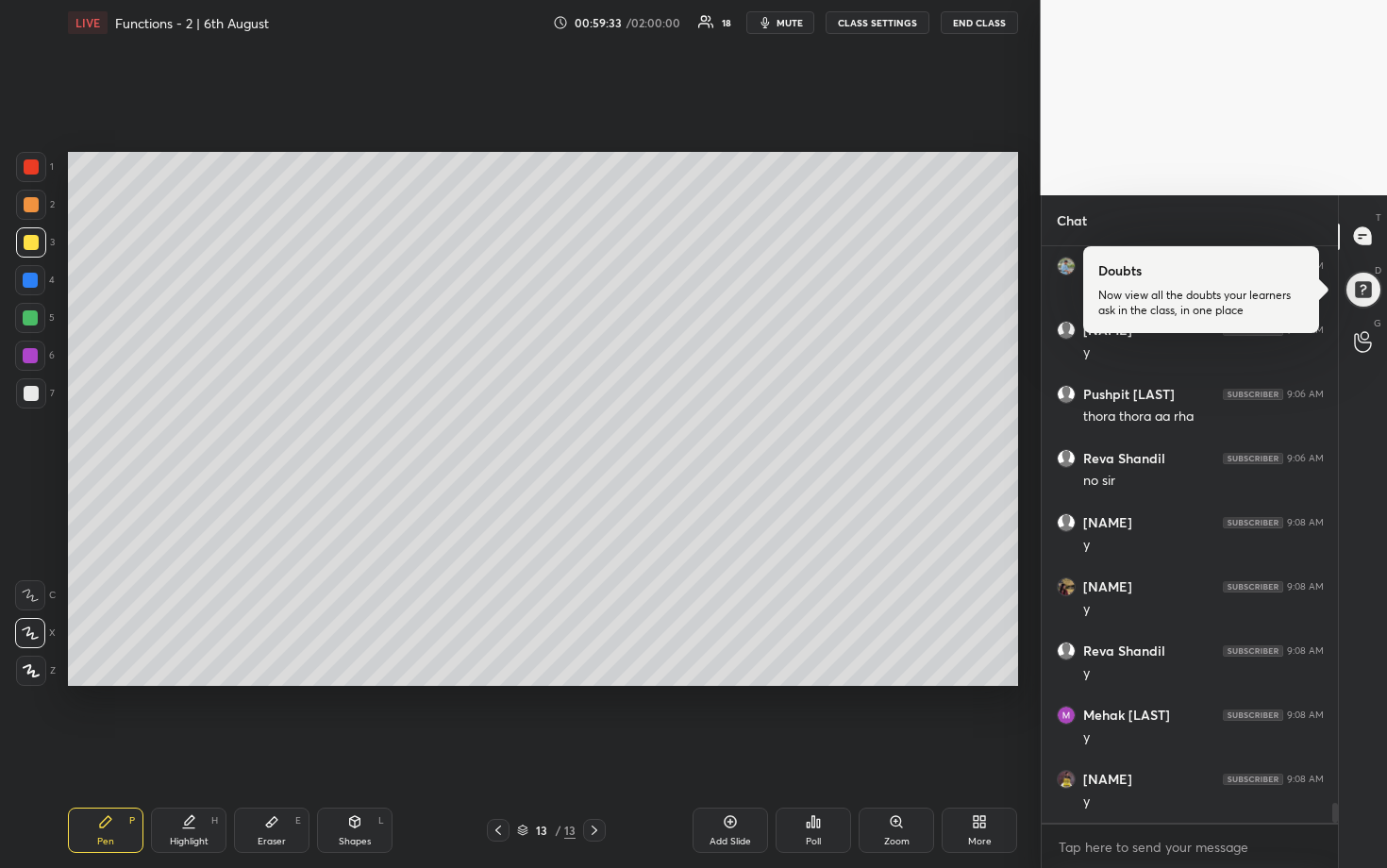 drag, startPoint x: 32, startPoint y: 393, endPoint x: 42, endPoint y: 387, distance: 11.661904 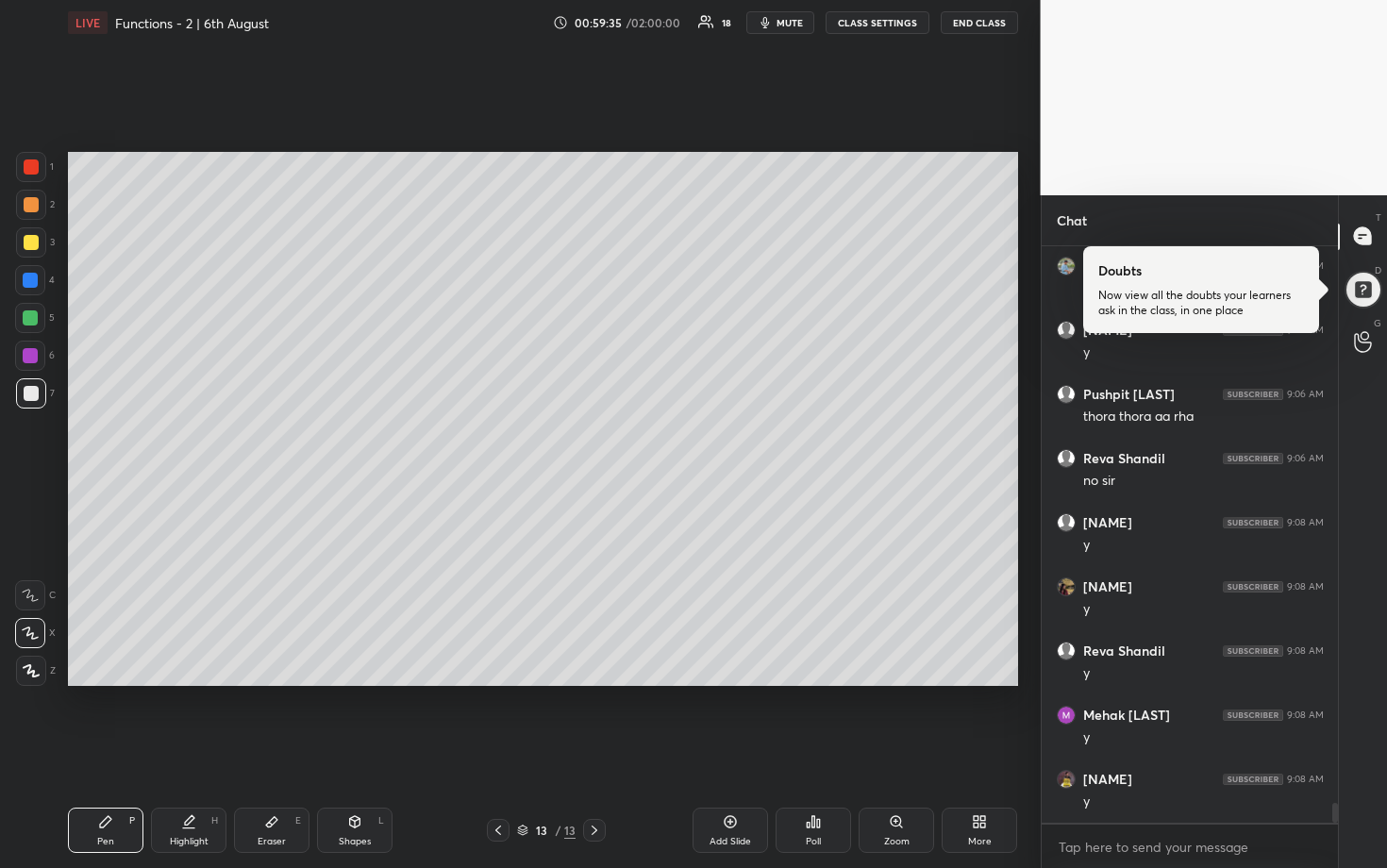 drag, startPoint x: 31, startPoint y: 280, endPoint x: 59, endPoint y: 289, distance: 29.410882 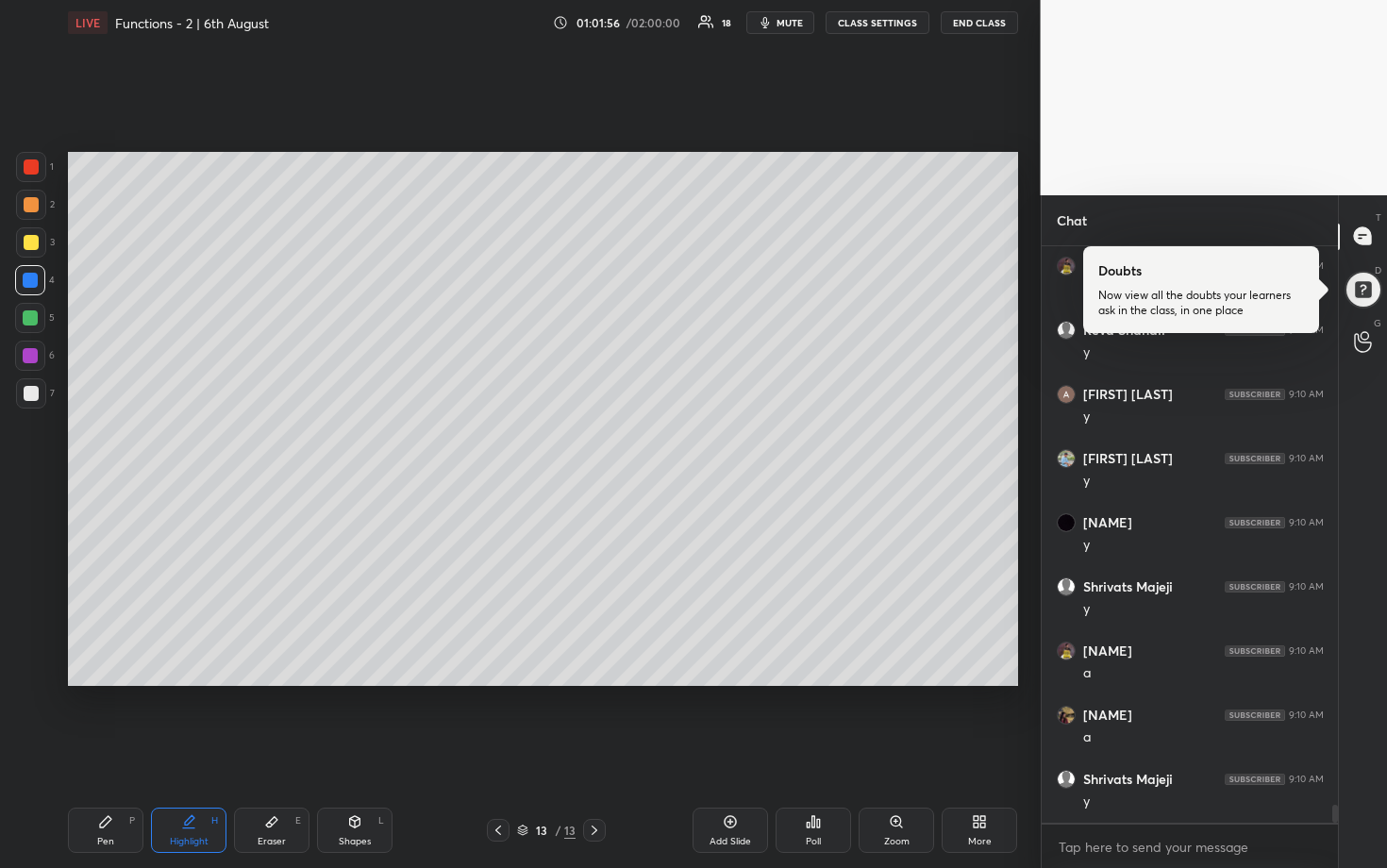 scroll, scrollTop: 18027, scrollLeft: 0, axis: vertical 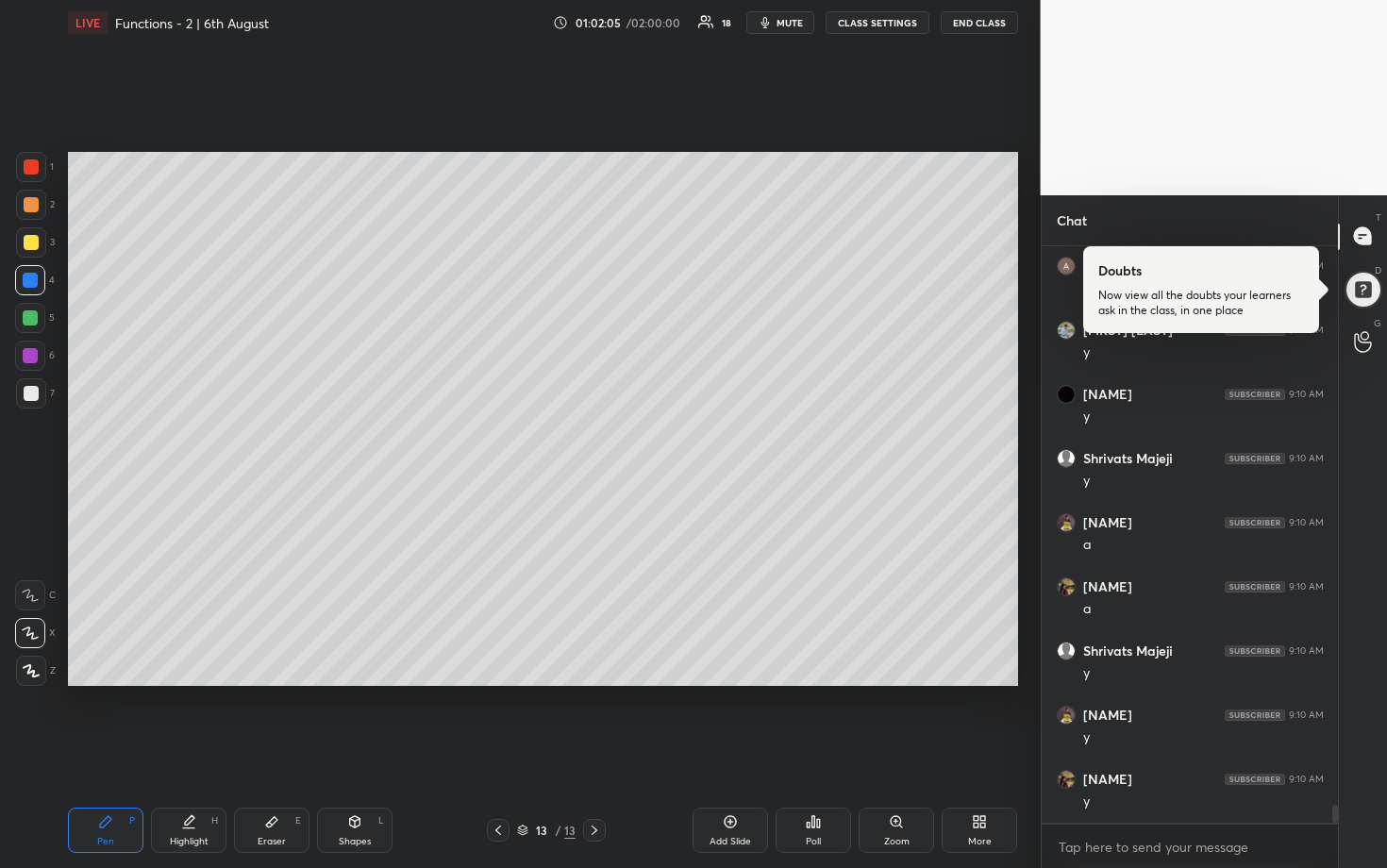click at bounding box center [30, 318] 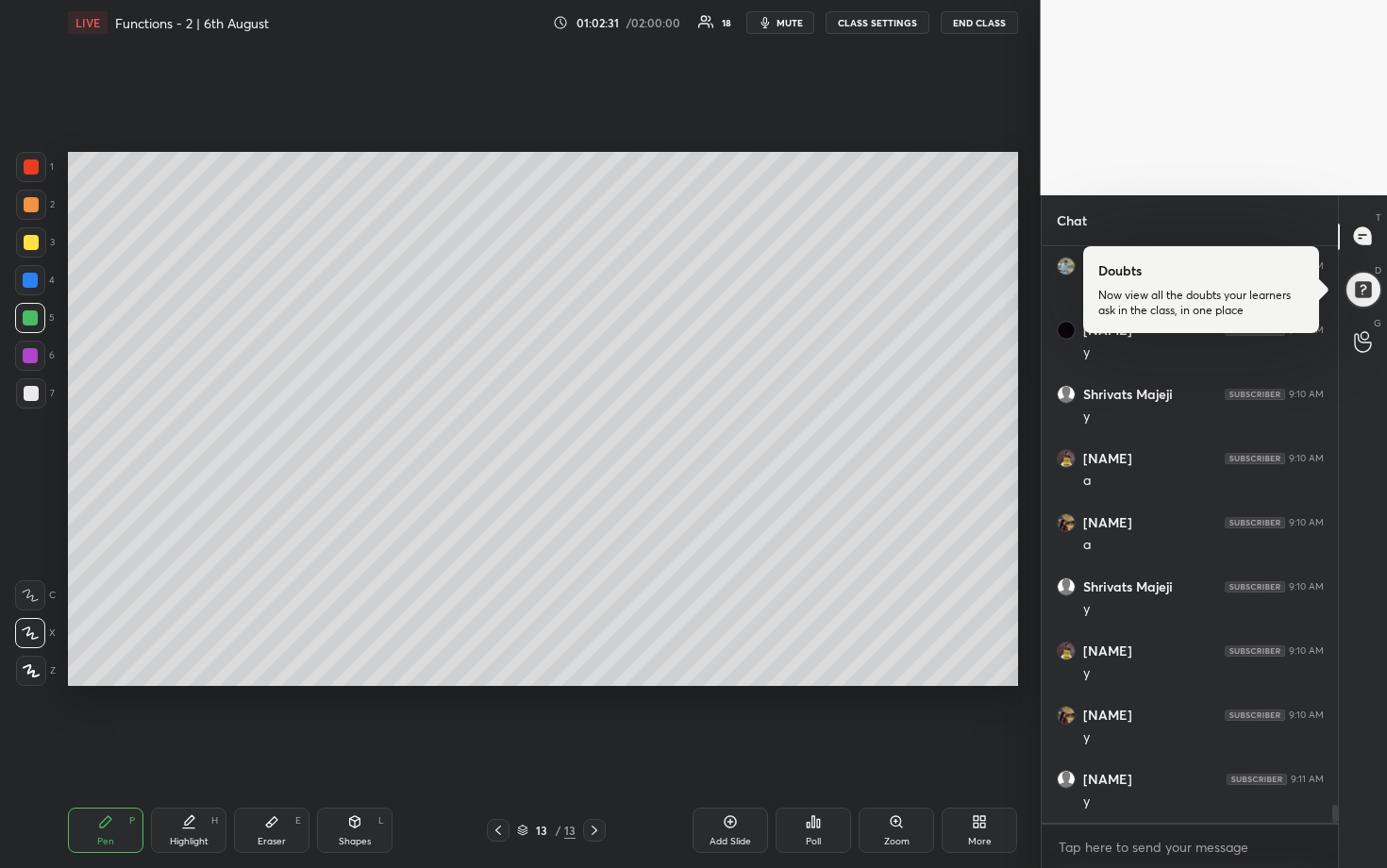 scroll, scrollTop: 18155, scrollLeft: 0, axis: vertical 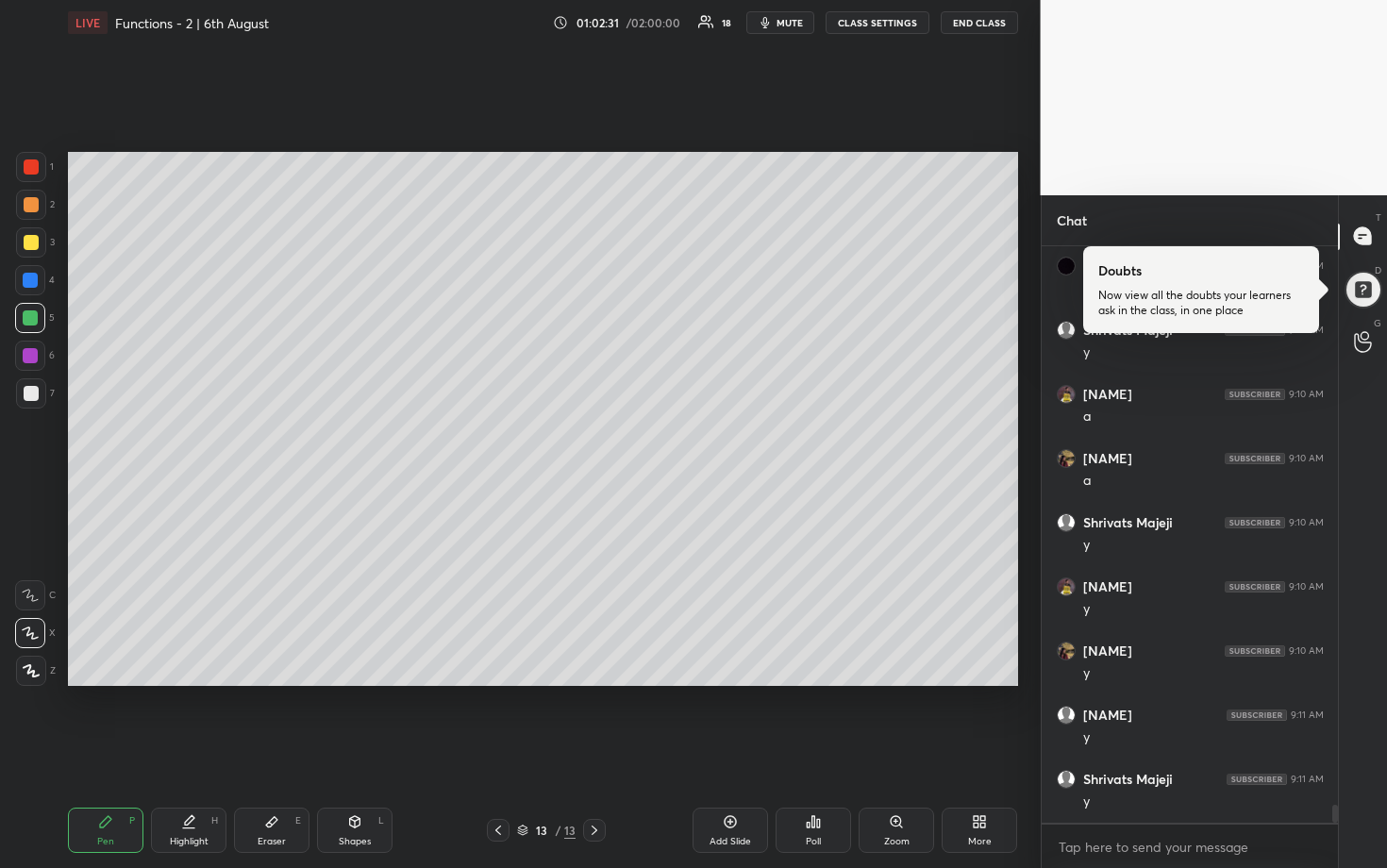 click at bounding box center (30, 280) 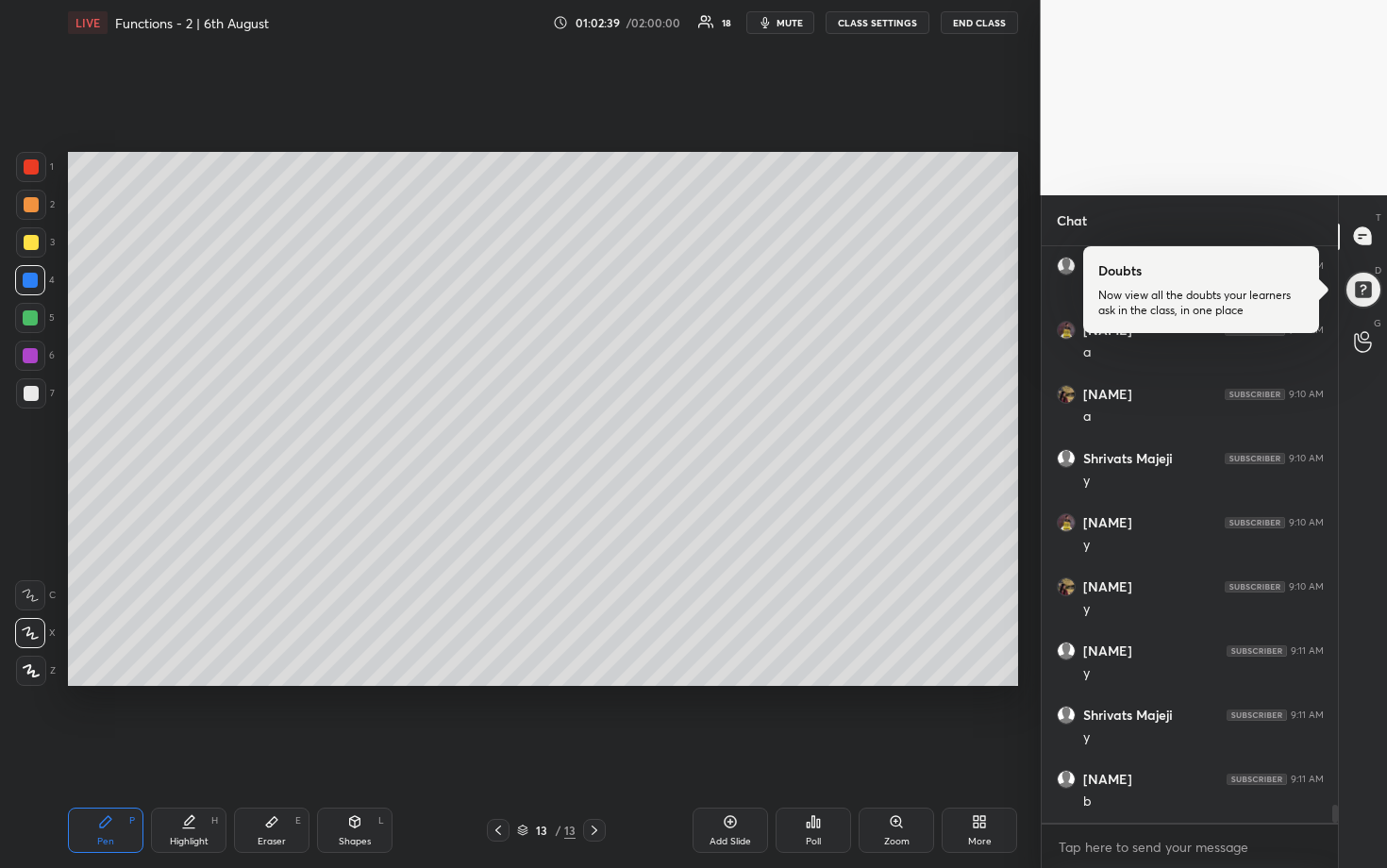 scroll, scrollTop: 18284, scrollLeft: 0, axis: vertical 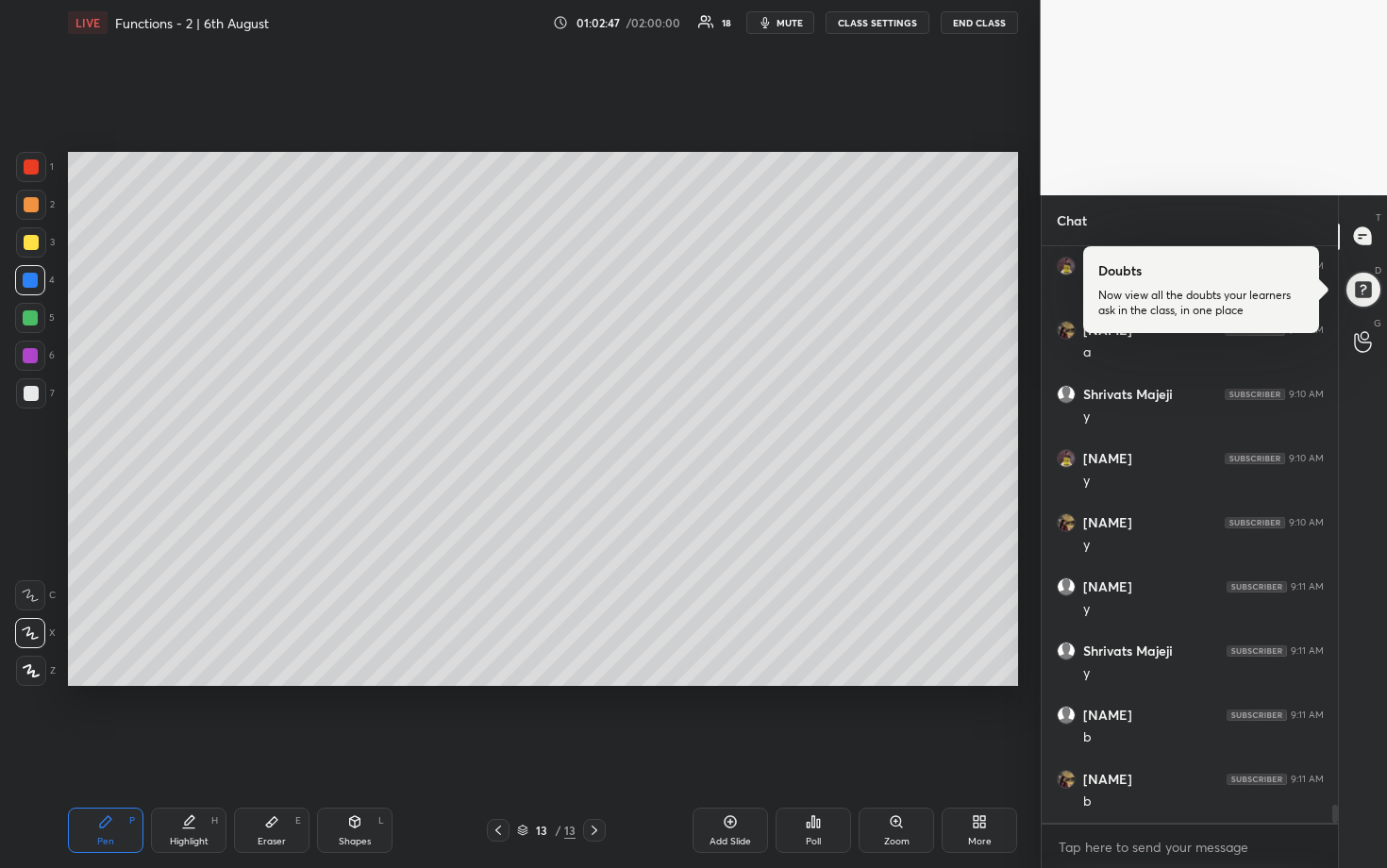 drag, startPoint x: 28, startPoint y: 349, endPoint x: 61, endPoint y: 349, distance: 33 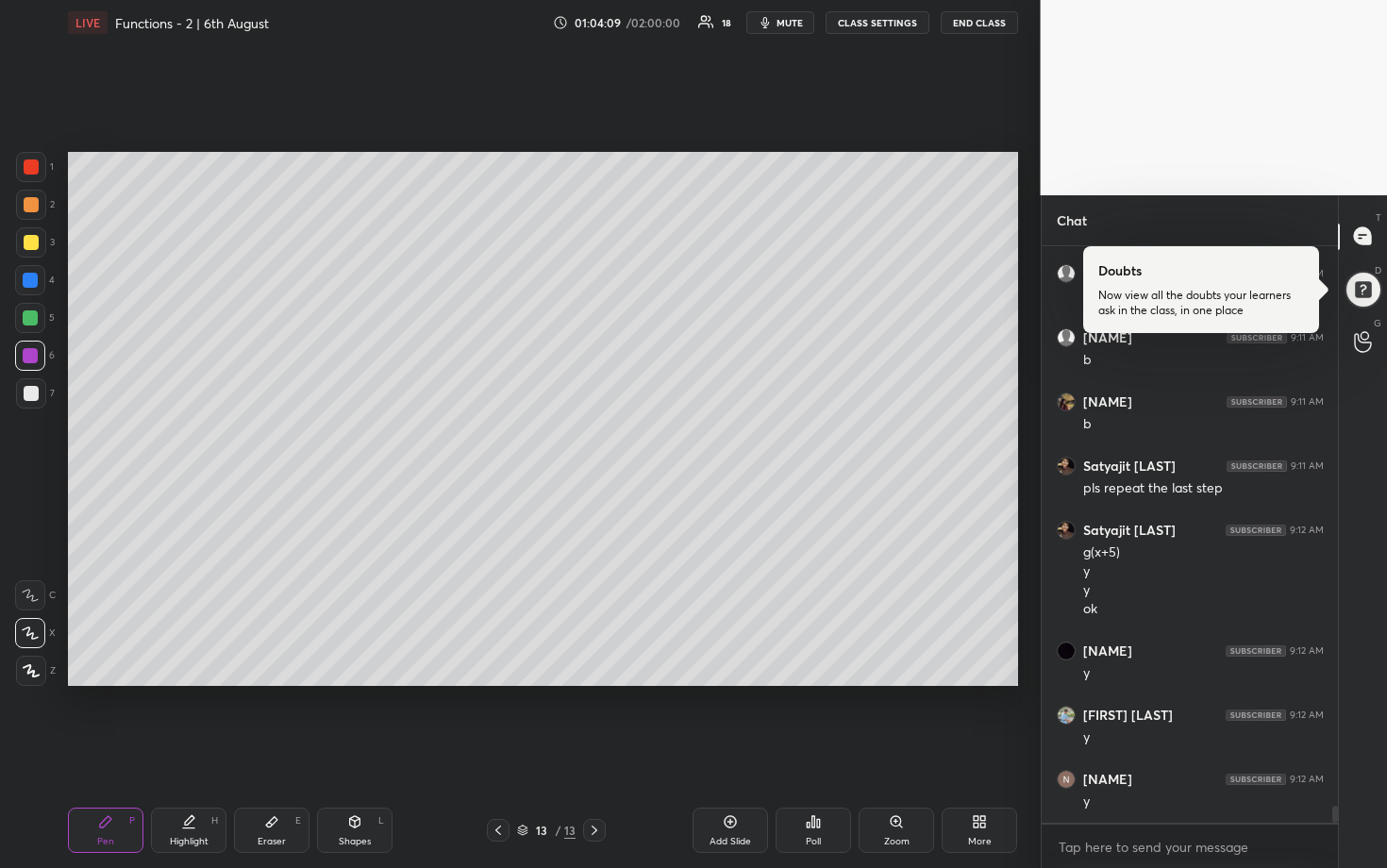 scroll, scrollTop: 18725, scrollLeft: 0, axis: vertical 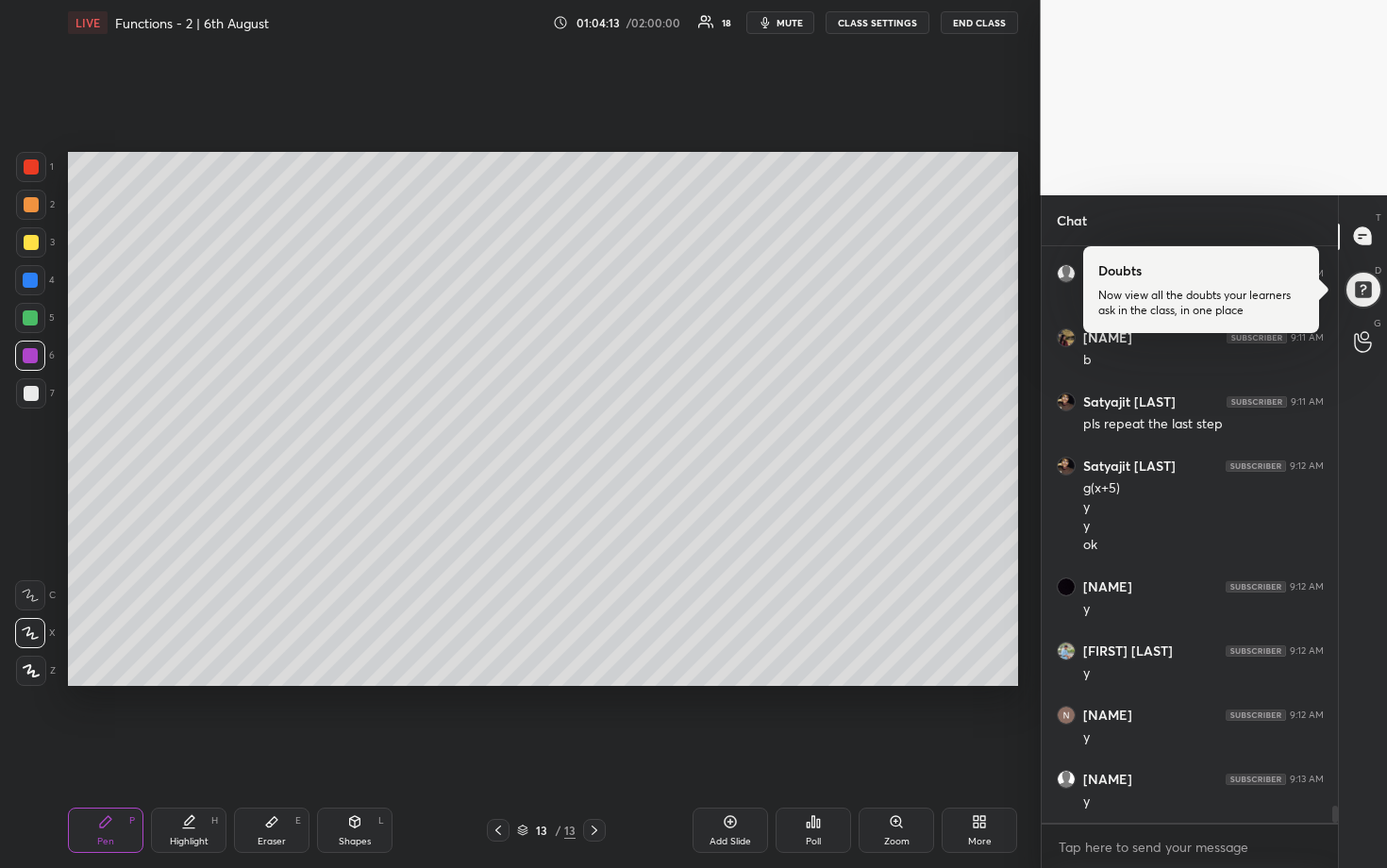 click at bounding box center [31, 205] 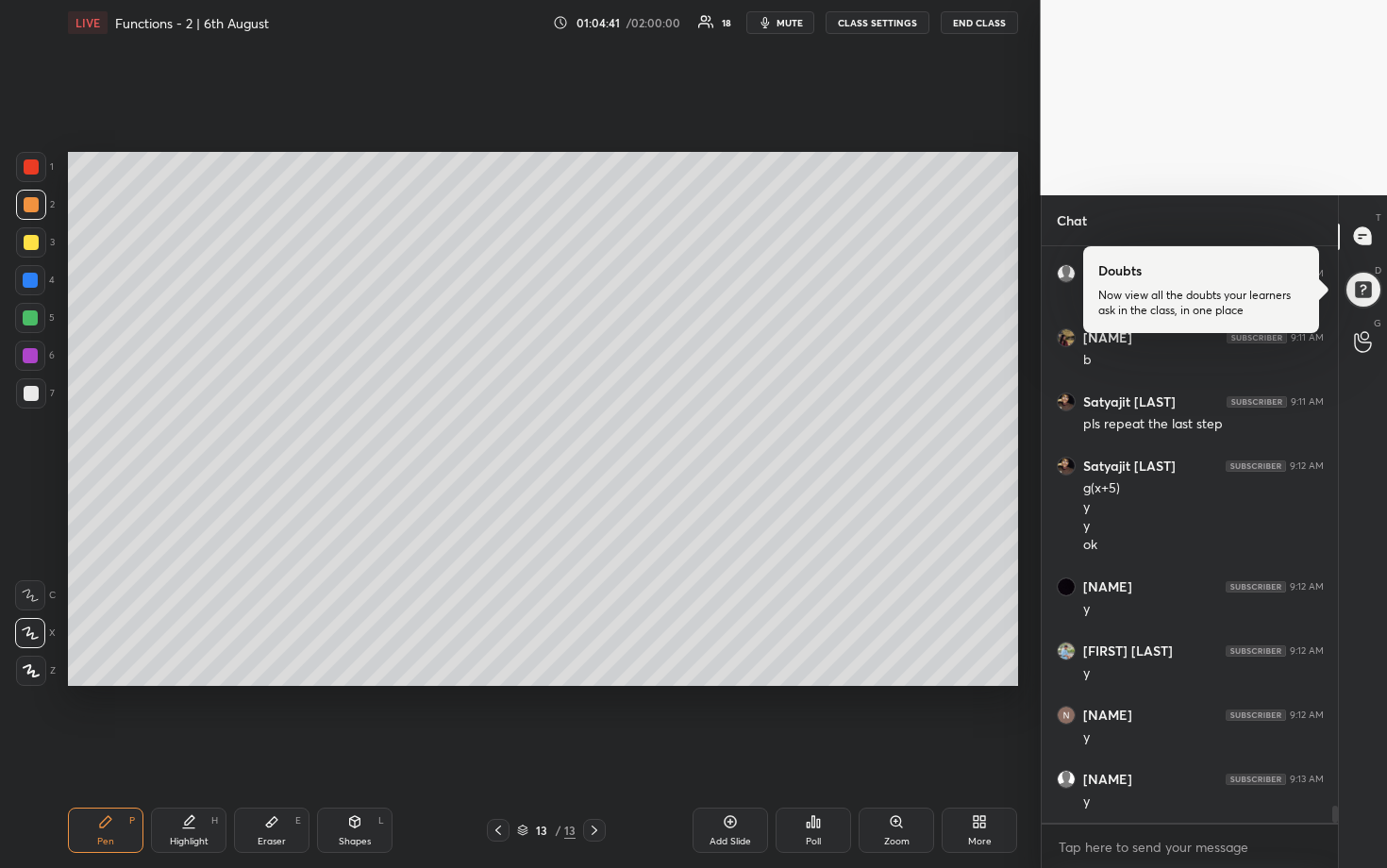 click at bounding box center [31, 393] 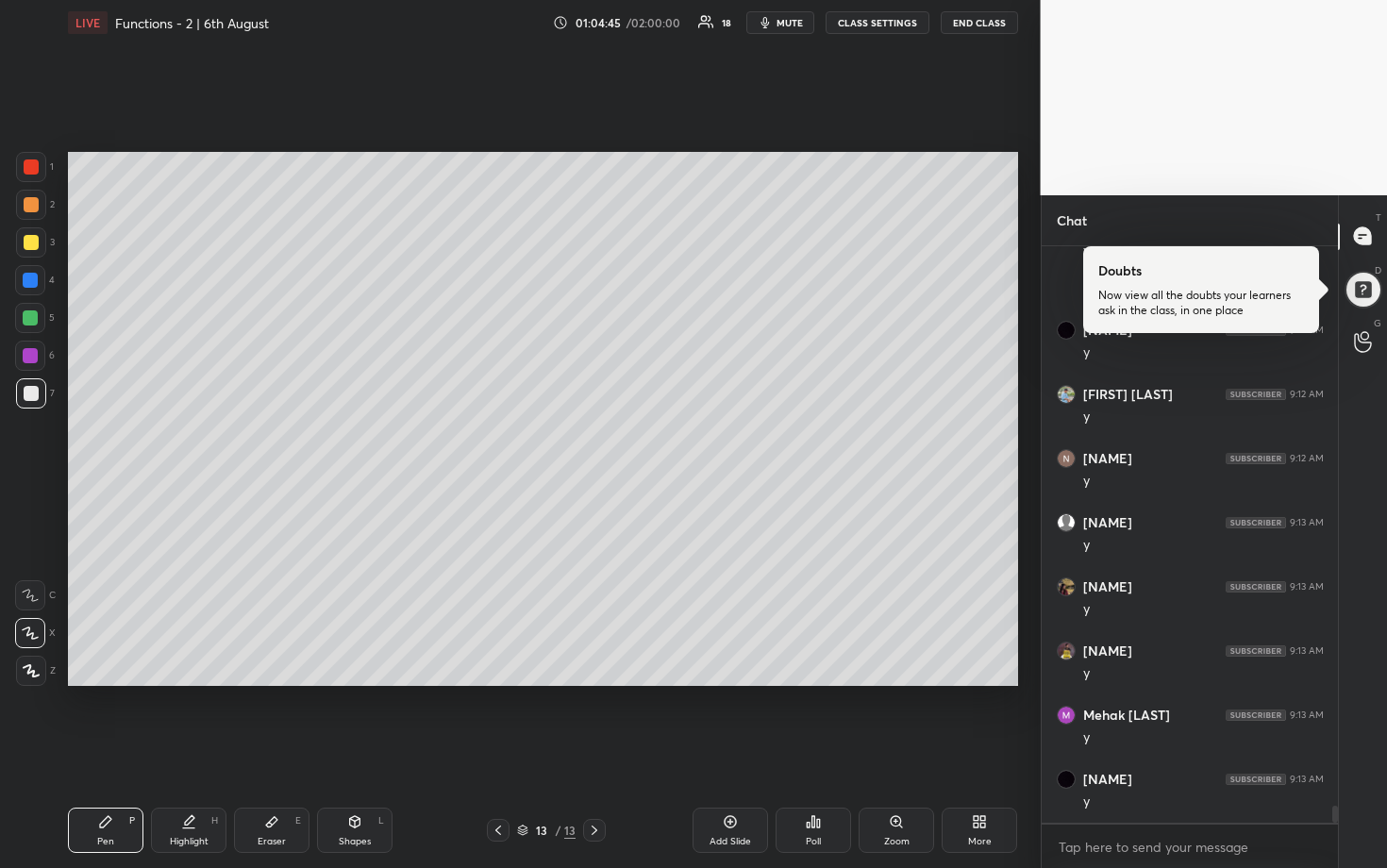 scroll, scrollTop: 19110, scrollLeft: 0, axis: vertical 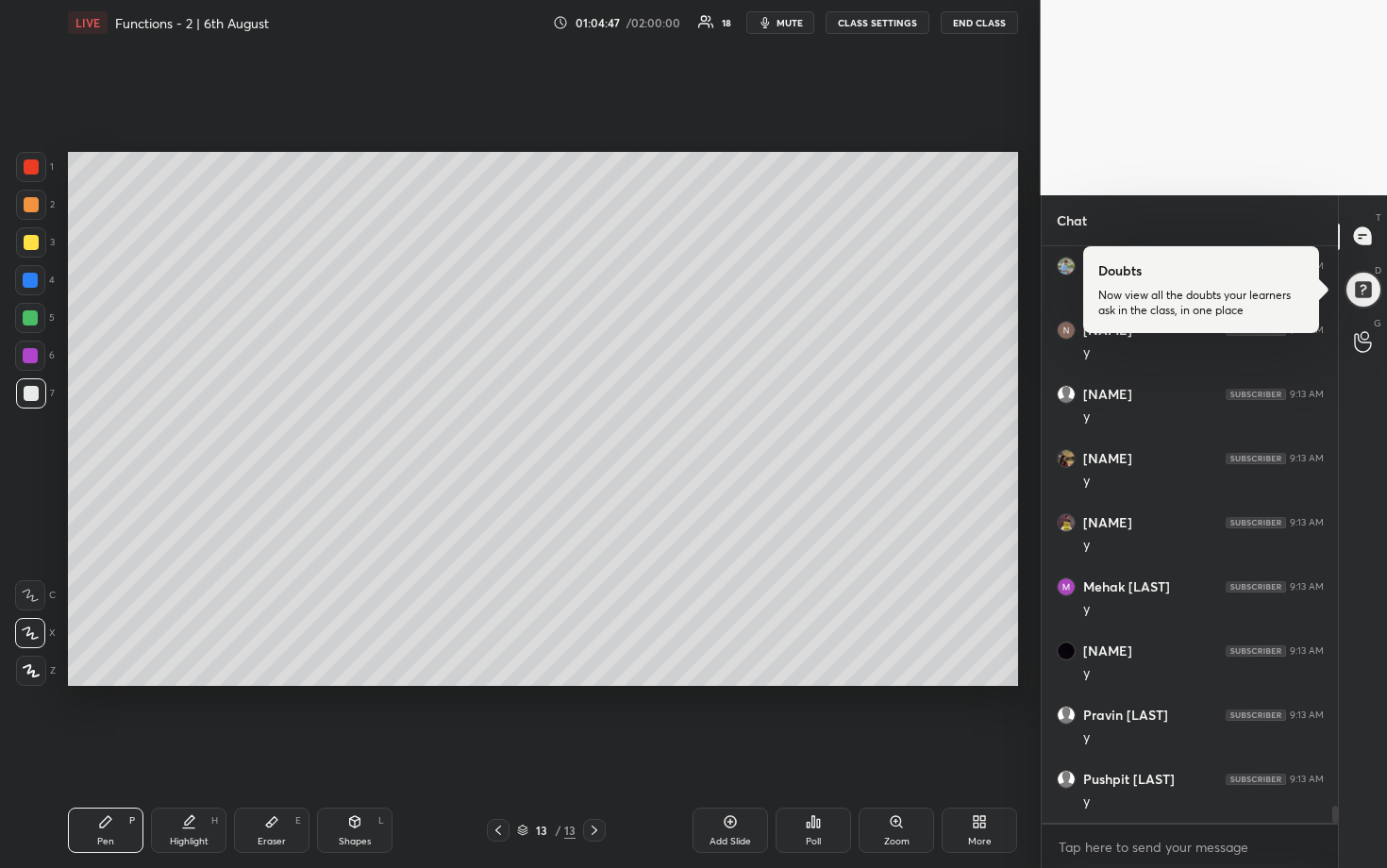 click 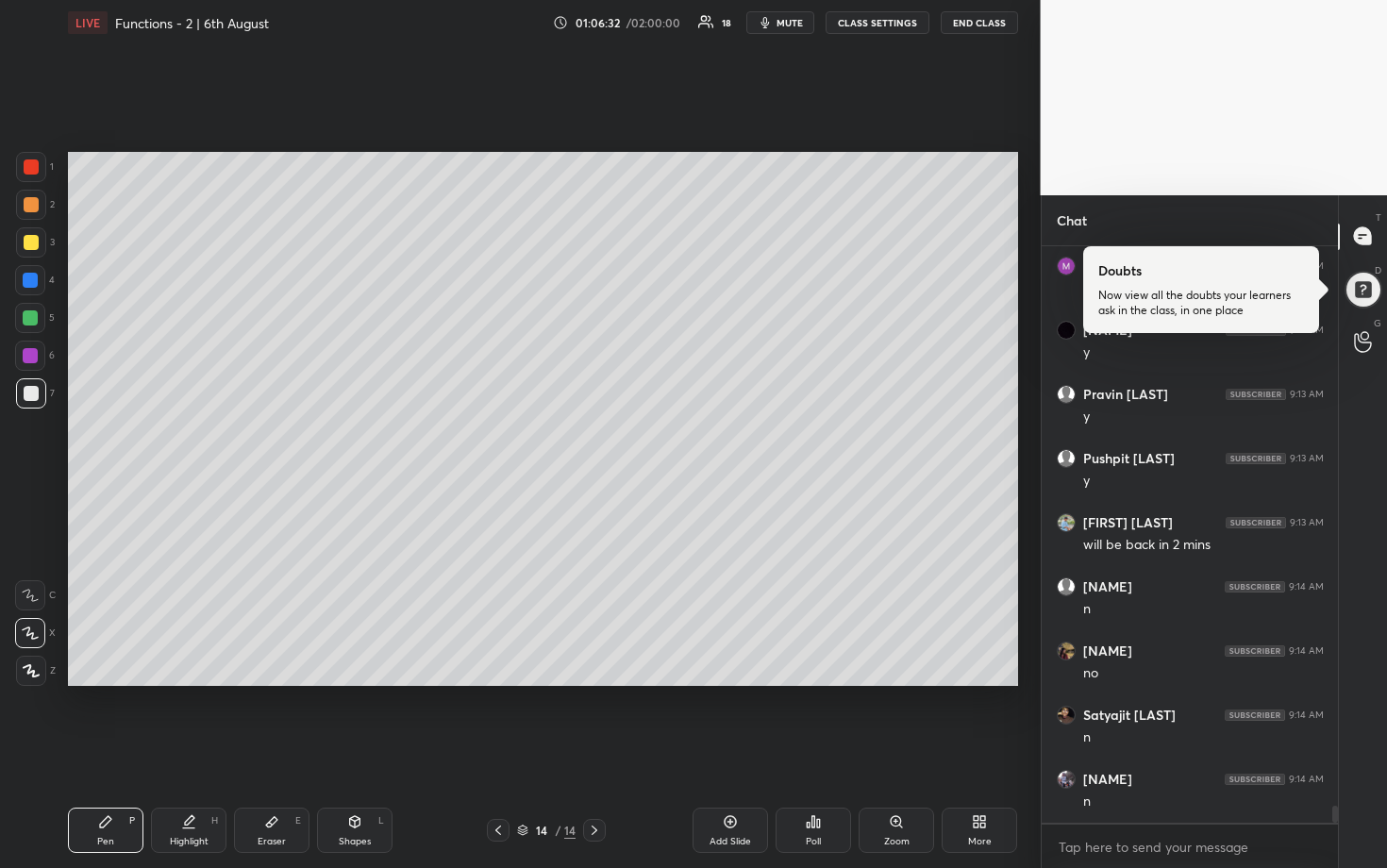 scroll, scrollTop: 19495, scrollLeft: 0, axis: vertical 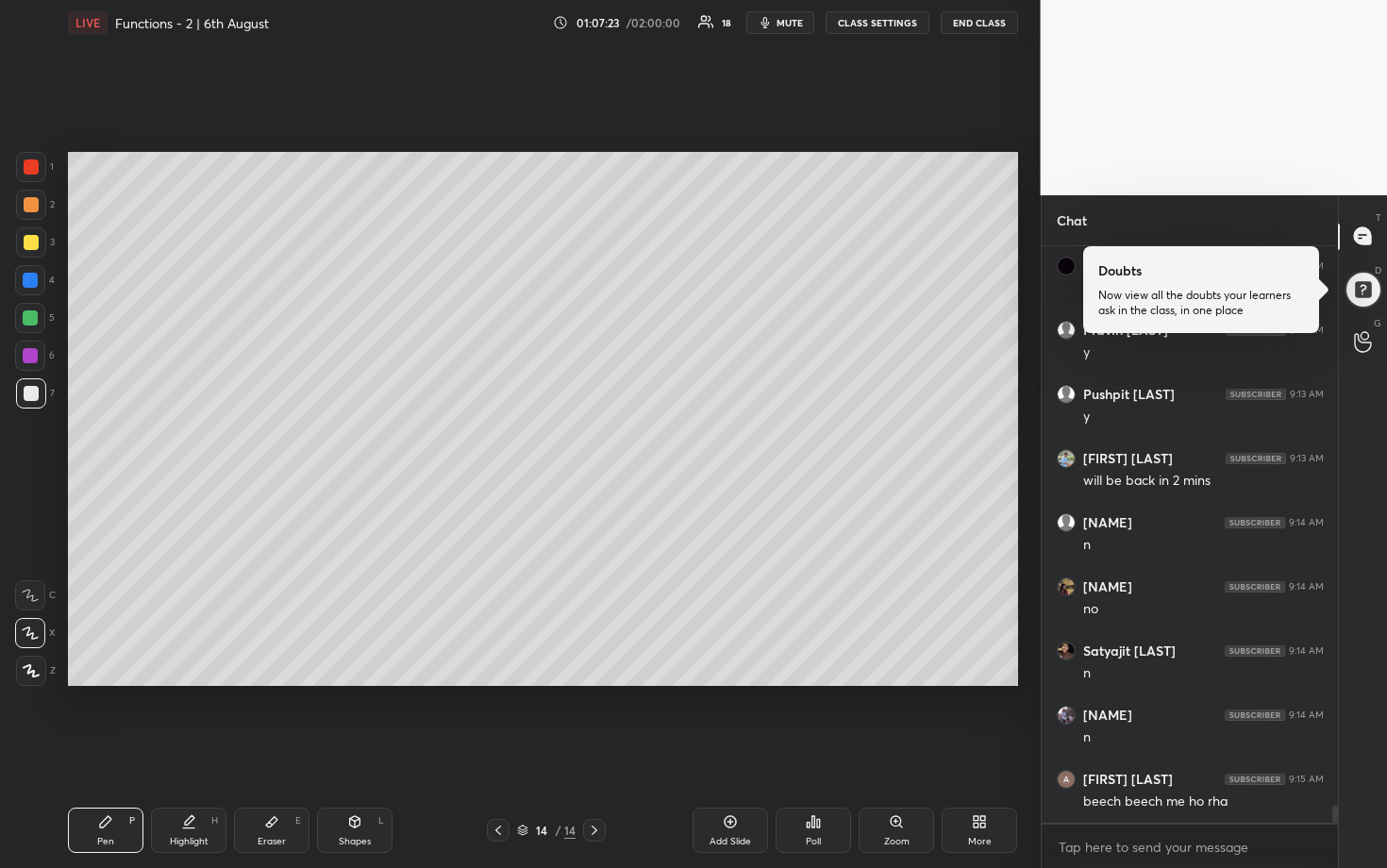 click at bounding box center (30, 318) 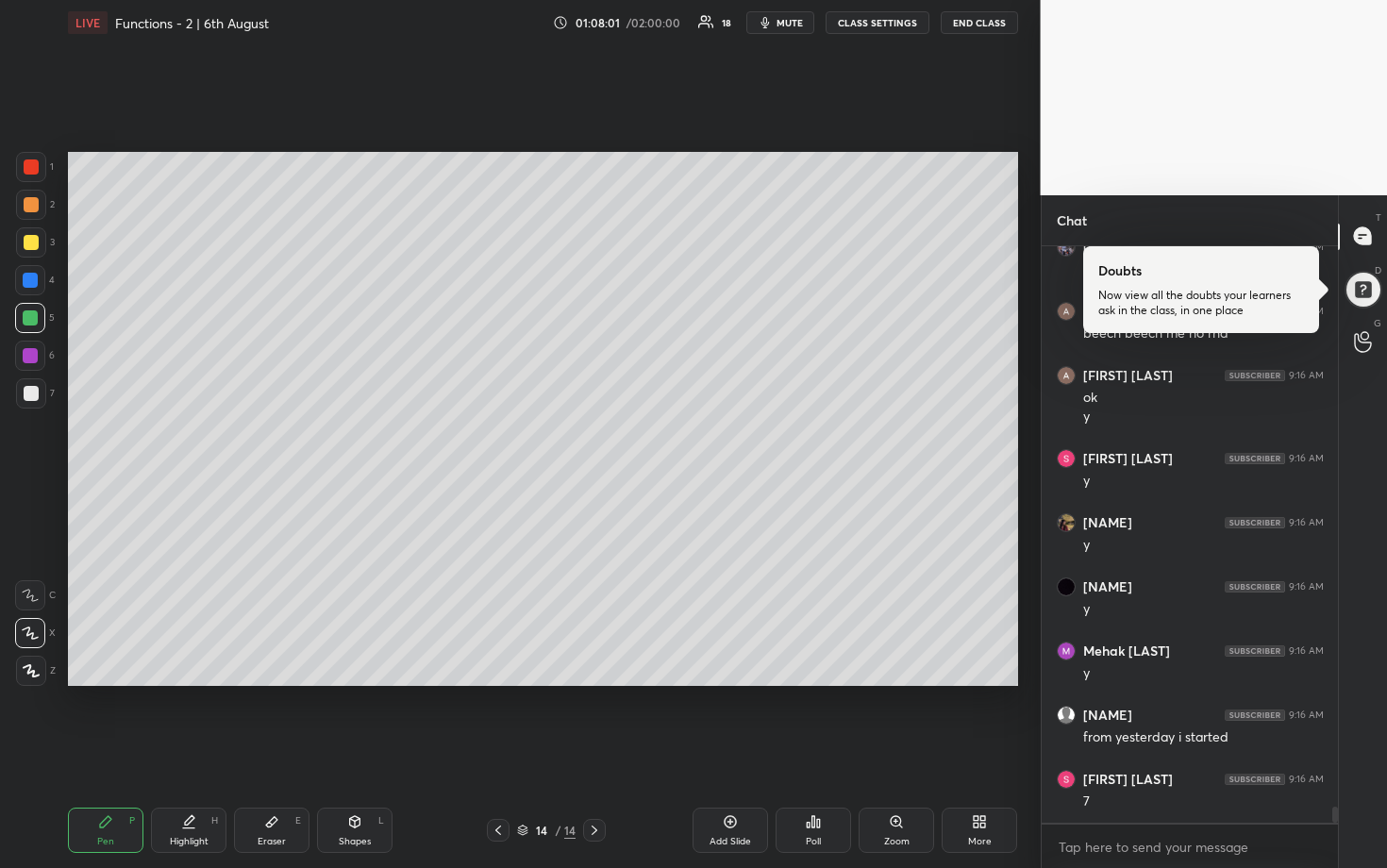 scroll, scrollTop: 20027, scrollLeft: 0, axis: vertical 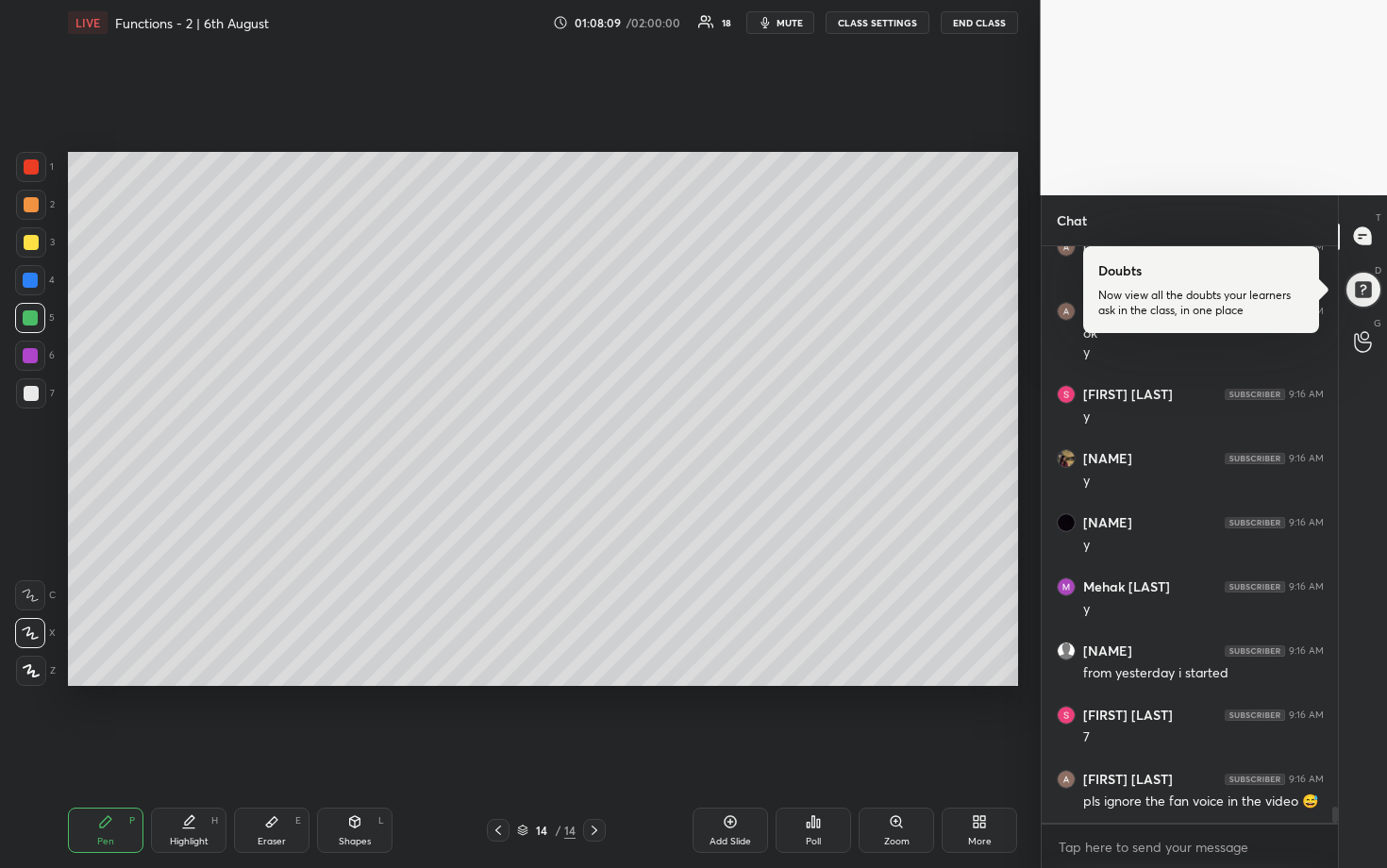 click at bounding box center [31, 393] 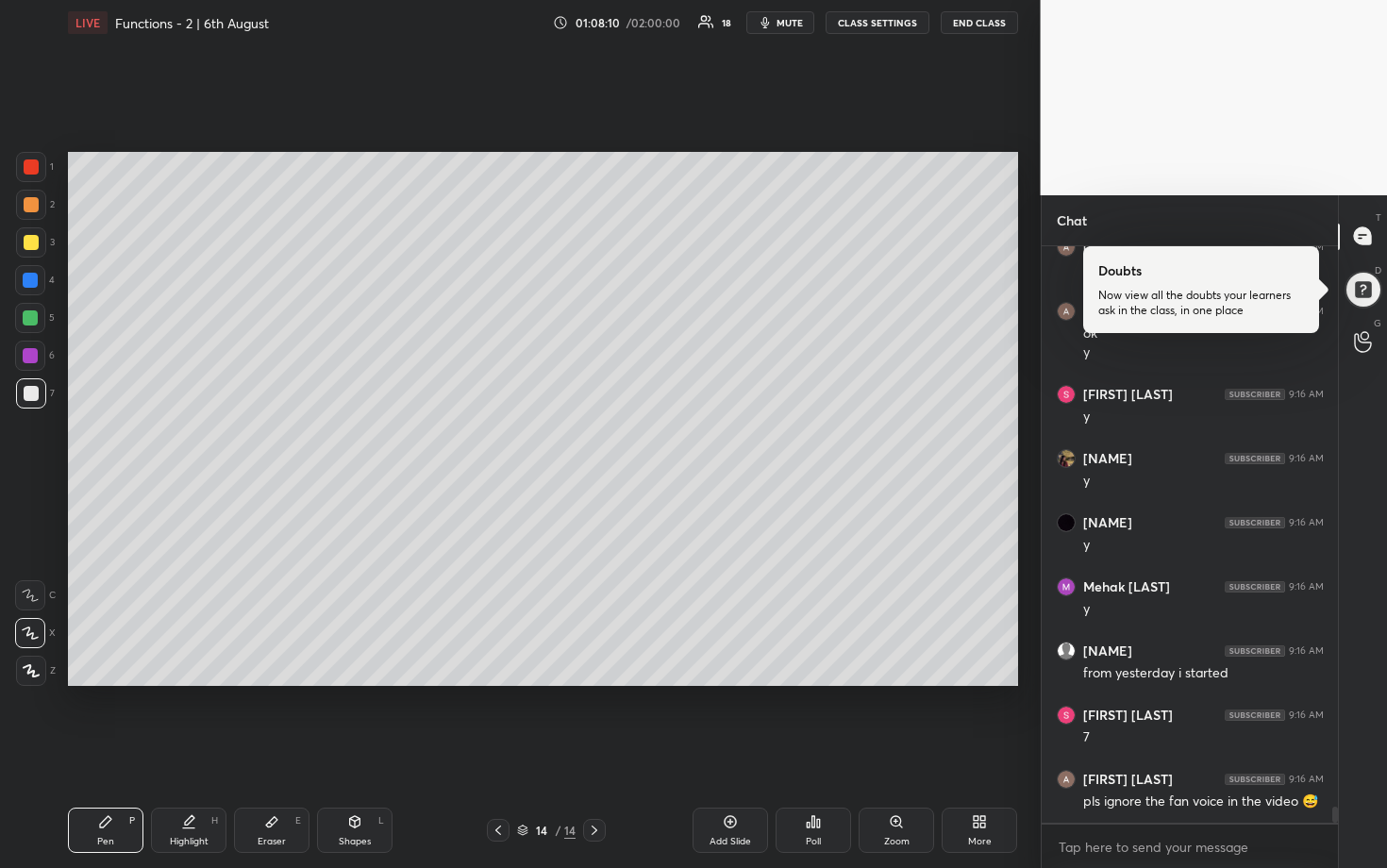 click at bounding box center (30, 318) 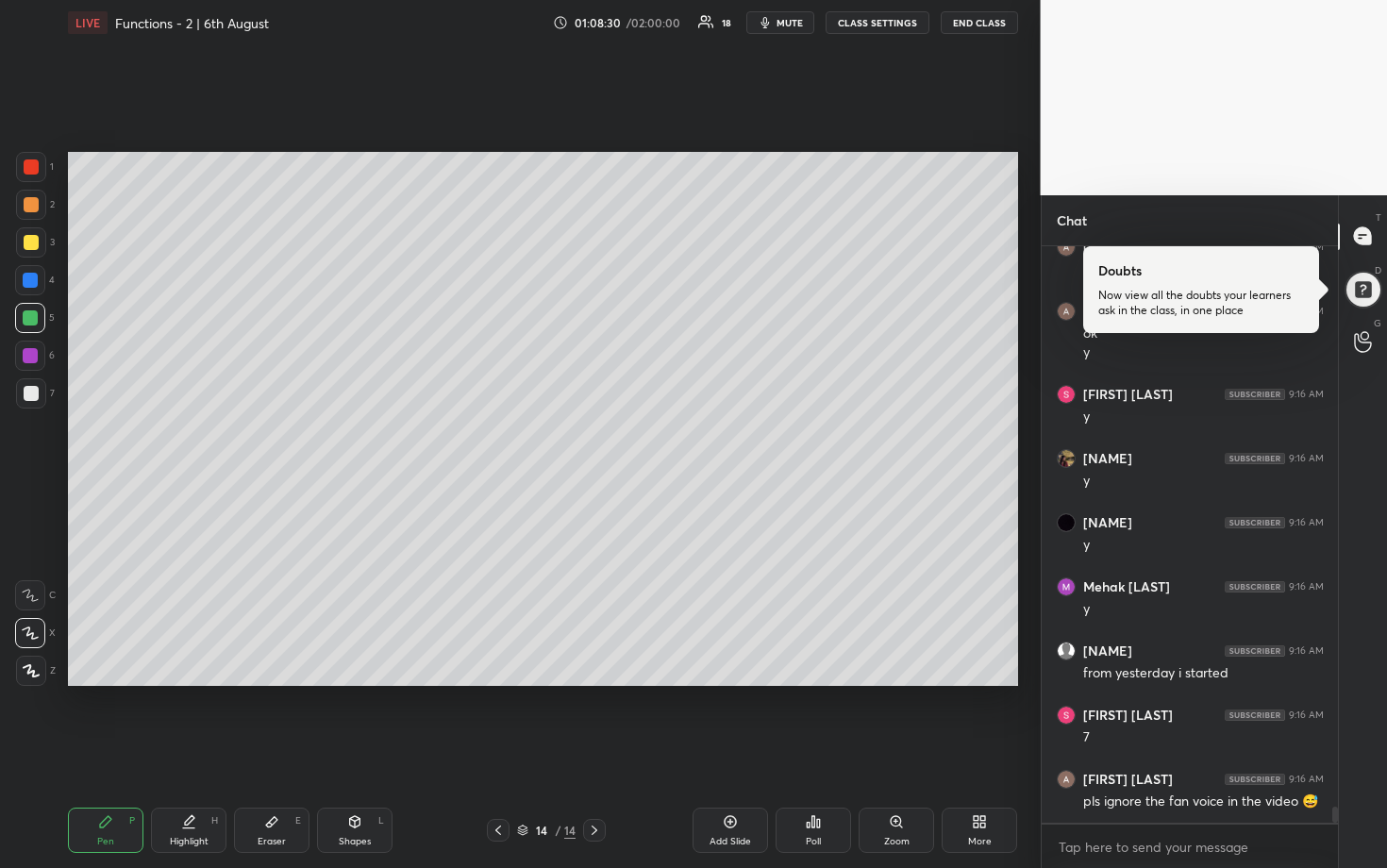 click at bounding box center (31, 205) 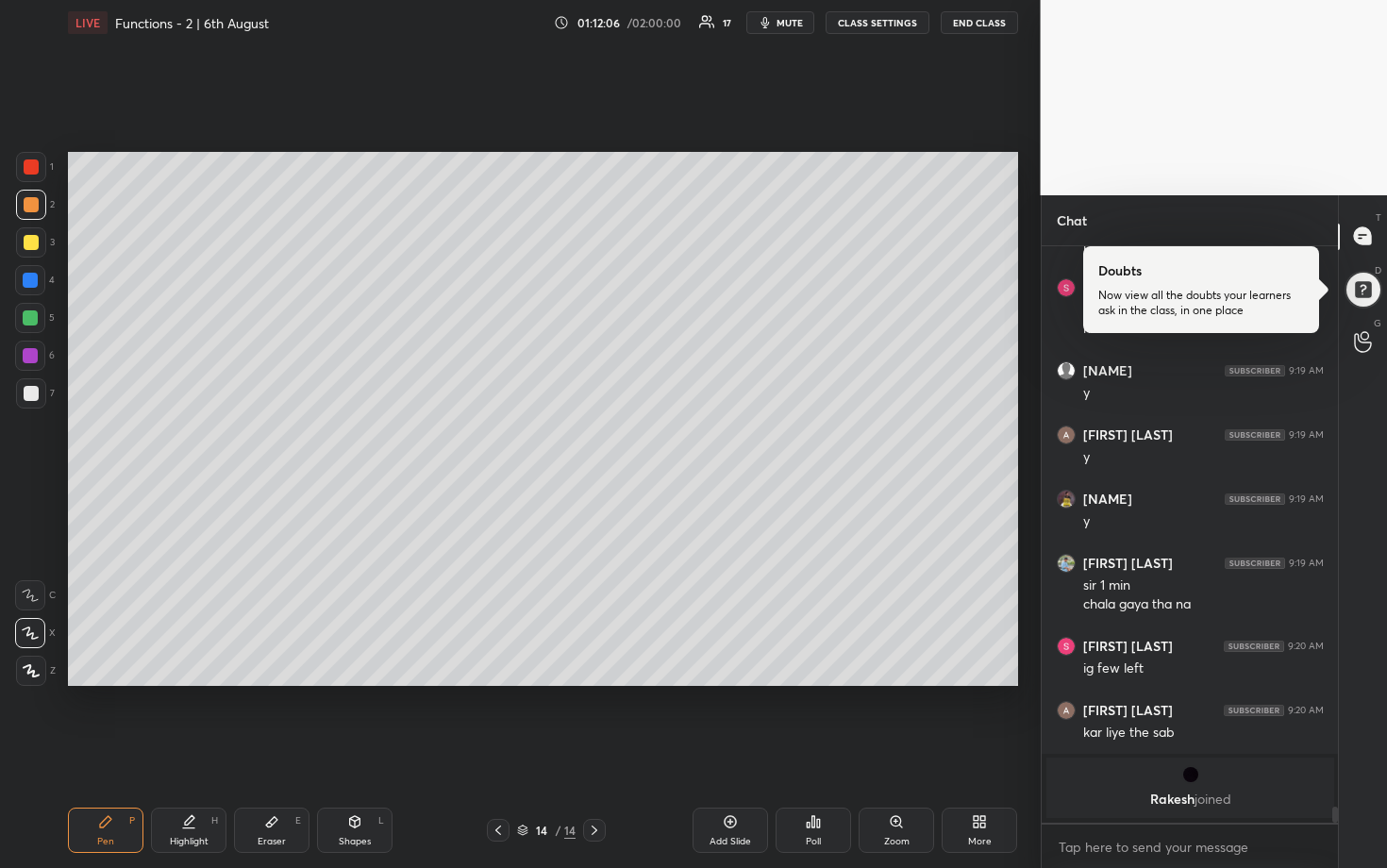 scroll, scrollTop: 19153, scrollLeft: 0, axis: vertical 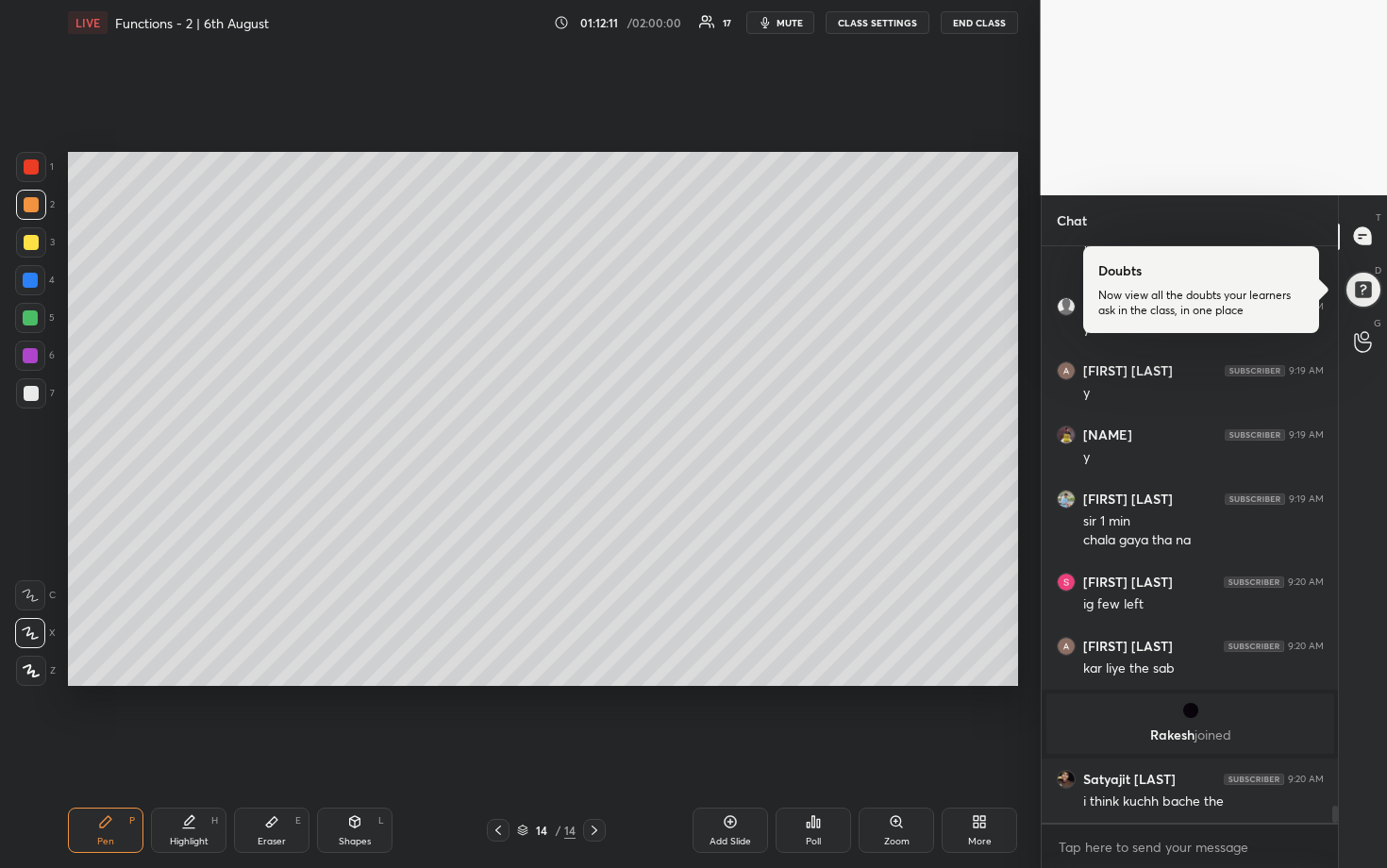 click on "5" at bounding box center [35, 318] 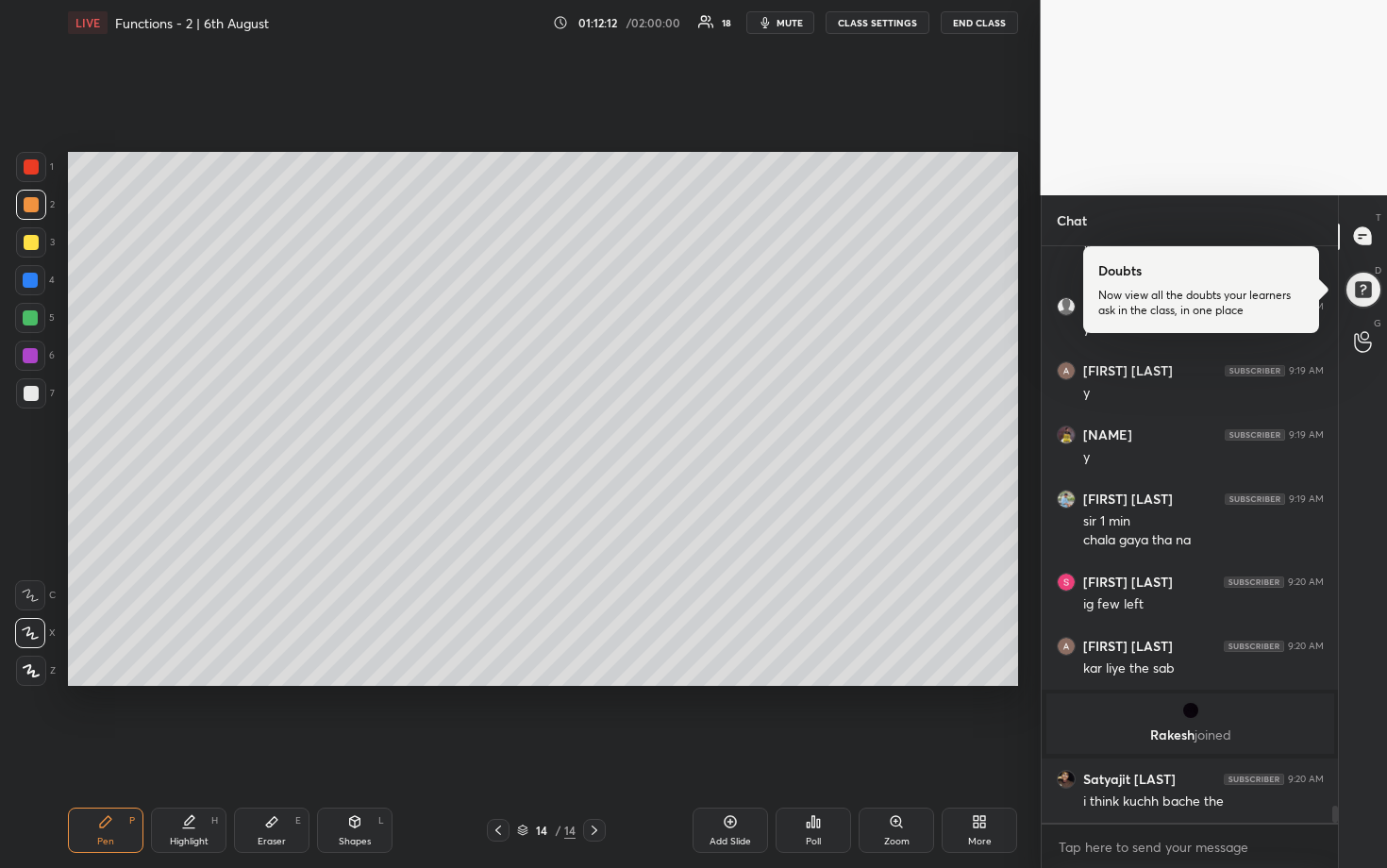 click at bounding box center (30, 318) 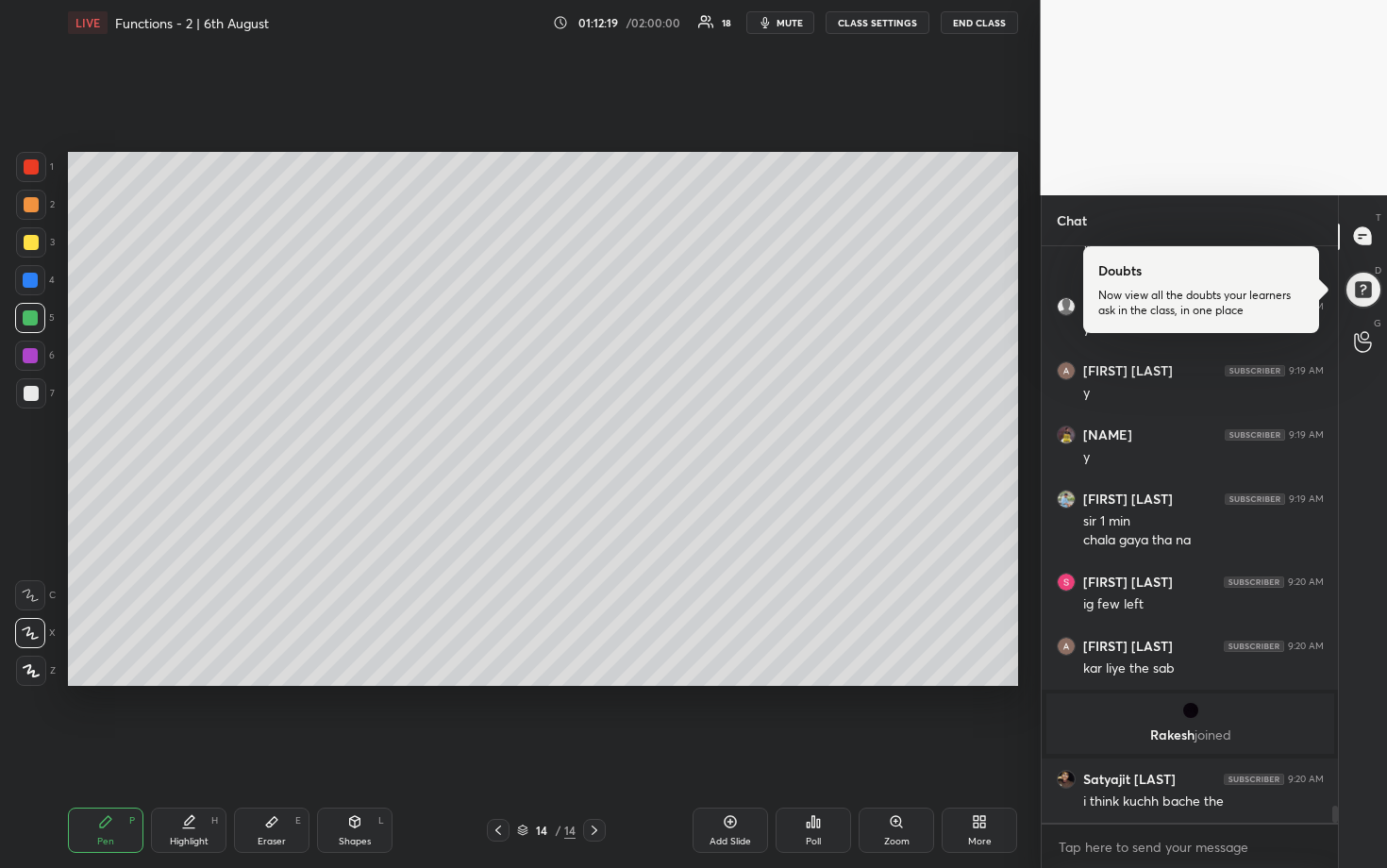 scroll, scrollTop: 19217, scrollLeft: 0, axis: vertical 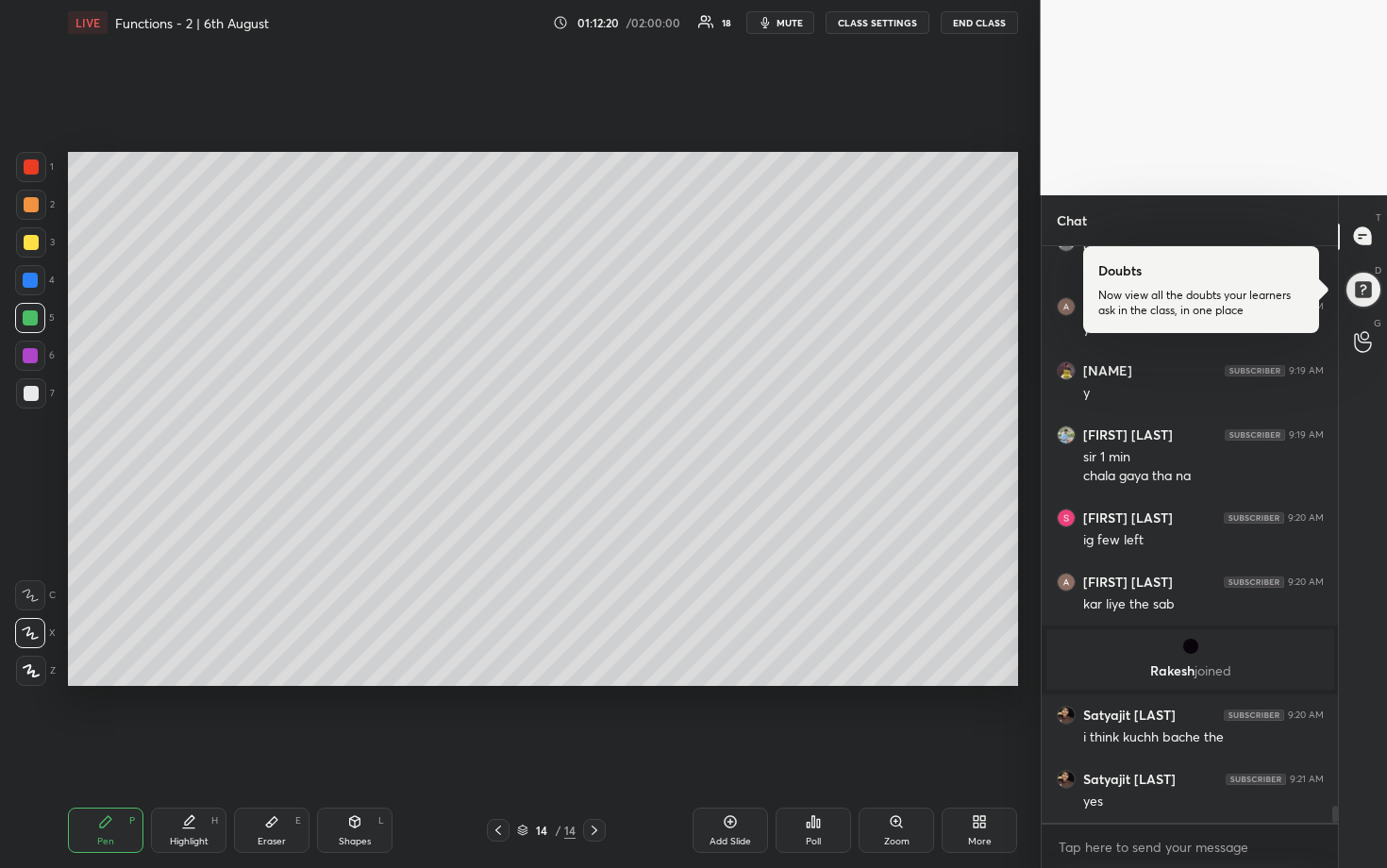 click on "Poll" at bounding box center (813, 830) 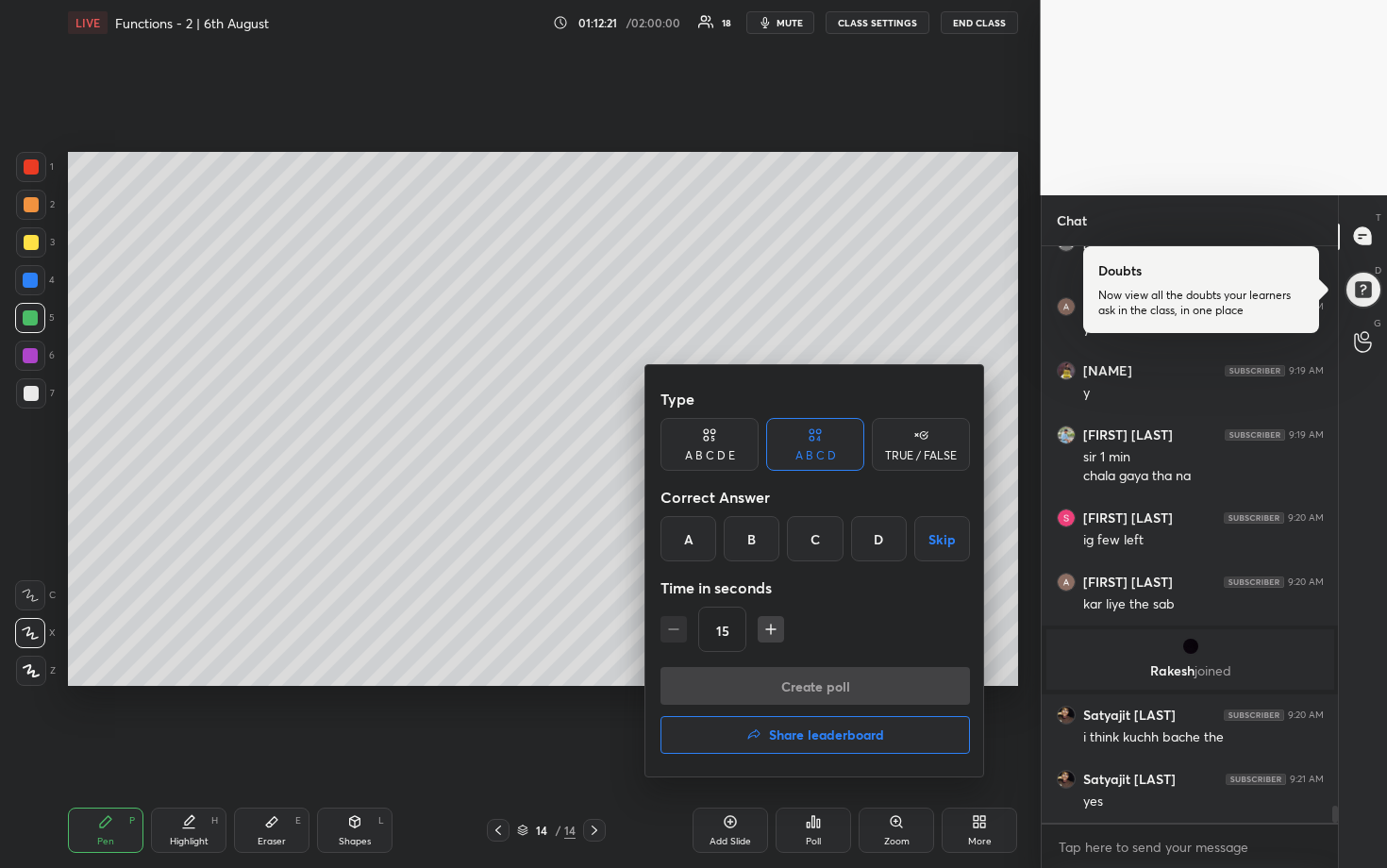 click on "B" at bounding box center [751, 539] 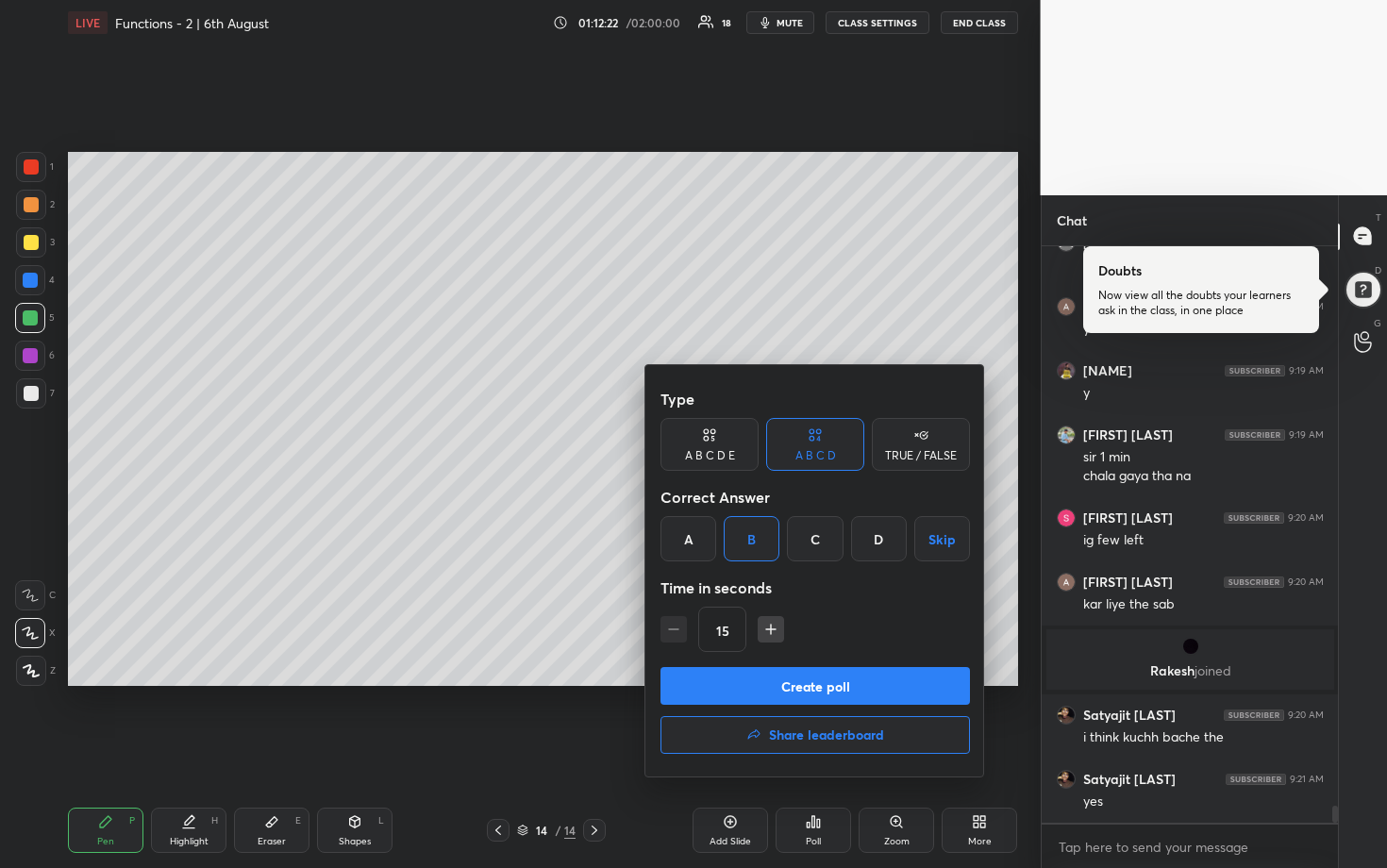 click on "Create poll" at bounding box center (815, 686) 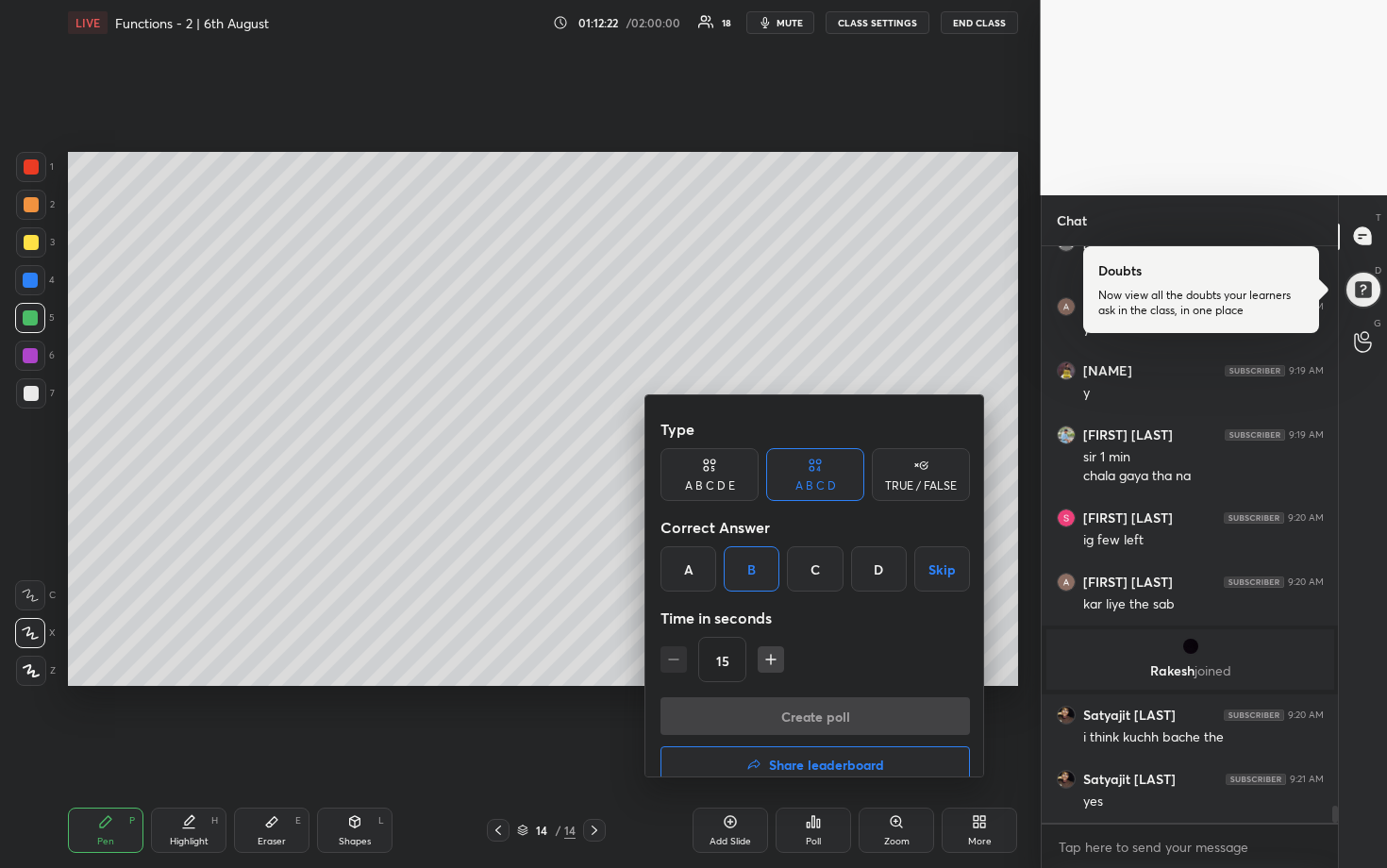 scroll, scrollTop: 548, scrollLeft: 285, axis: both 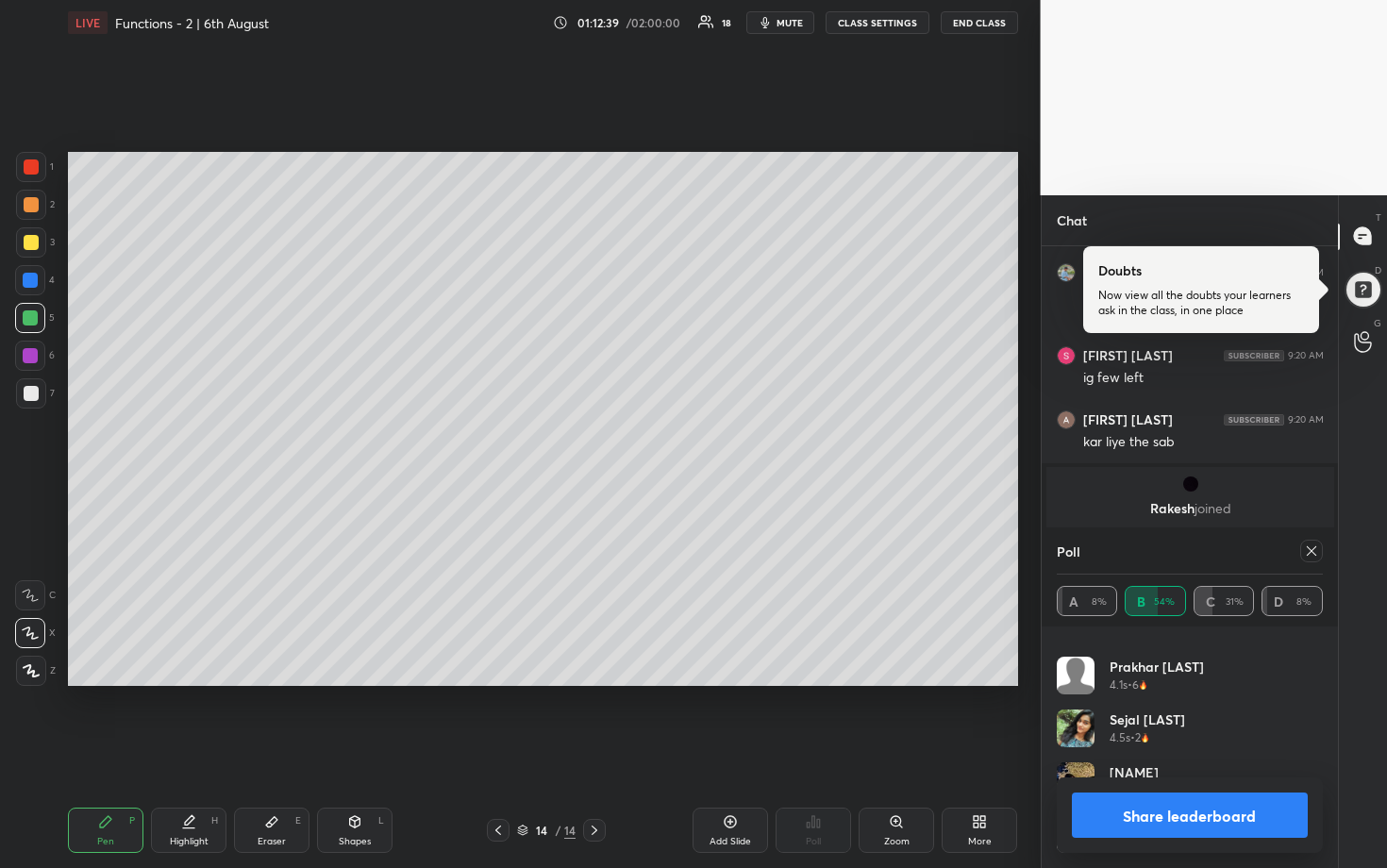 click on "Share leaderboard" at bounding box center (1190, 815) 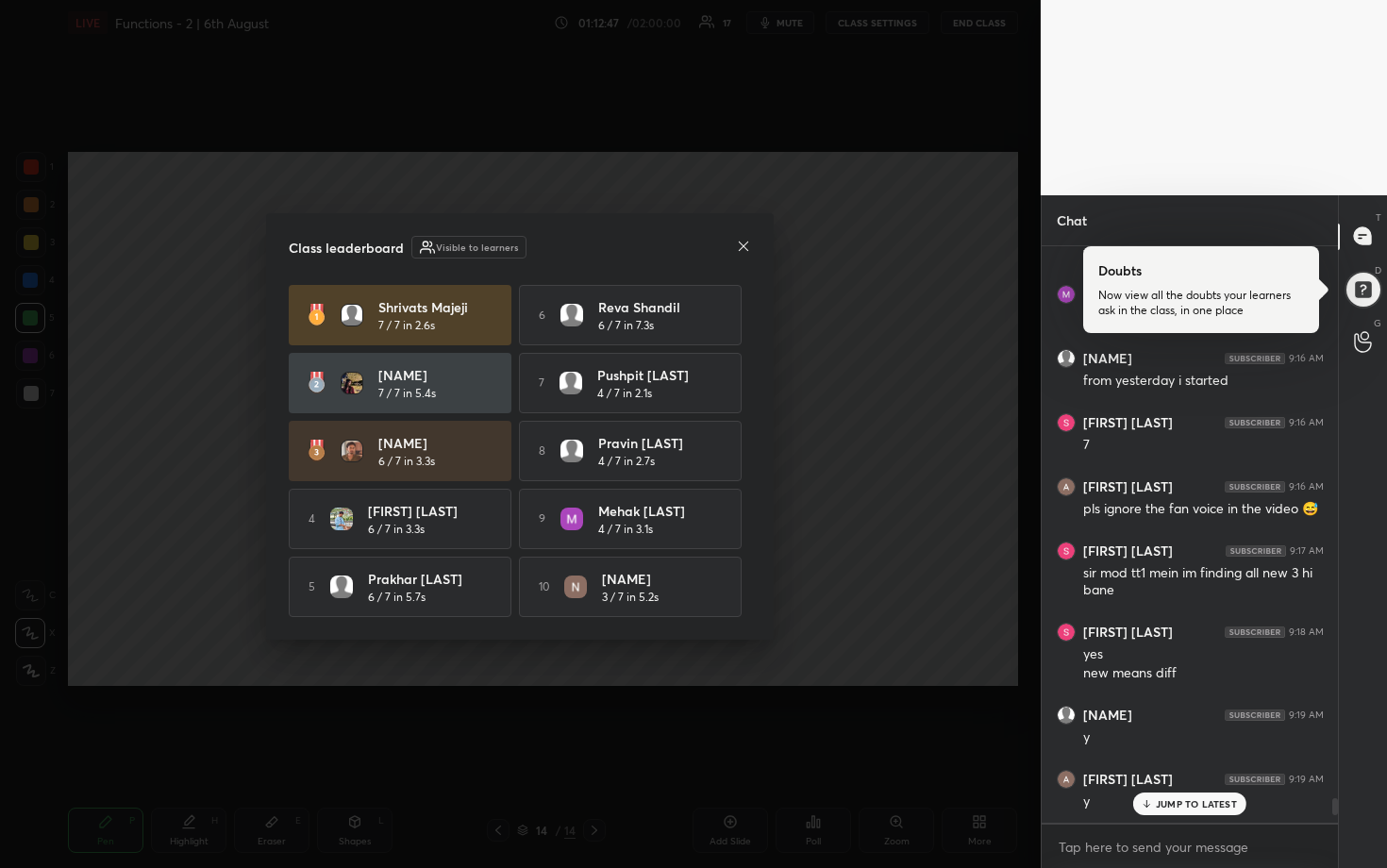 click 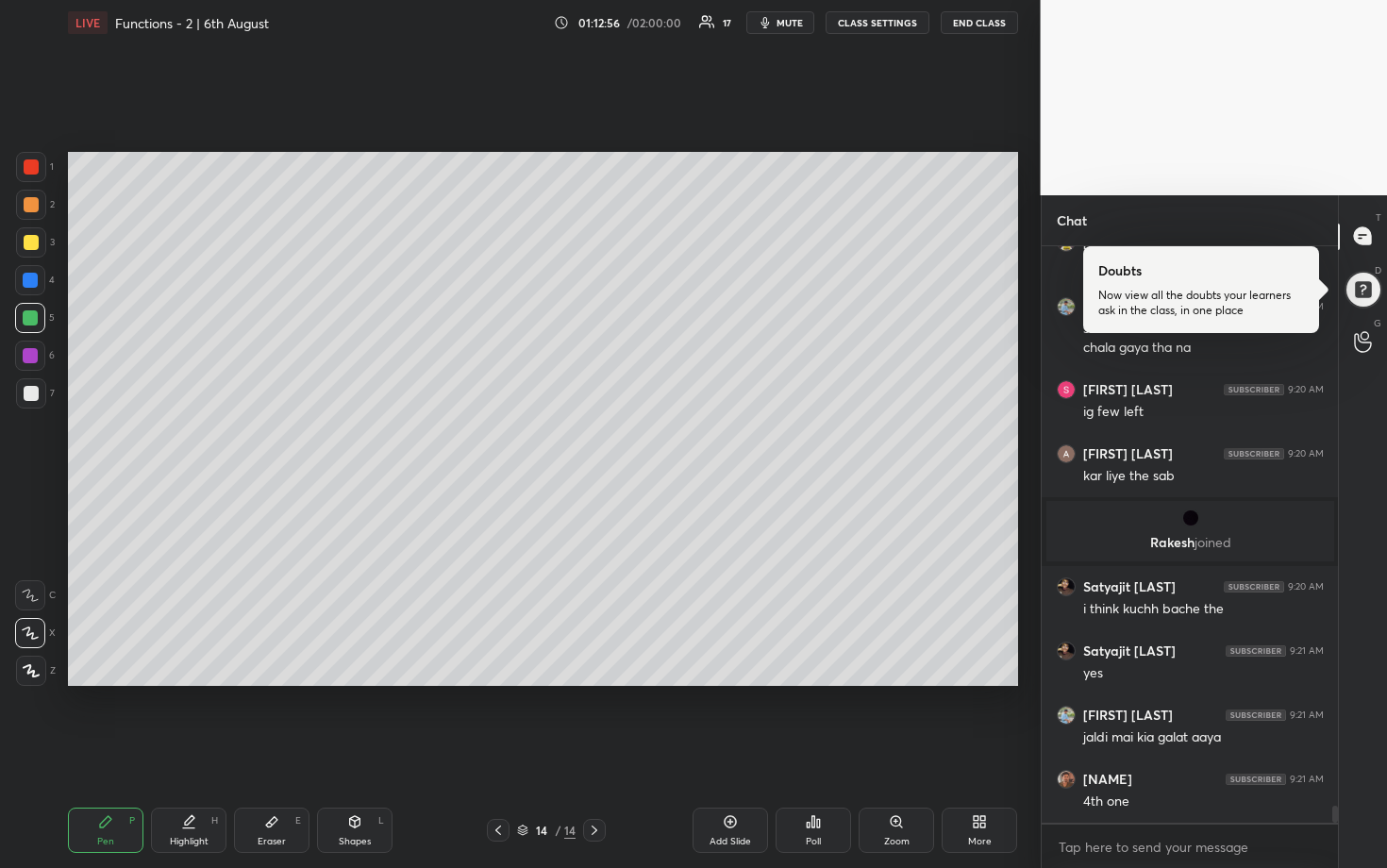 click at bounding box center [30, 280] 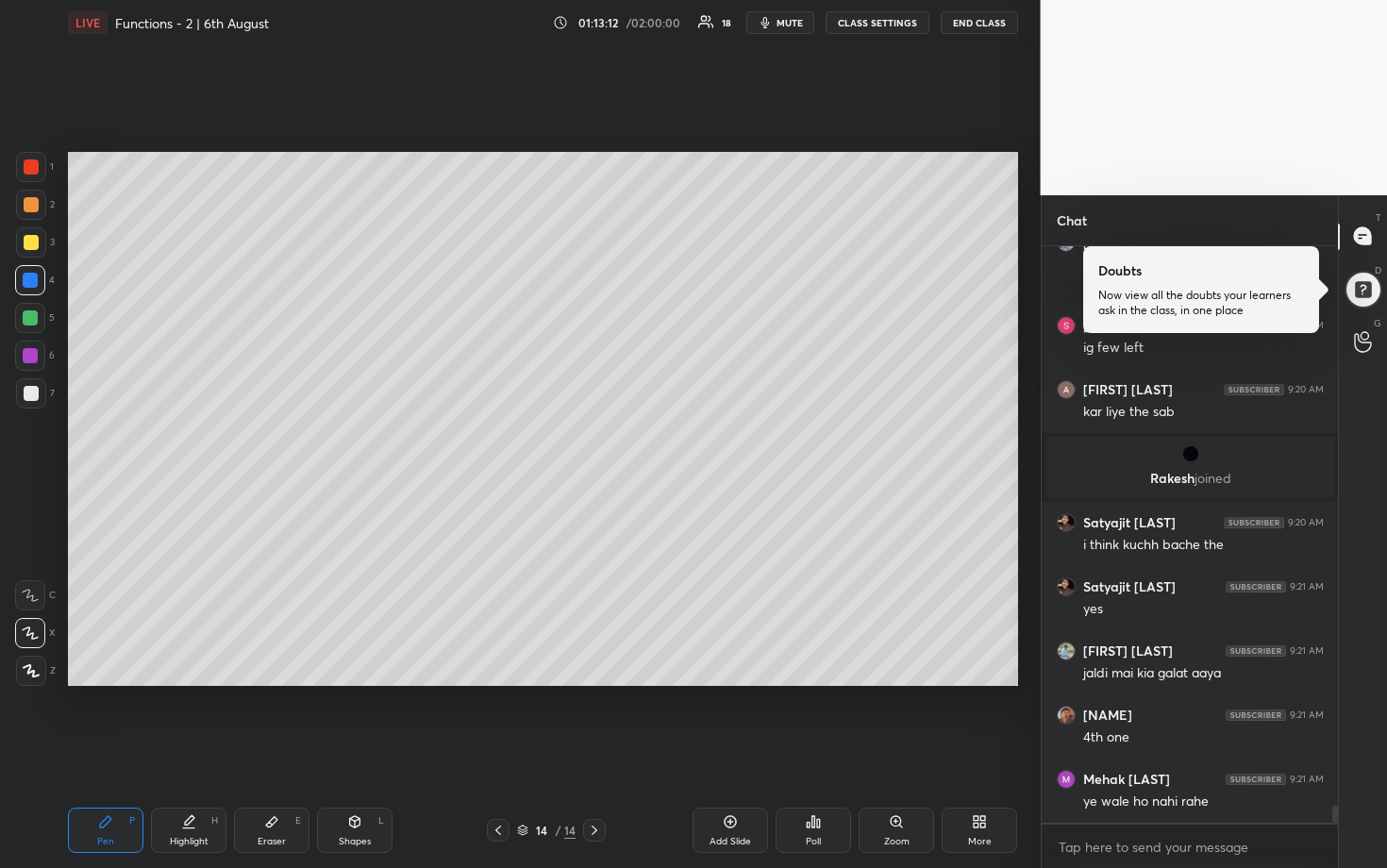 click at bounding box center [30, 318] 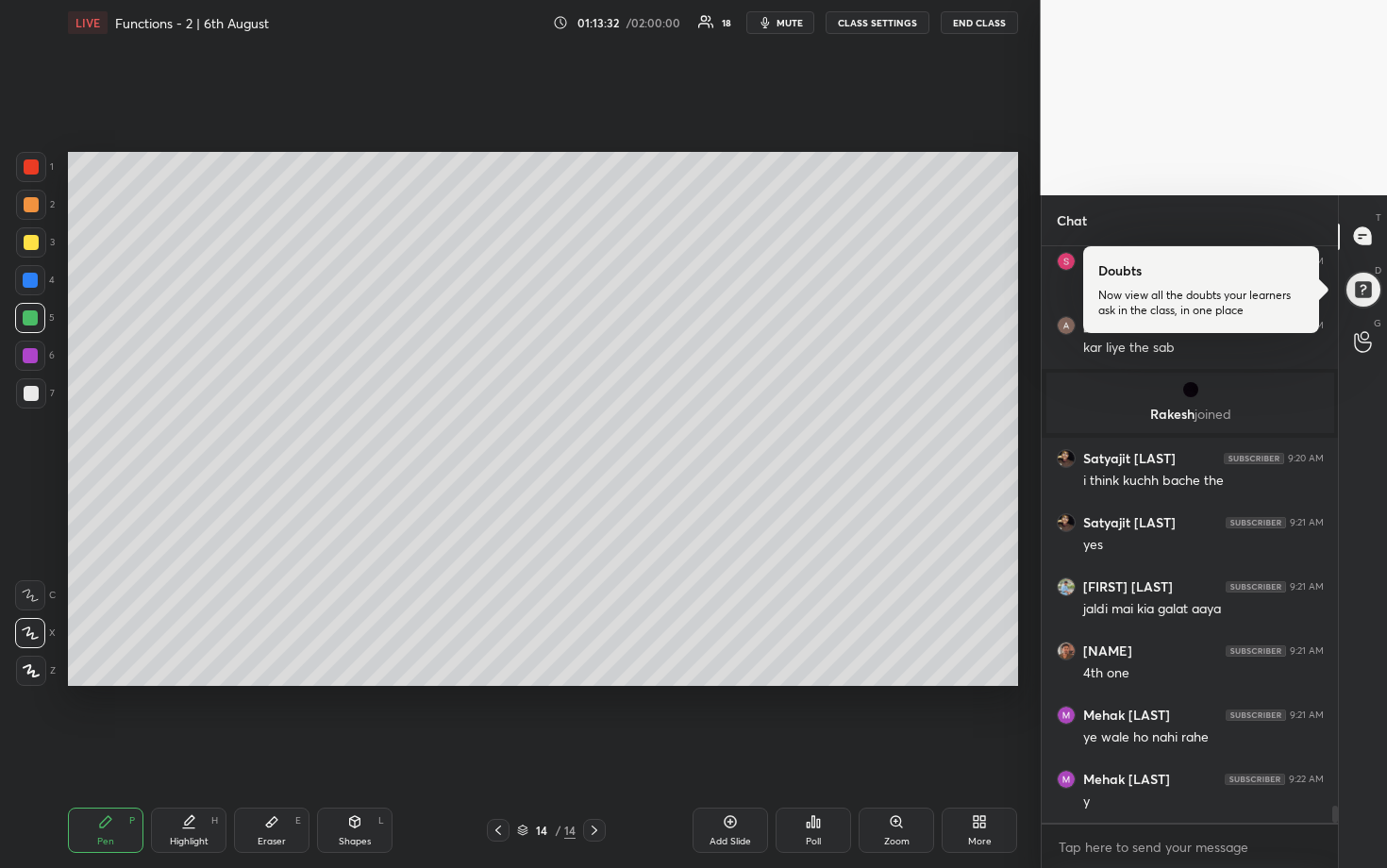 drag, startPoint x: 28, startPoint y: 233, endPoint x: 58, endPoint y: 268, distance: 46.097722 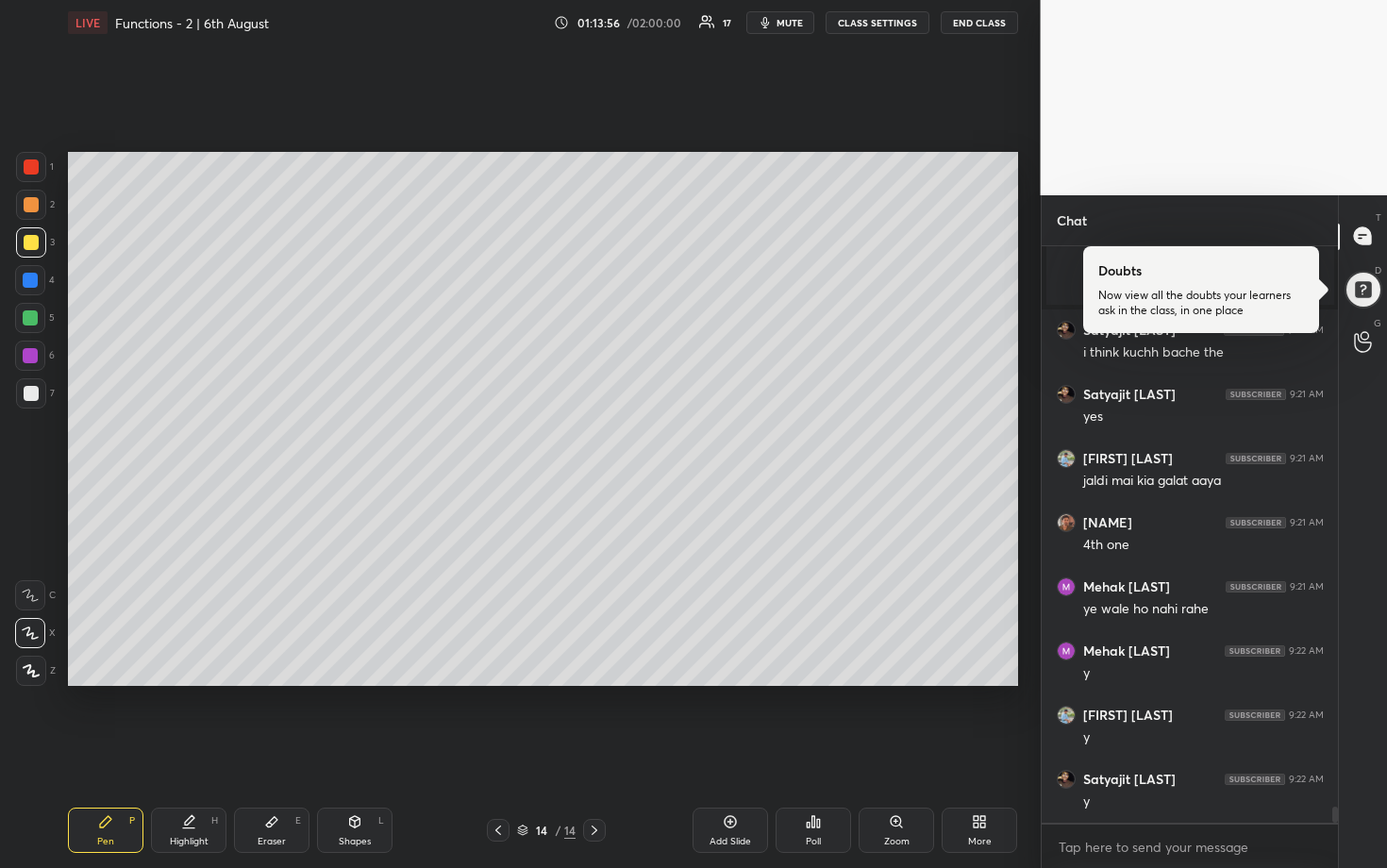 scroll, scrollTop: 19734, scrollLeft: 0, axis: vertical 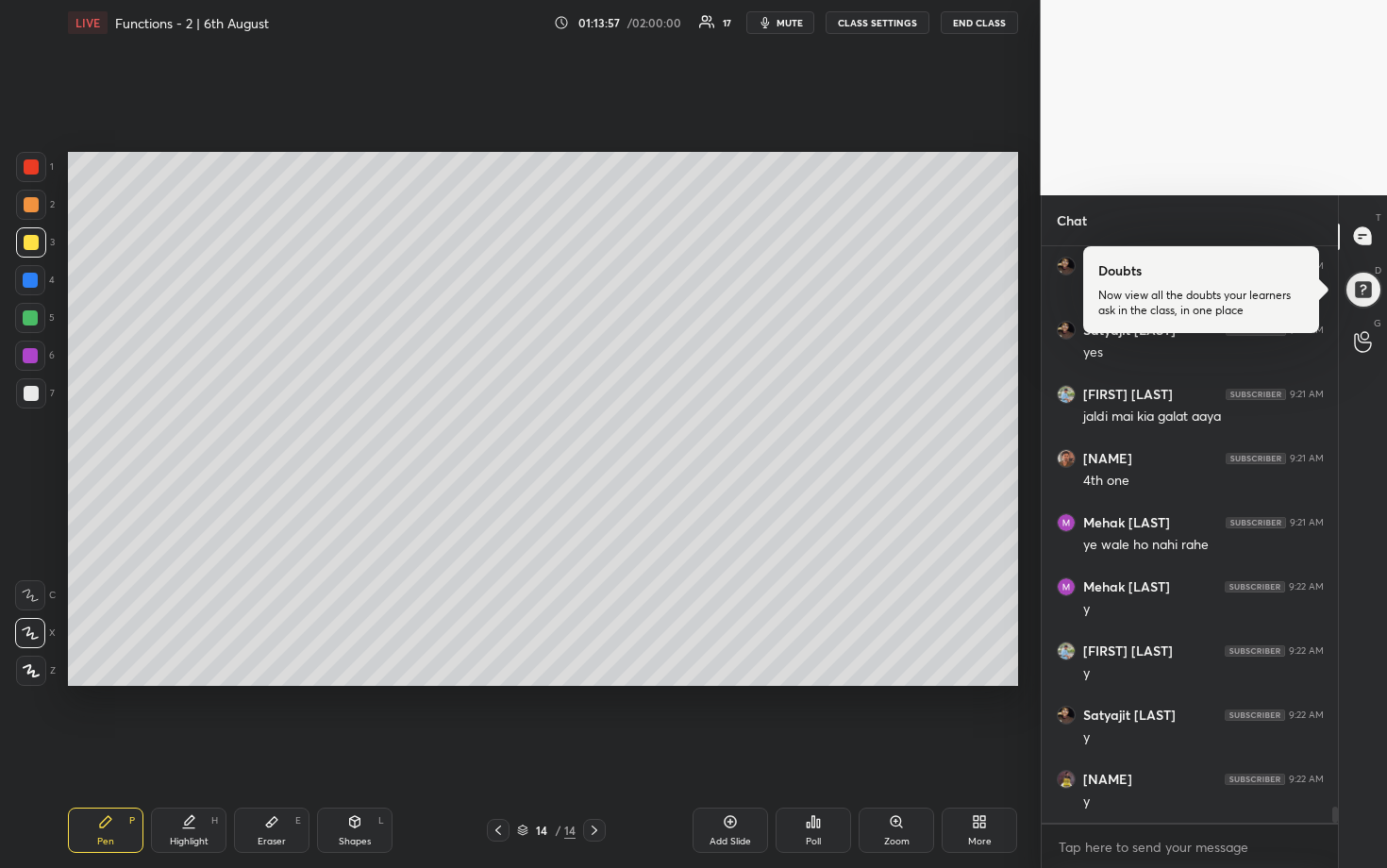 click at bounding box center [31, 393] 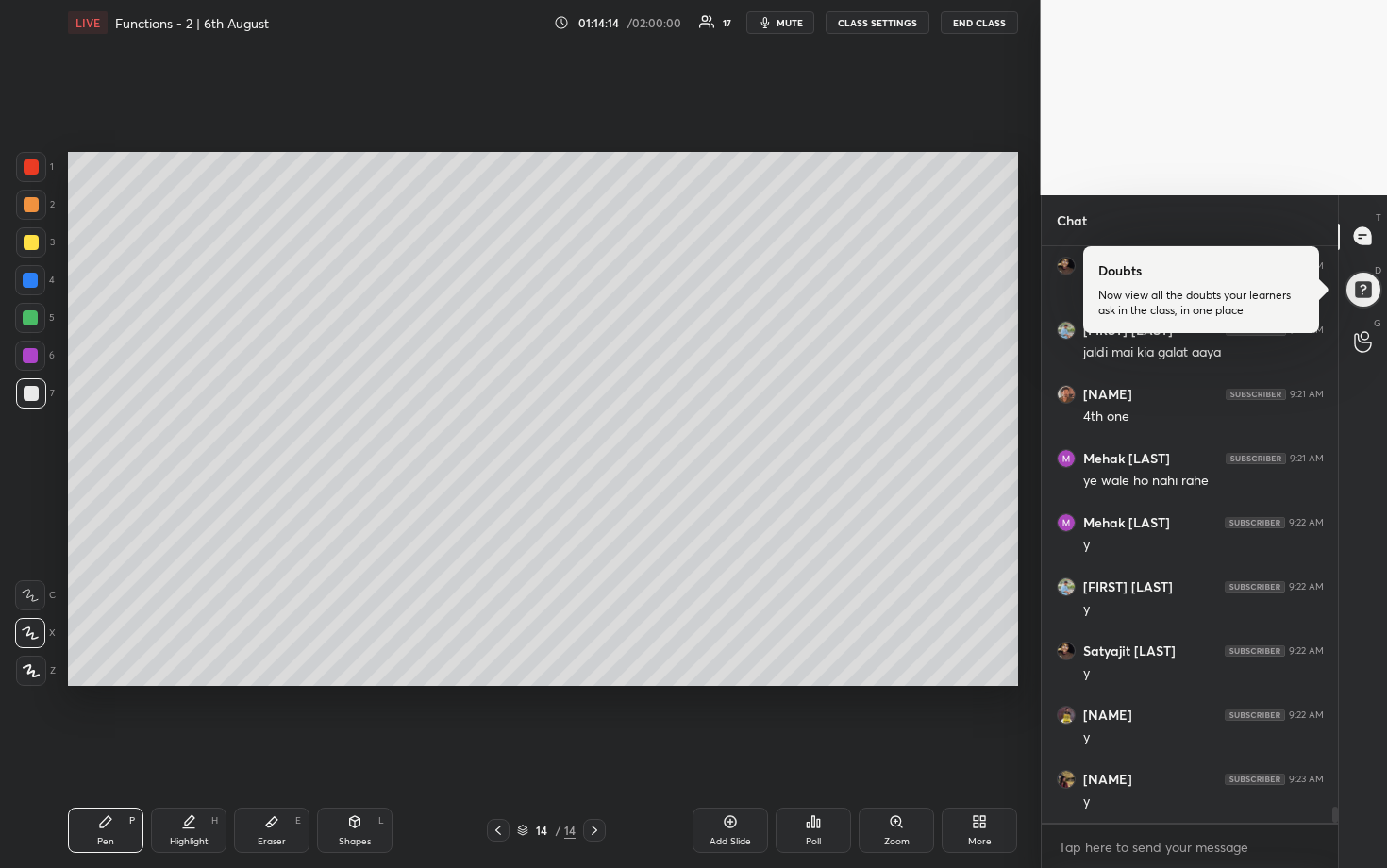 scroll, scrollTop: 19926, scrollLeft: 0, axis: vertical 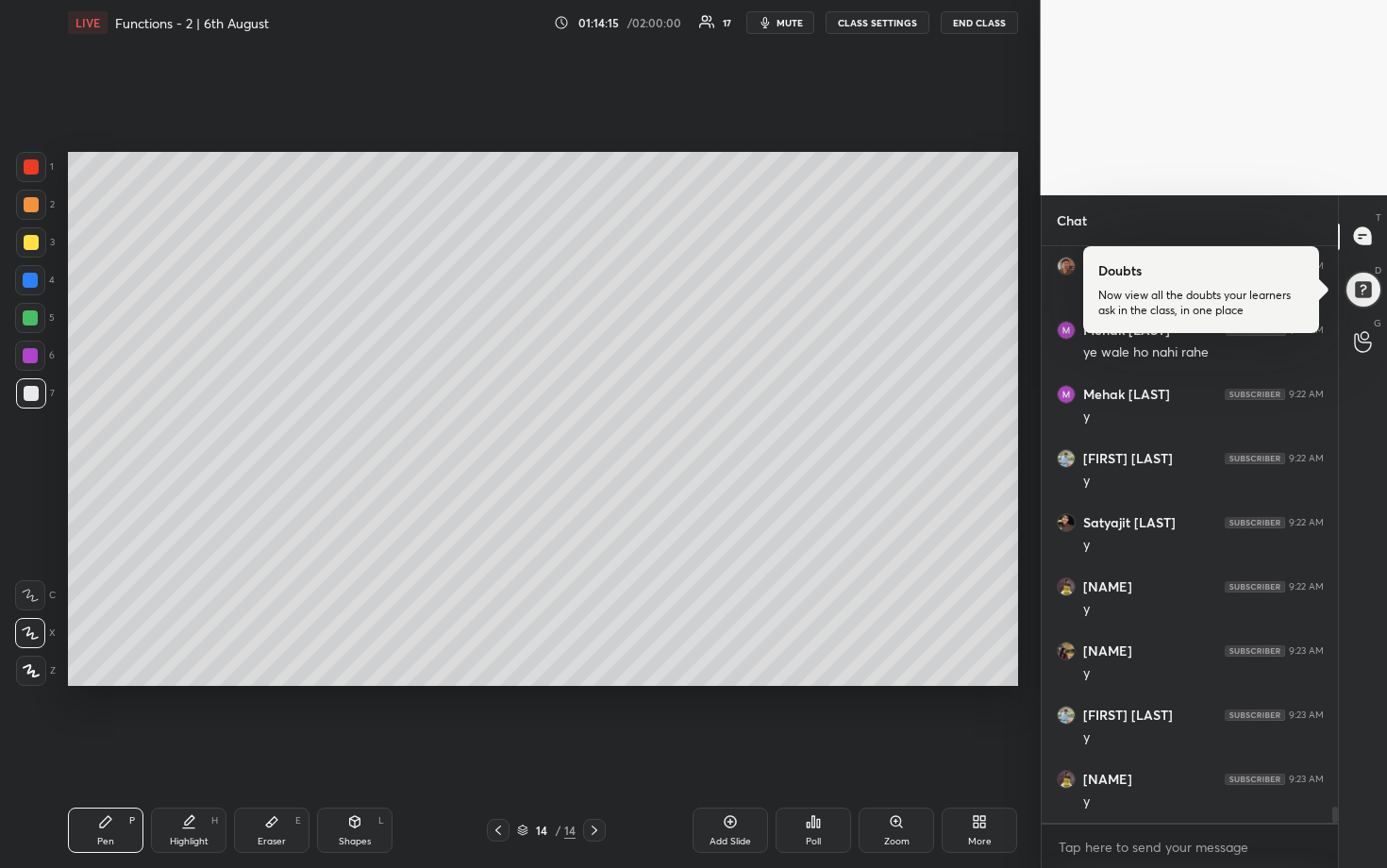 drag, startPoint x: 34, startPoint y: 315, endPoint x: 48, endPoint y: 307, distance: 16.124515 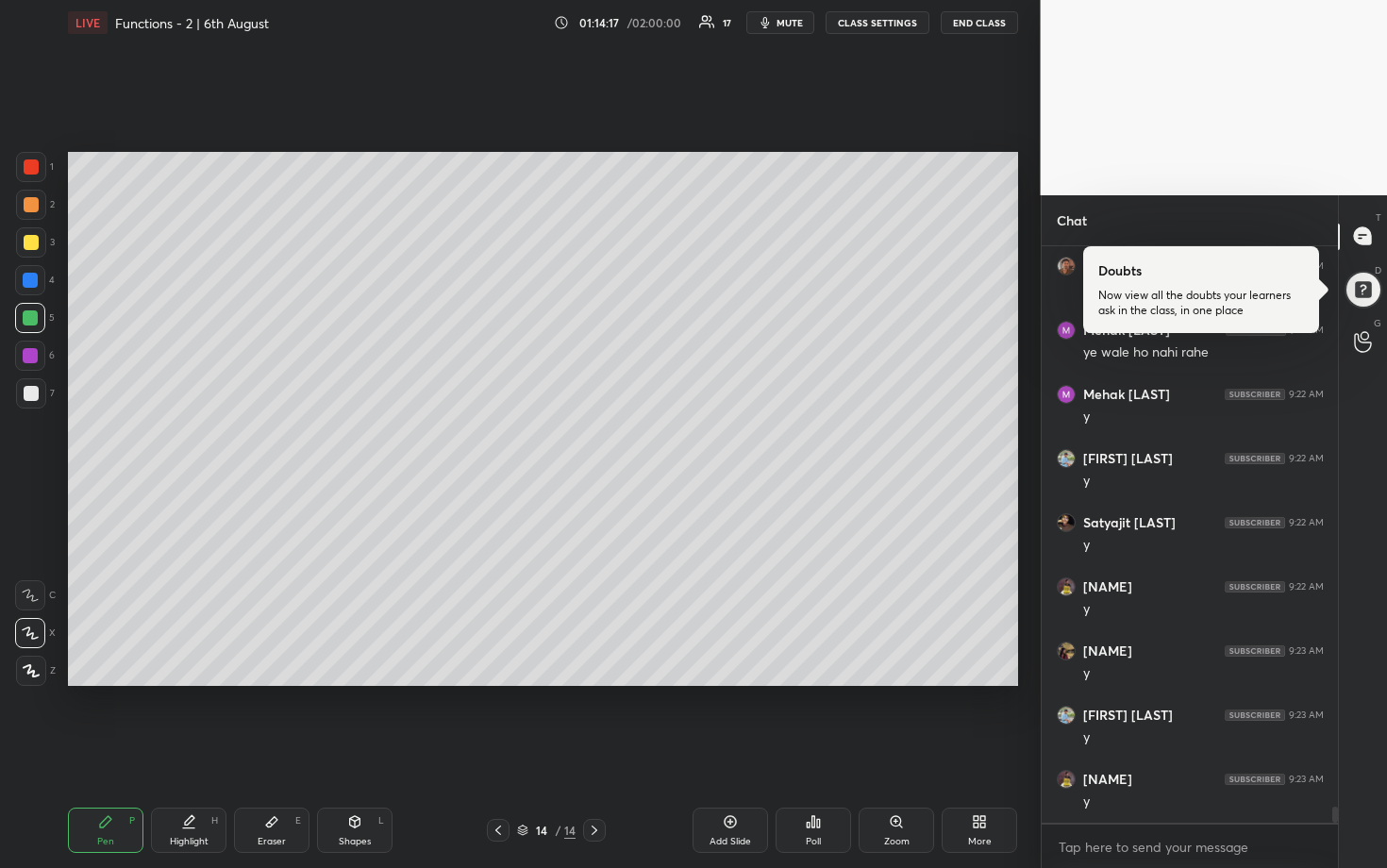 drag, startPoint x: 29, startPoint y: 281, endPoint x: 53, endPoint y: 278, distance: 24.186773 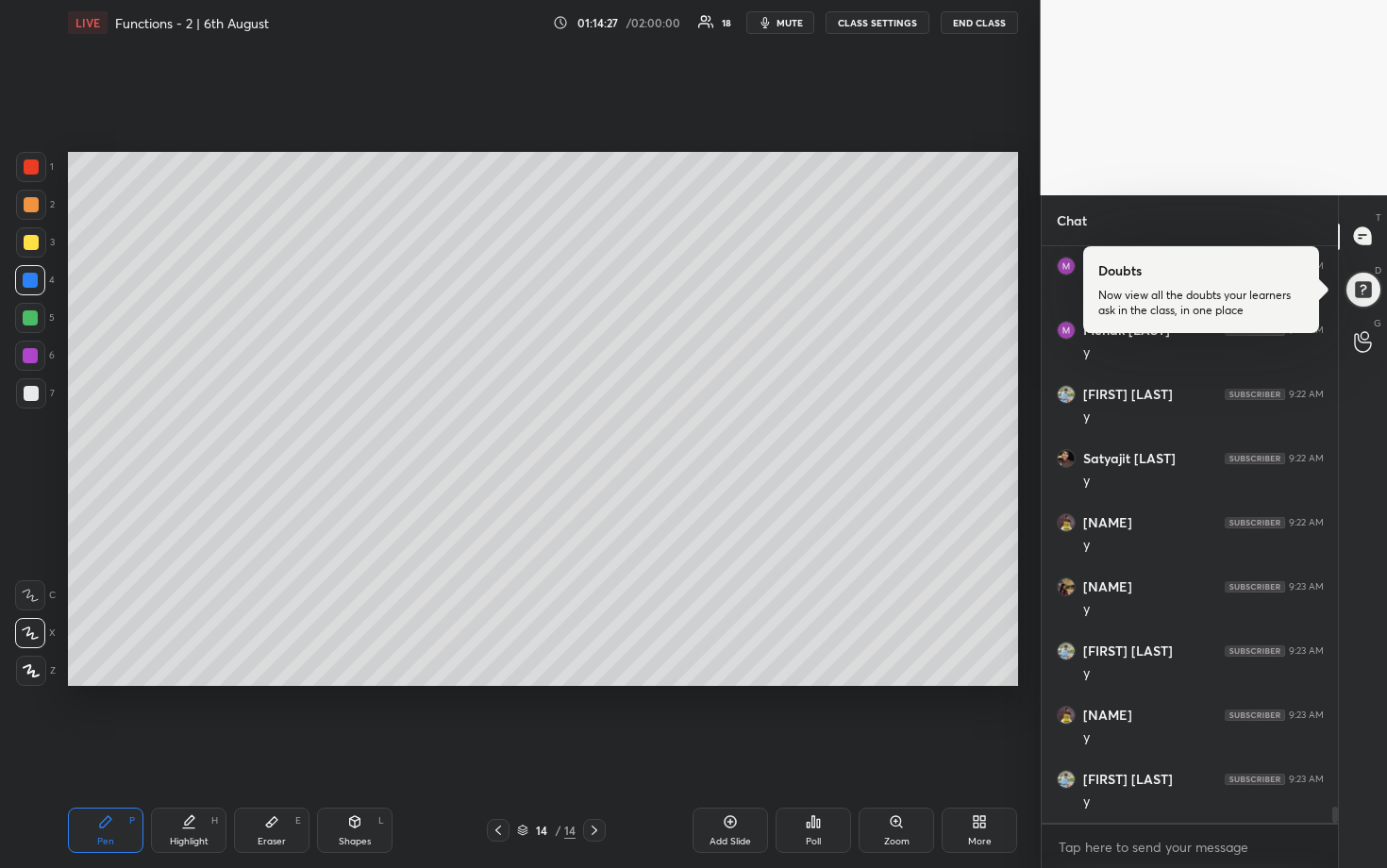 scroll, scrollTop: 20055, scrollLeft: 0, axis: vertical 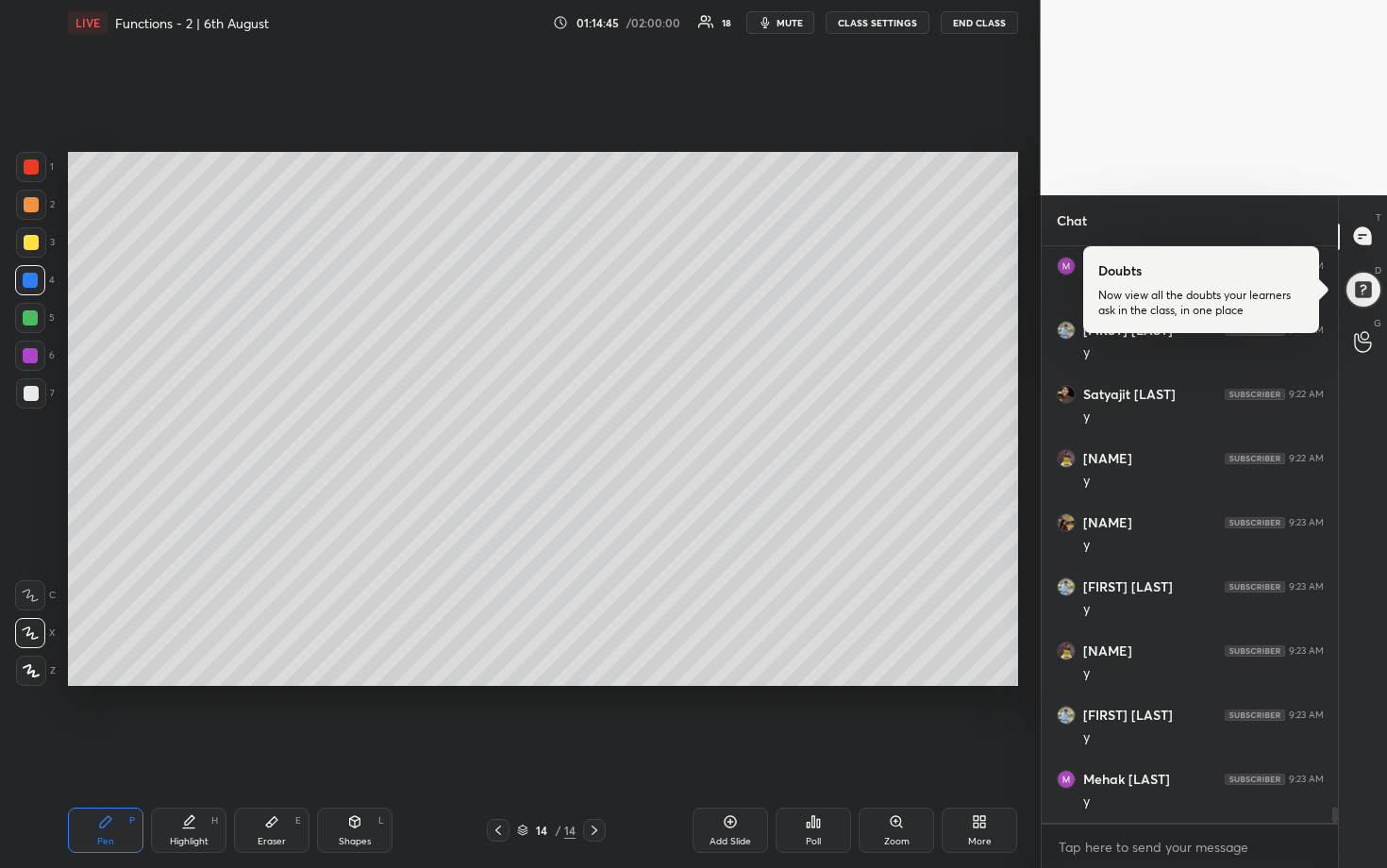 click at bounding box center (30, 356) 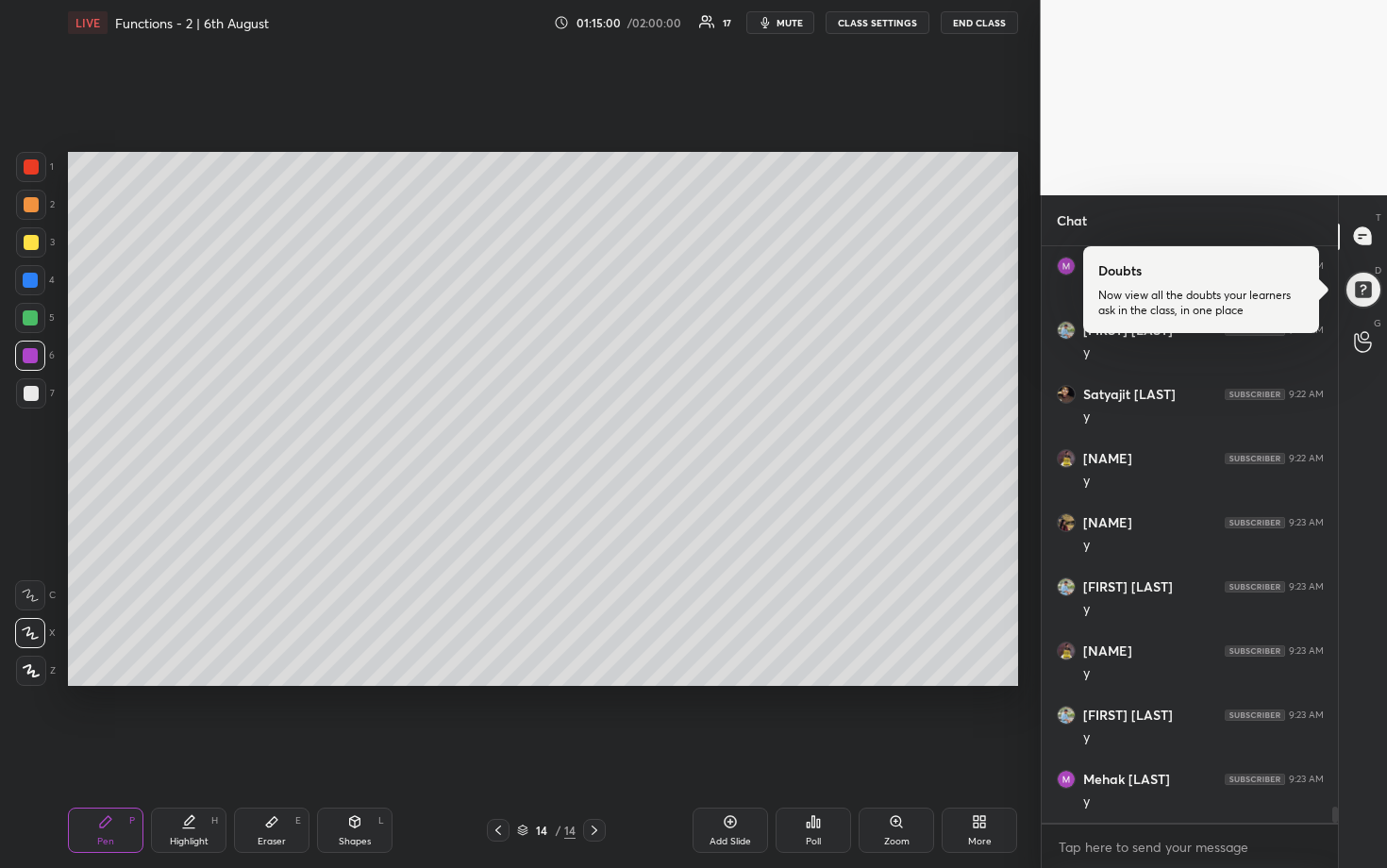 scroll, scrollTop: 20119, scrollLeft: 0, axis: vertical 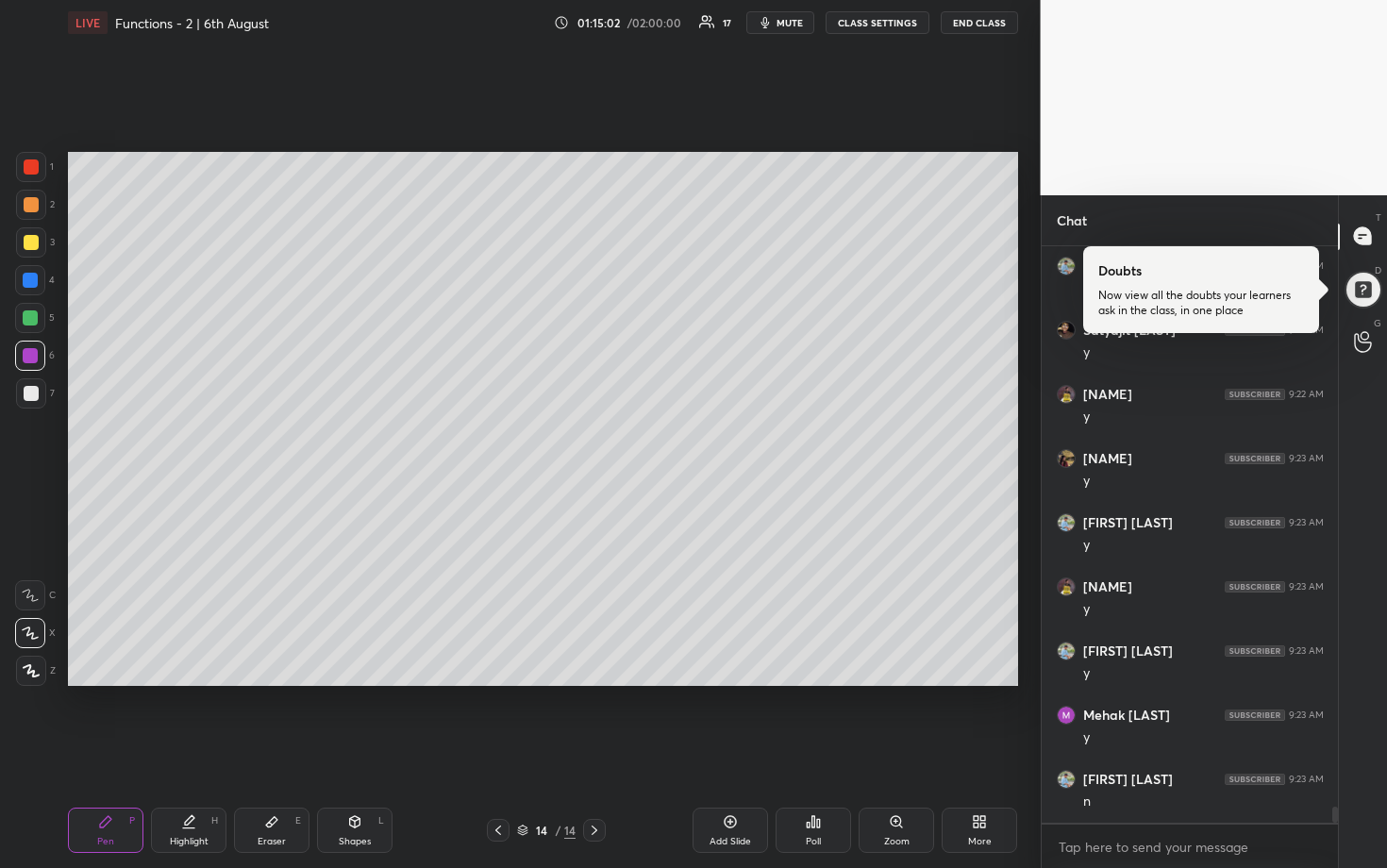 click at bounding box center (31, 205) 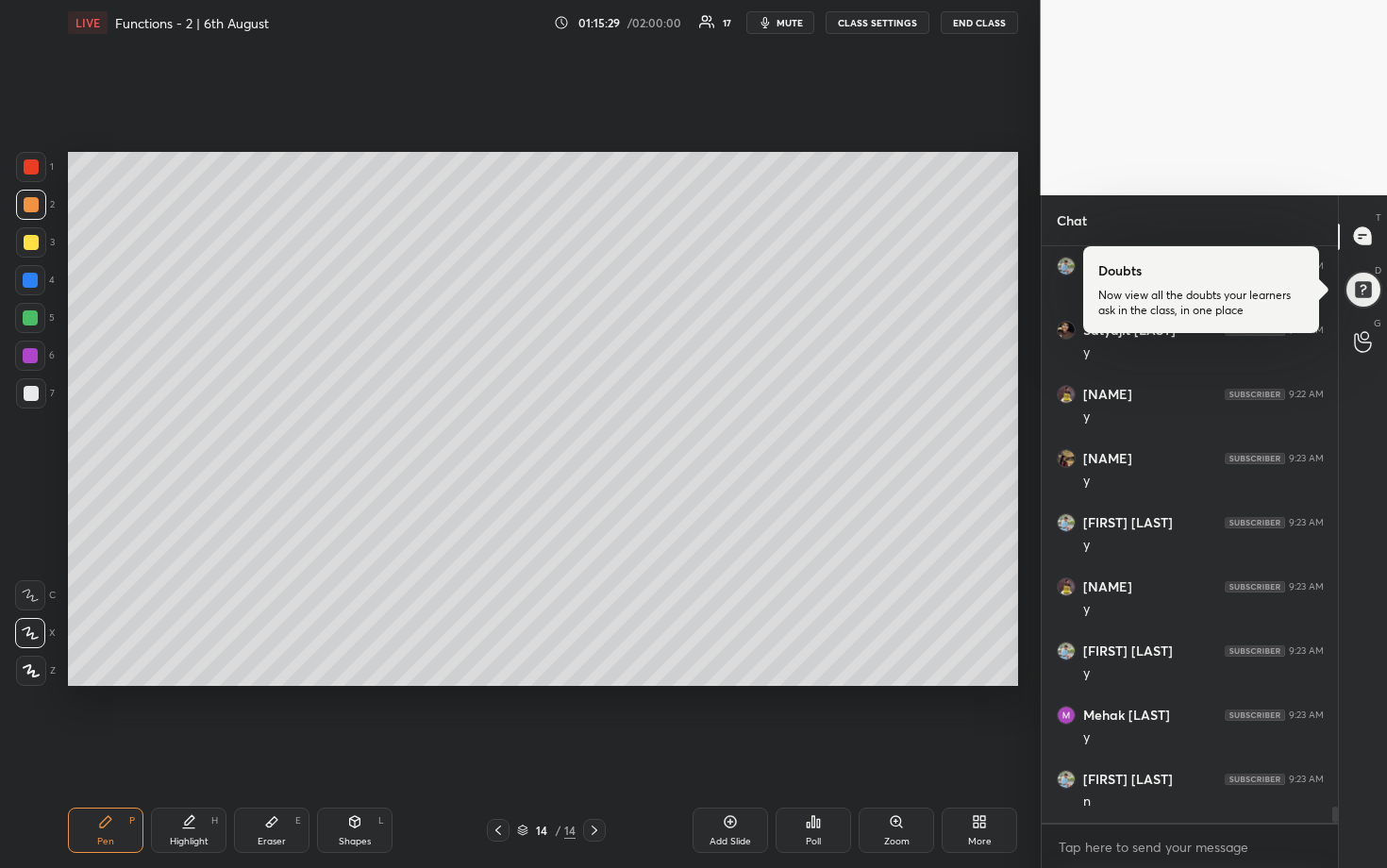 click on "Setting up your live class Poll for   secs No correct answer Start poll" at bounding box center [543, 419] 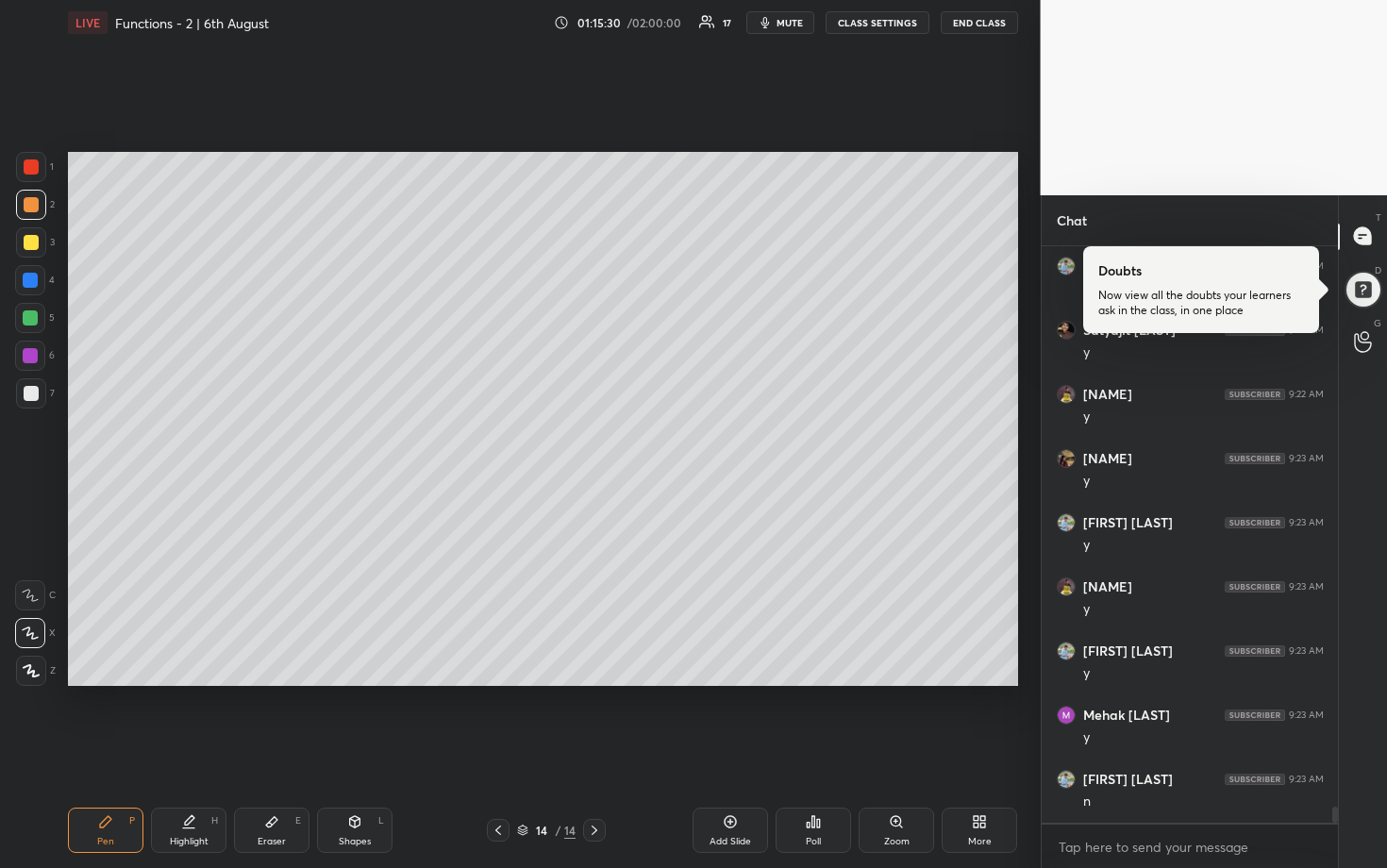 click on "Setting up your live class Poll for   secs No correct answer Start poll" at bounding box center (543, 419) 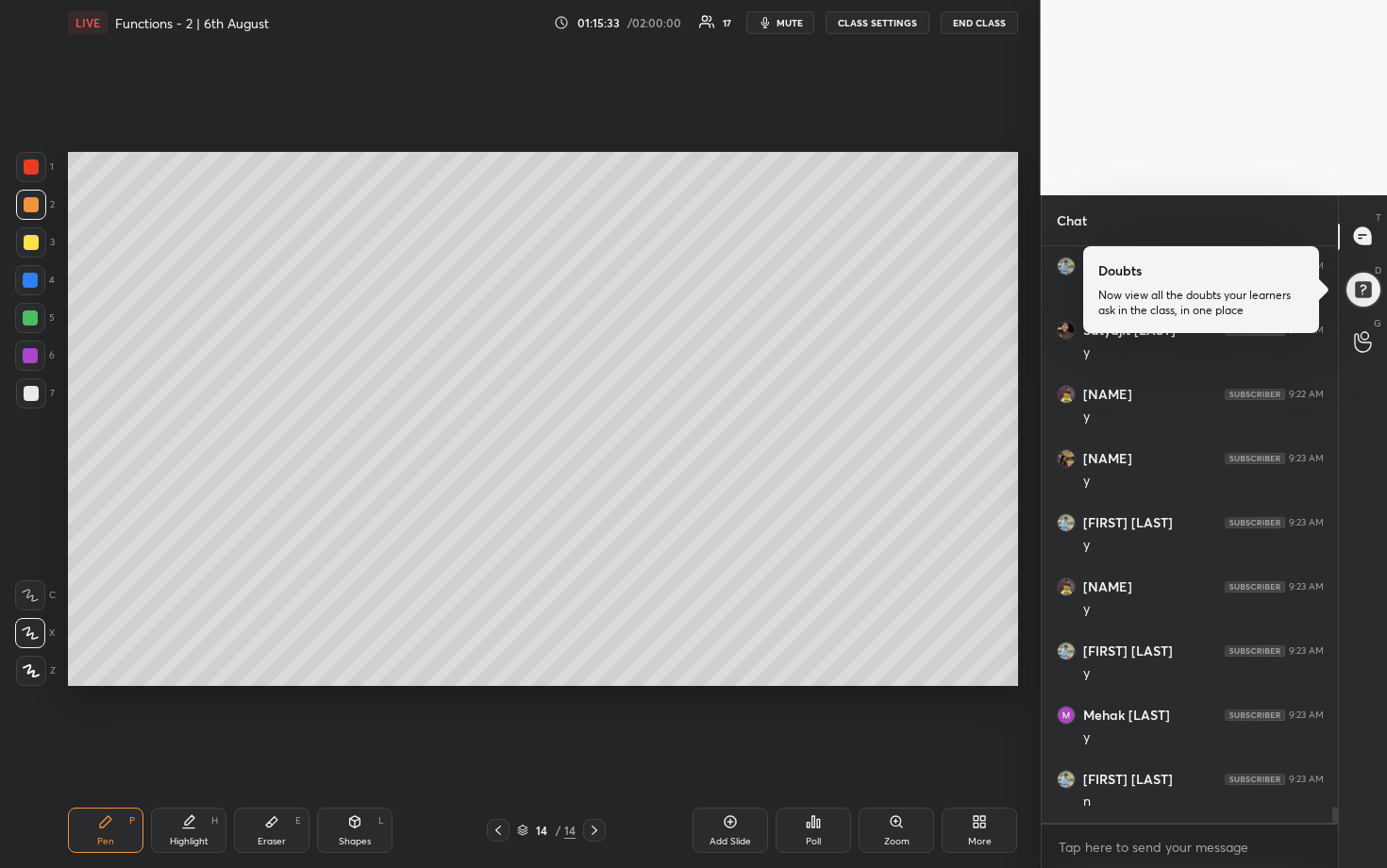 click at bounding box center (31, 393) 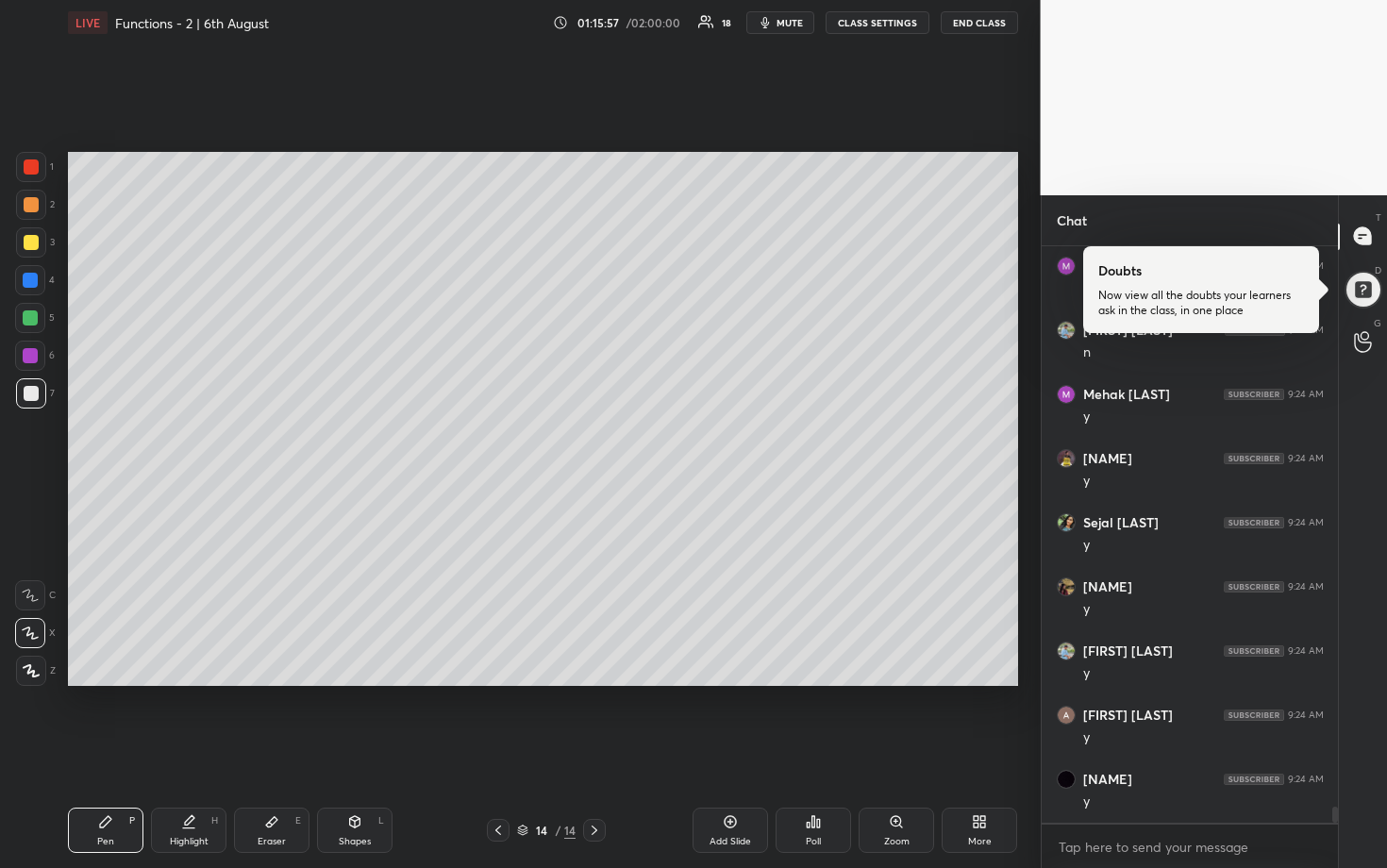 scroll, scrollTop: 20632, scrollLeft: 0, axis: vertical 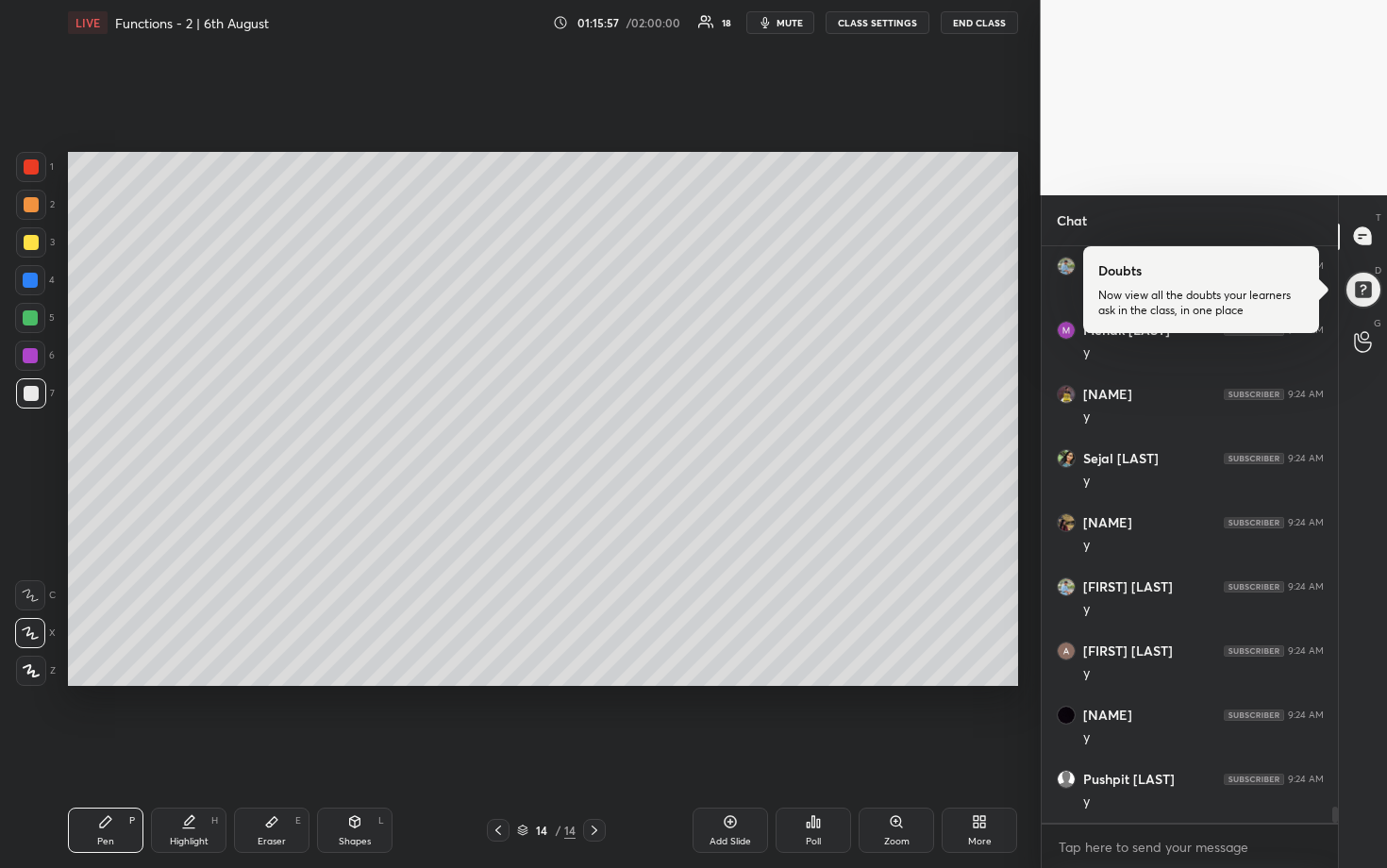 click on "Setting up your live class Poll for   secs No correct answer Start poll" at bounding box center (543, 419) 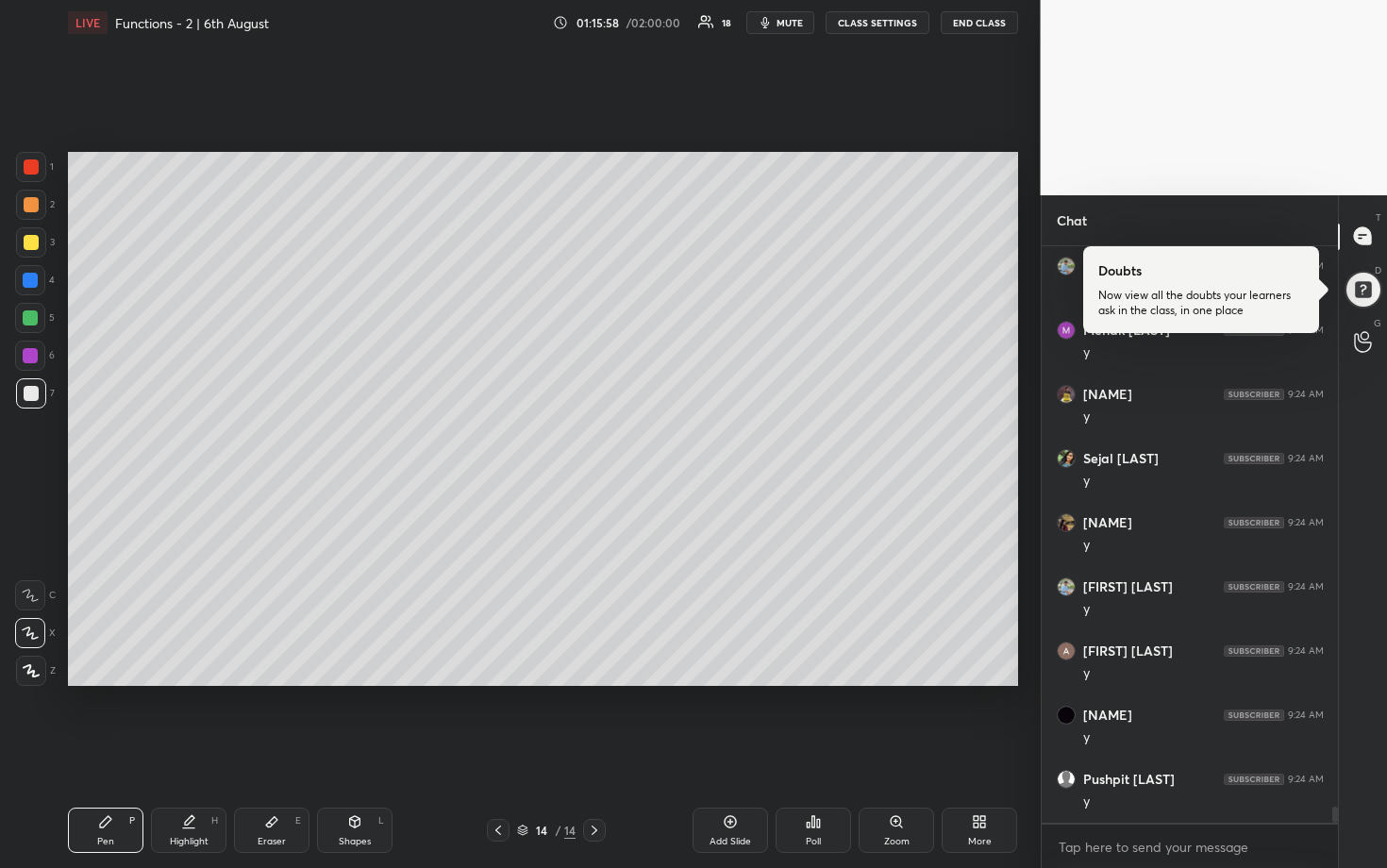 drag, startPoint x: 717, startPoint y: 829, endPoint x: 723, endPoint y: 818, distance: 12.529964 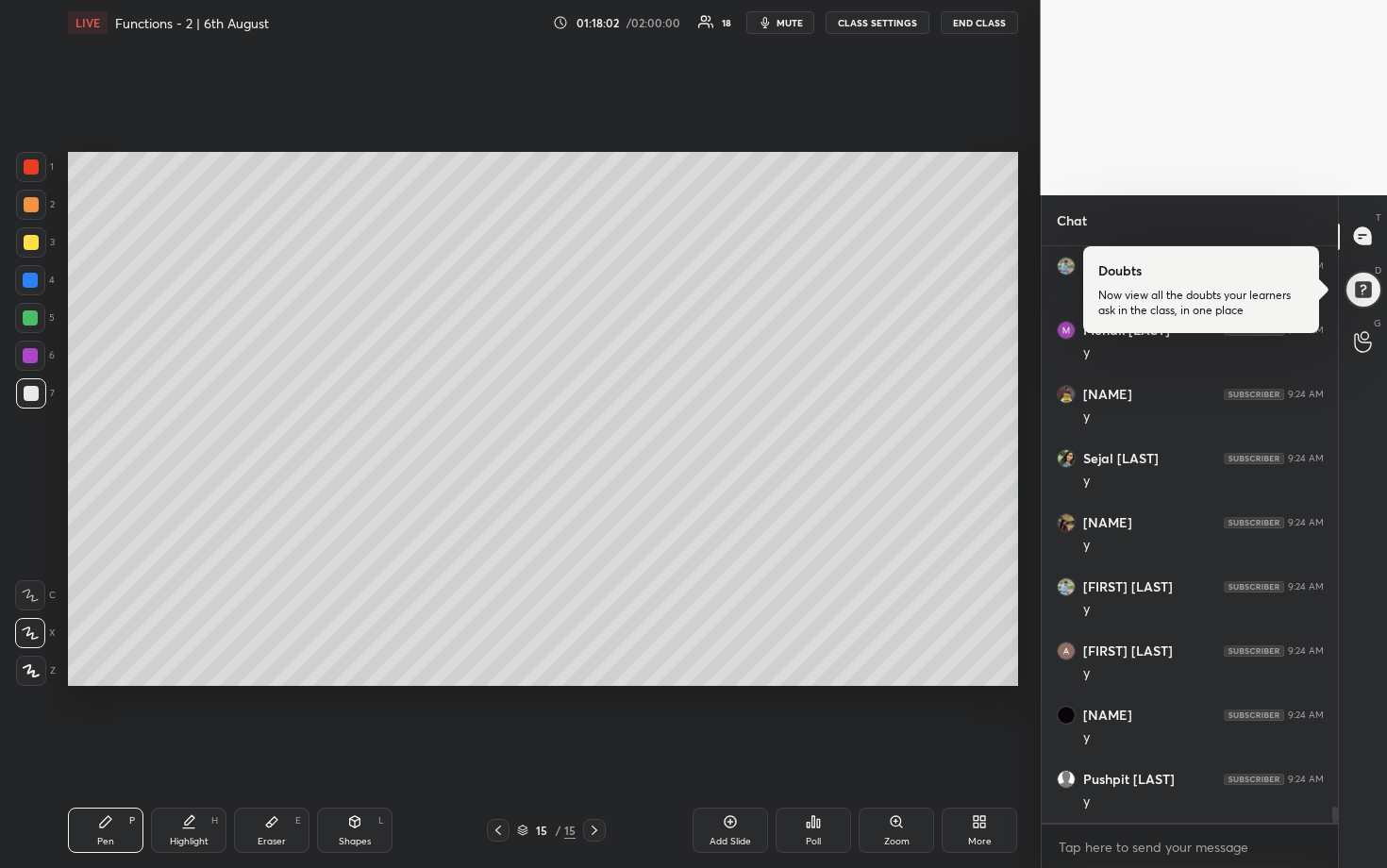 scroll, scrollTop: 20696, scrollLeft: 0, axis: vertical 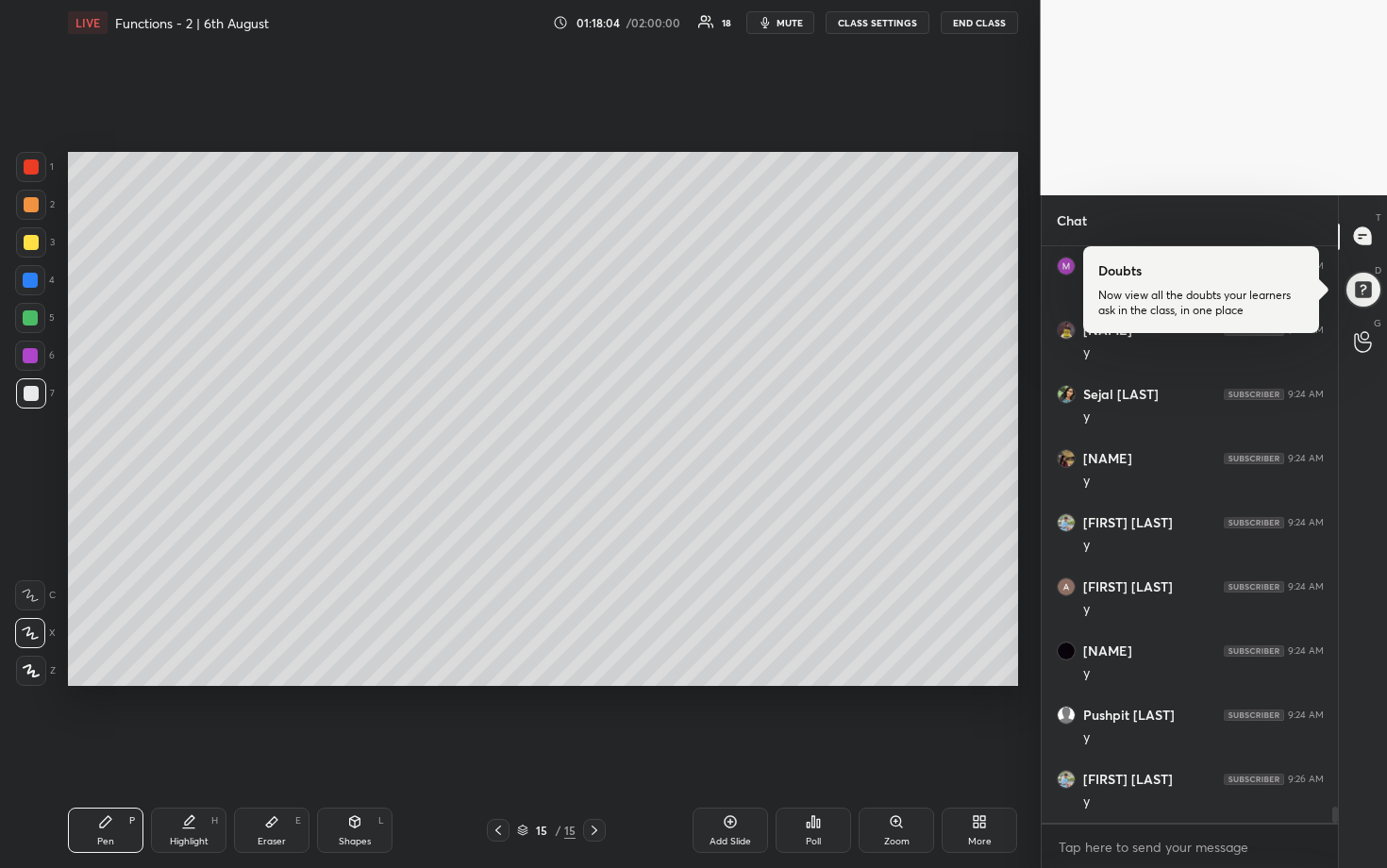 click at bounding box center (30, 318) 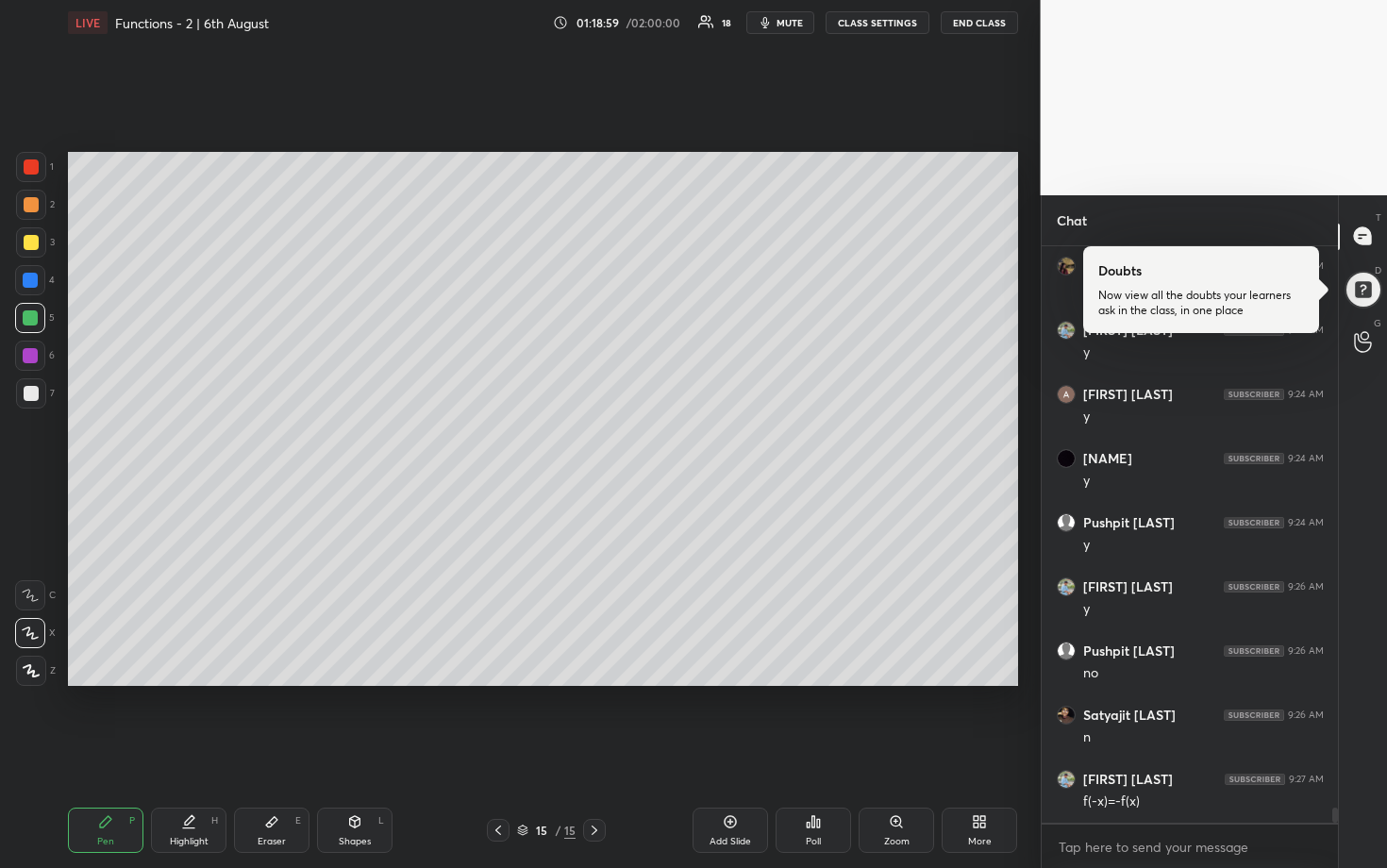 scroll, scrollTop: 20907, scrollLeft: 0, axis: vertical 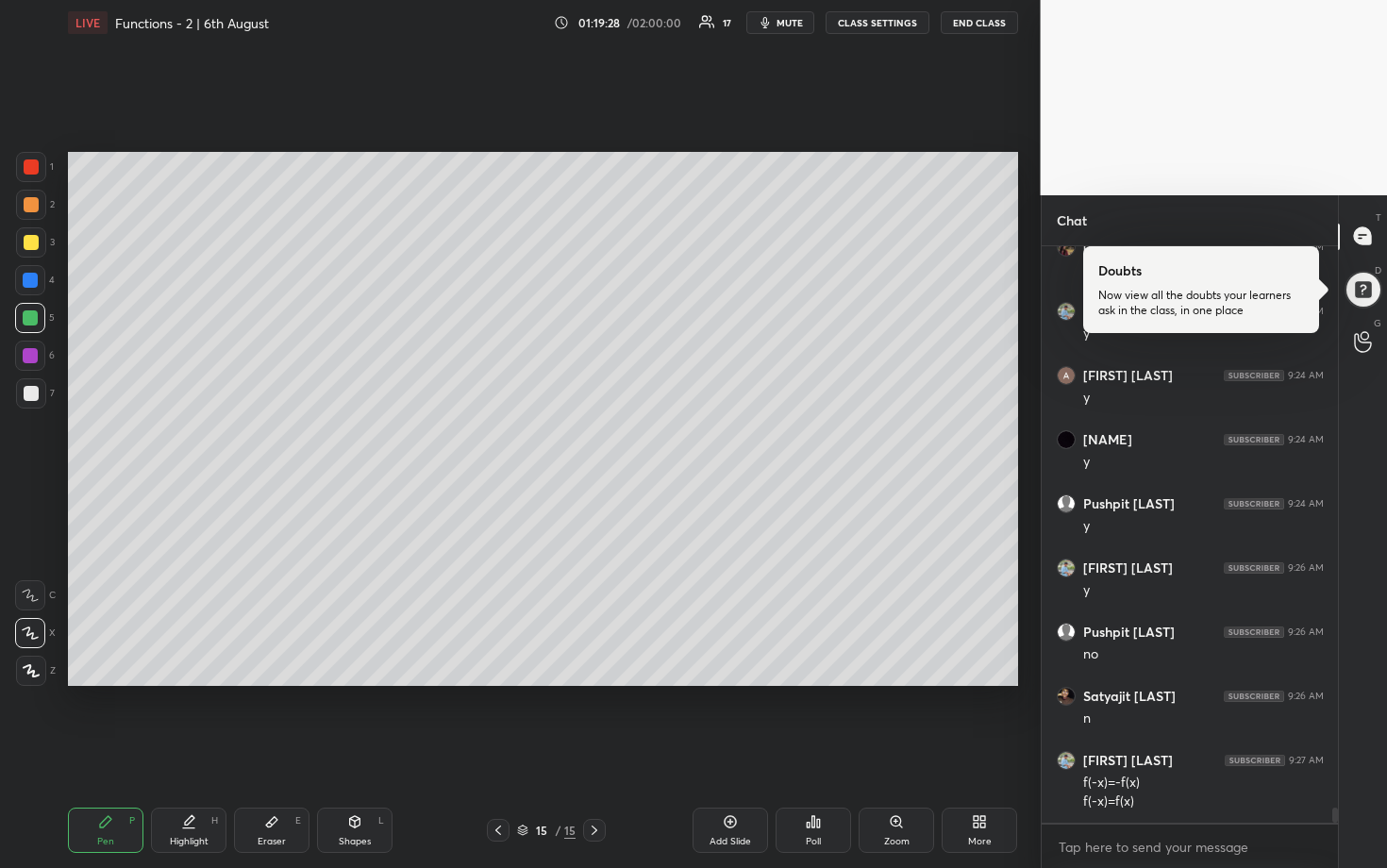 click at bounding box center (31, 205) 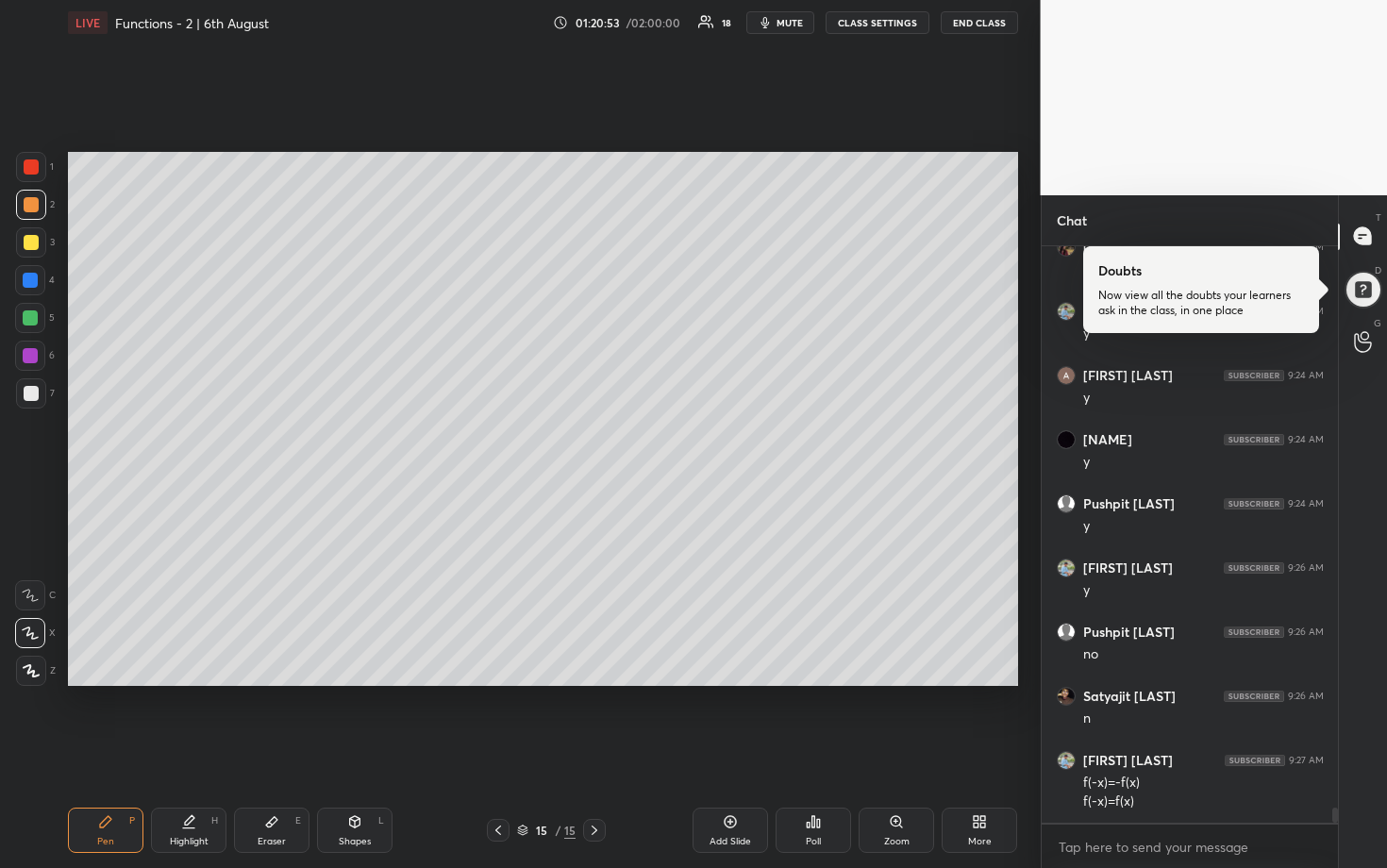 click at bounding box center [30, 356] 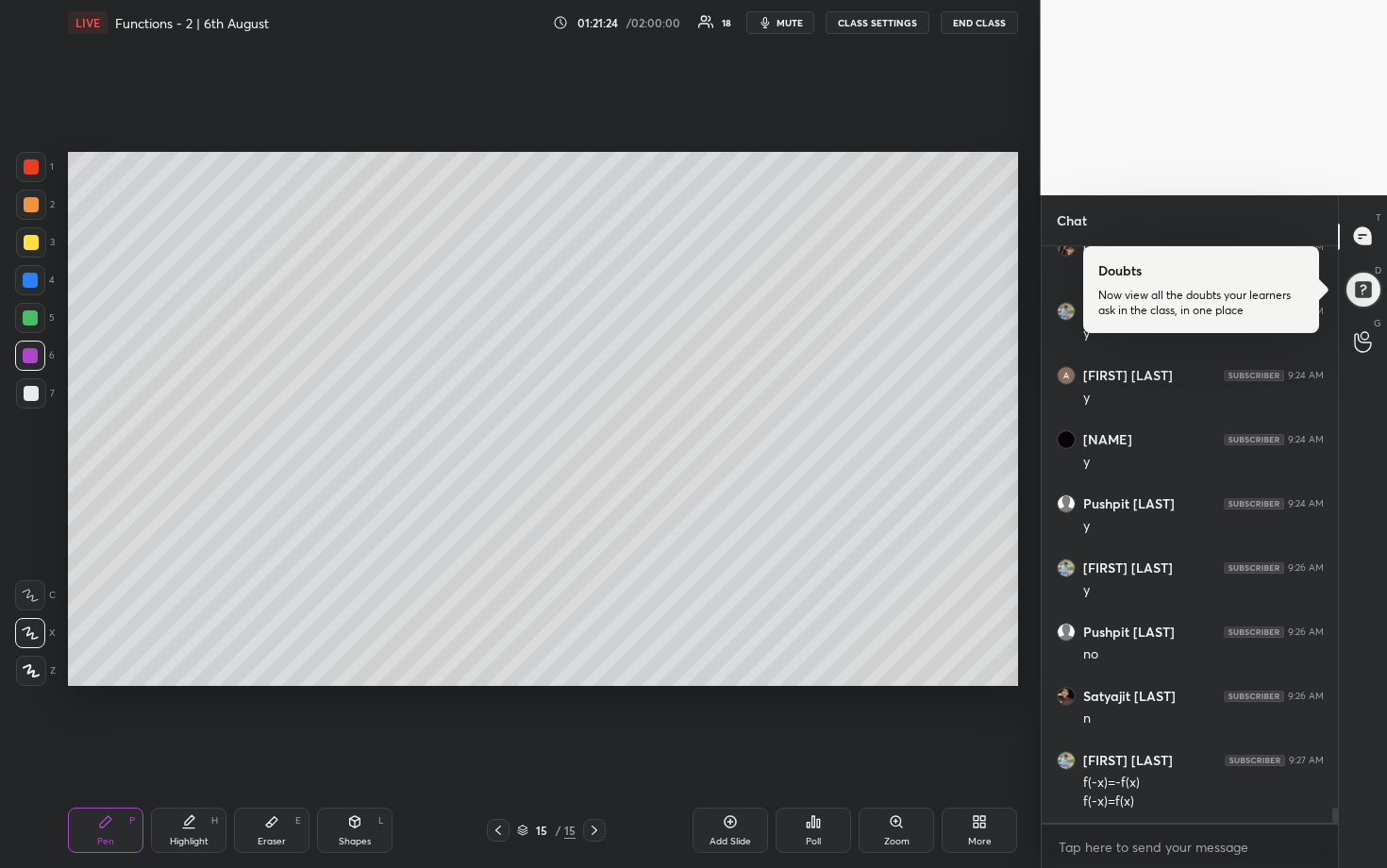 click at bounding box center (30, 318) 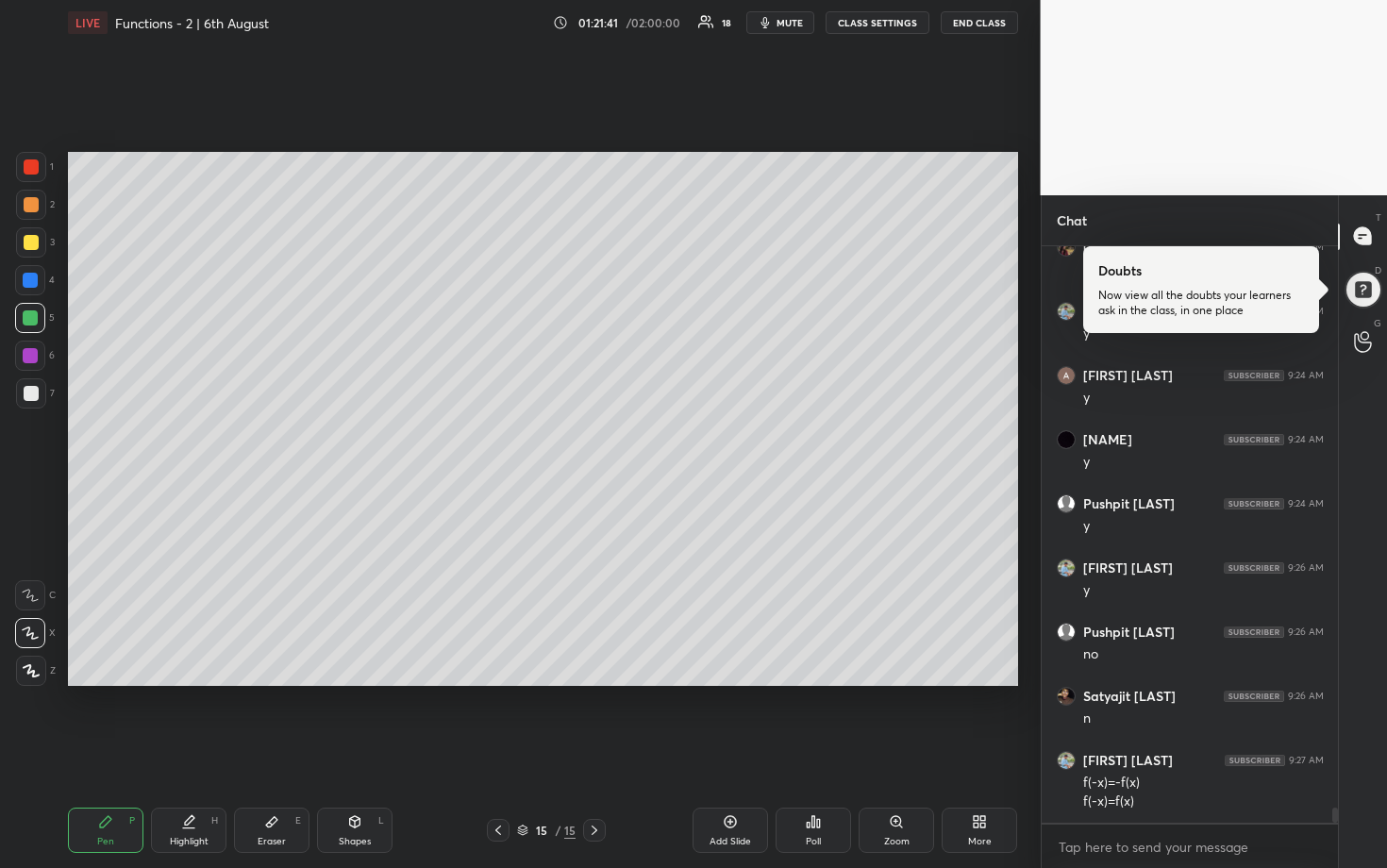 click at bounding box center (30, 318) 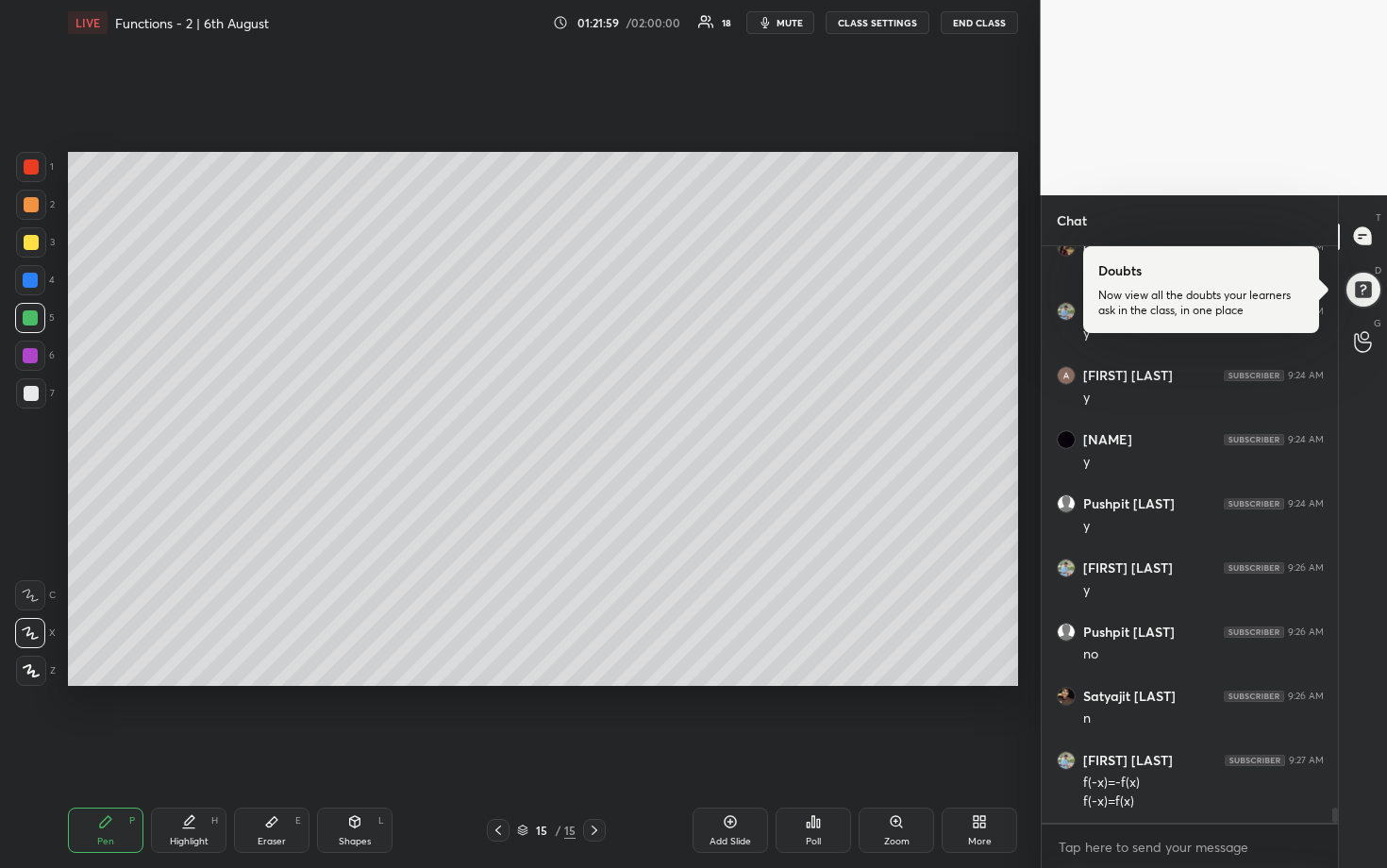 drag, startPoint x: 25, startPoint y: 384, endPoint x: 64, endPoint y: 384, distance: 39 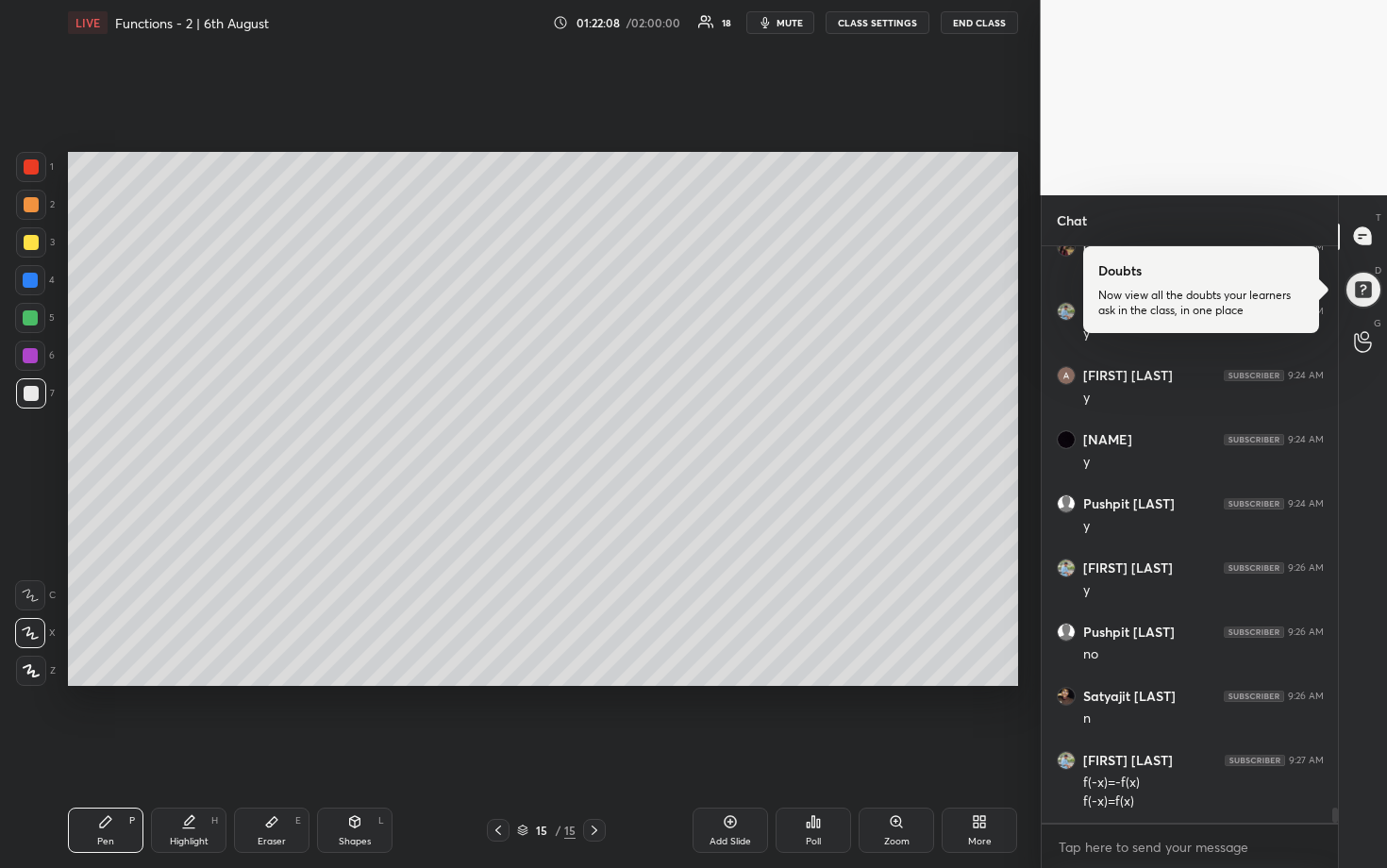 click on "Poll" at bounding box center [813, 842] 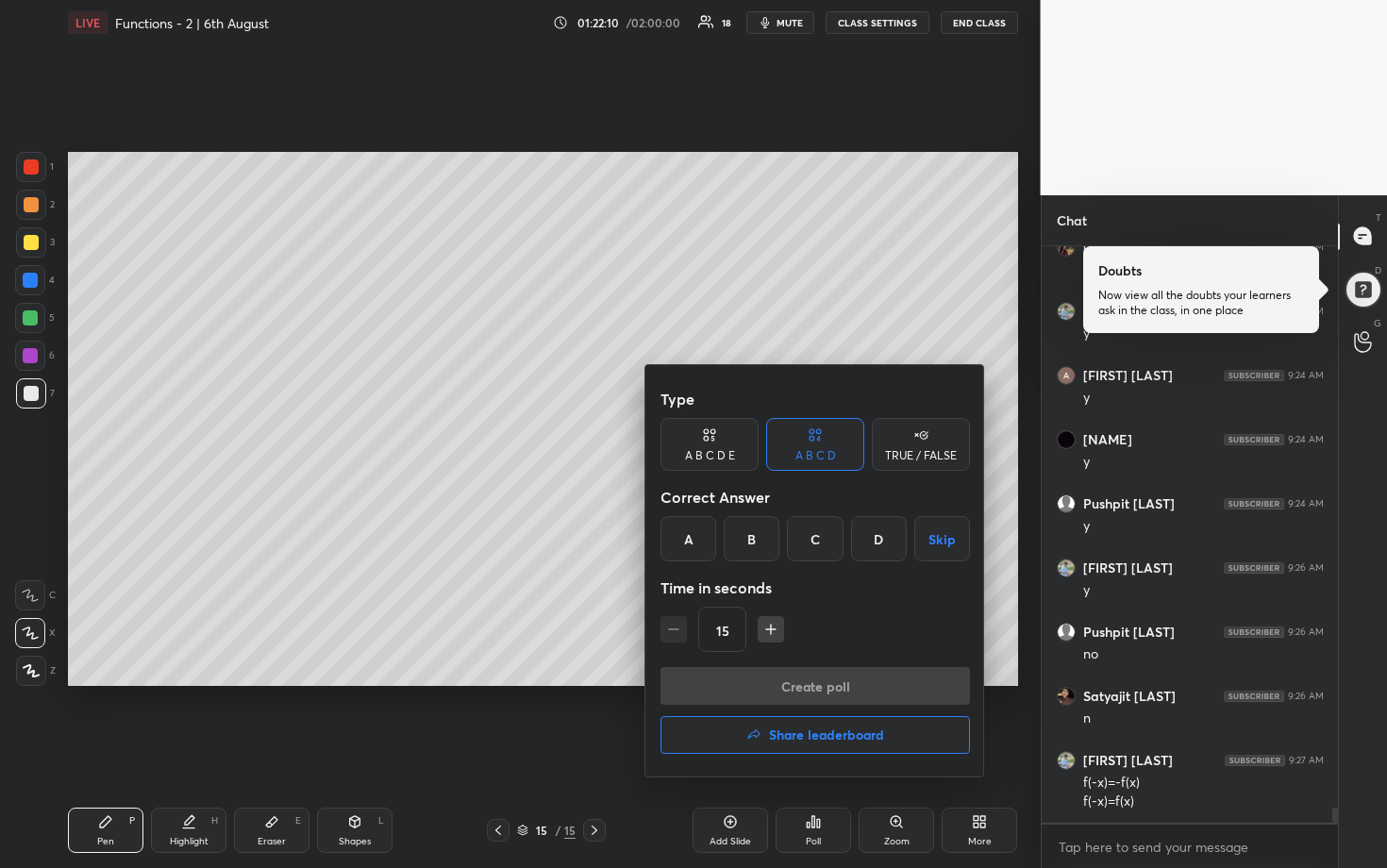 click at bounding box center (694, 434) 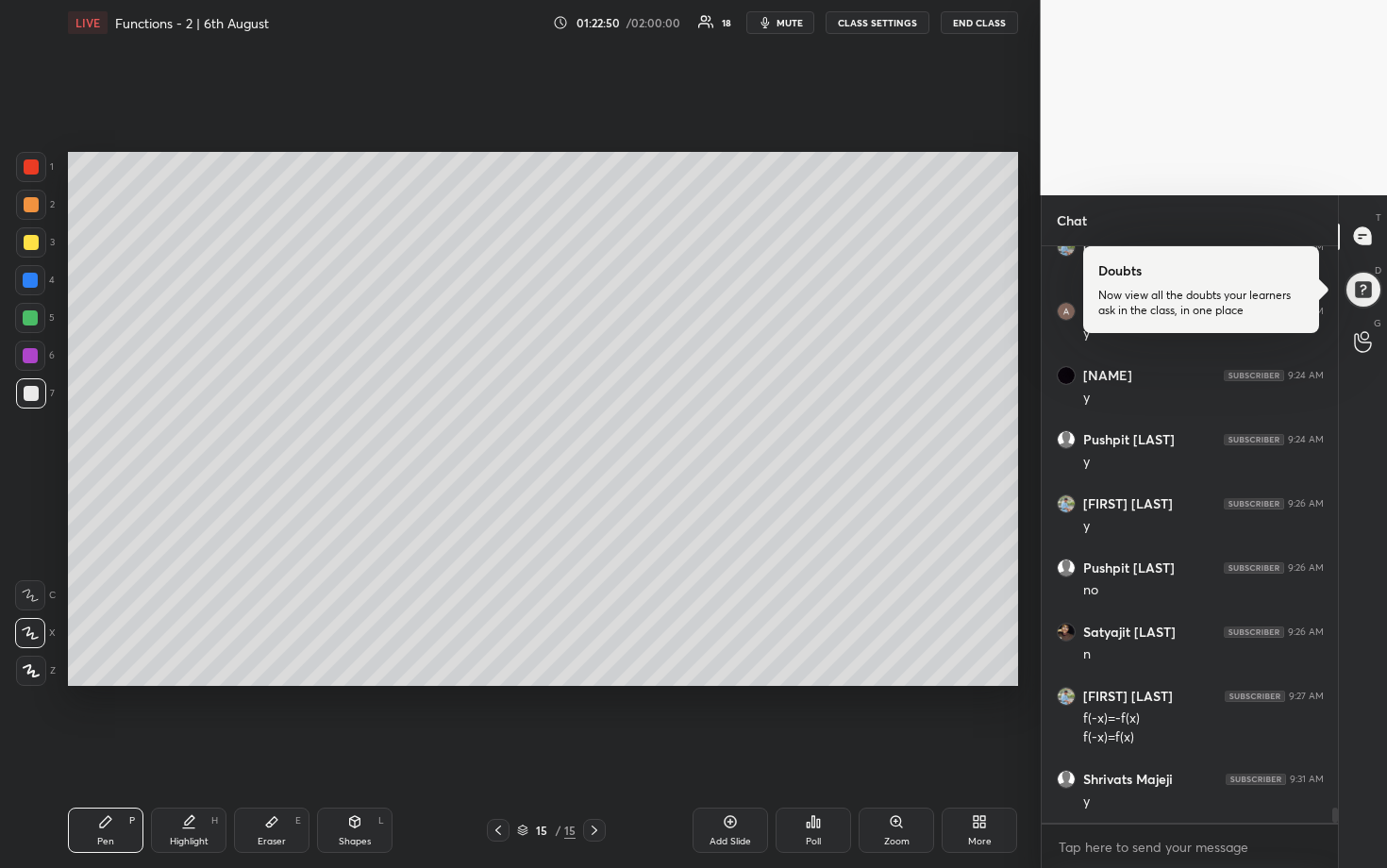 scroll, scrollTop: 21036, scrollLeft: 0, axis: vertical 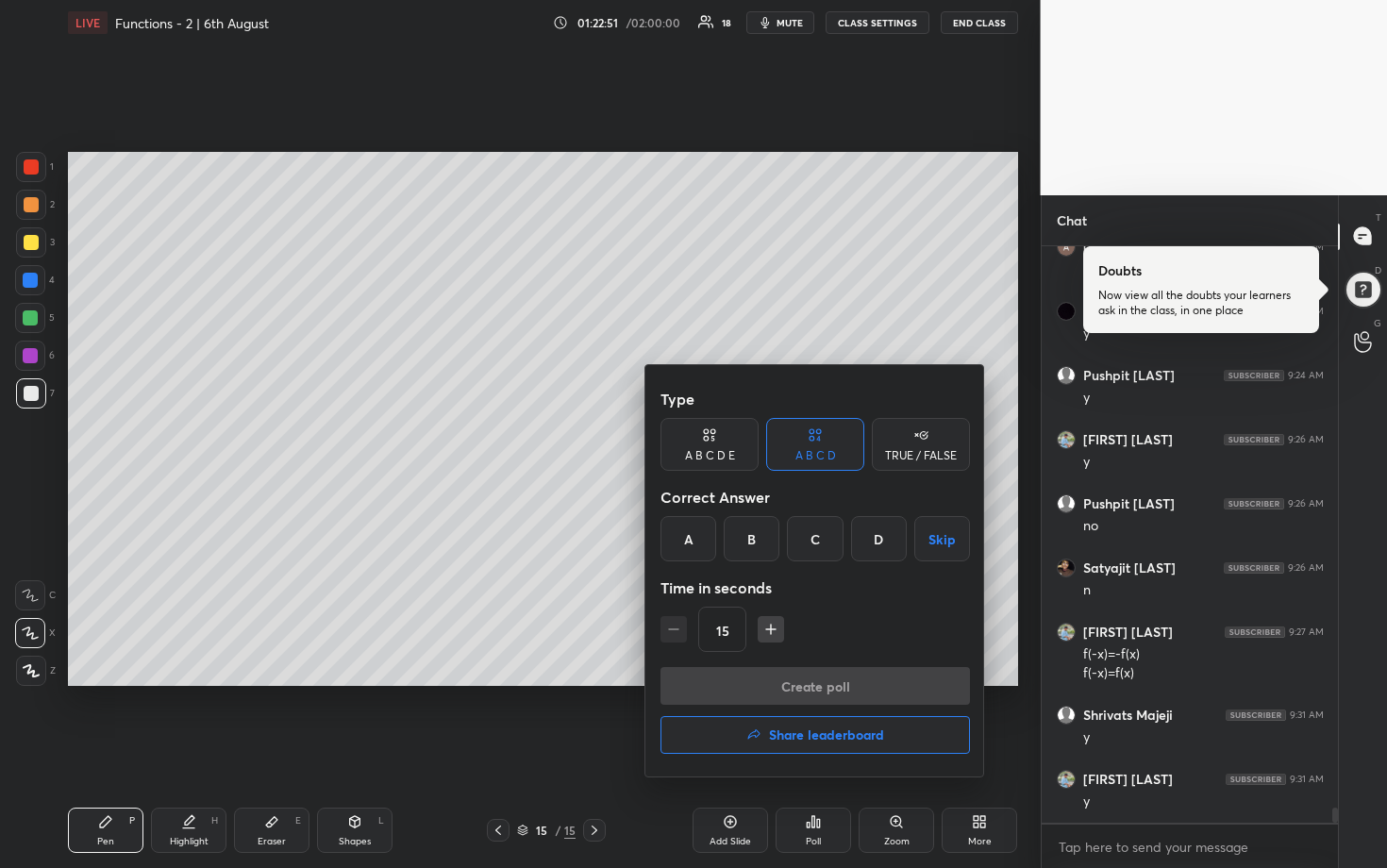 click on "D" at bounding box center [878, 539] 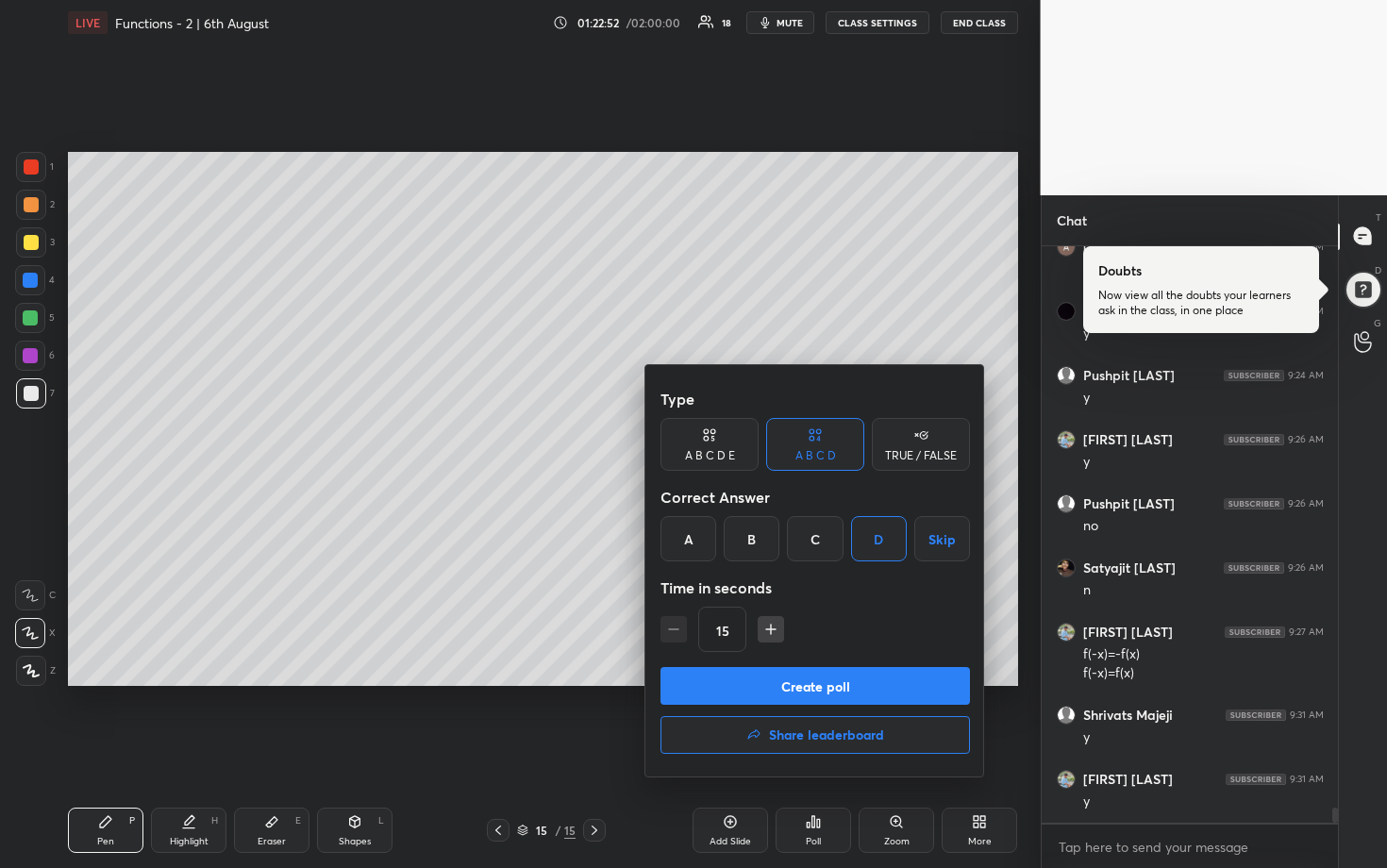 click on "Create poll" at bounding box center (815, 686) 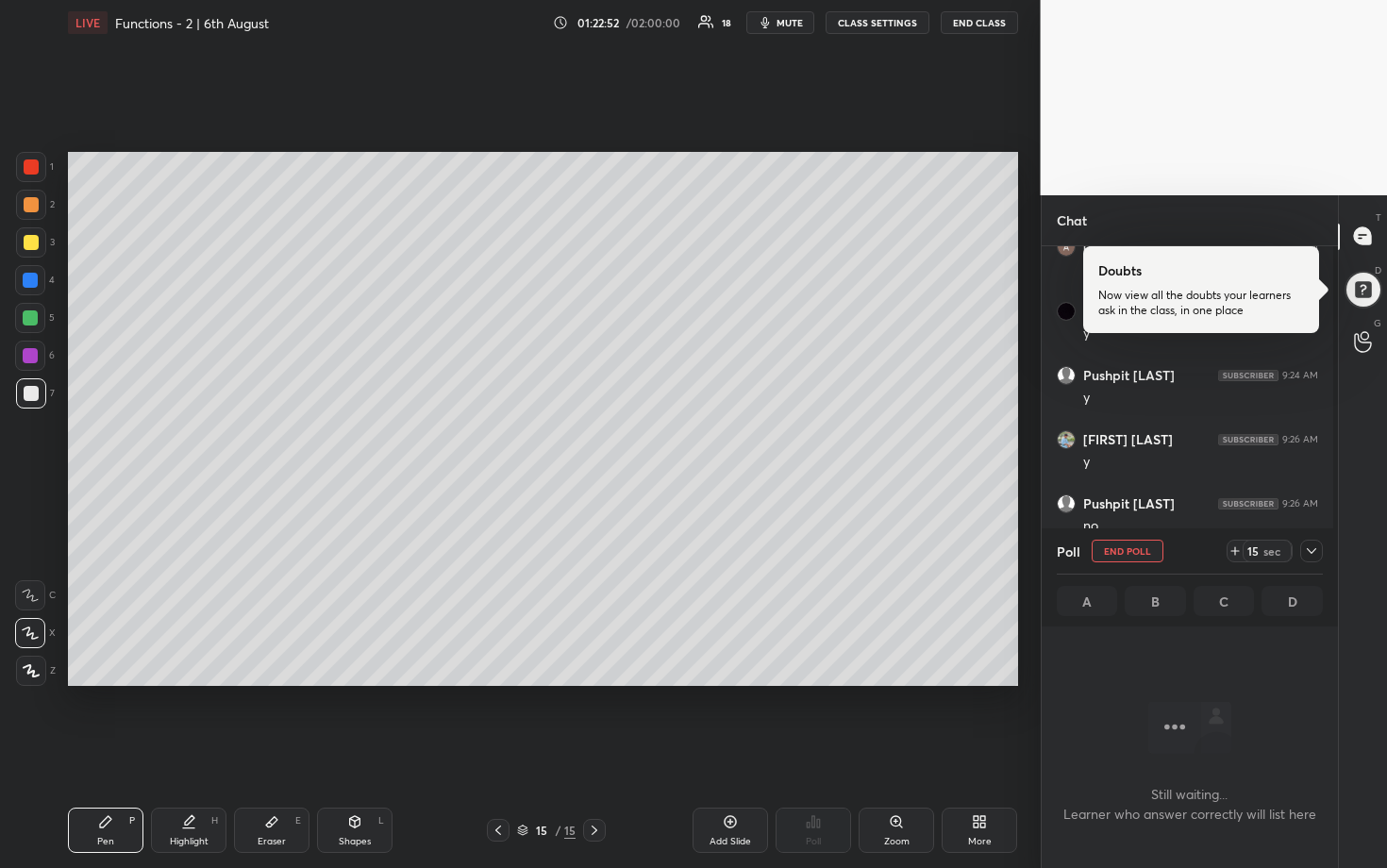 scroll, scrollTop: 489, scrollLeft: 285, axis: both 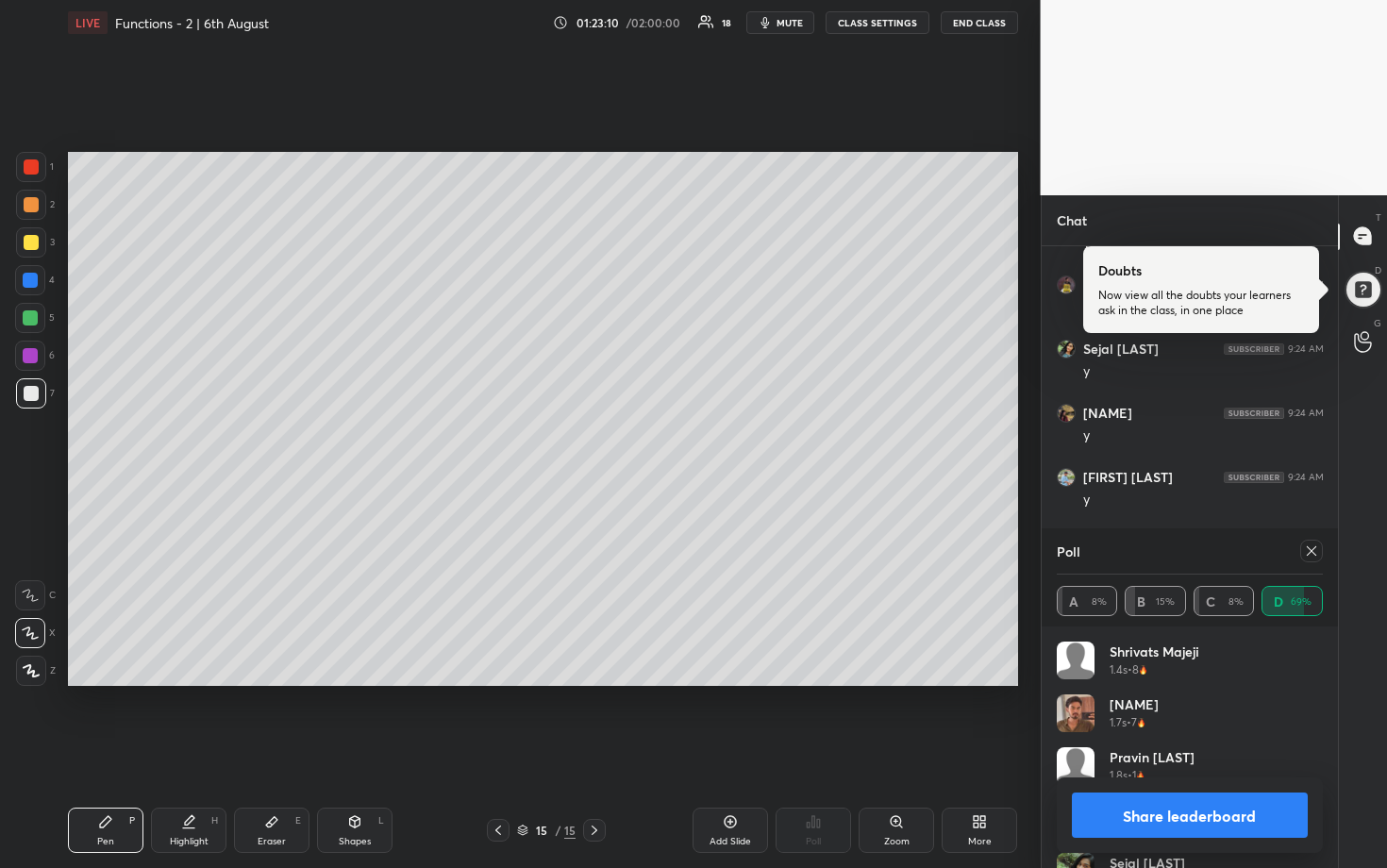 click on "Share leaderboard" at bounding box center [1190, 815] 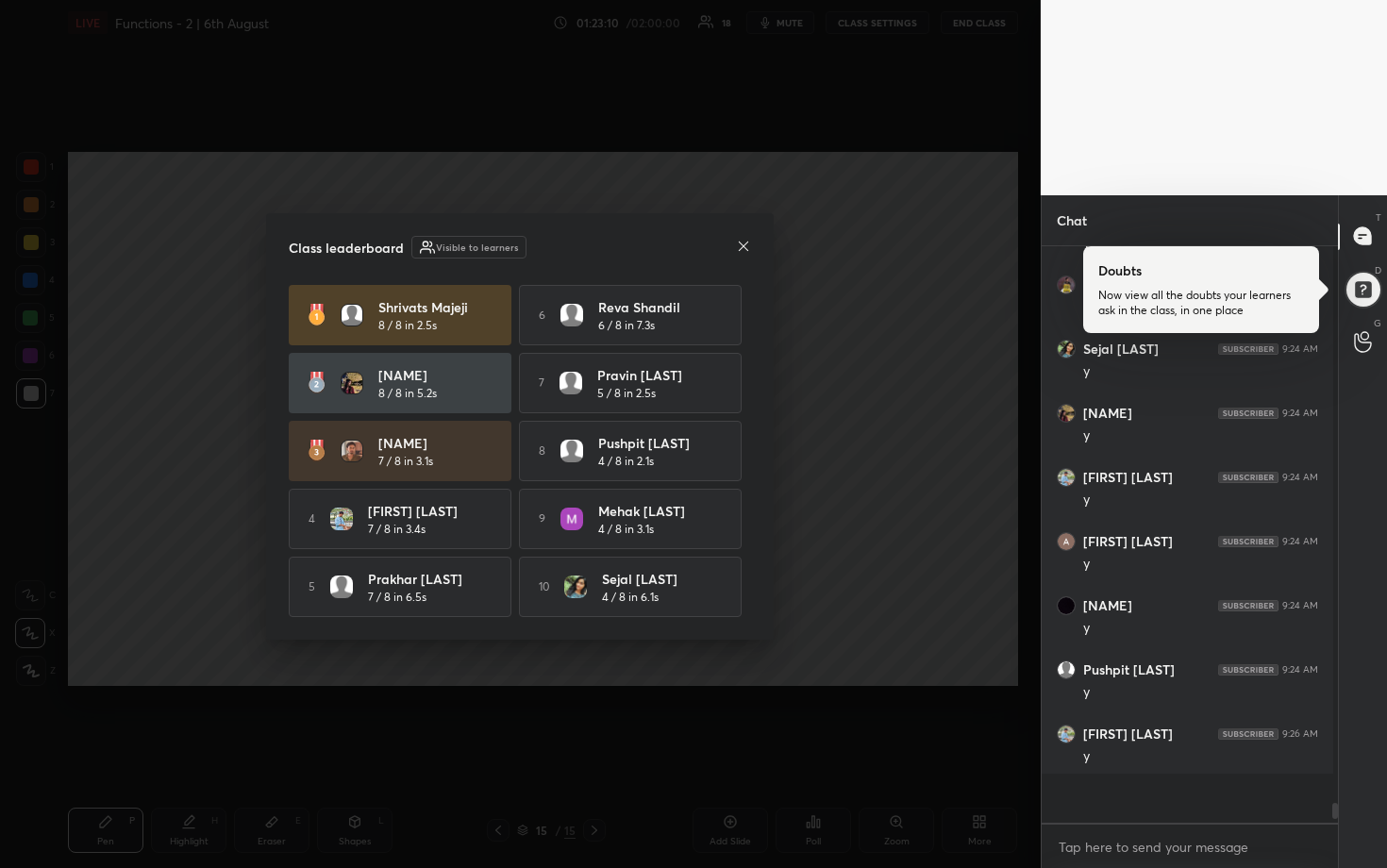 scroll, scrollTop: 1, scrollLeft: 7, axis: both 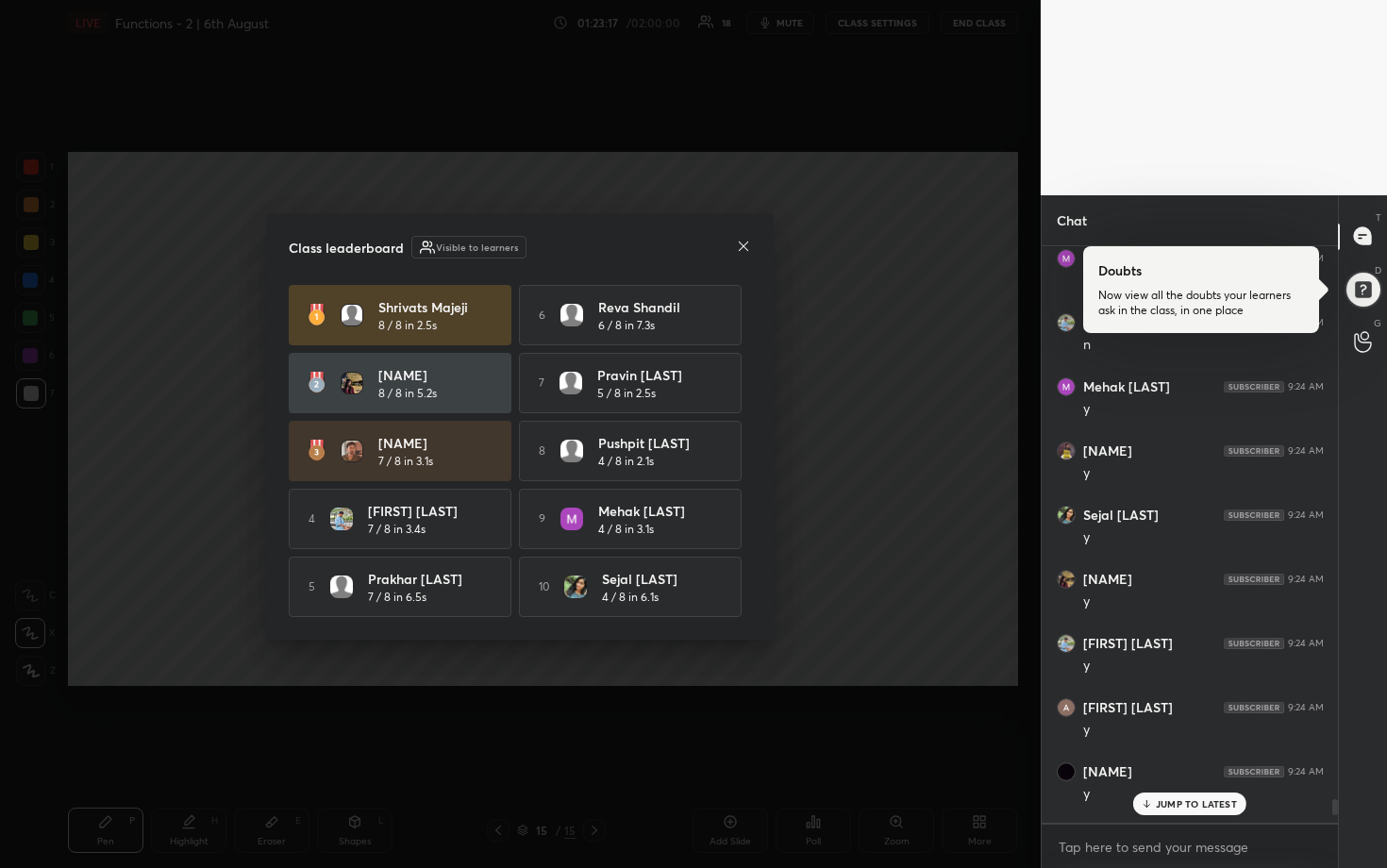 click 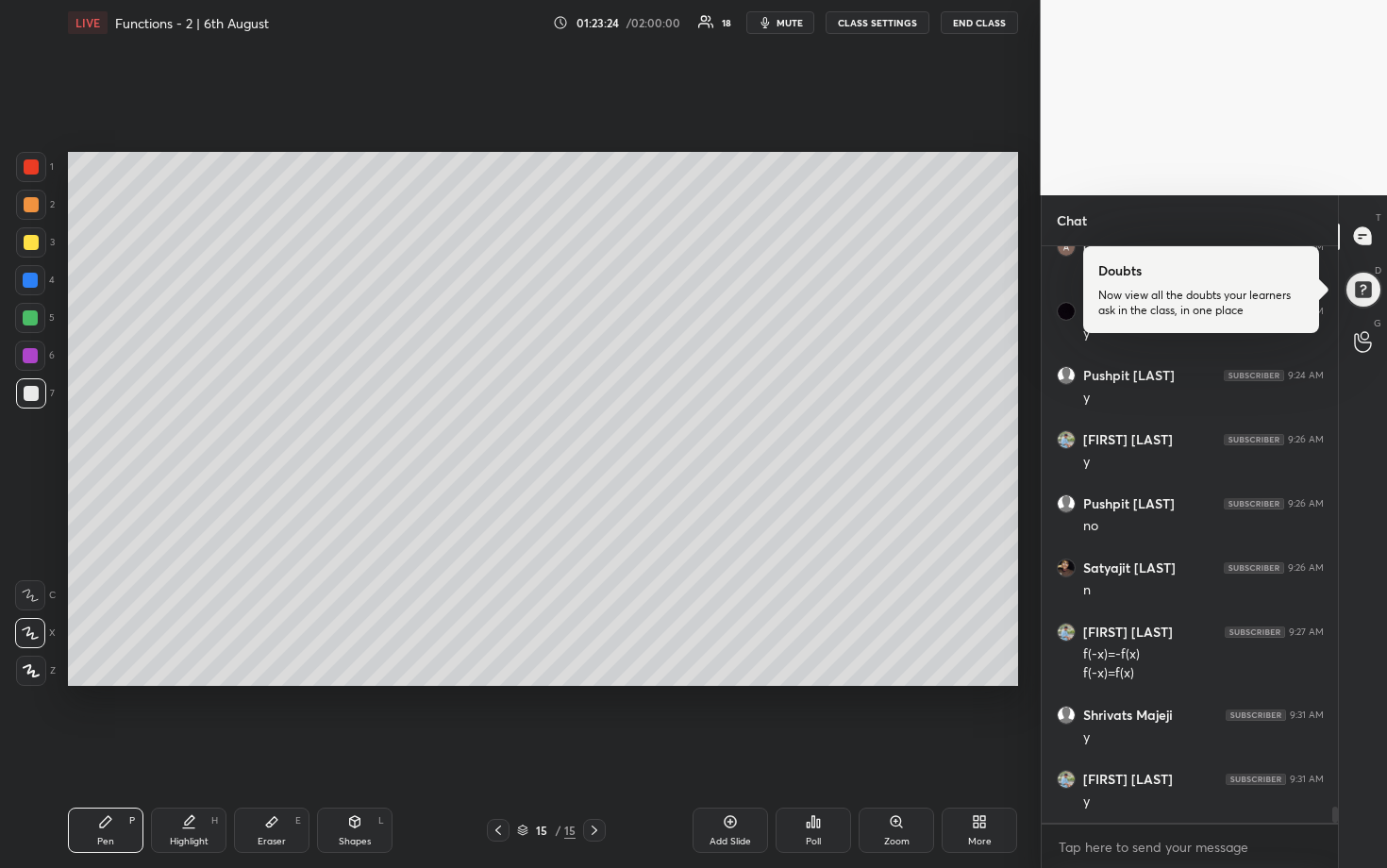 click at bounding box center [31, 205] 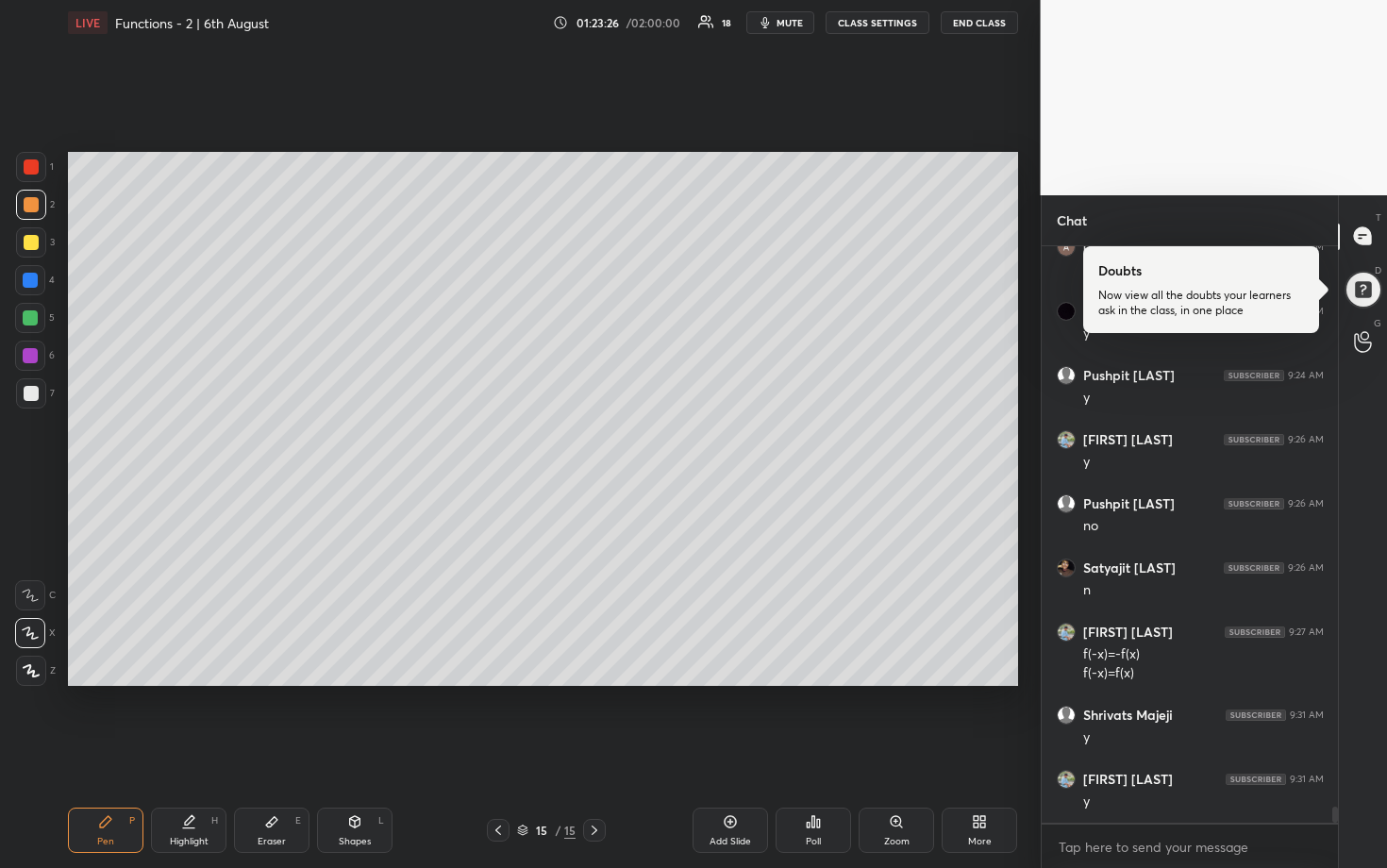 click at bounding box center [31, 393] 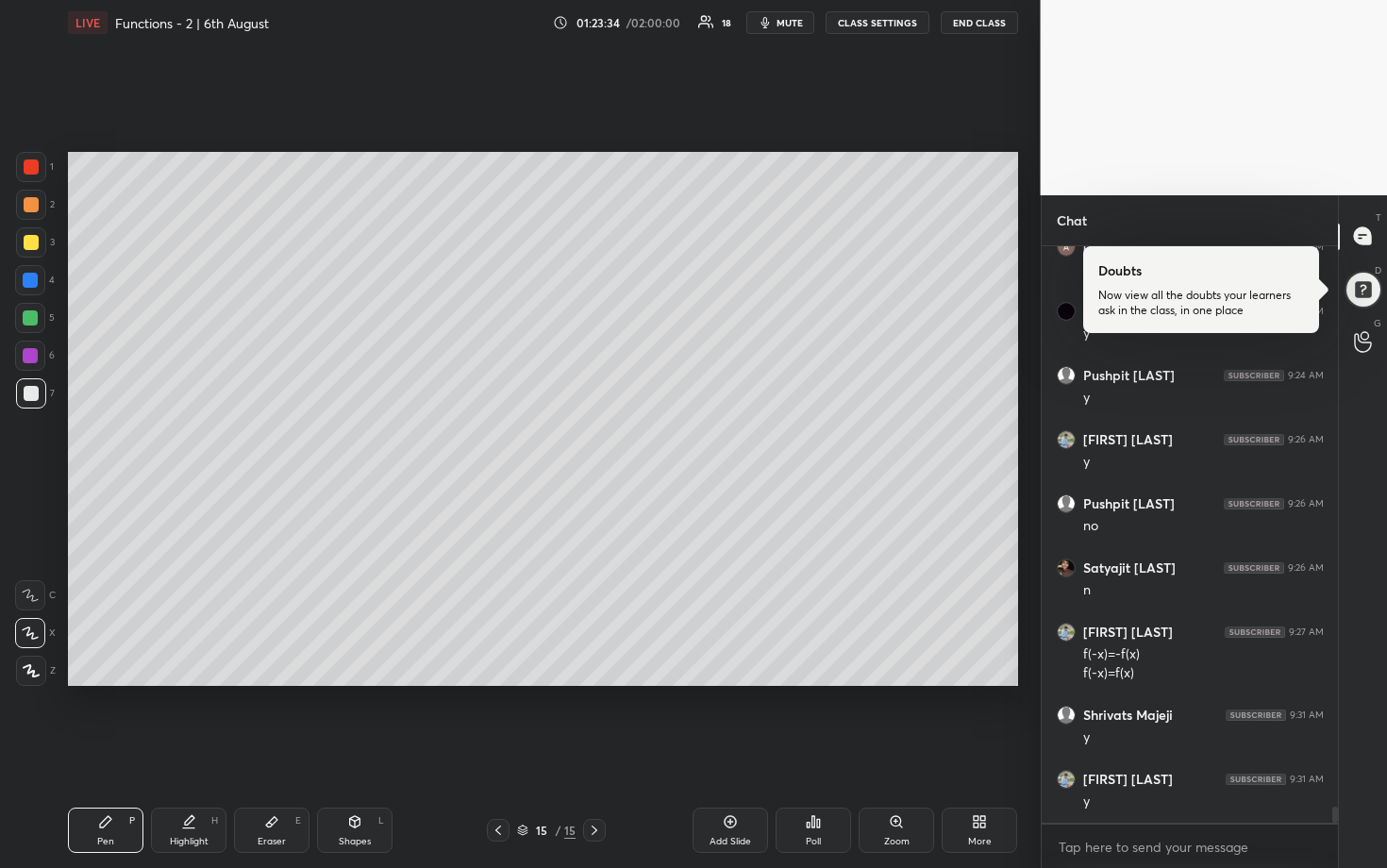 click on "1 2 3 4 5 6 7" at bounding box center [35, 284] 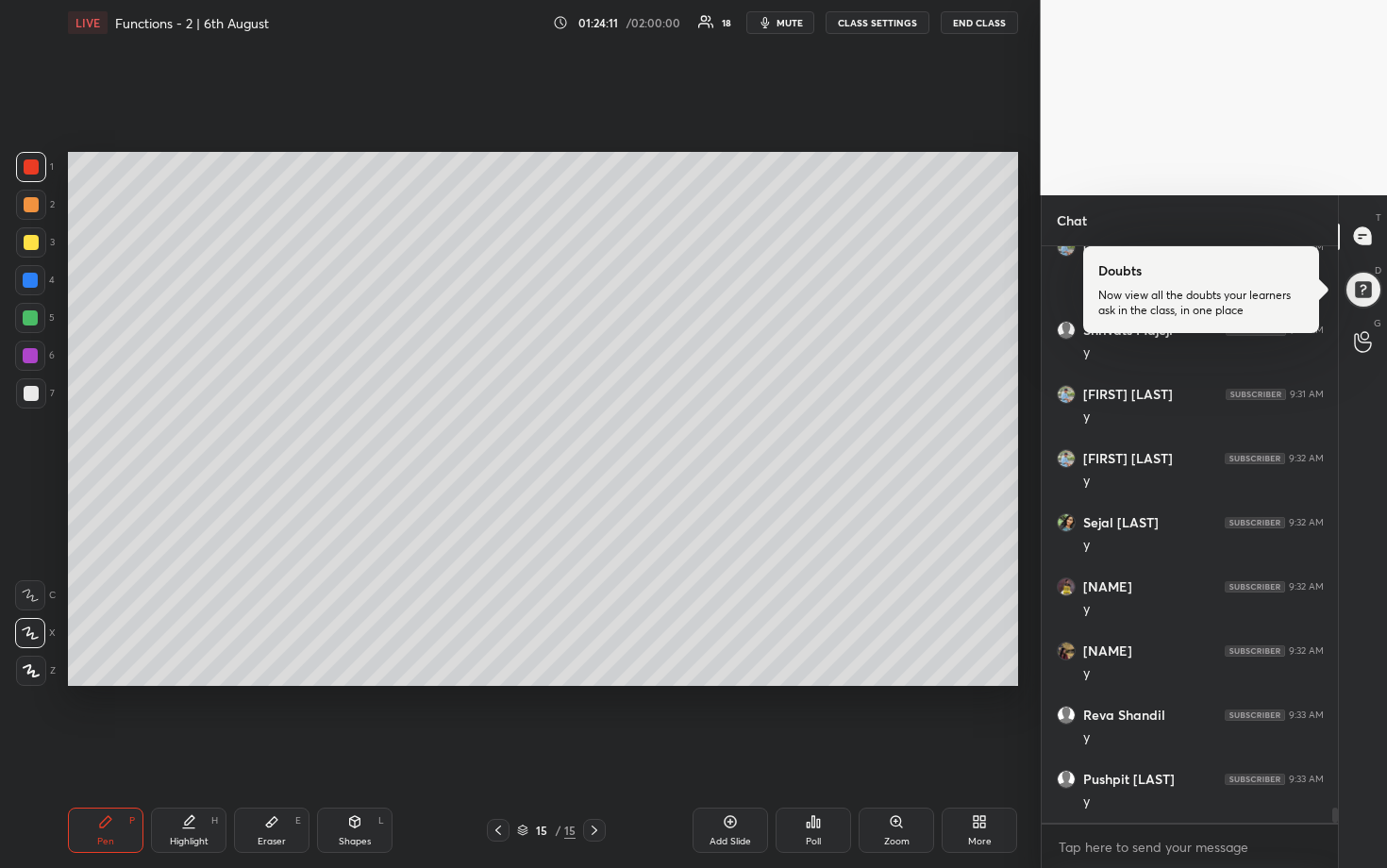scroll, scrollTop: 20948, scrollLeft: 0, axis: vertical 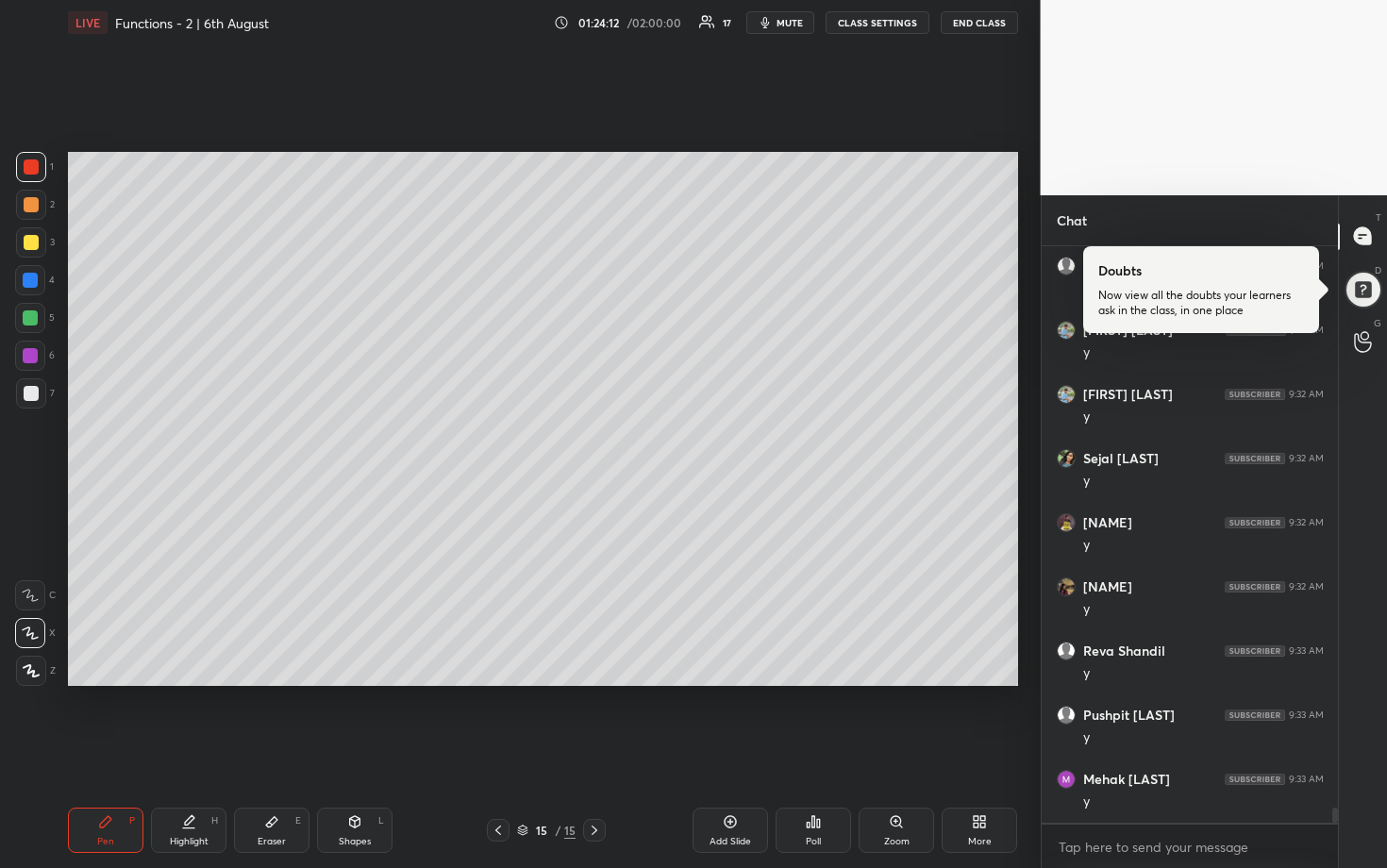 drag, startPoint x: 31, startPoint y: 279, endPoint x: 58, endPoint y: 286, distance: 27.89265 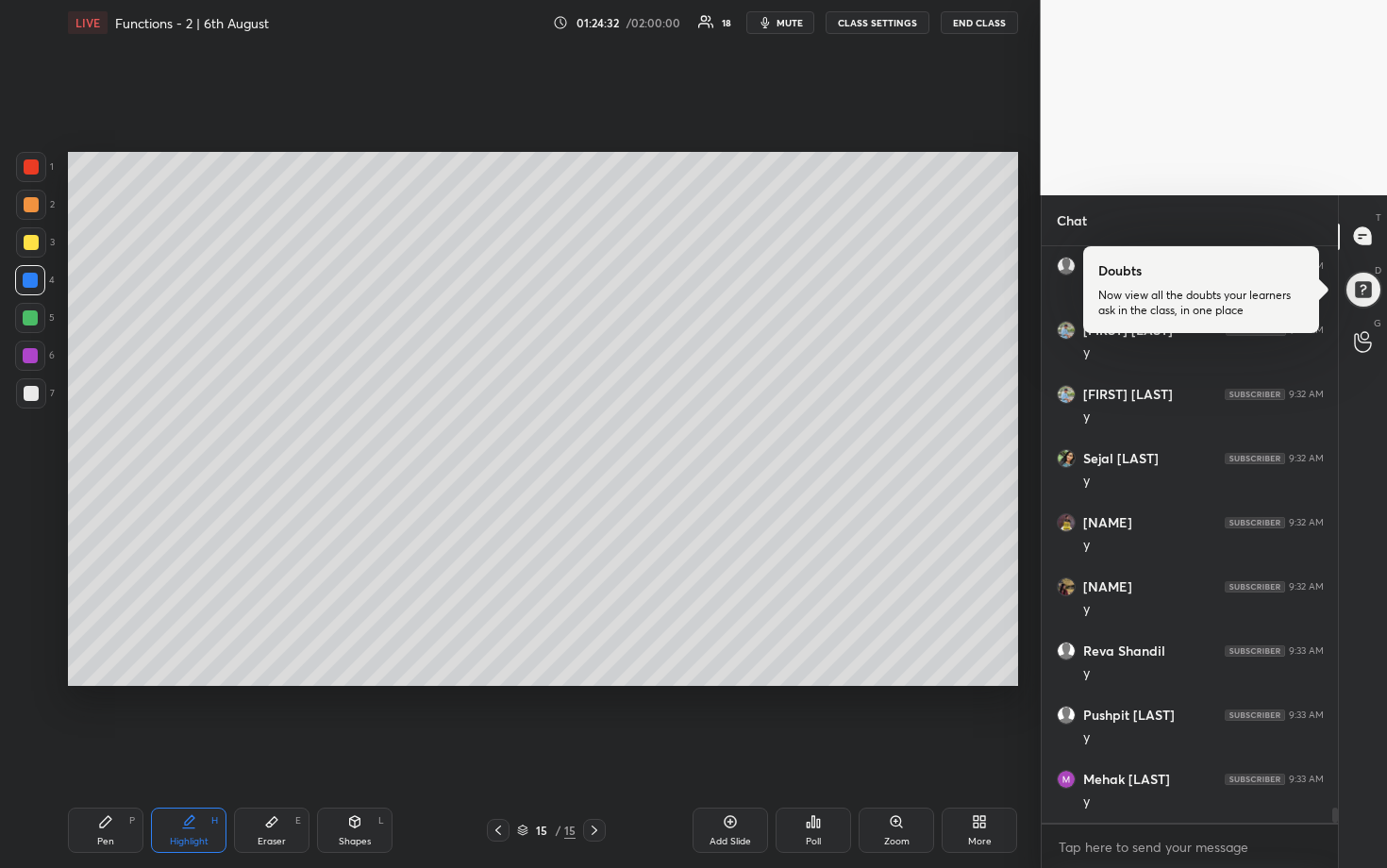 scroll, scrollTop: 21012, scrollLeft: 0, axis: vertical 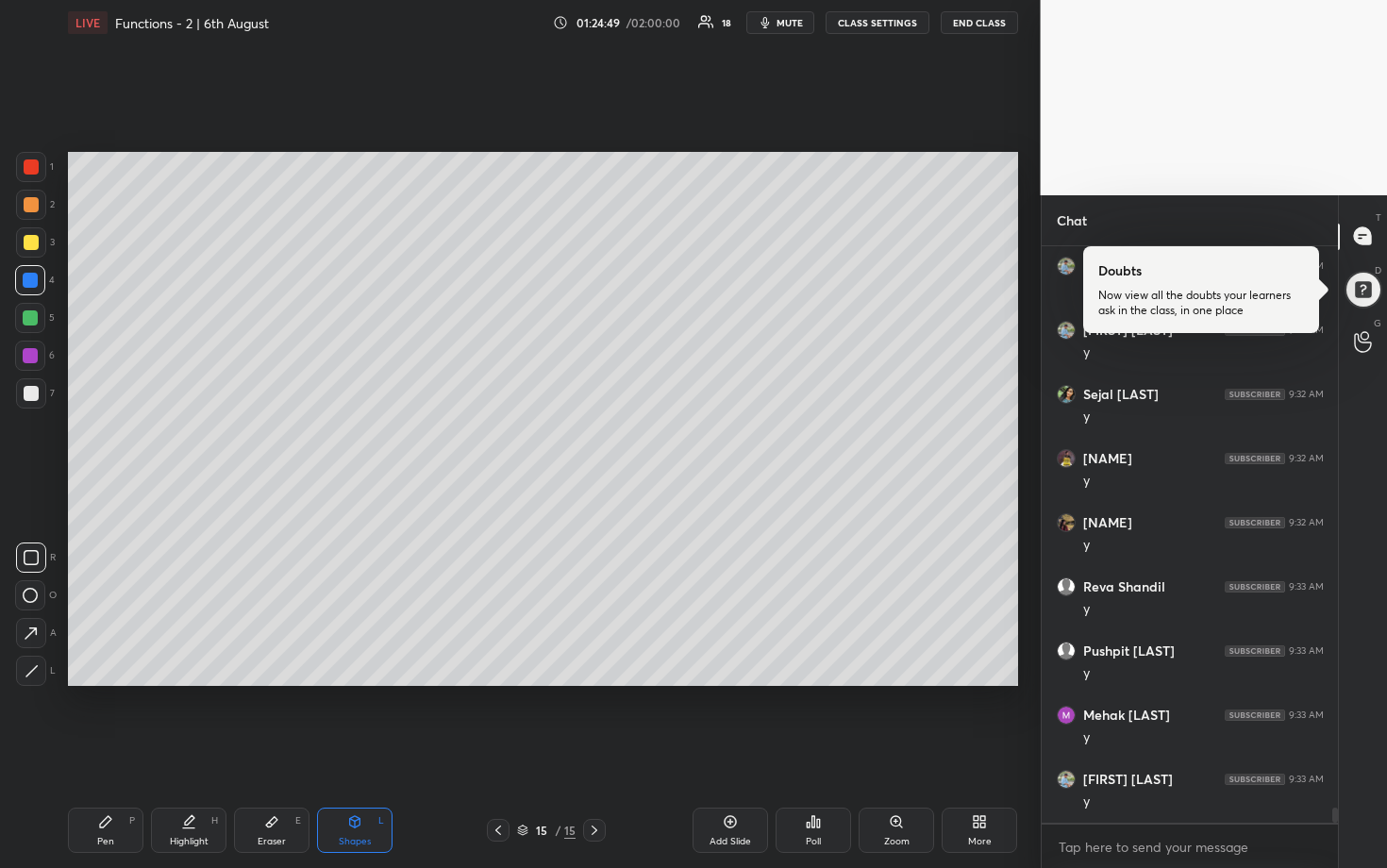 click at bounding box center [31, 393] 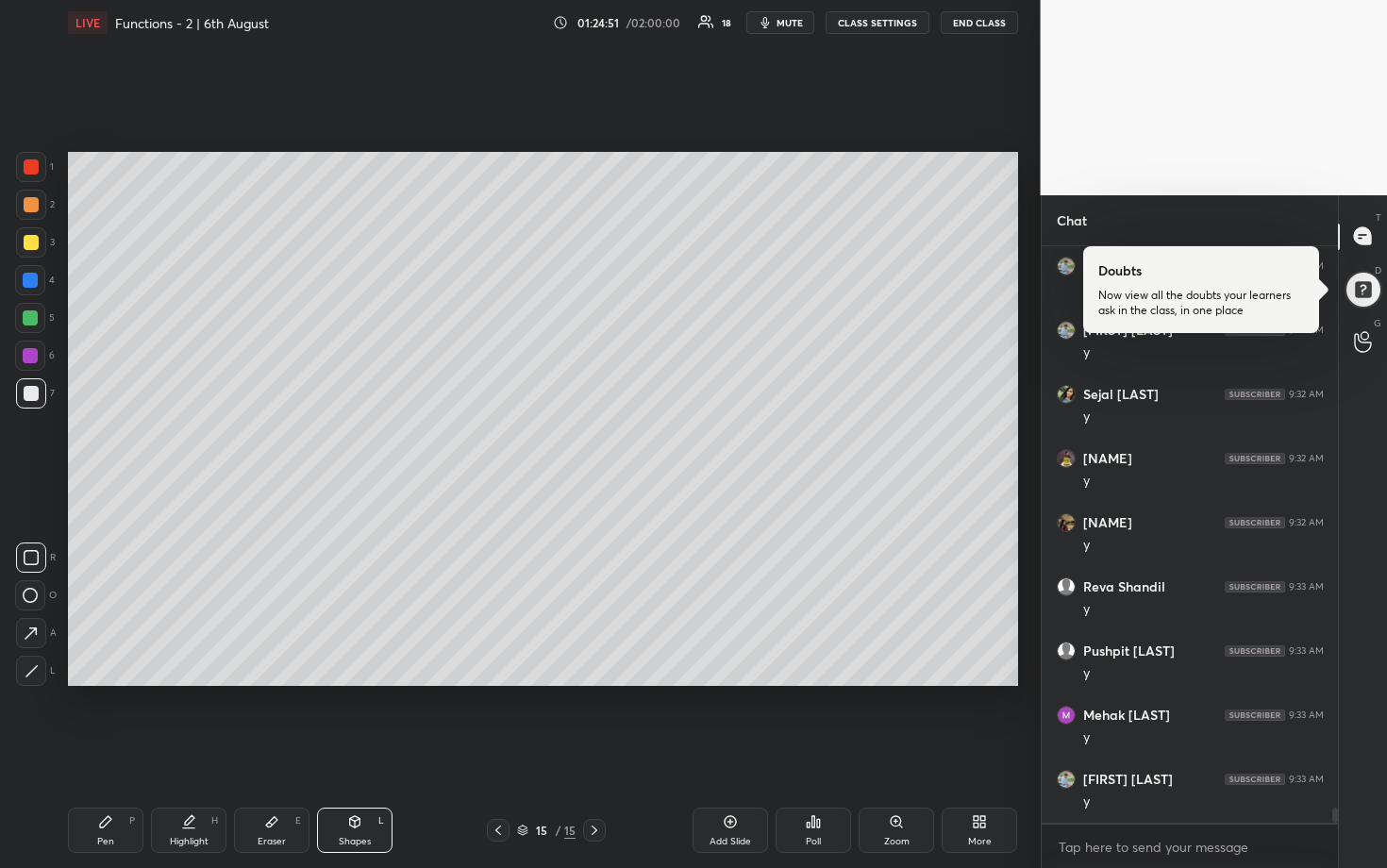 scroll, scrollTop: 21076, scrollLeft: 0, axis: vertical 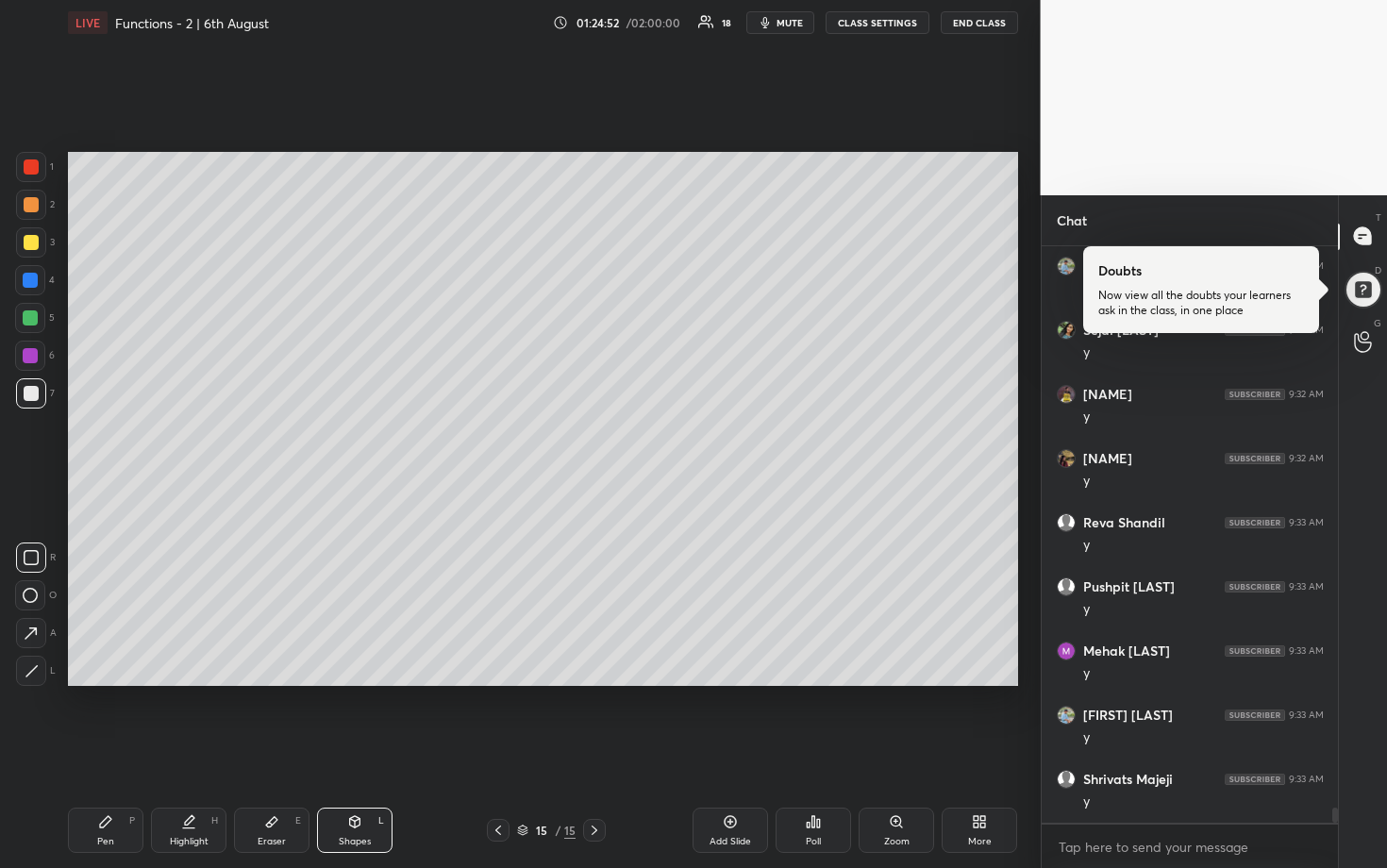 click on "Setting up your live class Poll for   secs No correct answer Start poll" at bounding box center (543, 419) 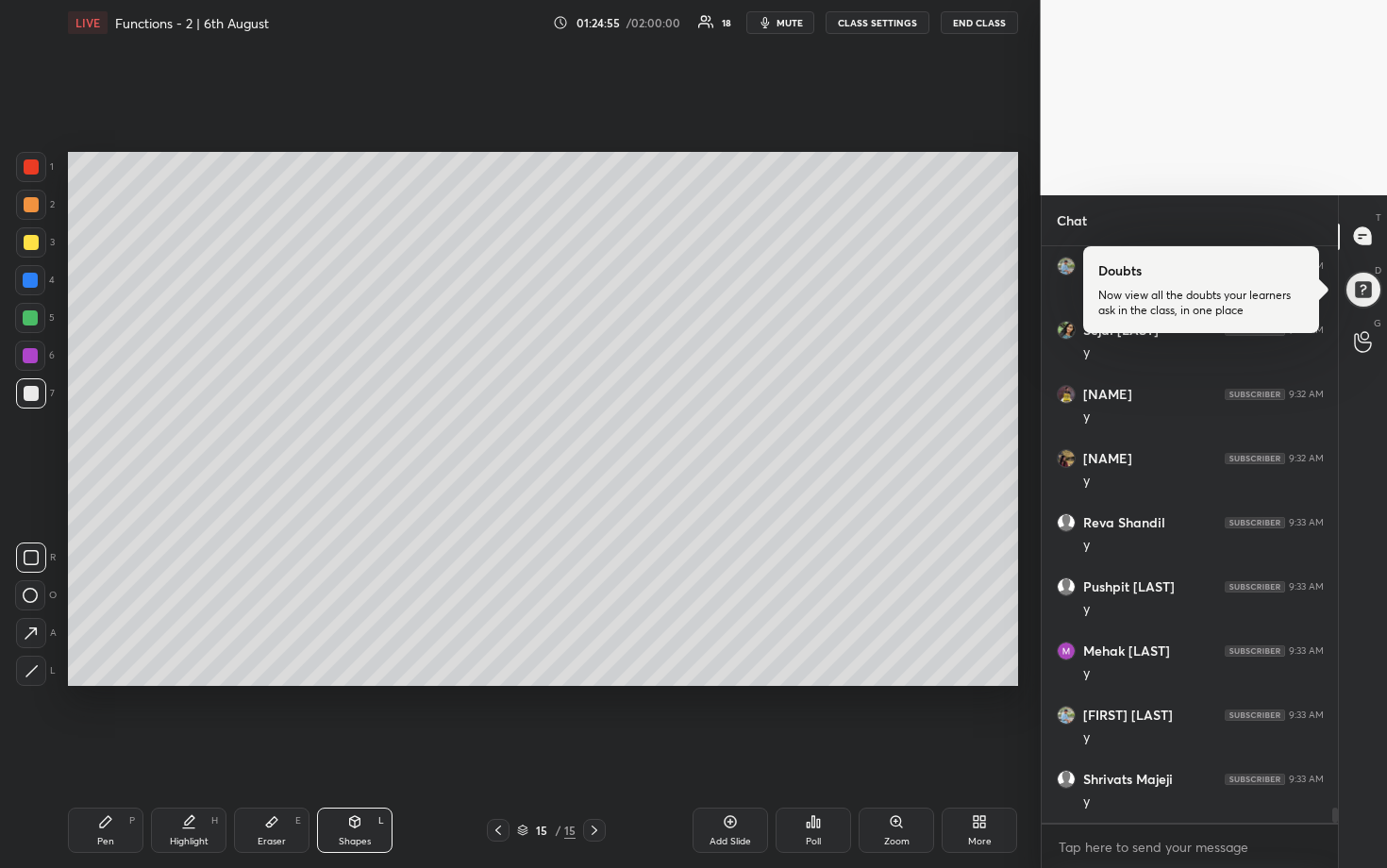 click on "Setting up your live class Poll for   secs No correct answer Start poll" at bounding box center [543, 419] 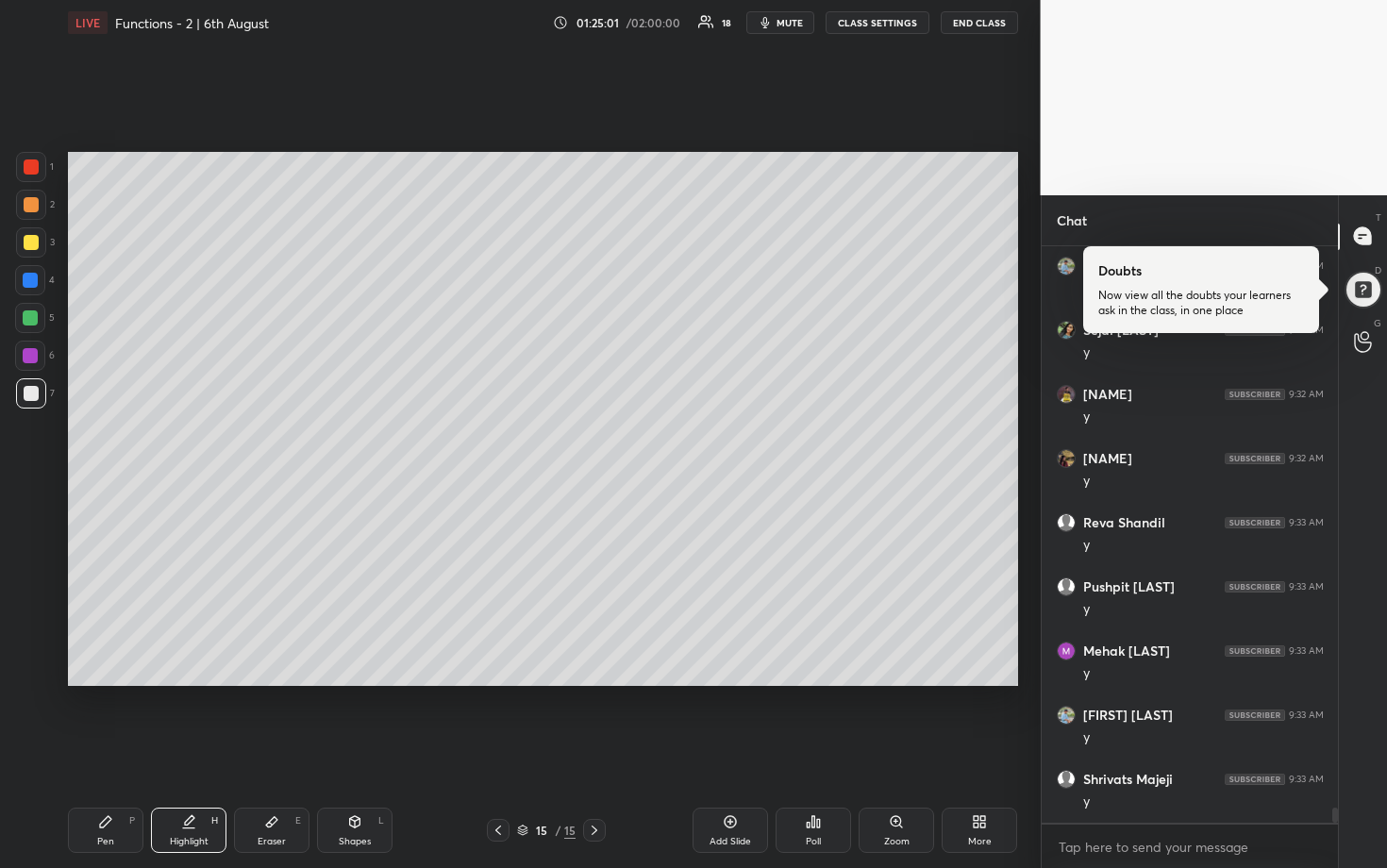 click at bounding box center [31, 205] 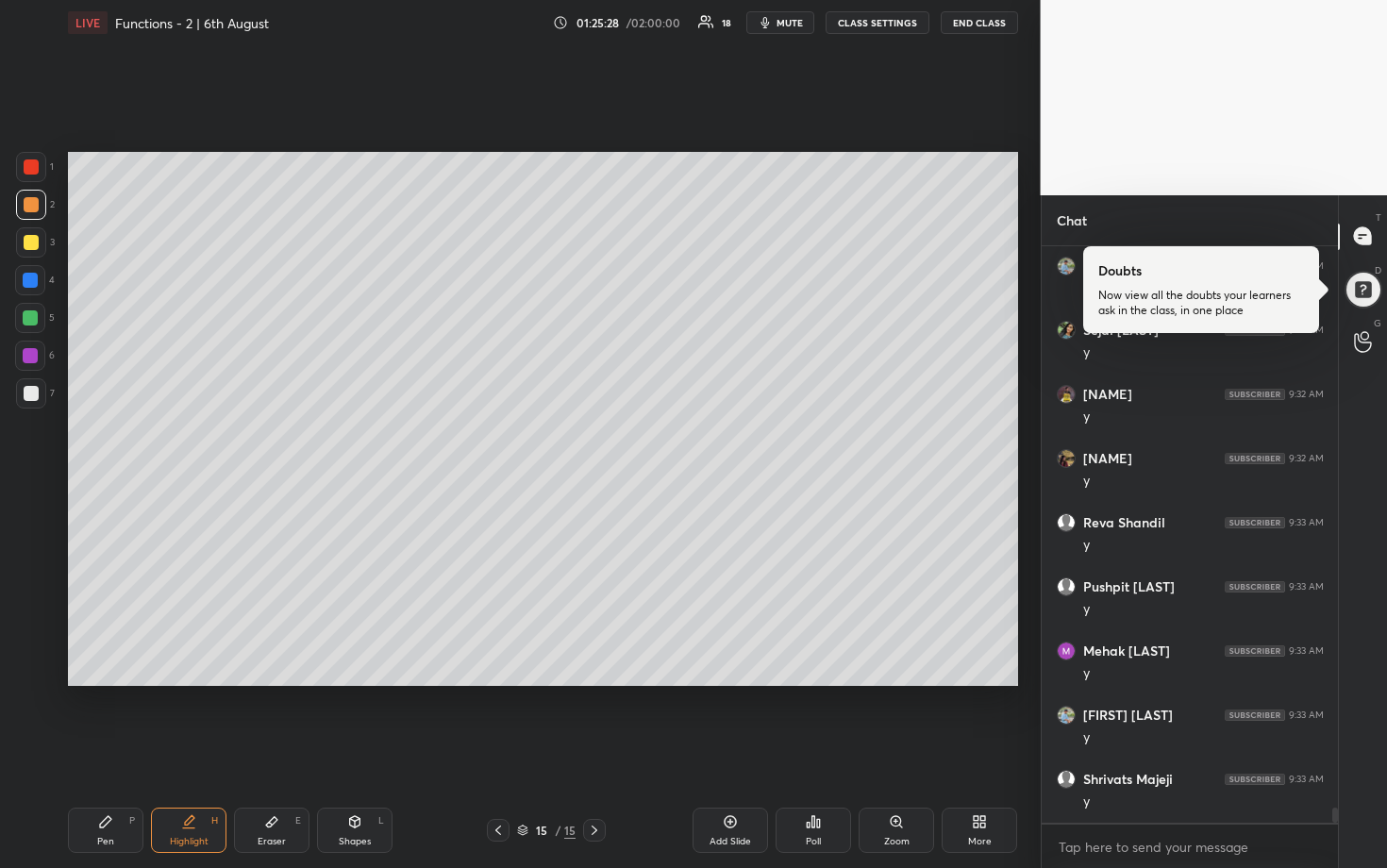 click at bounding box center [31, 242] 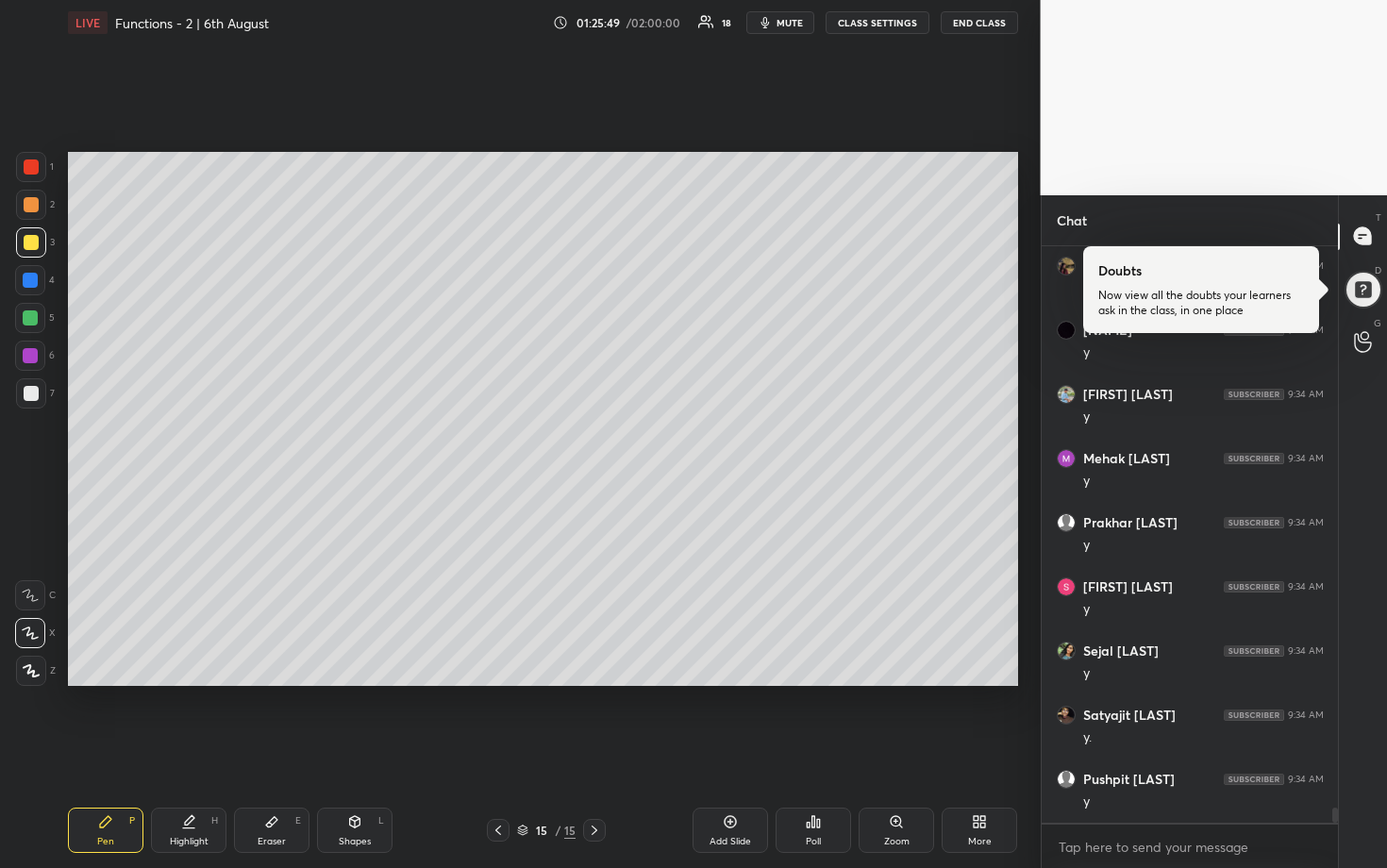 scroll, scrollTop: 21718, scrollLeft: 0, axis: vertical 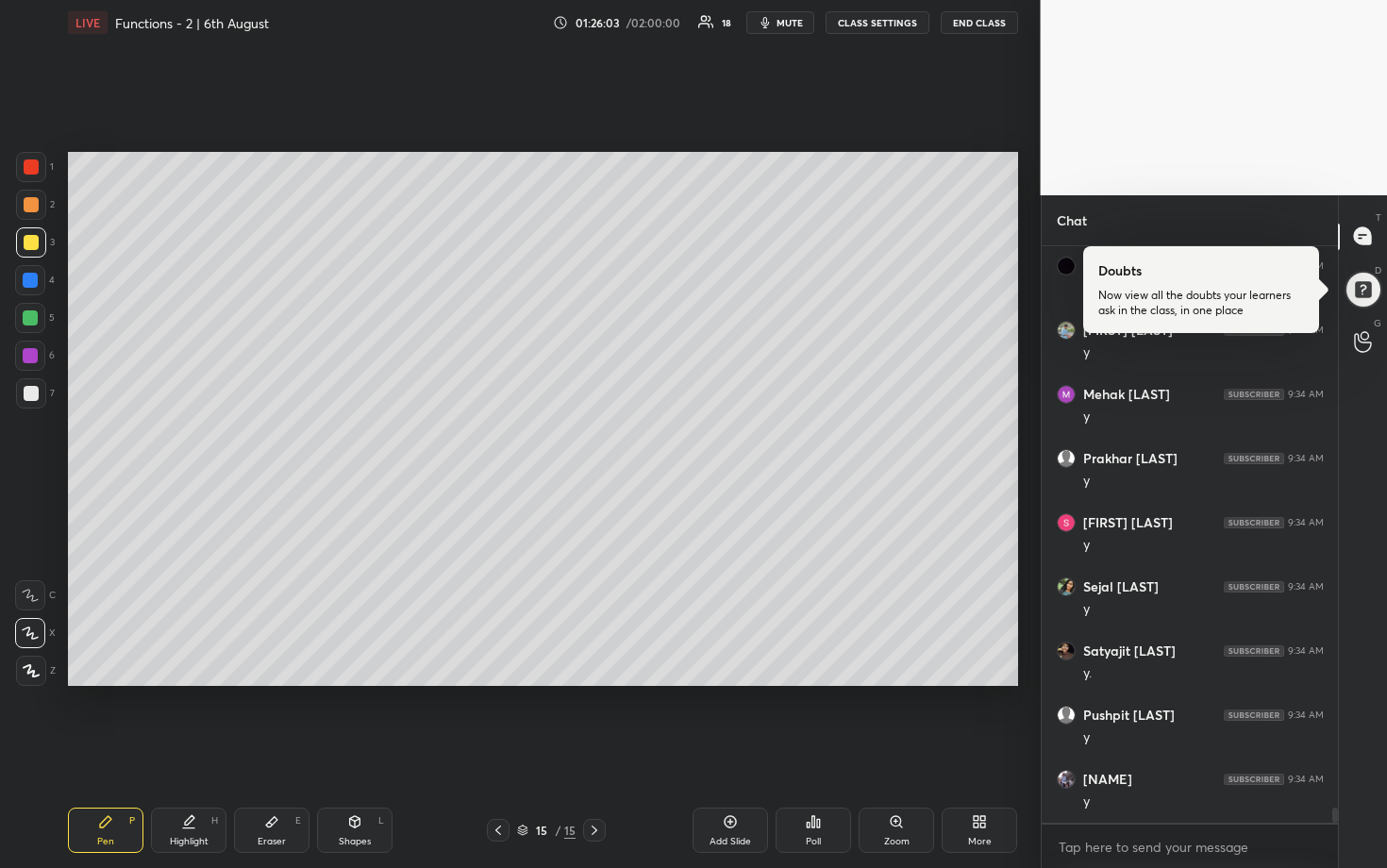 drag, startPoint x: 26, startPoint y: 393, endPoint x: 42, endPoint y: 398, distance: 16.763055 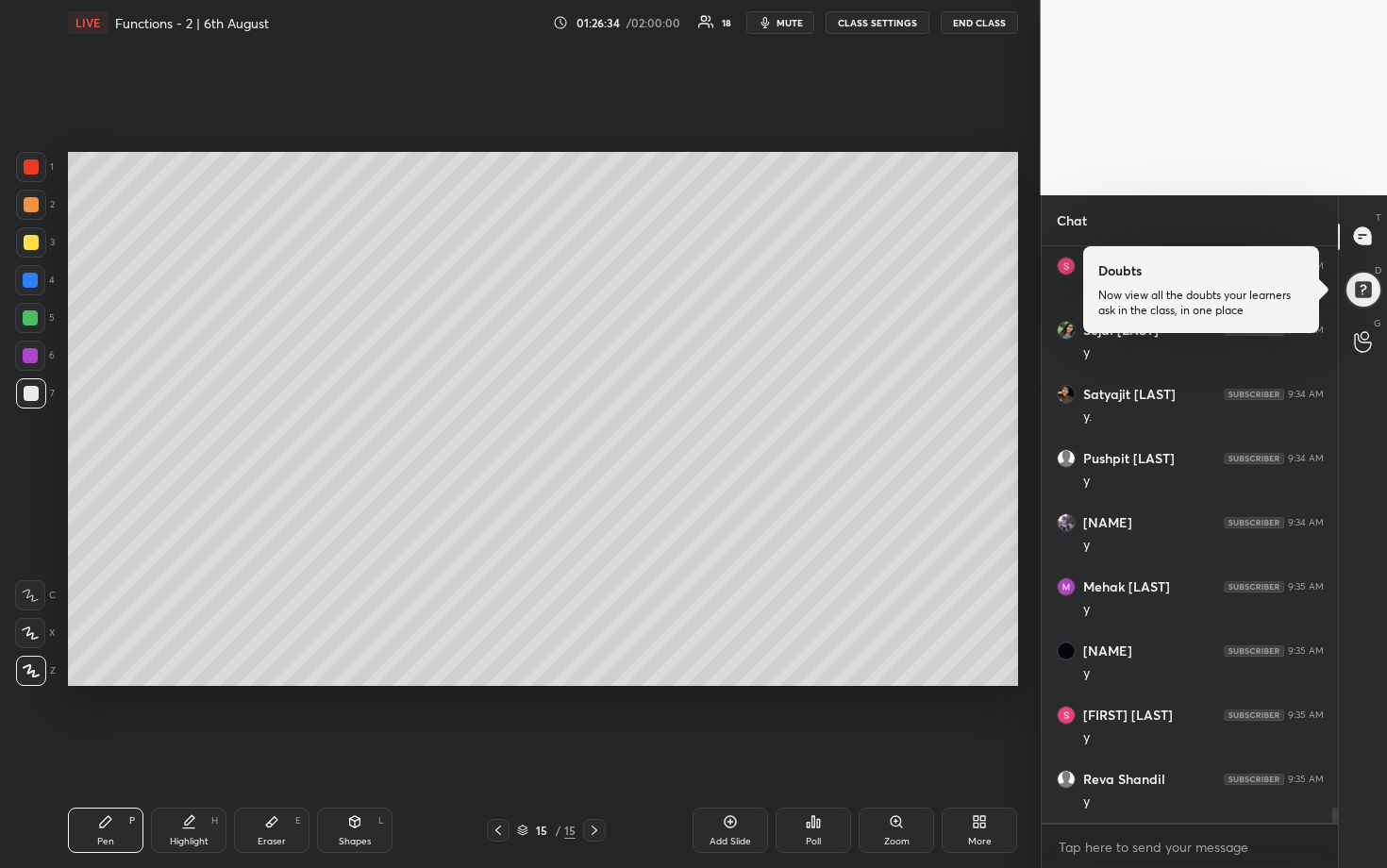 scroll, scrollTop: 22039, scrollLeft: 0, axis: vertical 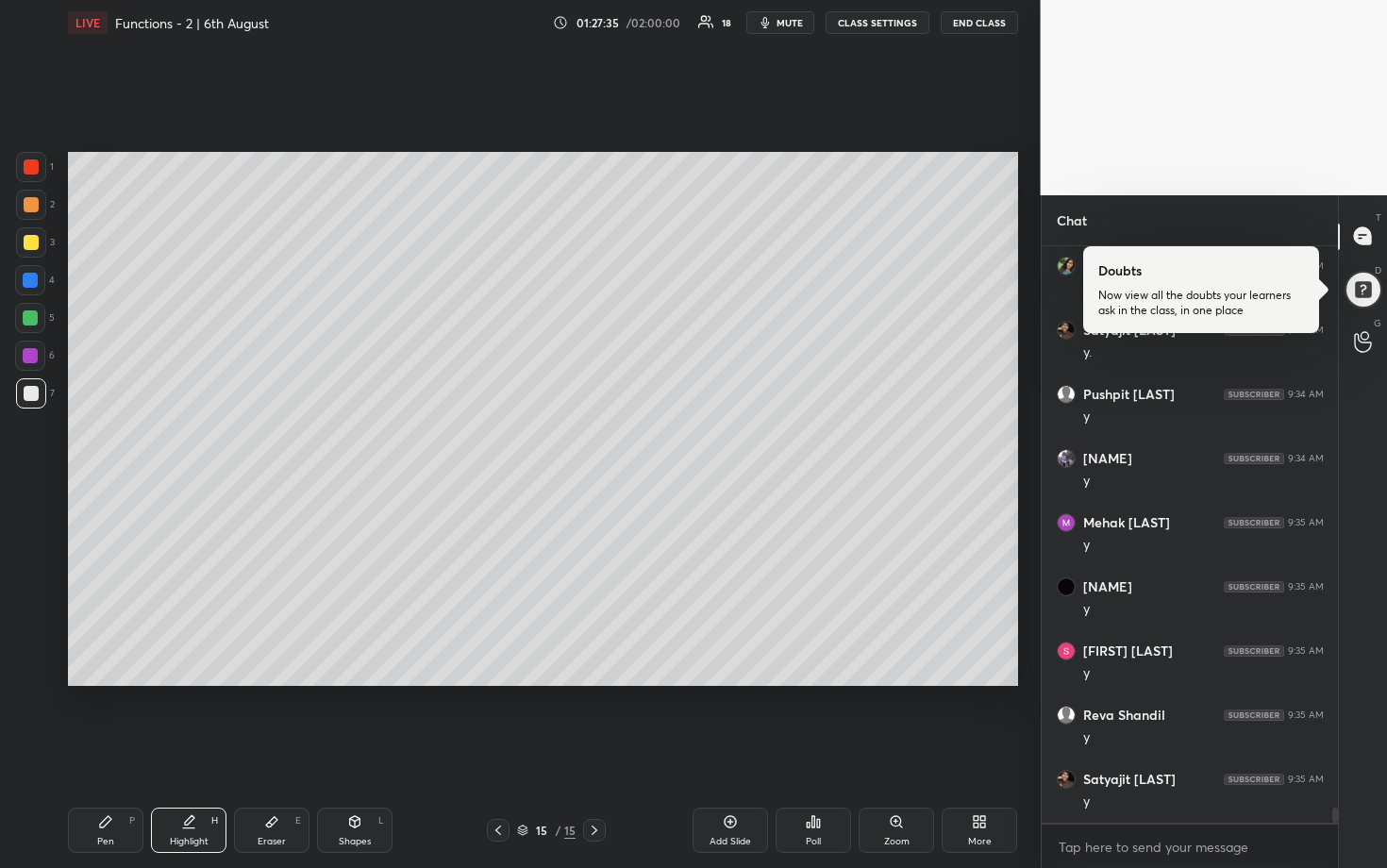 click on "Add Slide" at bounding box center (730, 830) 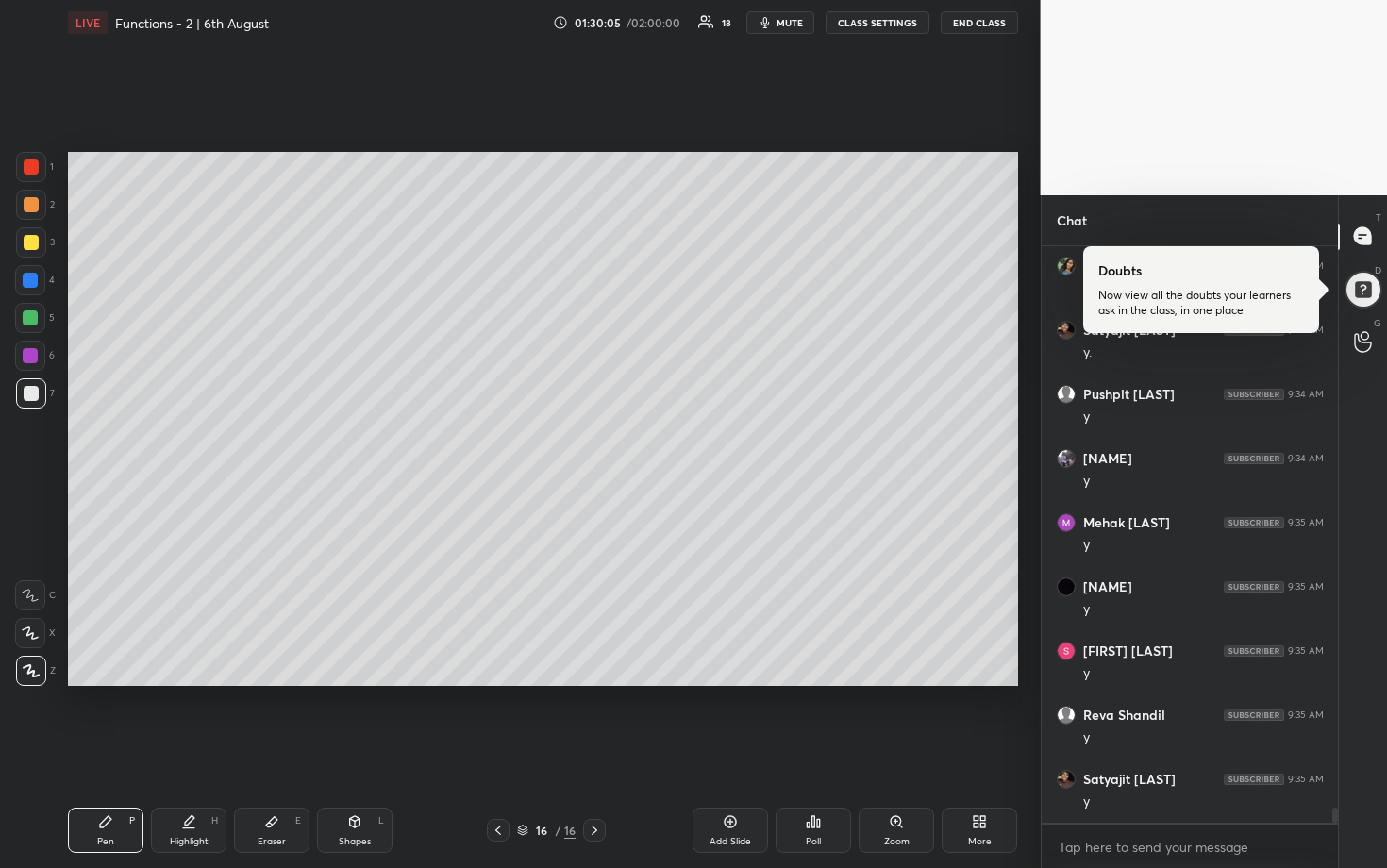 click at bounding box center [31, 242] 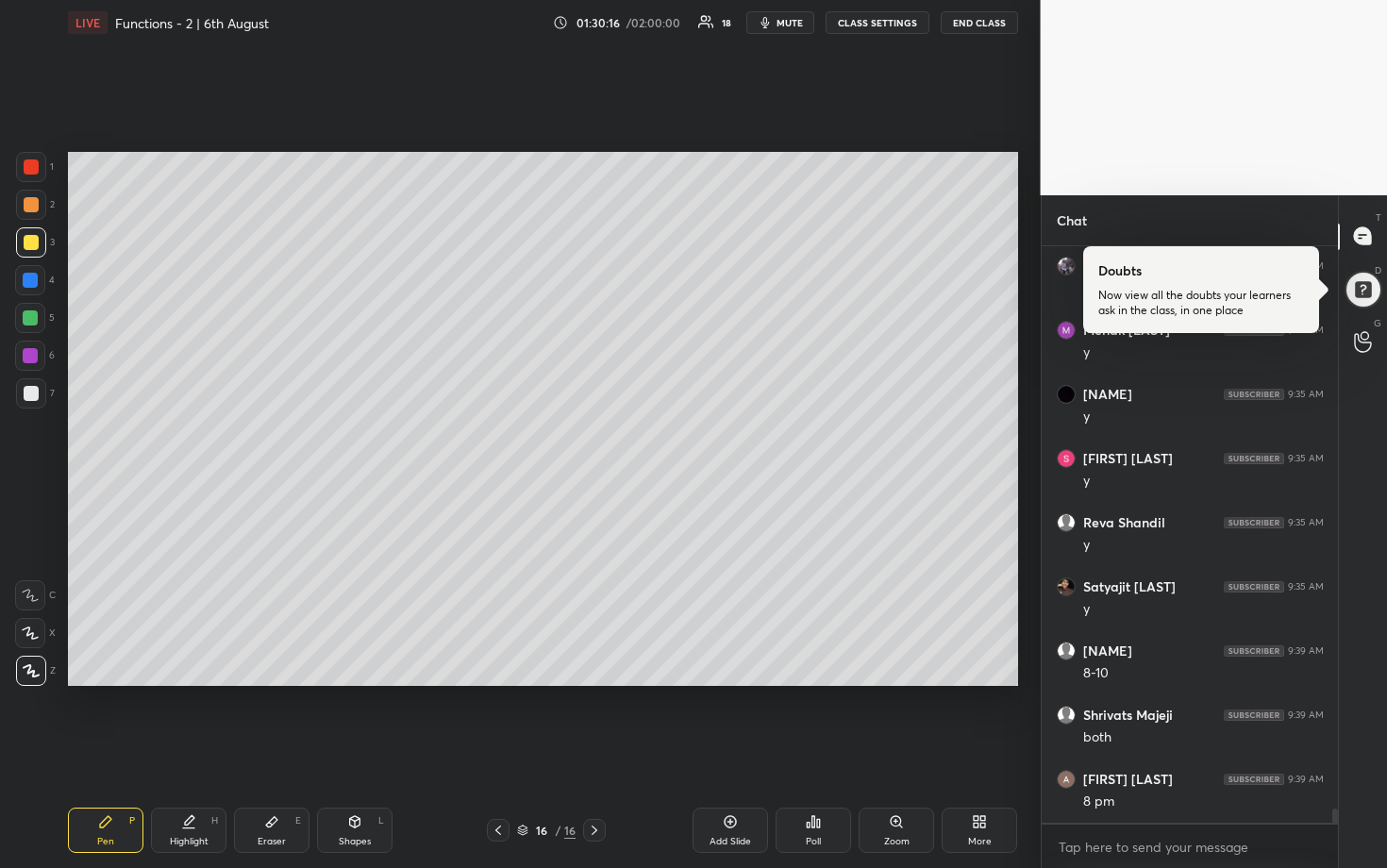 scroll, scrollTop: 22295, scrollLeft: 0, axis: vertical 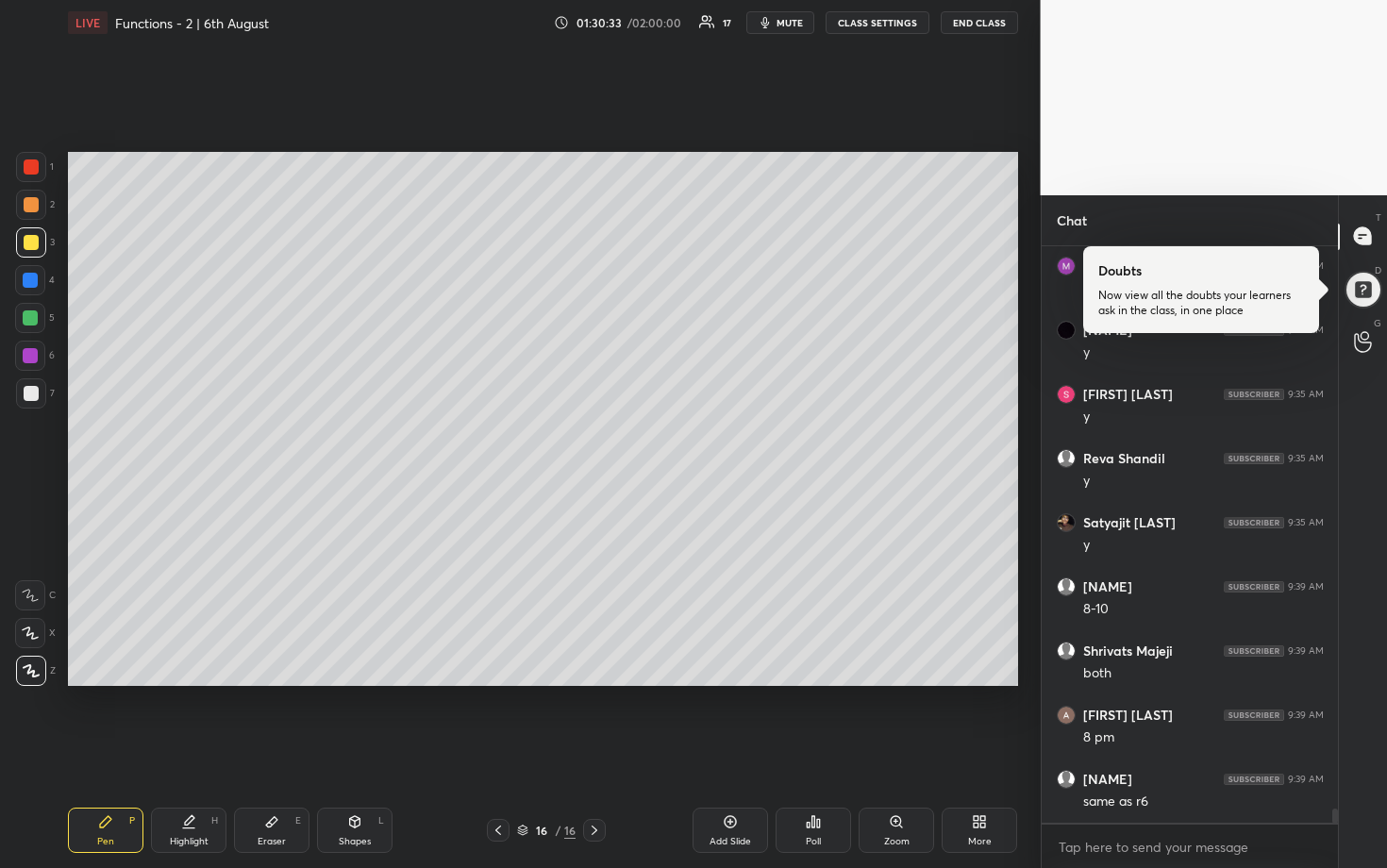click at bounding box center [30, 318] 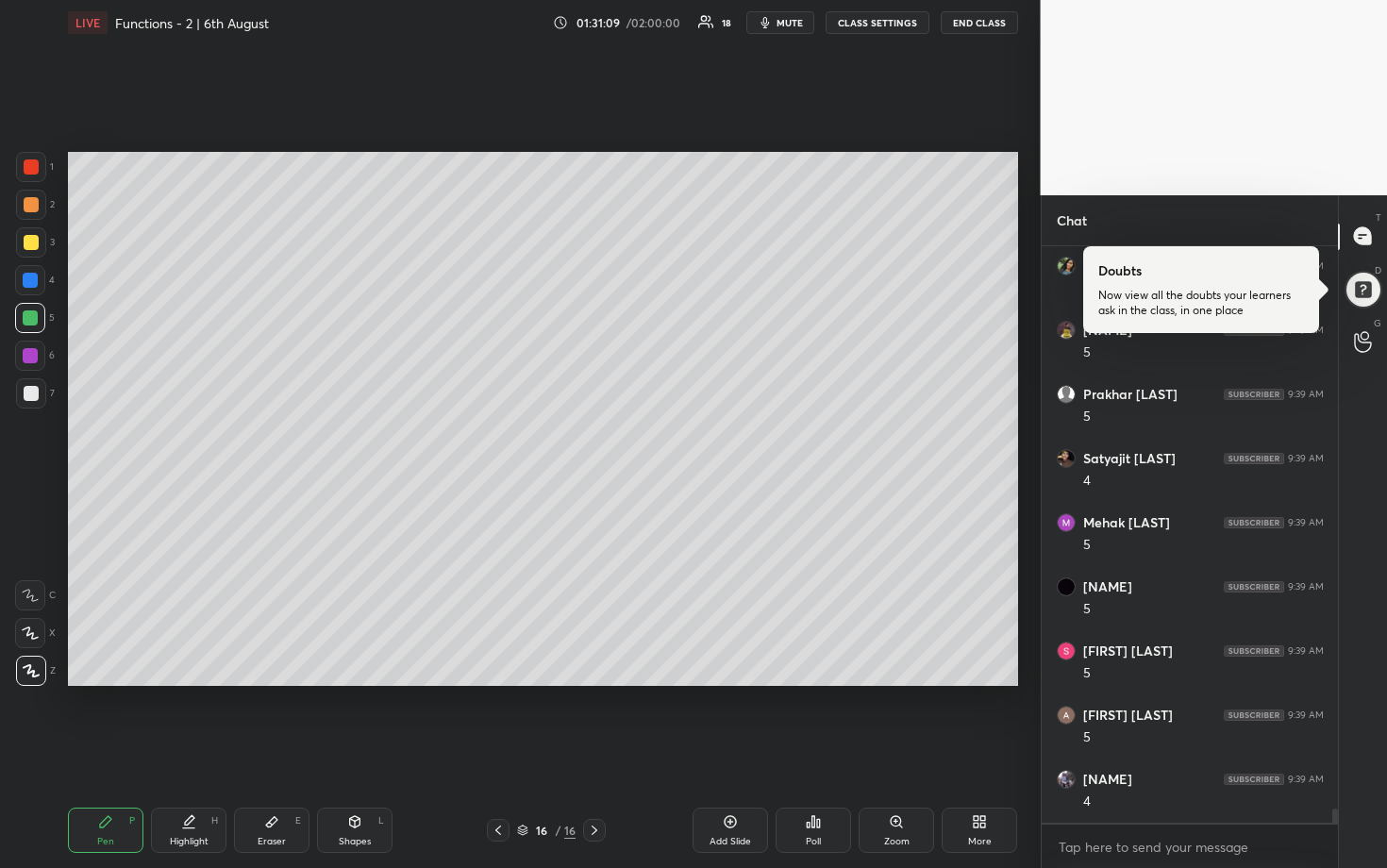 scroll, scrollTop: 23212, scrollLeft: 0, axis: vertical 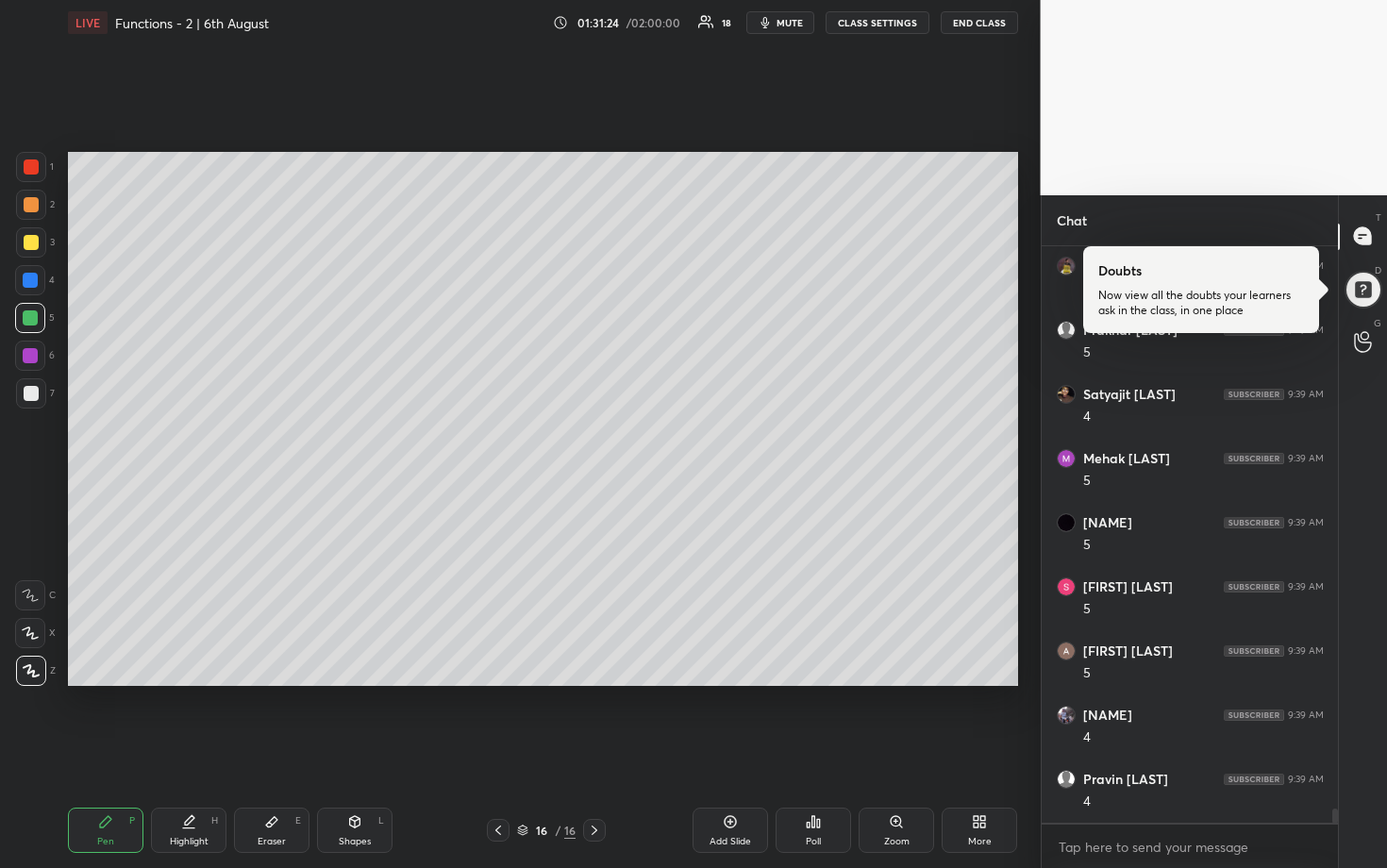 click on "Eraser E" at bounding box center [272, 830] 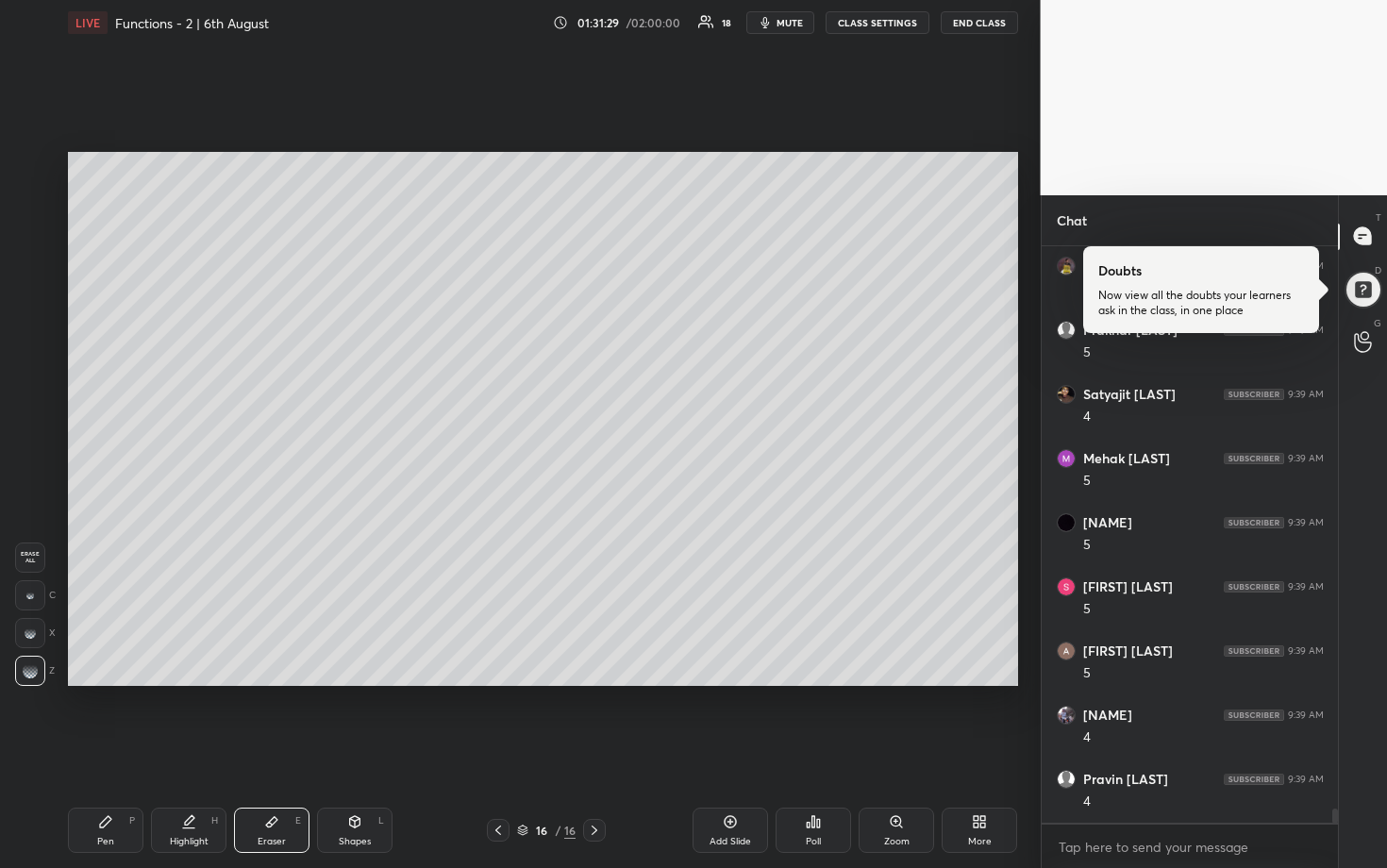 click 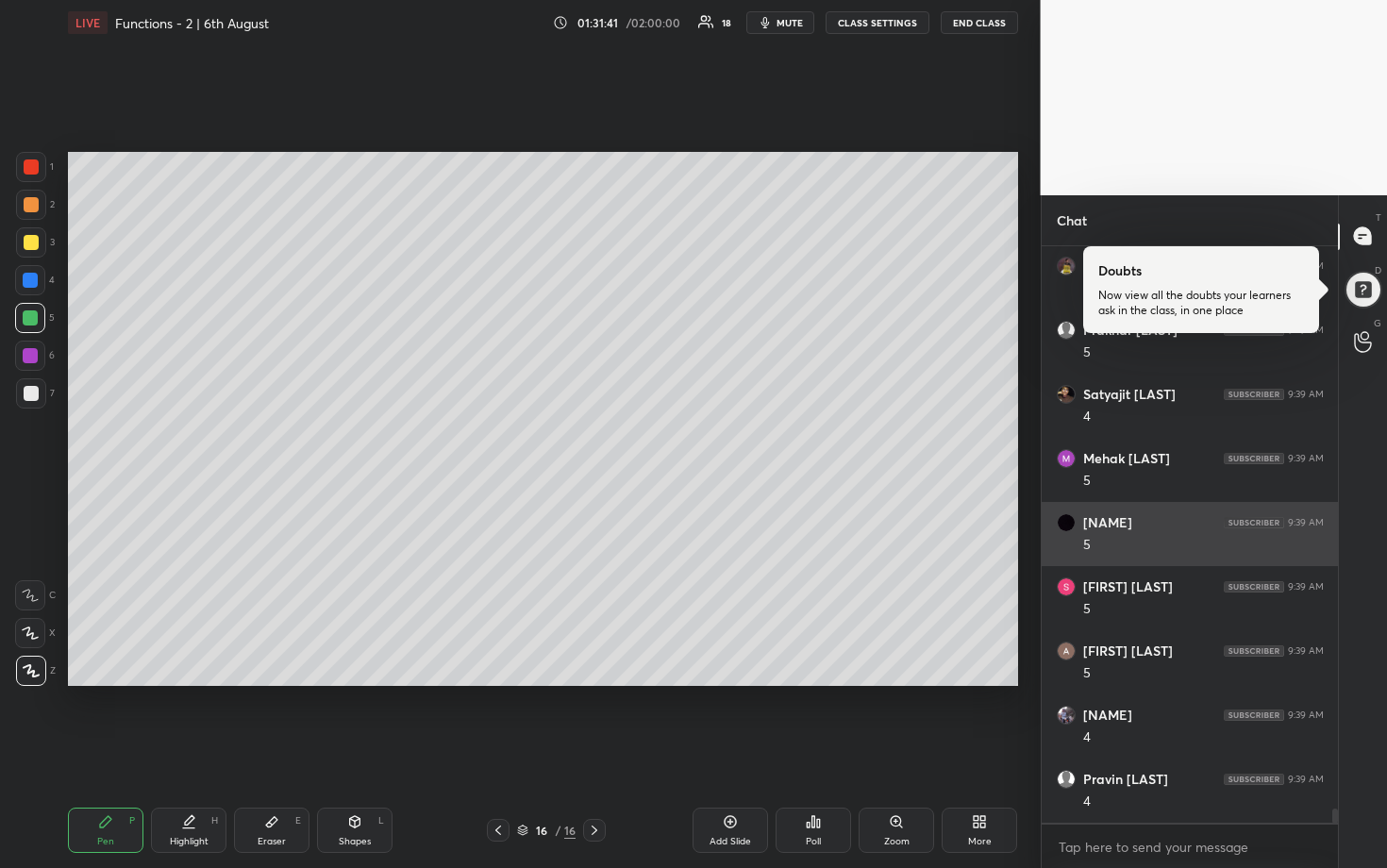 scroll, scrollTop: 23294, scrollLeft: 0, axis: vertical 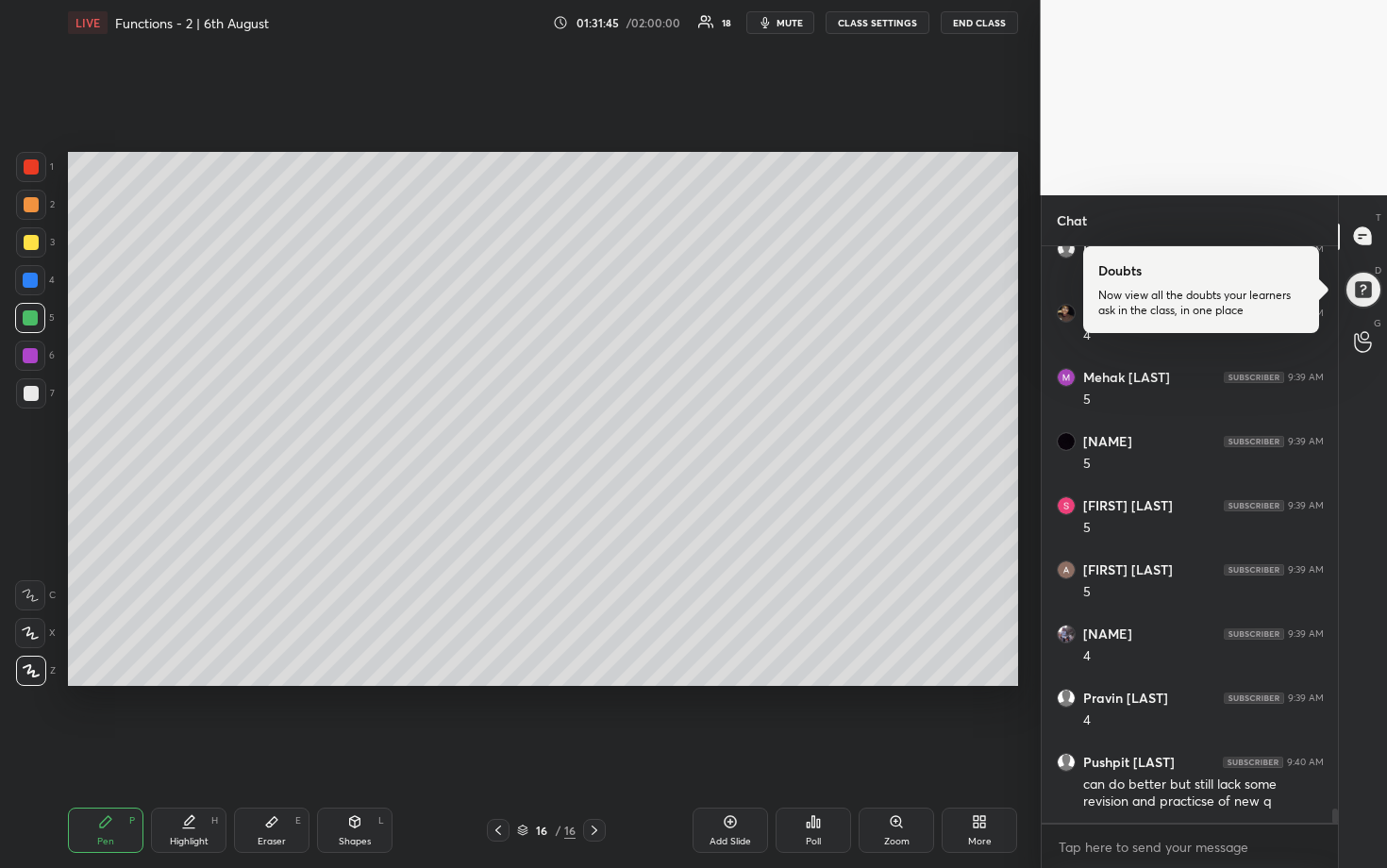 click at bounding box center [31, 242] 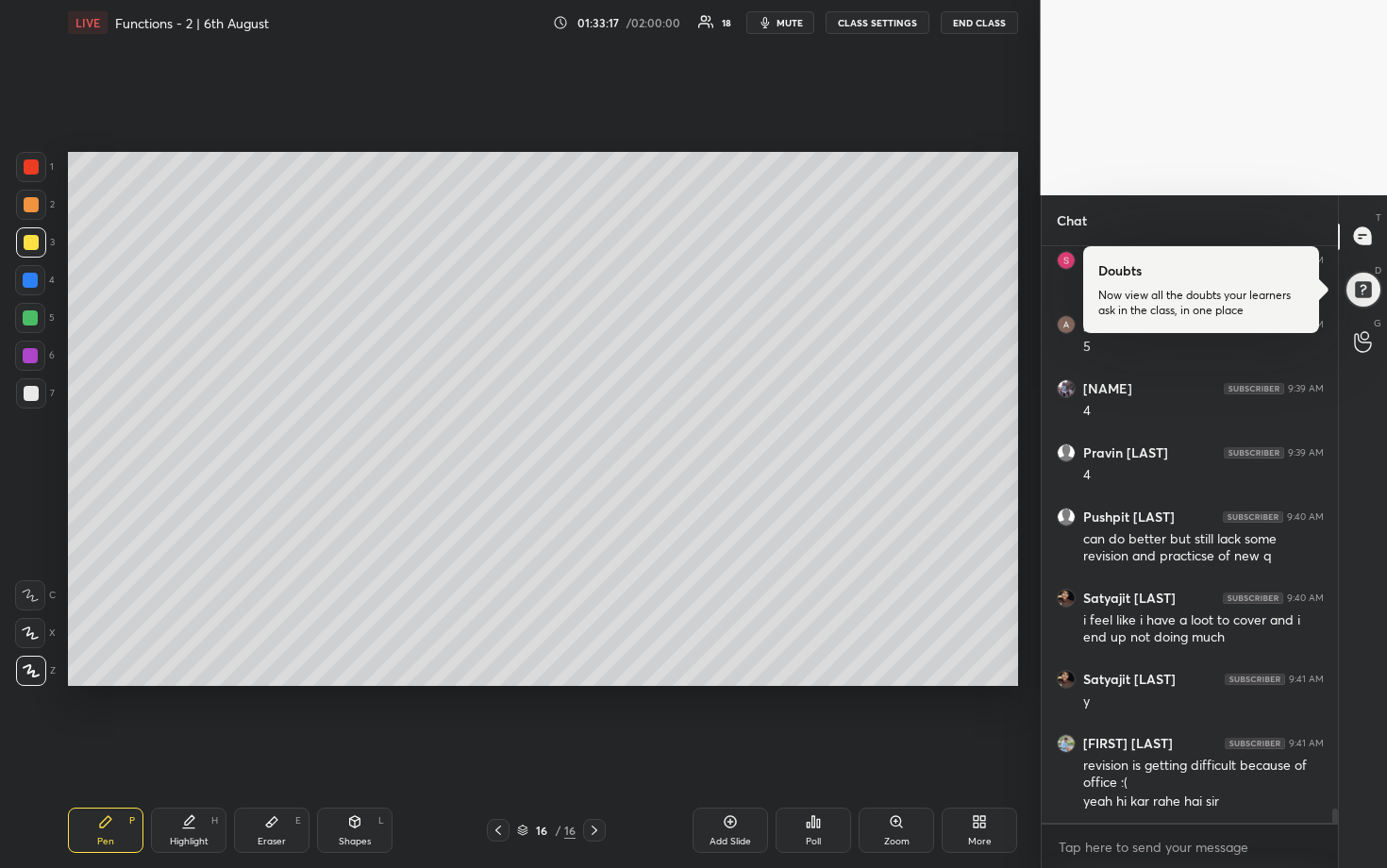 scroll, scrollTop: 23603, scrollLeft: 0, axis: vertical 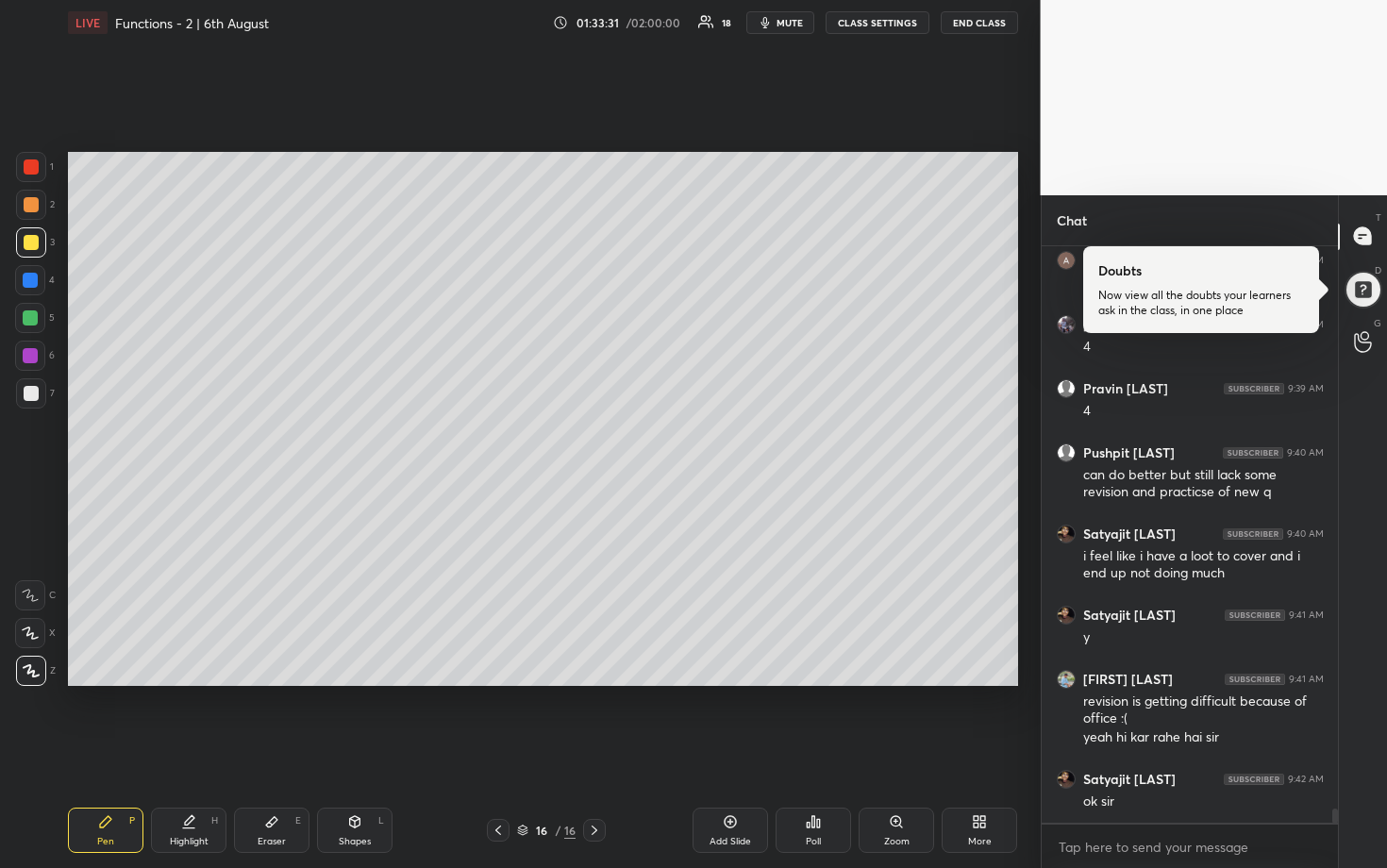 click at bounding box center (30, 318) 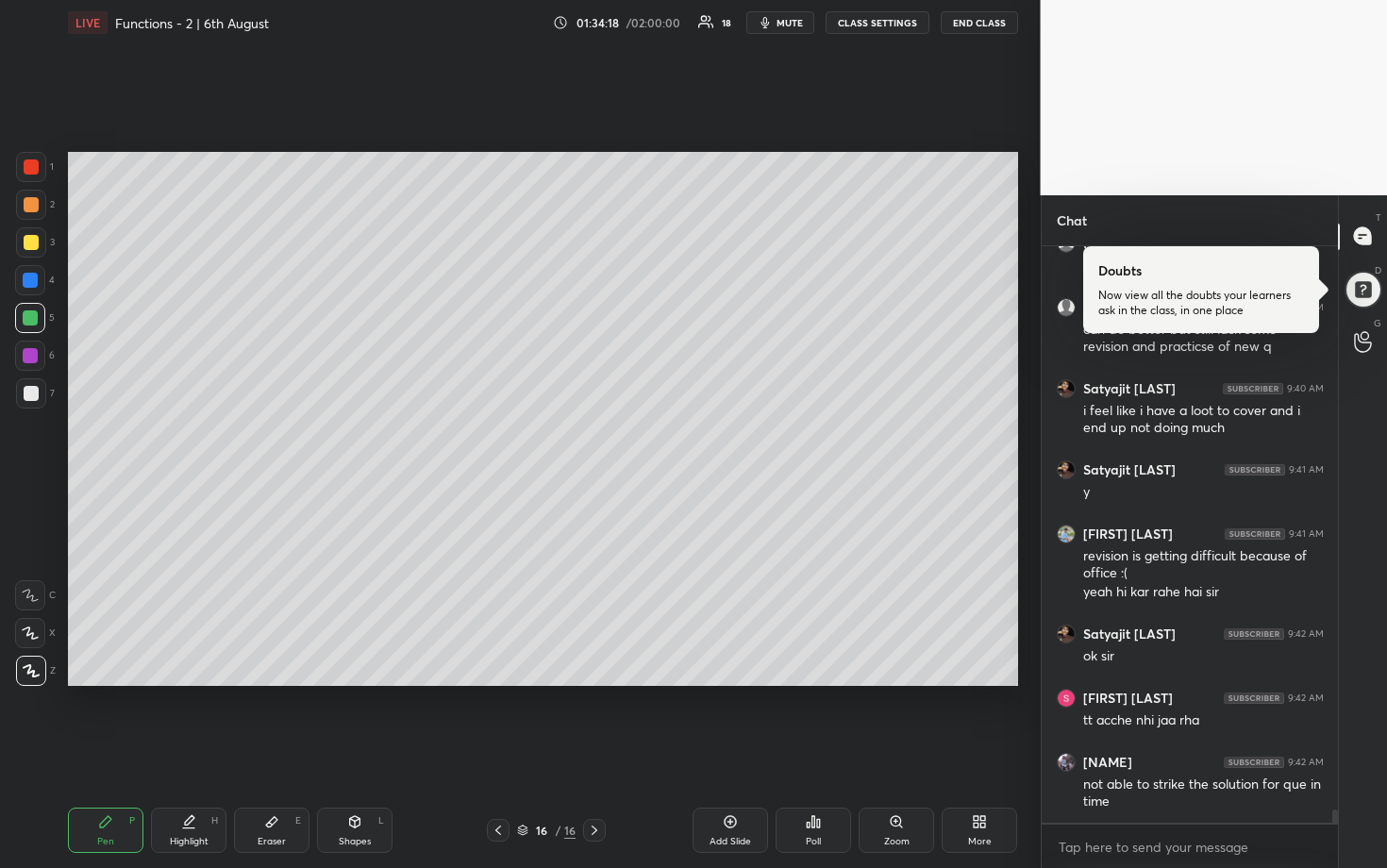 scroll, scrollTop: 23846, scrollLeft: 0, axis: vertical 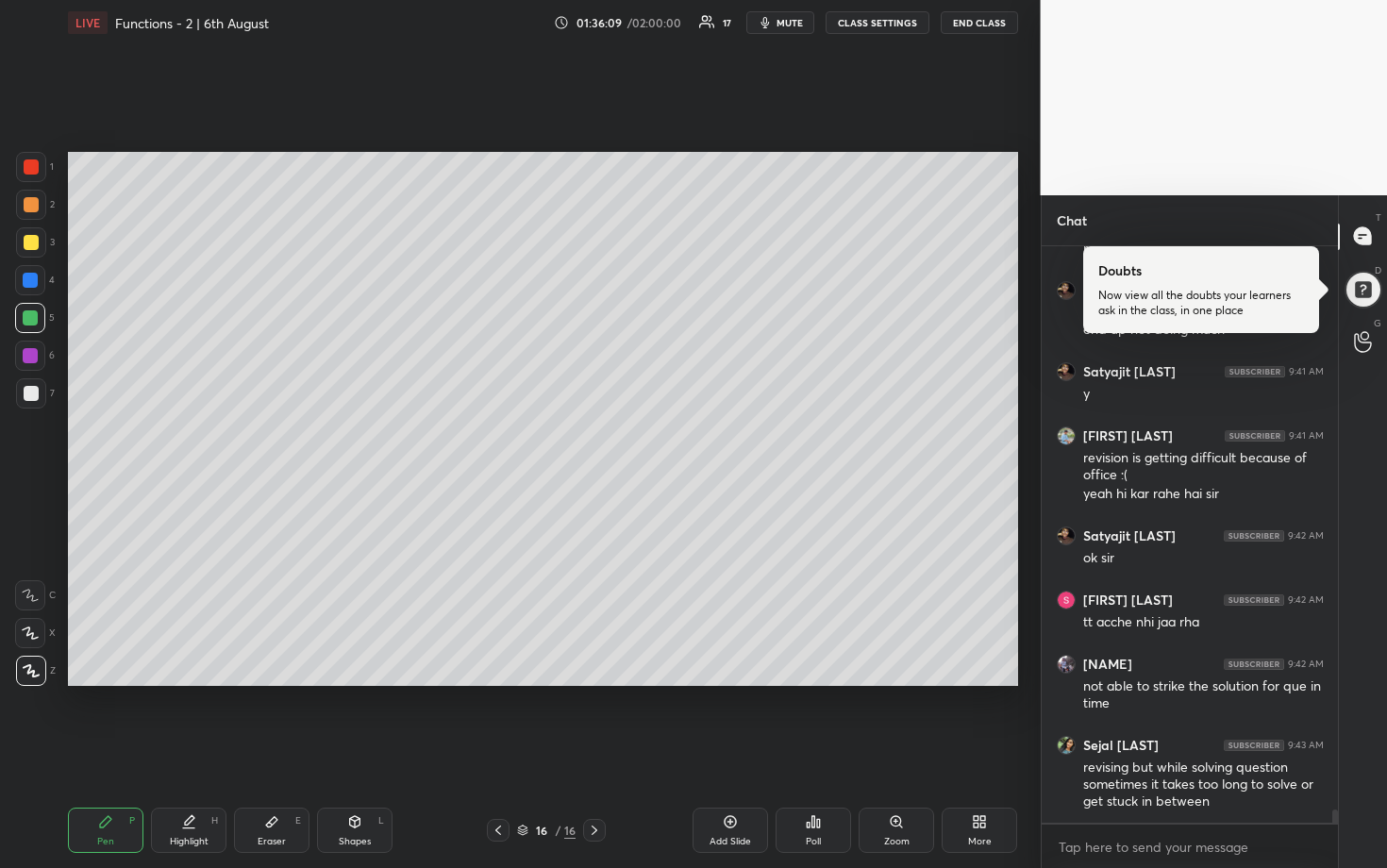 click at bounding box center (31, 242) 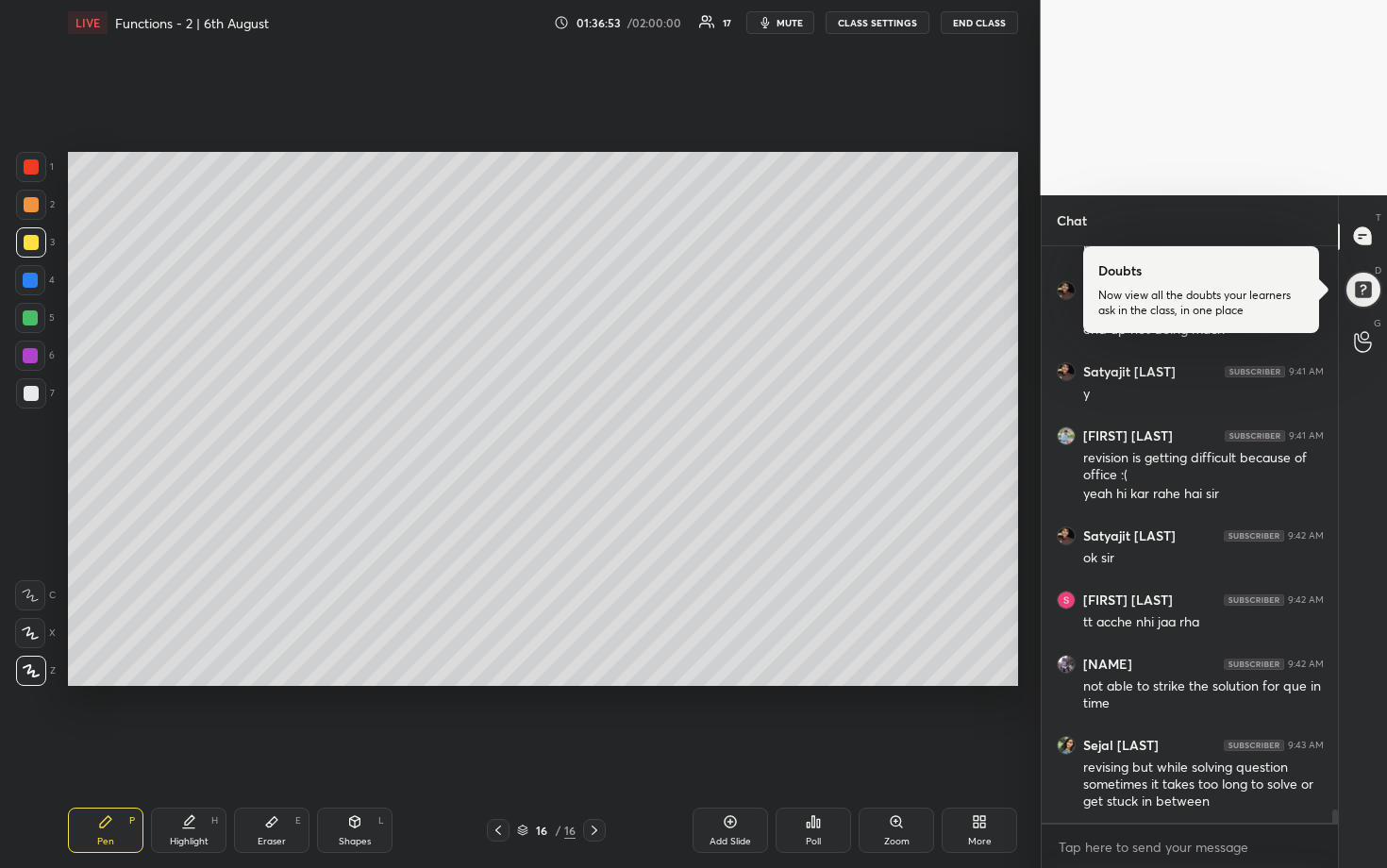 click at bounding box center (30, 318) 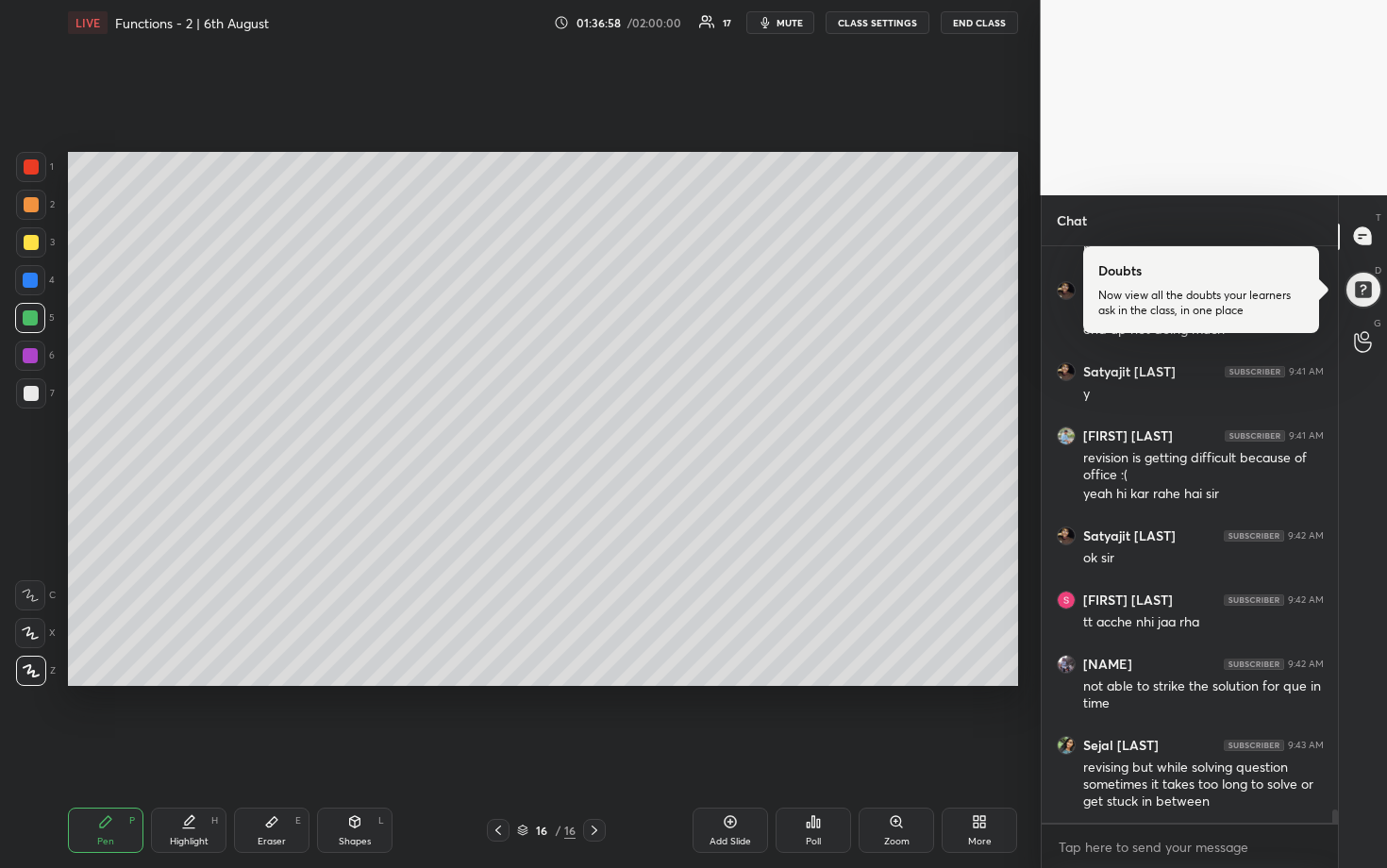 click at bounding box center (30, 280) 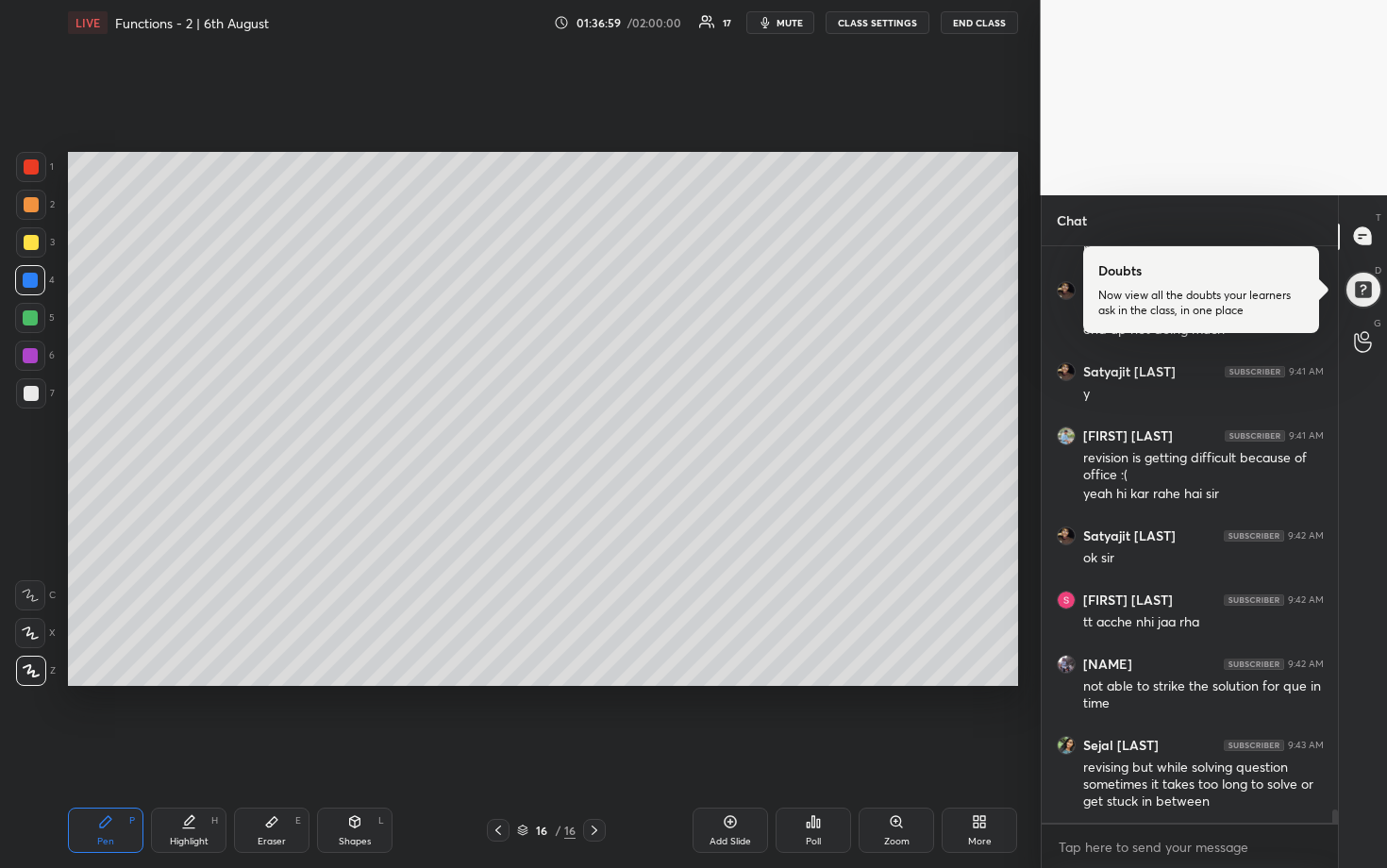 click at bounding box center (31, 205) 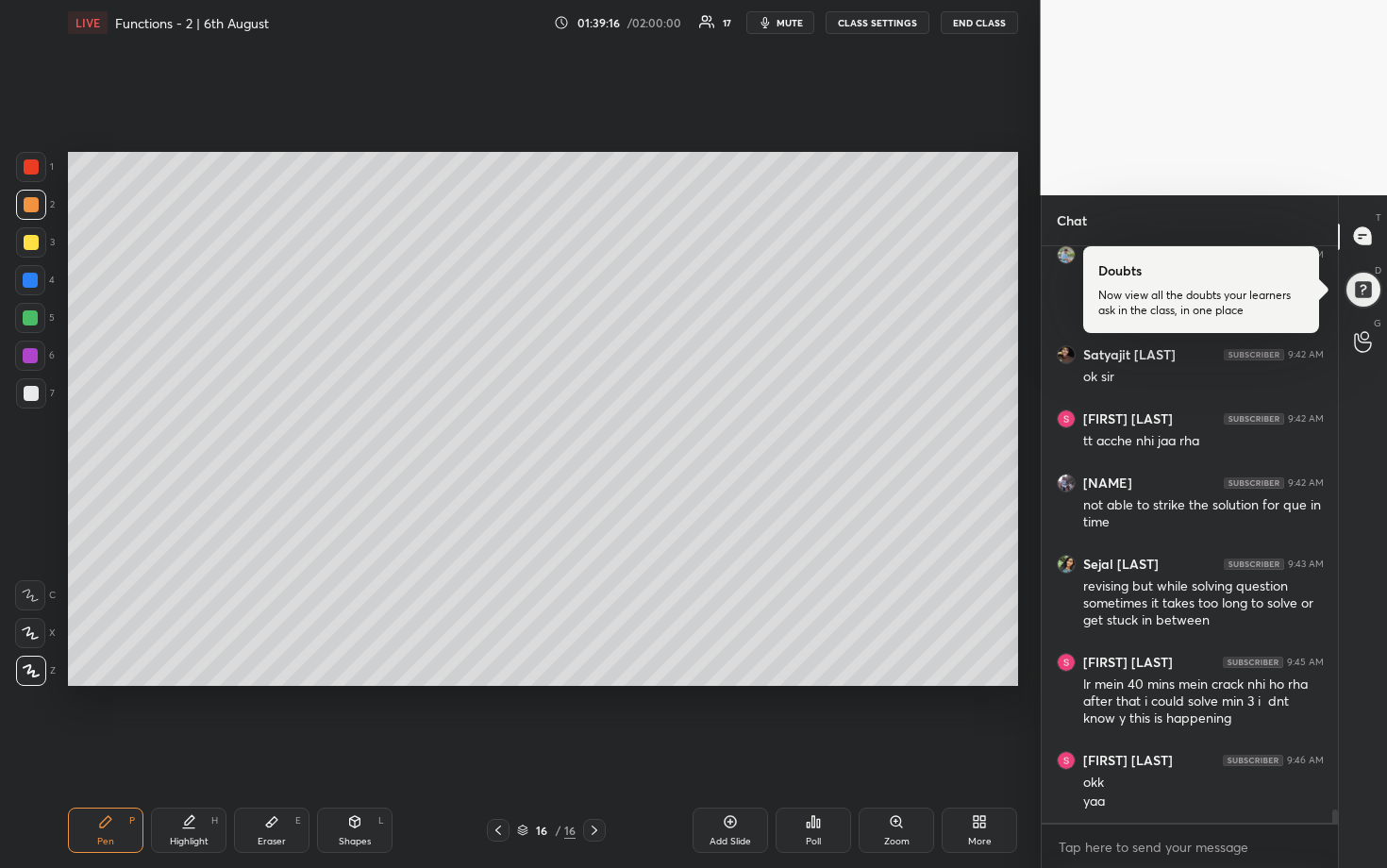scroll, scrollTop: 24092, scrollLeft: 0, axis: vertical 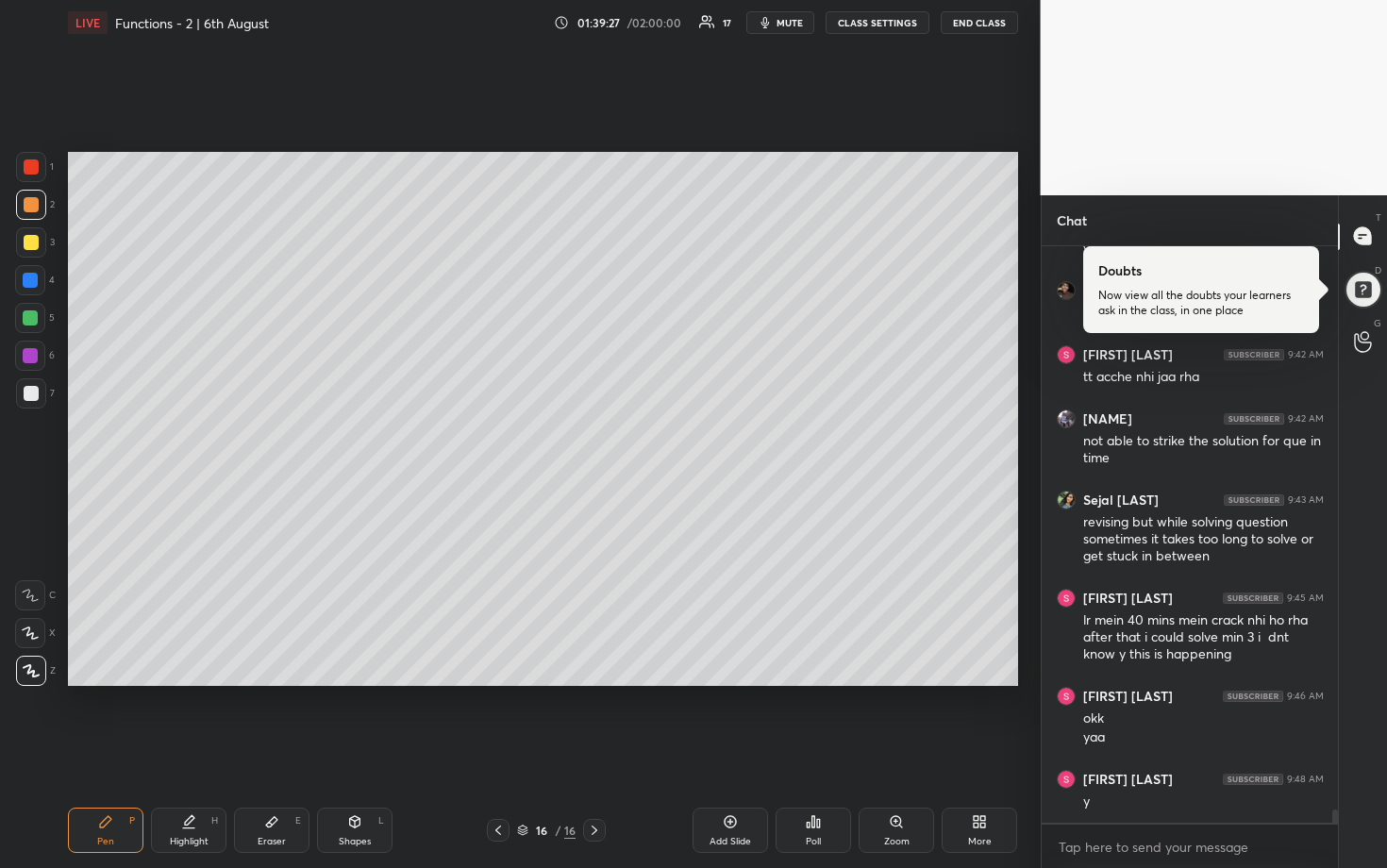 click at bounding box center (31, 393) 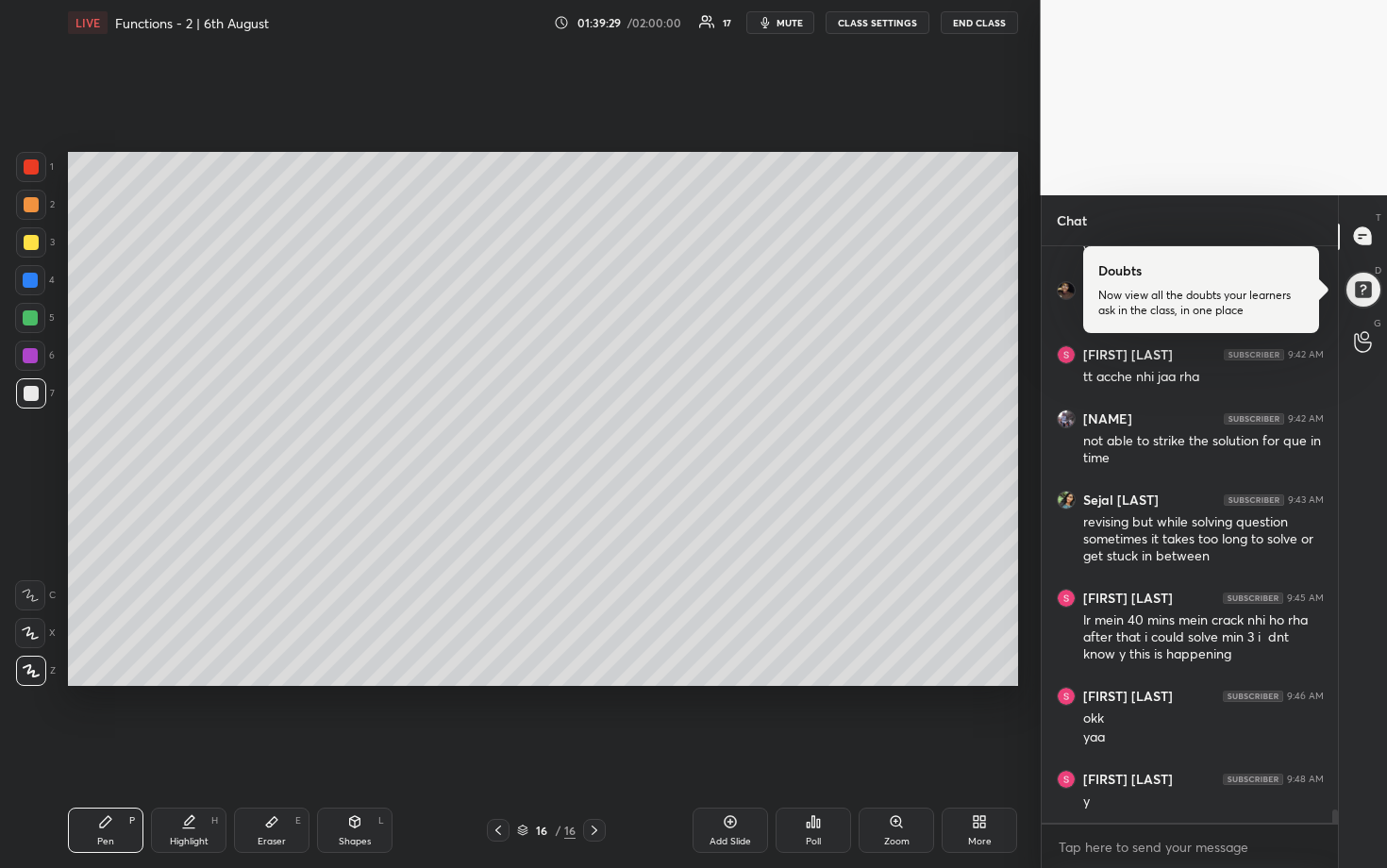 drag, startPoint x: 30, startPoint y: 323, endPoint x: 39, endPoint y: 329, distance: 10.816654 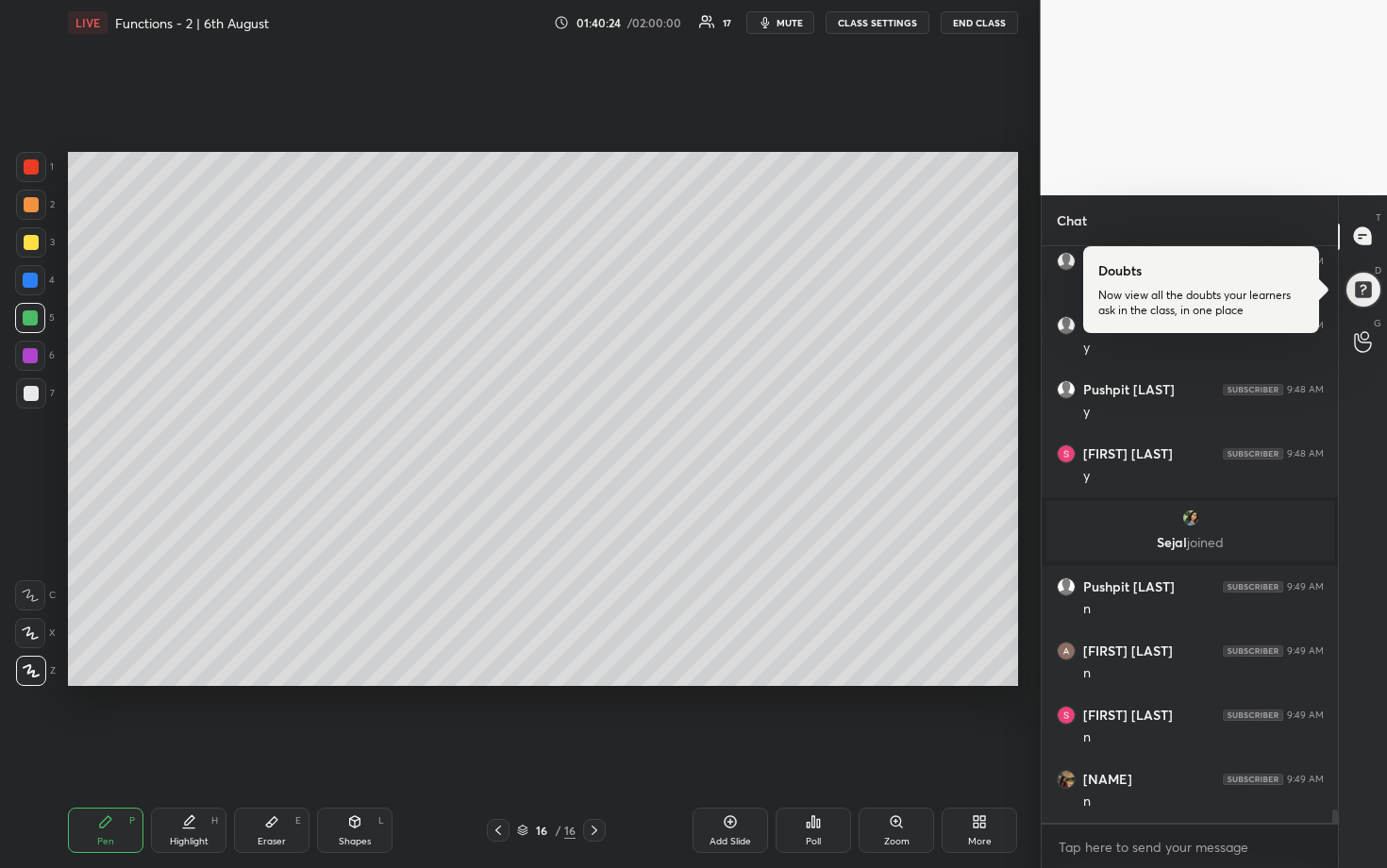 scroll, scrollTop: 23789, scrollLeft: 0, axis: vertical 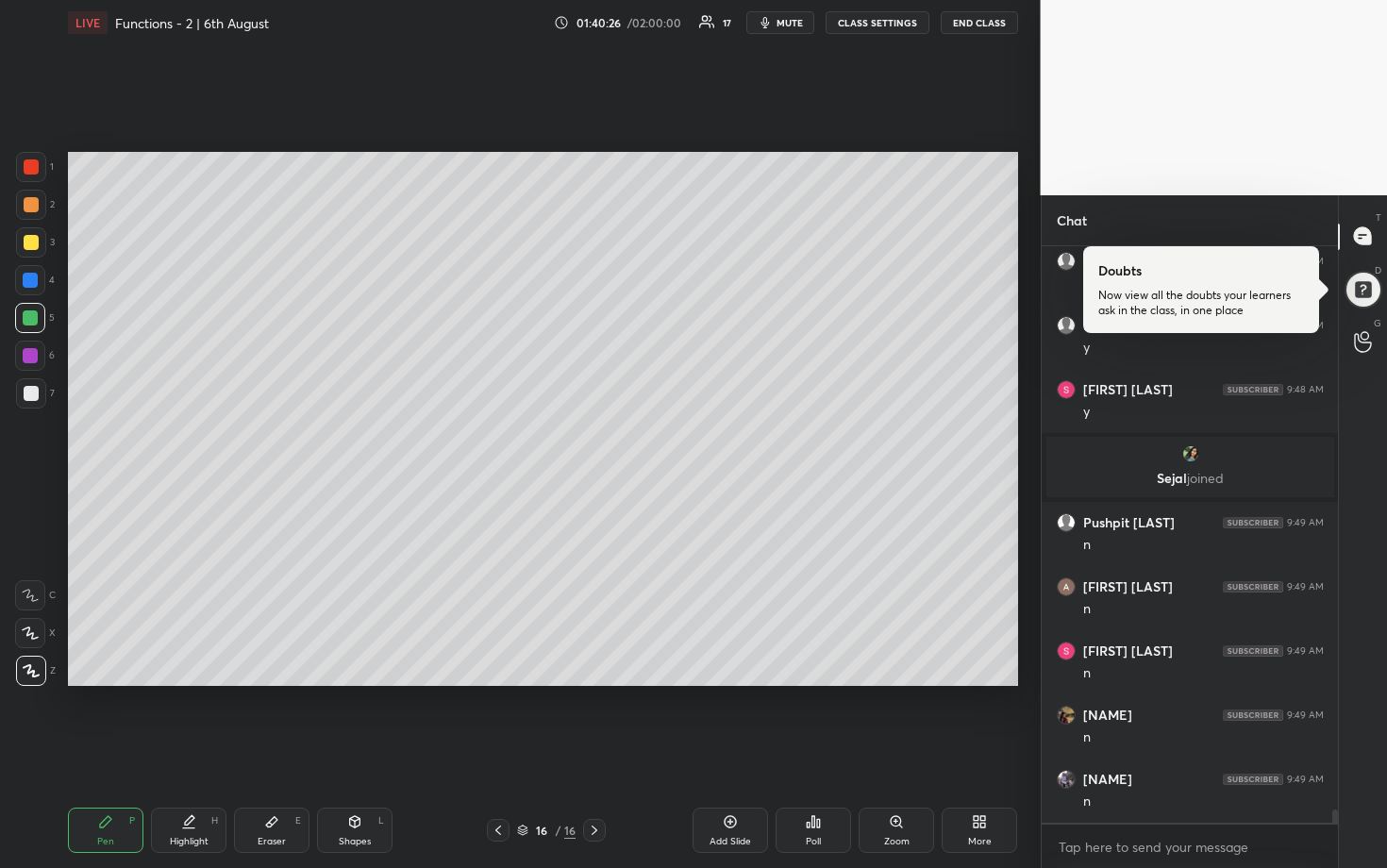 drag, startPoint x: 34, startPoint y: 395, endPoint x: 56, endPoint y: 420, distance: 33.301652 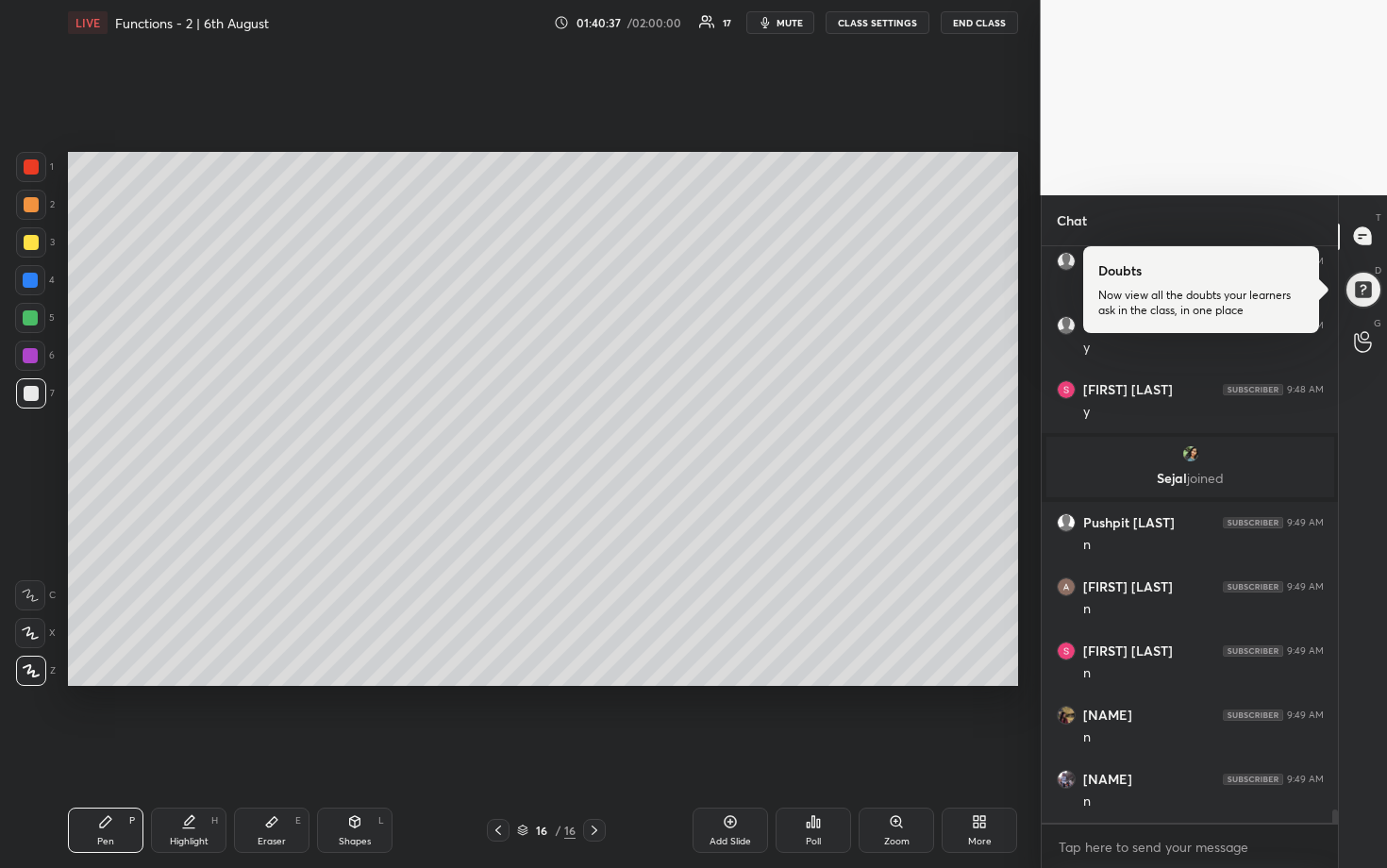 click on "Setting up your live class Poll for   secs No correct answer Start poll" at bounding box center (543, 419) 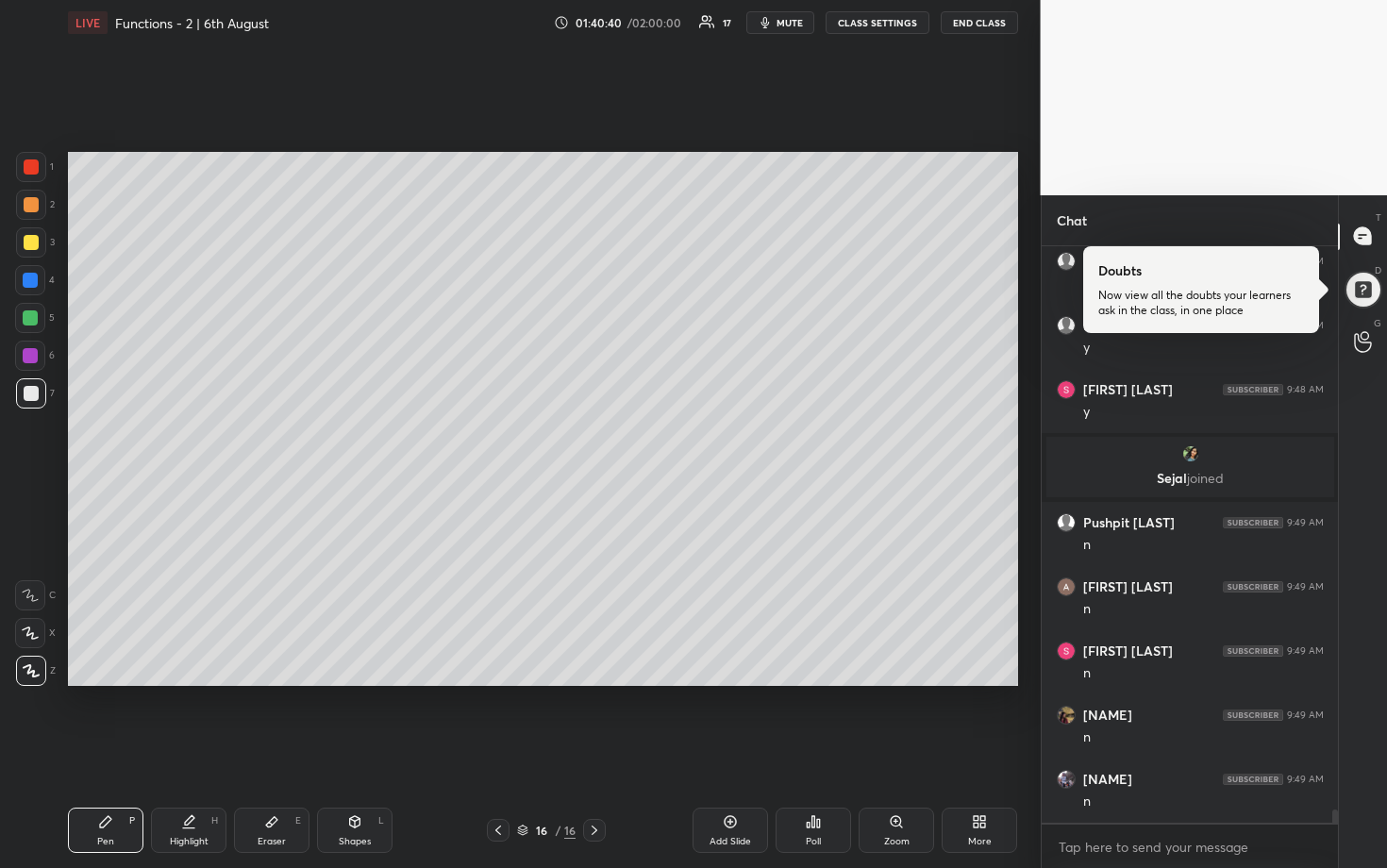click at bounding box center [30, 318] 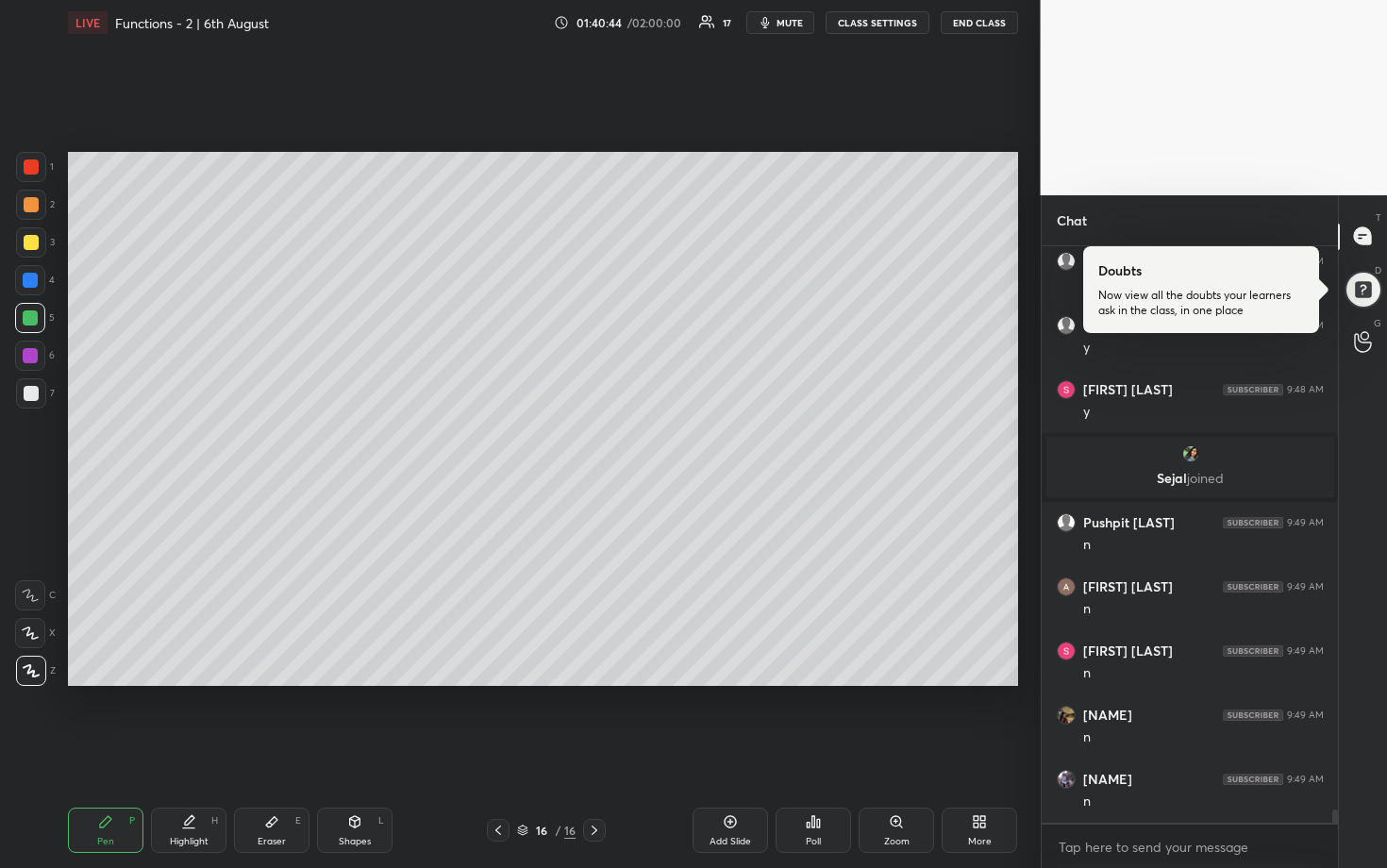 drag, startPoint x: 34, startPoint y: 282, endPoint x: 60, endPoint y: 287, distance: 26.476405 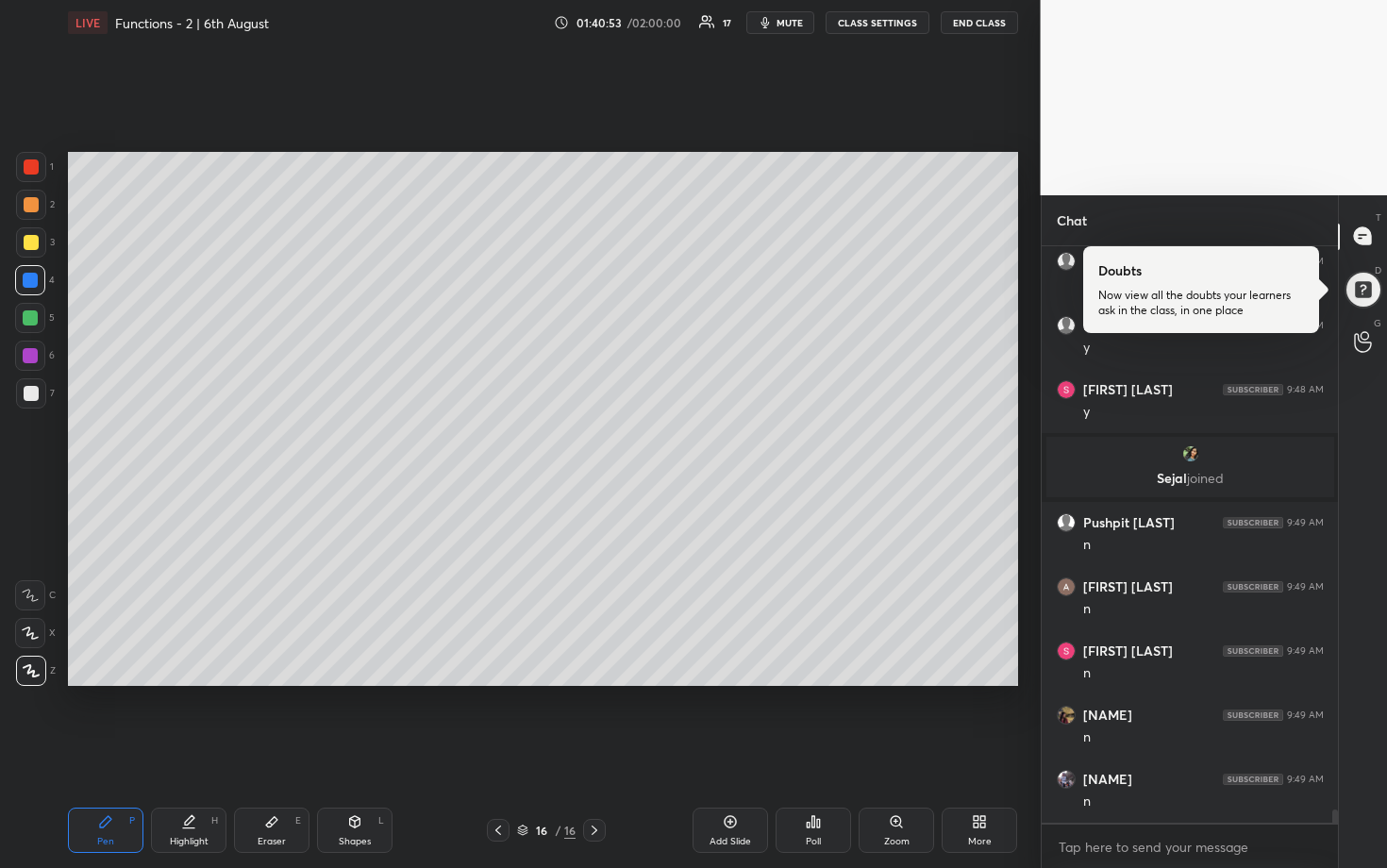 click 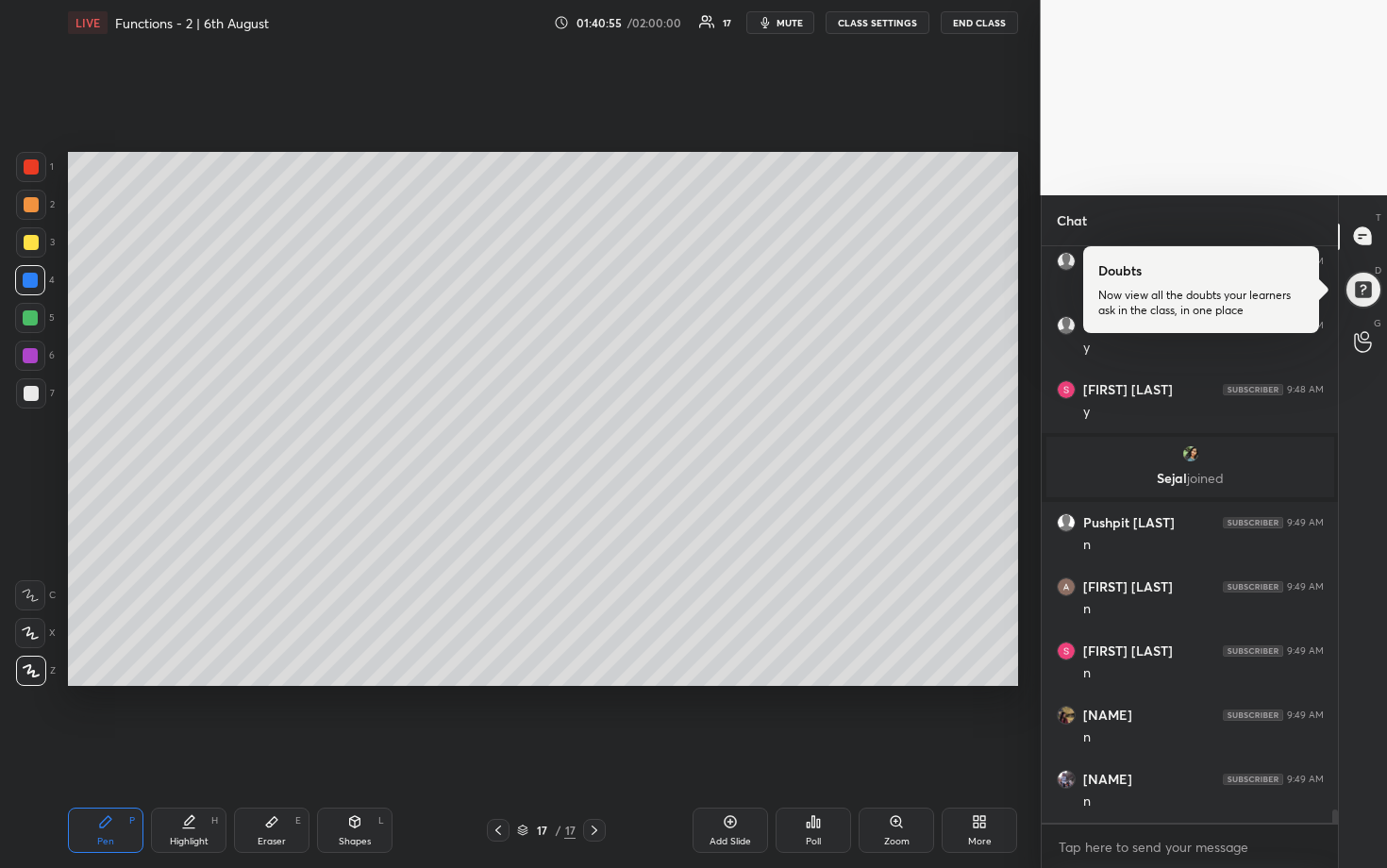 drag, startPoint x: 27, startPoint y: 400, endPoint x: 49, endPoint y: 368, distance: 38.83298 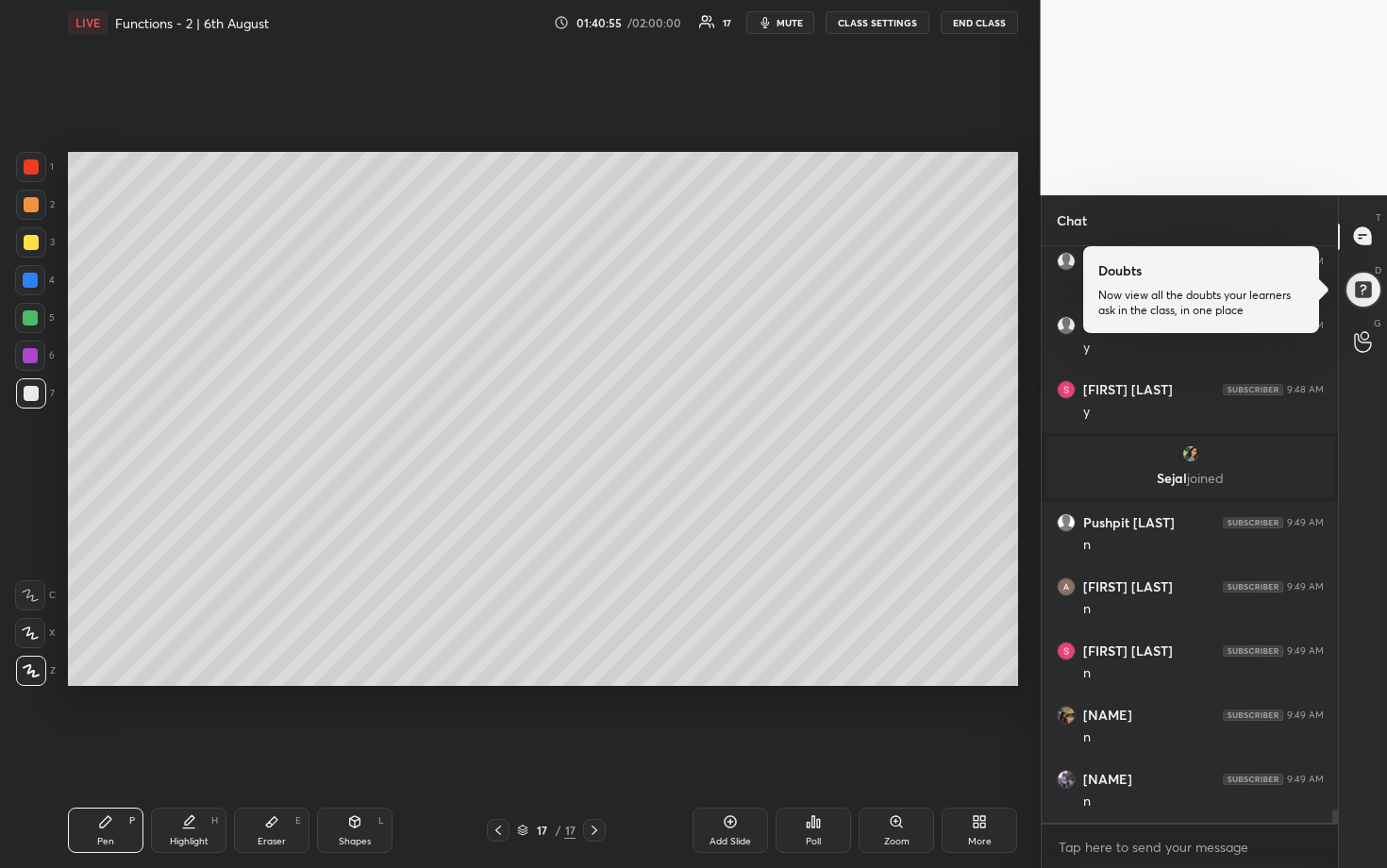 scroll, scrollTop: 23870, scrollLeft: 0, axis: vertical 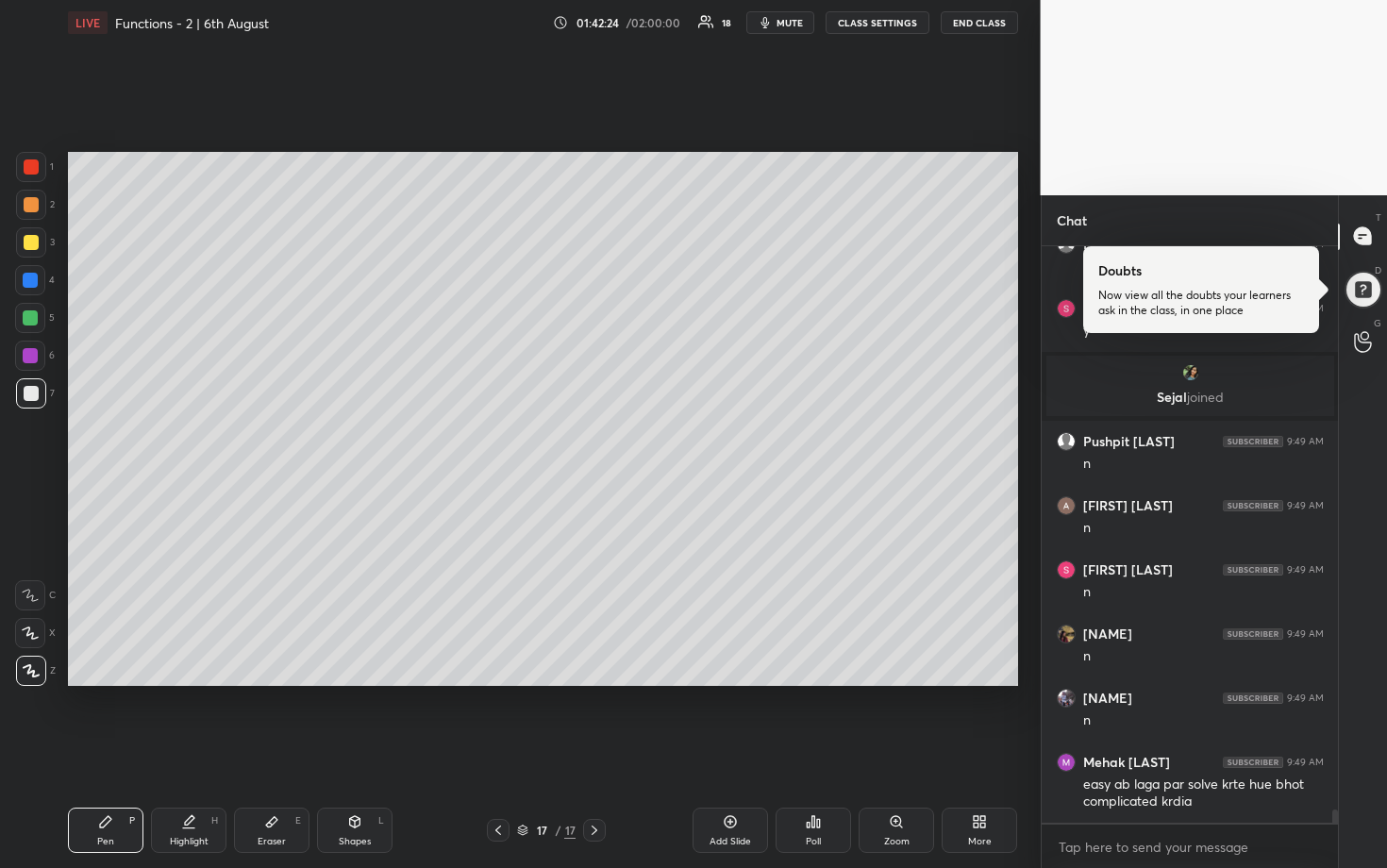 click 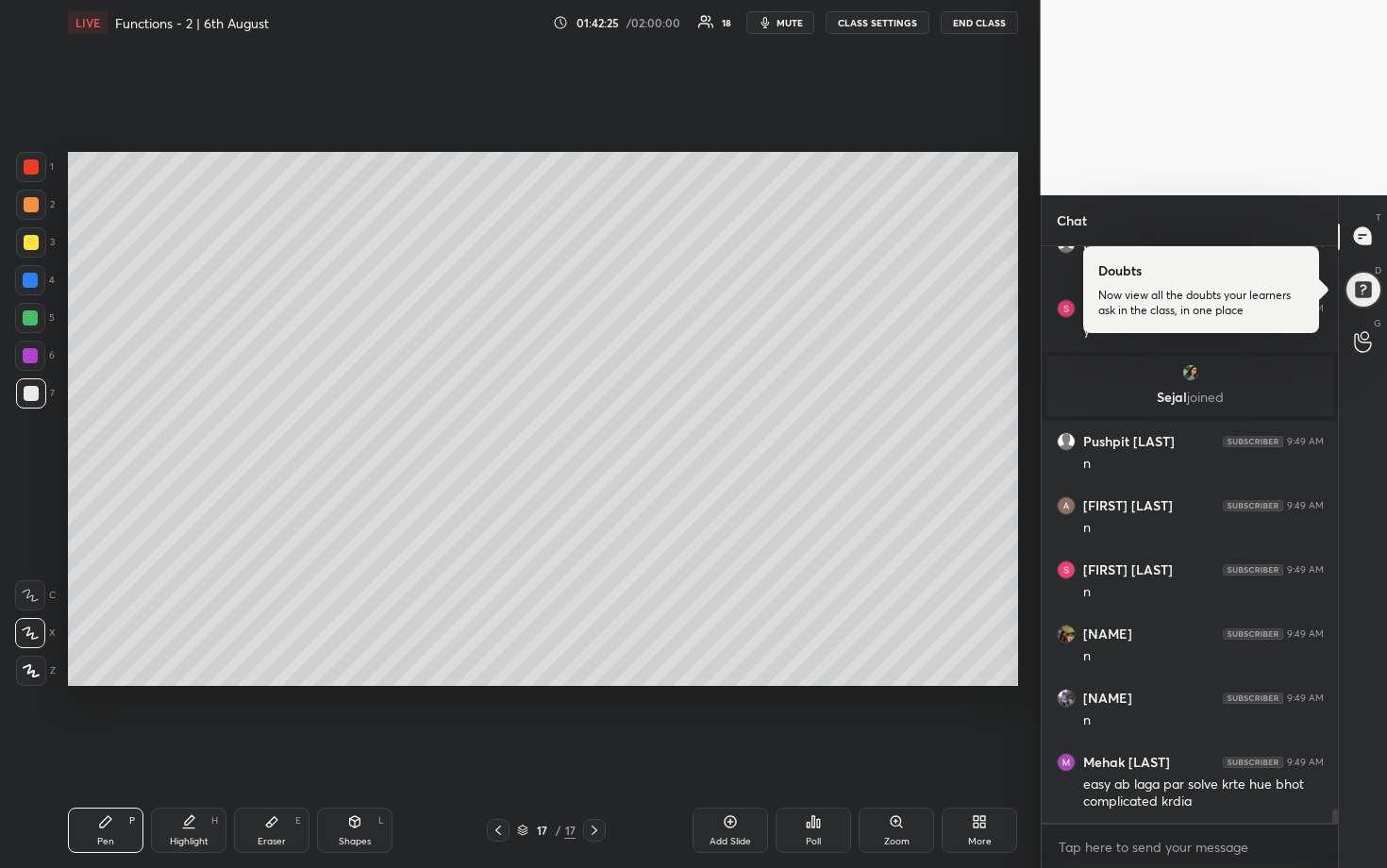 scroll, scrollTop: 23939, scrollLeft: 0, axis: vertical 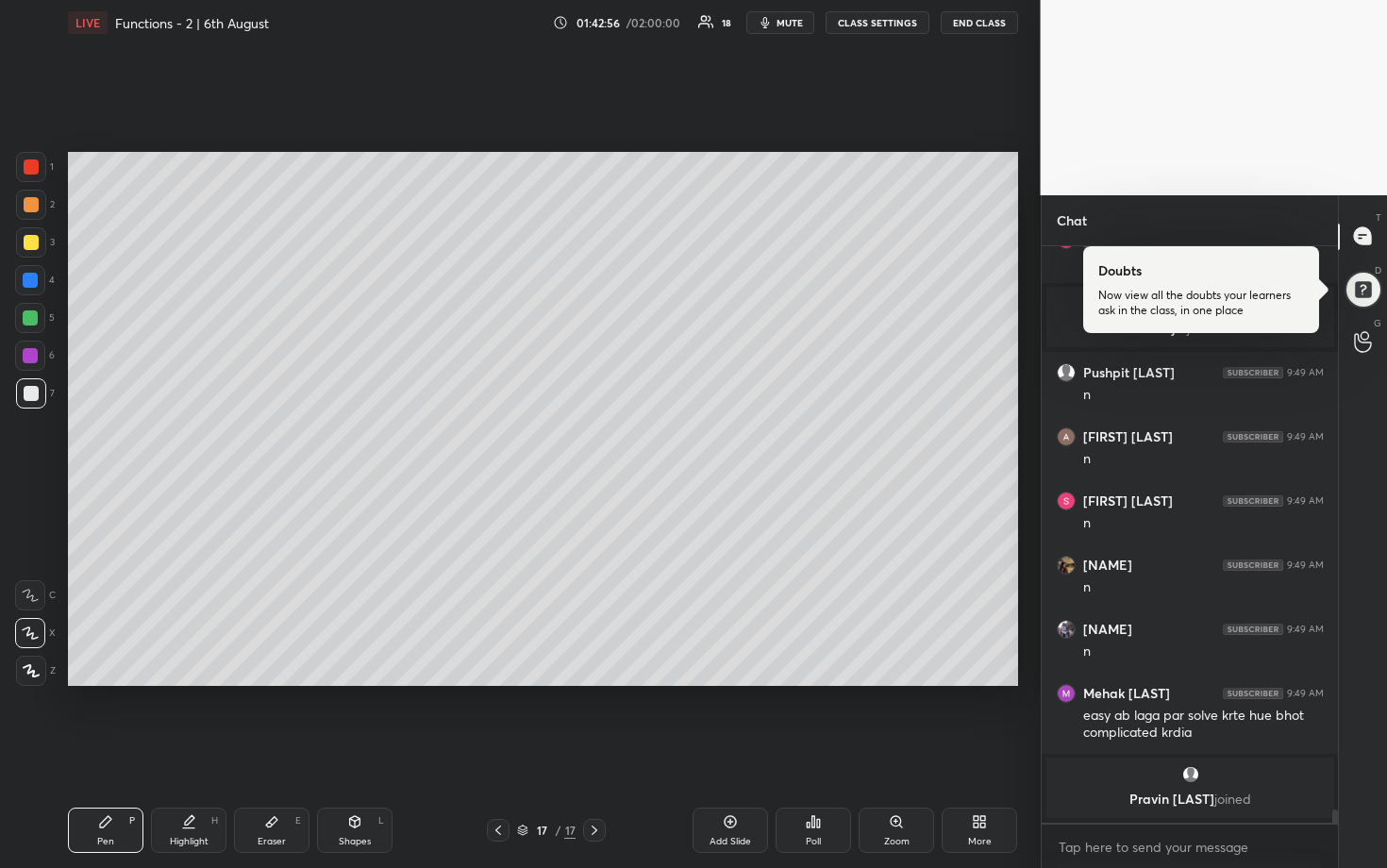 click at bounding box center [30, 318] 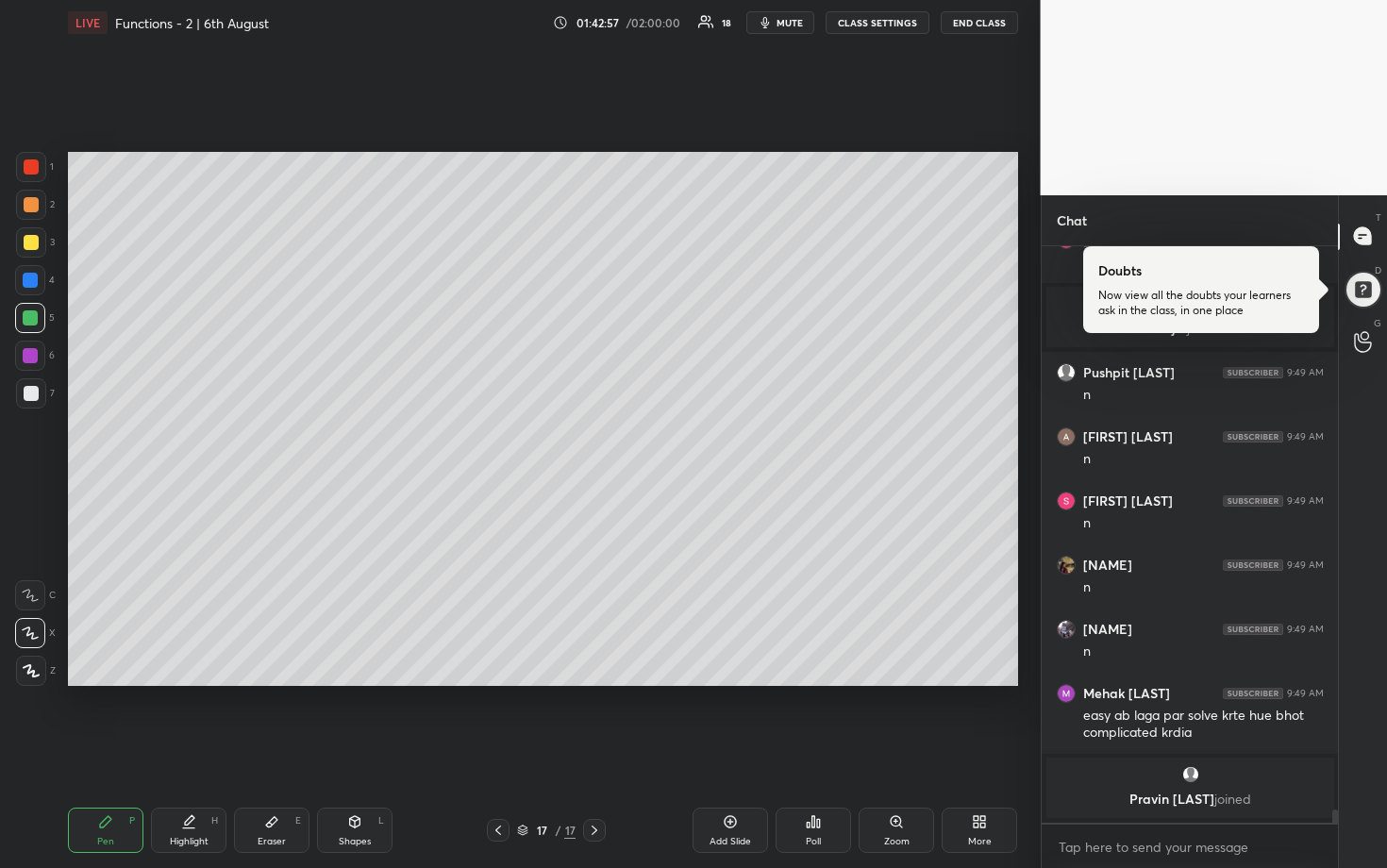 click at bounding box center (31, 242) 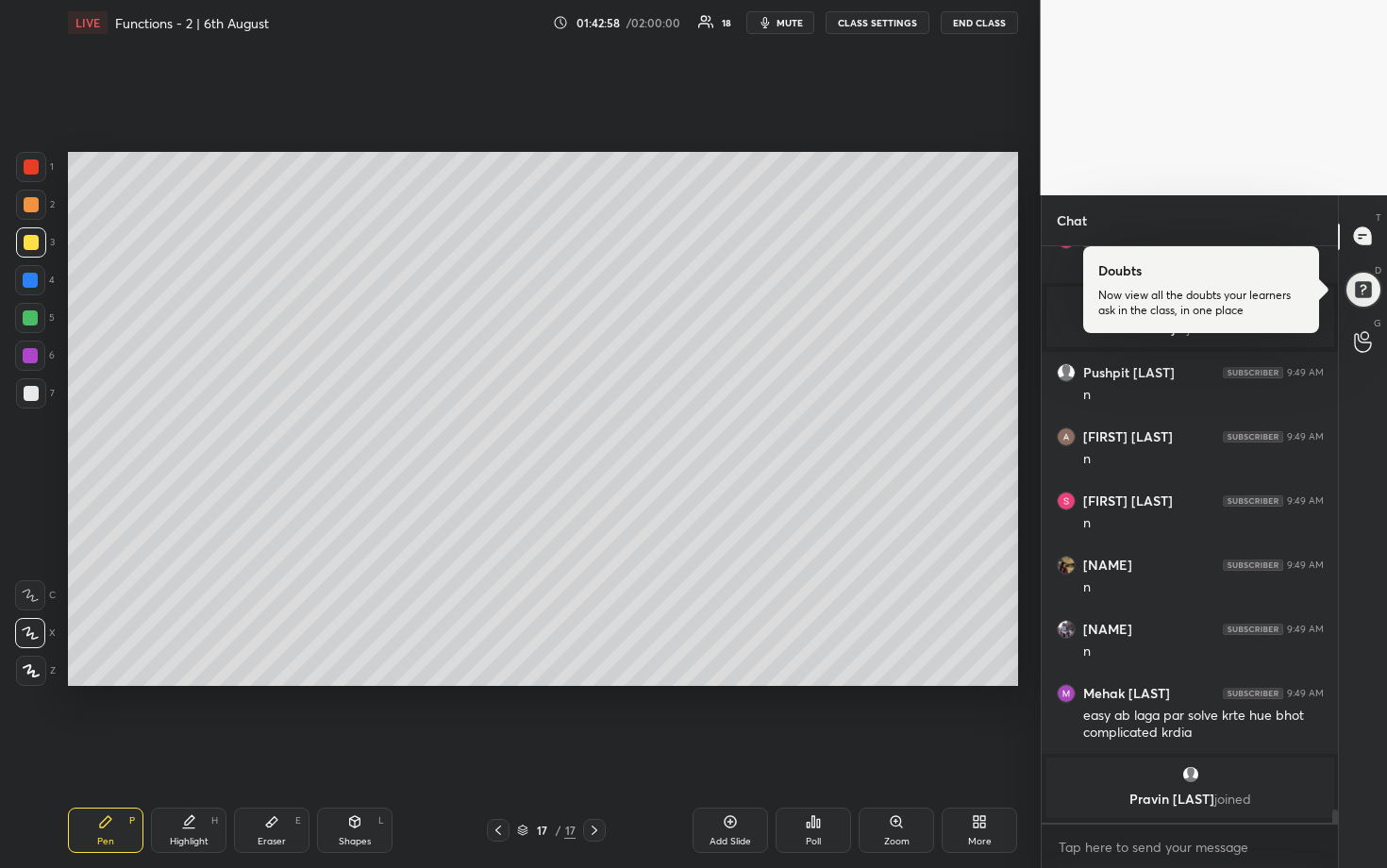 click at bounding box center [31, 205] 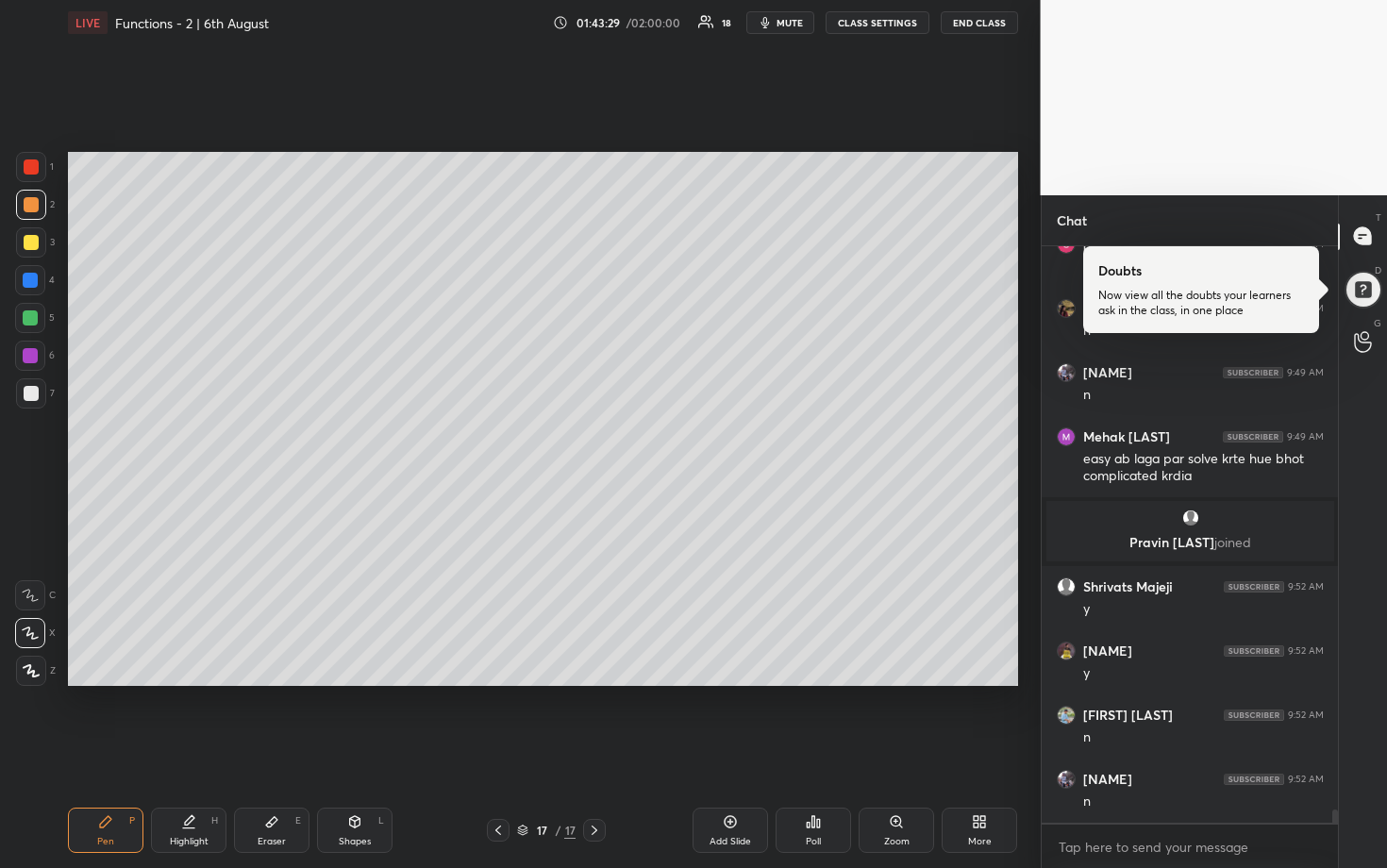 scroll, scrollTop: 24124, scrollLeft: 0, axis: vertical 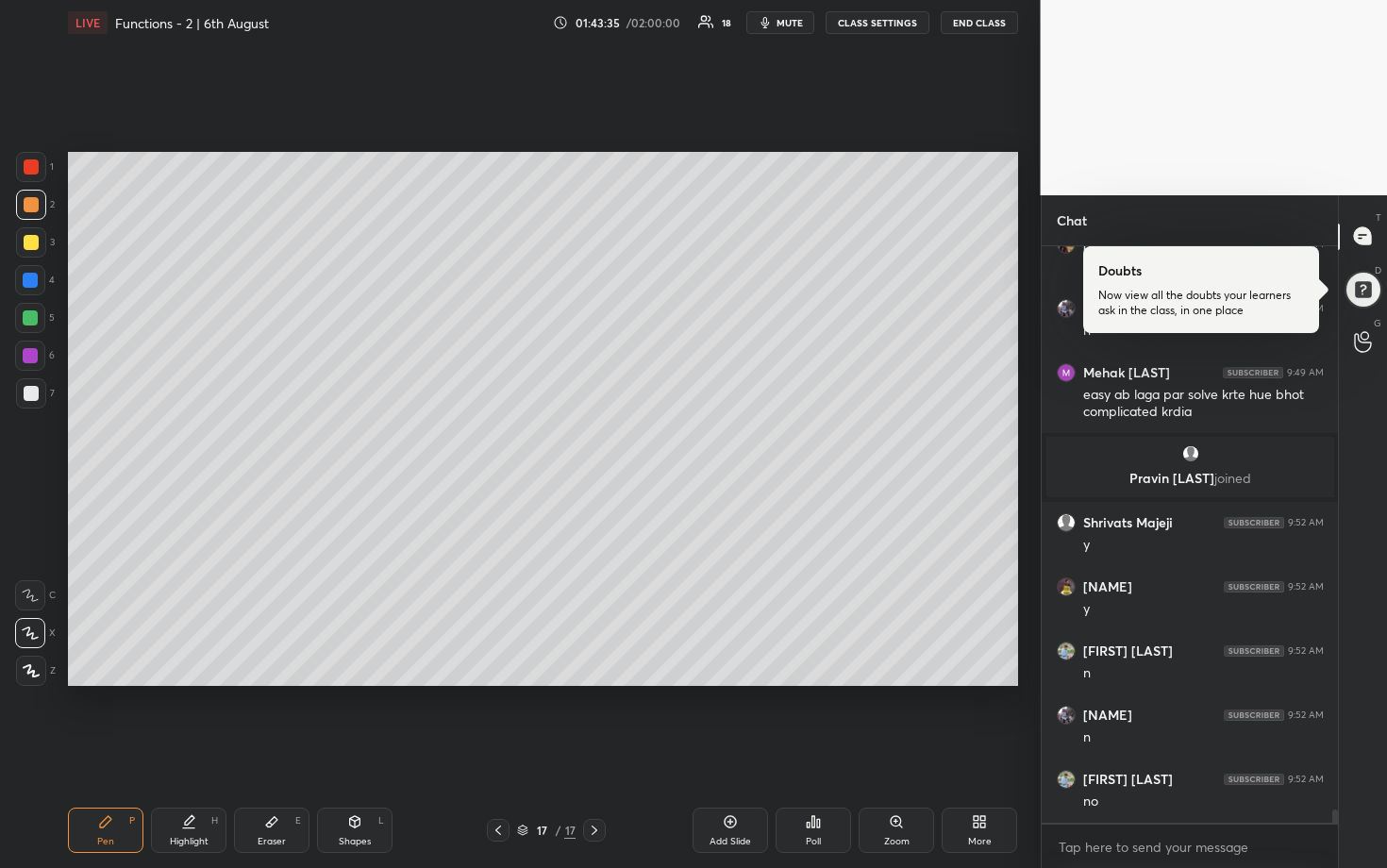 click at bounding box center [30, 318] 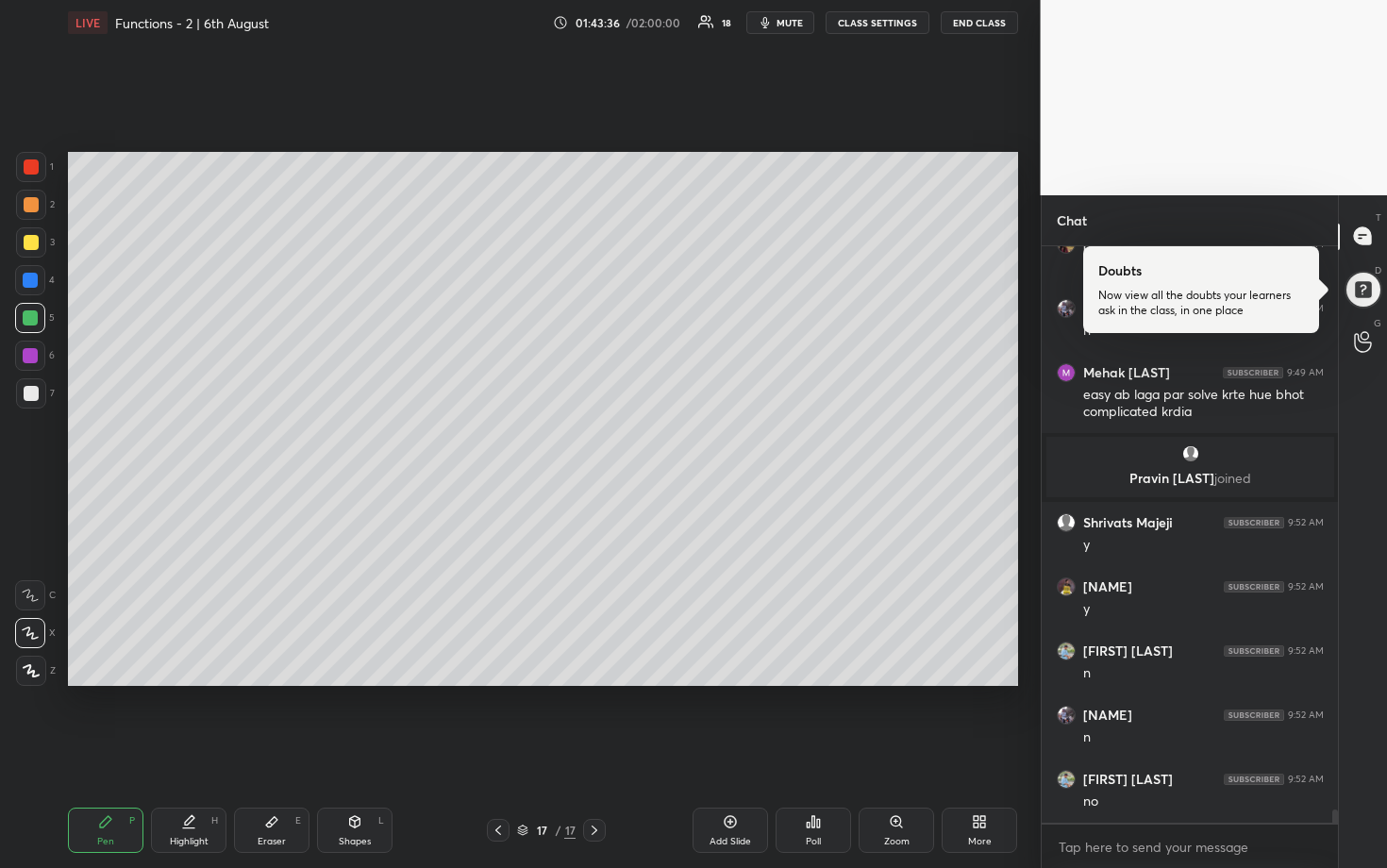 scroll, scrollTop: 24143, scrollLeft: 0, axis: vertical 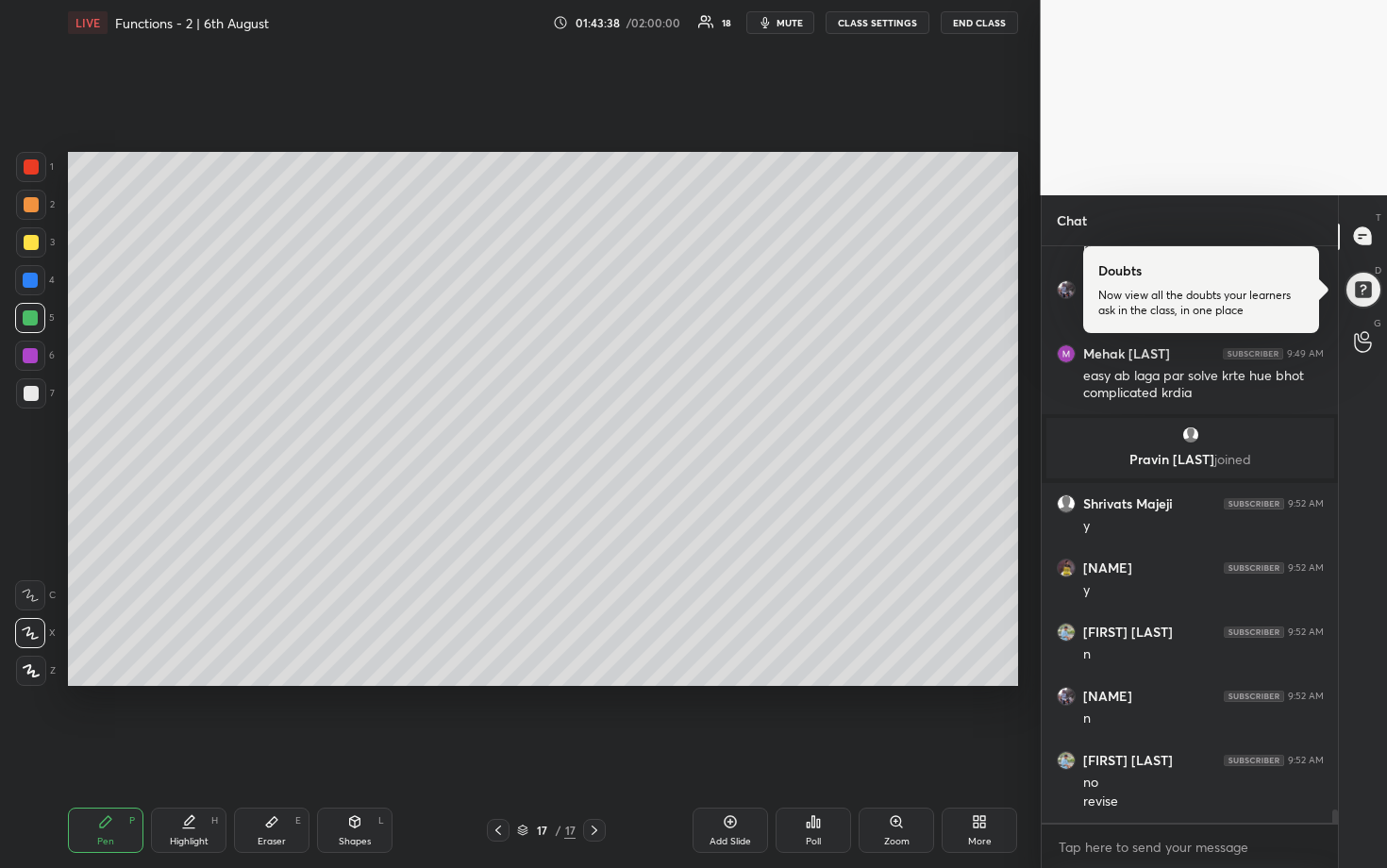 click on "Poll" at bounding box center (813, 830) 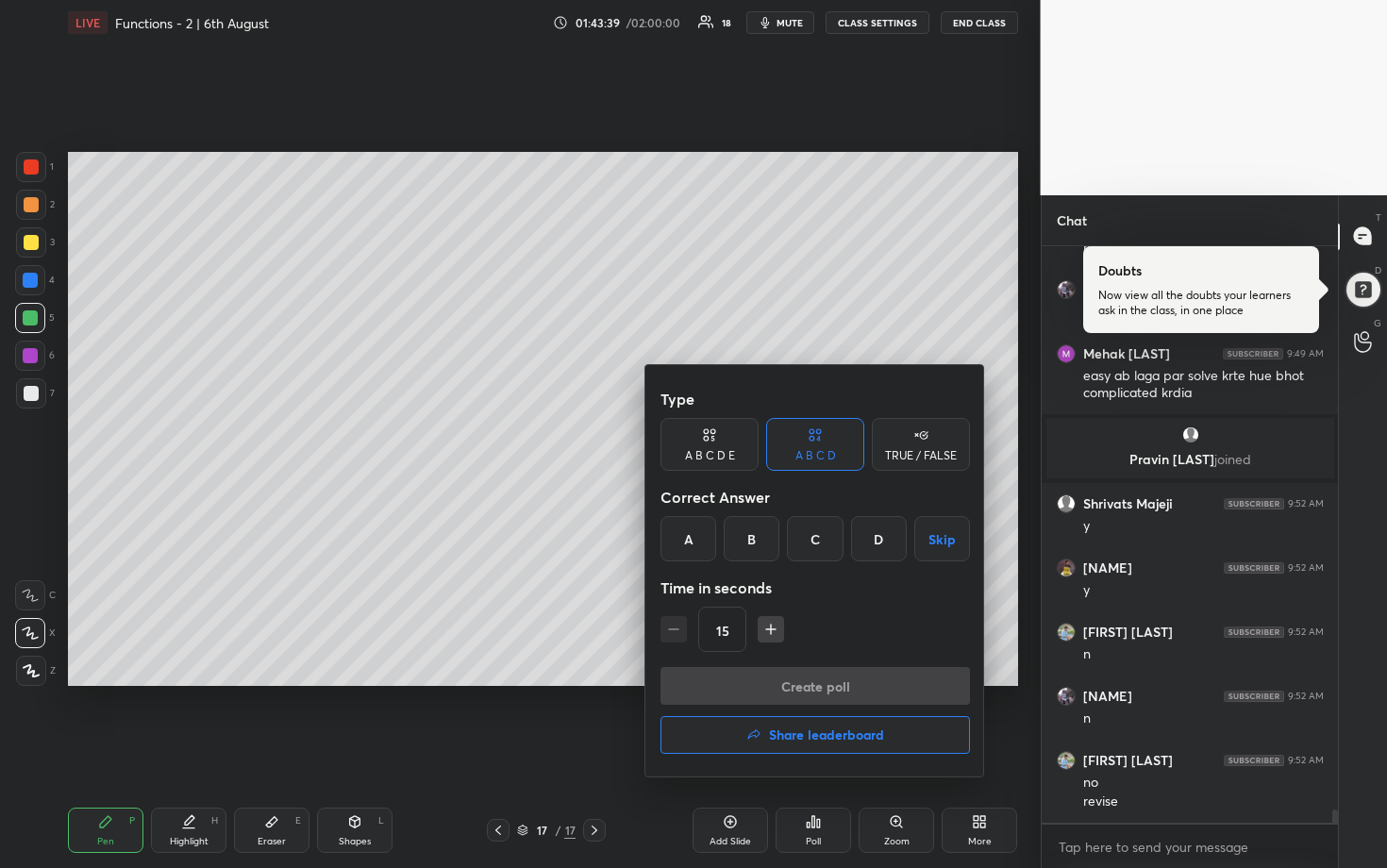 click at bounding box center (694, 434) 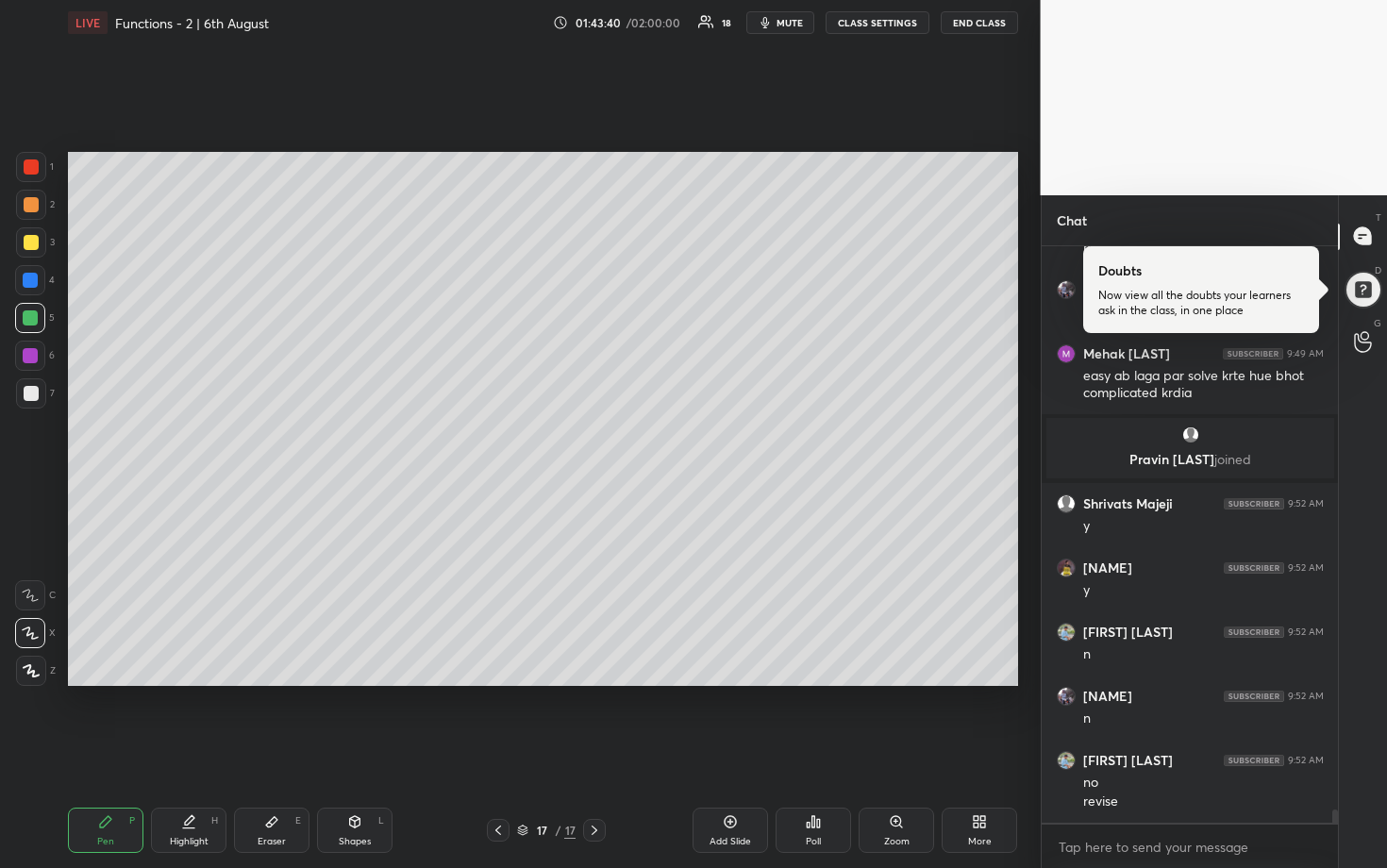 click on "Poll" at bounding box center (813, 830) 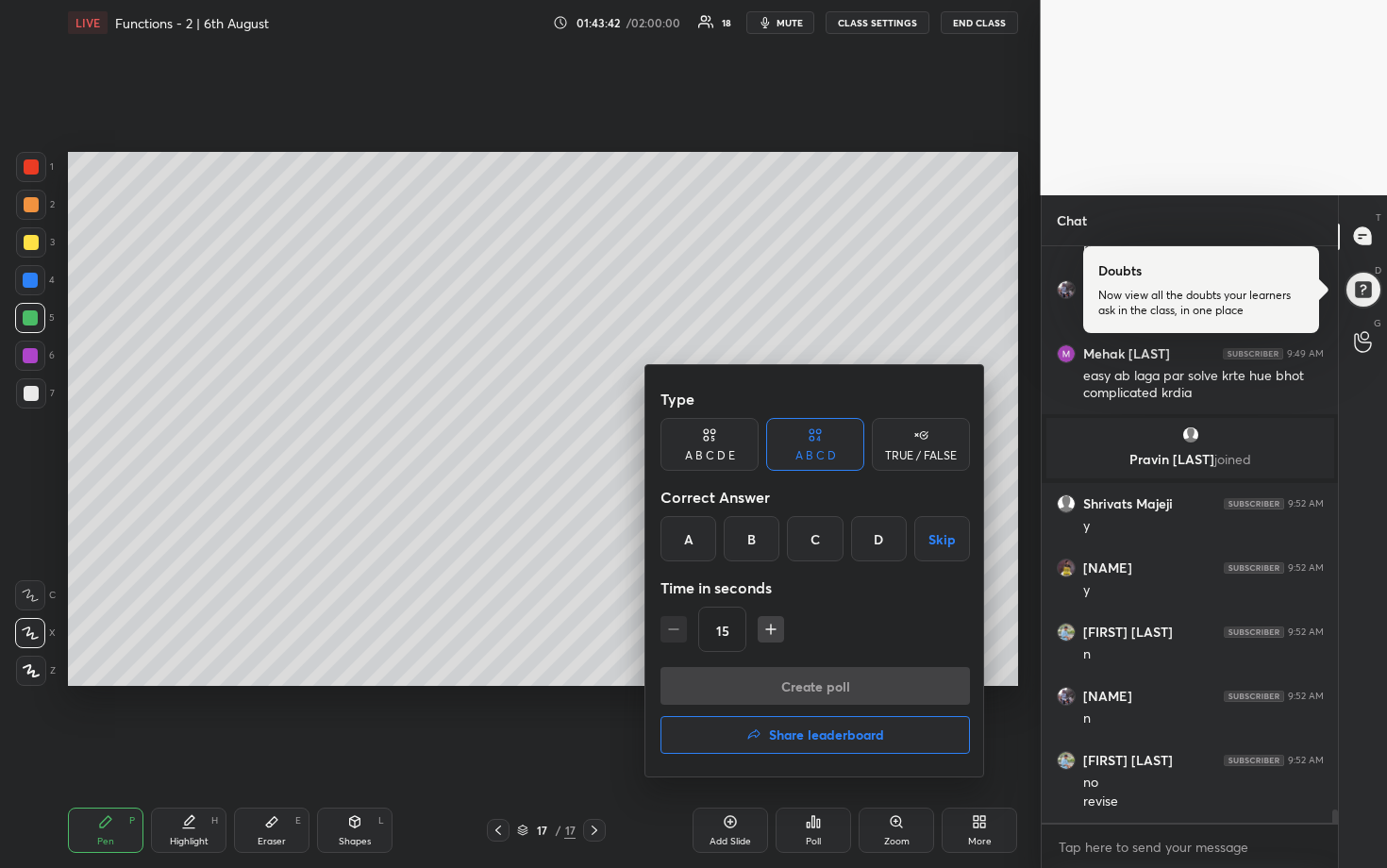 drag, startPoint x: 877, startPoint y: 547, endPoint x: 870, endPoint y: 563, distance: 17.464249 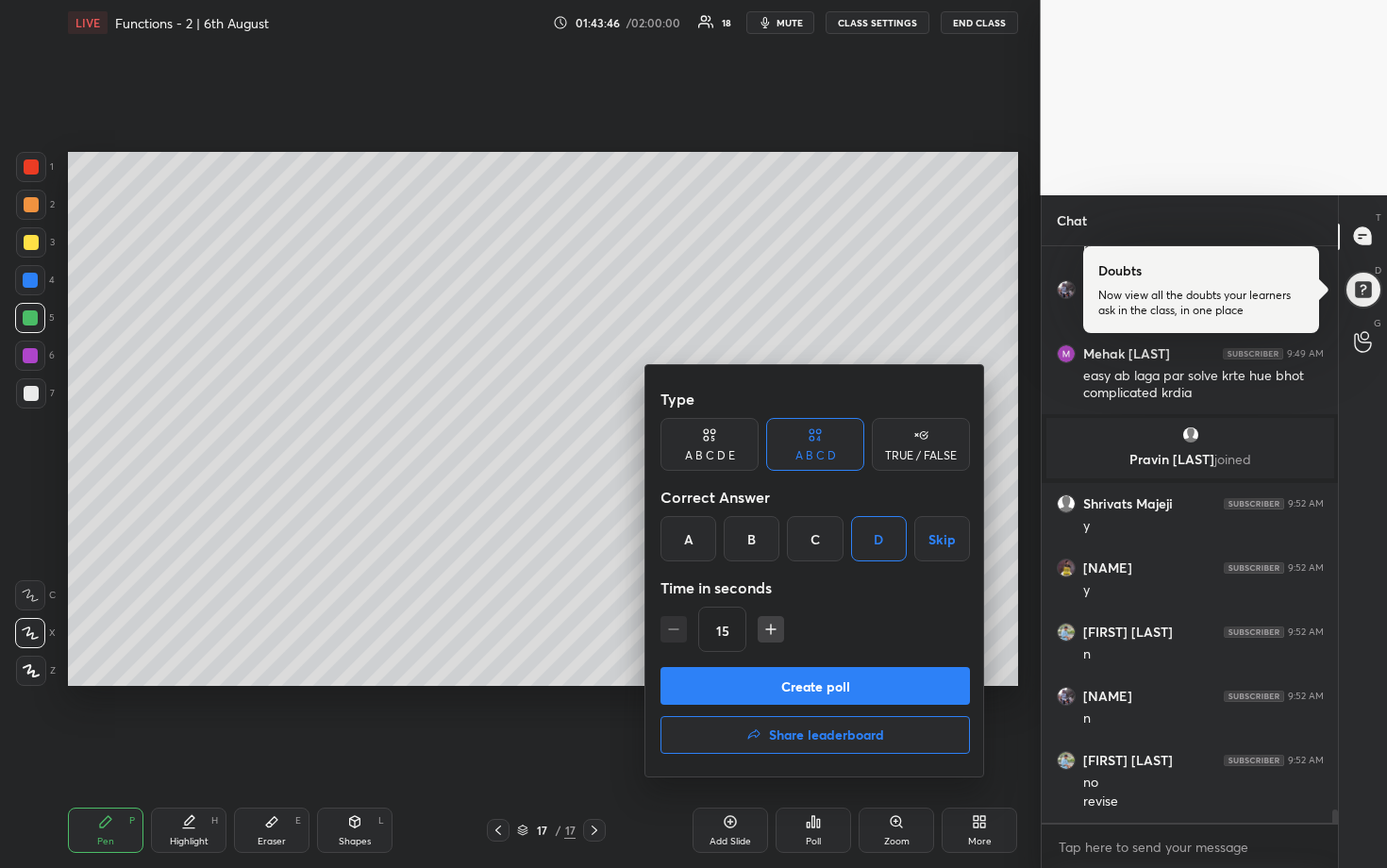 click on "Create poll" at bounding box center (815, 686) 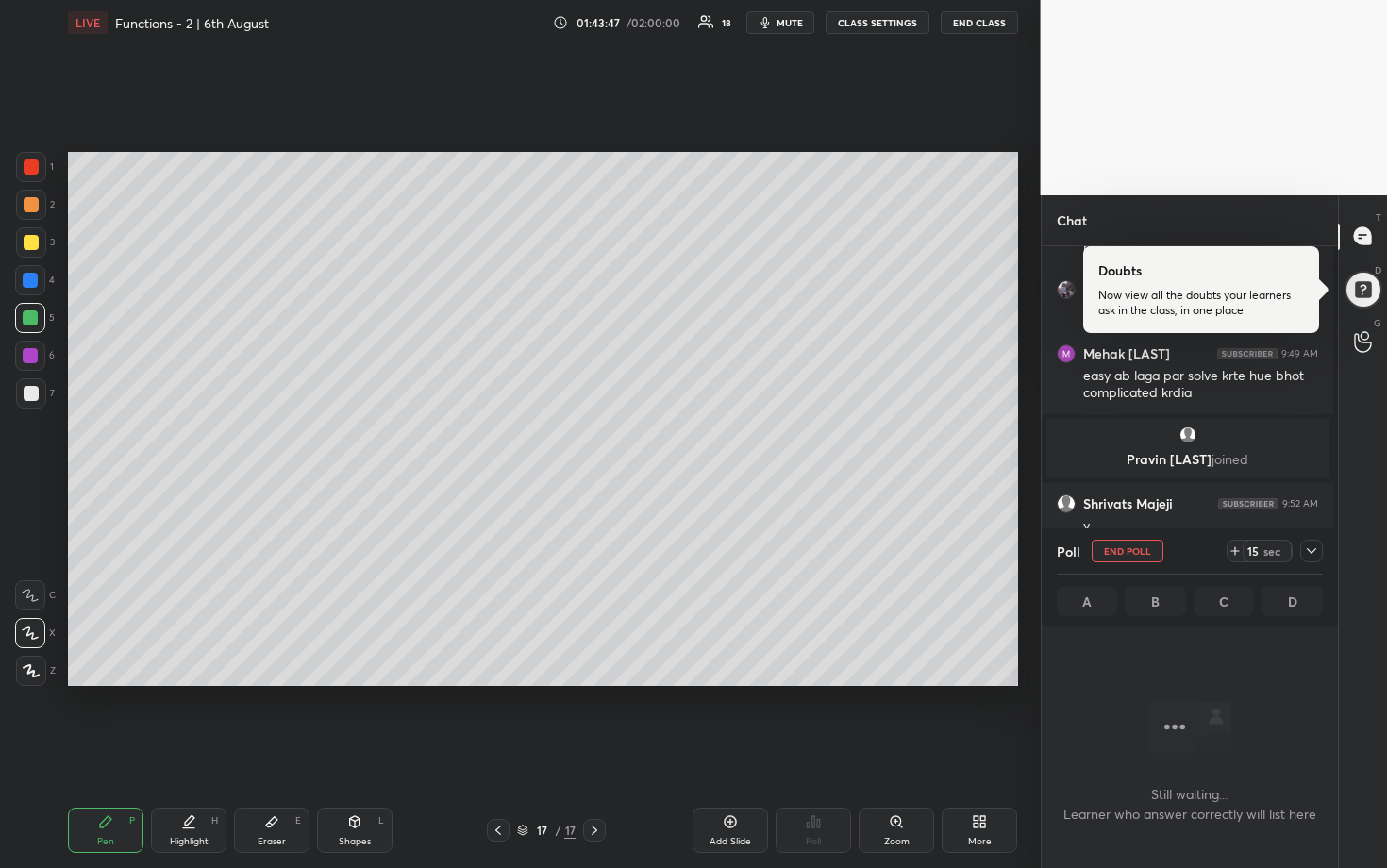 scroll, scrollTop: 548, scrollLeft: 285, axis: both 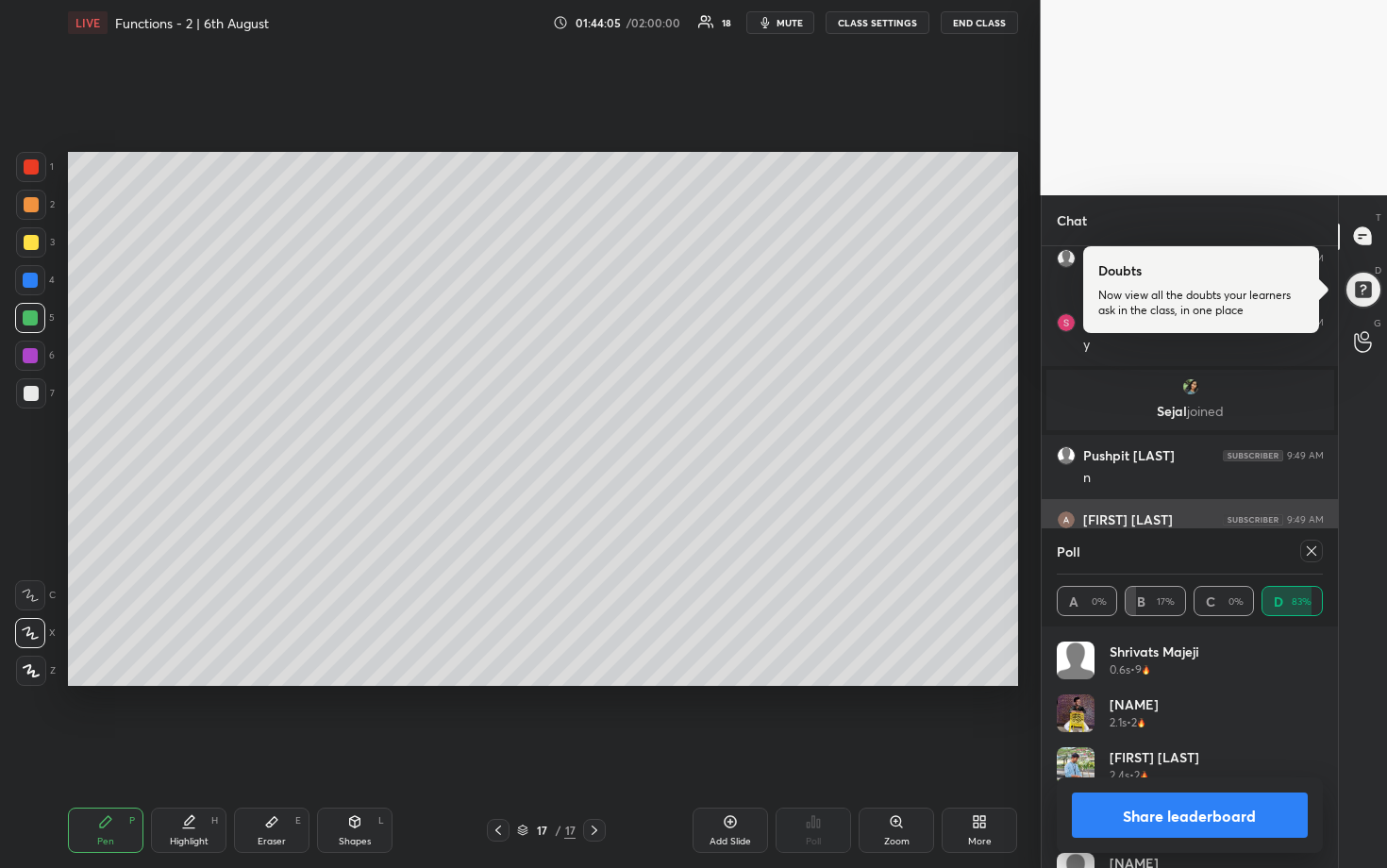 click 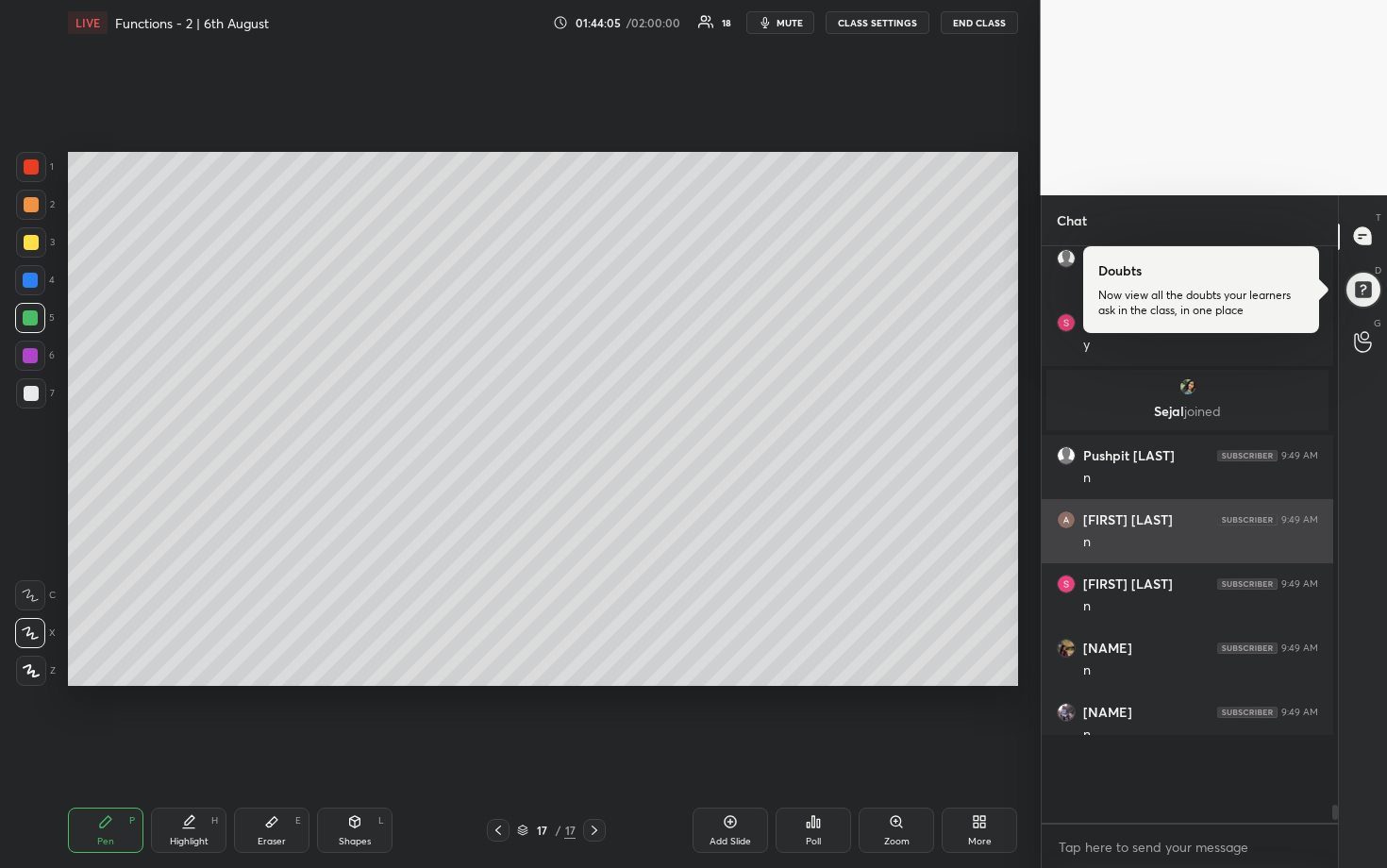 scroll, scrollTop: 495, scrollLeft: 285, axis: both 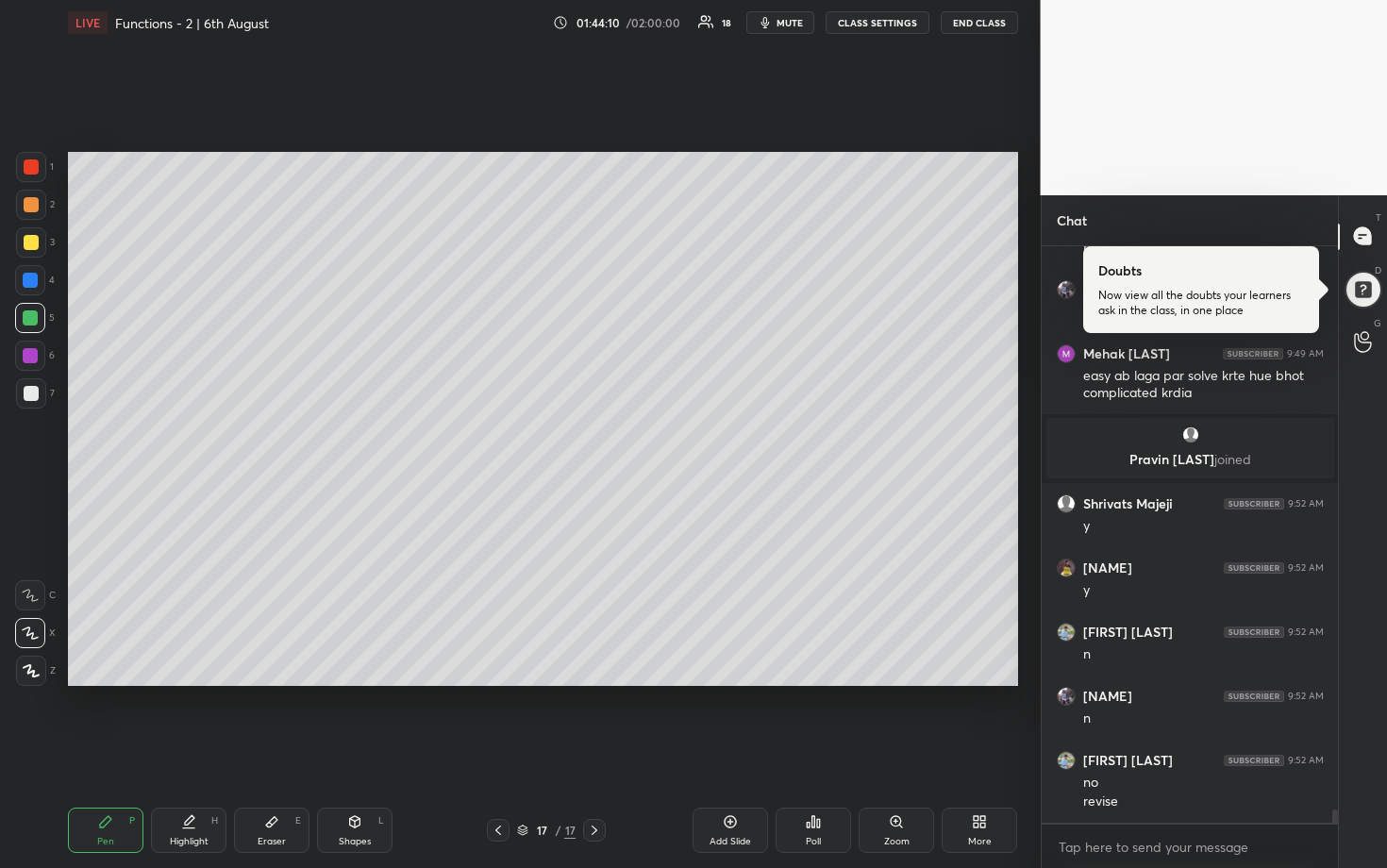 click at bounding box center (30, 280) 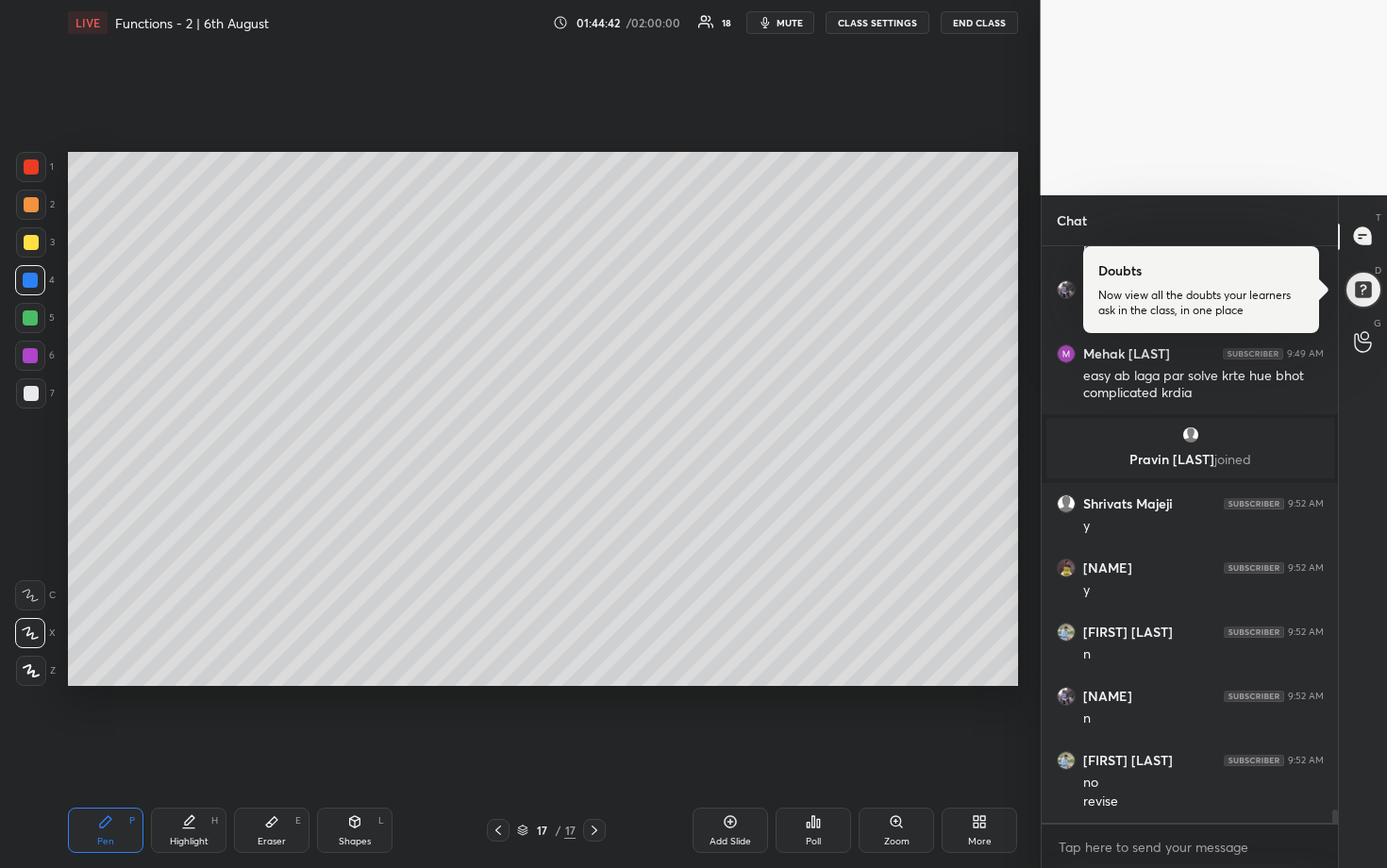 click at bounding box center [30, 318] 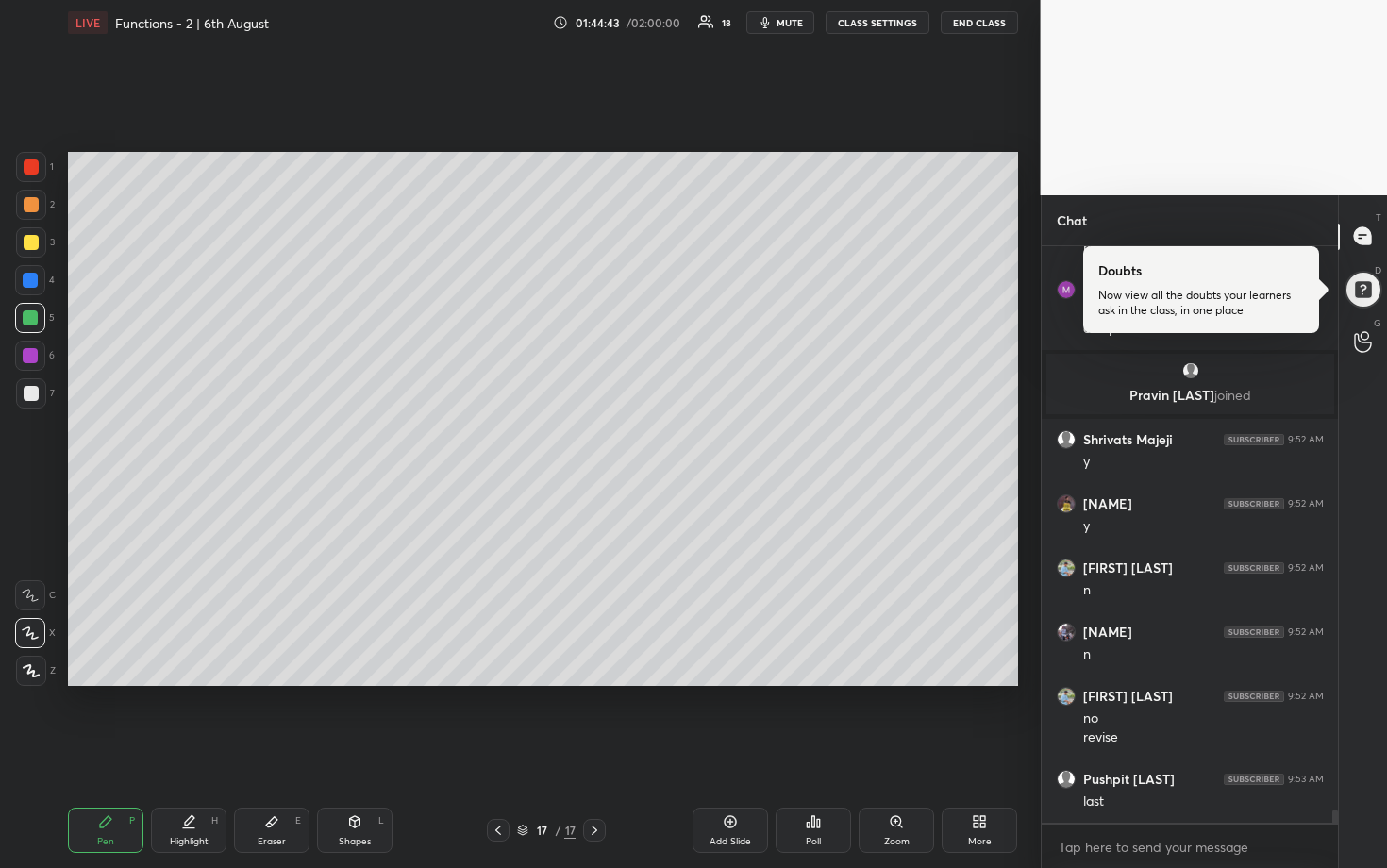 click at bounding box center [31, 205] 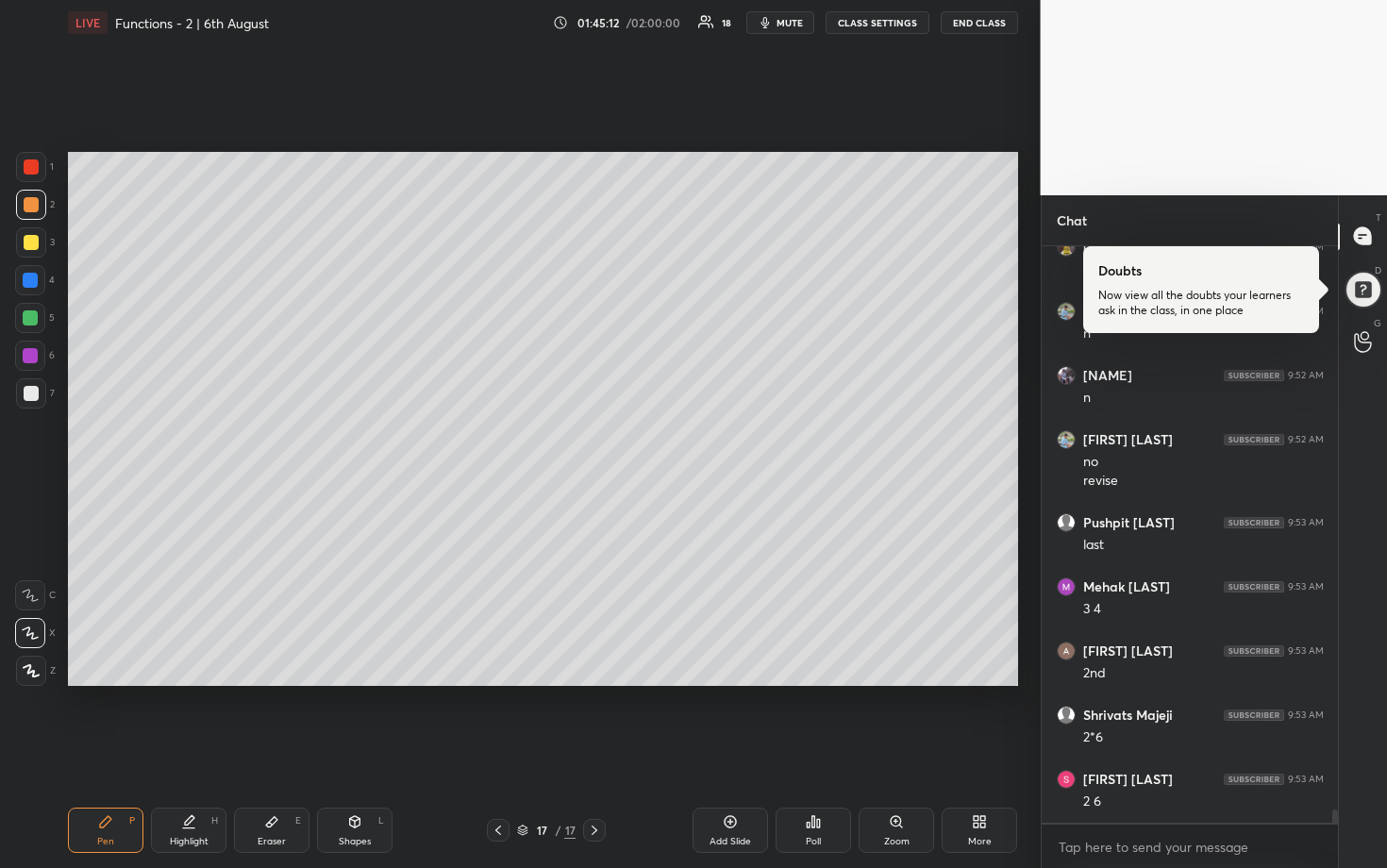 scroll, scrollTop: 24545, scrollLeft: 0, axis: vertical 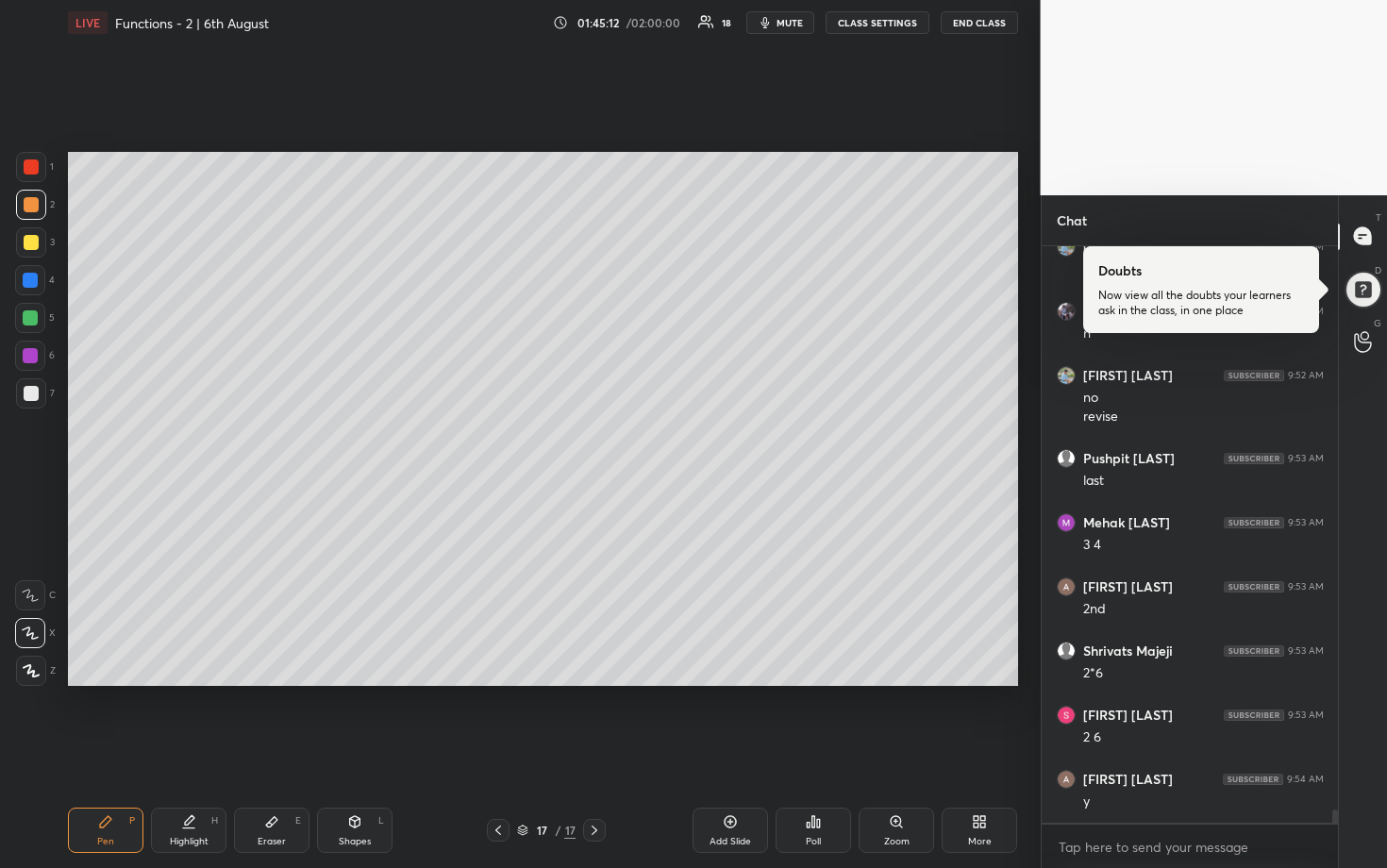 click at bounding box center (31, 393) 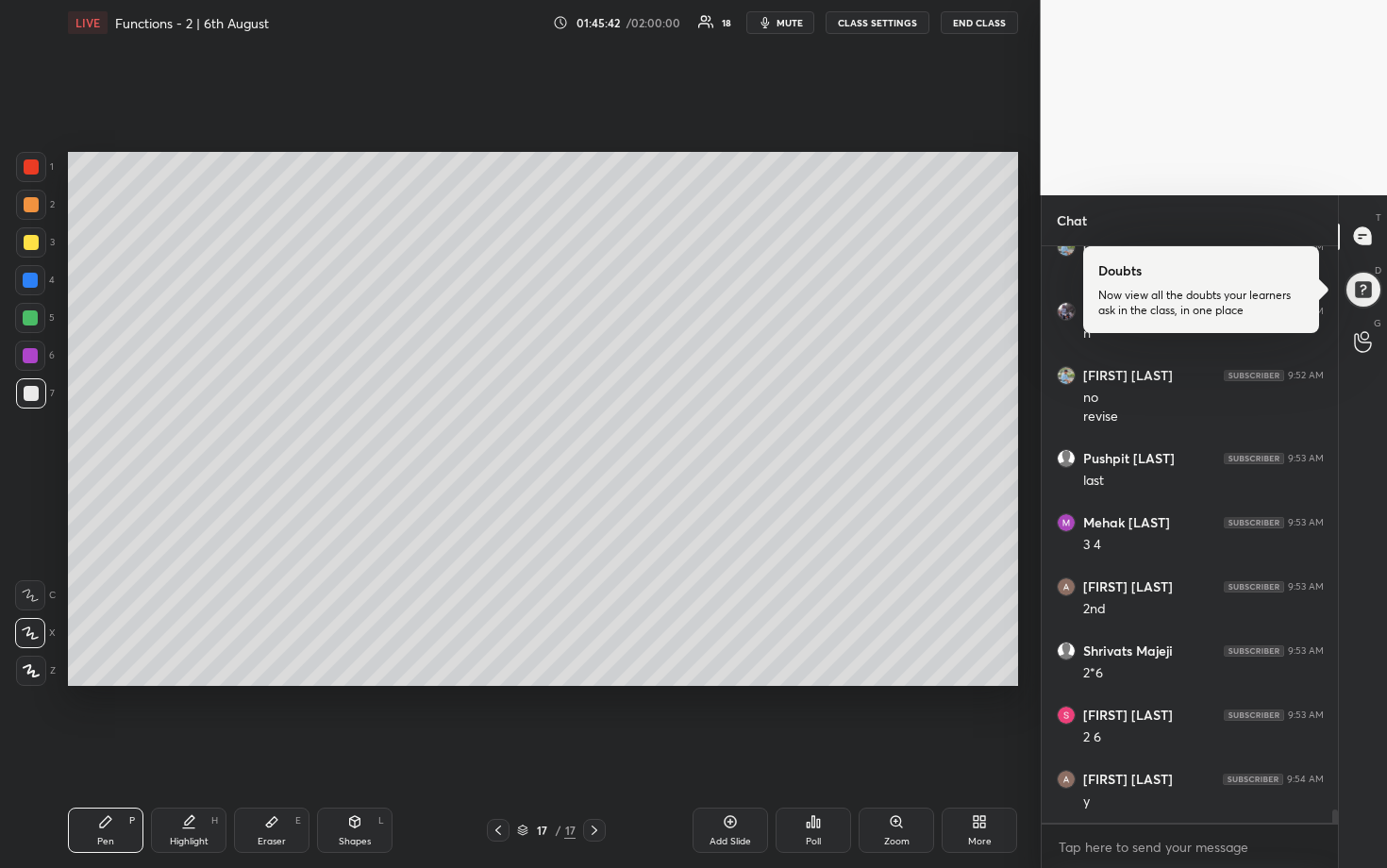 click at bounding box center (30, 318) 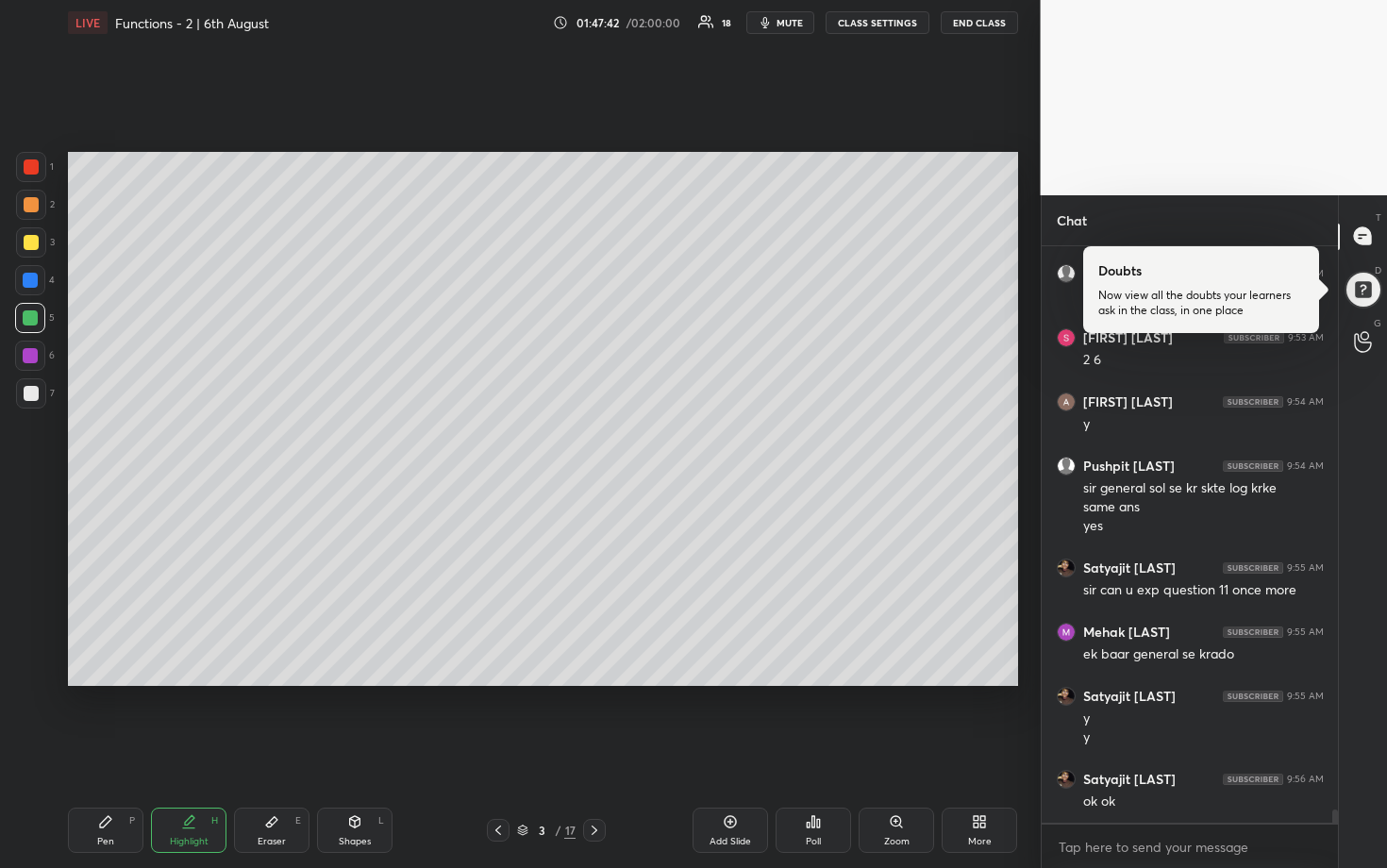 scroll, scrollTop: 24986, scrollLeft: 0, axis: vertical 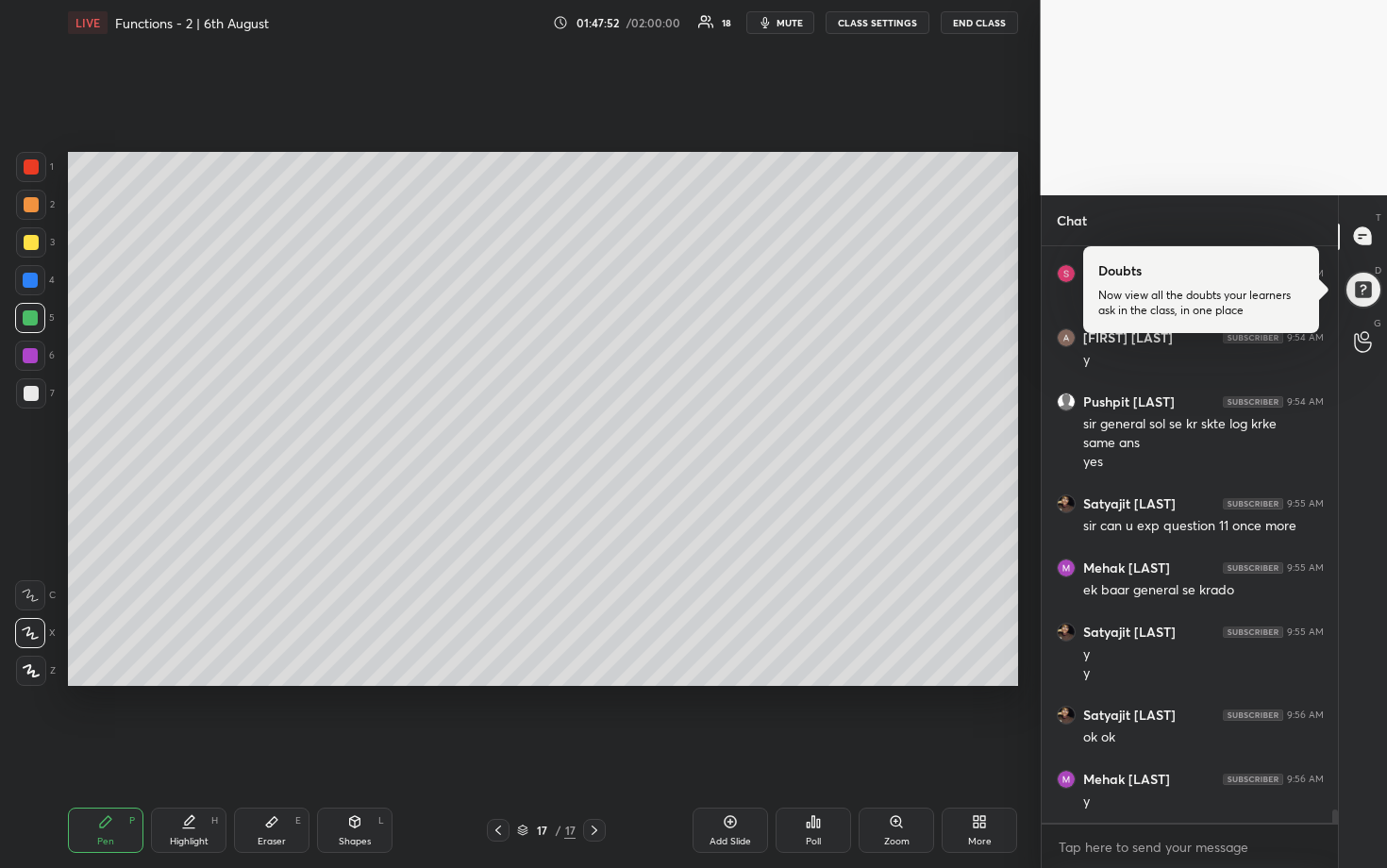 click at bounding box center [31, 205] 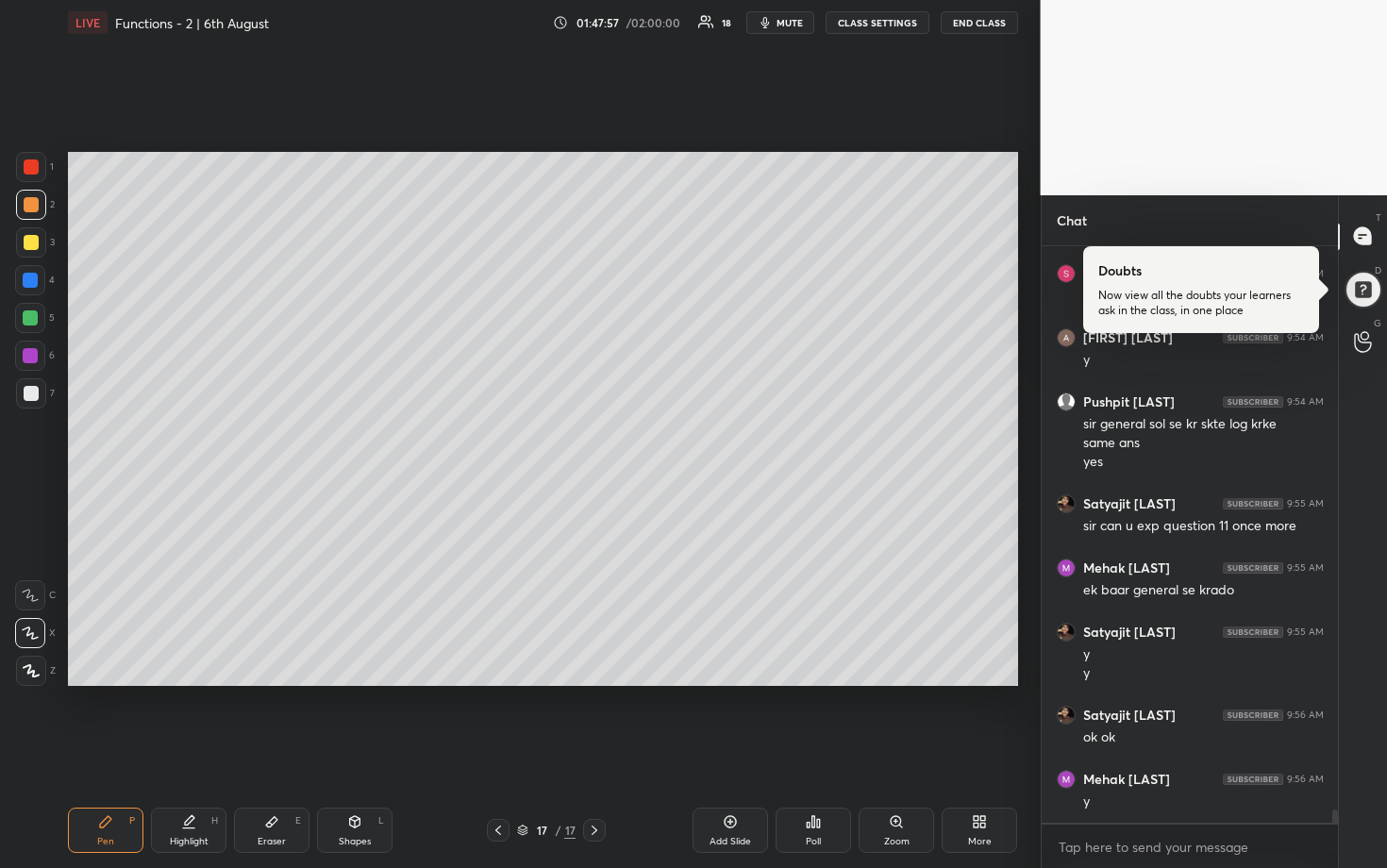 click on "Add Slide" at bounding box center (730, 830) 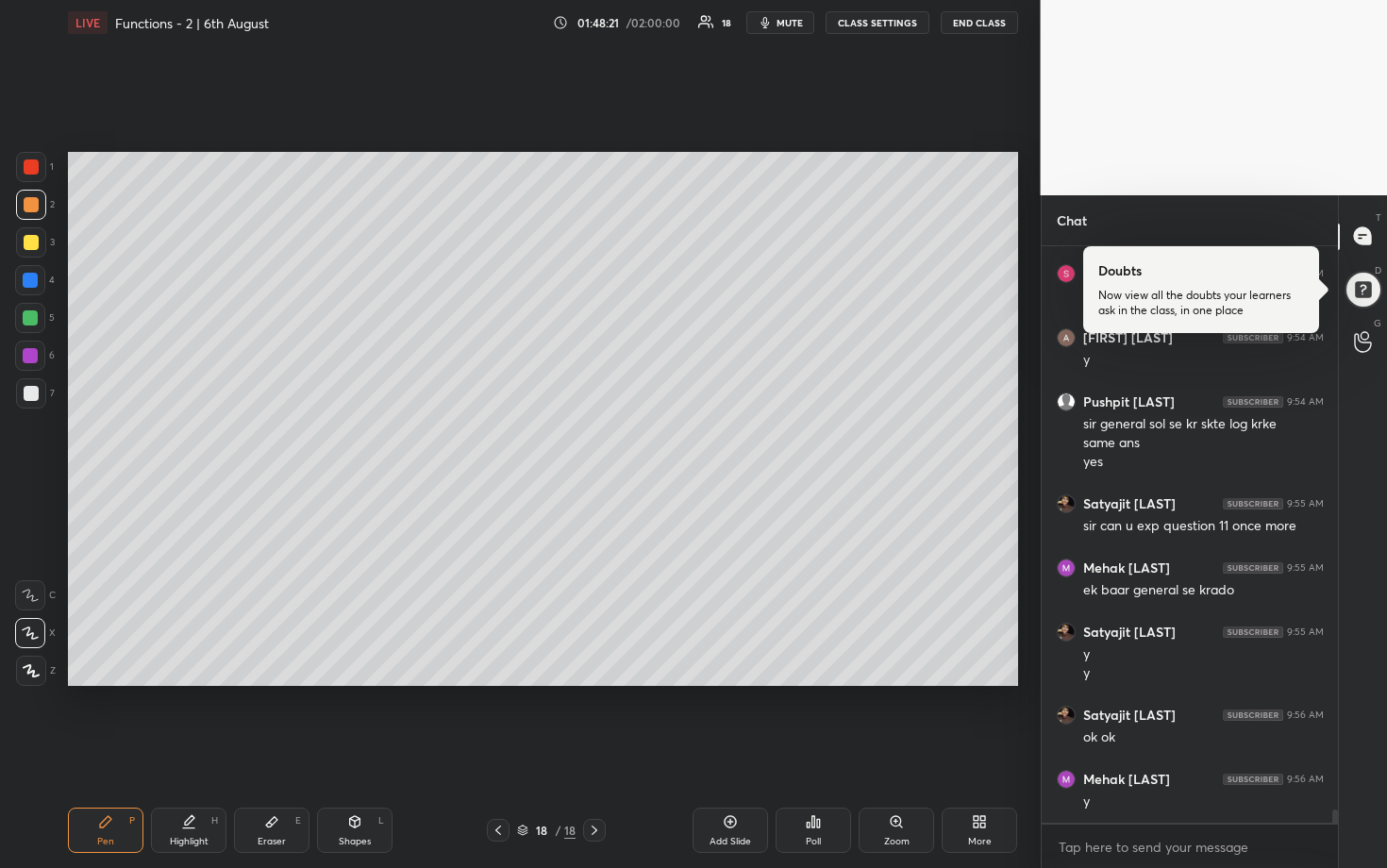scroll, scrollTop: 25050, scrollLeft: 0, axis: vertical 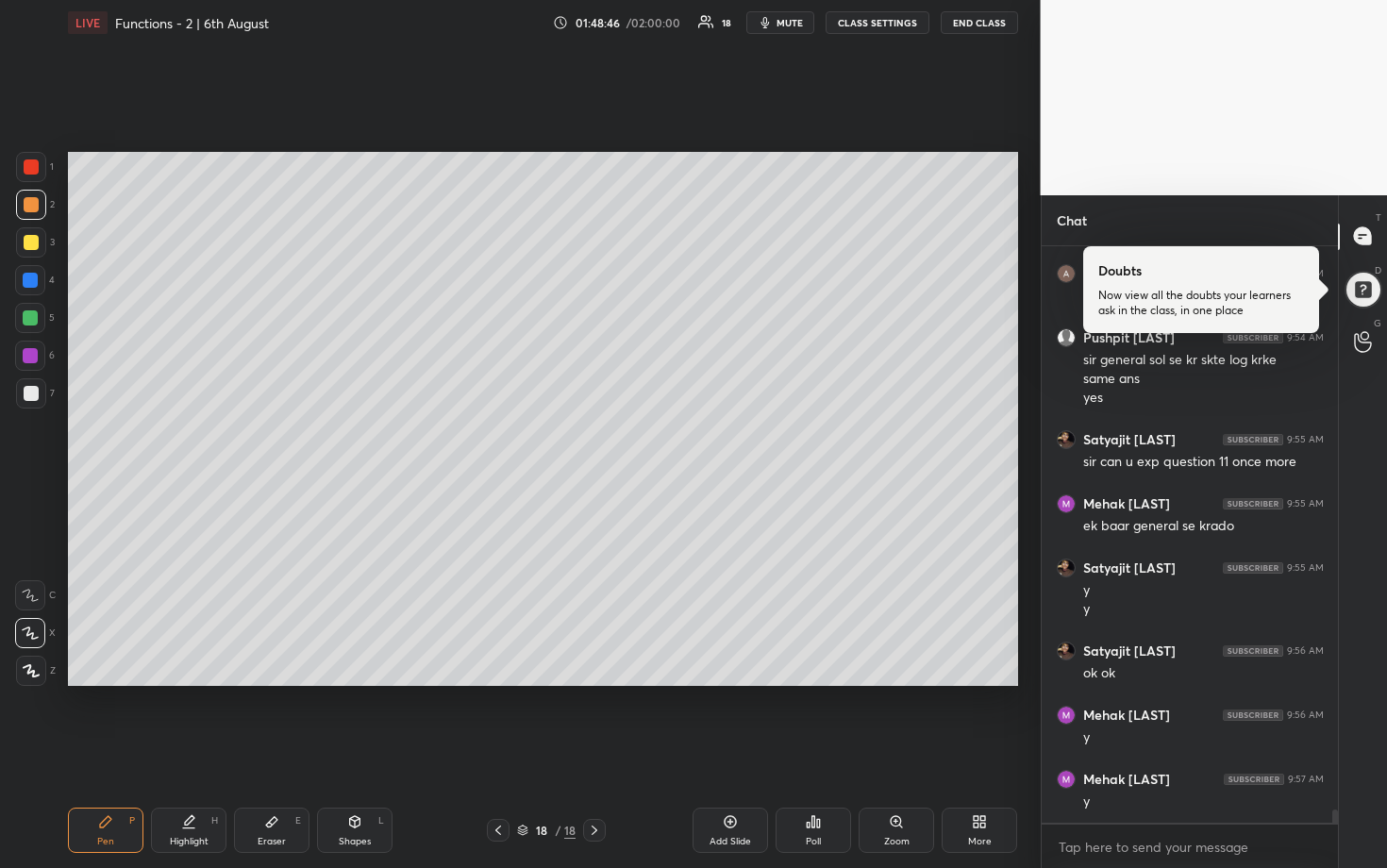 drag, startPoint x: 32, startPoint y: 318, endPoint x: 56, endPoint y: 325, distance: 25 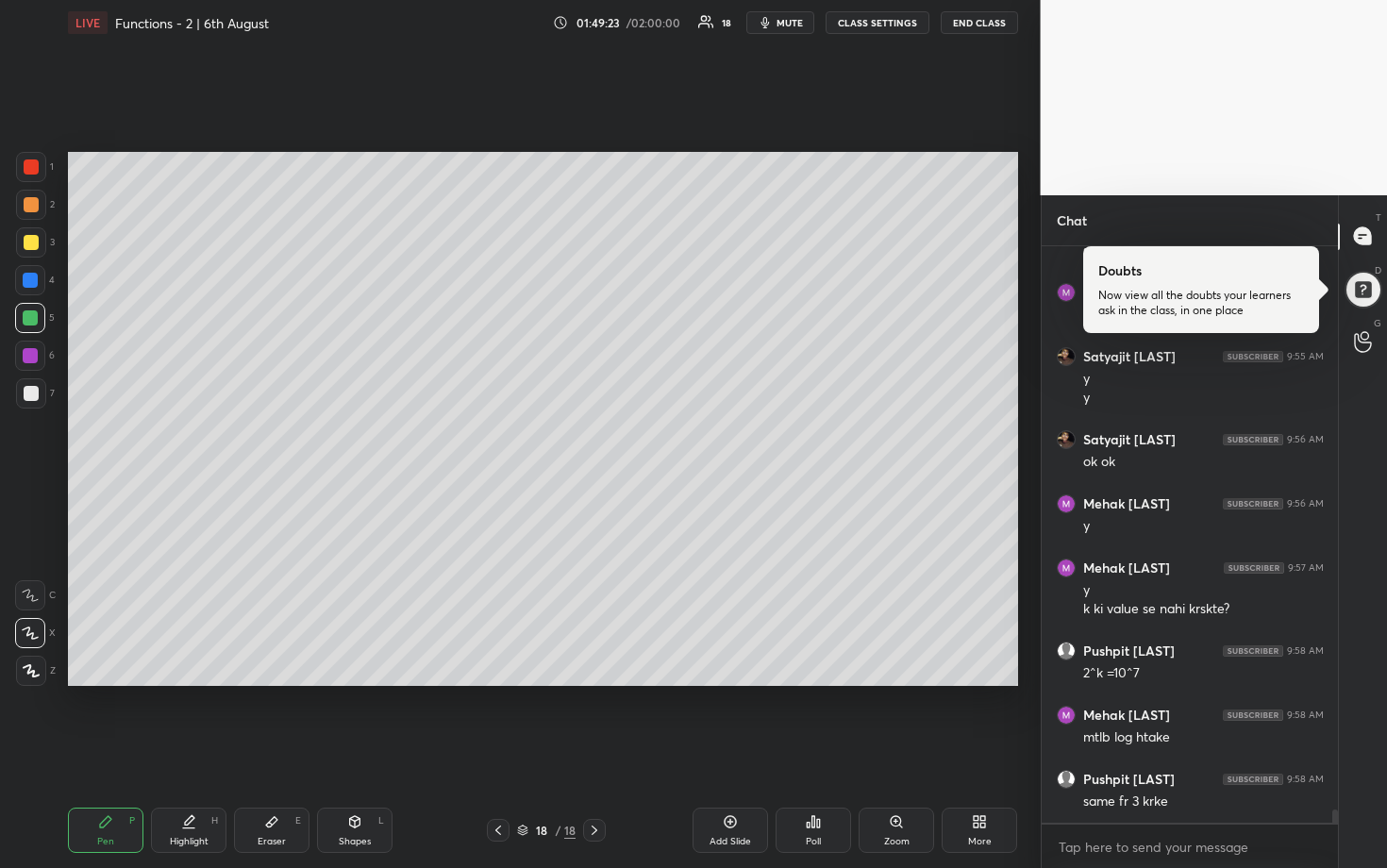 scroll, scrollTop: 25326, scrollLeft: 0, axis: vertical 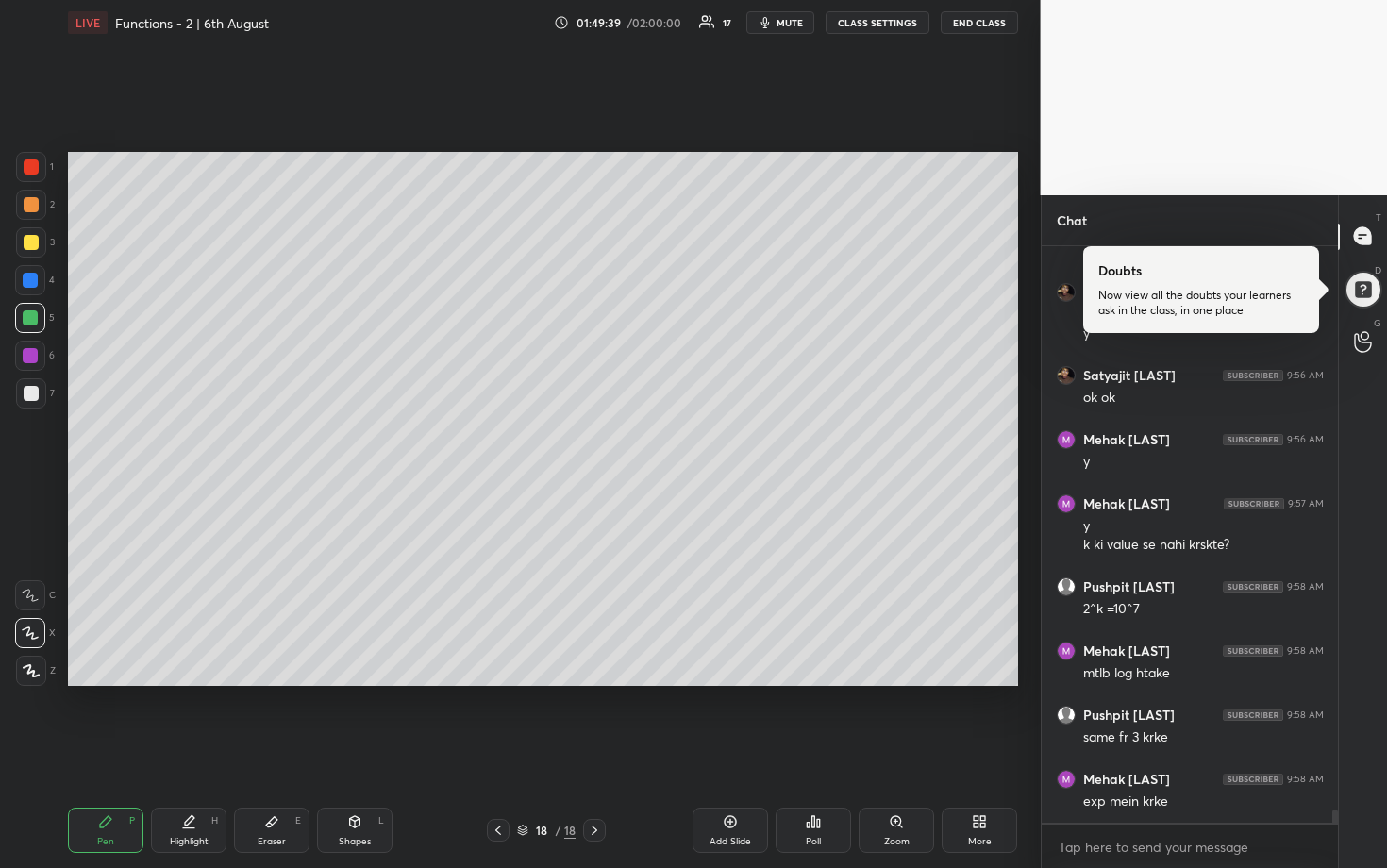 click at bounding box center (30, 318) 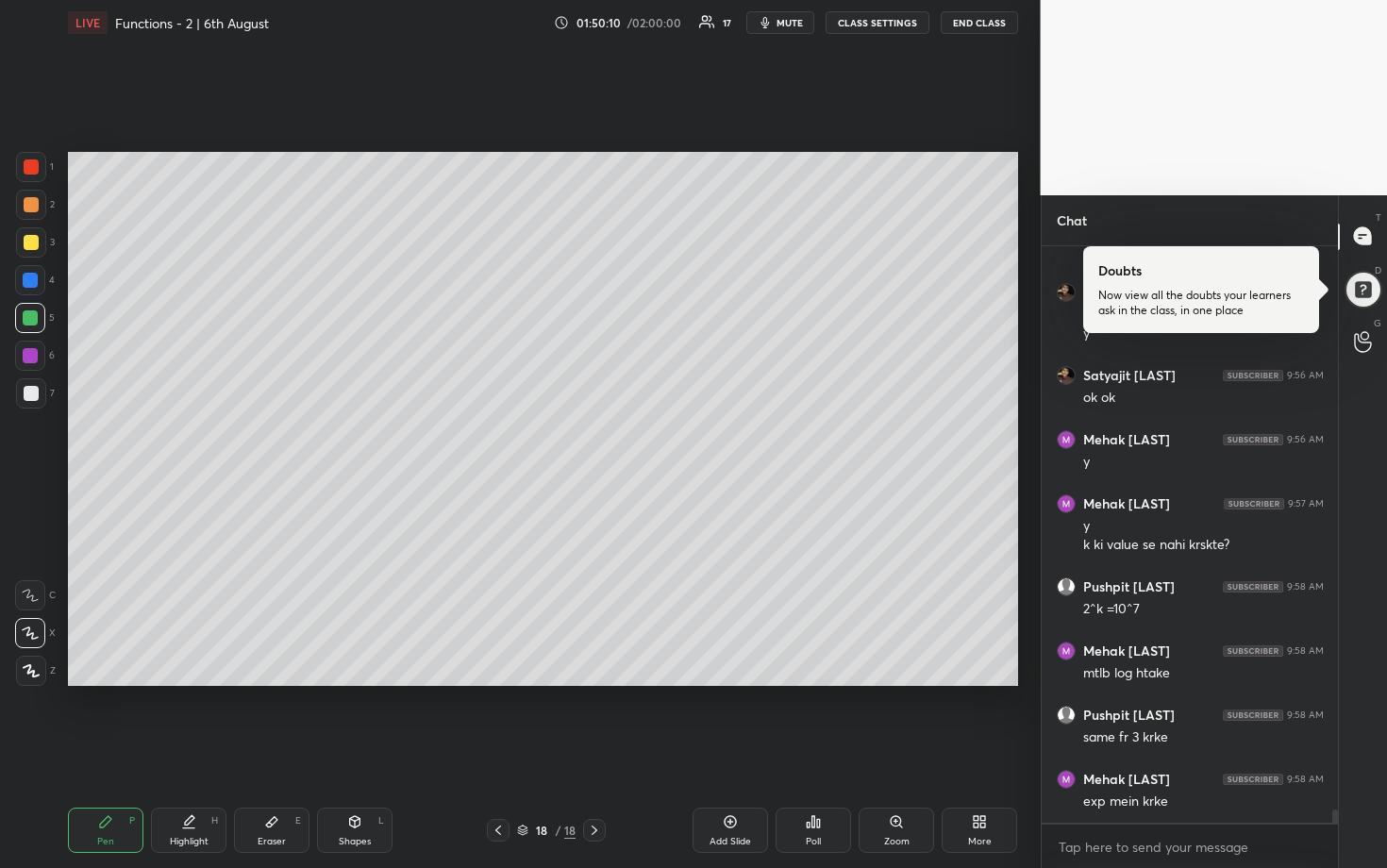 scroll, scrollTop: 25390, scrollLeft: 0, axis: vertical 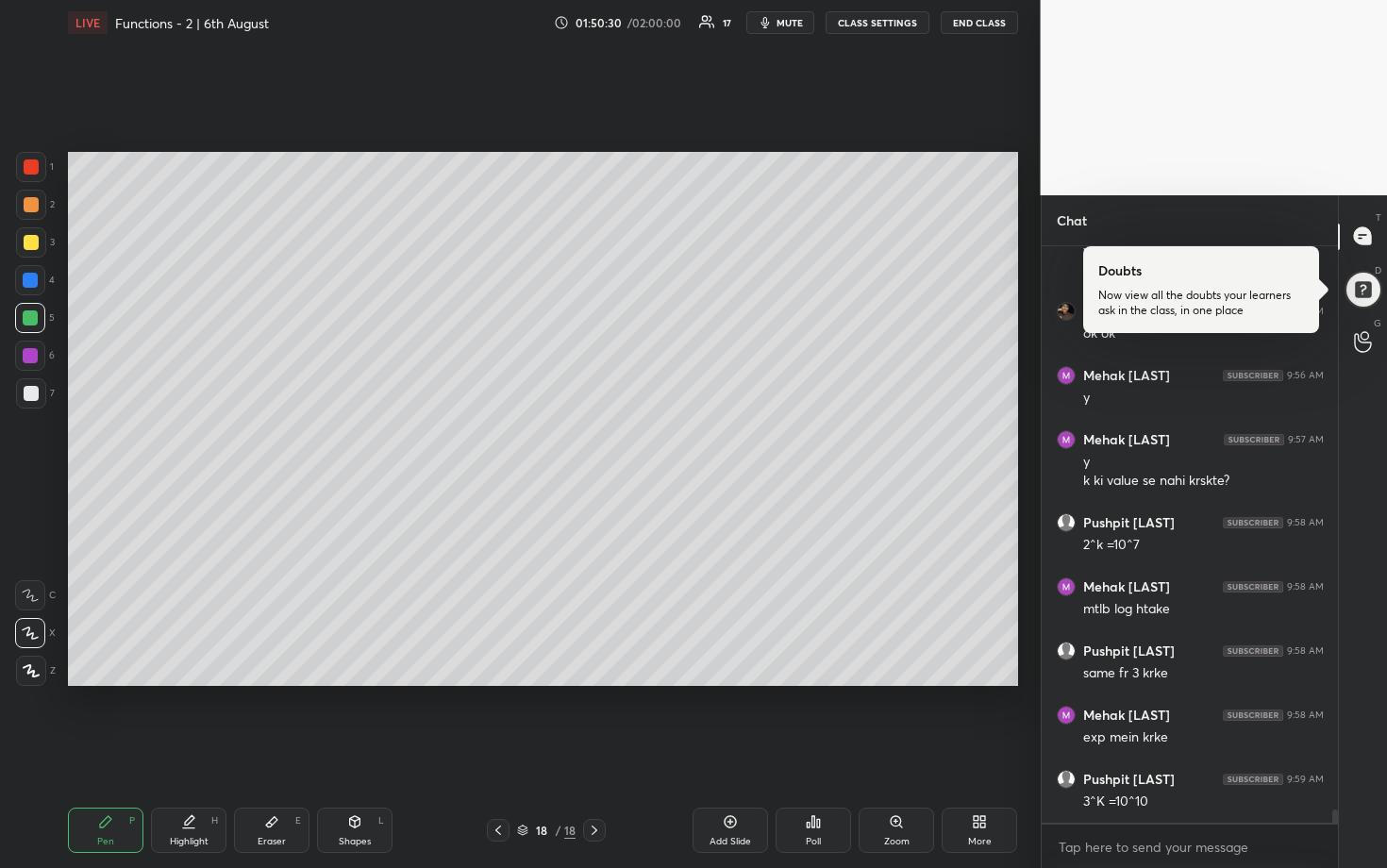click on "Eraser E" at bounding box center (272, 830) 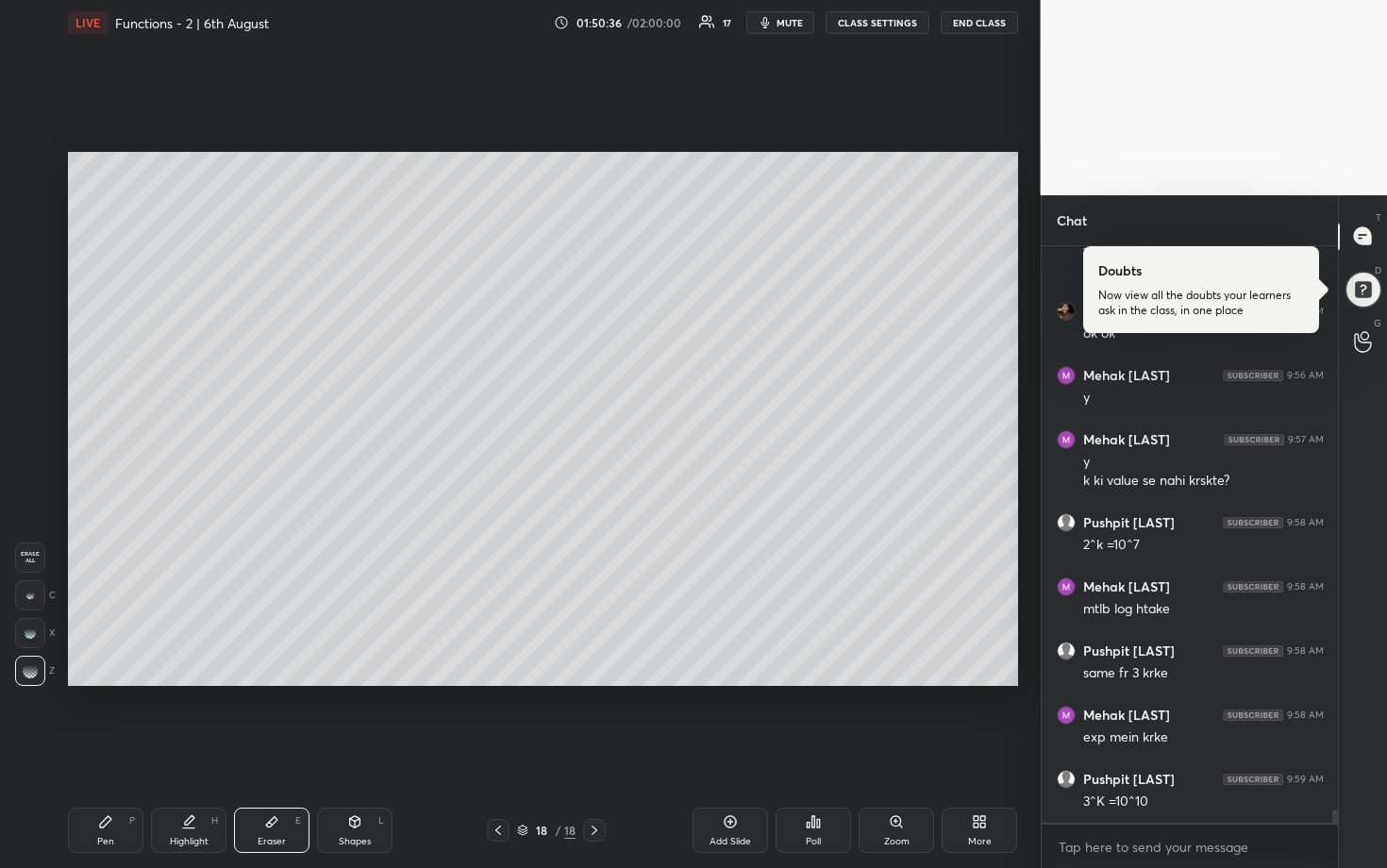 click on "Pen P" at bounding box center (106, 830) 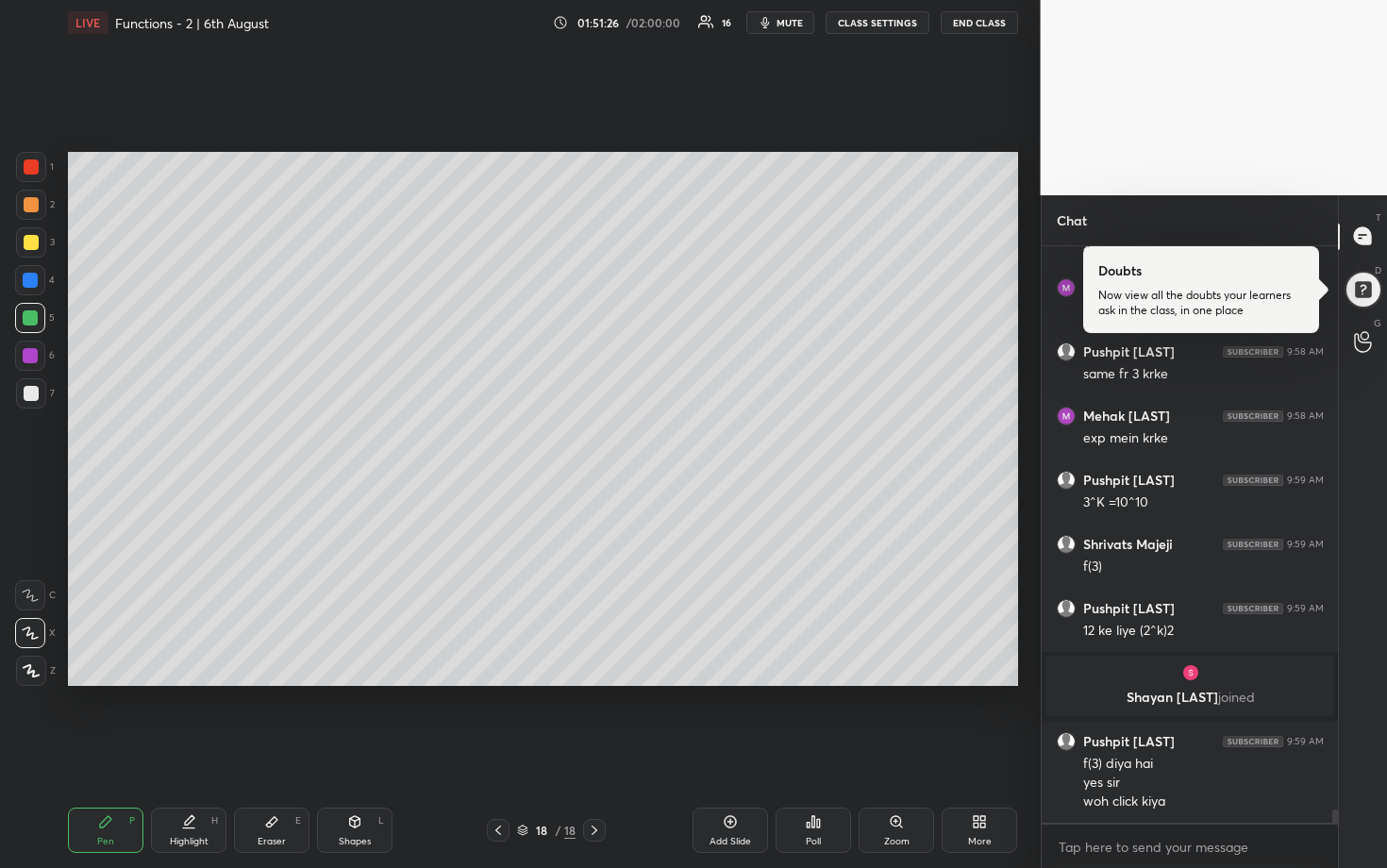scroll, scrollTop: 25112, scrollLeft: 0, axis: vertical 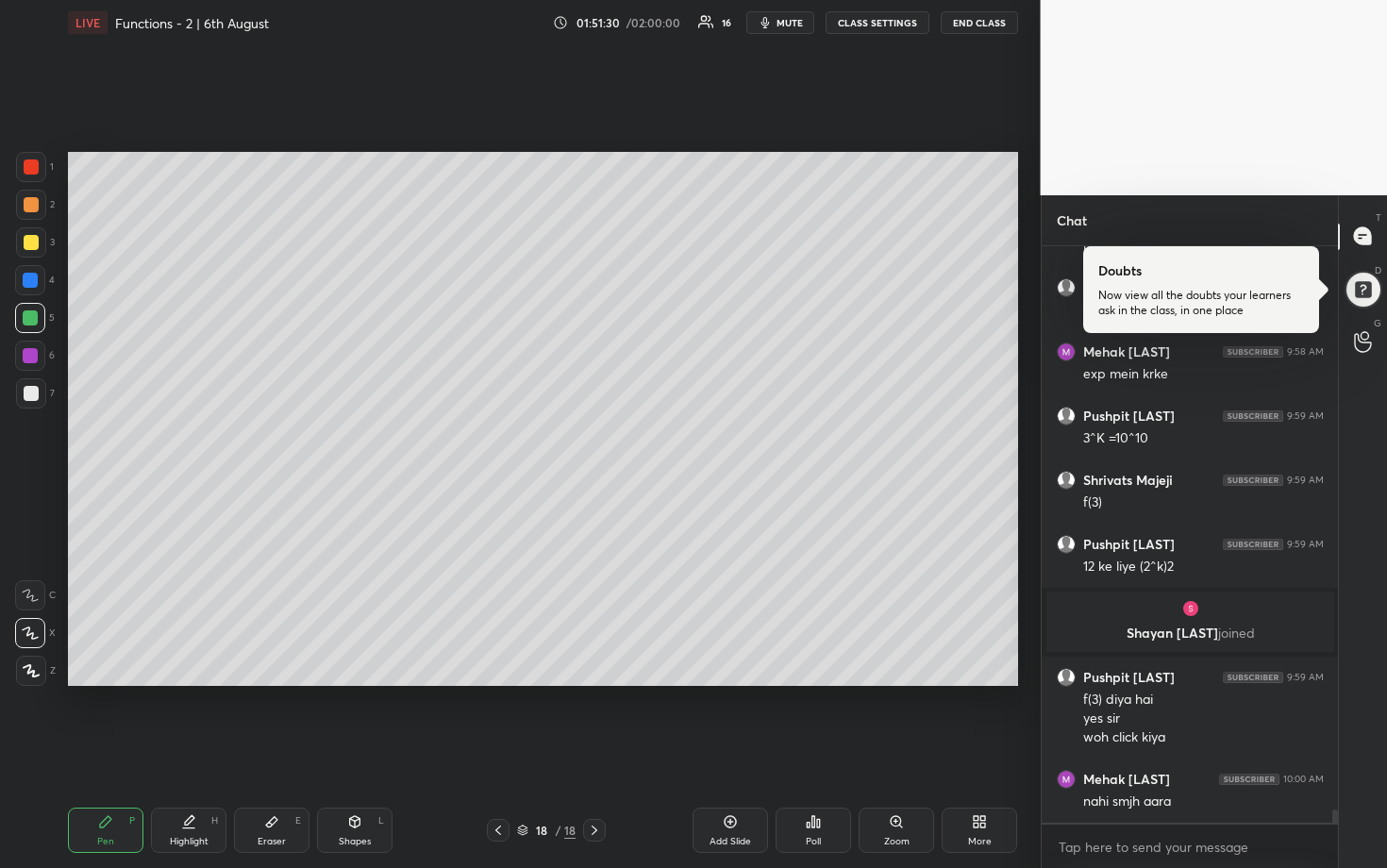 drag, startPoint x: 38, startPoint y: 386, endPoint x: 62, endPoint y: 385, distance: 24.020824 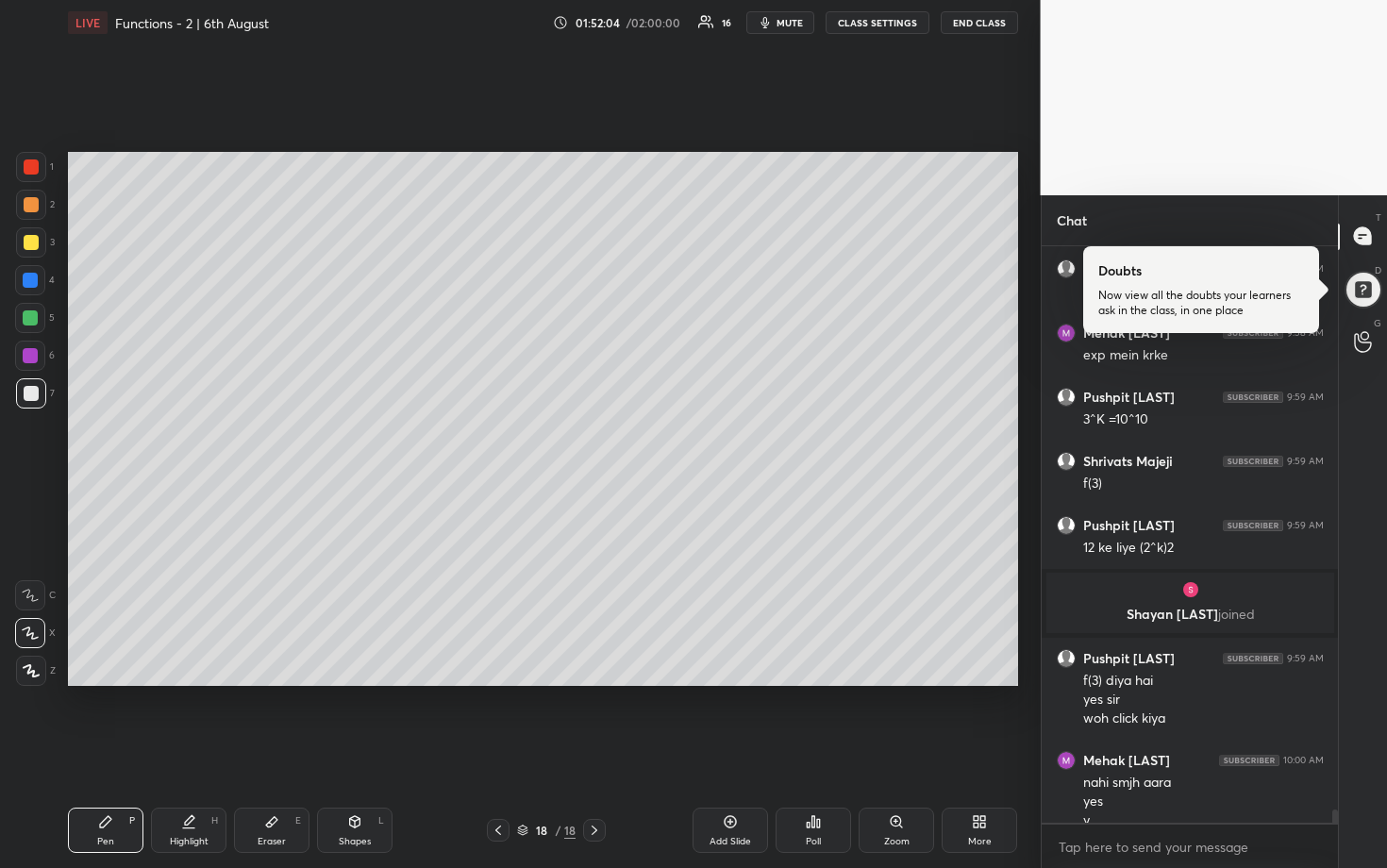 scroll, scrollTop: 25149, scrollLeft: 0, axis: vertical 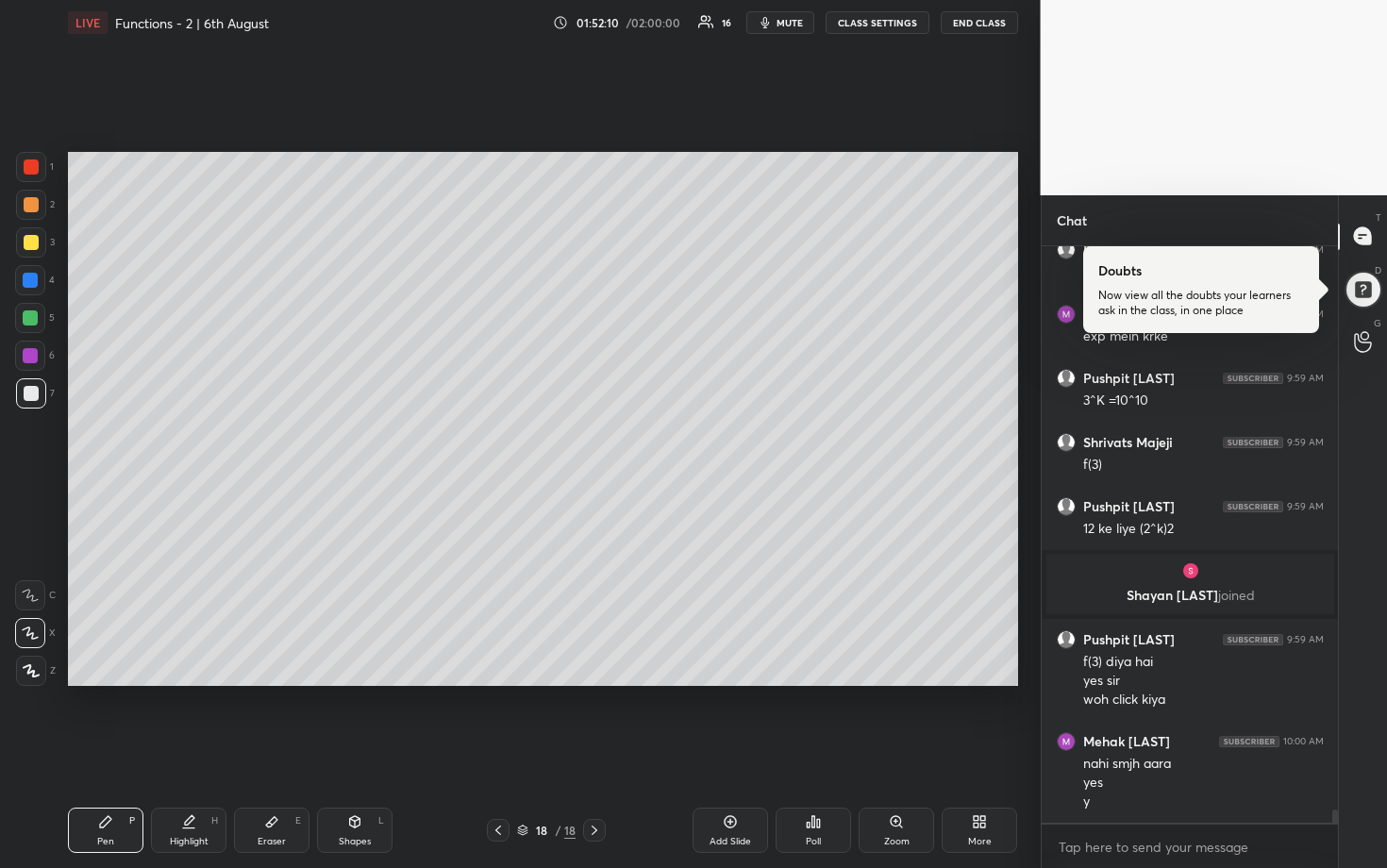 click at bounding box center (30, 318) 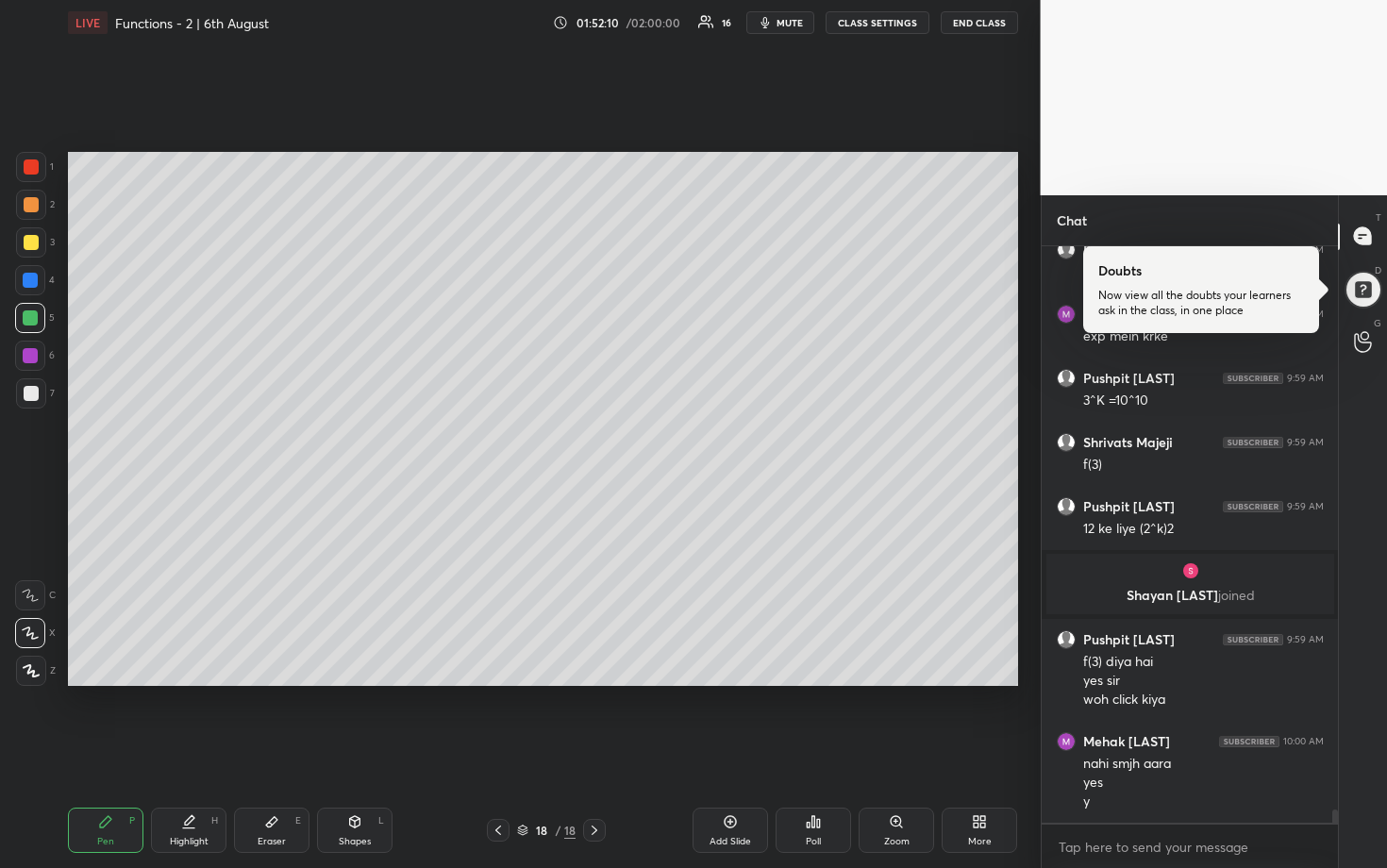 scroll, scrollTop: 25214, scrollLeft: 0, axis: vertical 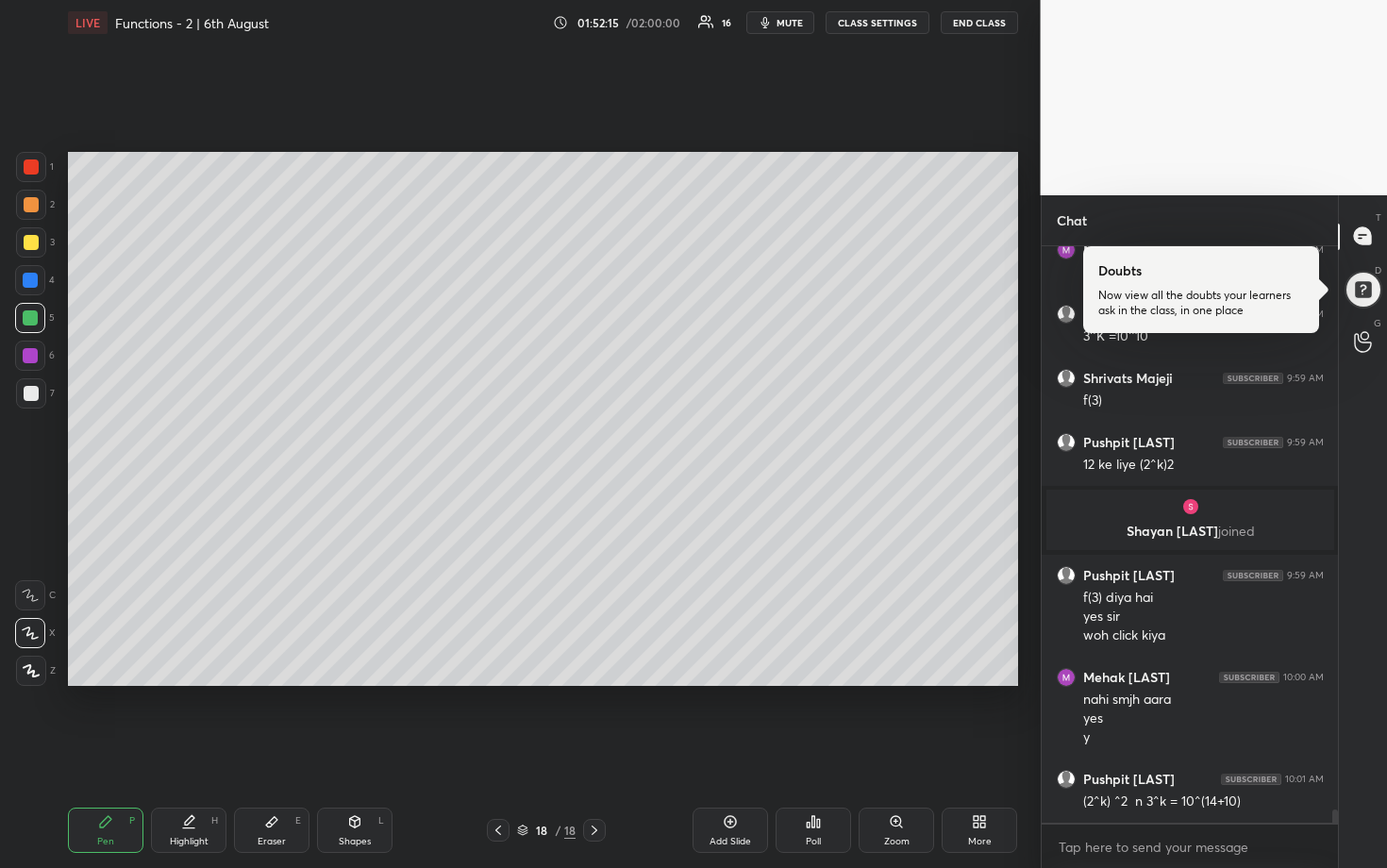 click at bounding box center (31, 205) 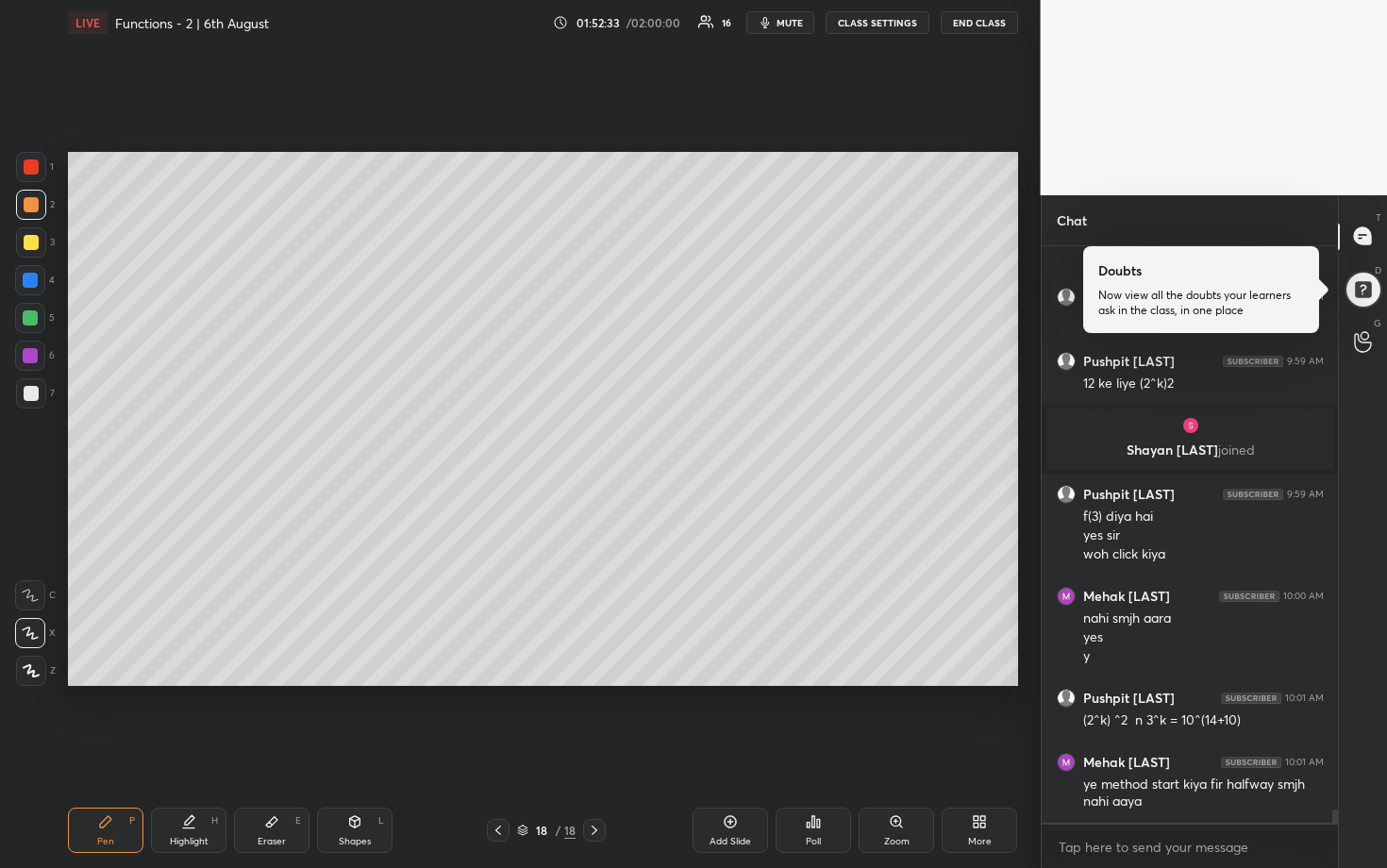 scroll, scrollTop: 25359, scrollLeft: 0, axis: vertical 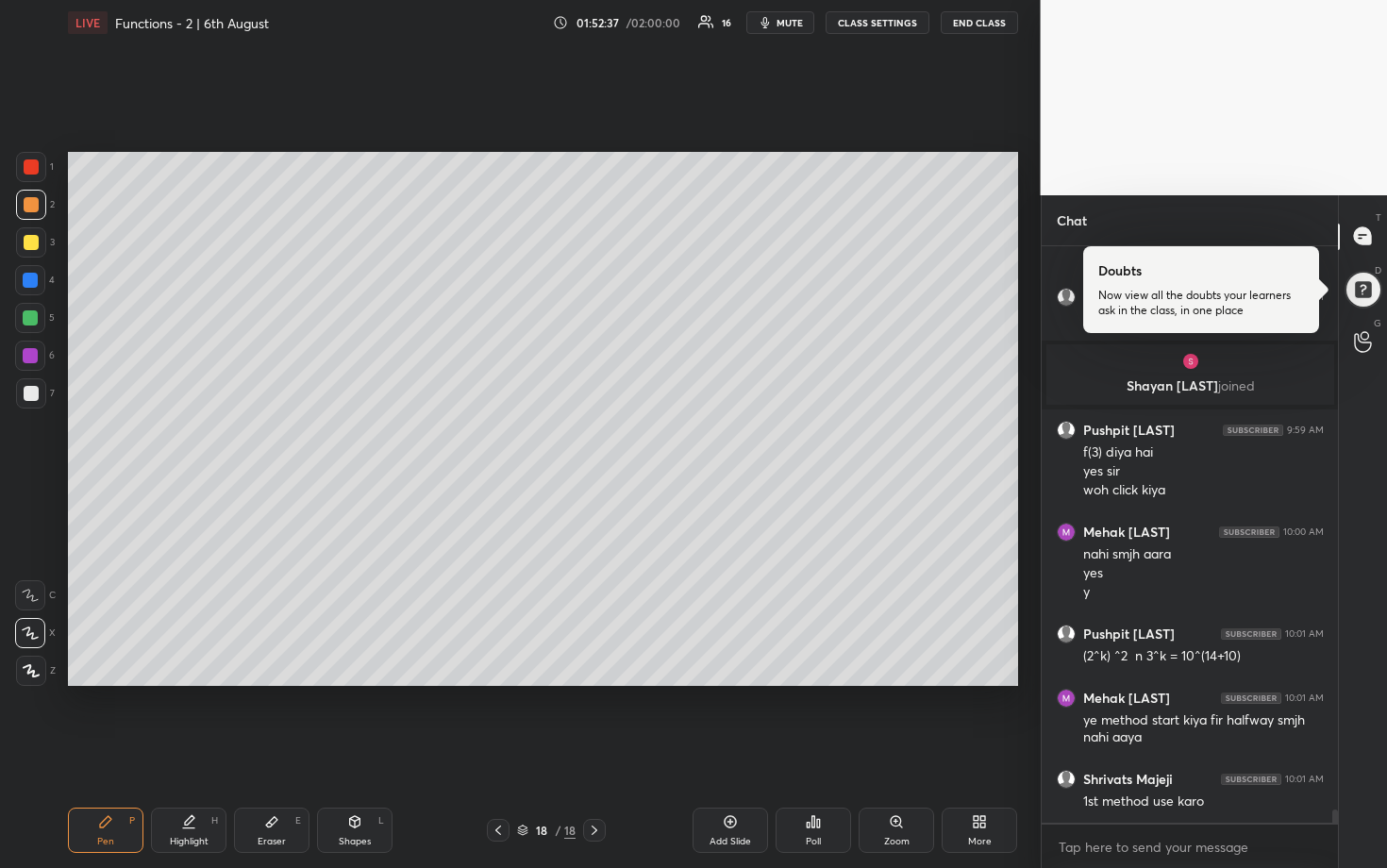 click 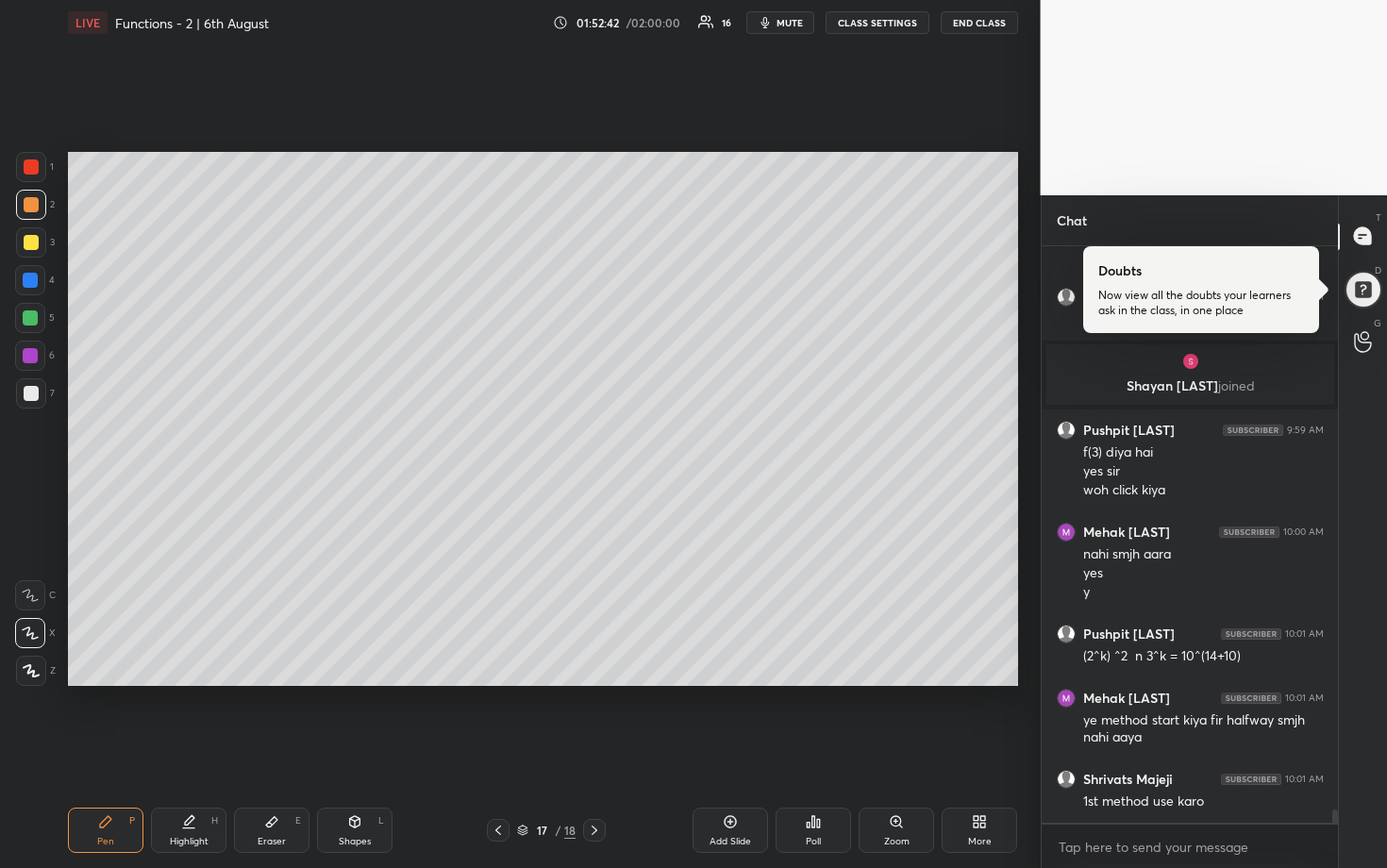 click 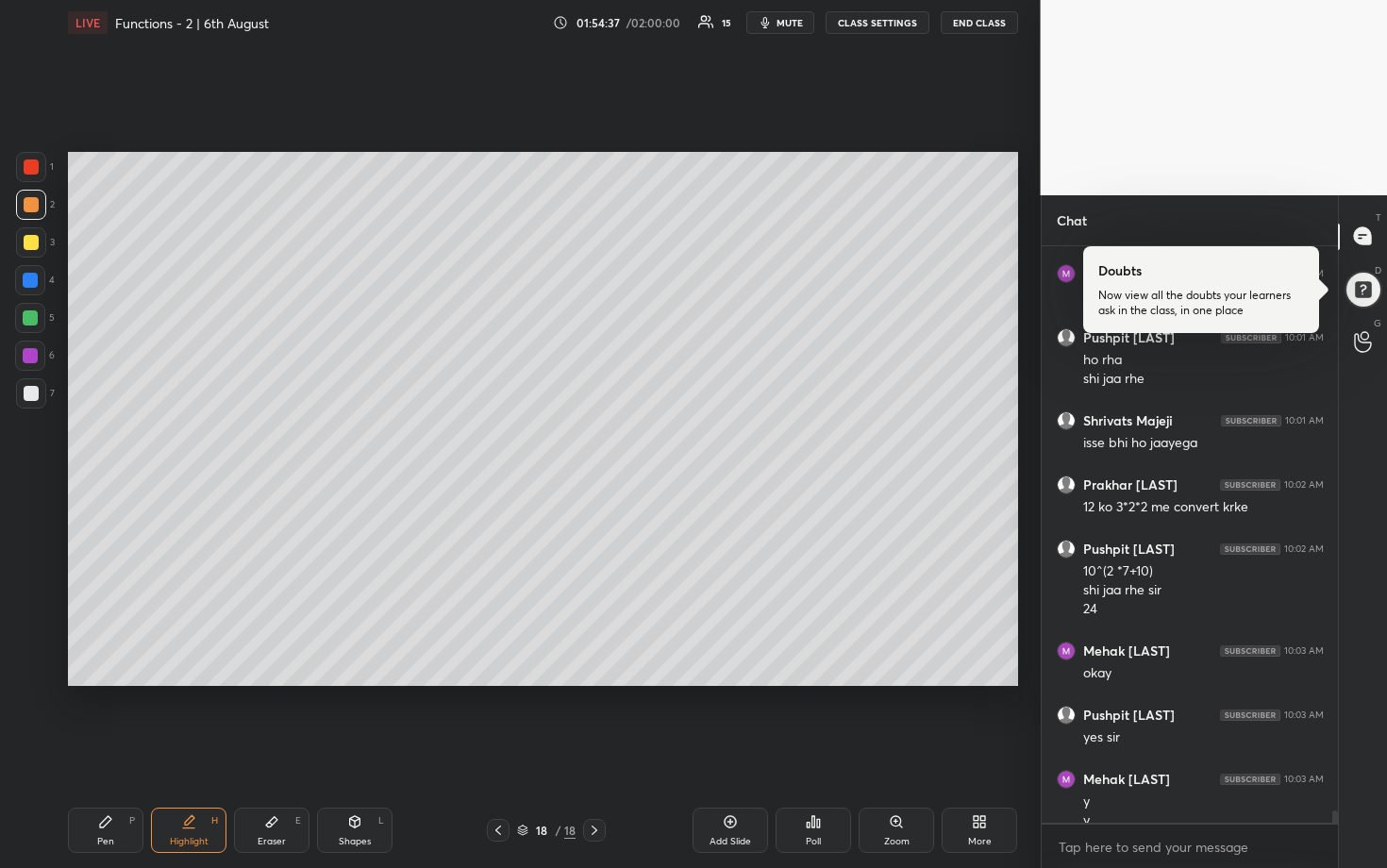 scroll, scrollTop: 26012, scrollLeft: 0, axis: vertical 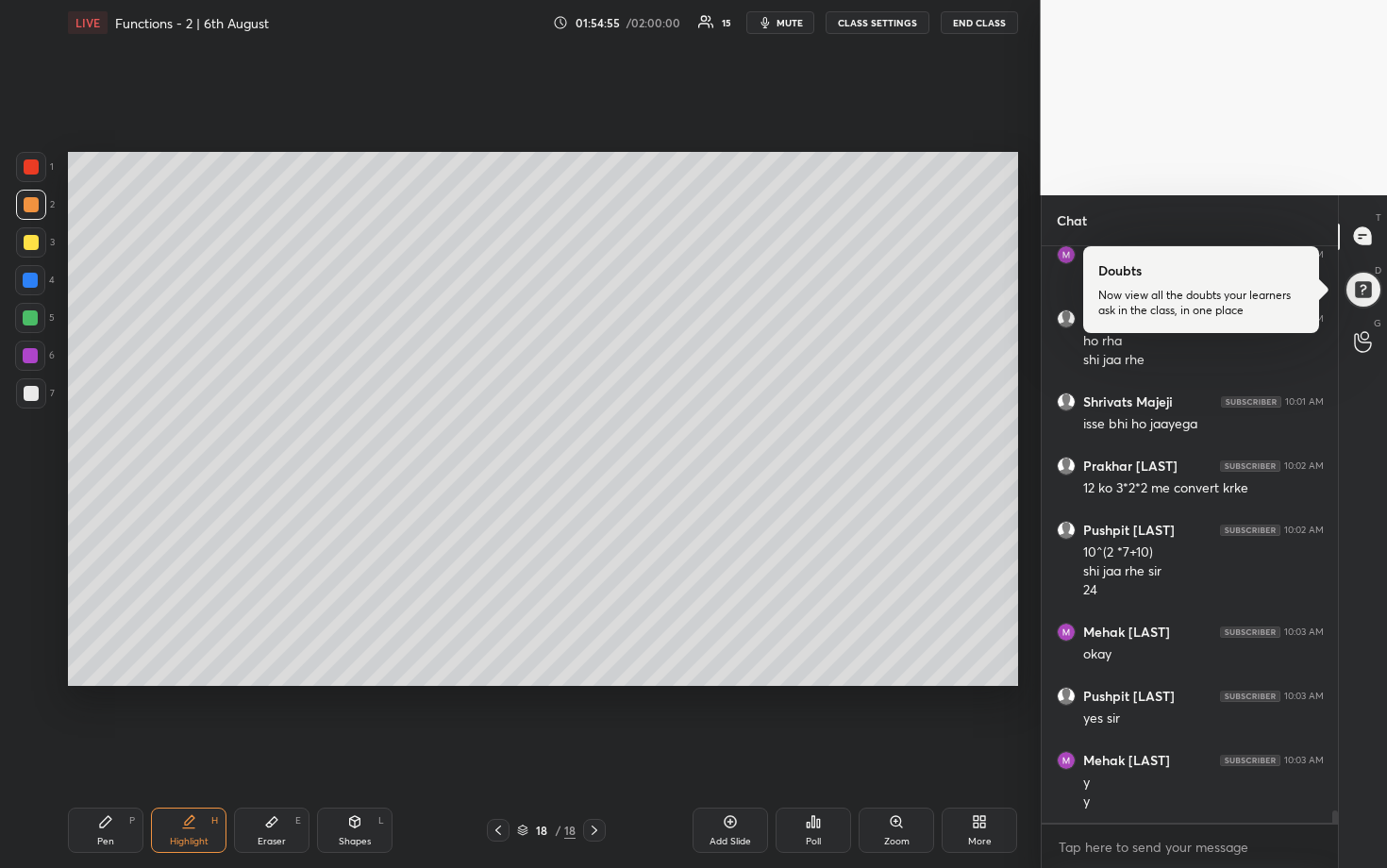 drag, startPoint x: 294, startPoint y: 826, endPoint x: 410, endPoint y: 740, distance: 144.40222 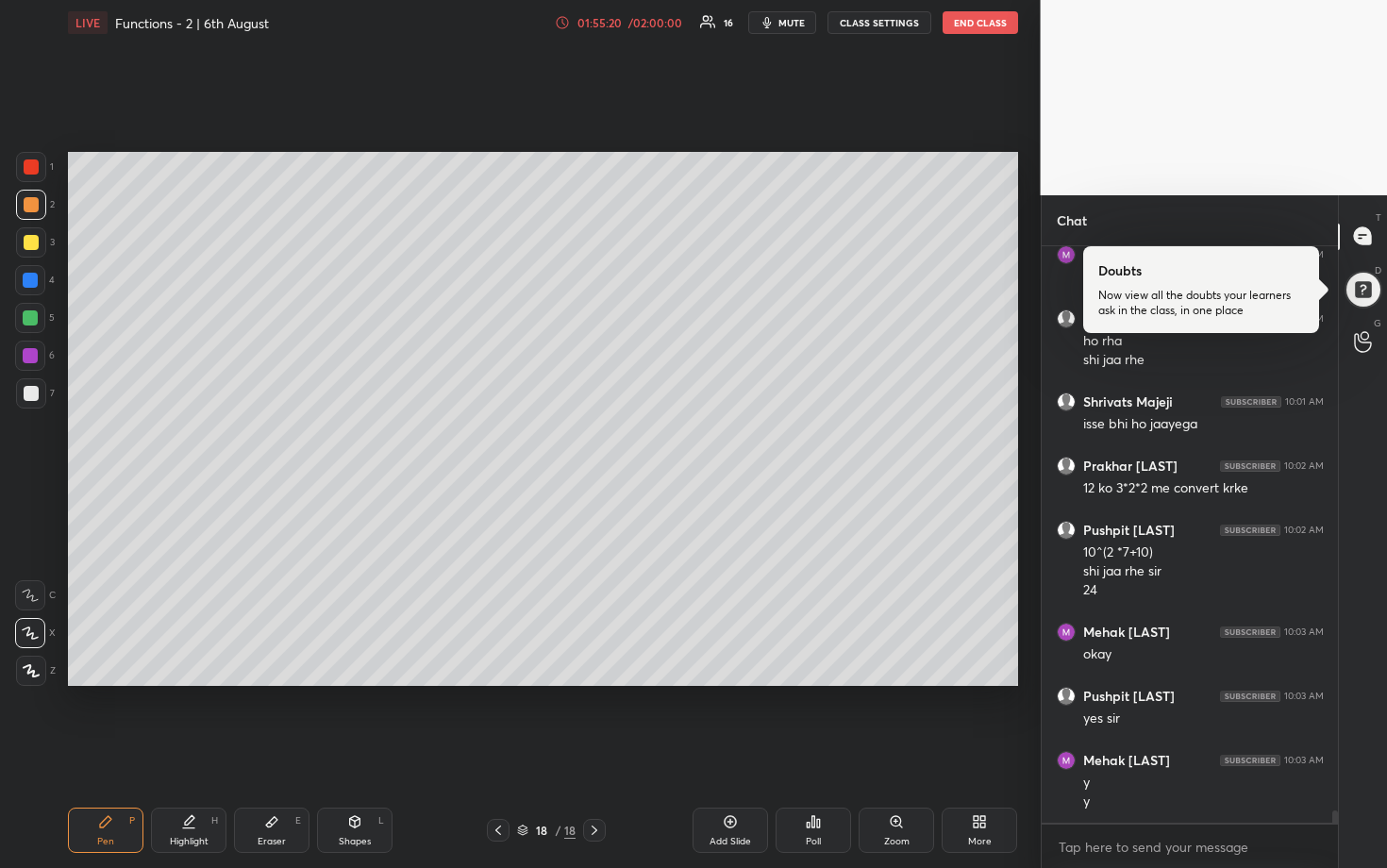 scroll, scrollTop: 26076, scrollLeft: 0, axis: vertical 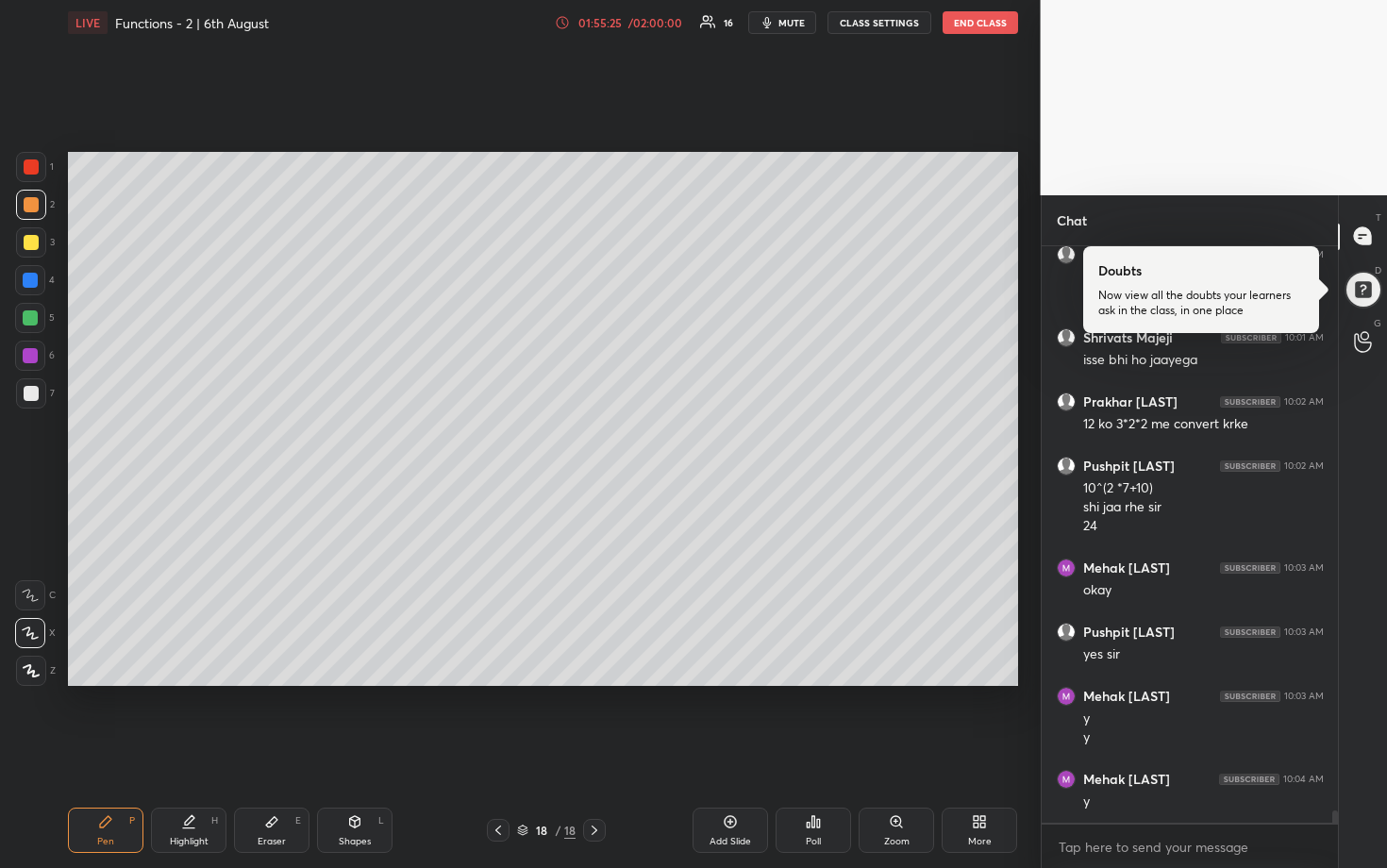 click at bounding box center [31, 393] 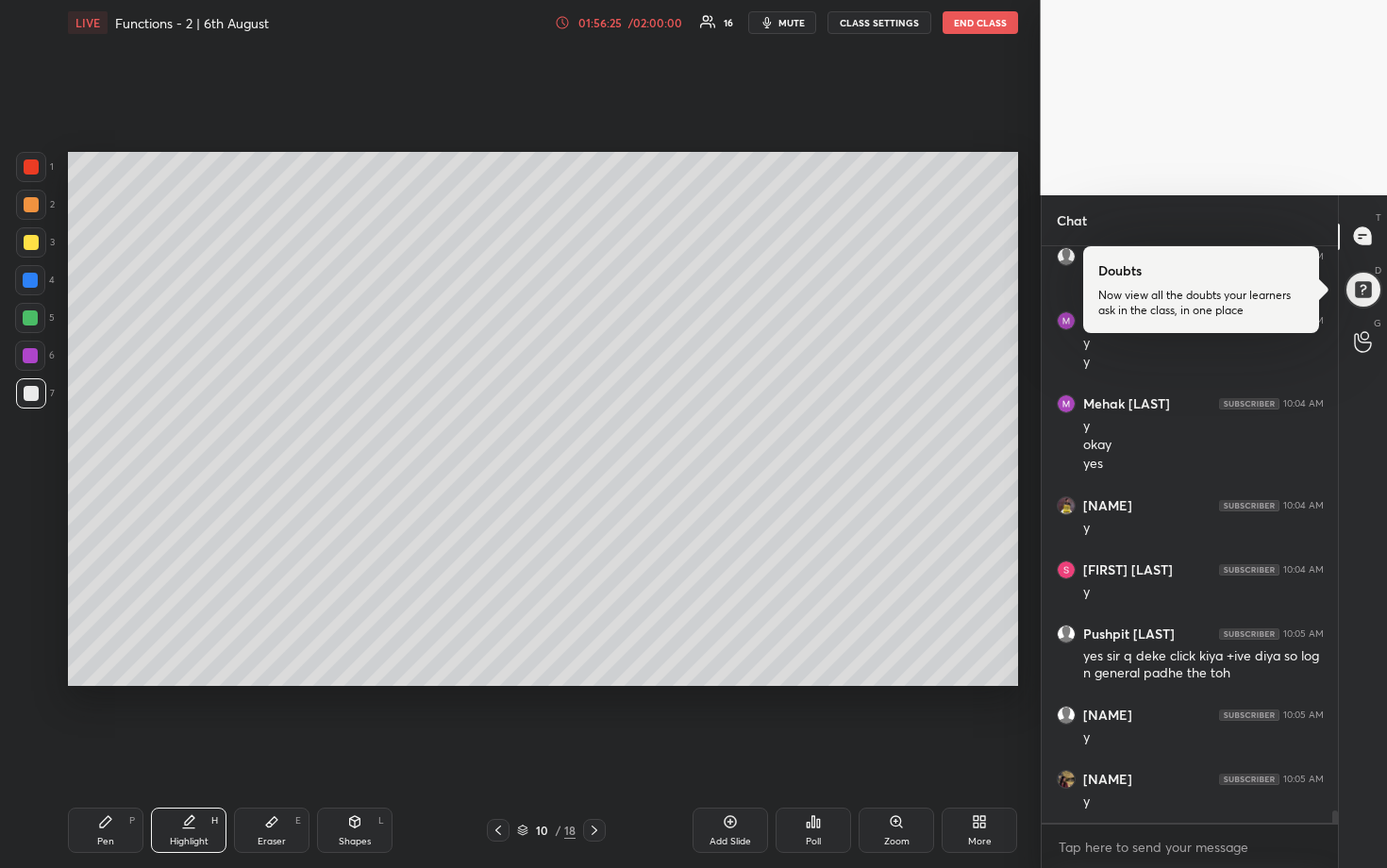 scroll, scrollTop: 26516, scrollLeft: 0, axis: vertical 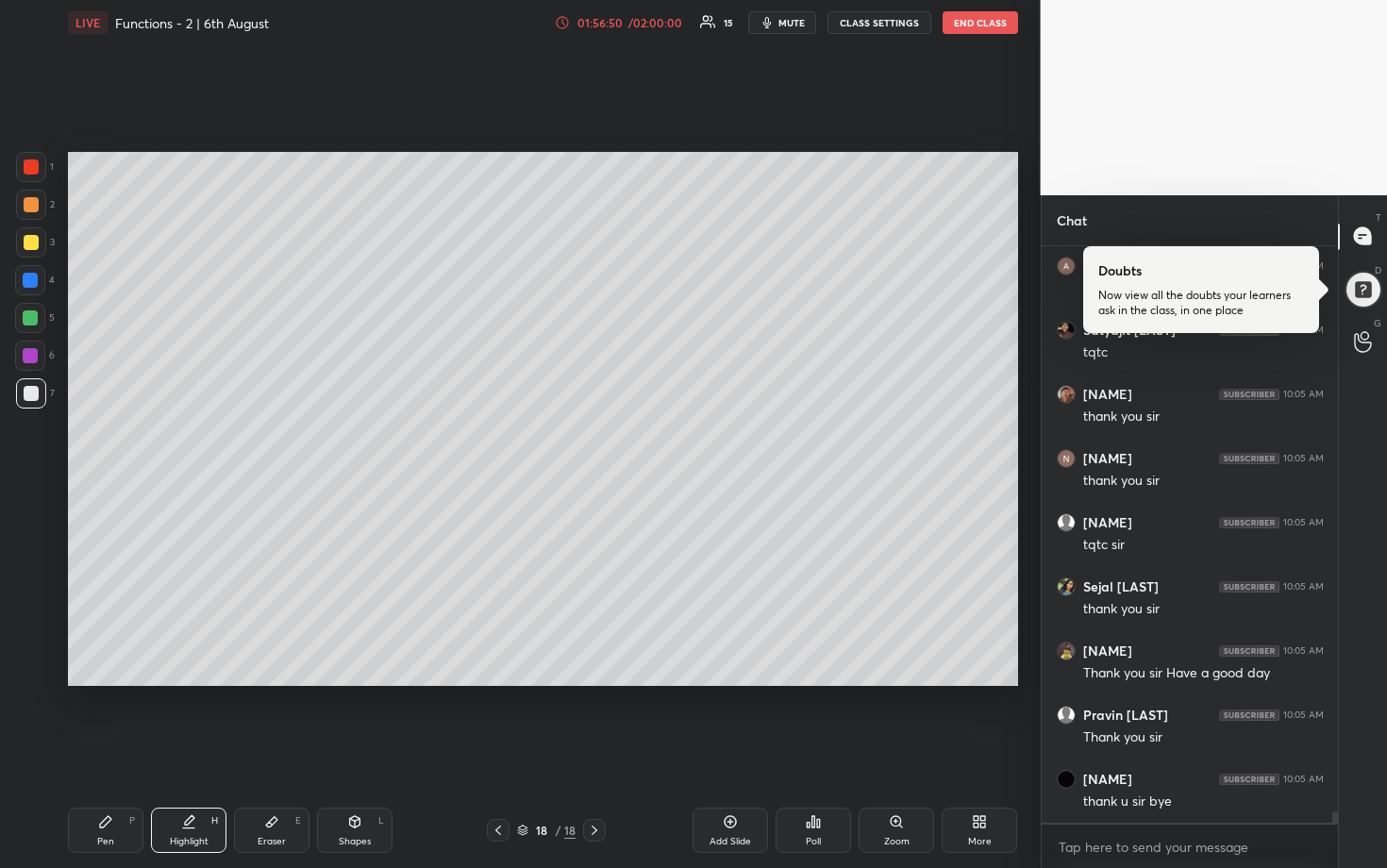 click on "END CLASS" at bounding box center [980, 23] 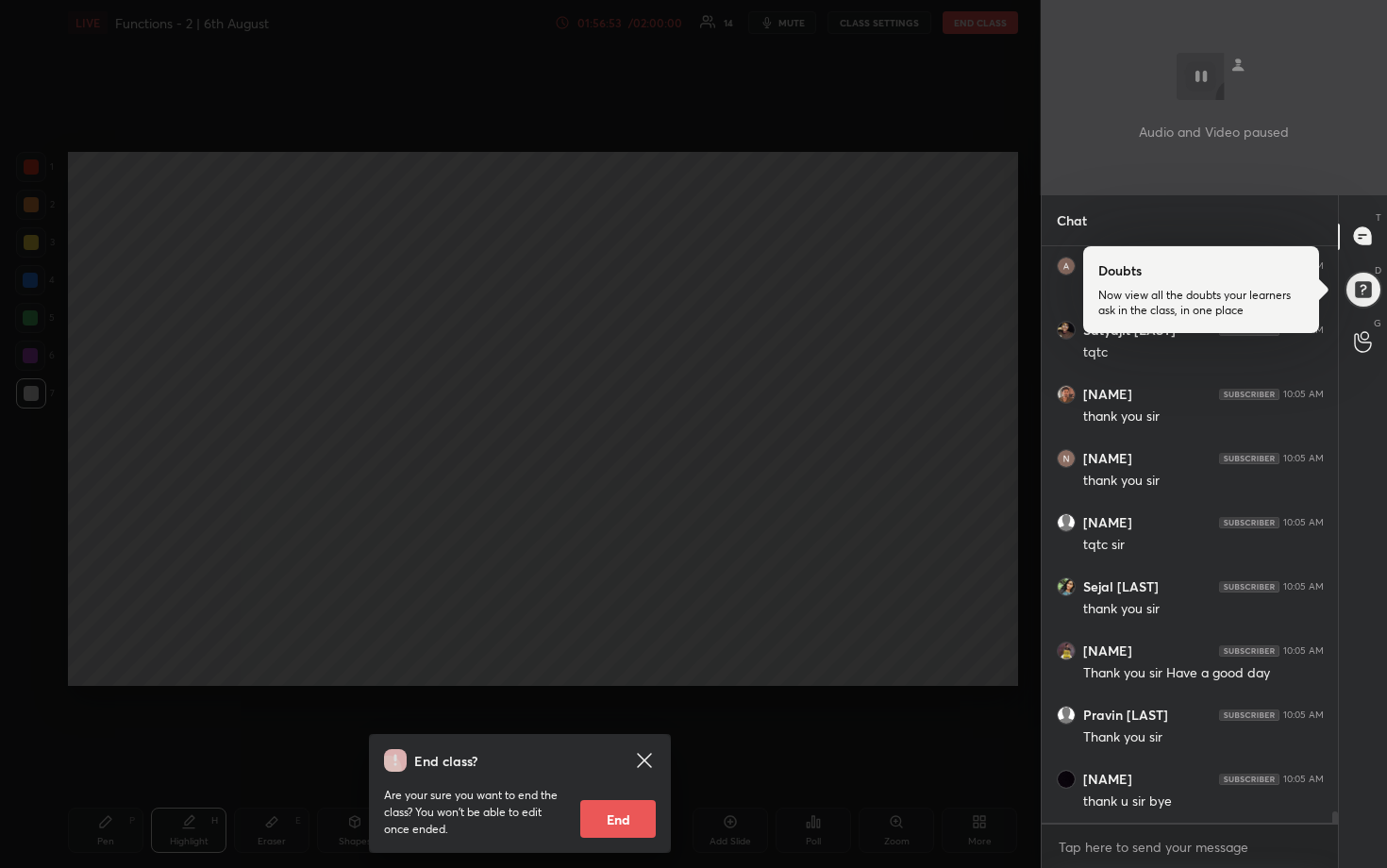 click on "End" at bounding box center (618, 819) 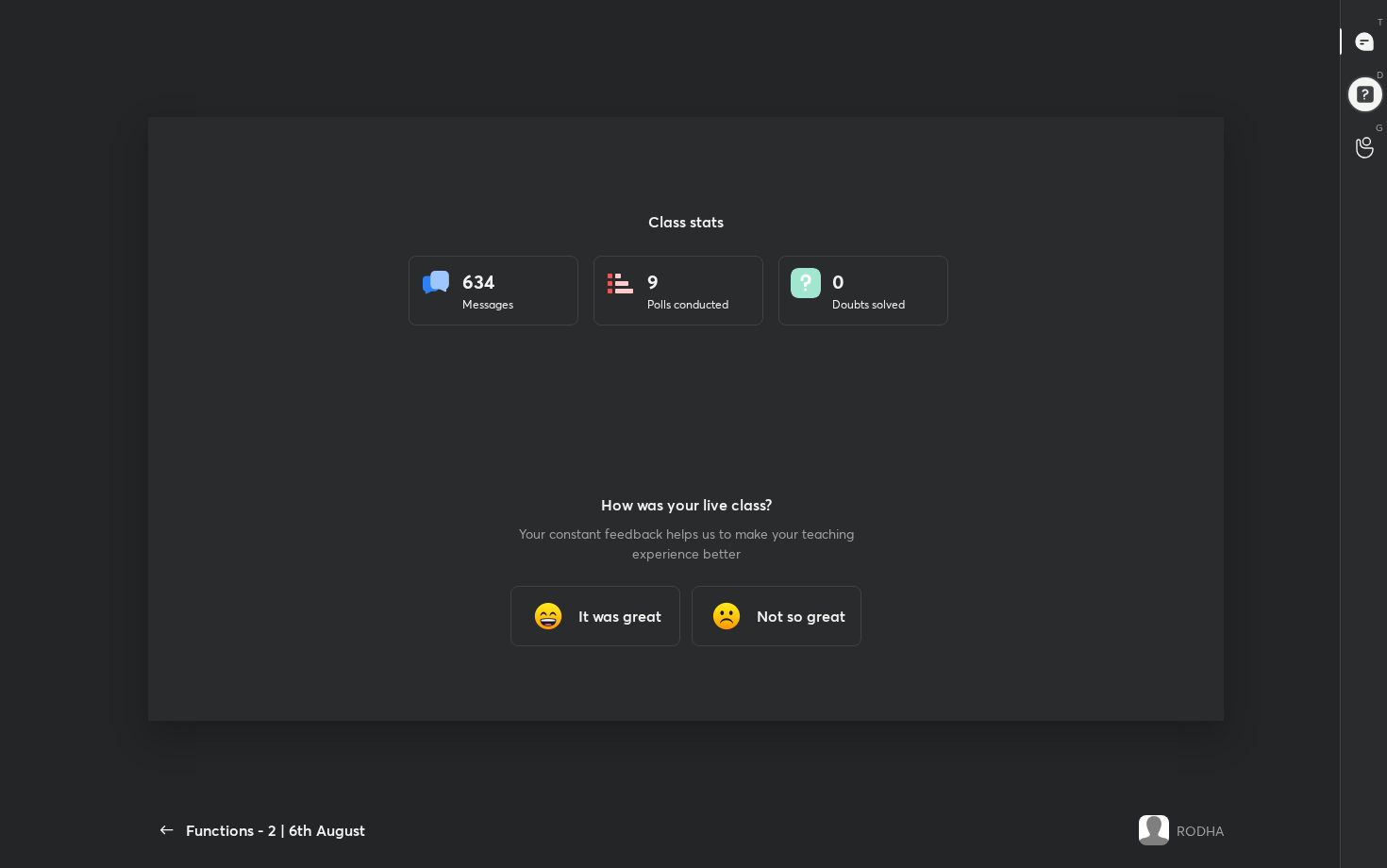 scroll, scrollTop: 93601, scrollLeft: 93231, axis: both 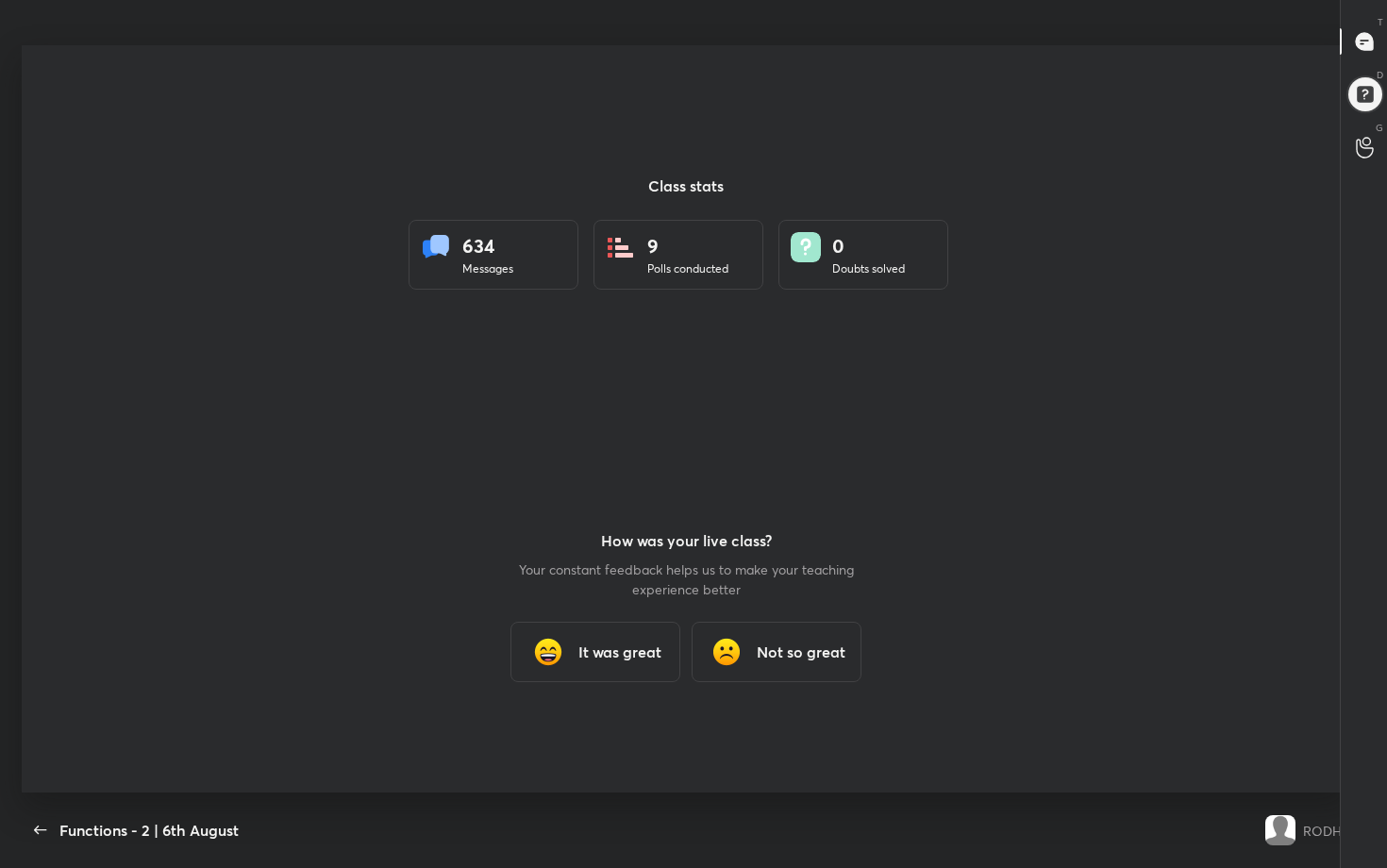 type 